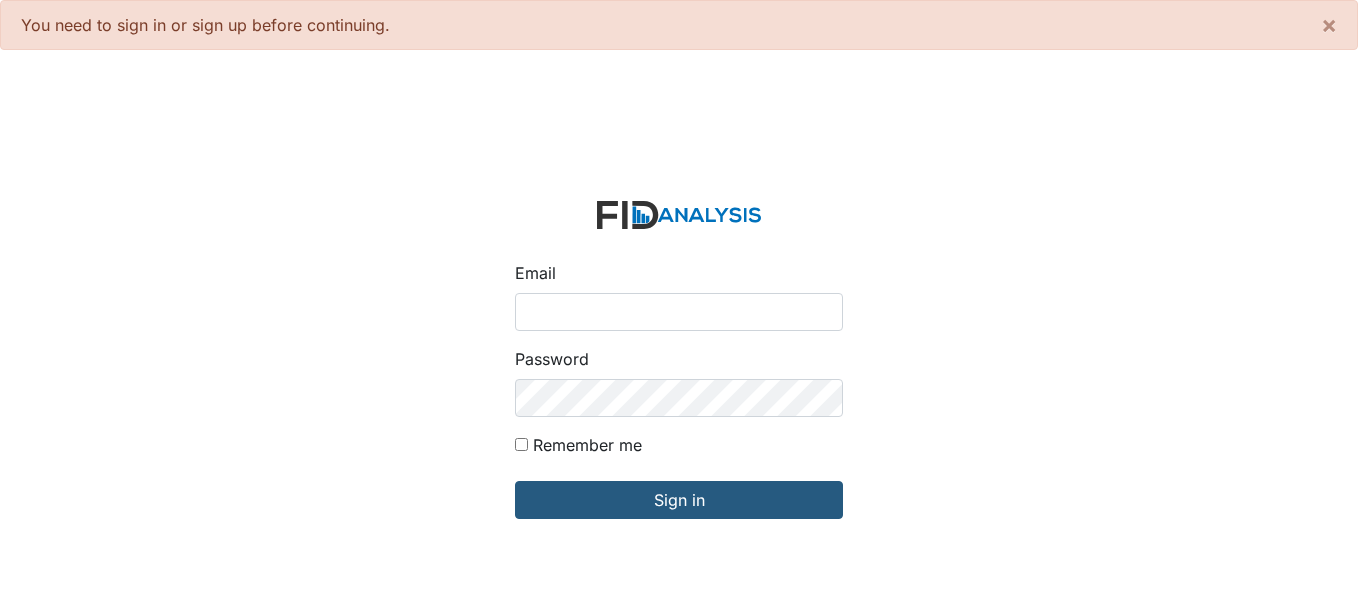 scroll, scrollTop: 0, scrollLeft: 0, axis: both 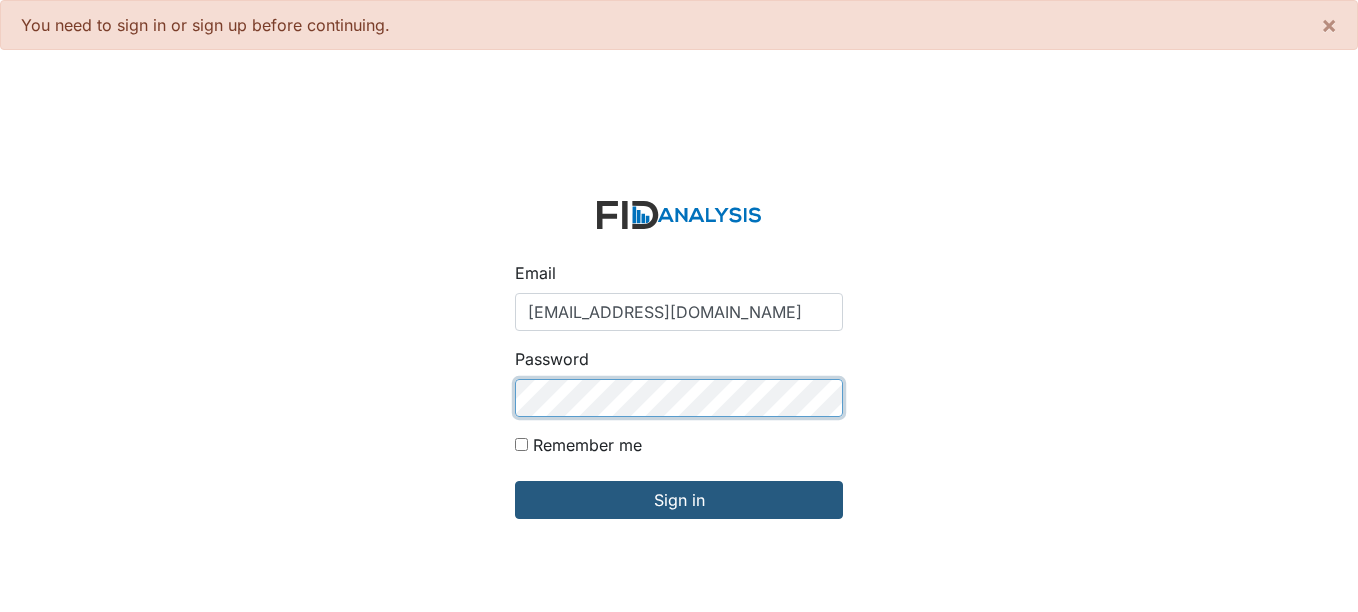 click on "Sign in" at bounding box center (679, 500) 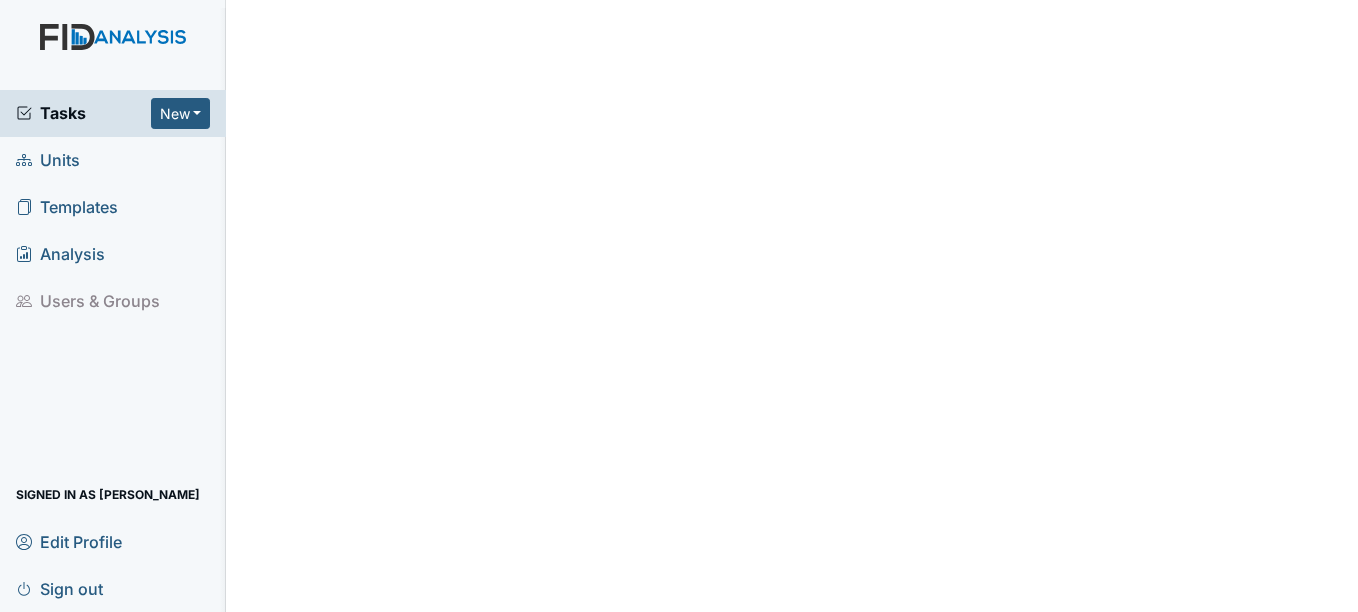 scroll, scrollTop: 0, scrollLeft: 0, axis: both 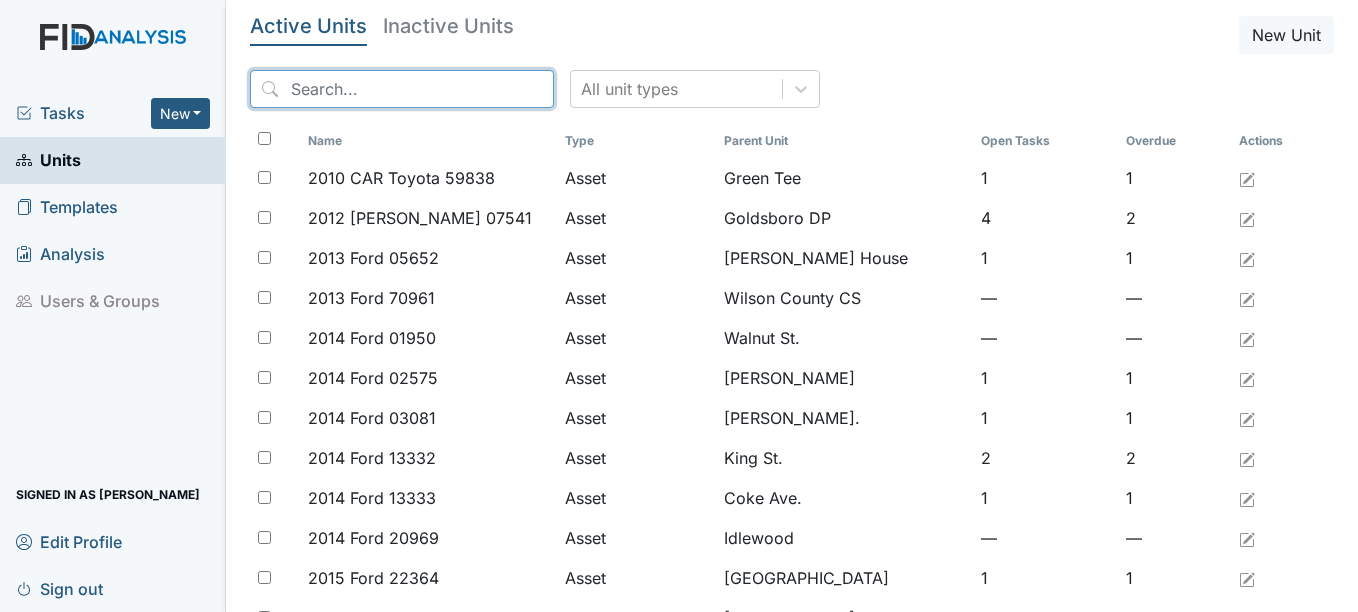 click at bounding box center (402, 89) 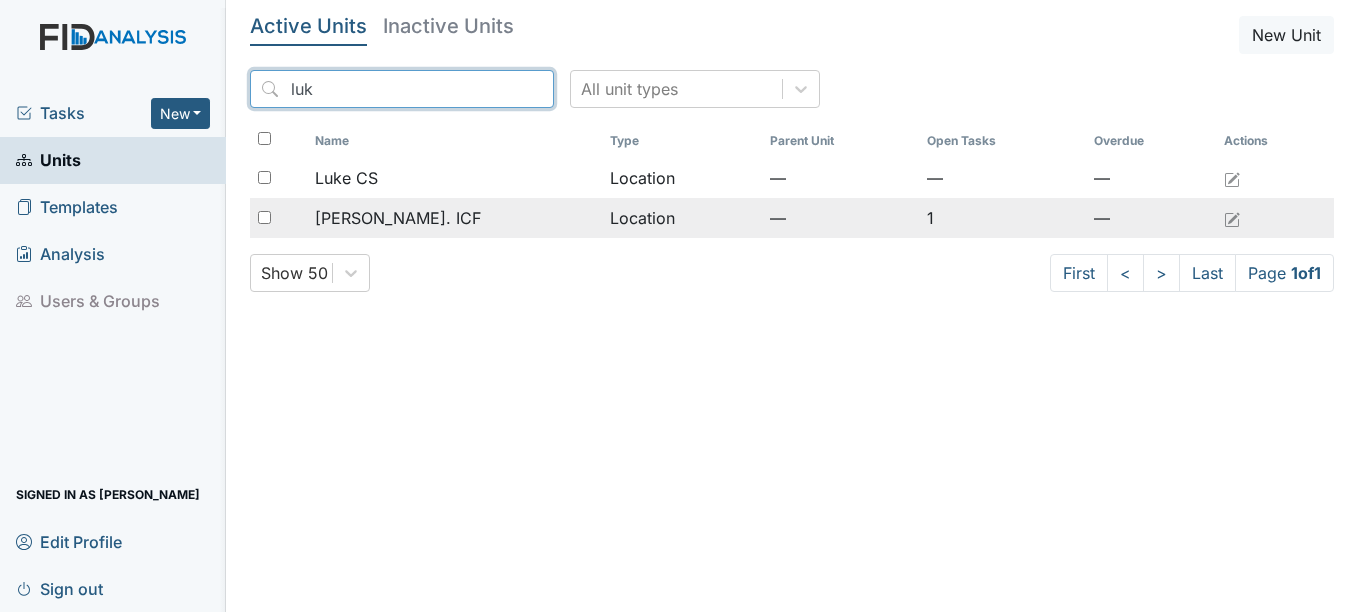type on "luk" 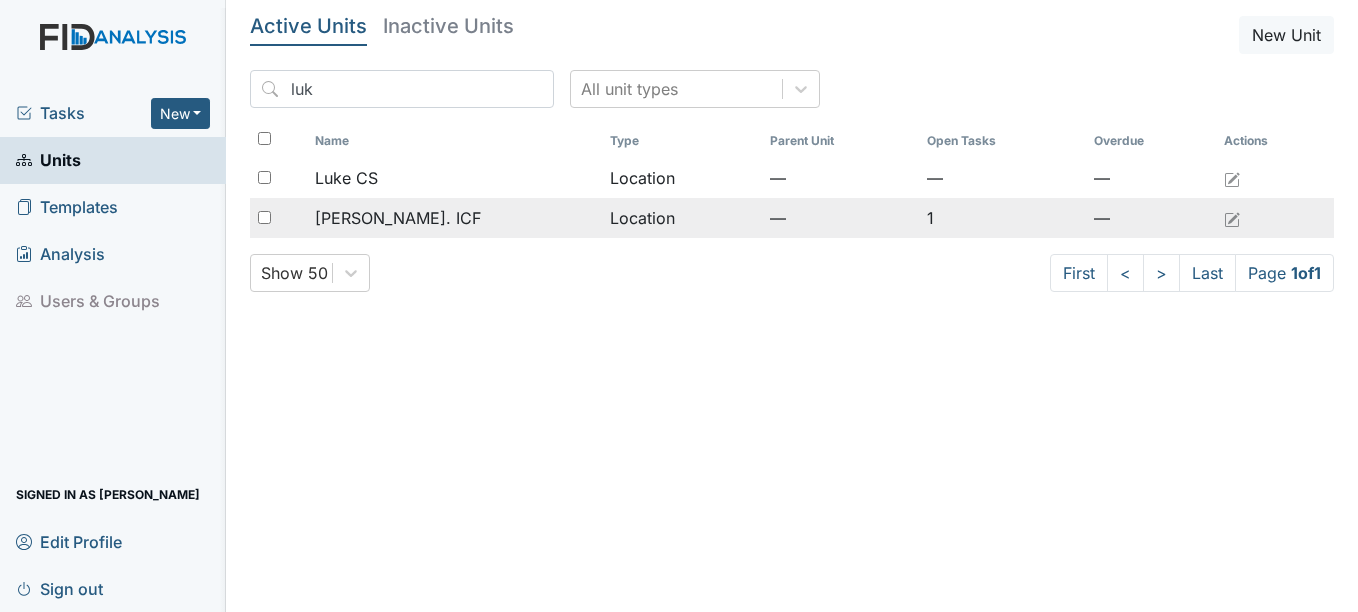 click on "Location" at bounding box center (681, 218) 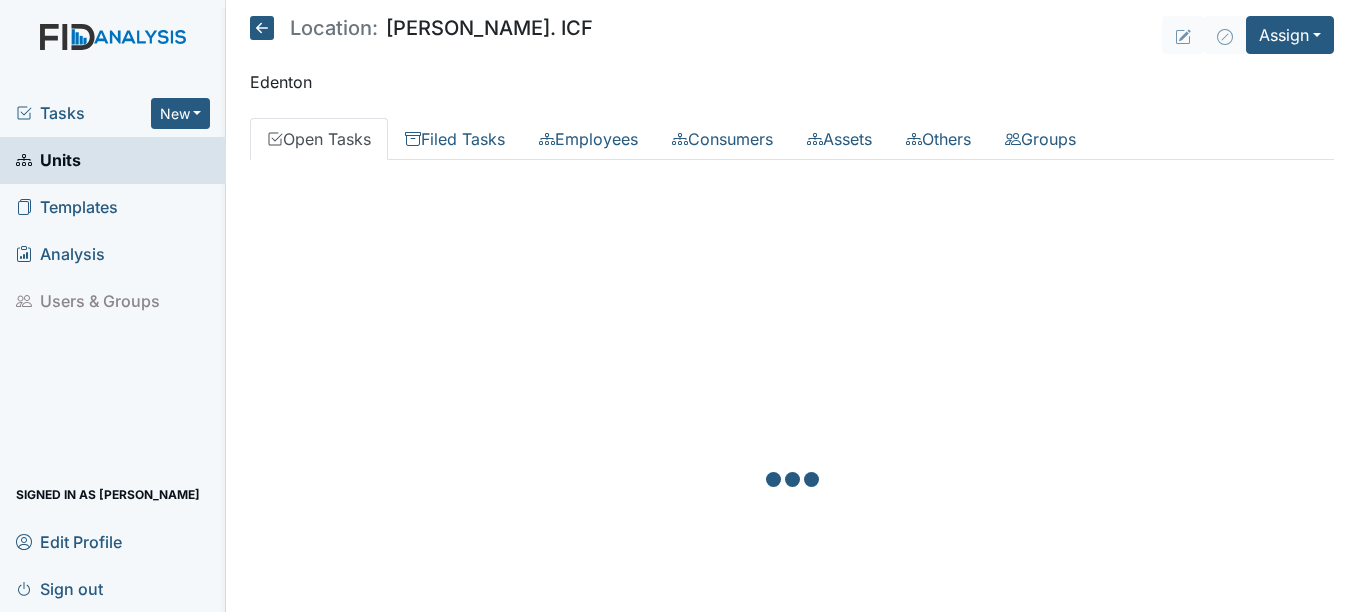 scroll, scrollTop: 0, scrollLeft: 0, axis: both 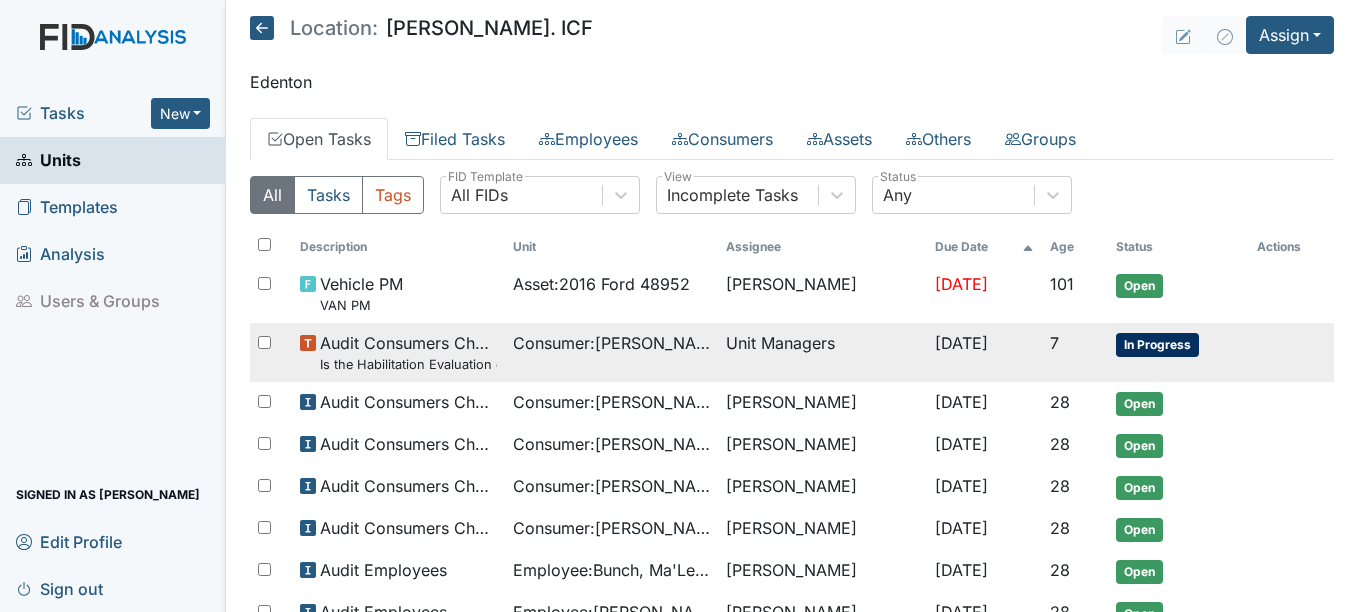 click on "In Progress" at bounding box center [1157, 345] 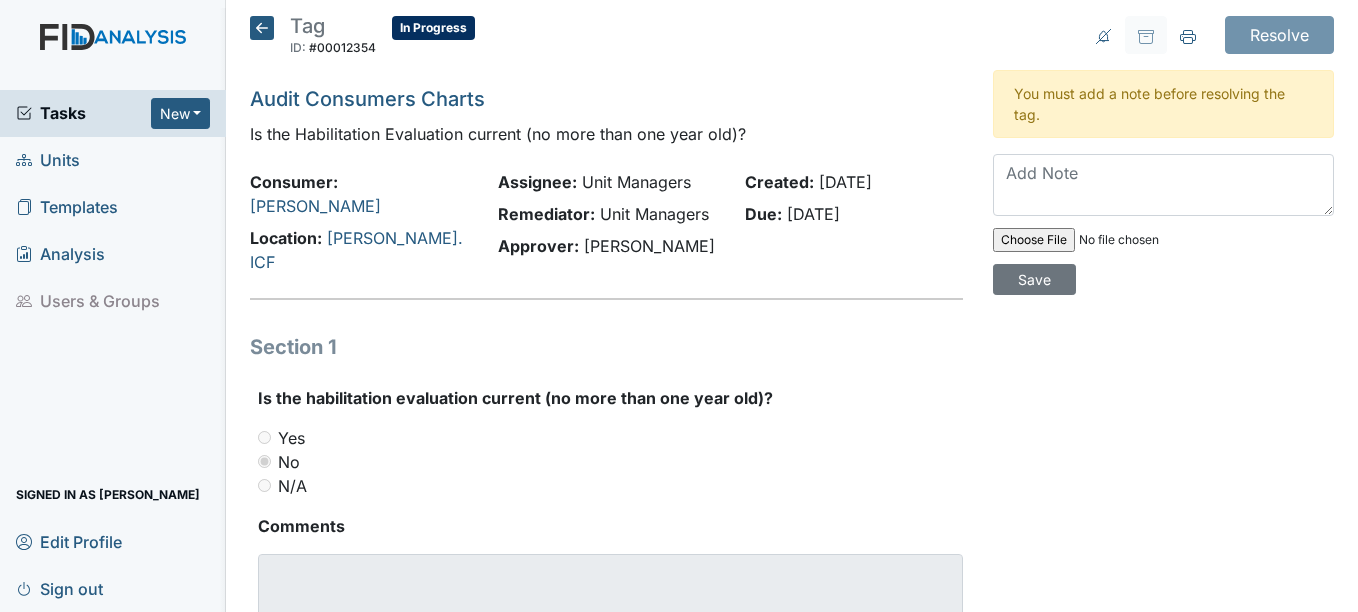 scroll, scrollTop: 0, scrollLeft: 0, axis: both 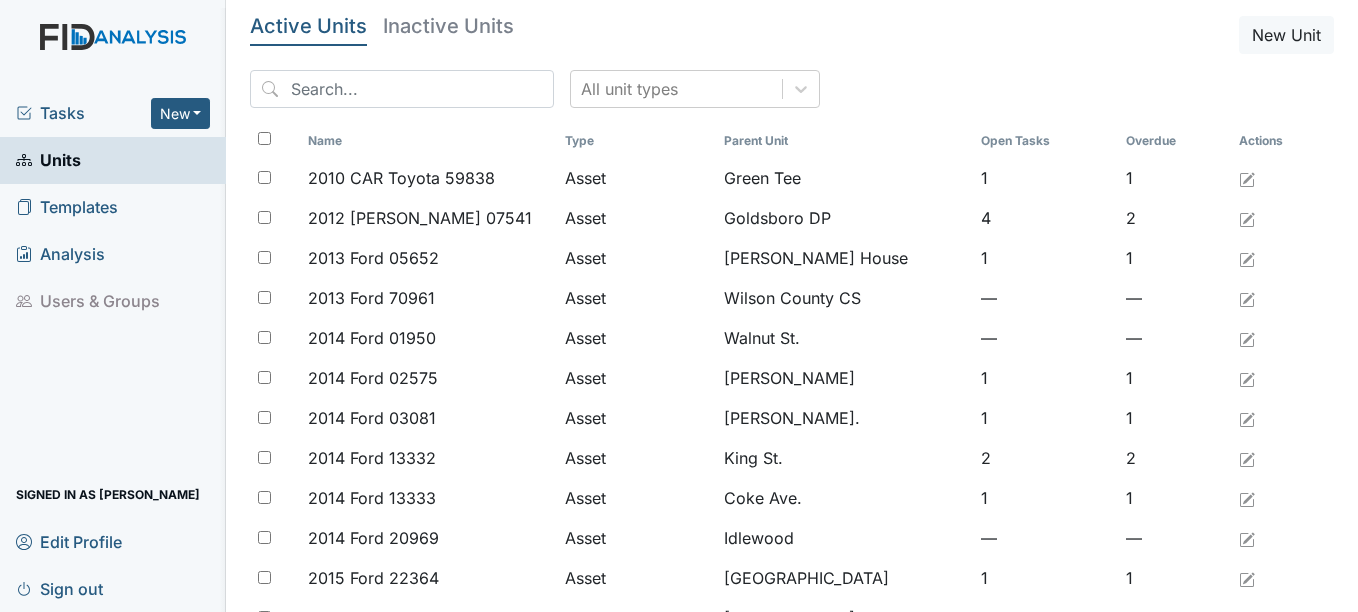 click on "Tasks" at bounding box center (83, 113) 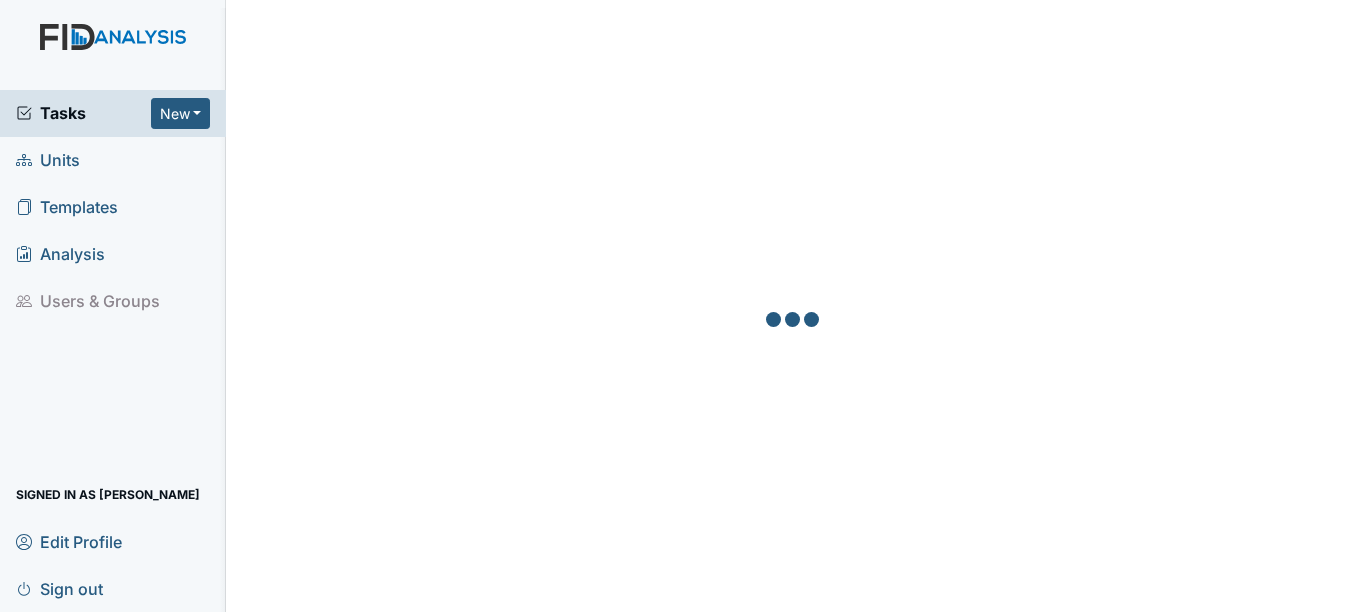 scroll, scrollTop: 0, scrollLeft: 0, axis: both 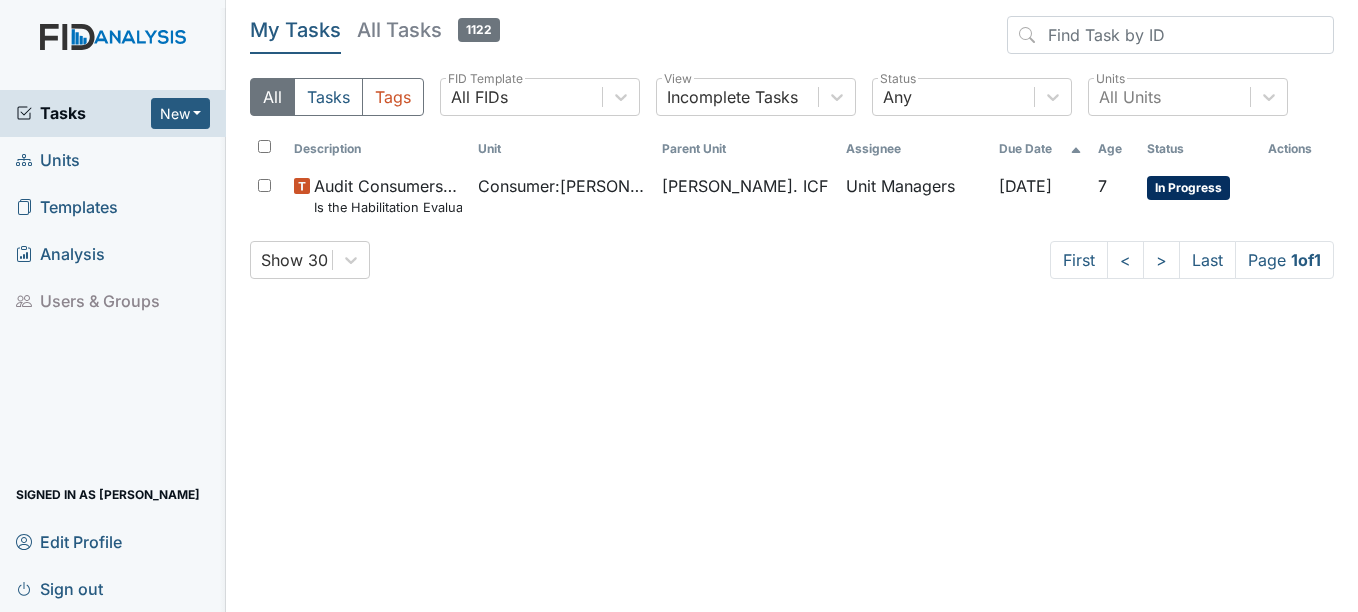 click on "Units" at bounding box center (48, 160) 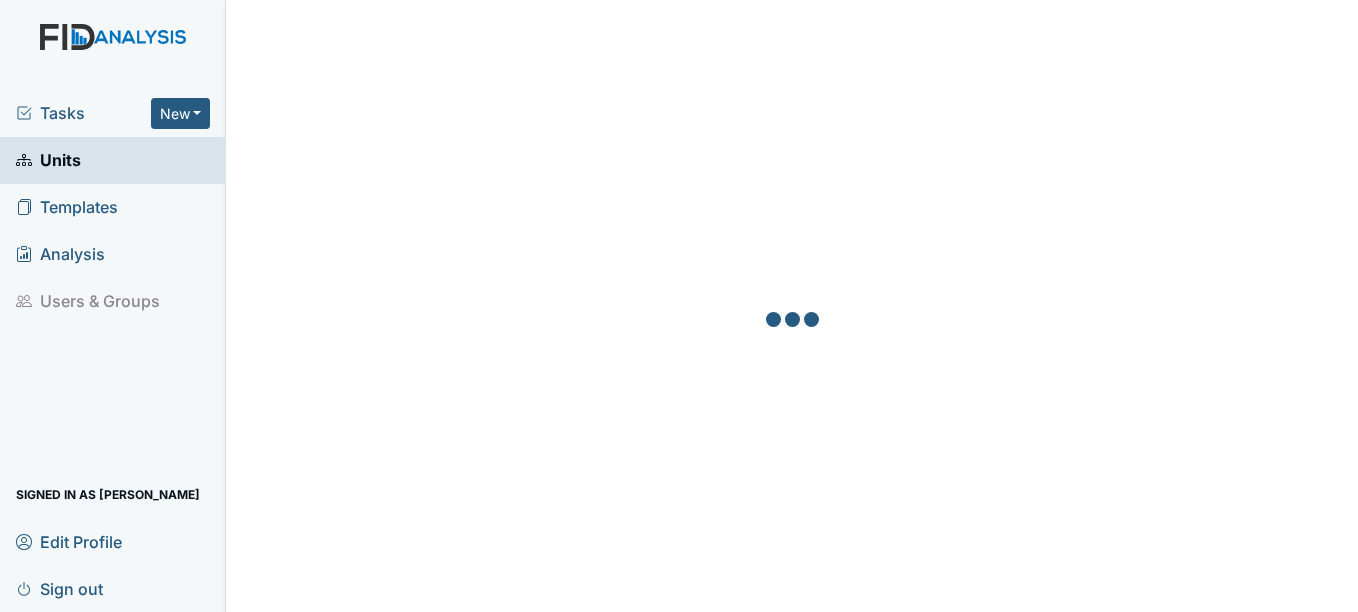 scroll, scrollTop: 0, scrollLeft: 0, axis: both 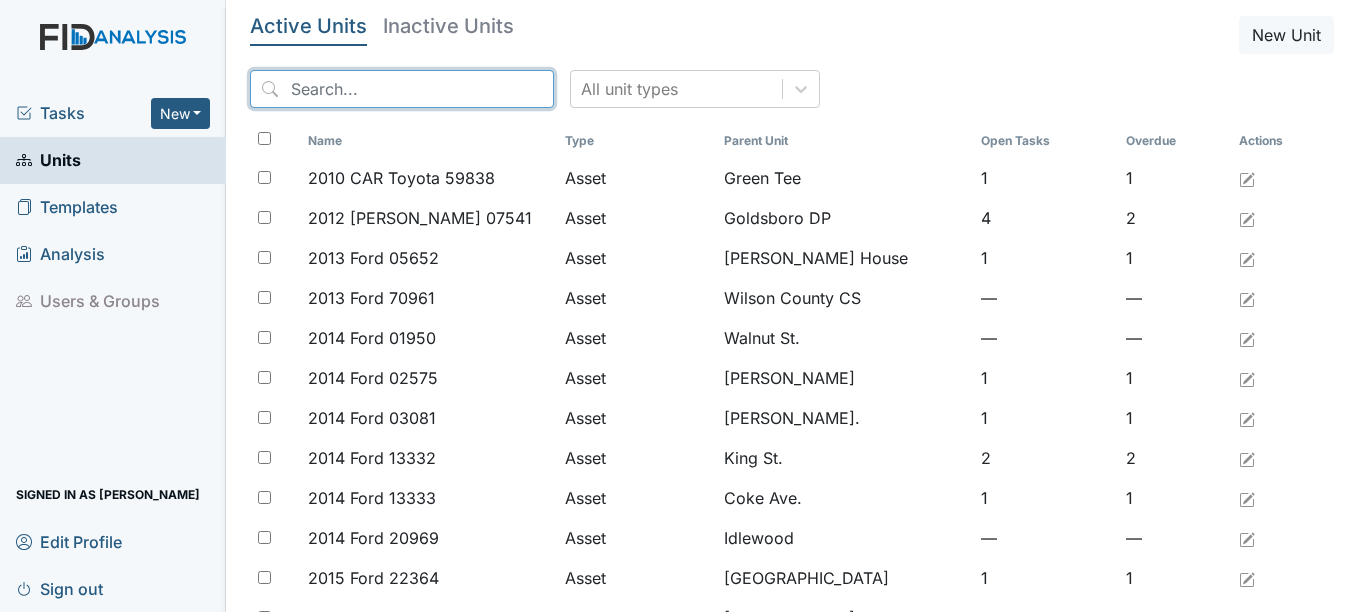 click at bounding box center [402, 89] 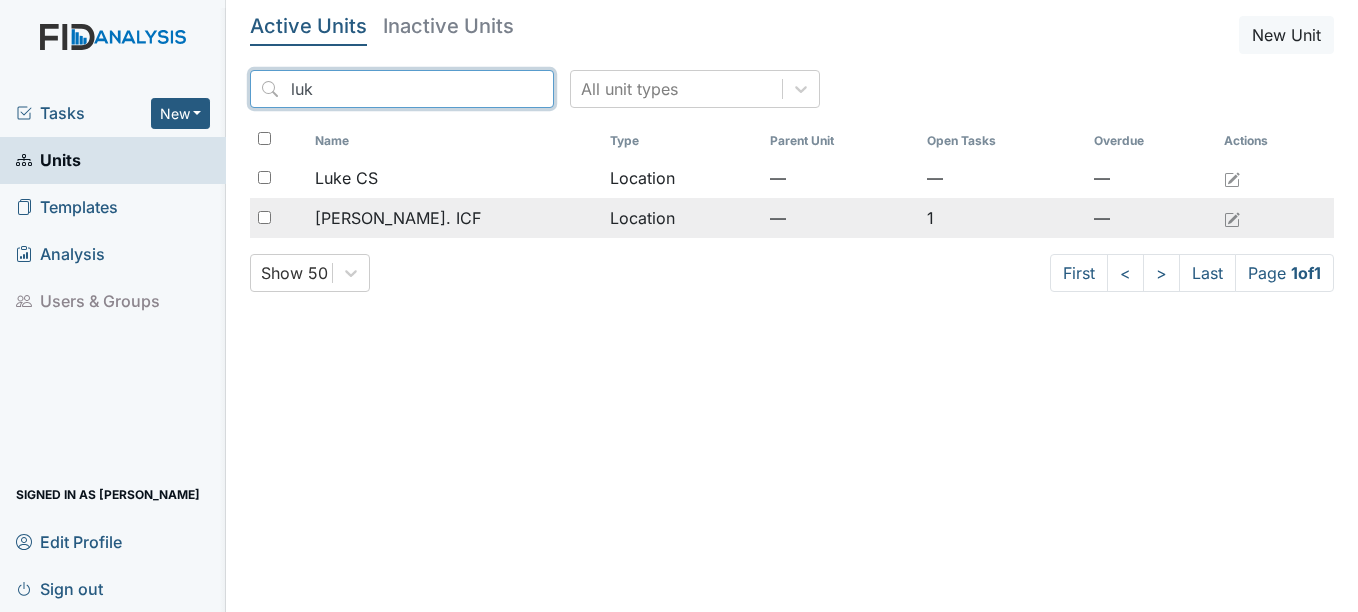 type on "luk" 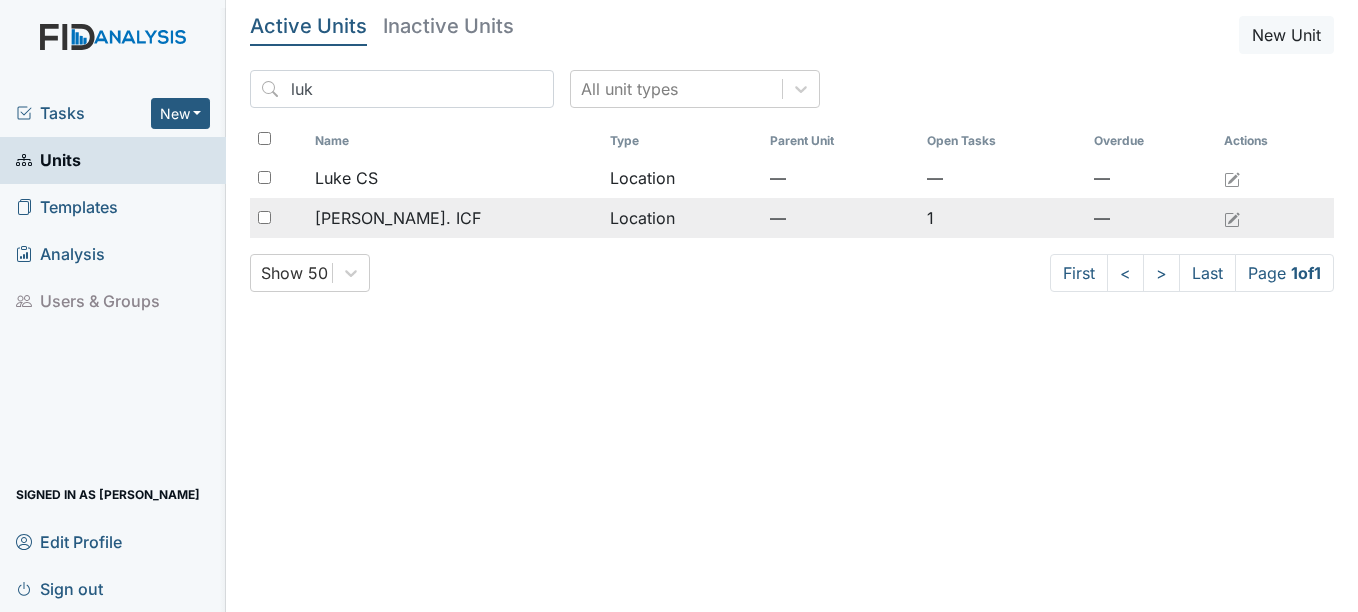 click on "[PERSON_NAME]. ICF" at bounding box center (398, 218) 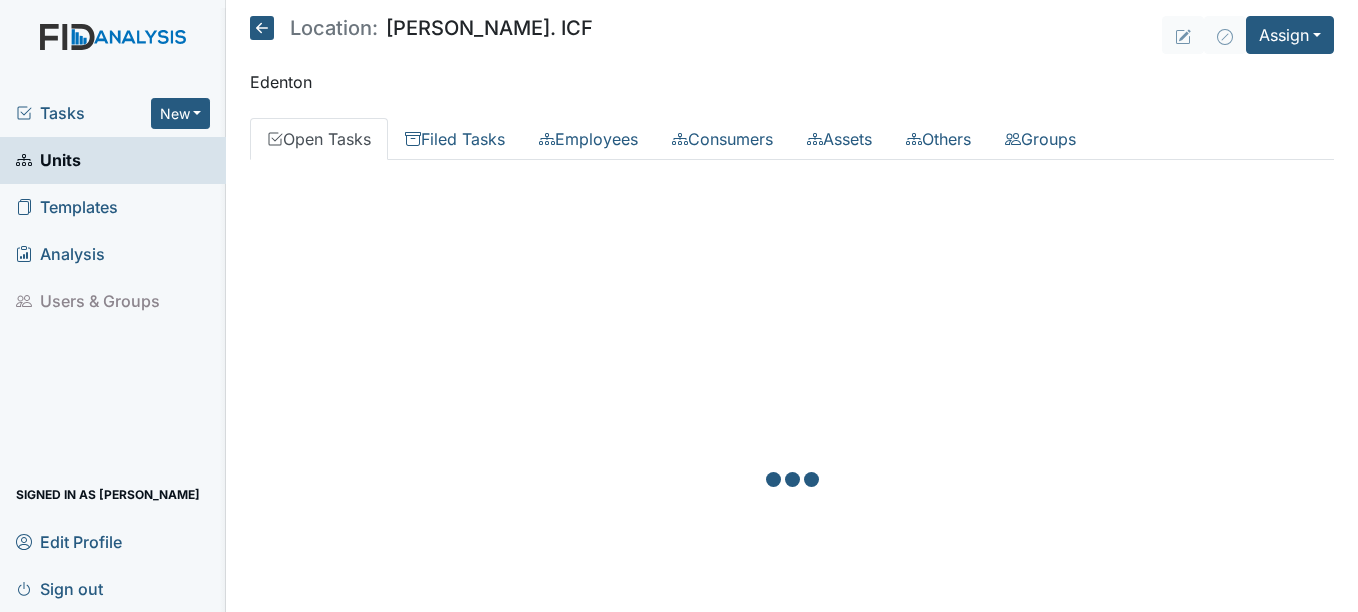 scroll, scrollTop: 0, scrollLeft: 0, axis: both 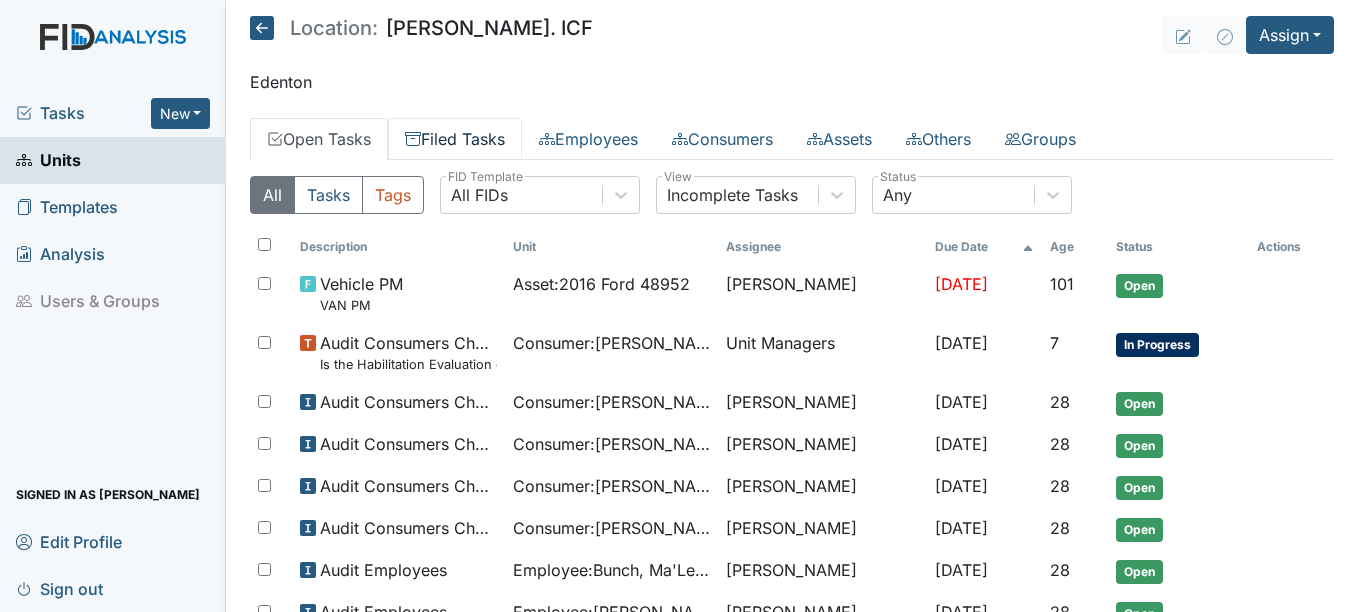 click on "Filed Tasks" at bounding box center [455, 139] 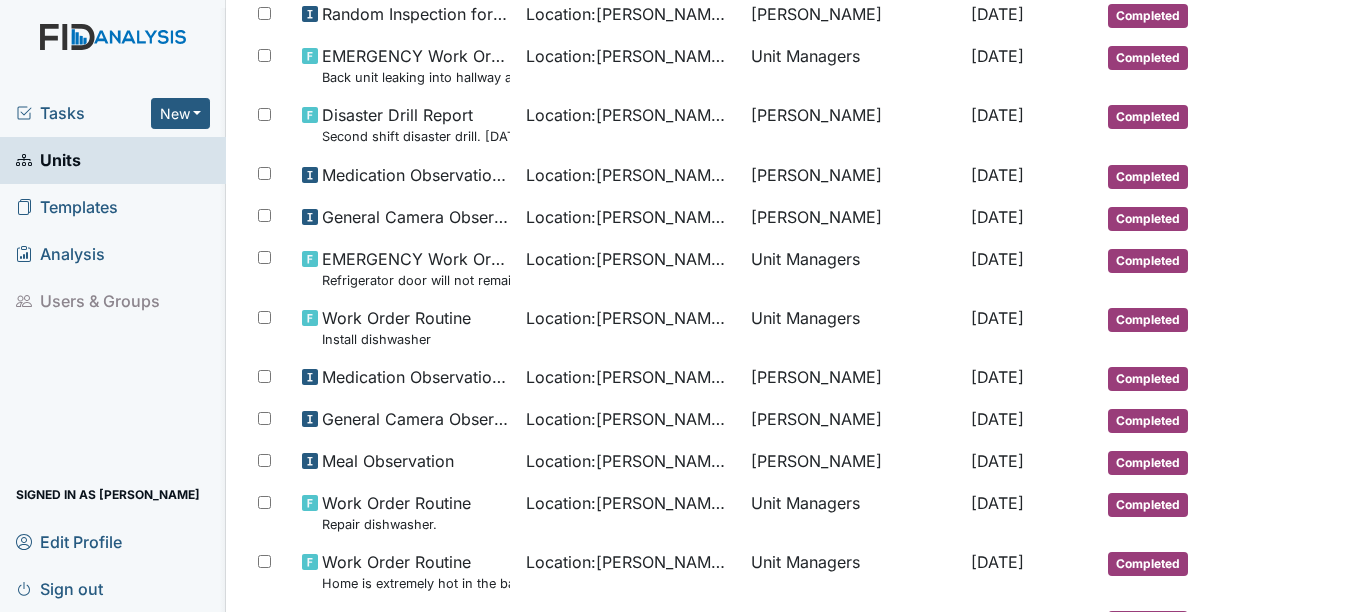 scroll, scrollTop: 0, scrollLeft: 0, axis: both 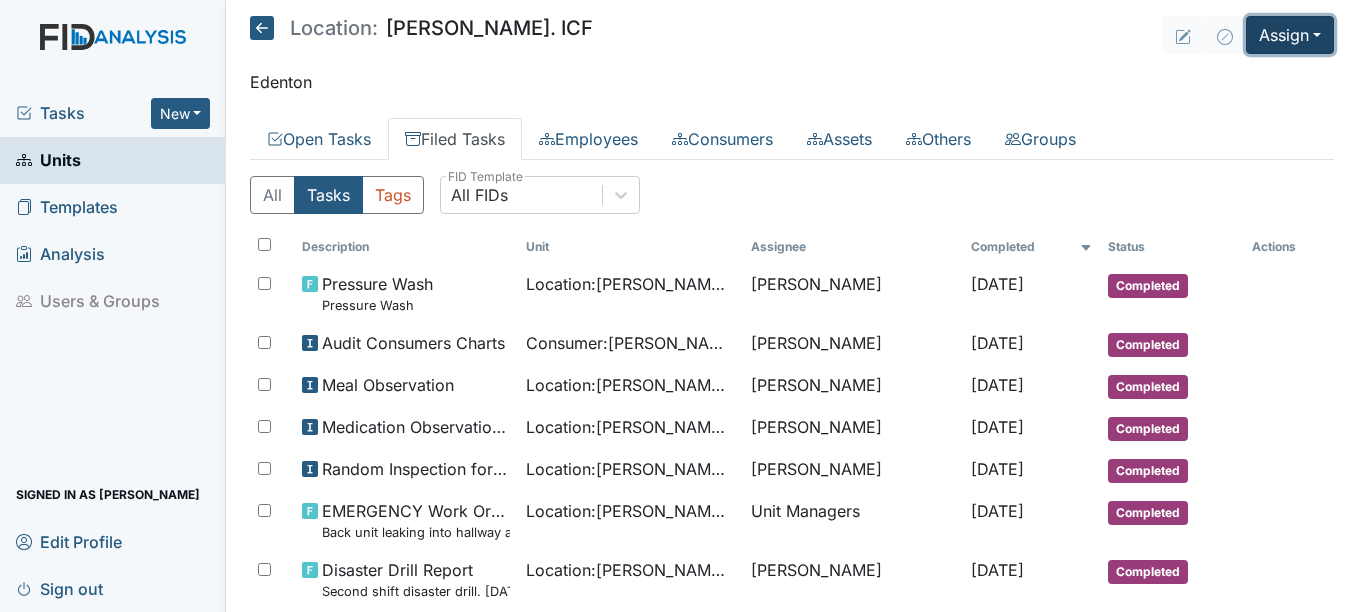 click on "Assign" at bounding box center (1290, 35) 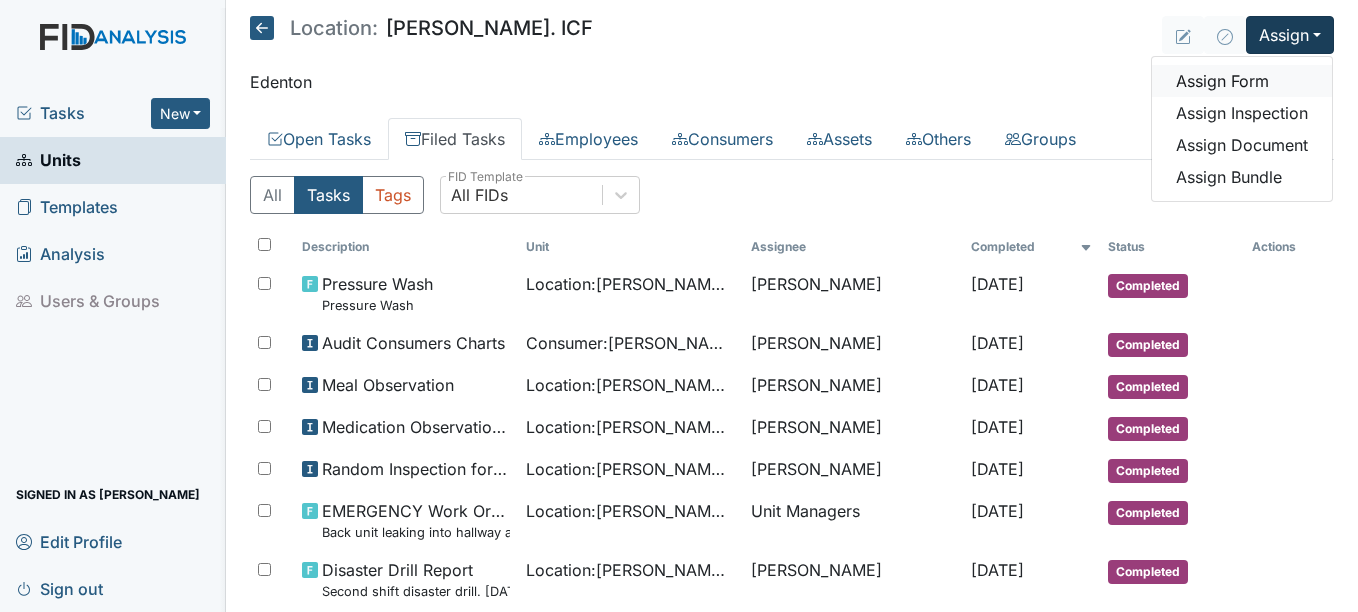click on "Assign Form" at bounding box center (1242, 81) 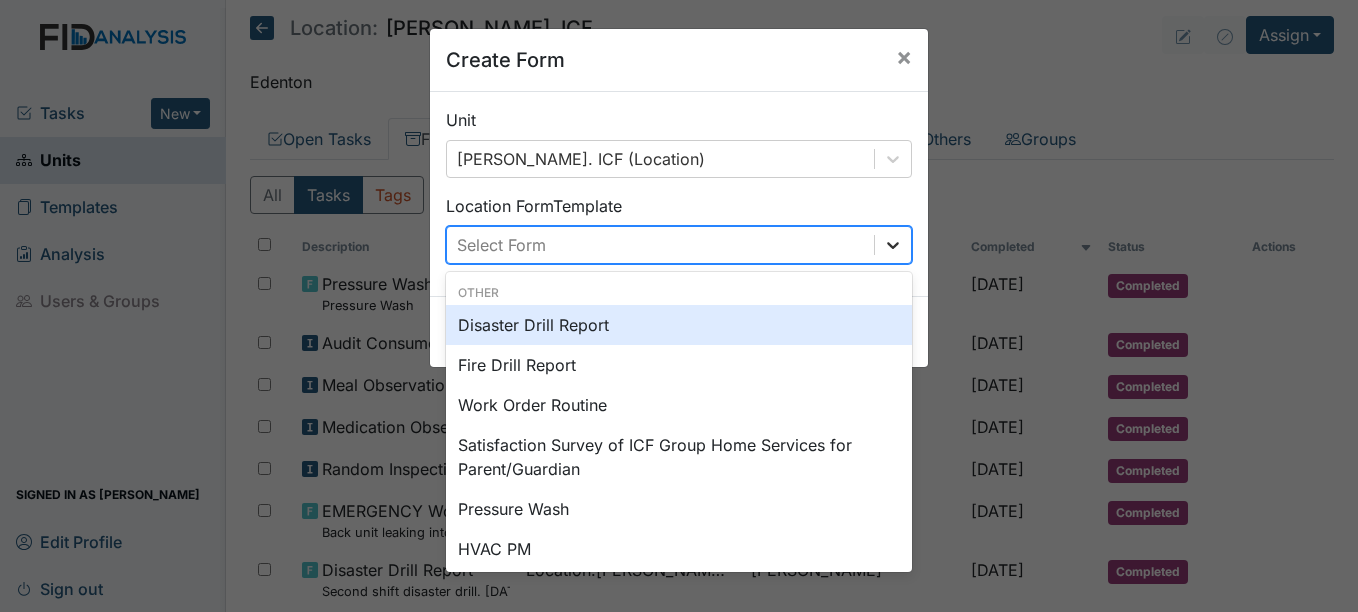 click at bounding box center [893, 245] 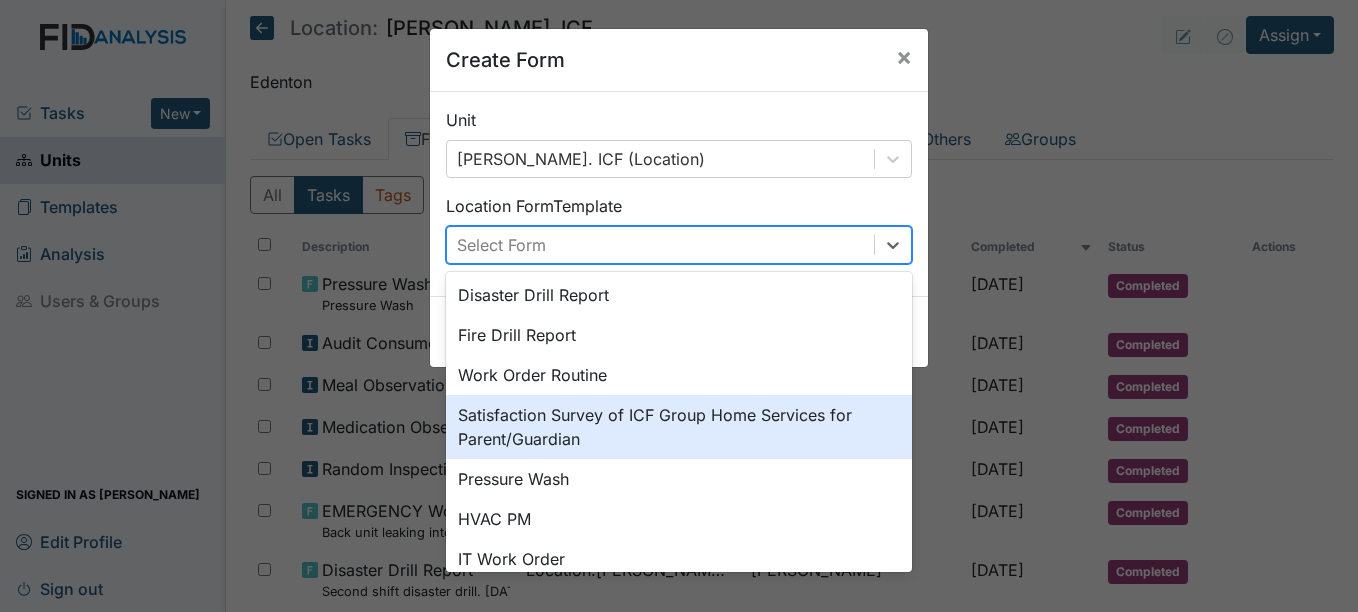 scroll, scrollTop: 0, scrollLeft: 0, axis: both 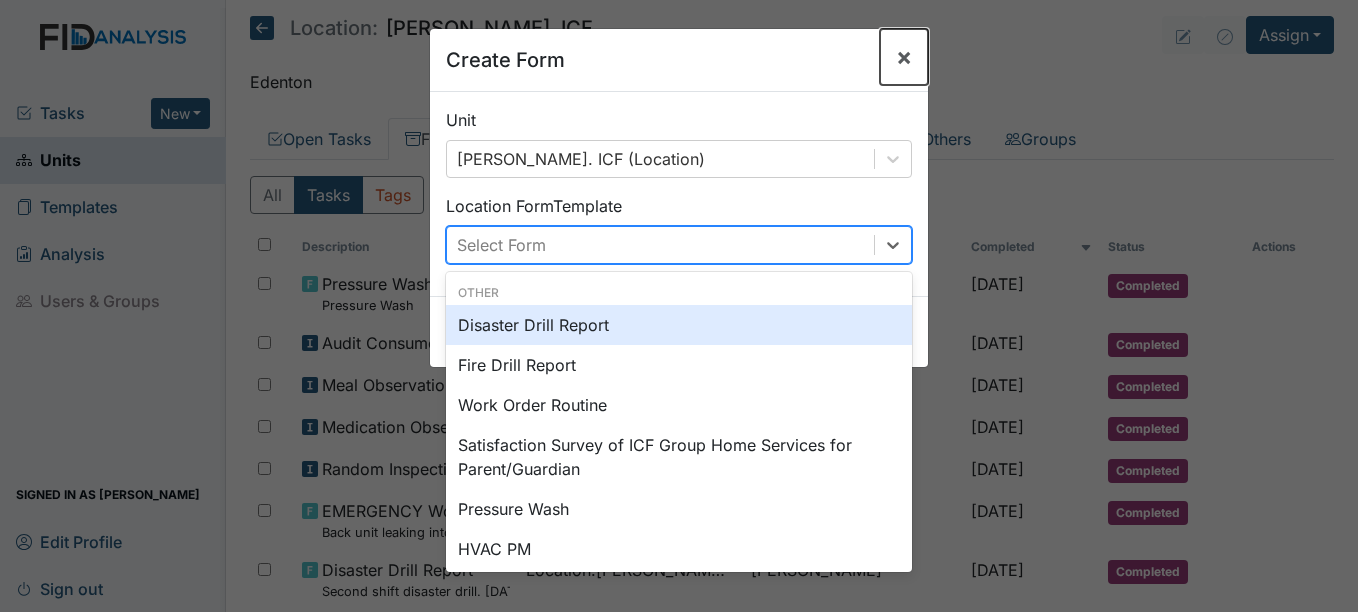 click on "×" at bounding box center (904, 56) 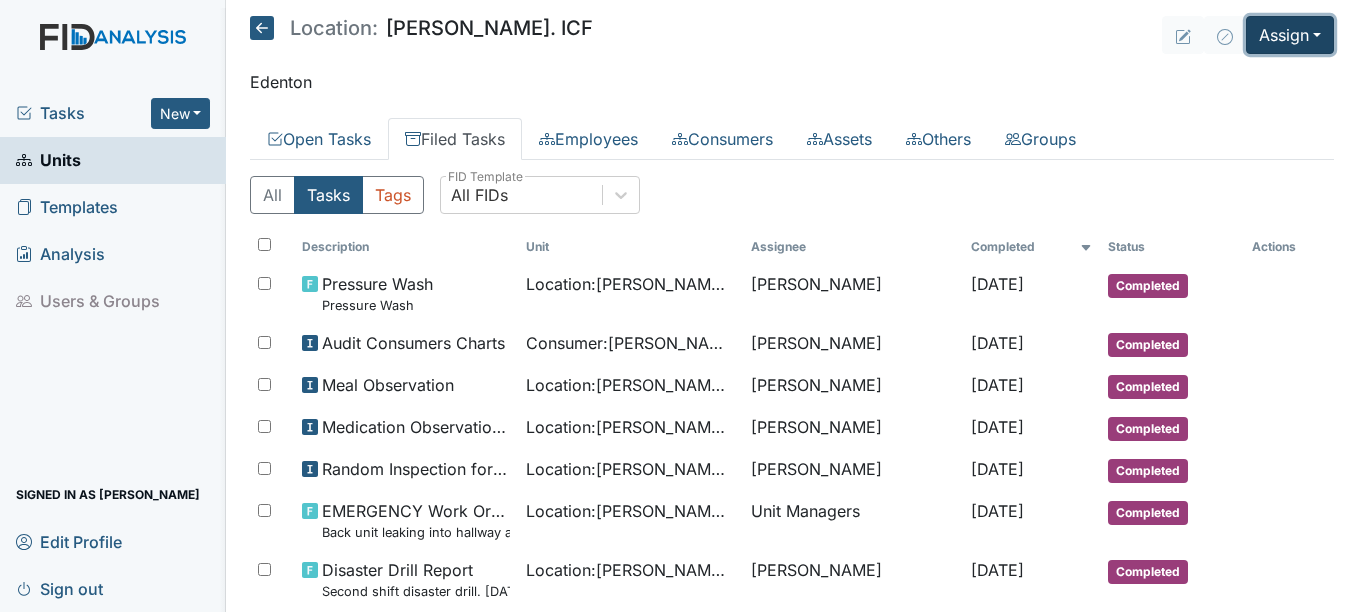 click on "Assign" at bounding box center [1290, 35] 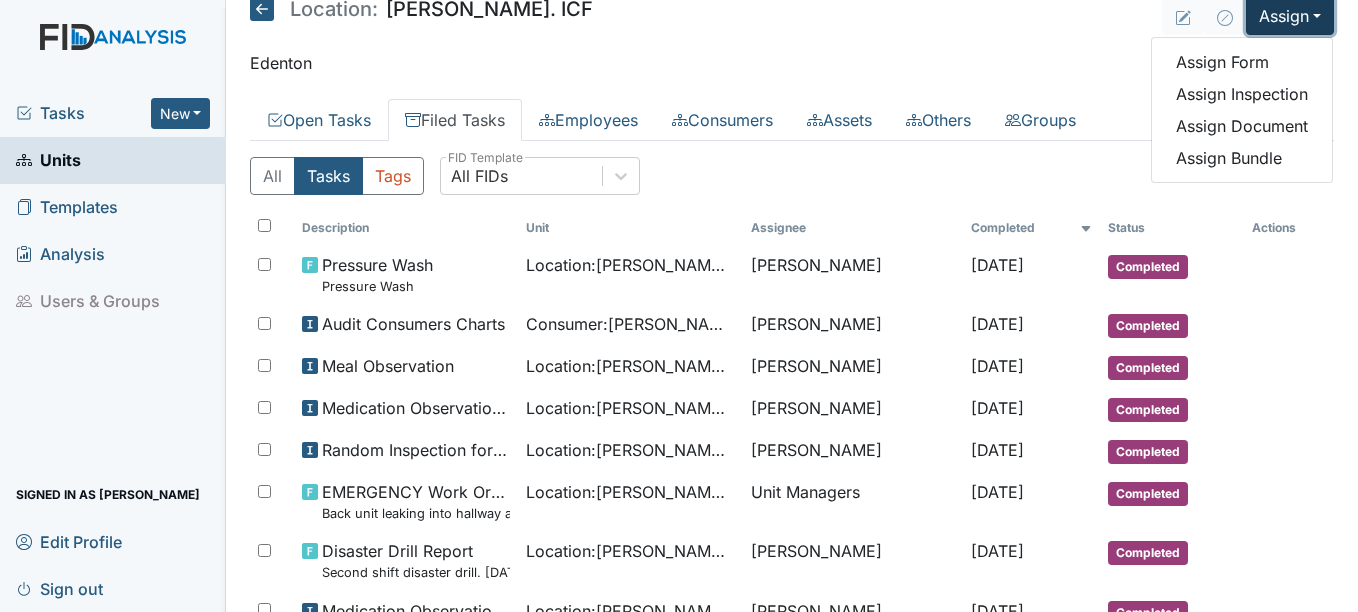 scroll, scrollTop: 0, scrollLeft: 0, axis: both 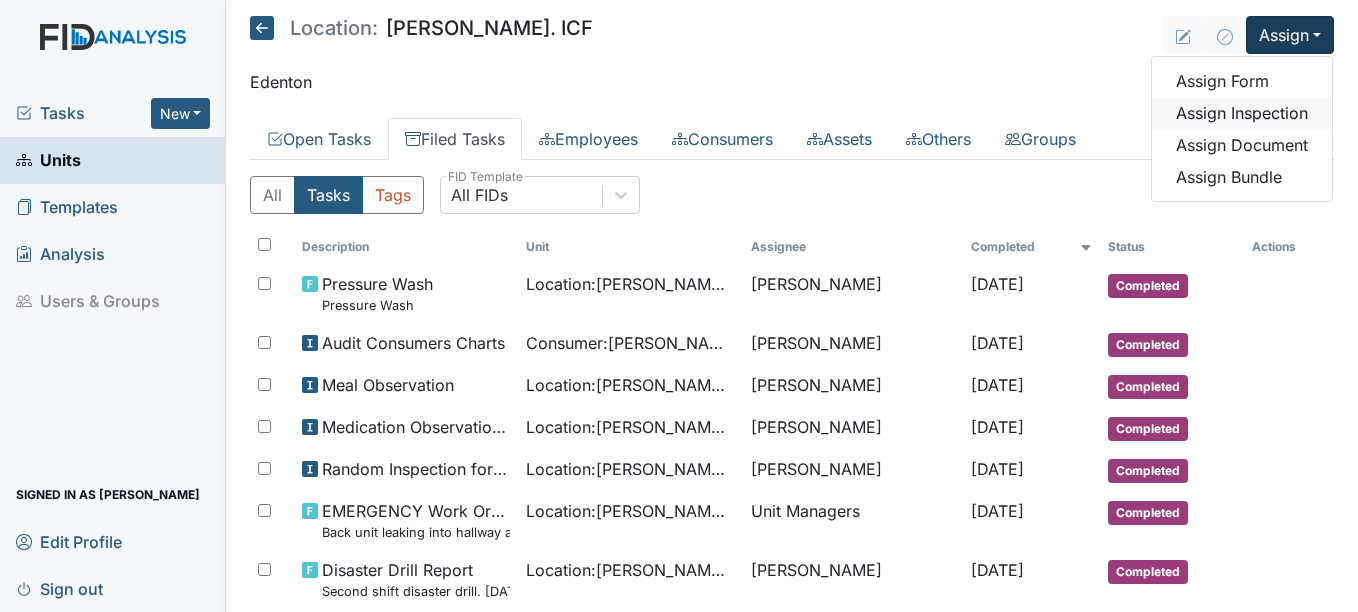 click on "Assign Inspection" at bounding box center [1242, 113] 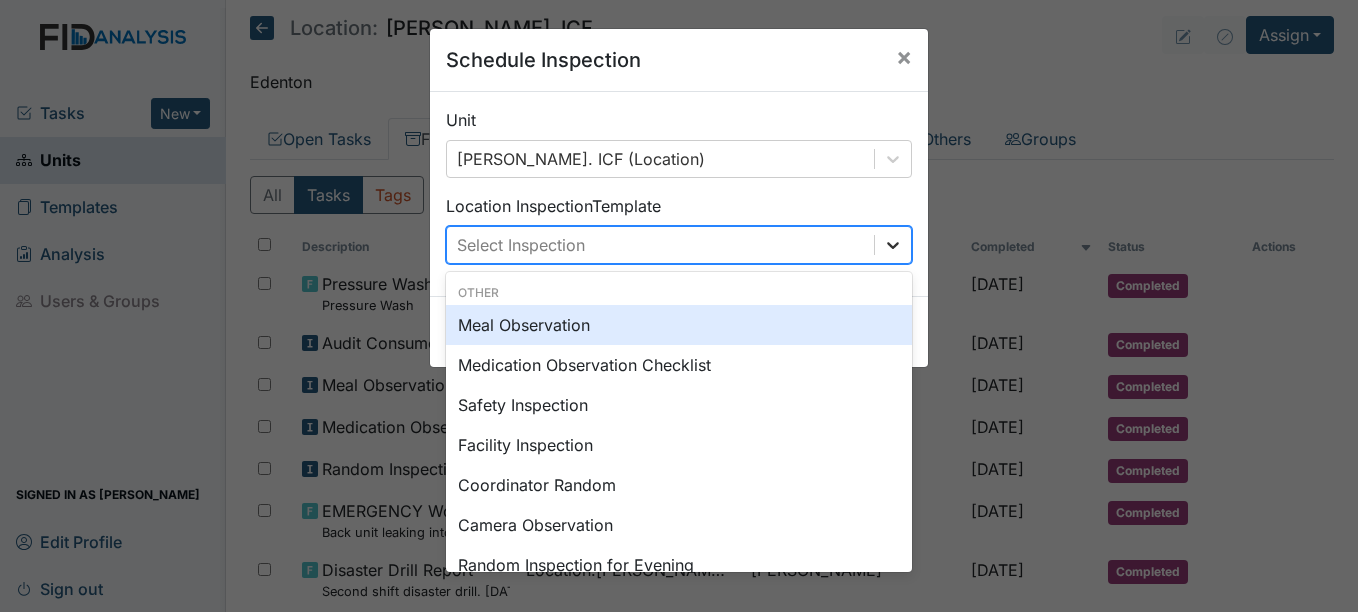 click at bounding box center (893, 245) 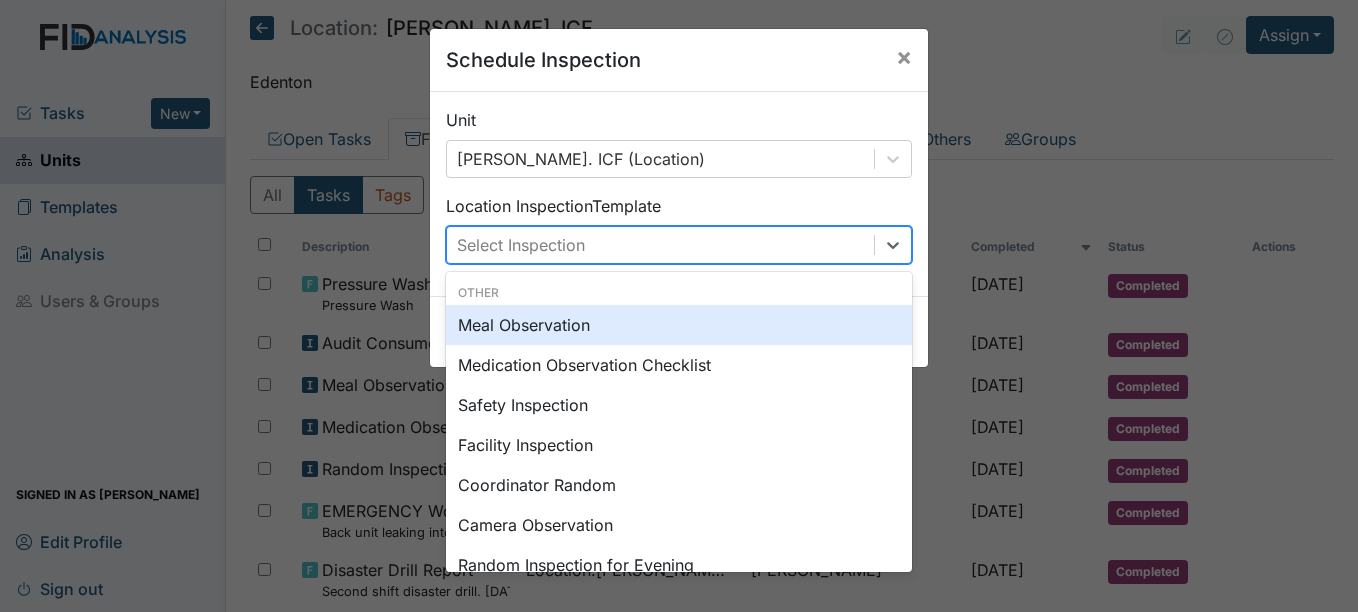 click on "Meal Observation" at bounding box center (679, 325) 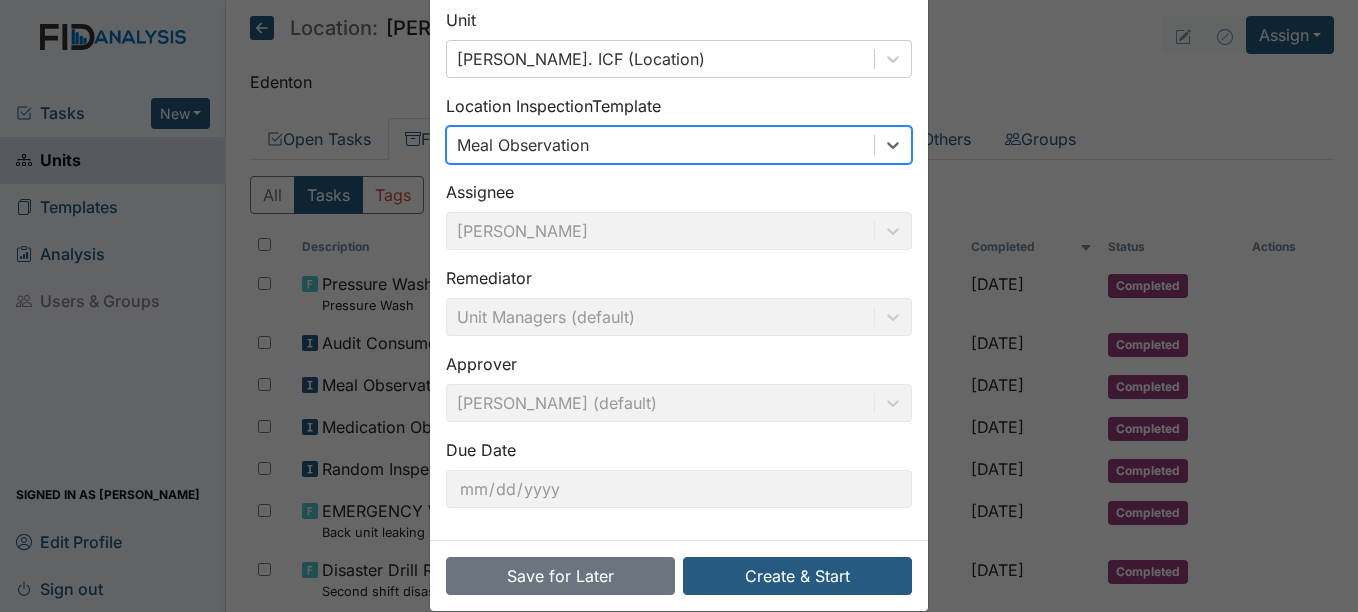 scroll, scrollTop: 128, scrollLeft: 0, axis: vertical 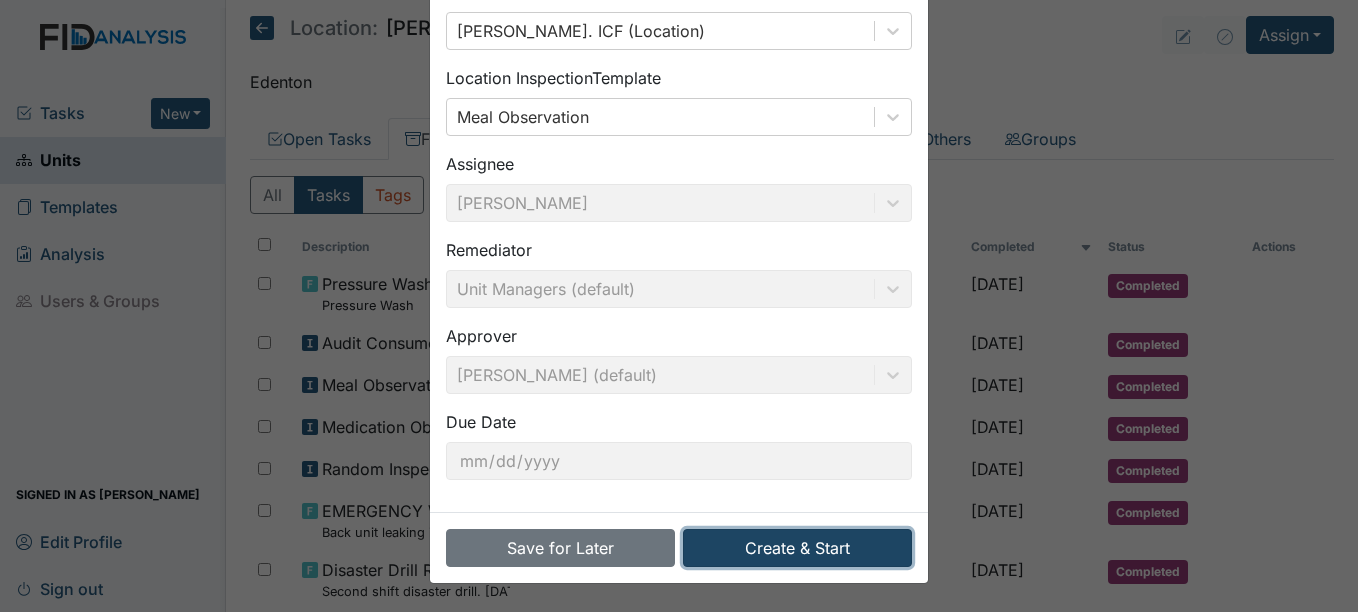 click on "Create & Start" at bounding box center (797, 548) 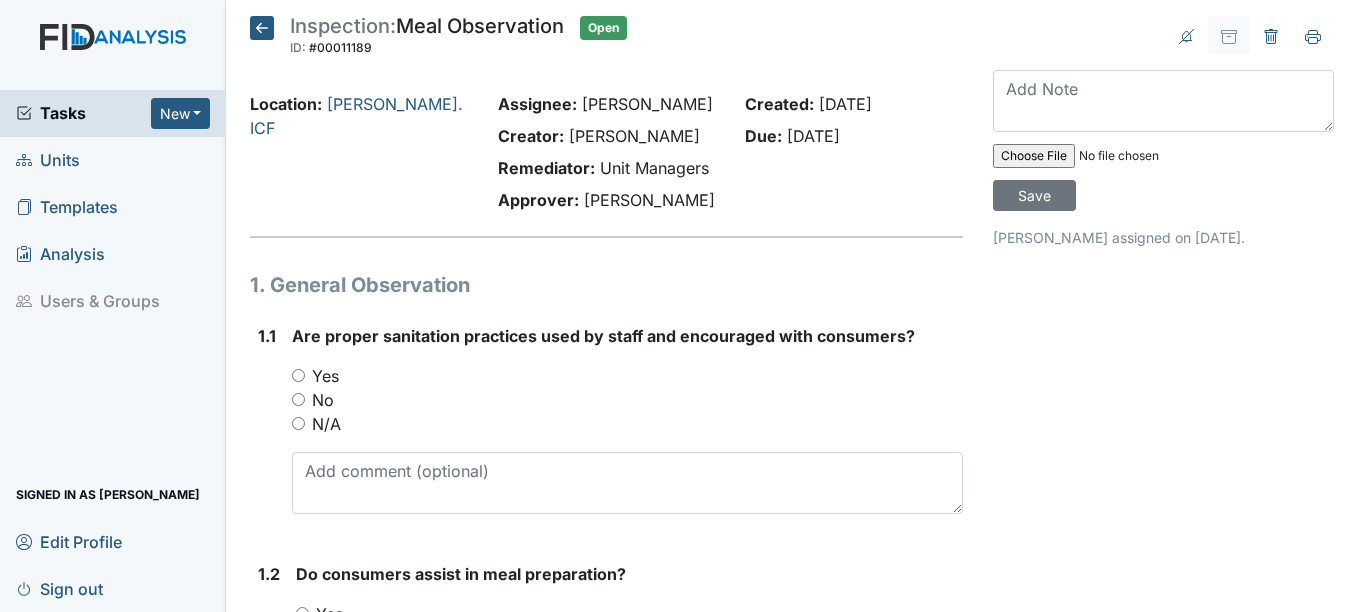 scroll, scrollTop: 0, scrollLeft: 0, axis: both 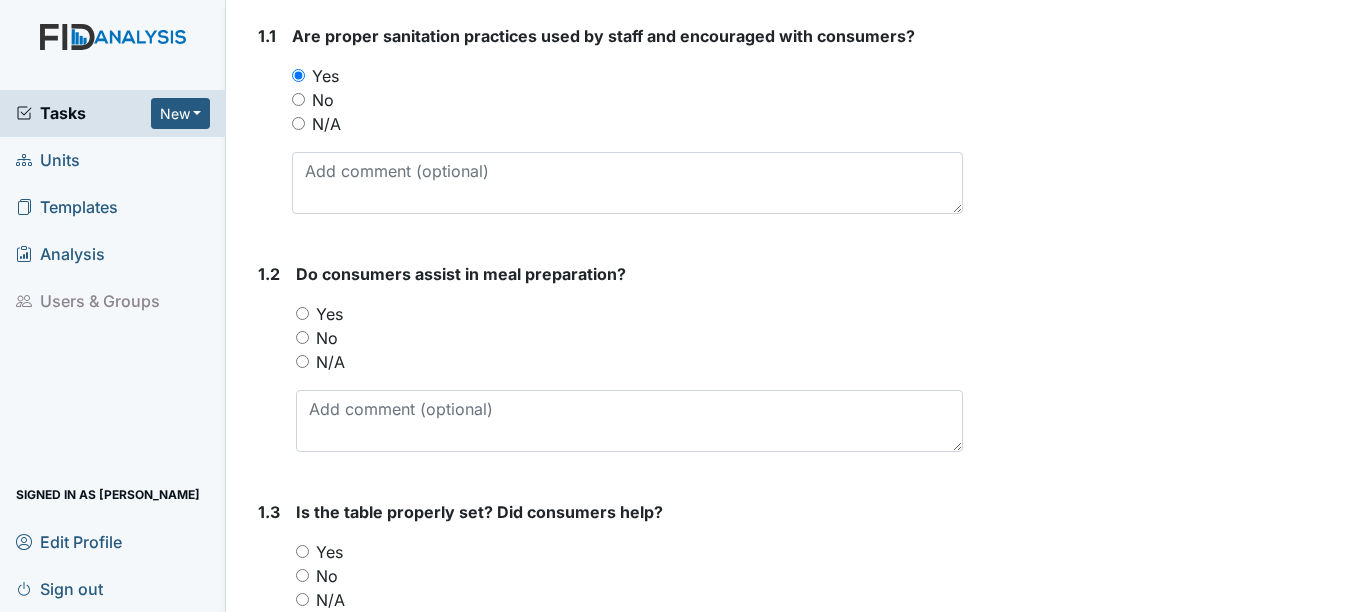 click on "Yes" at bounding box center (329, 314) 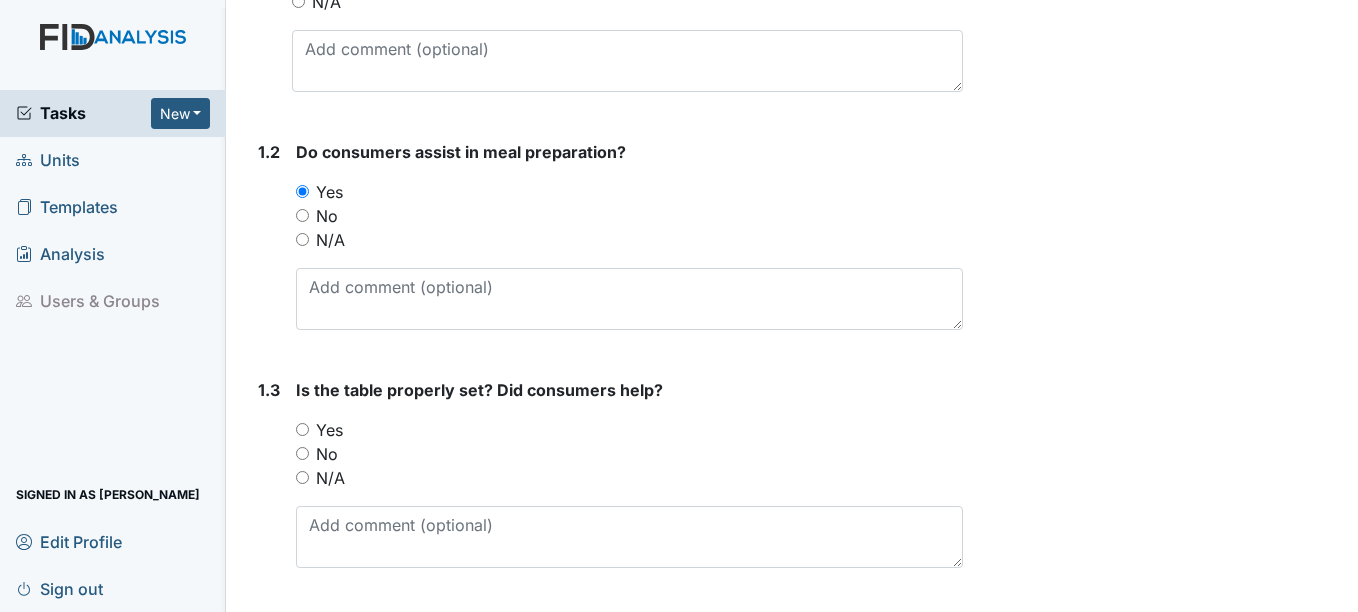 scroll, scrollTop: 500, scrollLeft: 0, axis: vertical 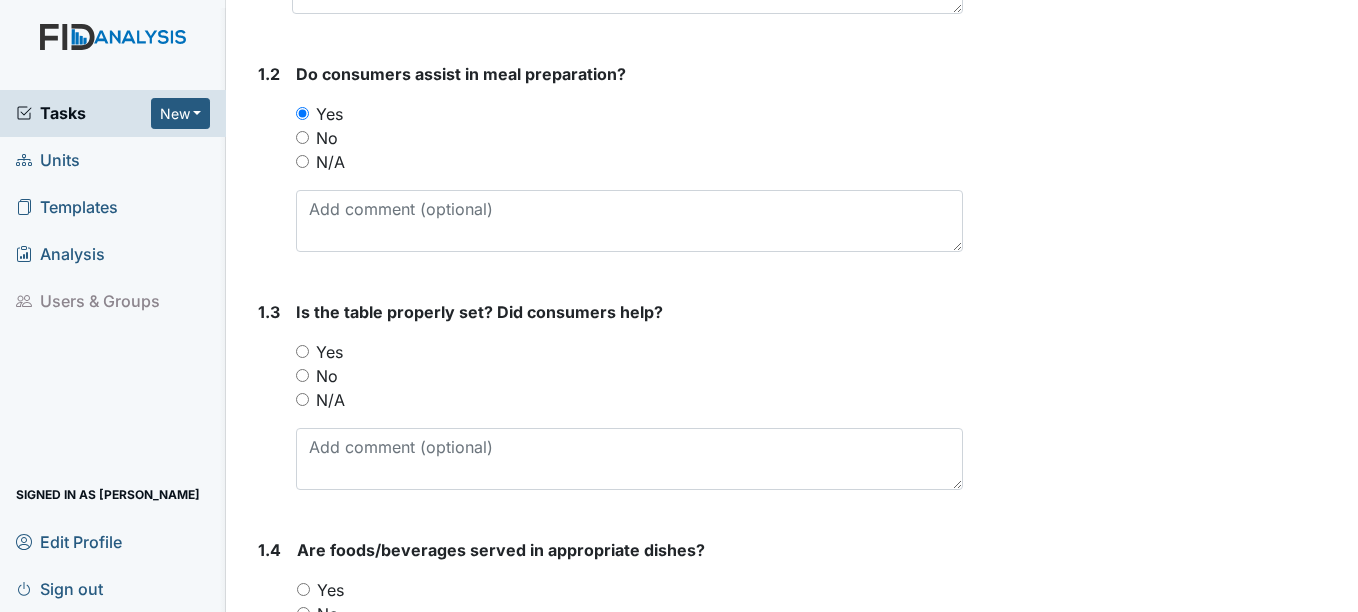 click on "Yes" at bounding box center [329, 352] 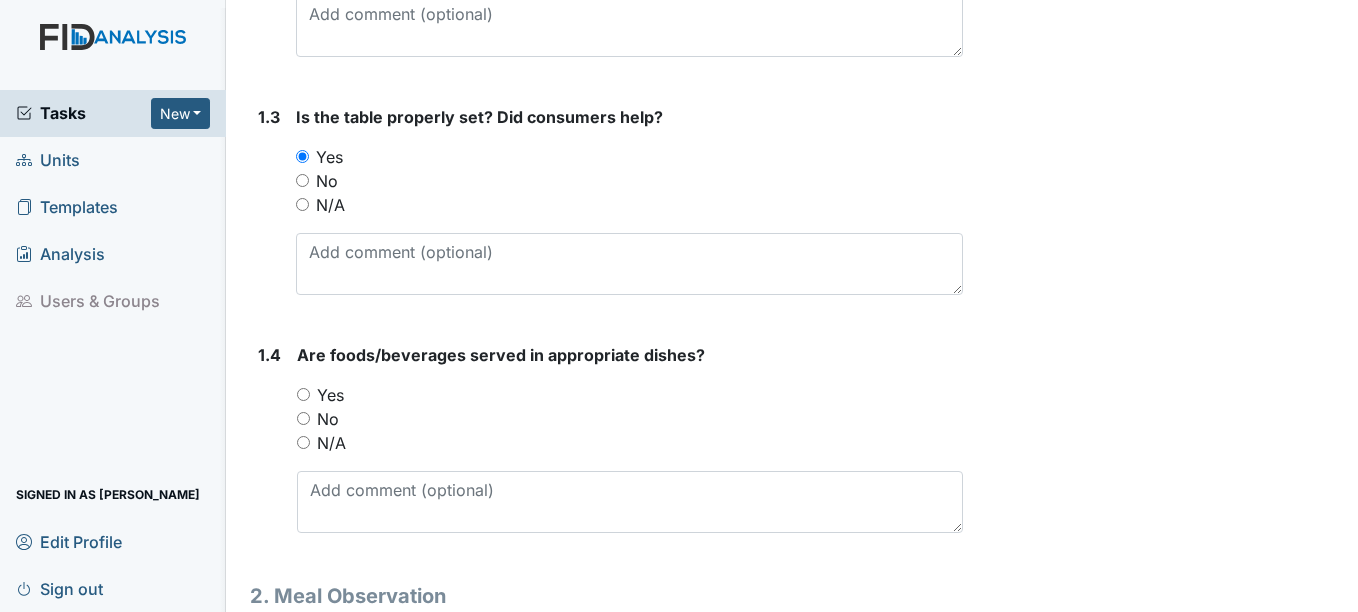 scroll, scrollTop: 800, scrollLeft: 0, axis: vertical 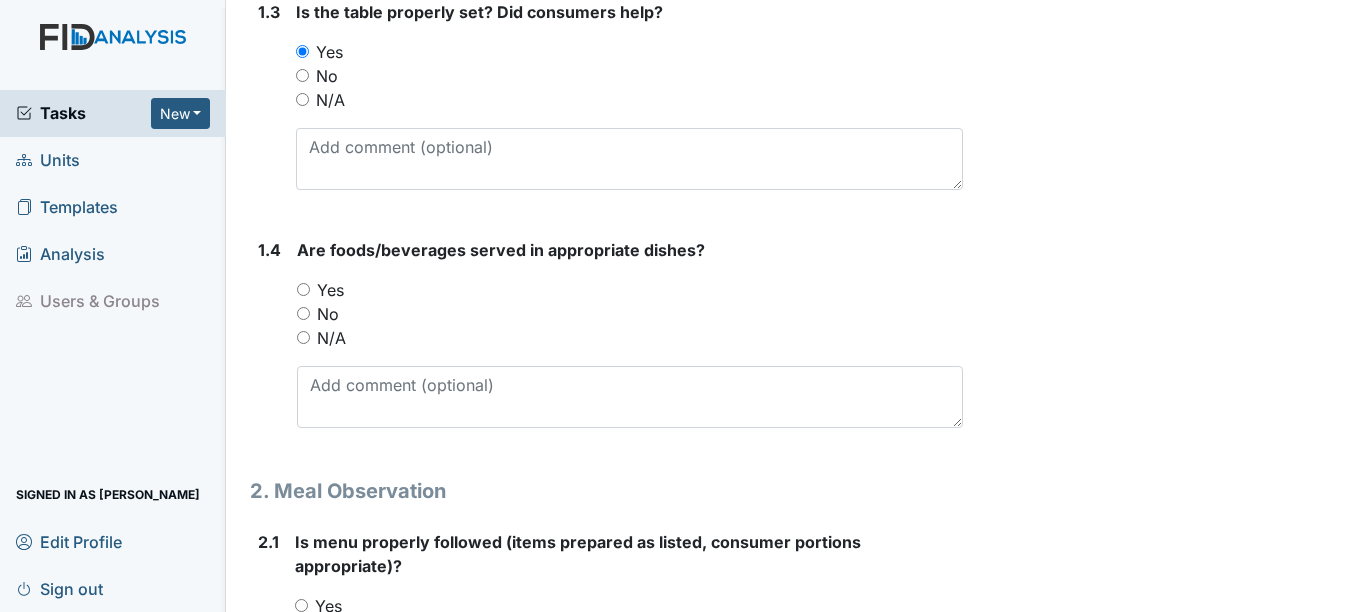 click on "Yes" at bounding box center (330, 290) 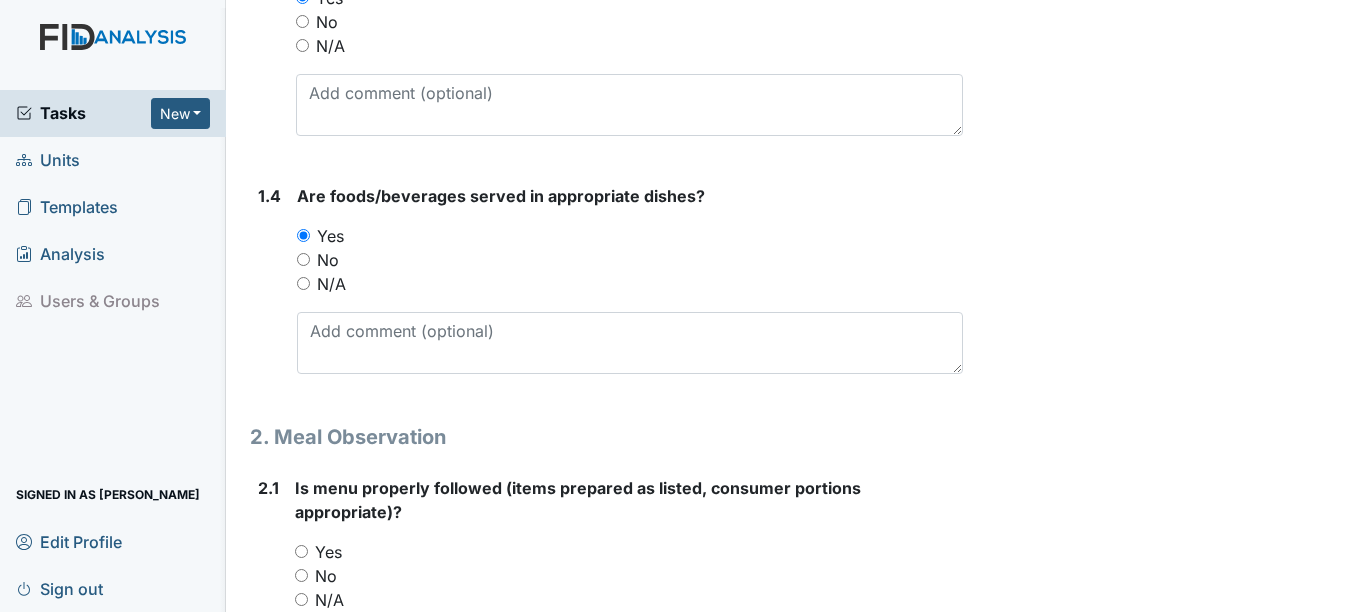 scroll, scrollTop: 1000, scrollLeft: 0, axis: vertical 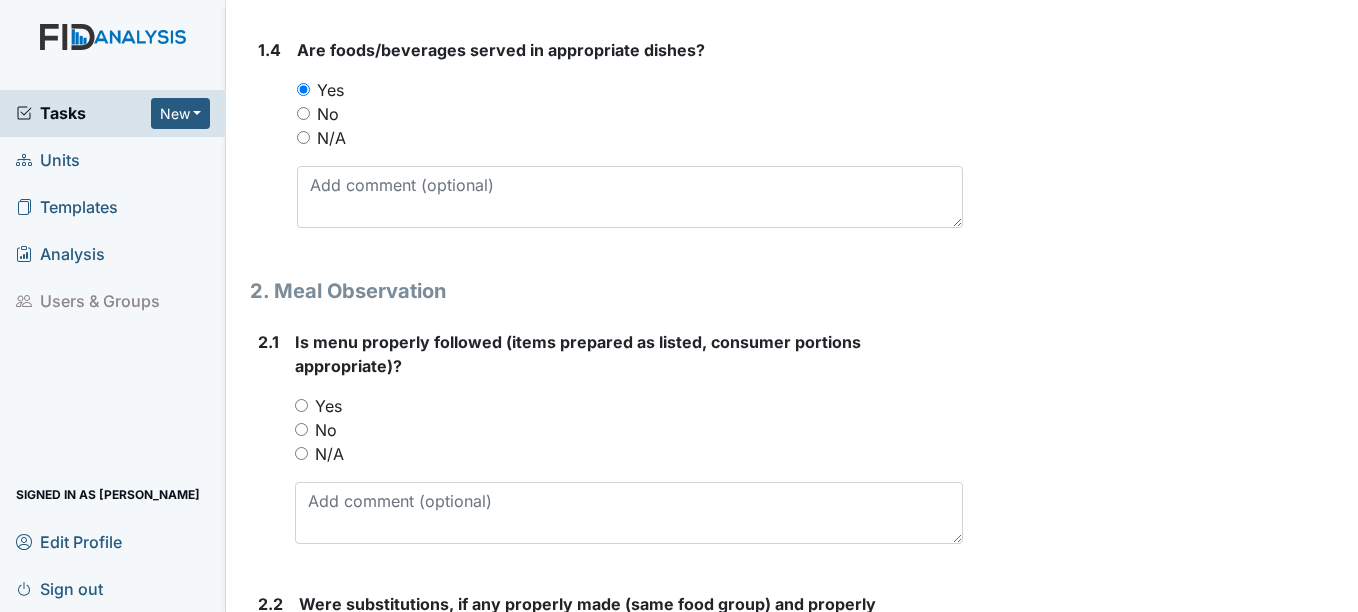 click on "Yes" at bounding box center (328, 406) 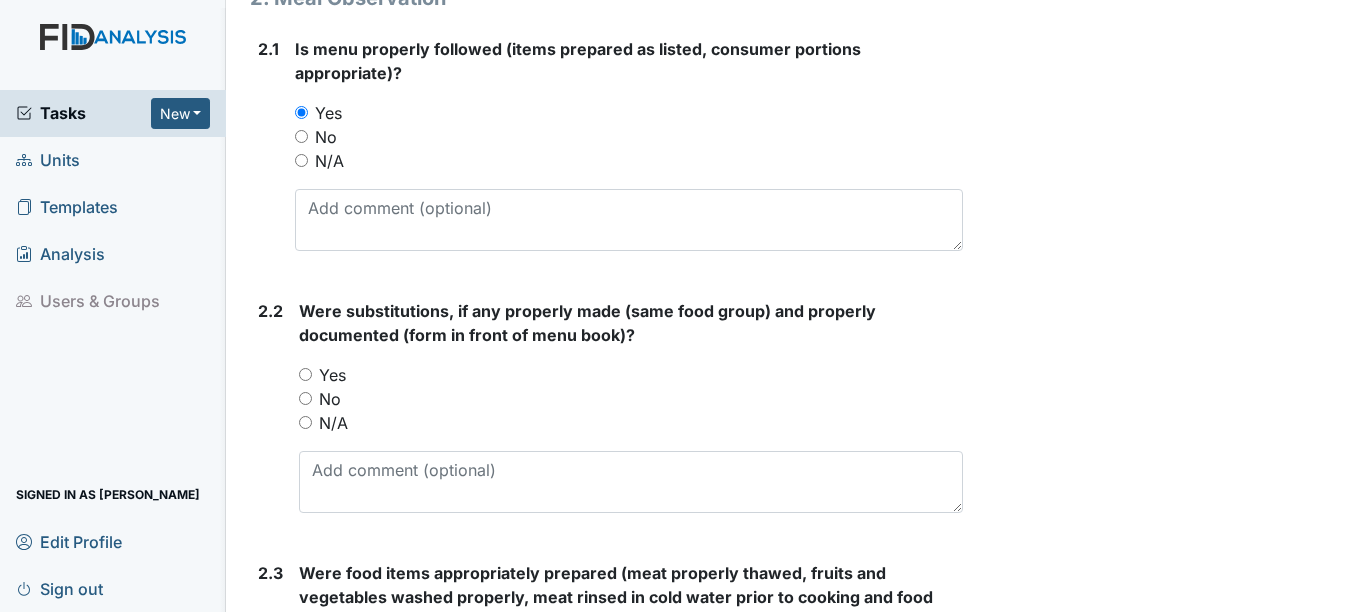 scroll, scrollTop: 1300, scrollLeft: 0, axis: vertical 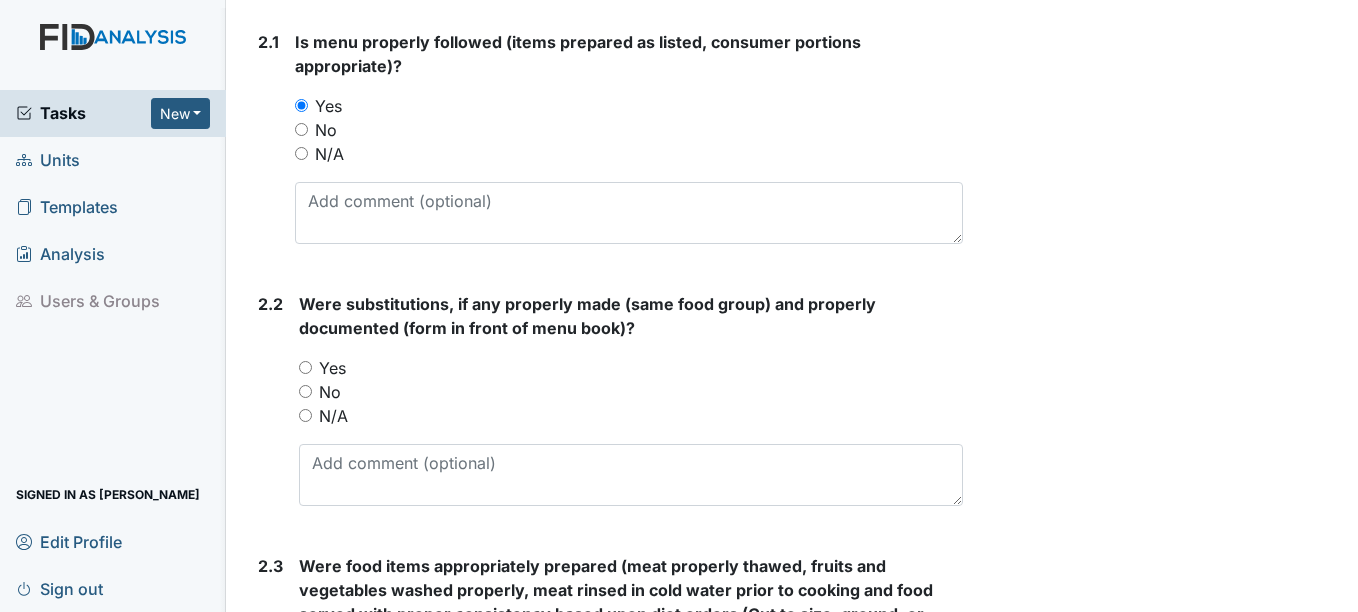 click on "N/A" at bounding box center (333, 416) 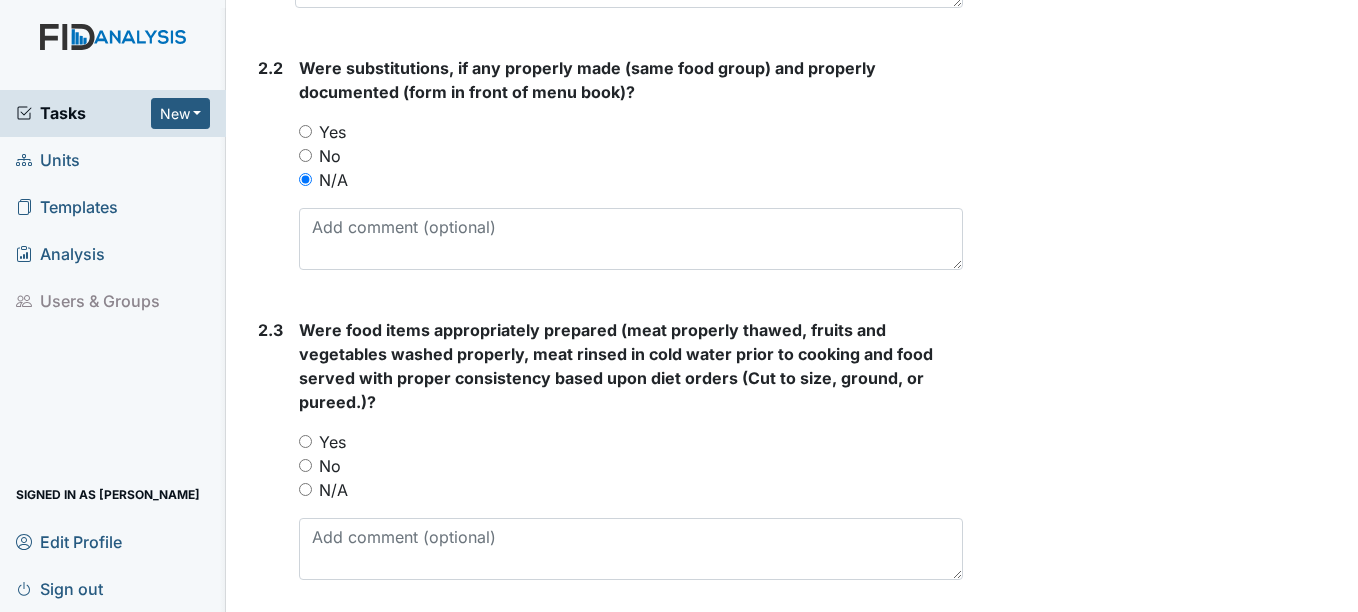 scroll, scrollTop: 1600, scrollLeft: 0, axis: vertical 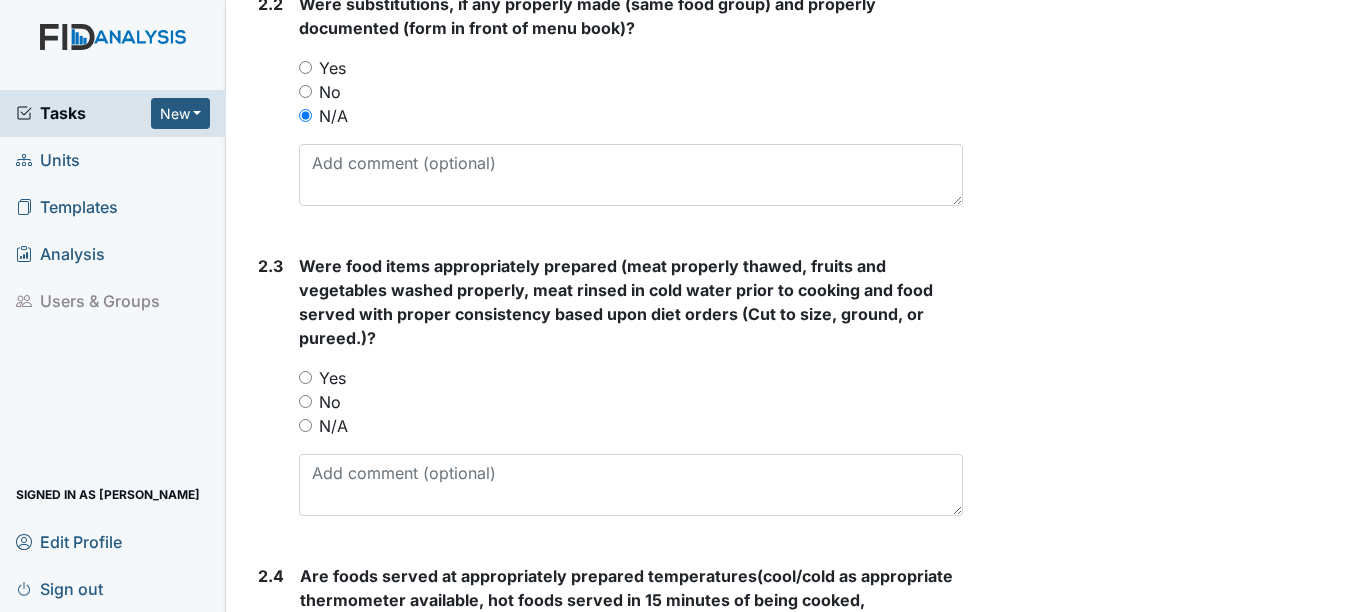 click on "Yes" at bounding box center [332, 378] 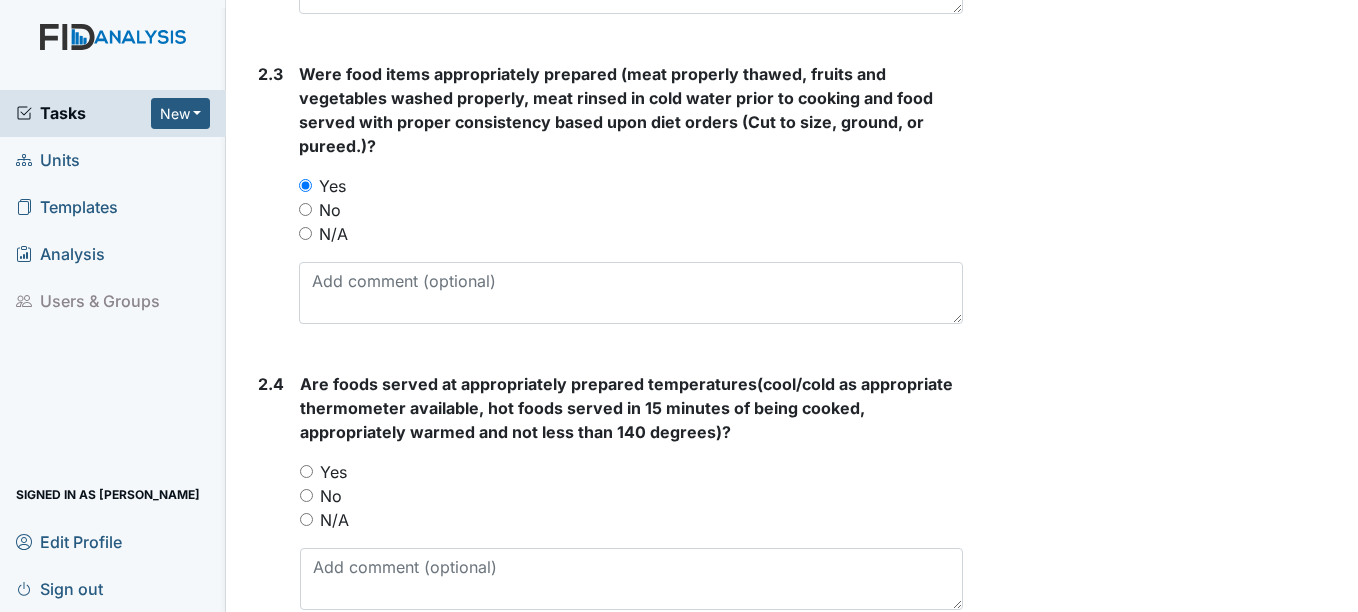 scroll, scrollTop: 1800, scrollLeft: 0, axis: vertical 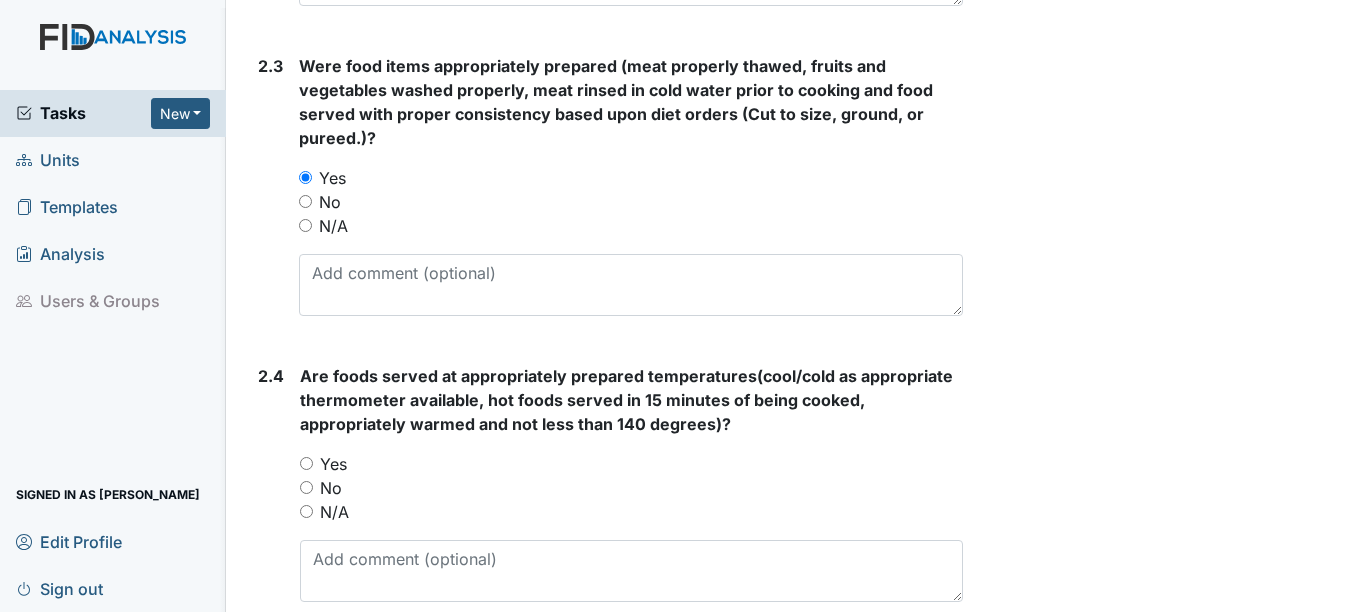 click on "Yes" at bounding box center (333, 464) 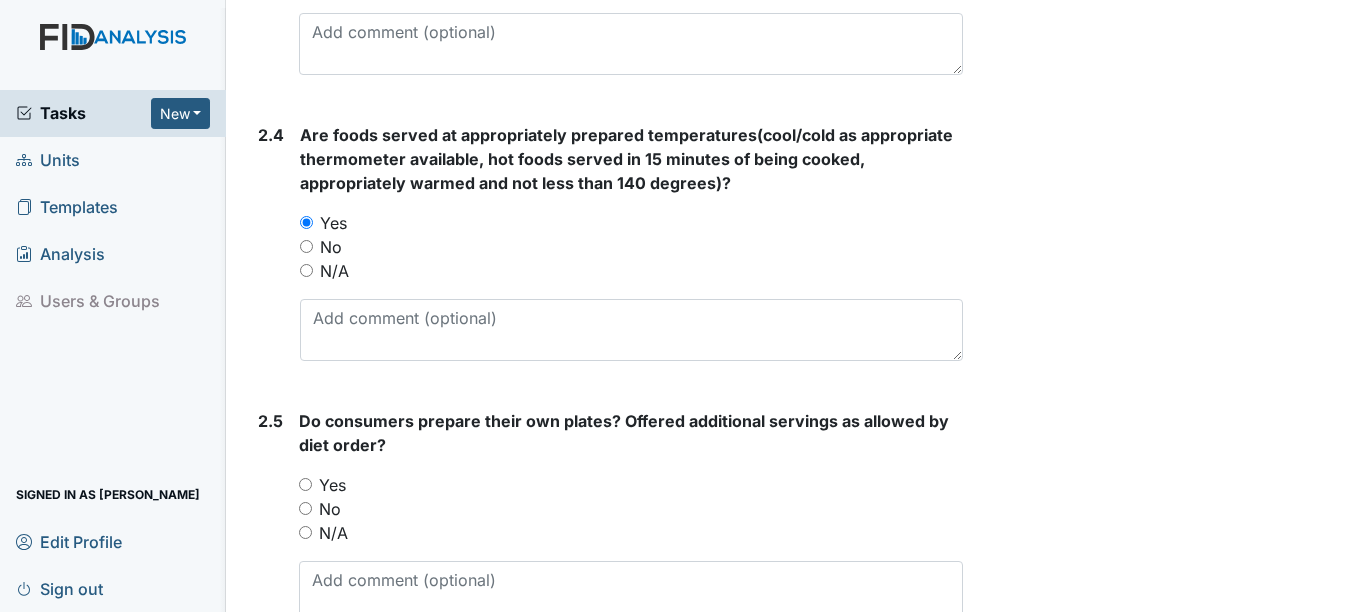 scroll, scrollTop: 2100, scrollLeft: 0, axis: vertical 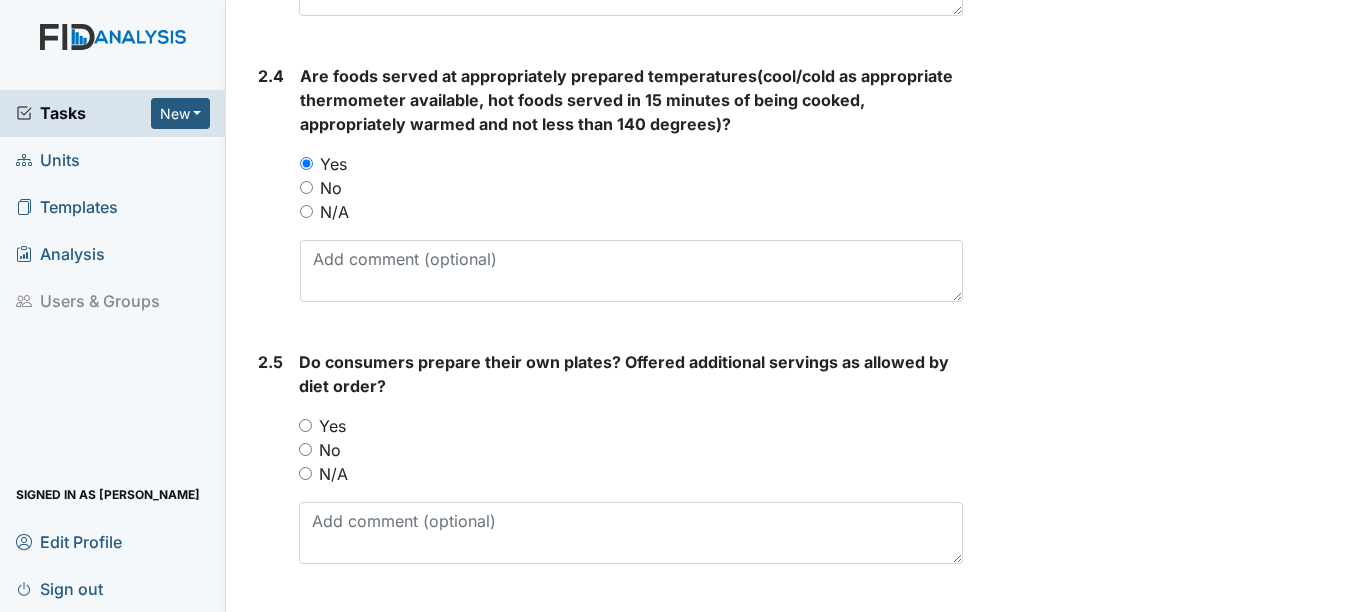 click on "Yes" at bounding box center (332, 426) 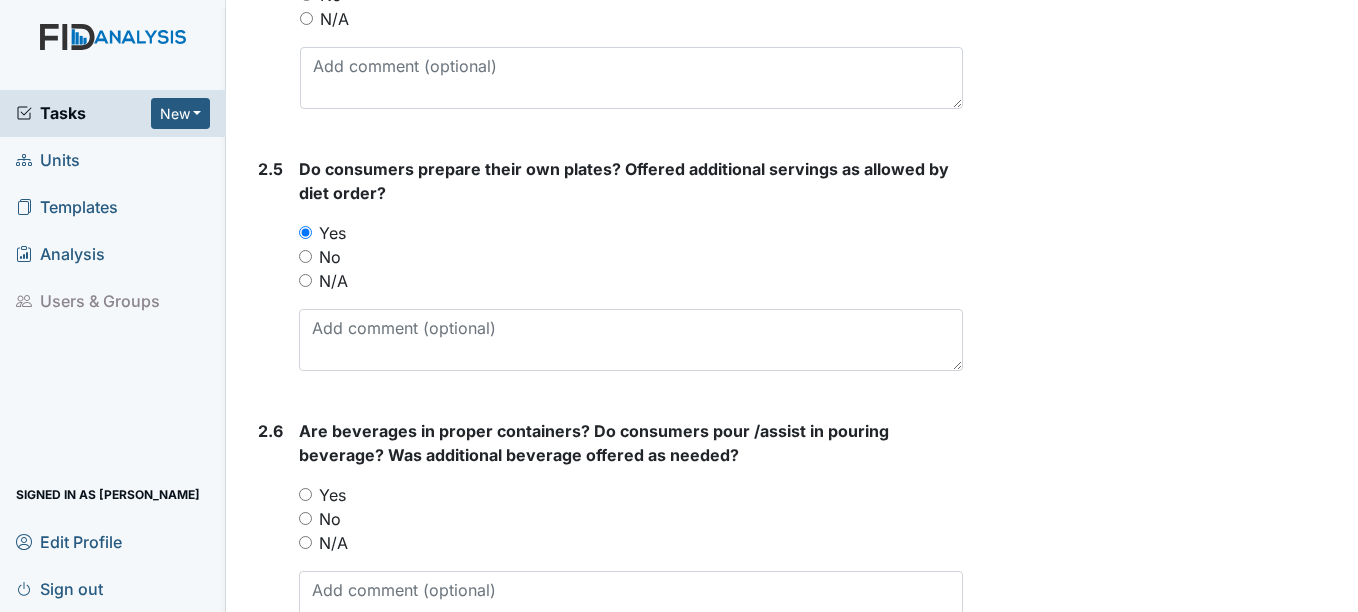 scroll, scrollTop: 2300, scrollLeft: 0, axis: vertical 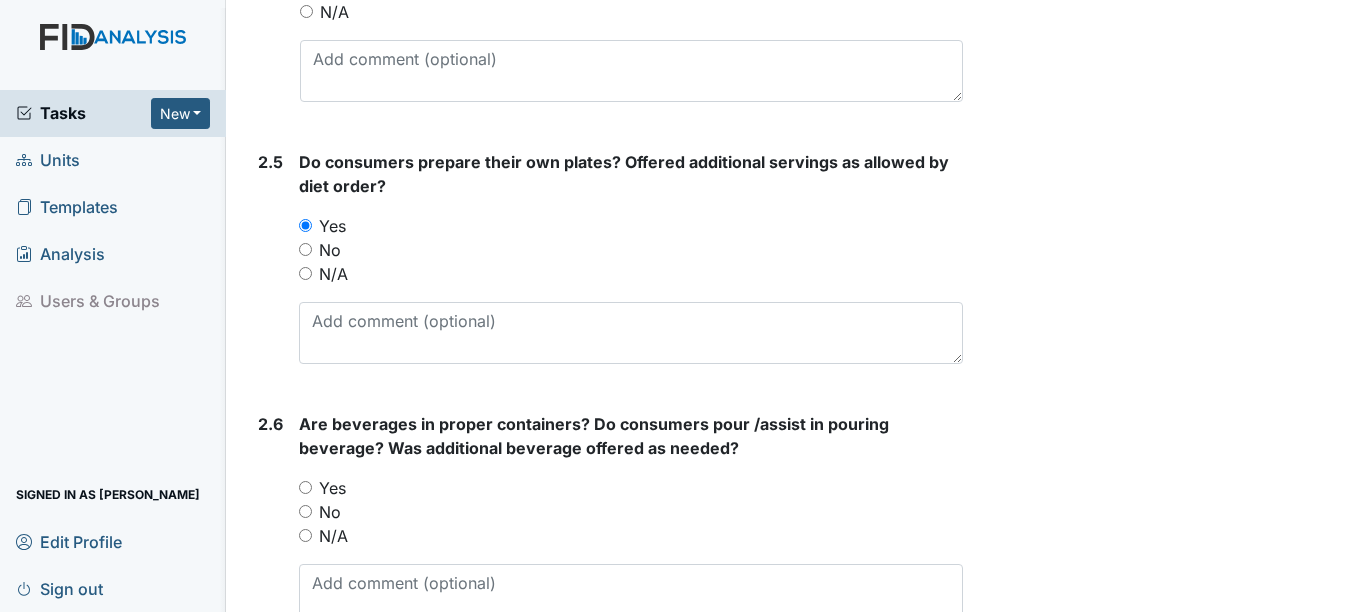 click on "Yes" at bounding box center [332, 488] 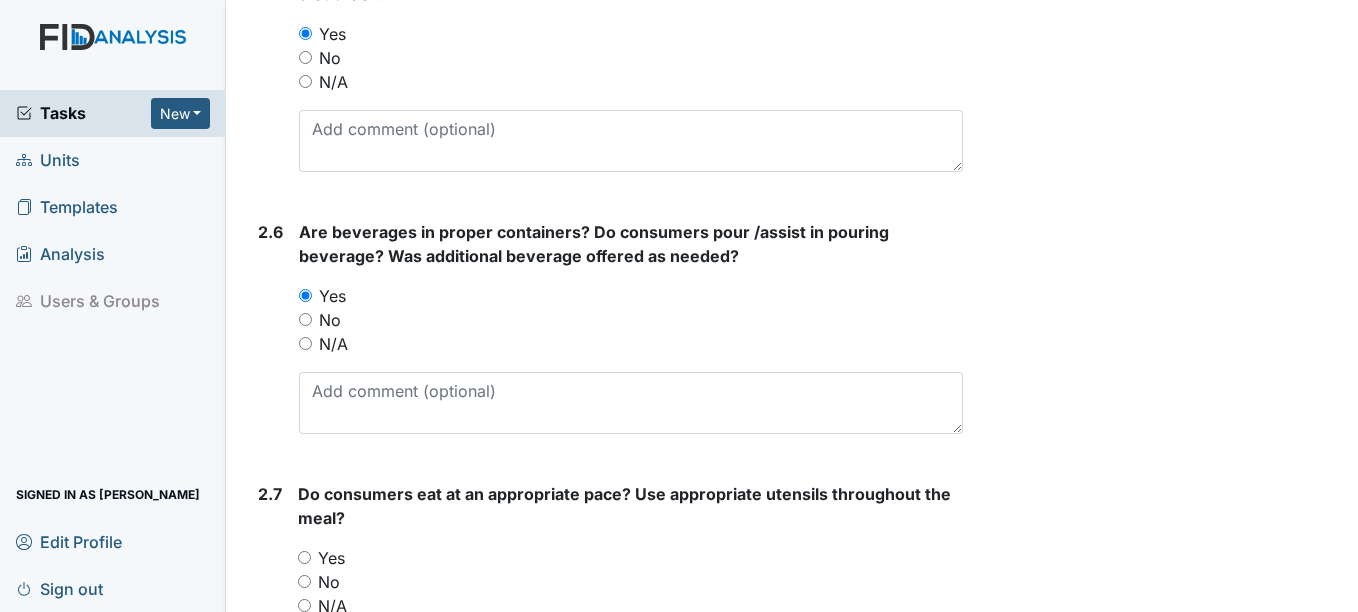 scroll, scrollTop: 2500, scrollLeft: 0, axis: vertical 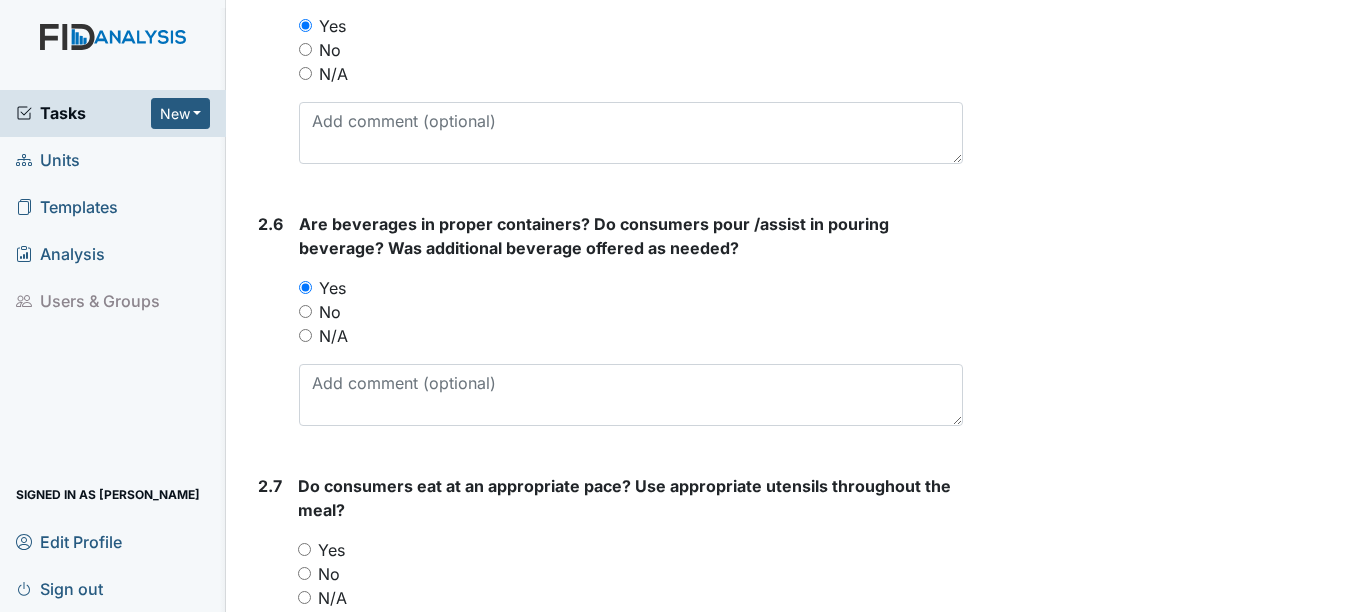 click on "Yes" at bounding box center (331, 550) 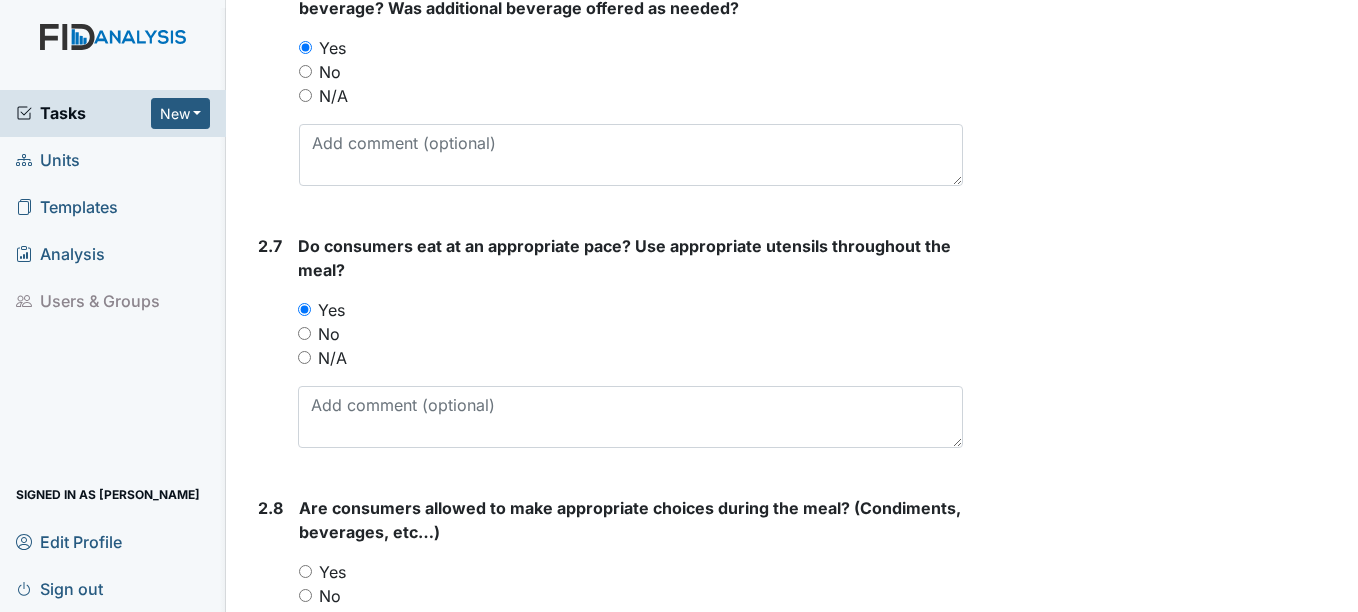 scroll, scrollTop: 2800, scrollLeft: 0, axis: vertical 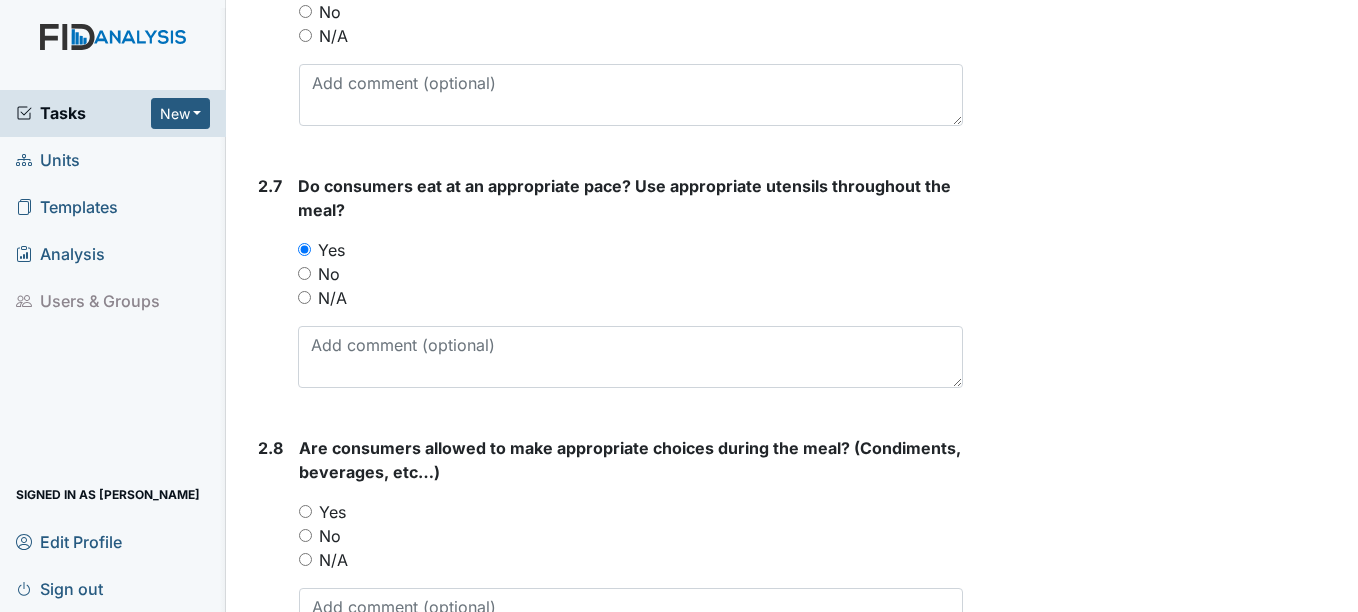 click on "Yes" at bounding box center [332, 512] 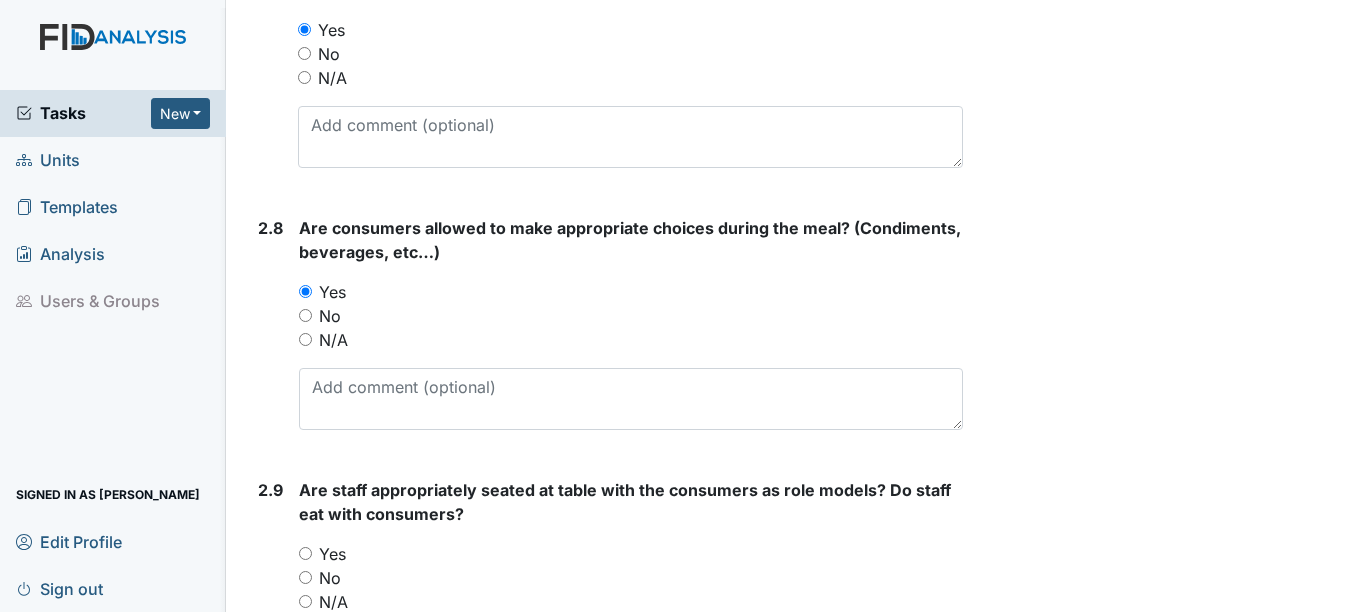 scroll, scrollTop: 3100, scrollLeft: 0, axis: vertical 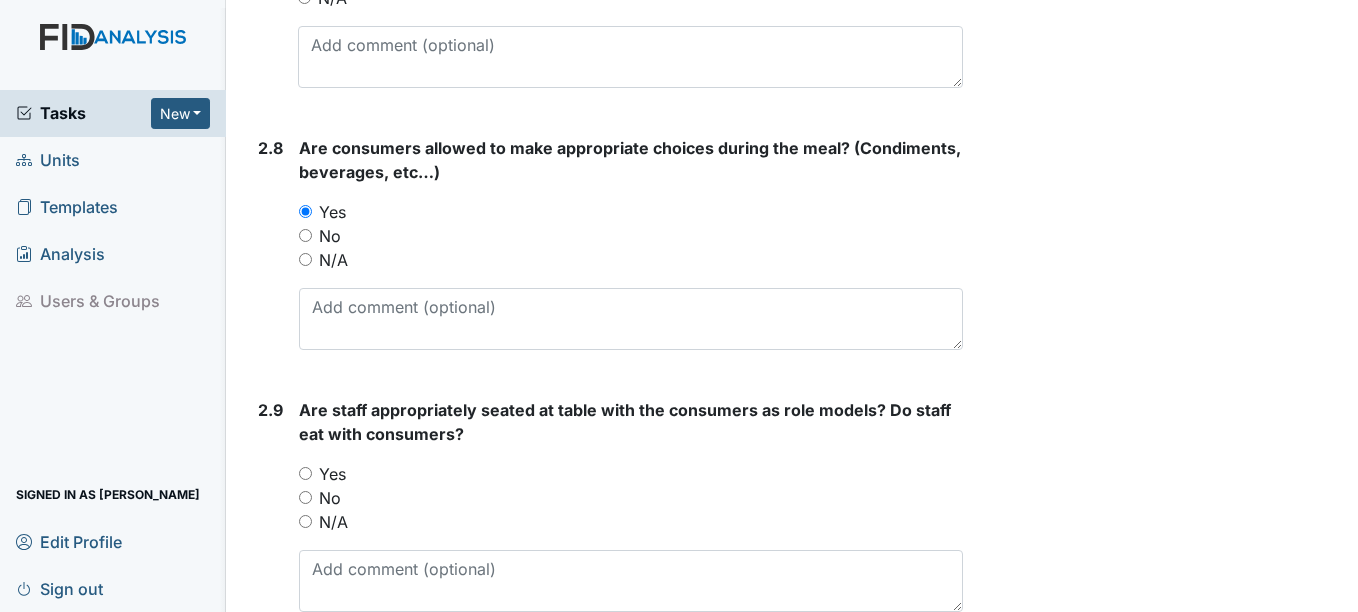 click on "Yes" at bounding box center [332, 474] 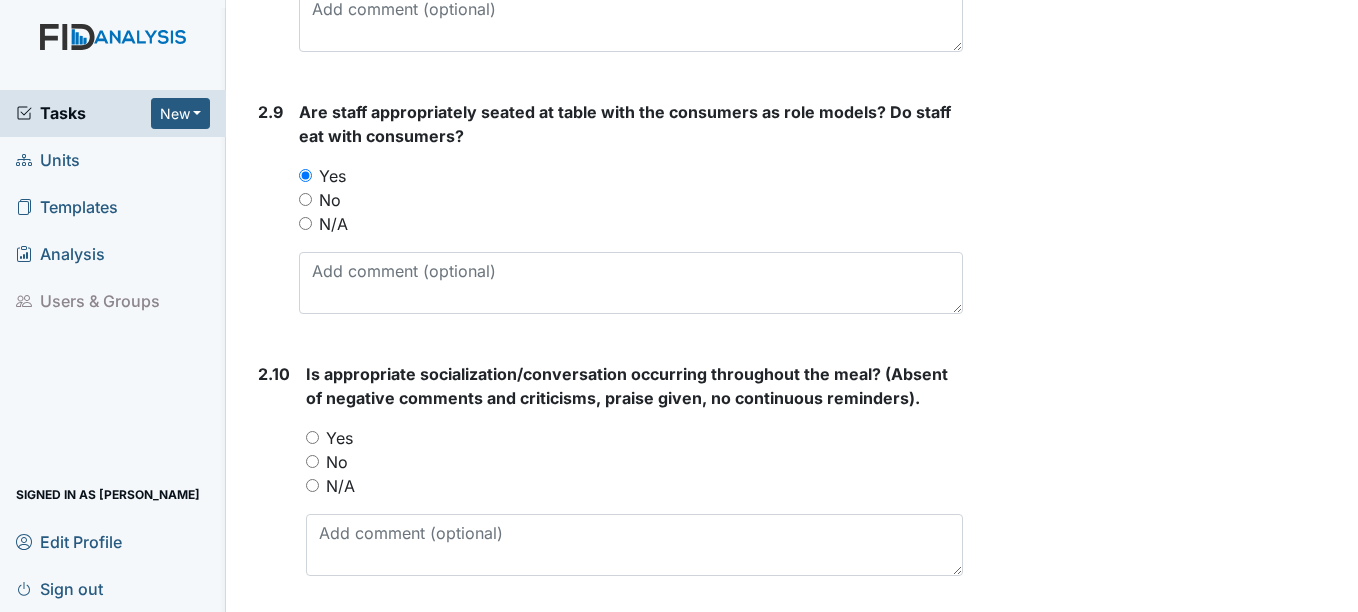 scroll, scrollTop: 3400, scrollLeft: 0, axis: vertical 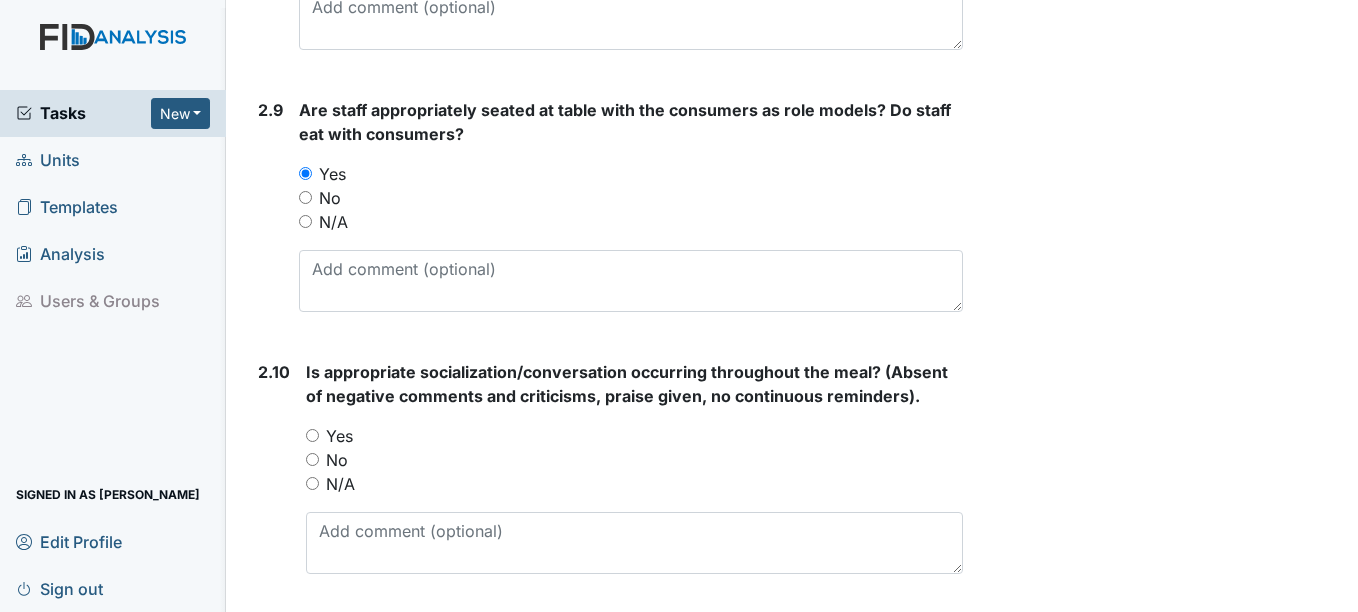 click on "Yes" at bounding box center (339, 436) 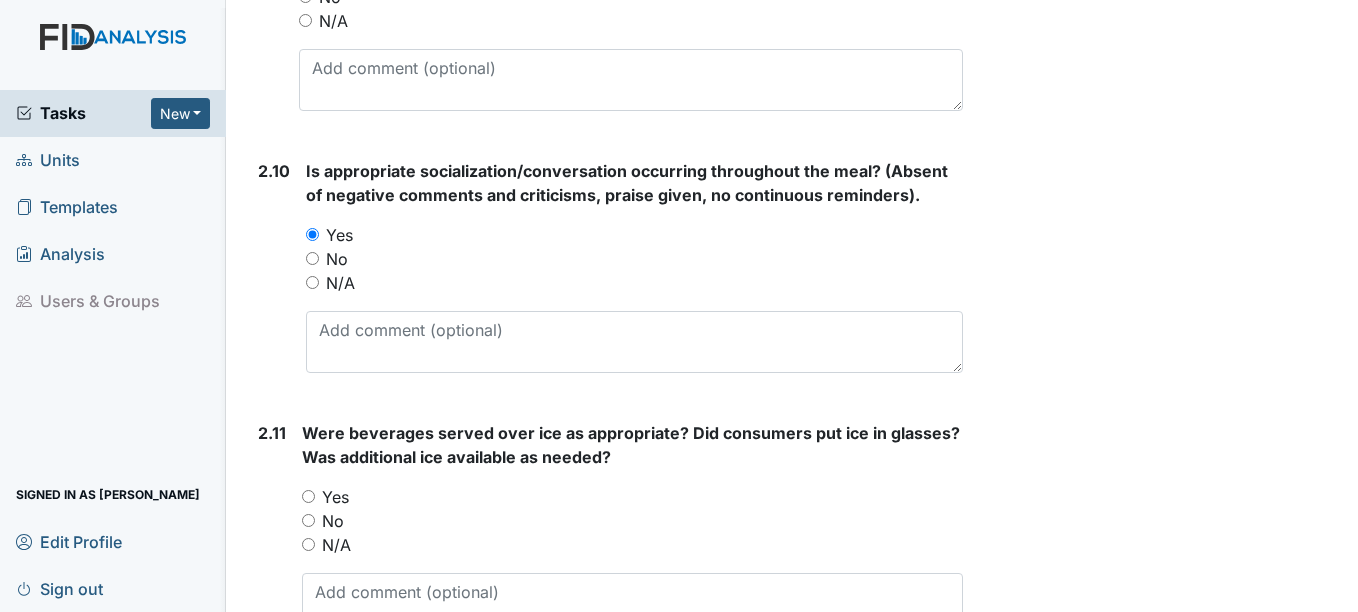scroll, scrollTop: 3700, scrollLeft: 0, axis: vertical 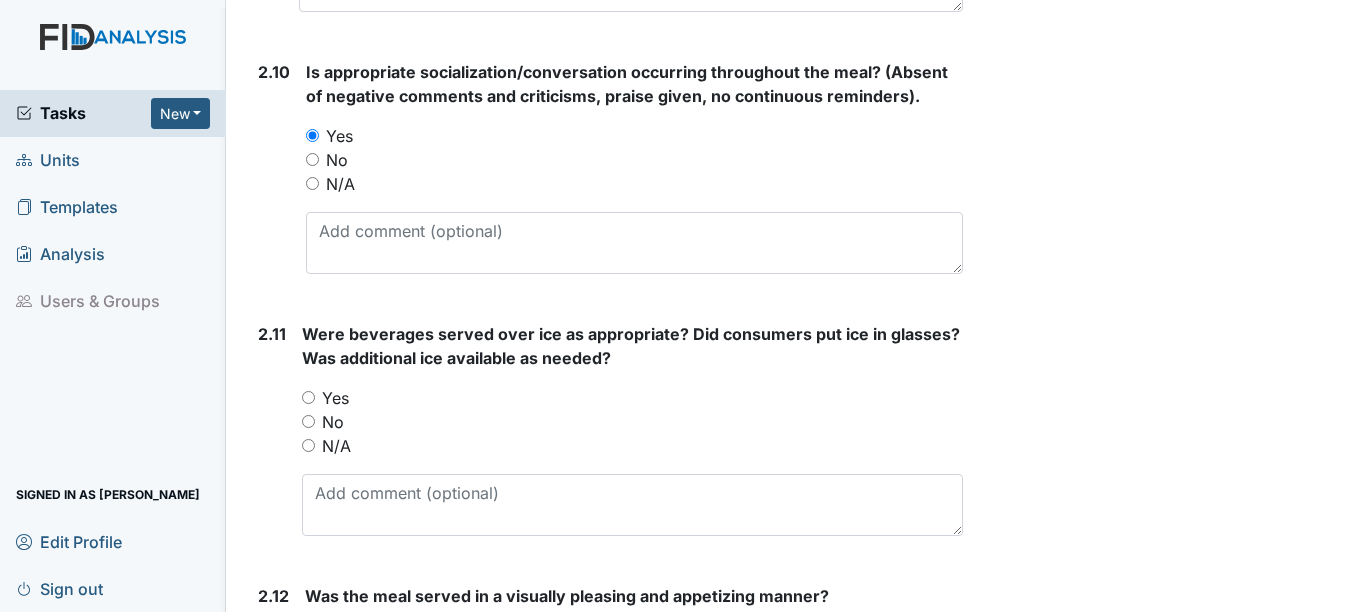 click on "Yes" at bounding box center [335, 398] 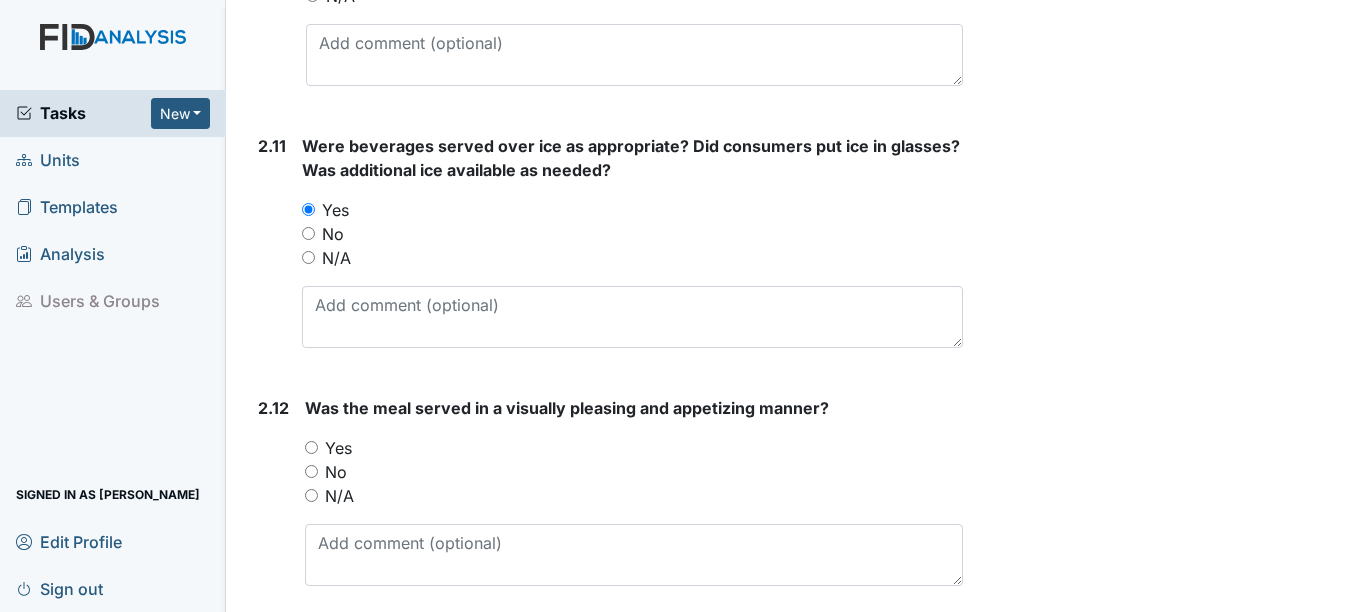 scroll, scrollTop: 3900, scrollLeft: 0, axis: vertical 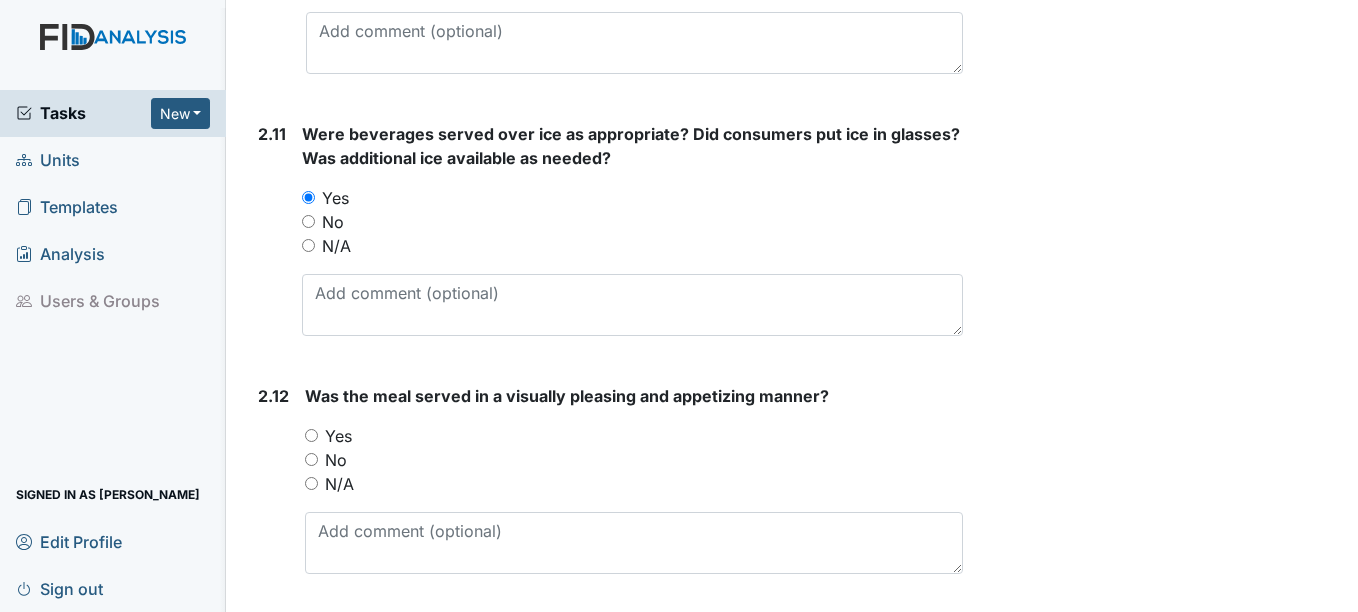 click on "Yes" at bounding box center [338, 436] 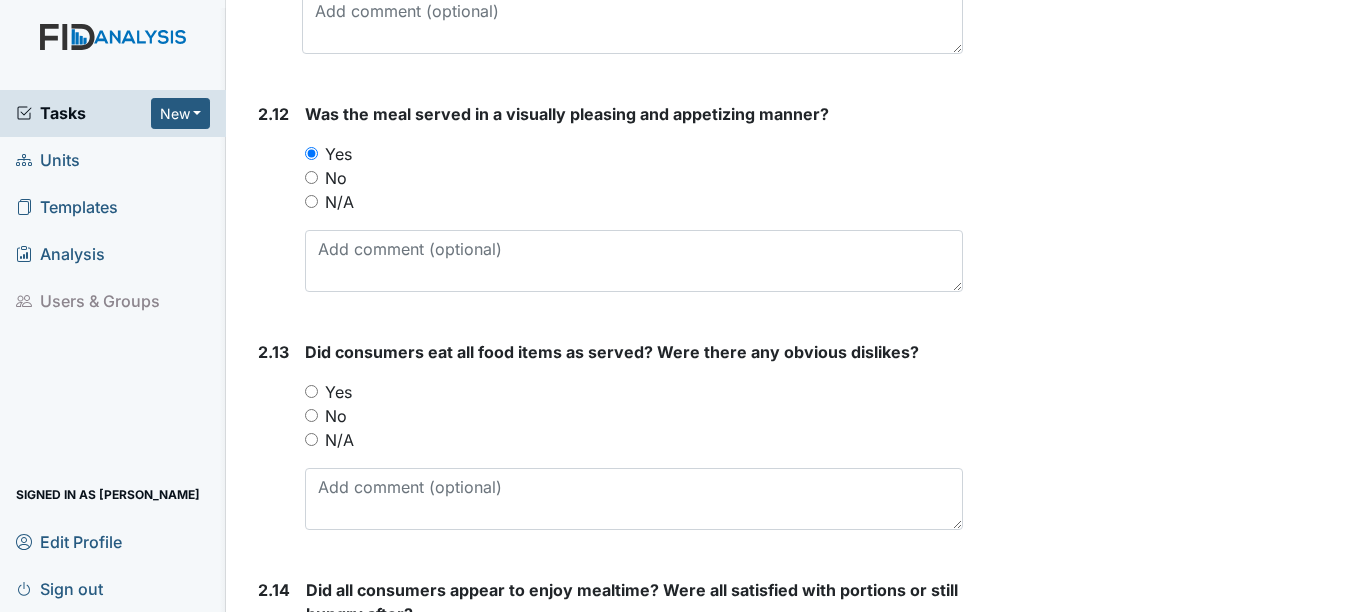 scroll, scrollTop: 4200, scrollLeft: 0, axis: vertical 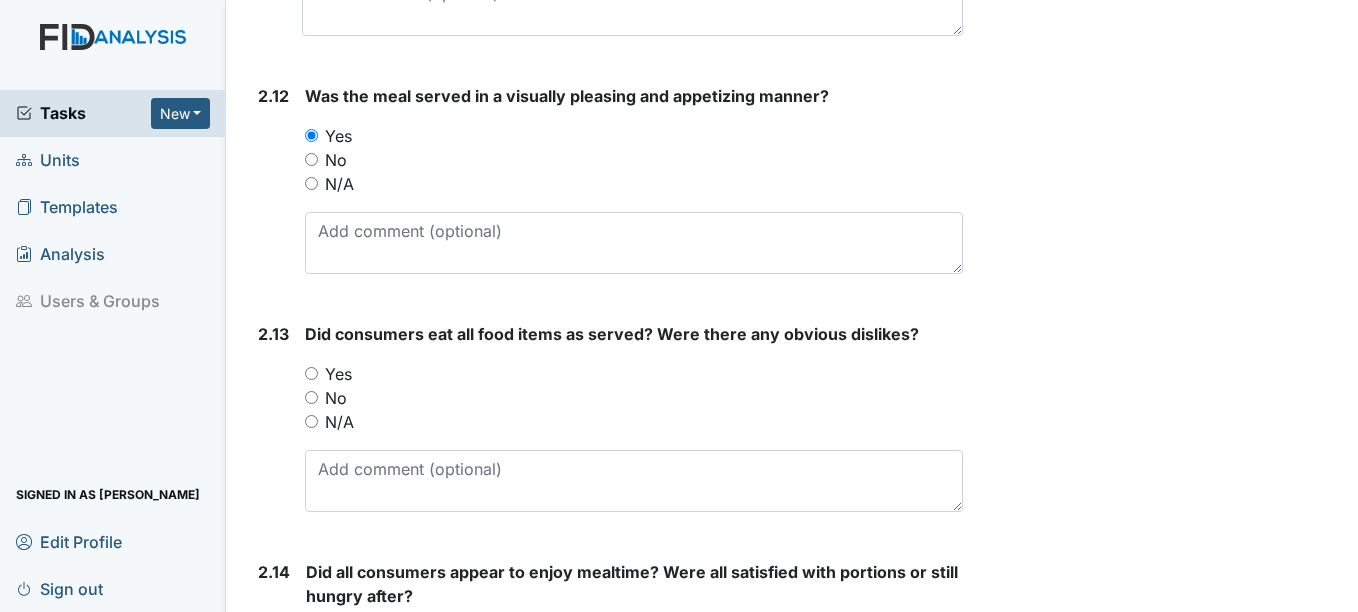 click on "Yes" at bounding box center [338, 374] 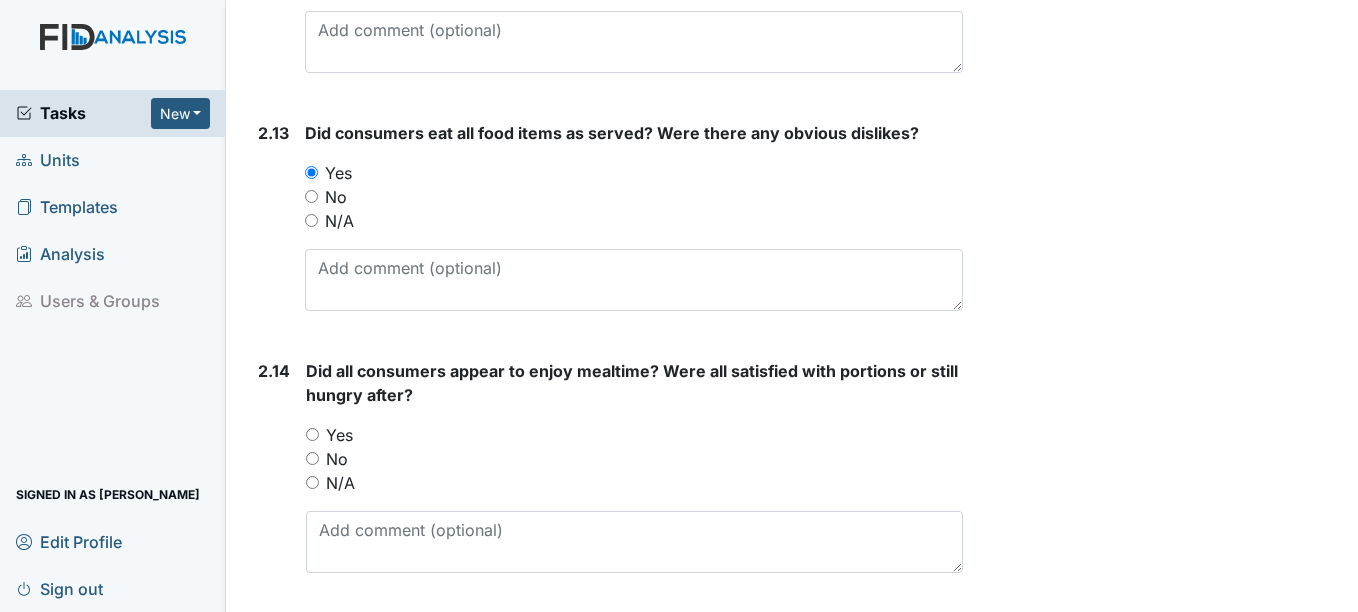 scroll, scrollTop: 4500, scrollLeft: 0, axis: vertical 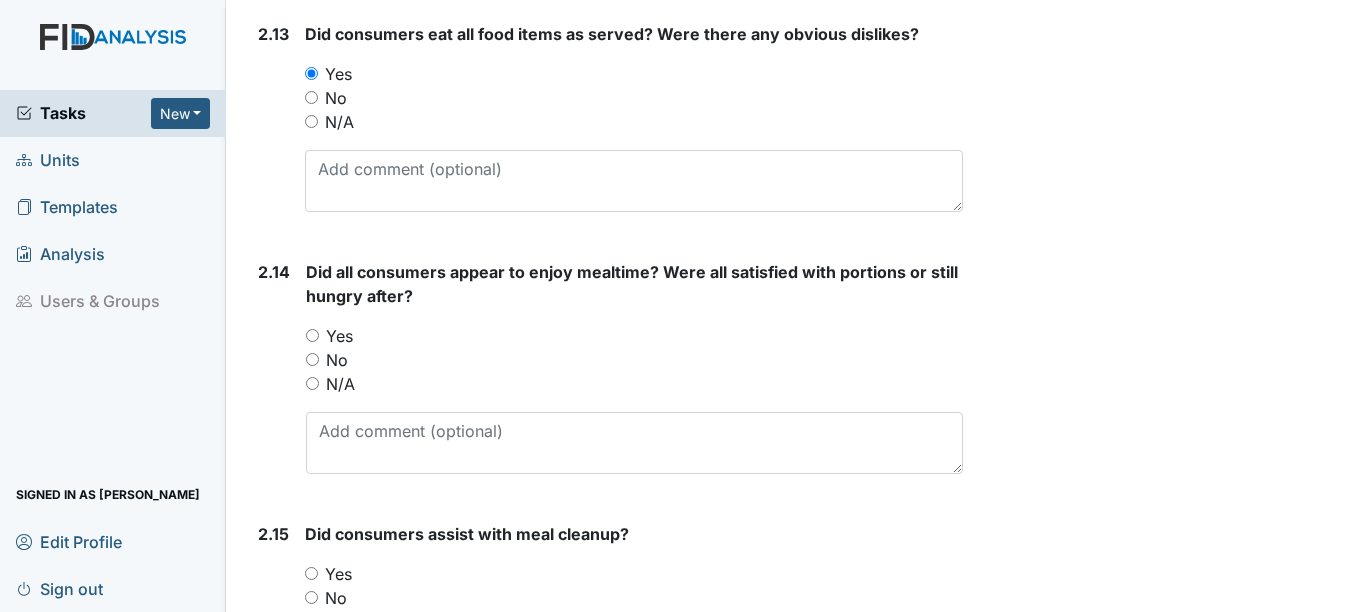 click on "Yes" at bounding box center (339, 336) 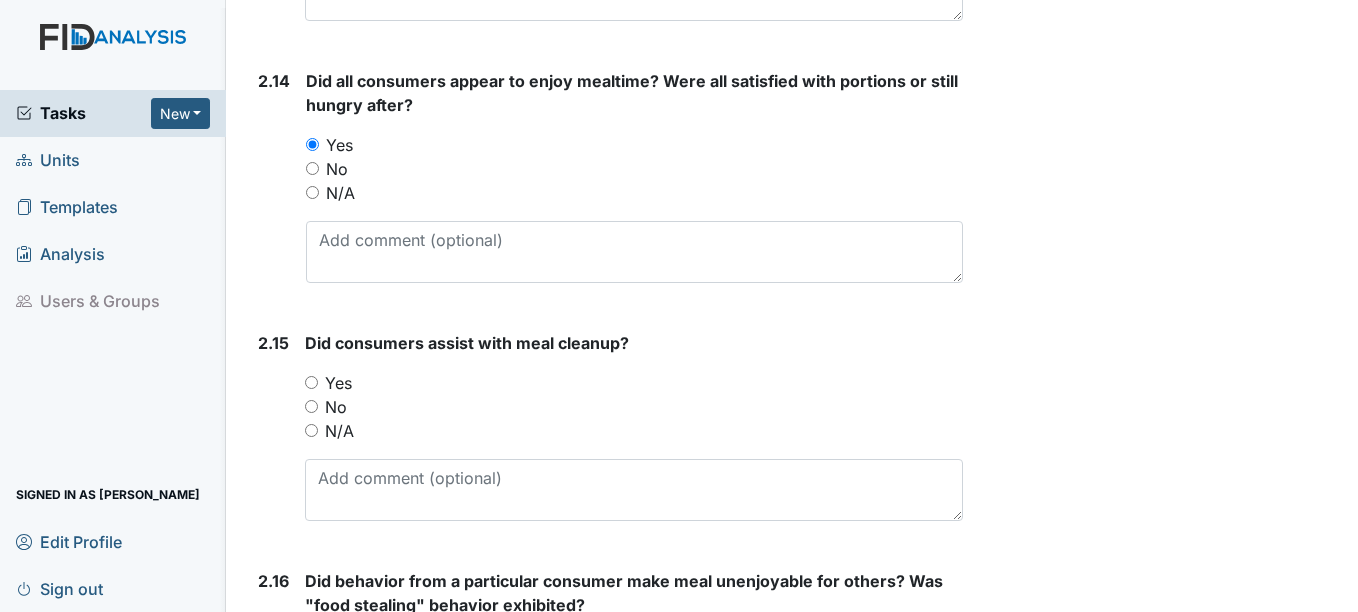scroll, scrollTop: 4700, scrollLeft: 0, axis: vertical 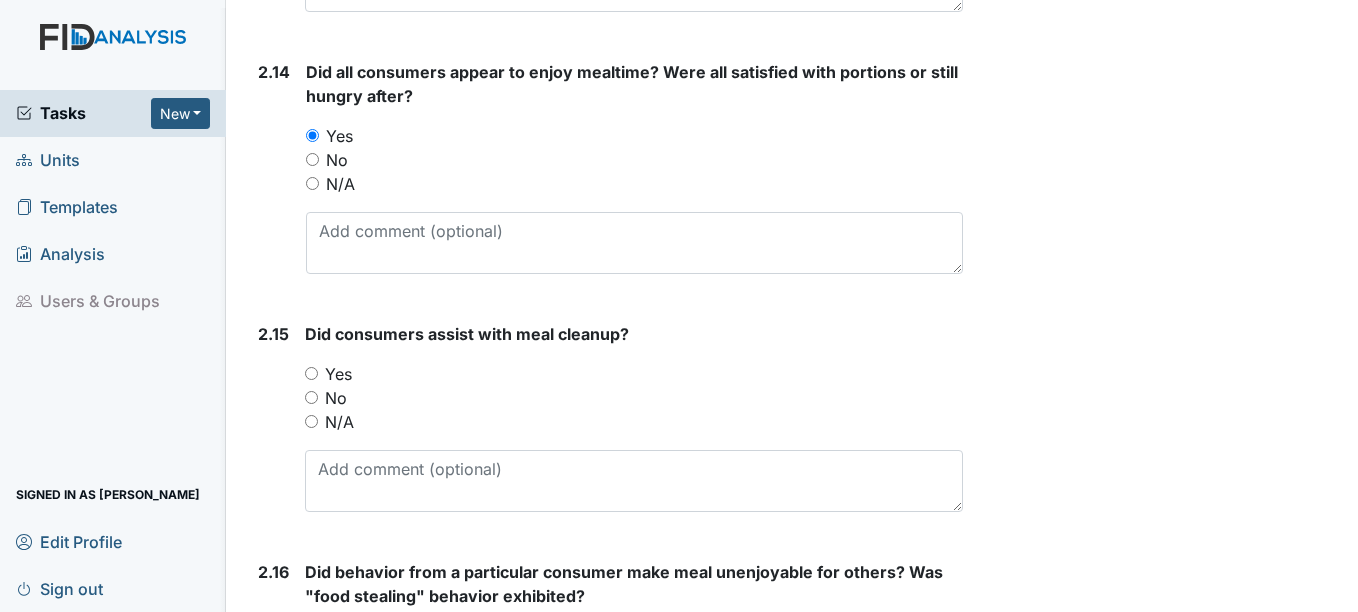click on "Yes" at bounding box center [338, 374] 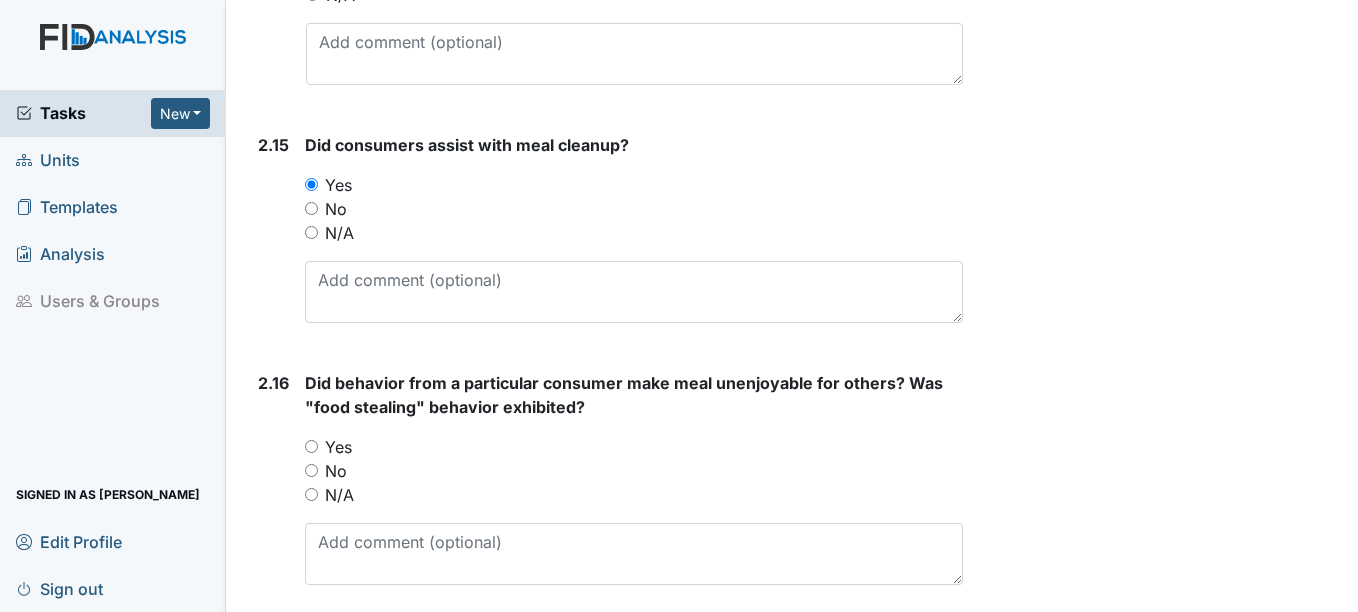 scroll, scrollTop: 5000, scrollLeft: 0, axis: vertical 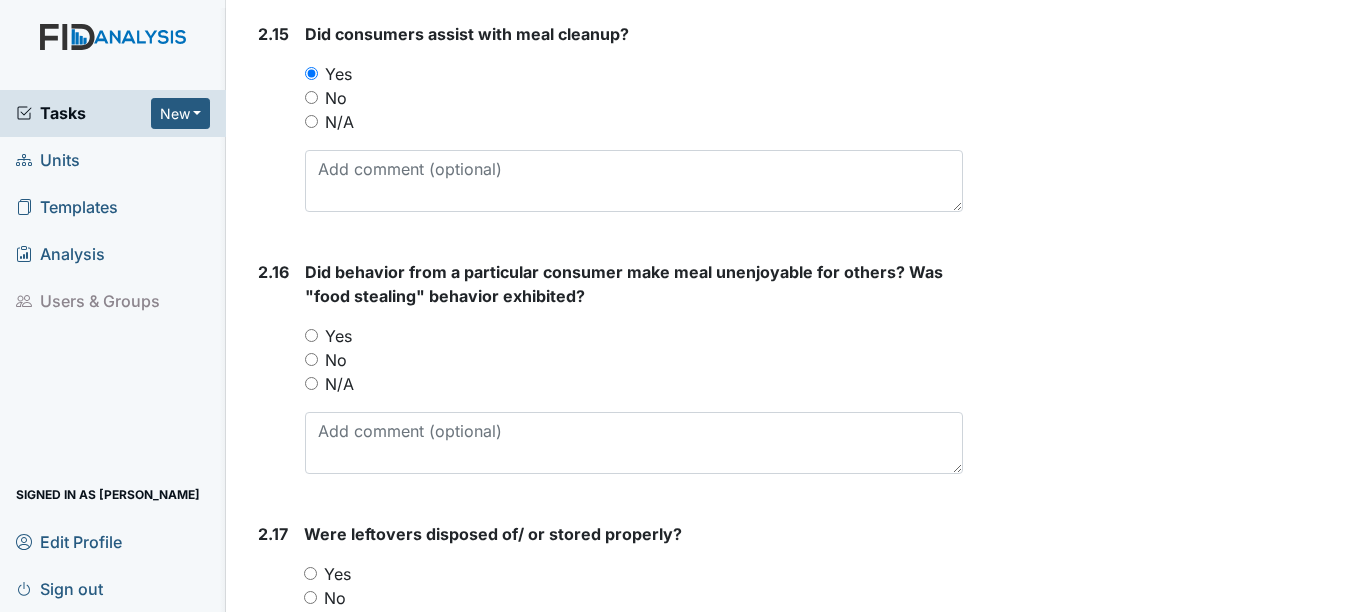 click on "N/A" at bounding box center [339, 384] 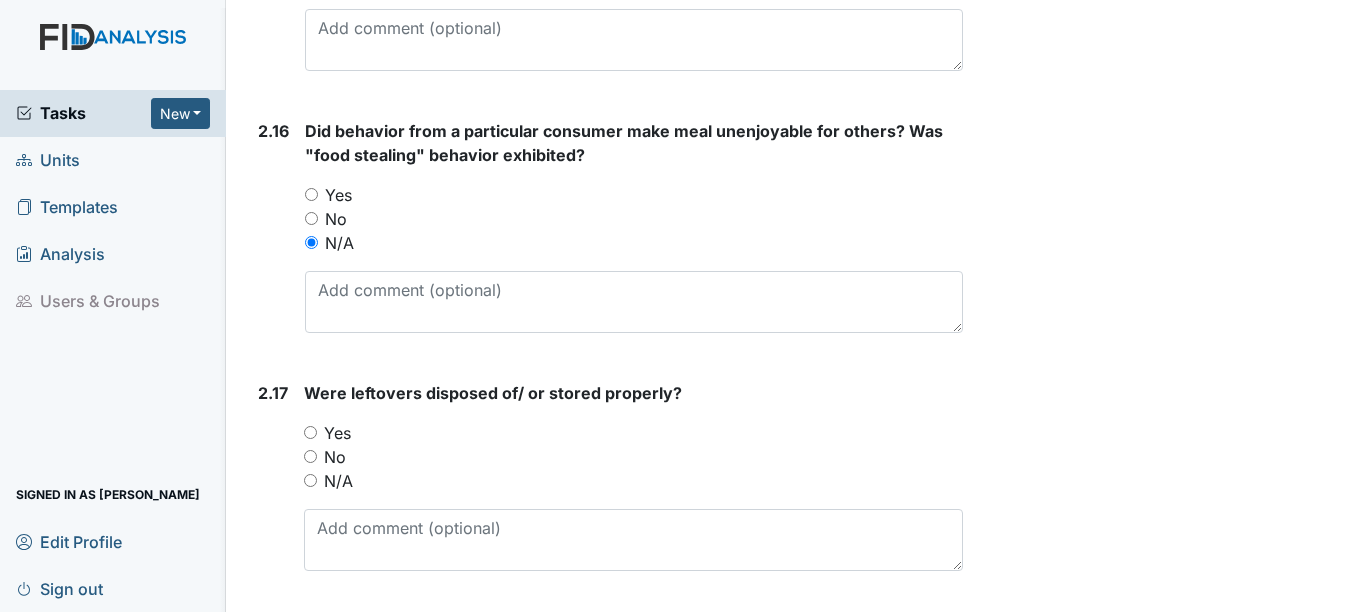 scroll, scrollTop: 5200, scrollLeft: 0, axis: vertical 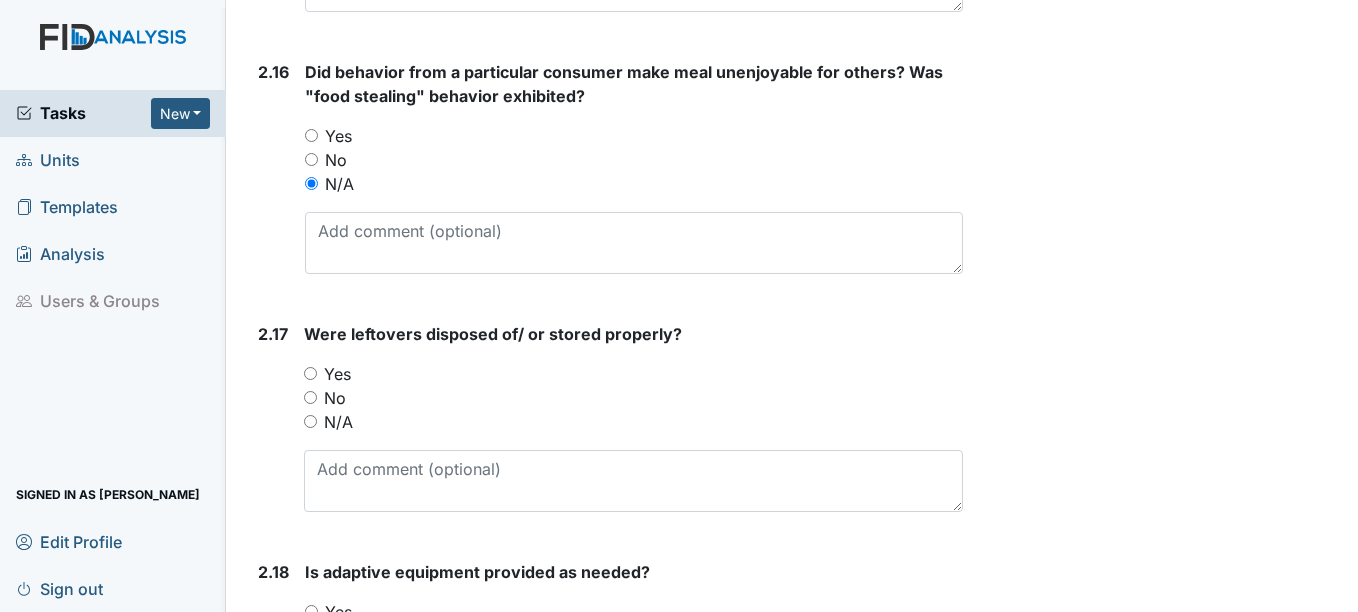 click on "N/A" at bounding box center [338, 422] 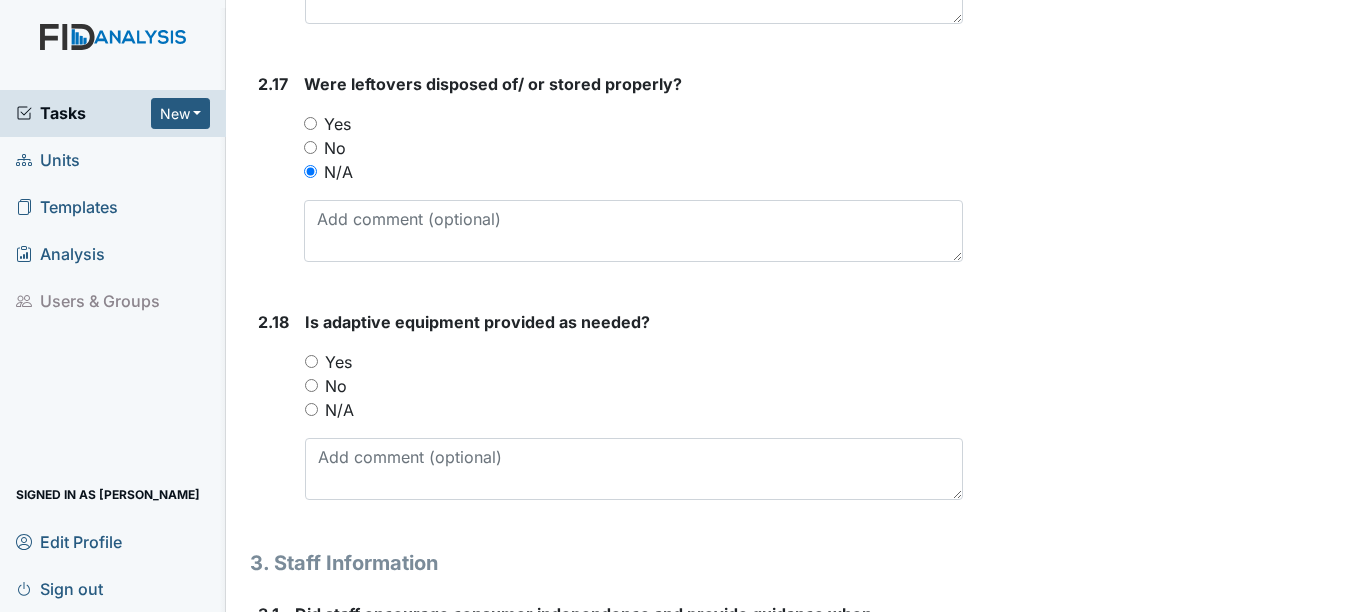 scroll, scrollTop: 5500, scrollLeft: 0, axis: vertical 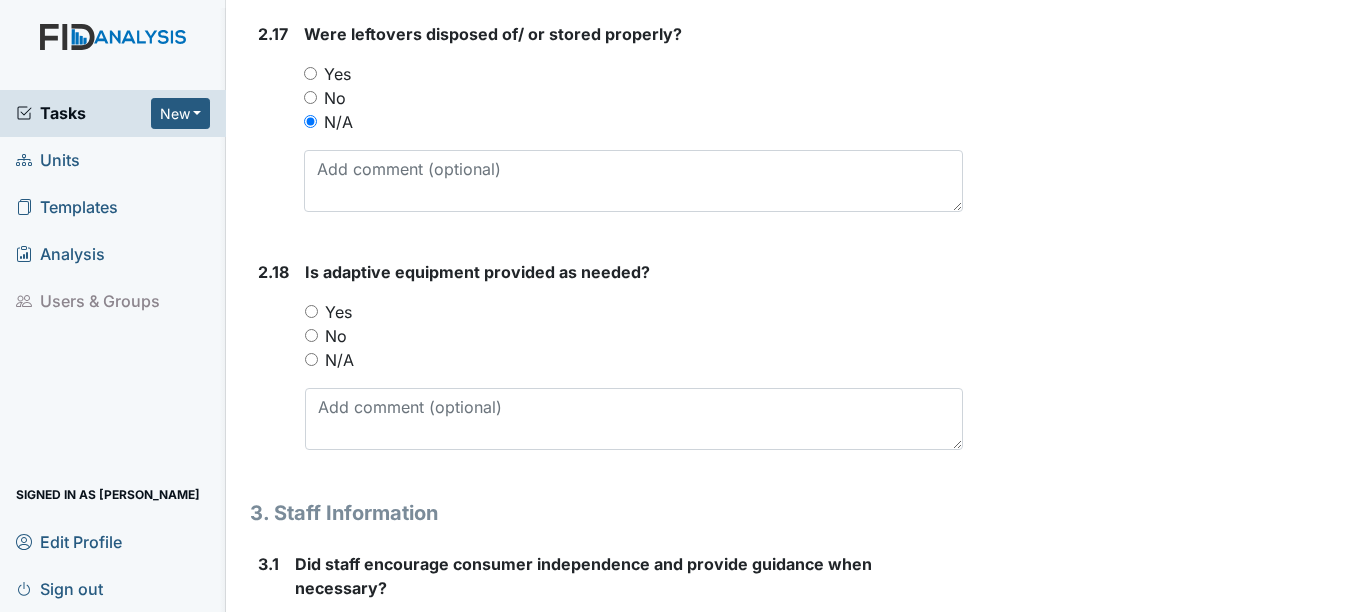 click on "Yes" at bounding box center (338, 312) 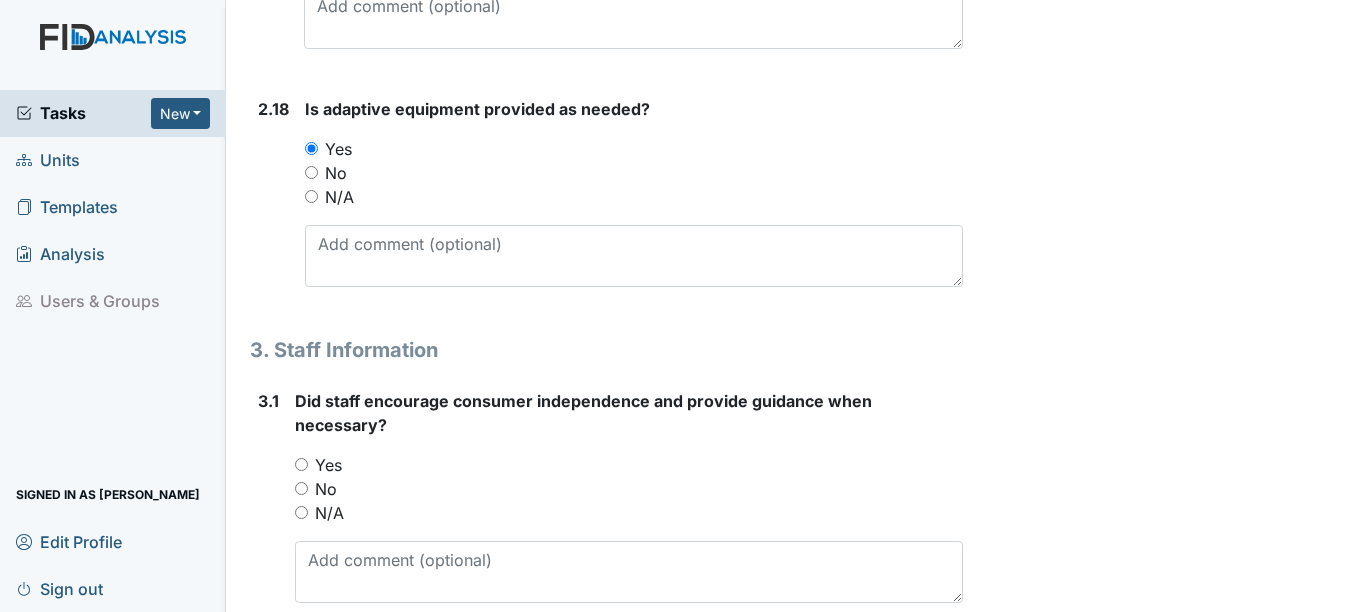 scroll, scrollTop: 5700, scrollLeft: 0, axis: vertical 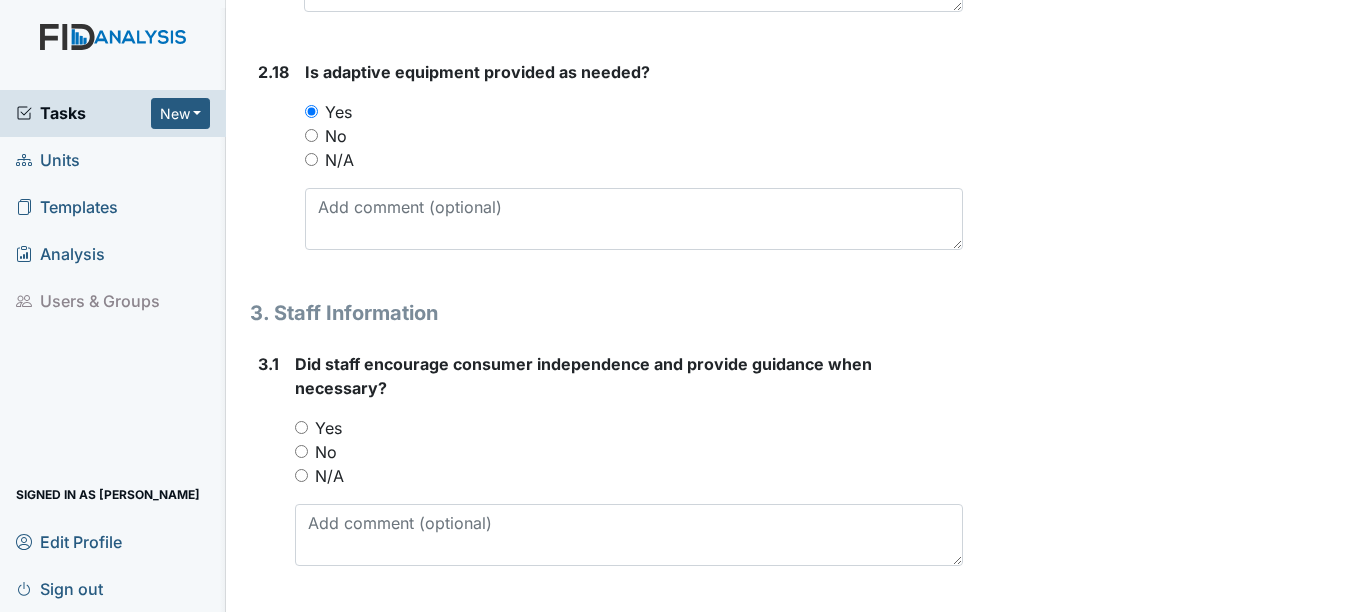 click on "Yes" at bounding box center [328, 428] 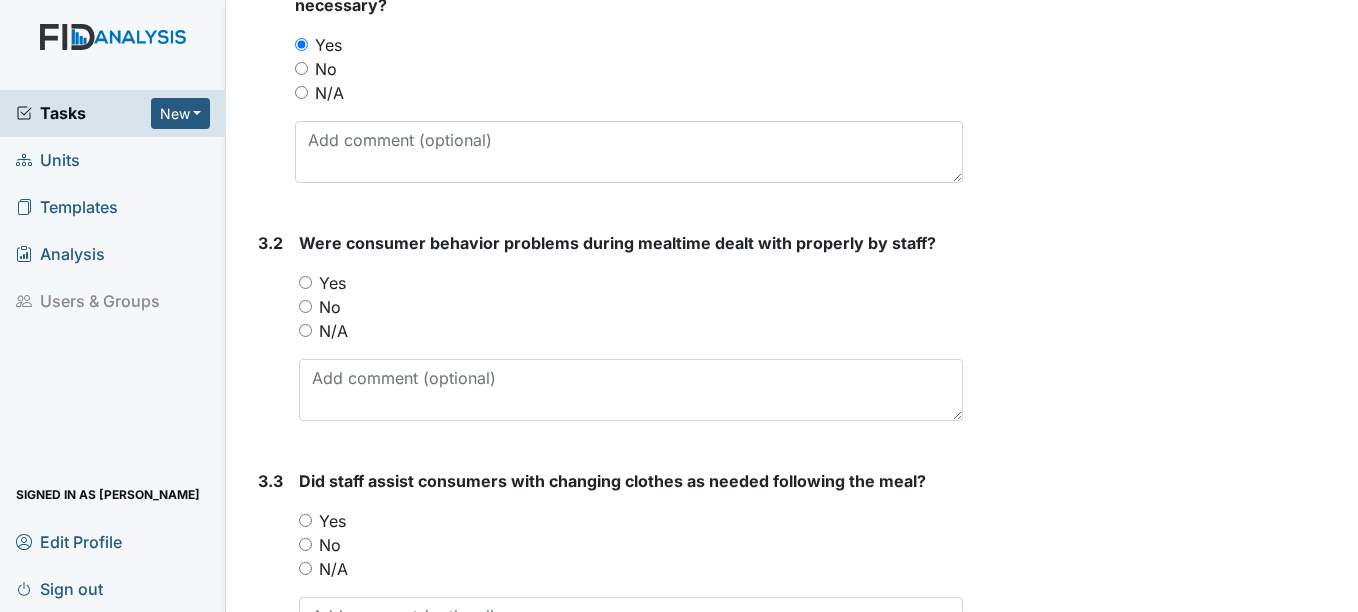 scroll, scrollTop: 6100, scrollLeft: 0, axis: vertical 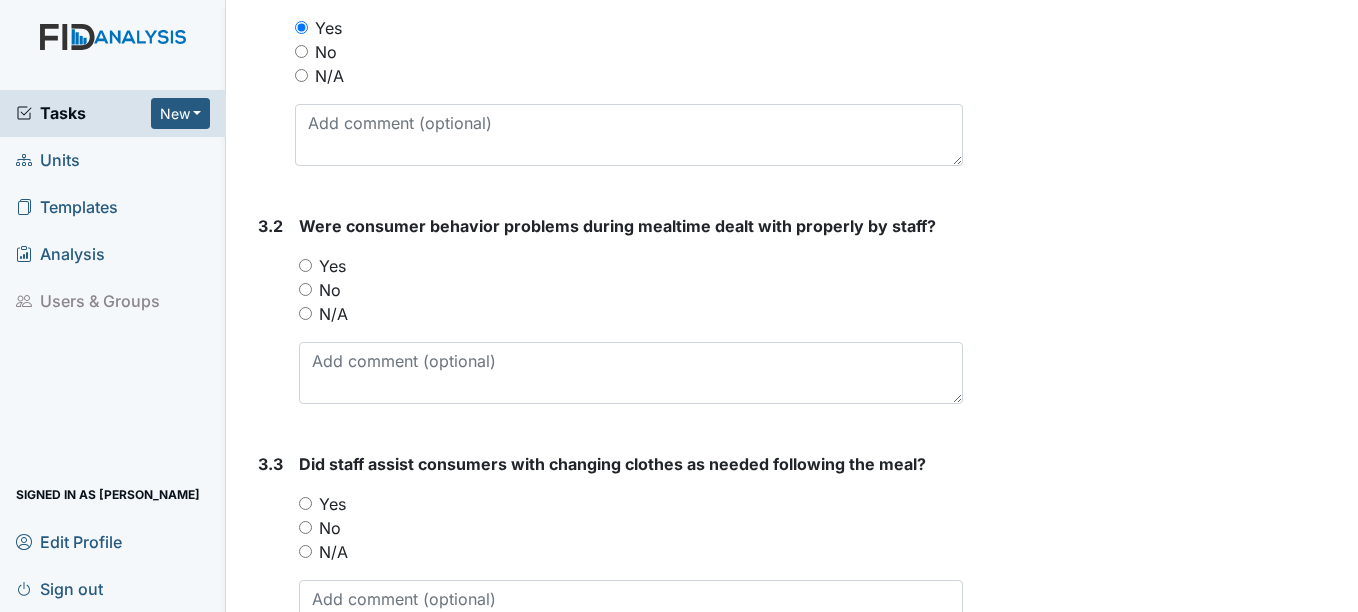 click on "Yes" at bounding box center [332, 266] 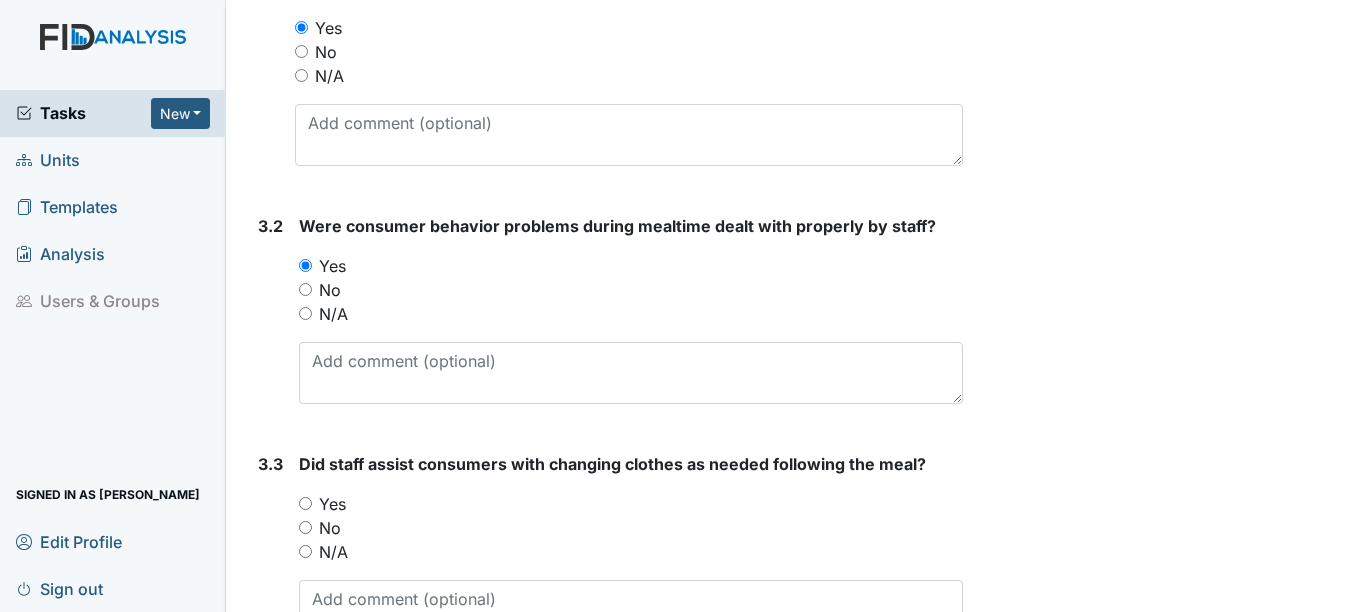 click on "Yes" at bounding box center [332, 504] 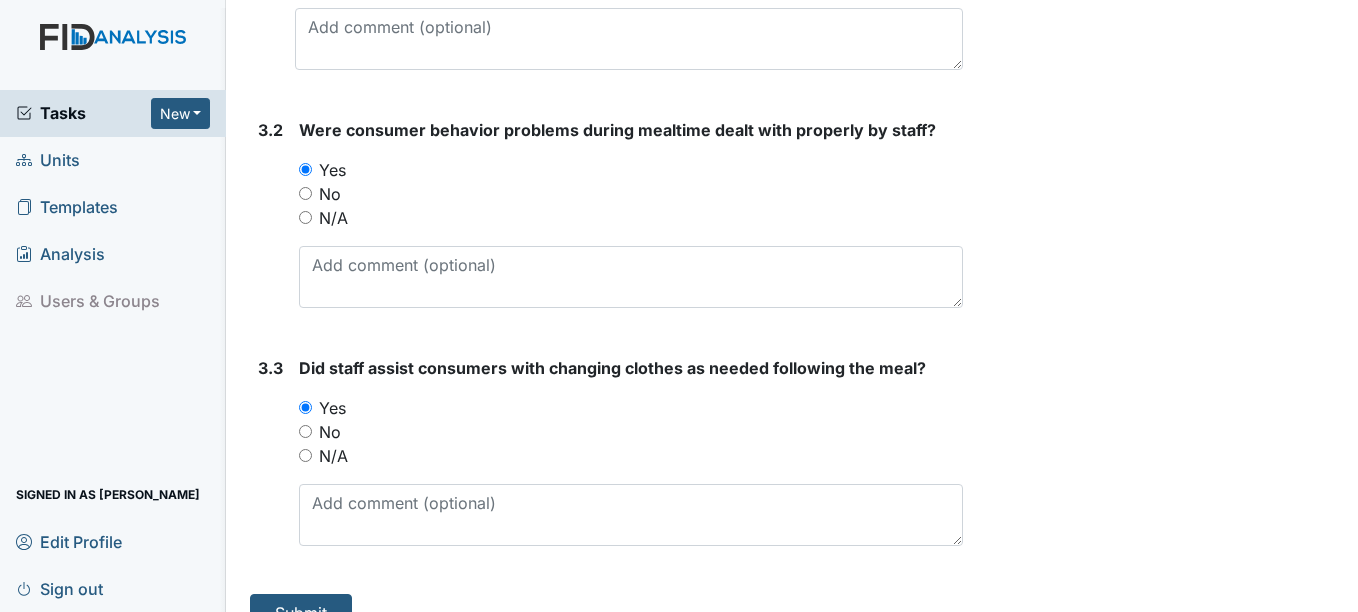 scroll, scrollTop: 6232, scrollLeft: 0, axis: vertical 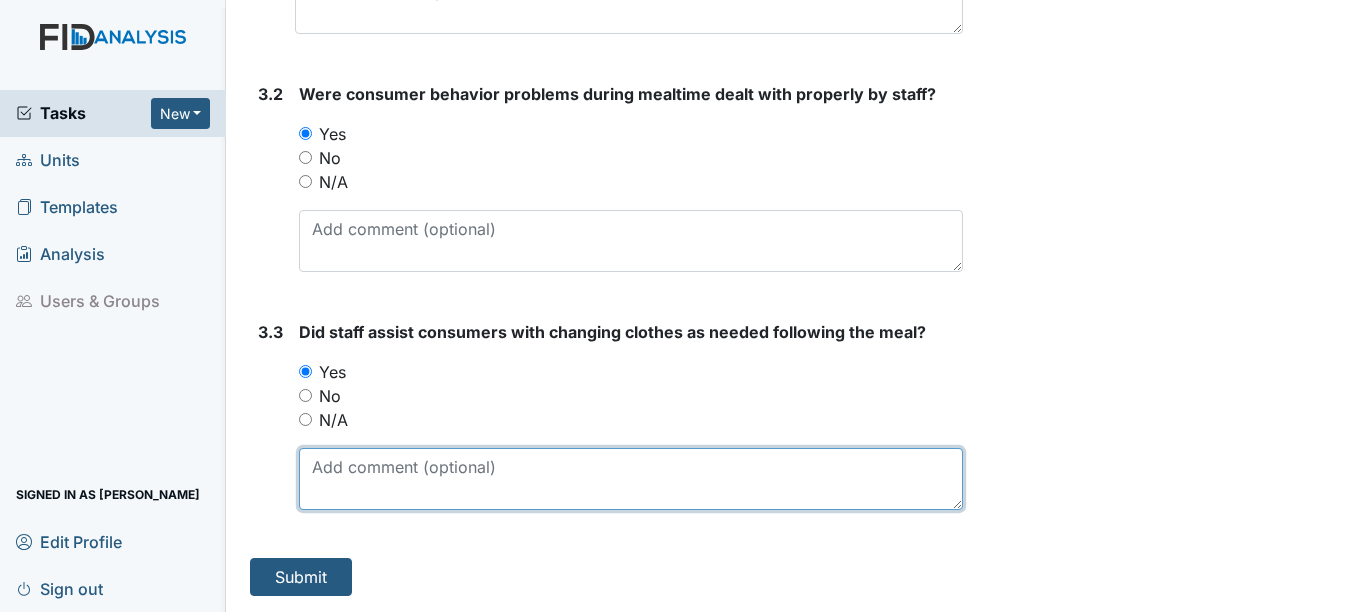 click at bounding box center (630, 479) 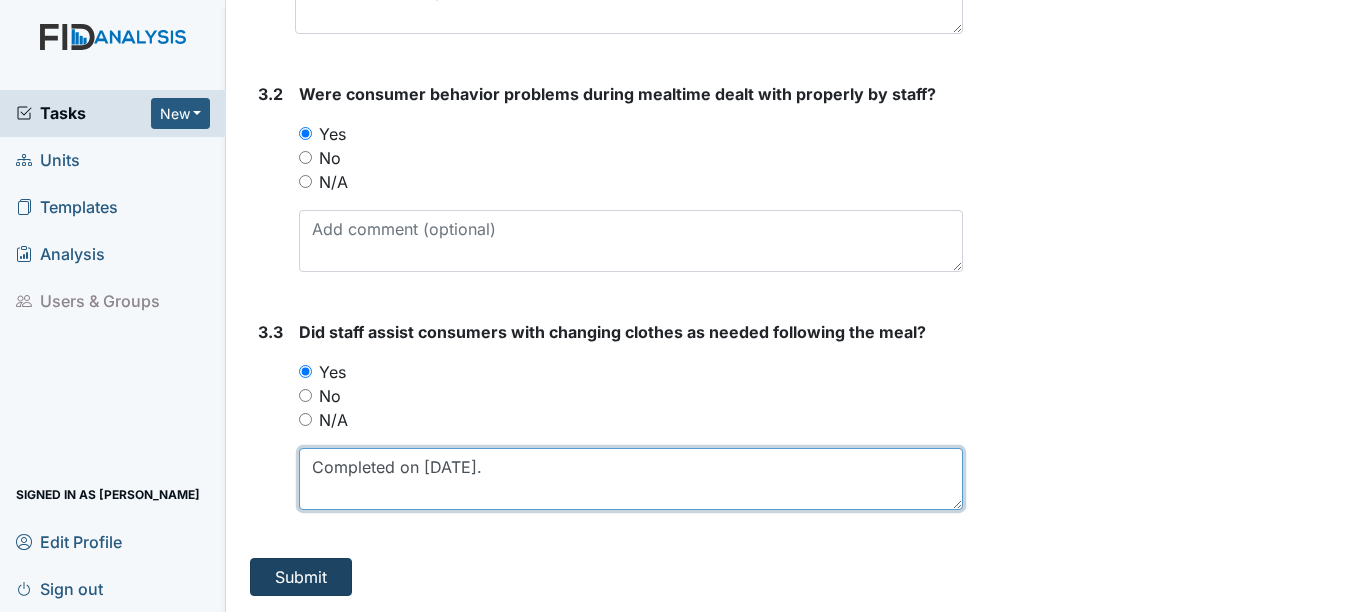 type on "Completed on 7-14-2025." 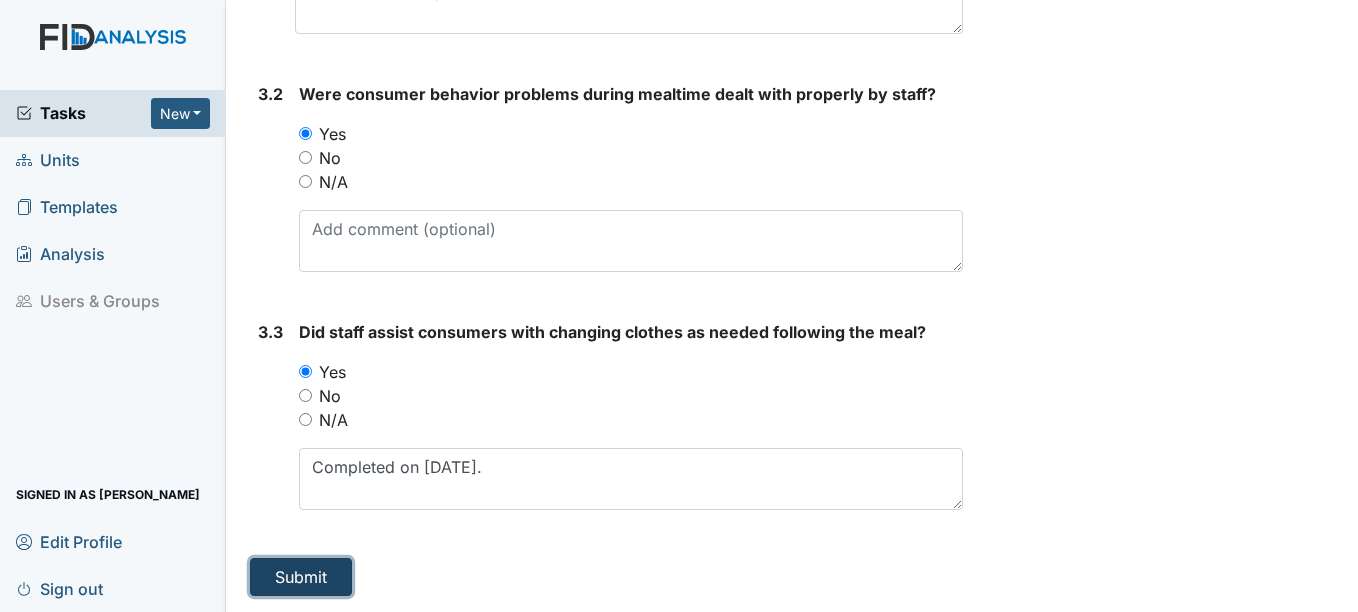 click on "Submit" at bounding box center (301, 577) 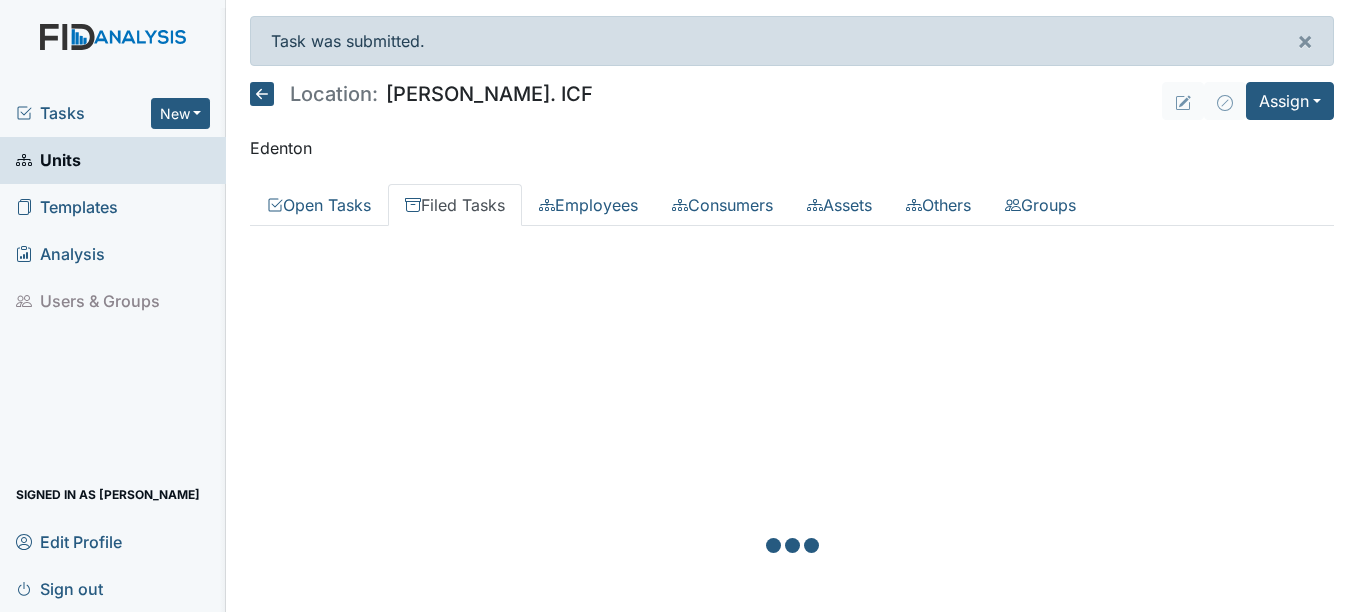 scroll, scrollTop: 0, scrollLeft: 0, axis: both 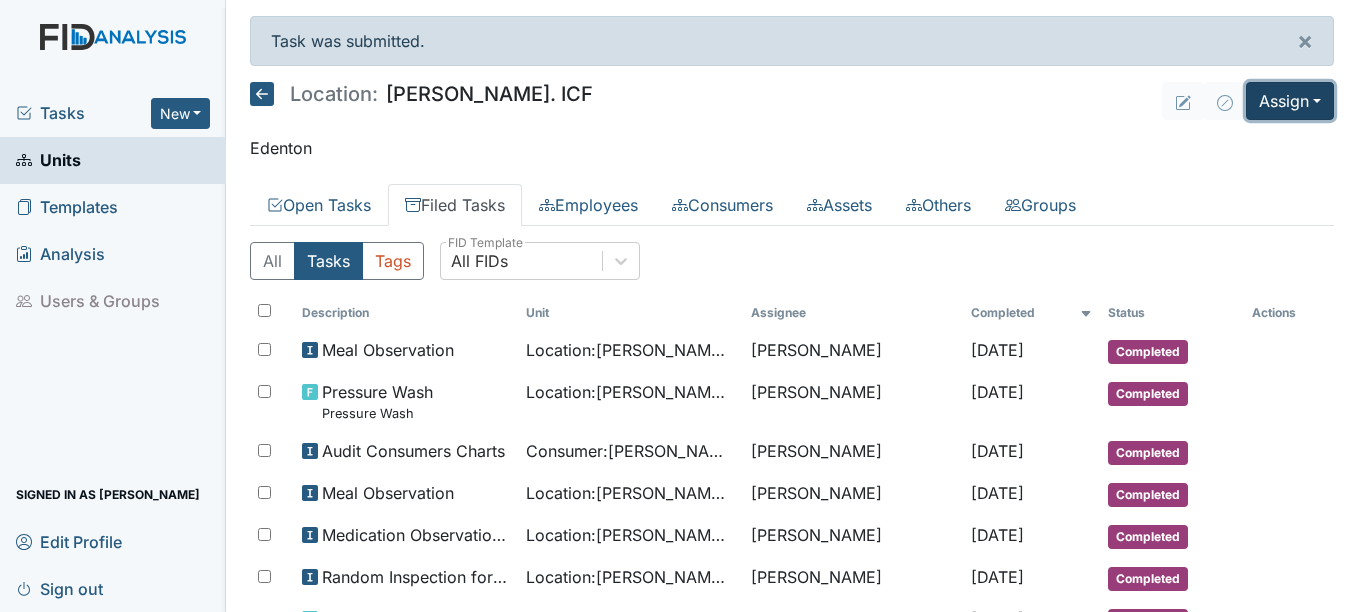 click on "Assign" at bounding box center [1290, 101] 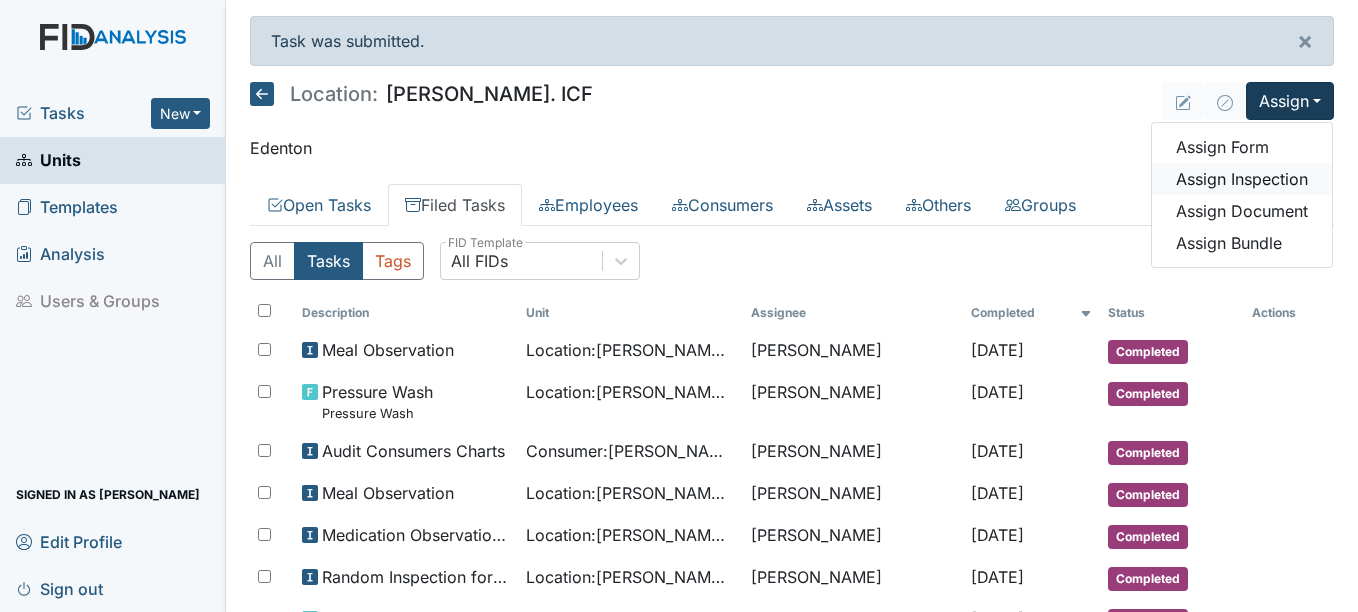 click on "Assign Inspection" at bounding box center [1242, 179] 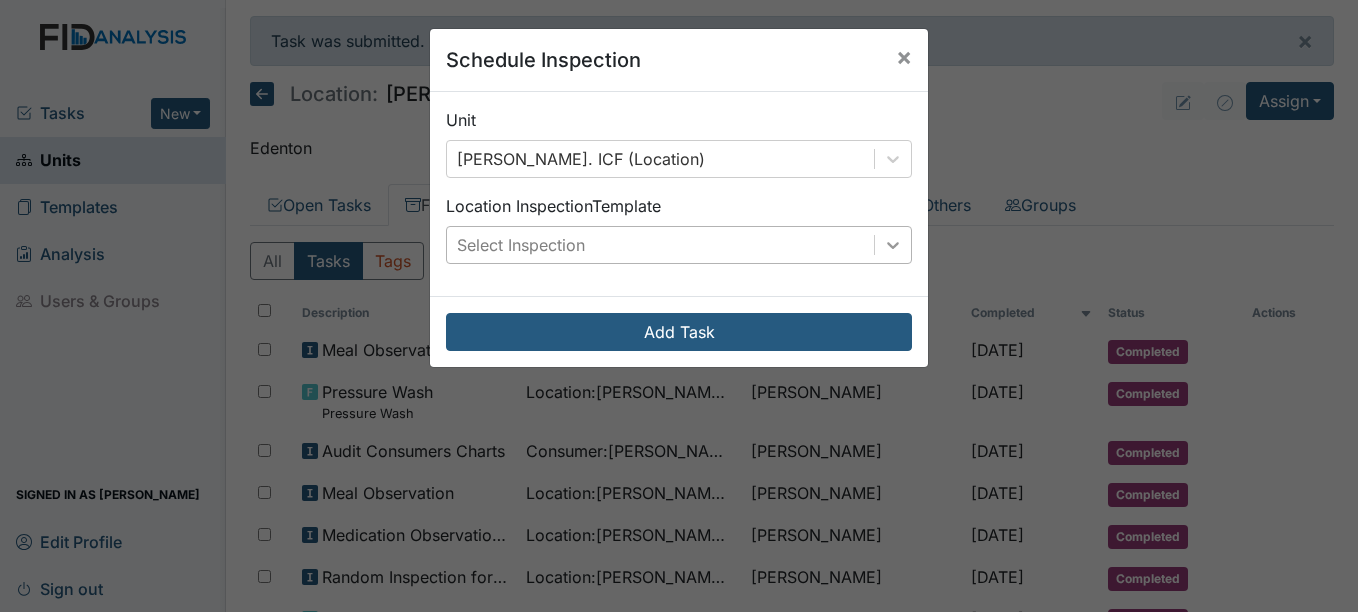 click 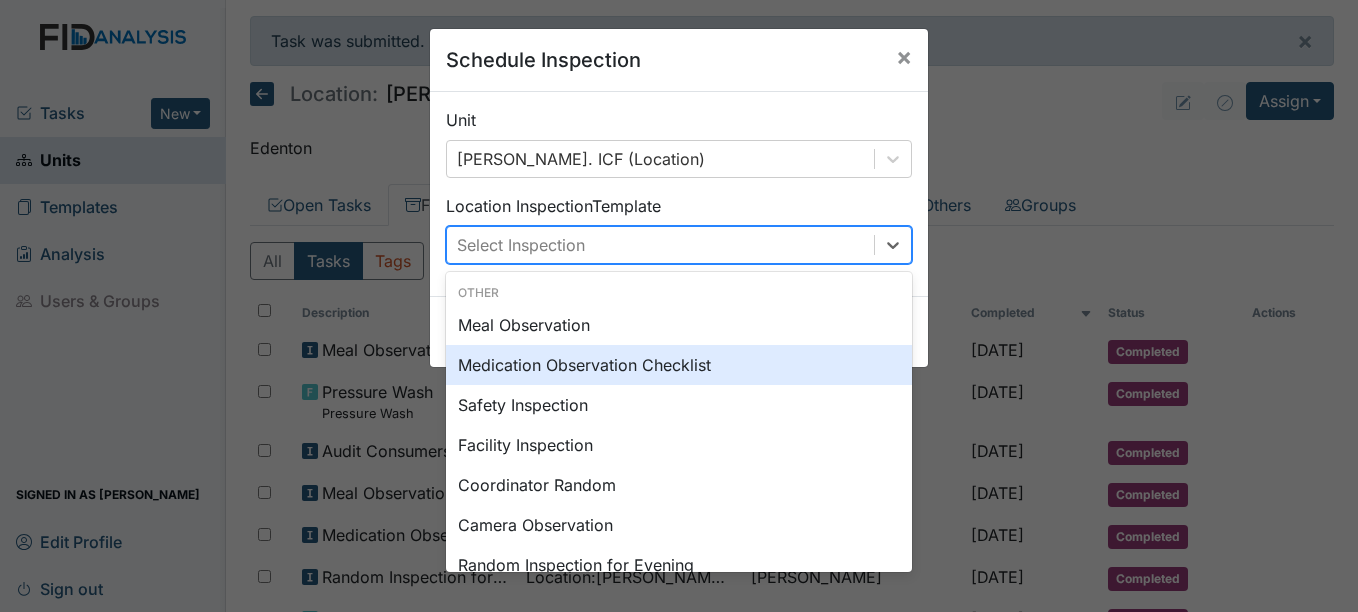 click on "Medication Observation Checklist" at bounding box center (679, 365) 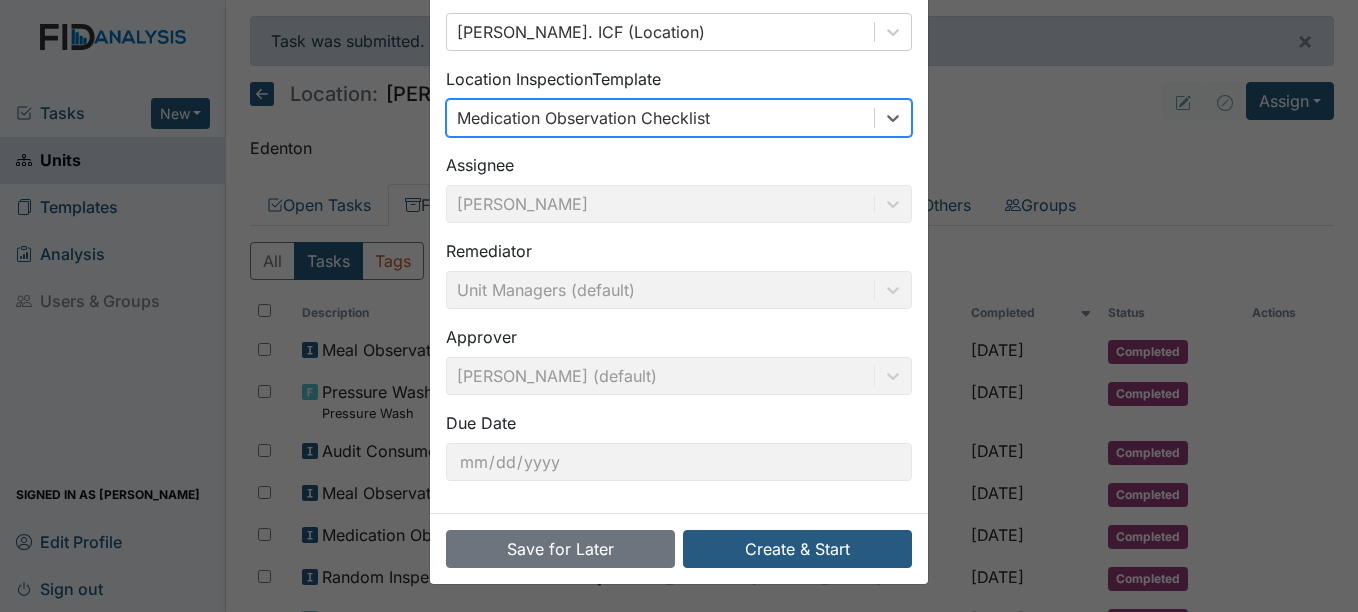 scroll, scrollTop: 128, scrollLeft: 0, axis: vertical 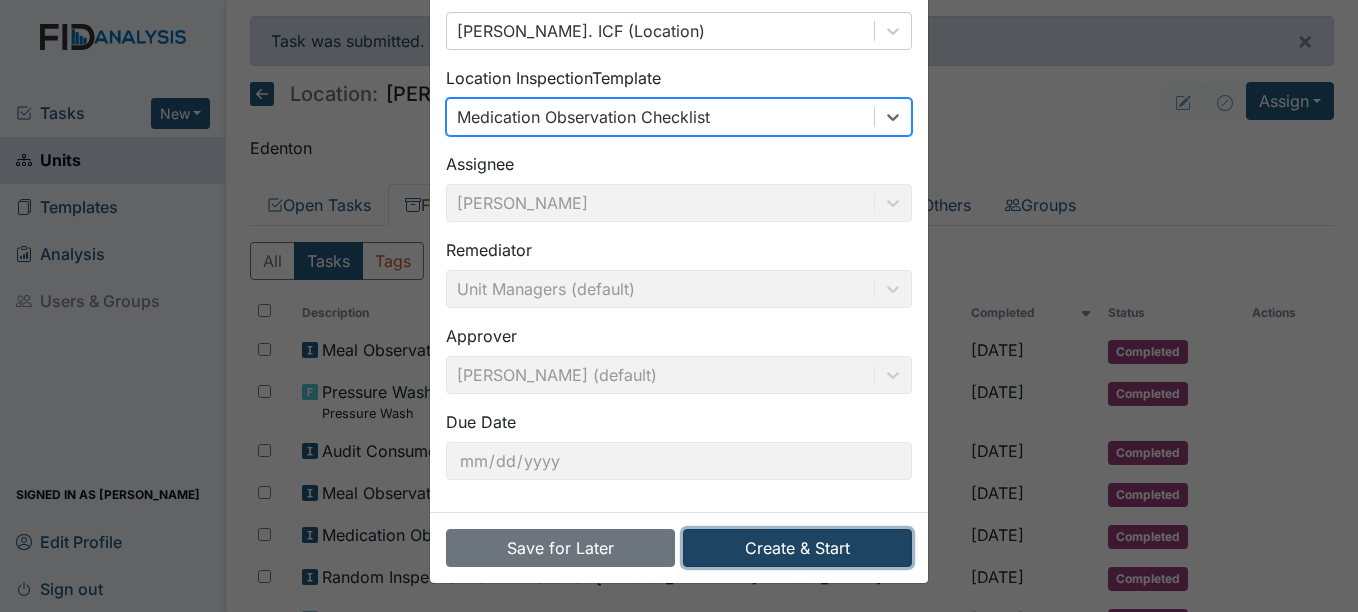 click on "Create & Start" at bounding box center (797, 548) 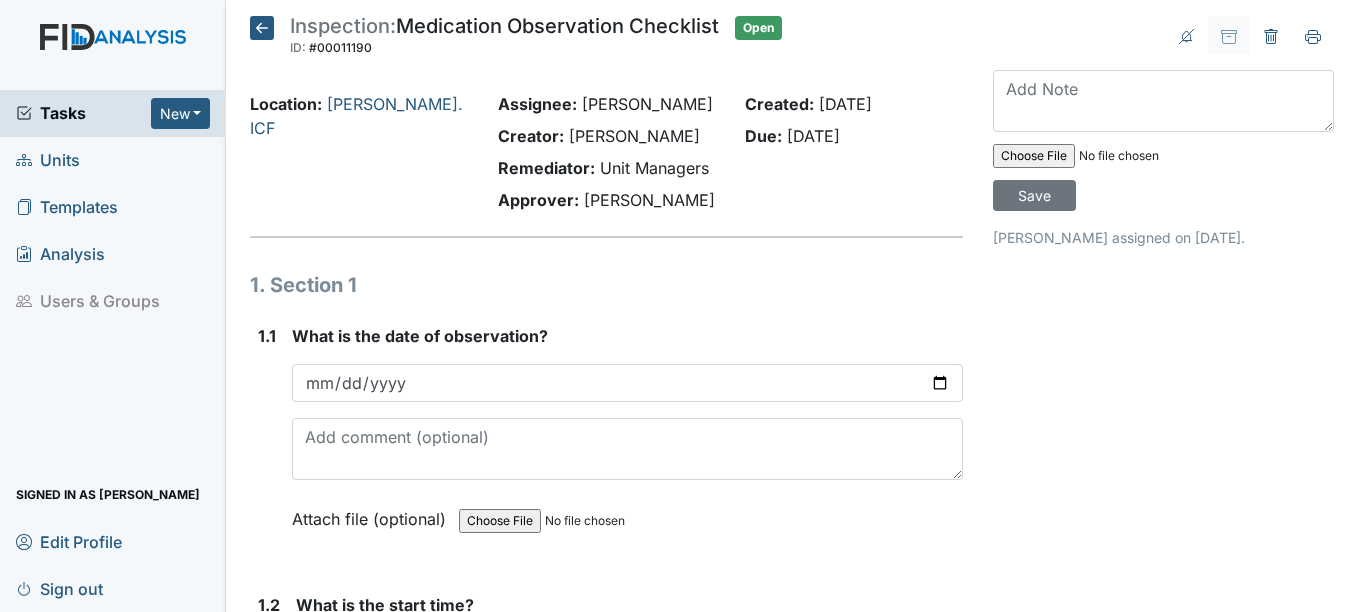 scroll, scrollTop: 0, scrollLeft: 0, axis: both 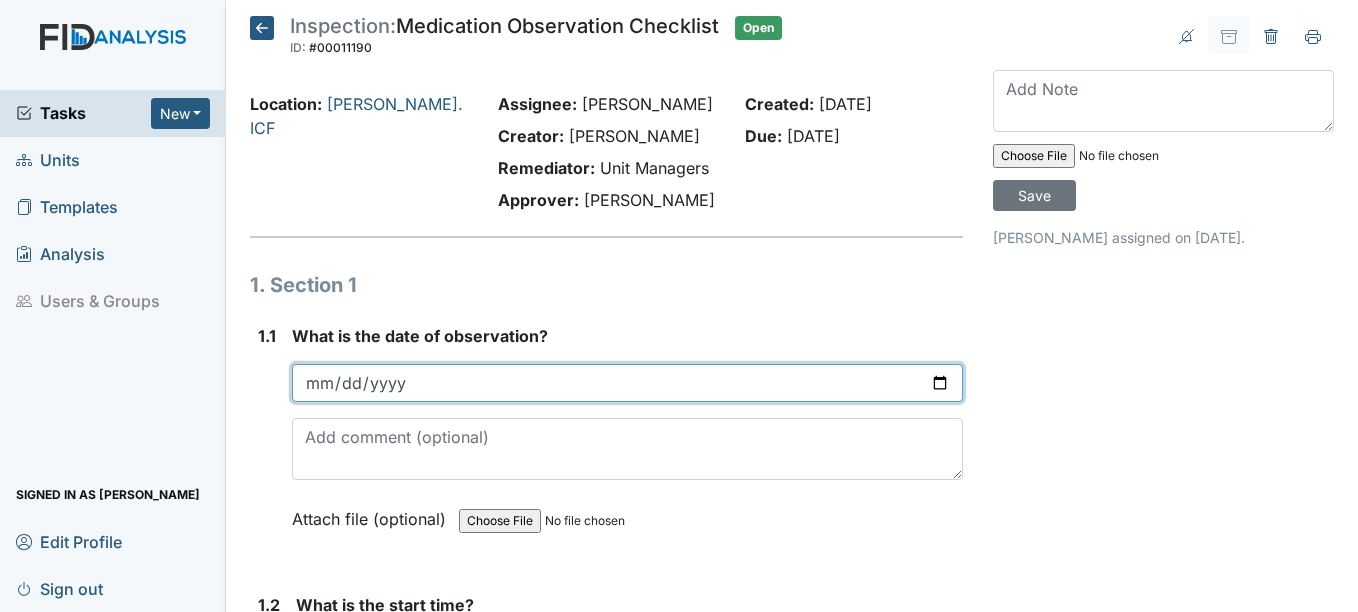 click at bounding box center (627, 383) 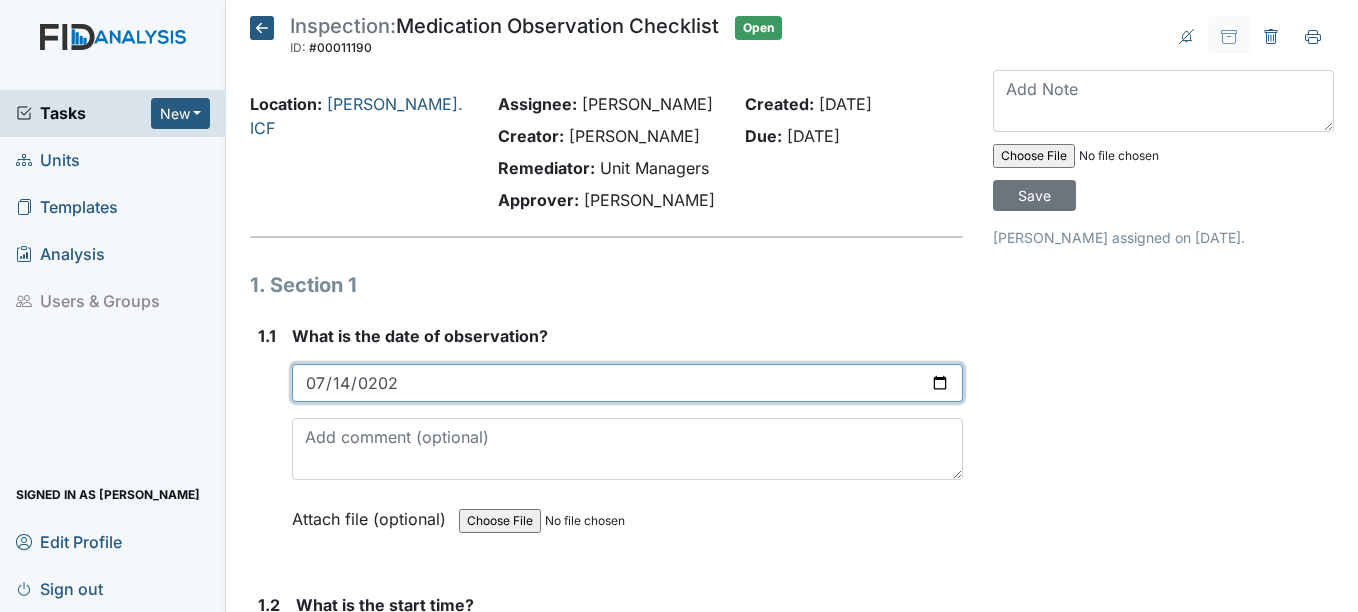 type on "[DATE]" 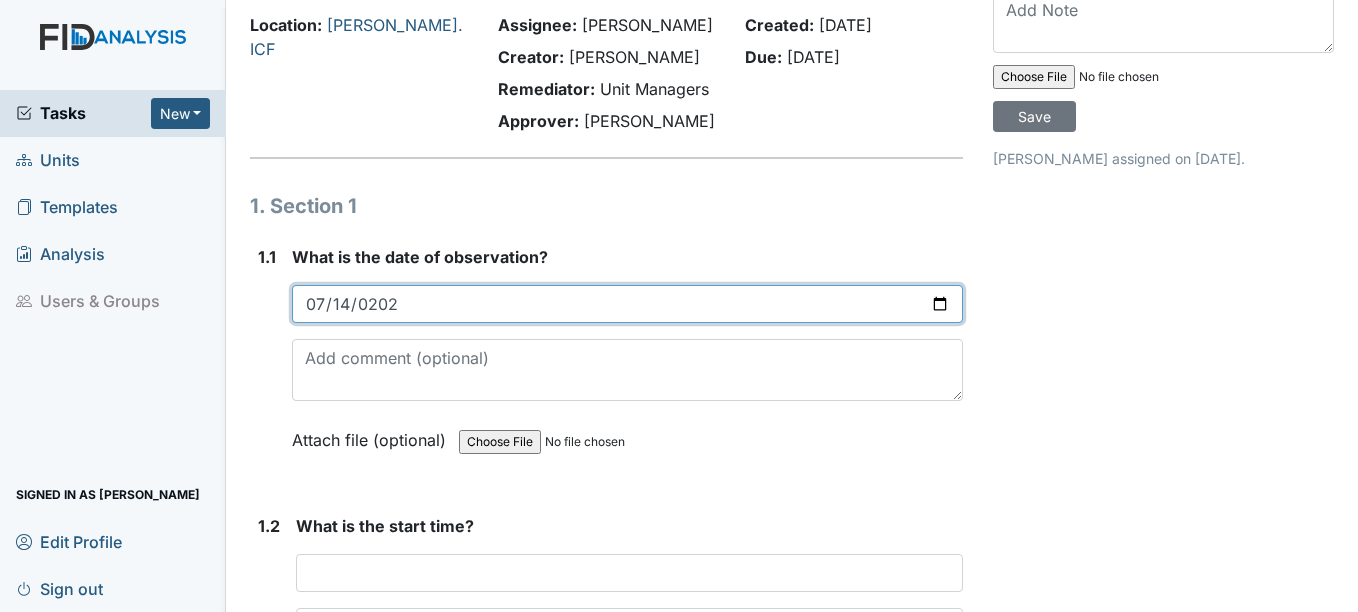 scroll, scrollTop: 400, scrollLeft: 0, axis: vertical 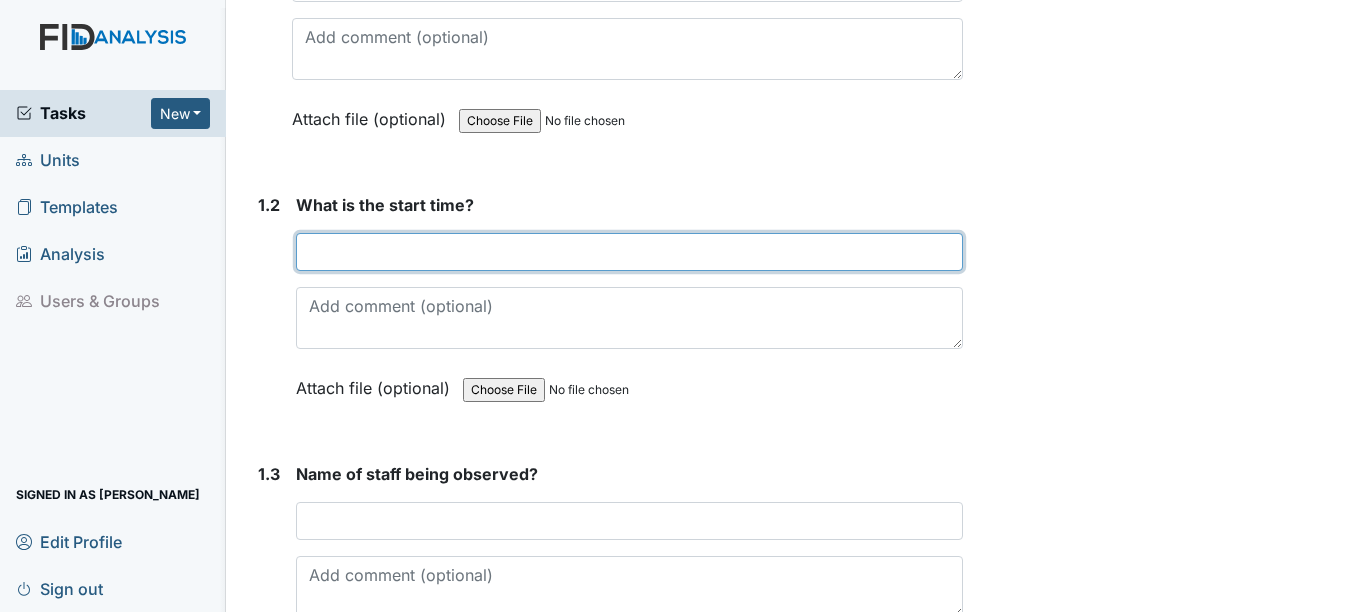 click at bounding box center [629, 252] 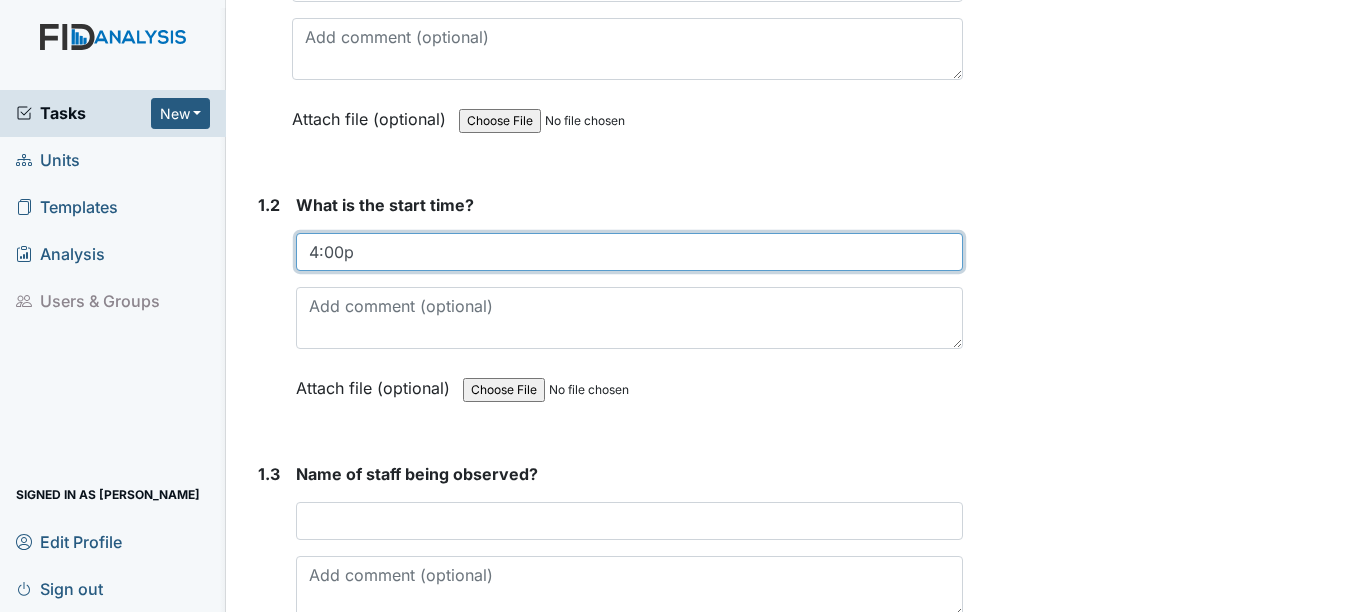 drag, startPoint x: 318, startPoint y: 253, endPoint x: 300, endPoint y: 252, distance: 18.027756 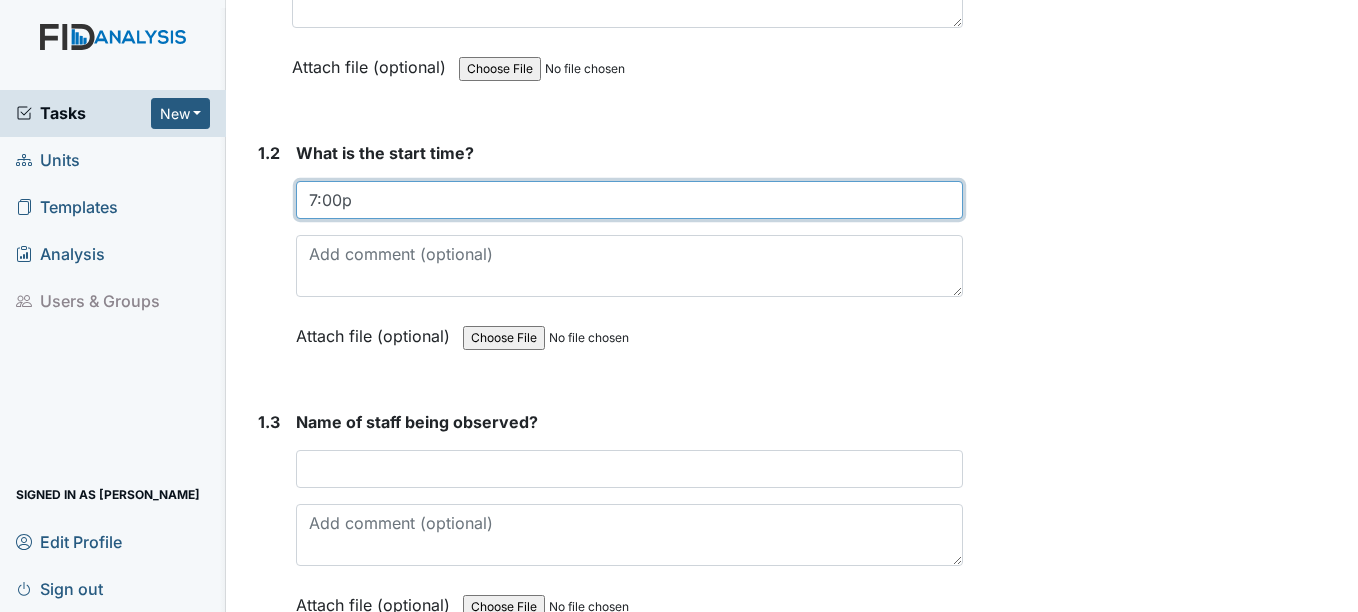 scroll, scrollTop: 500, scrollLeft: 0, axis: vertical 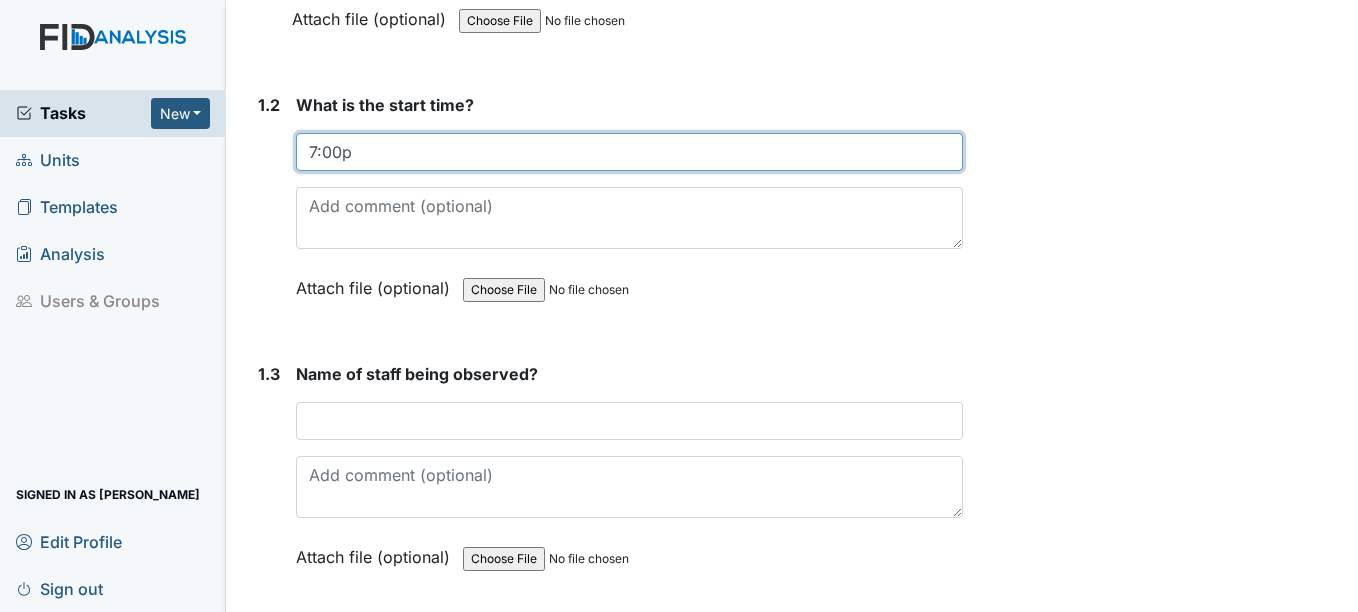 type on "7:00p" 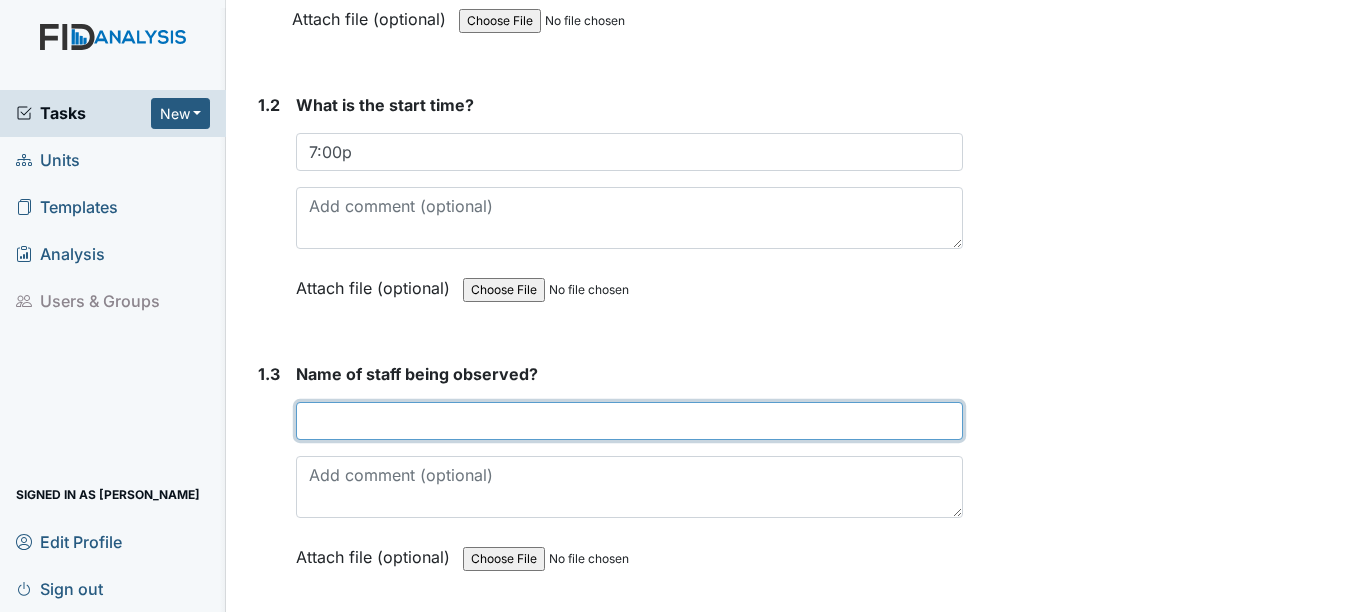 click at bounding box center (629, 421) 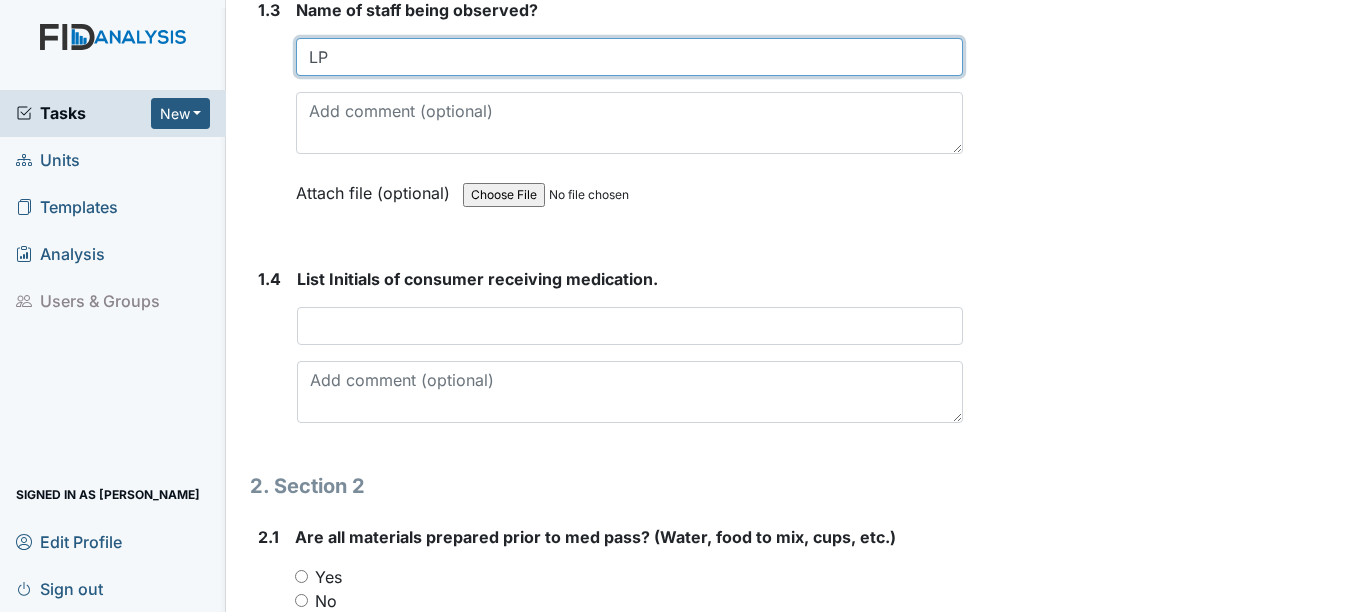scroll, scrollTop: 900, scrollLeft: 0, axis: vertical 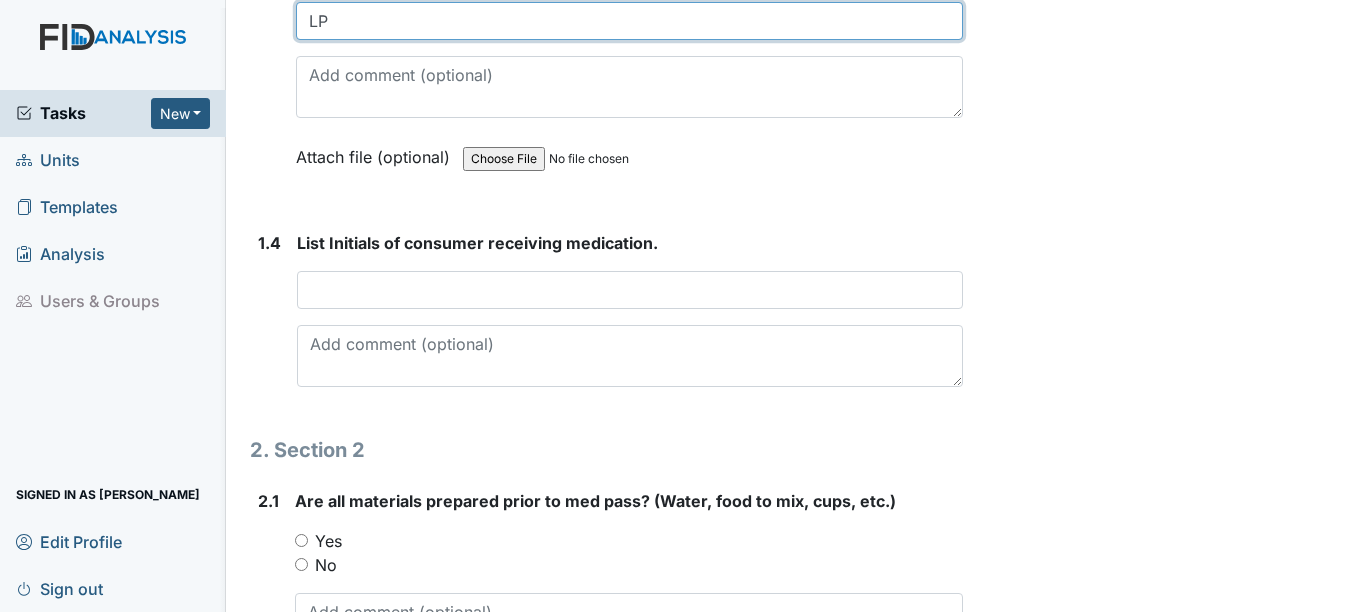 type on "LP" 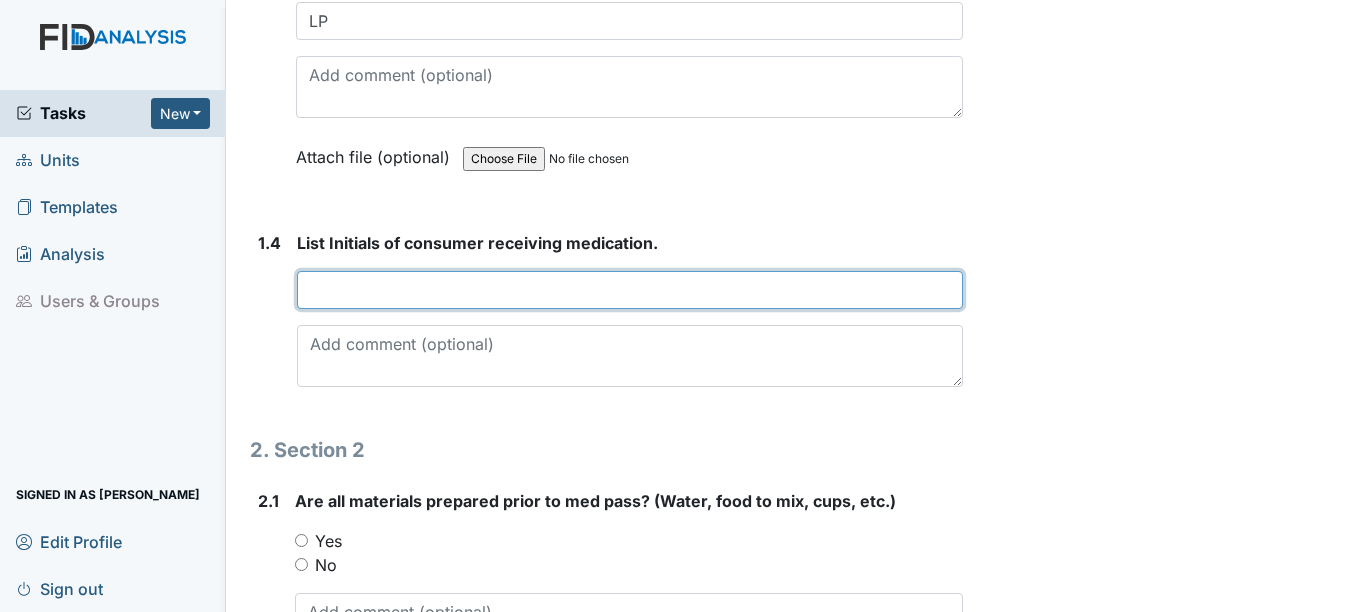 click at bounding box center (629, 290) 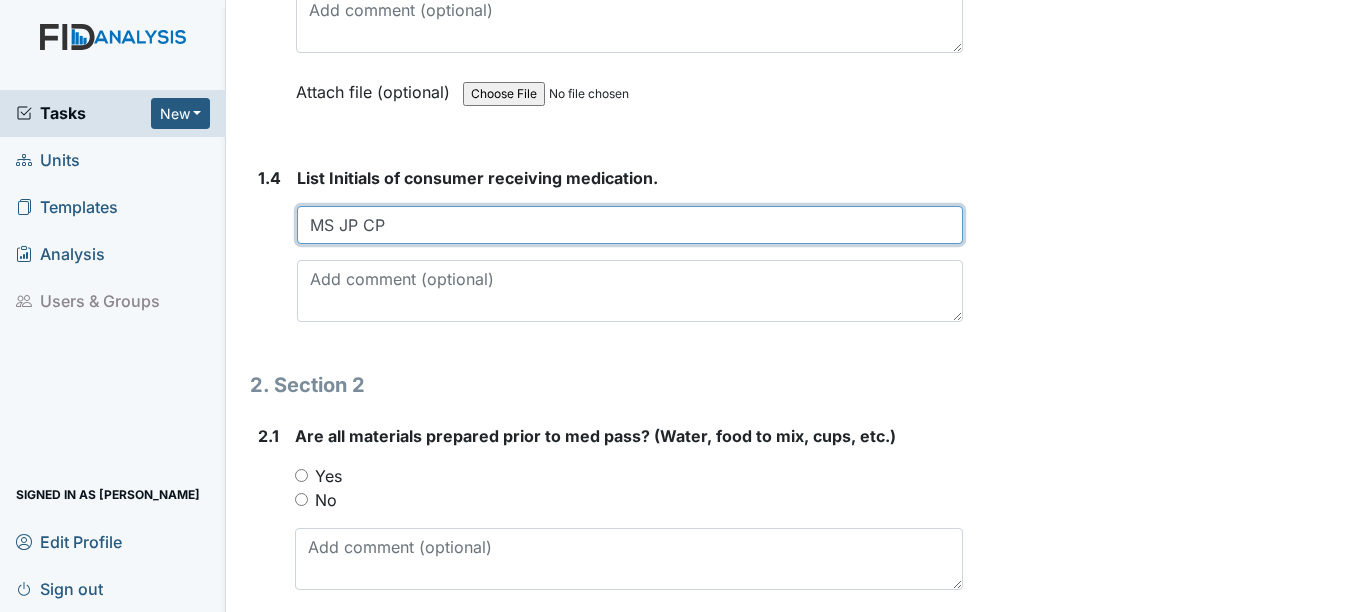 scroll, scrollTop: 1000, scrollLeft: 0, axis: vertical 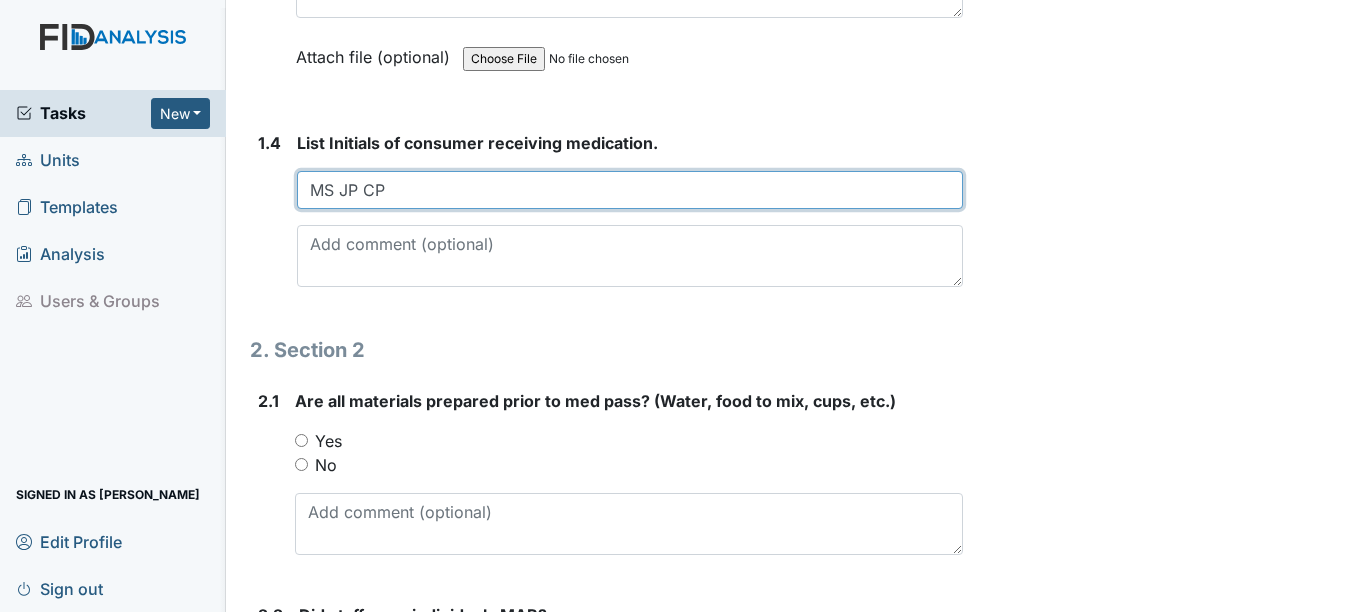 type on "MS JP CP" 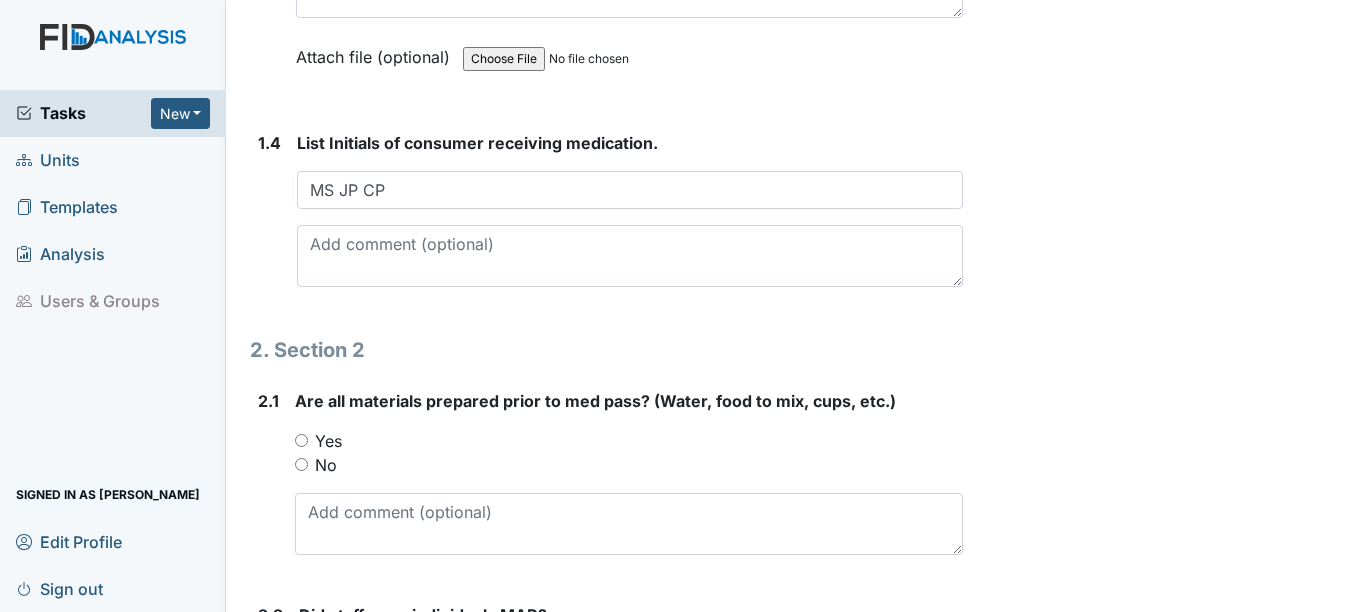click on "Yes" at bounding box center (328, 441) 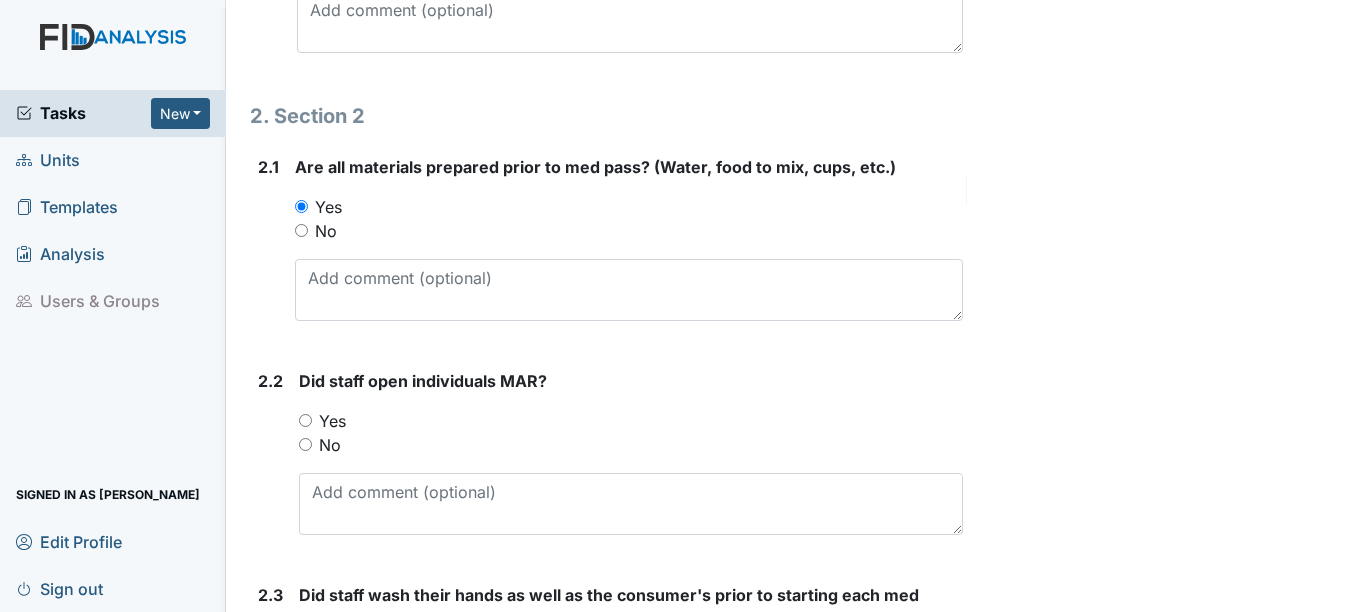scroll, scrollTop: 1400, scrollLeft: 0, axis: vertical 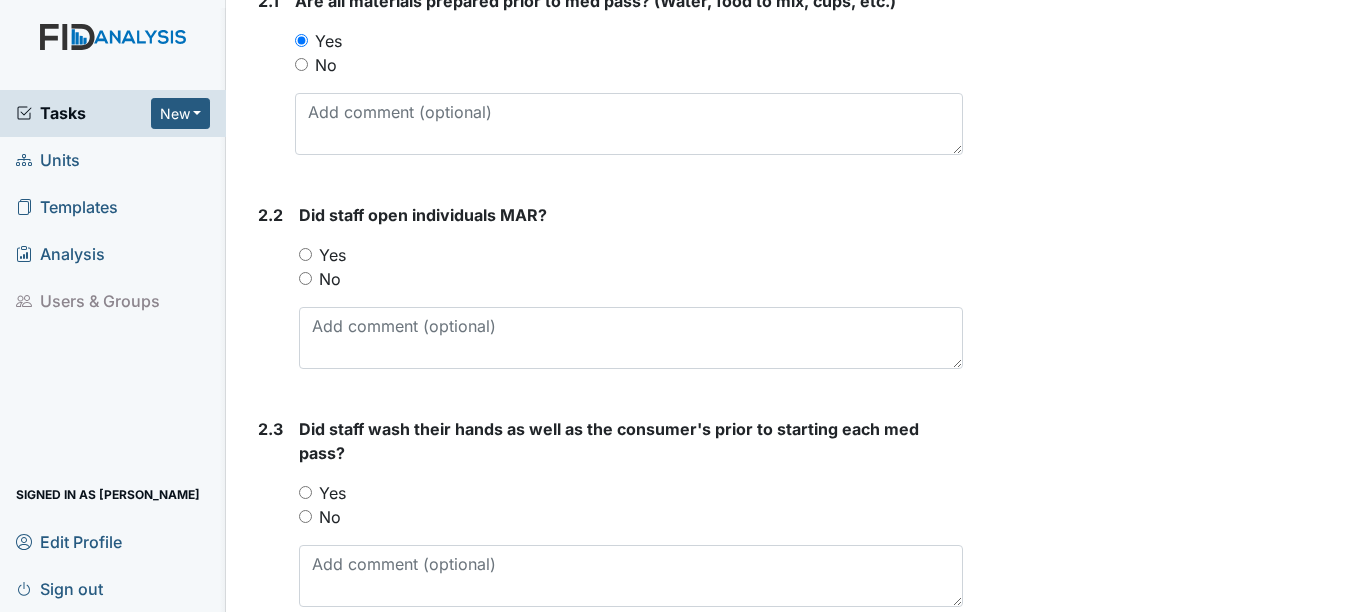 click on "Did staff open individuals MAR?
You must select one of the below options.
Yes
No" at bounding box center [630, 286] 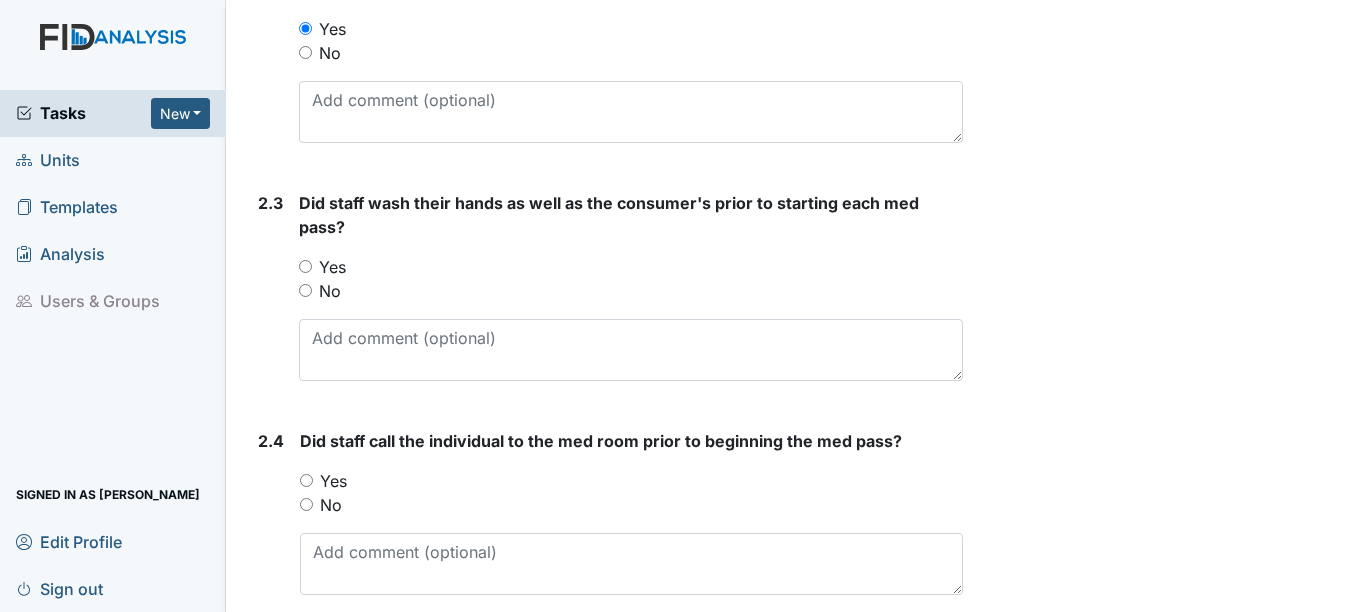 scroll, scrollTop: 1700, scrollLeft: 0, axis: vertical 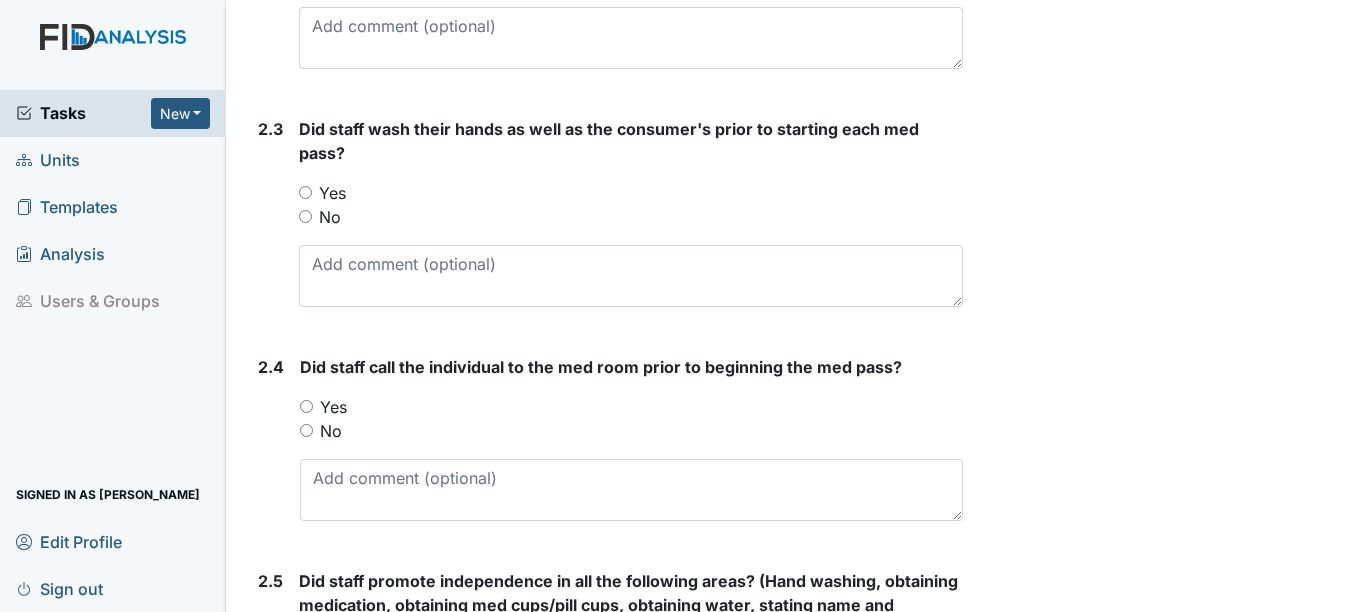 click on "Yes" at bounding box center (332, 193) 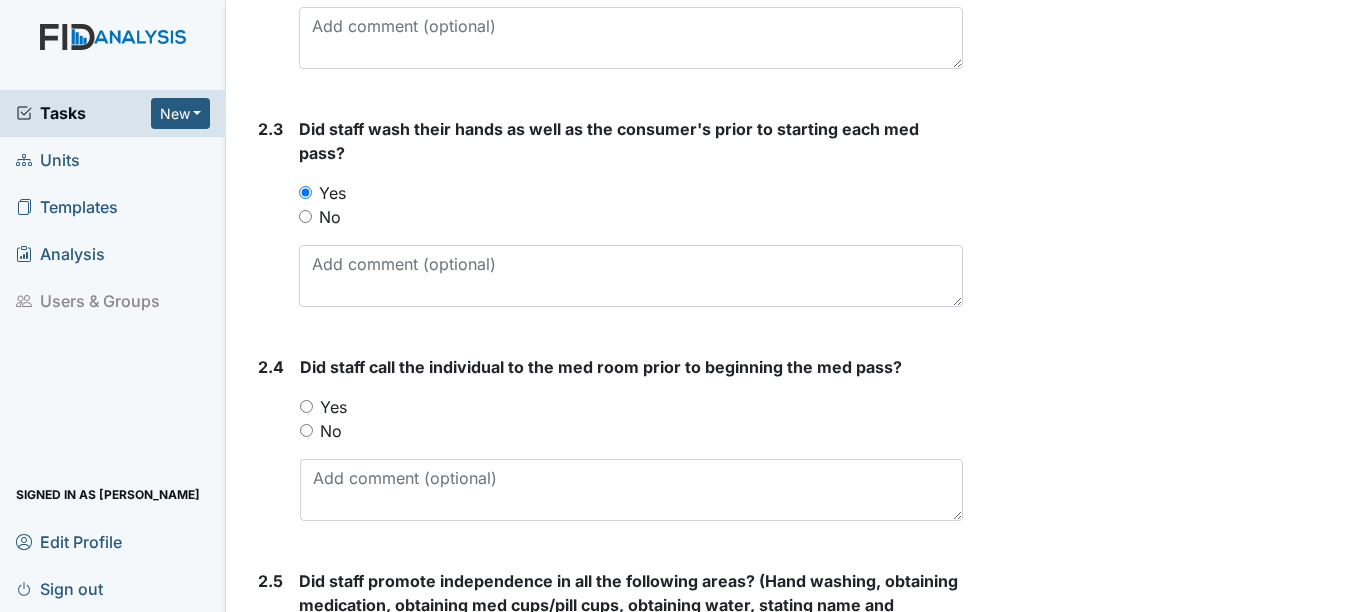 click on "Yes" at bounding box center [333, 407] 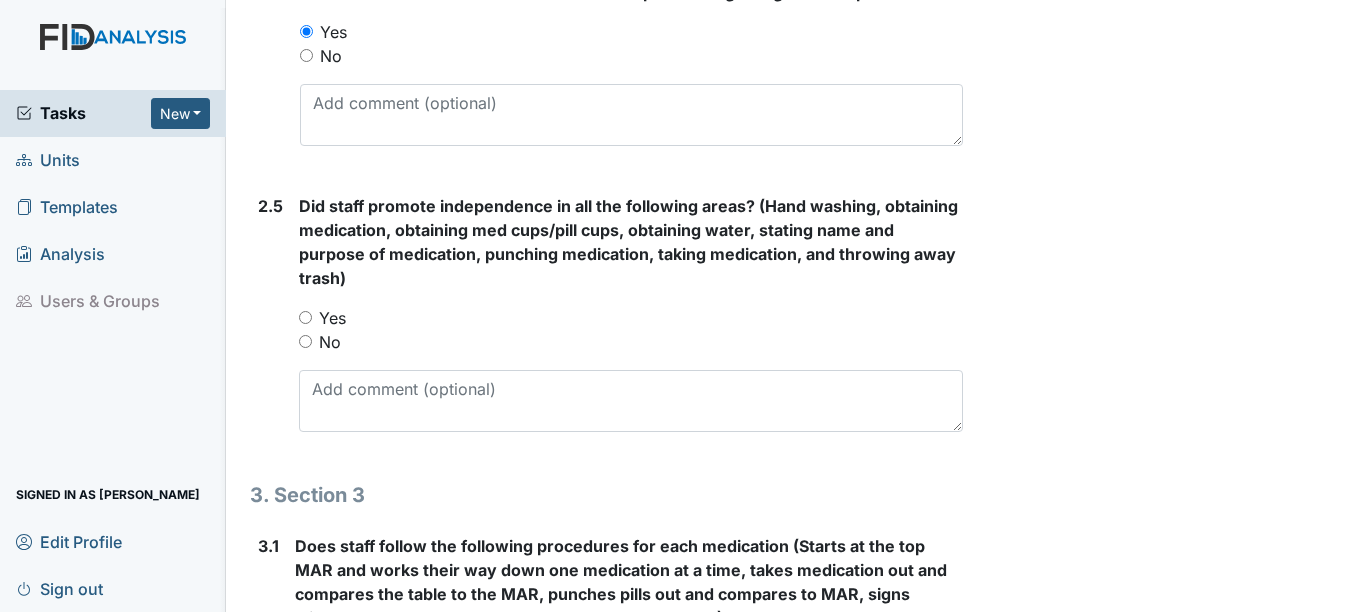 scroll, scrollTop: 2100, scrollLeft: 0, axis: vertical 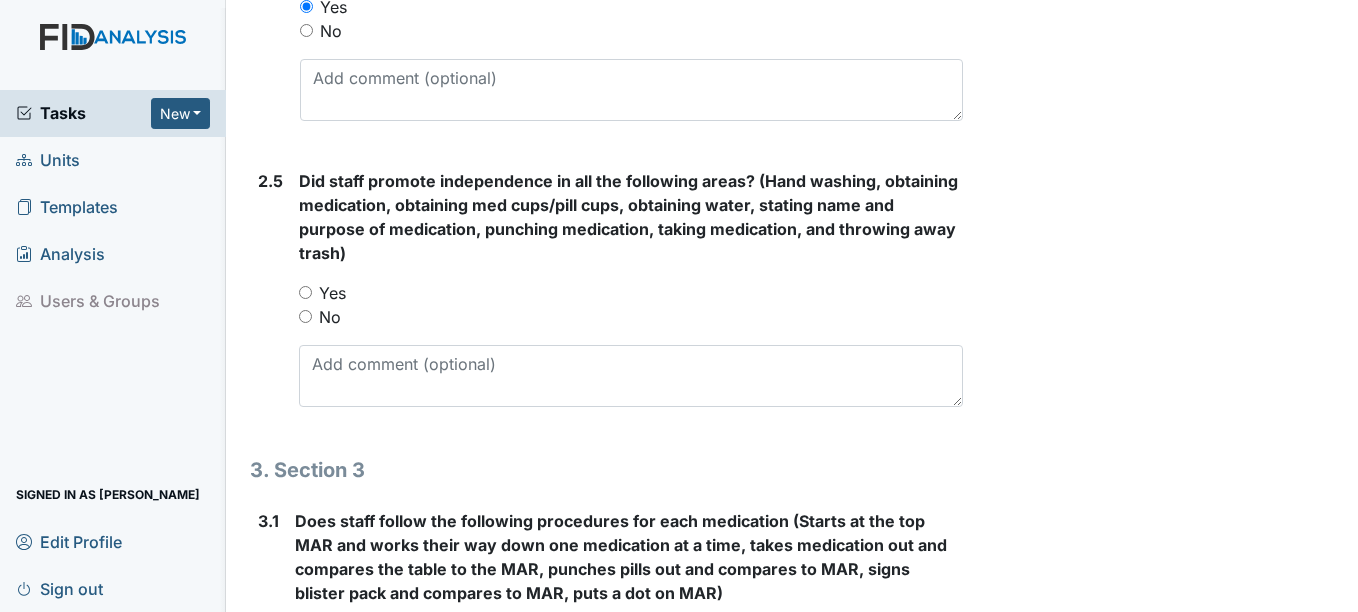 click on "Yes" at bounding box center [332, 293] 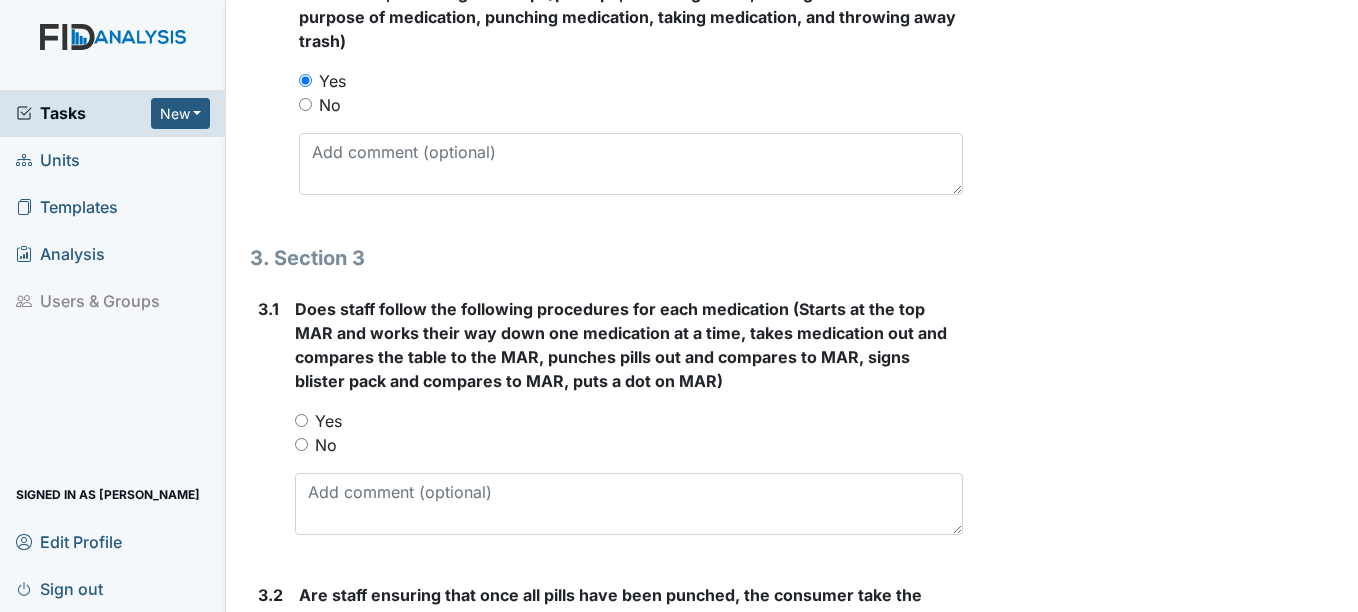 scroll, scrollTop: 2400, scrollLeft: 0, axis: vertical 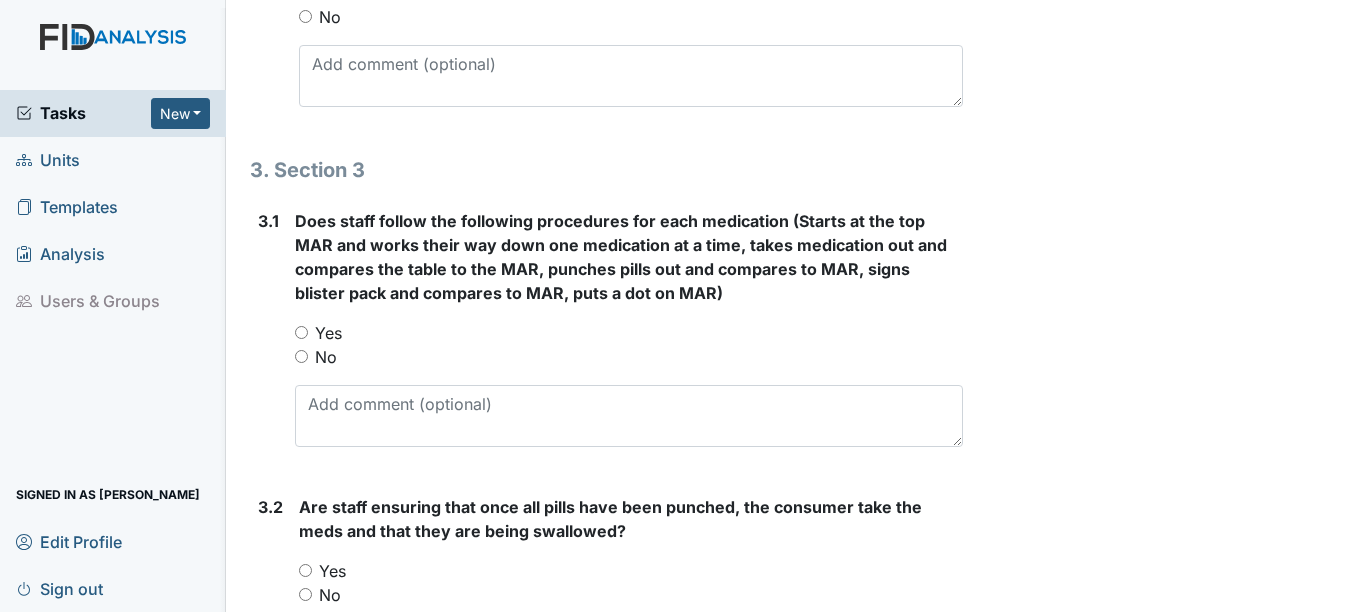 click on "Yes" at bounding box center (328, 333) 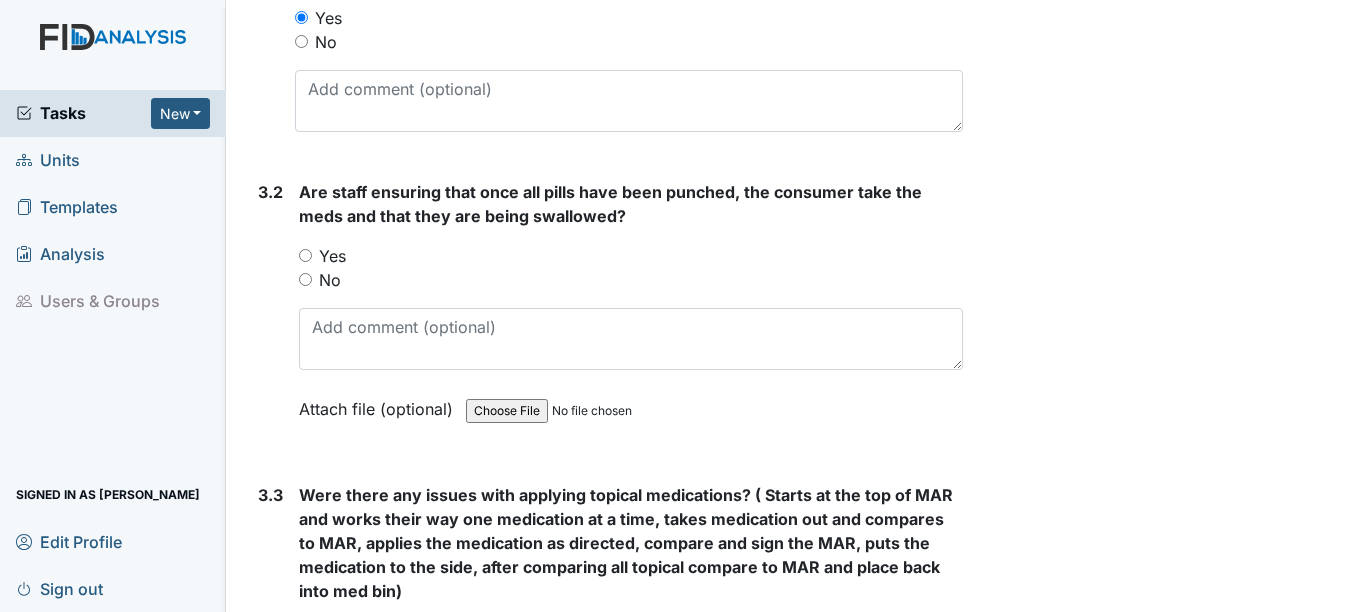 scroll, scrollTop: 2800, scrollLeft: 0, axis: vertical 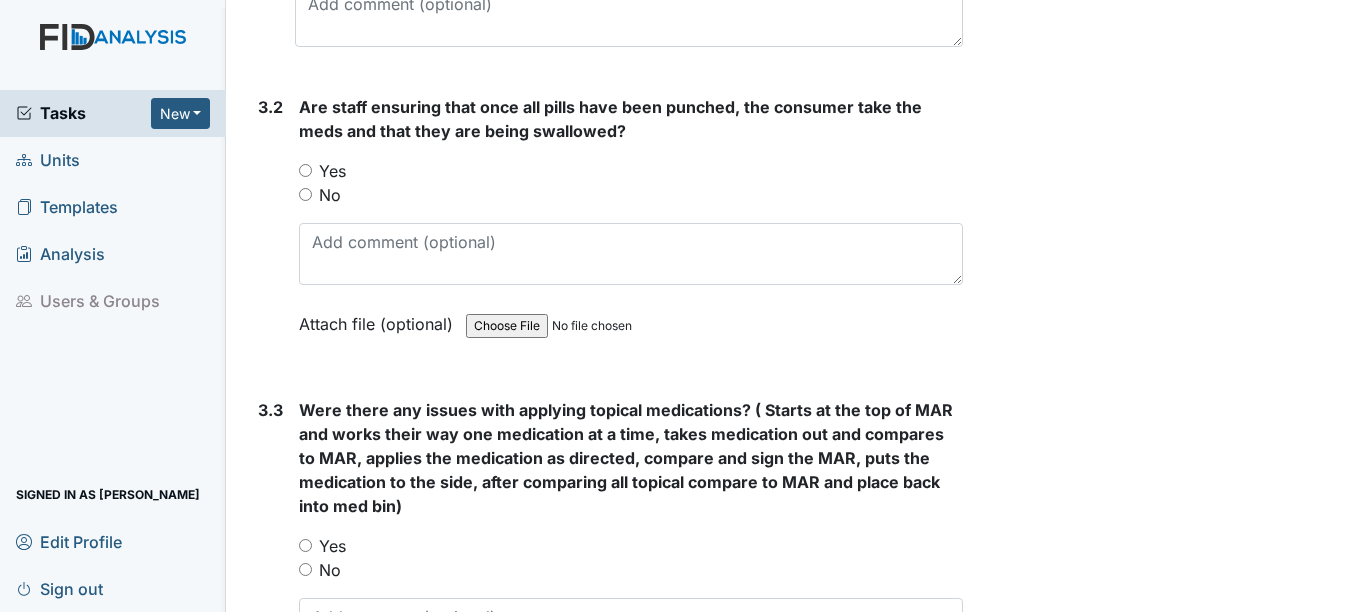 click on "Yes" at bounding box center (332, 171) 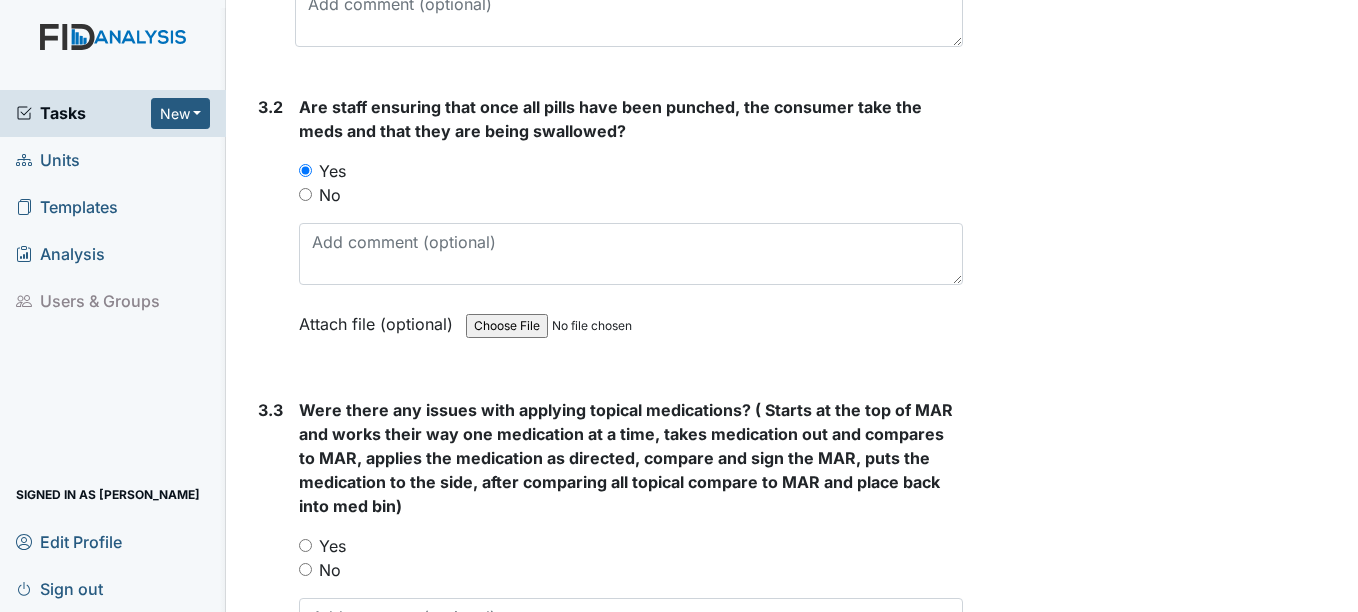 click on "No" at bounding box center (330, 570) 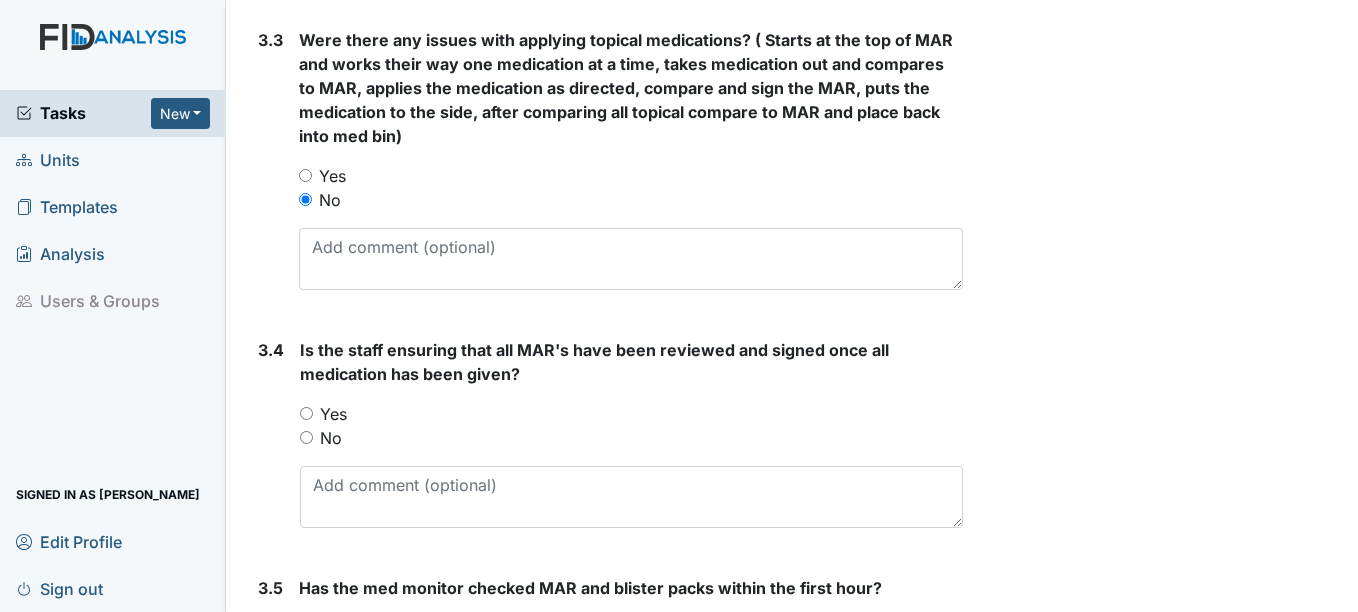 scroll, scrollTop: 3200, scrollLeft: 0, axis: vertical 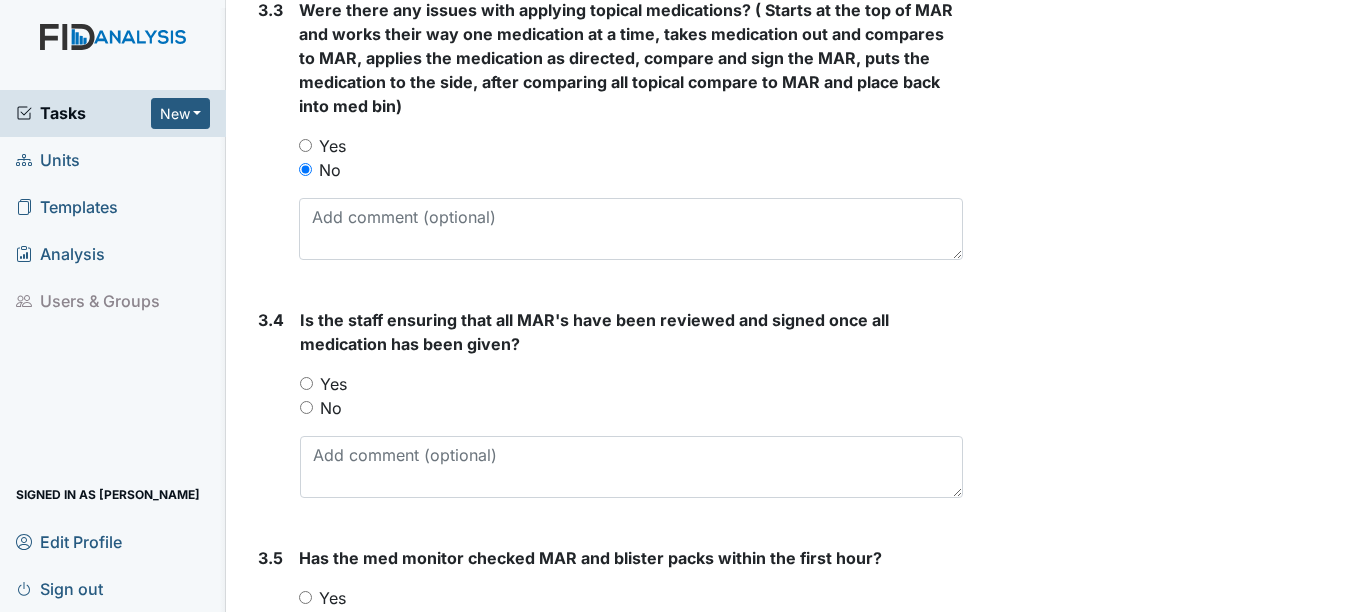 click on "Yes" at bounding box center [333, 384] 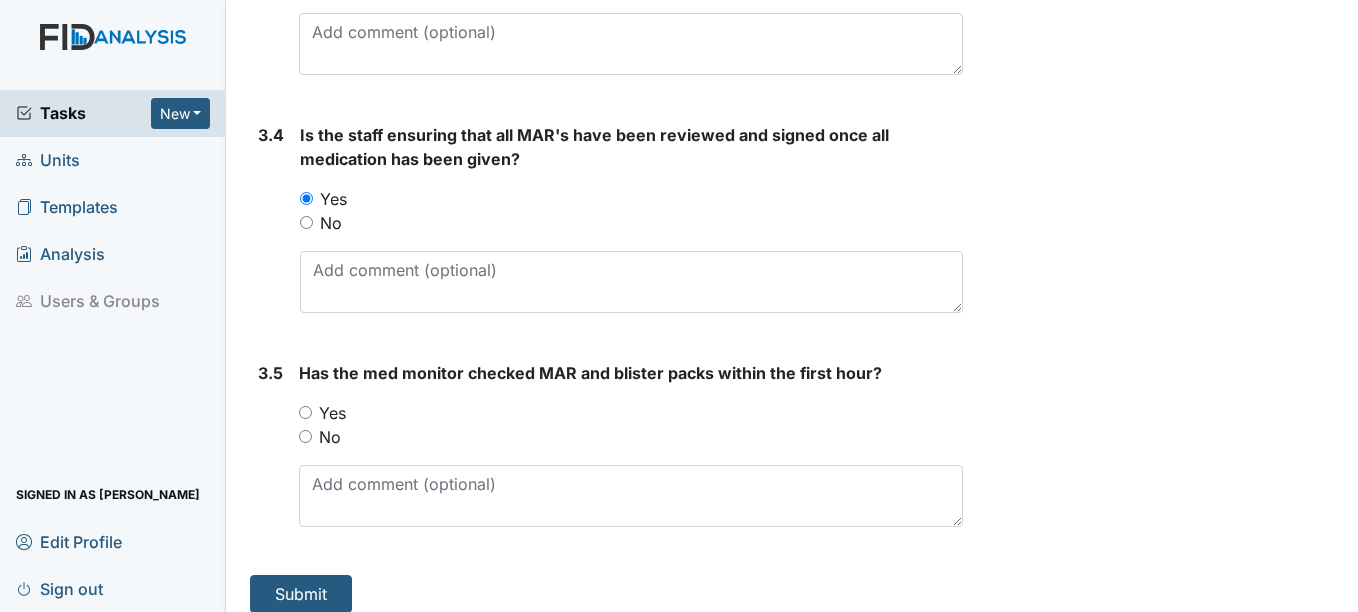 scroll, scrollTop: 3402, scrollLeft: 0, axis: vertical 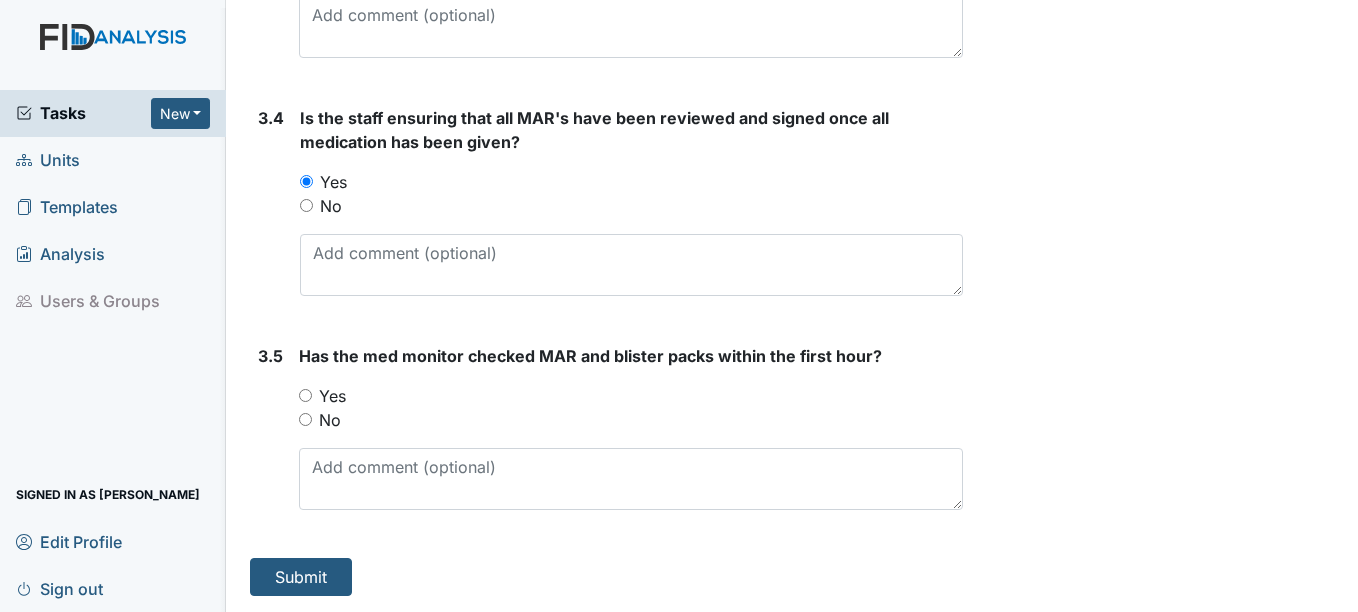 click on "Yes" at bounding box center (332, 396) 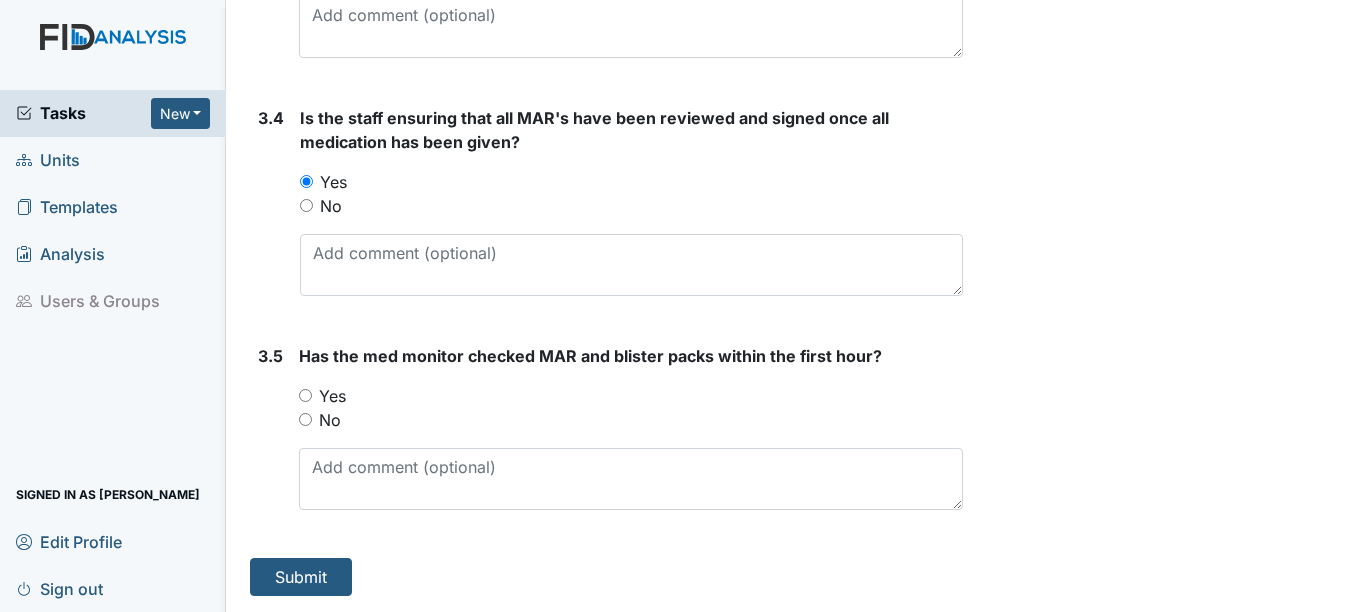 click on "Yes" at bounding box center [305, 395] 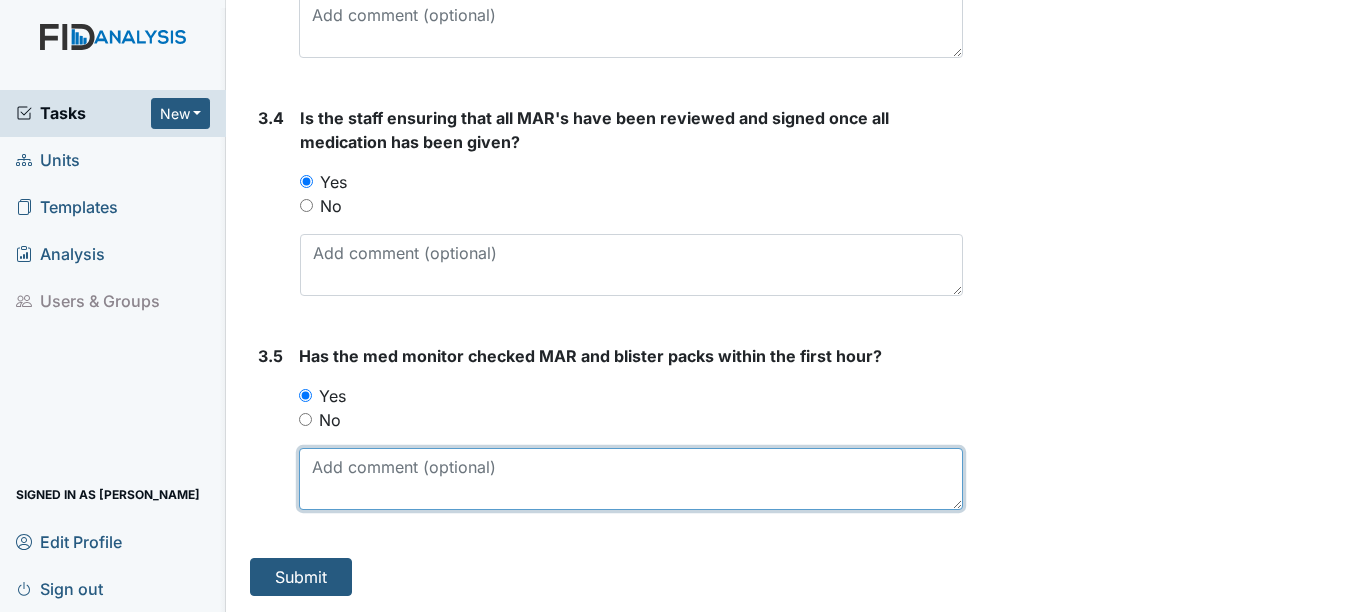 click at bounding box center (630, 479) 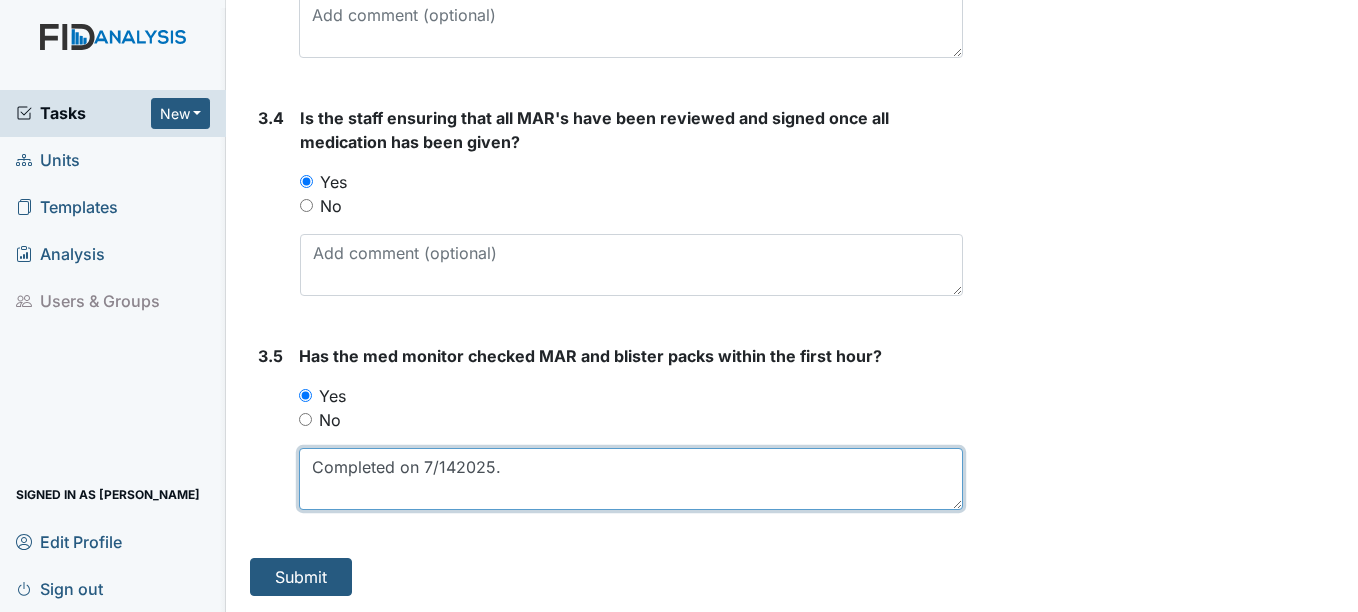 click on "Completed on 7/142025." at bounding box center [630, 479] 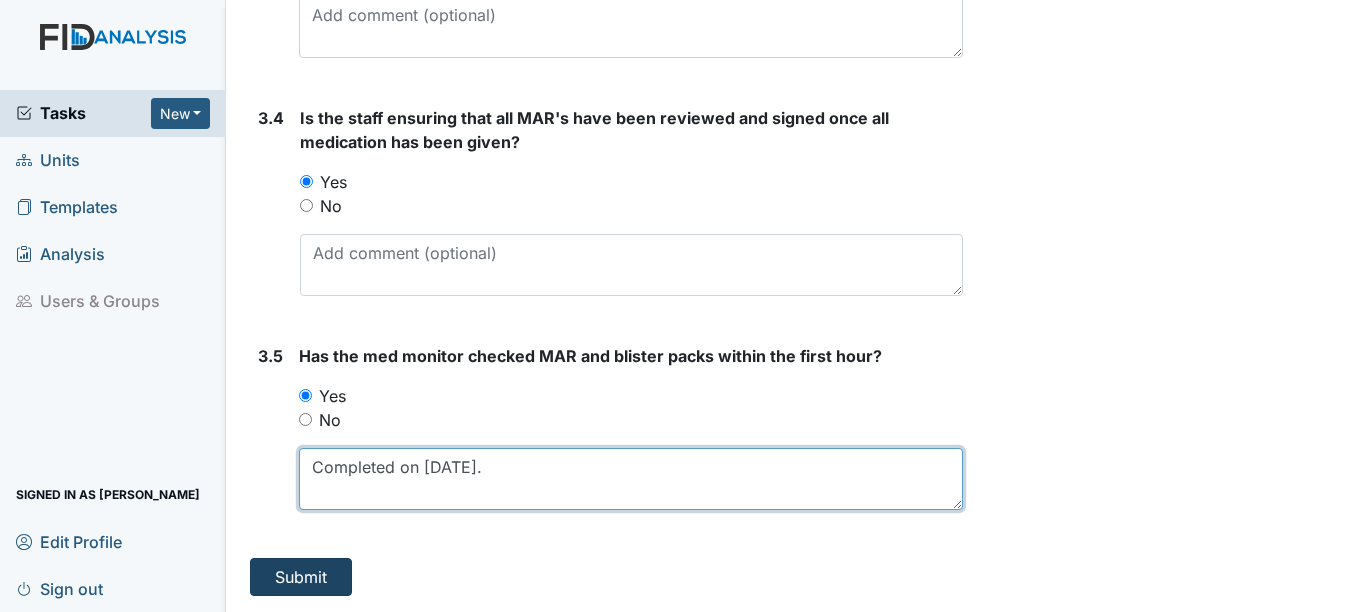 type on "Completed on 7/14/2025." 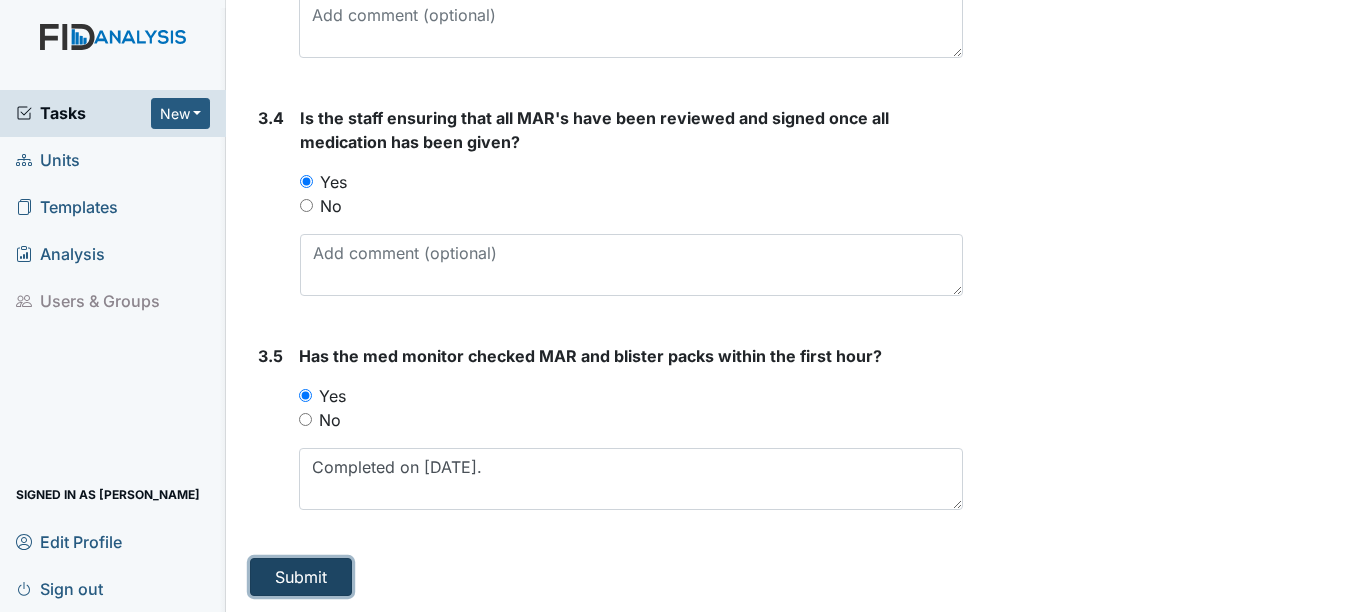 click on "Submit" at bounding box center (301, 577) 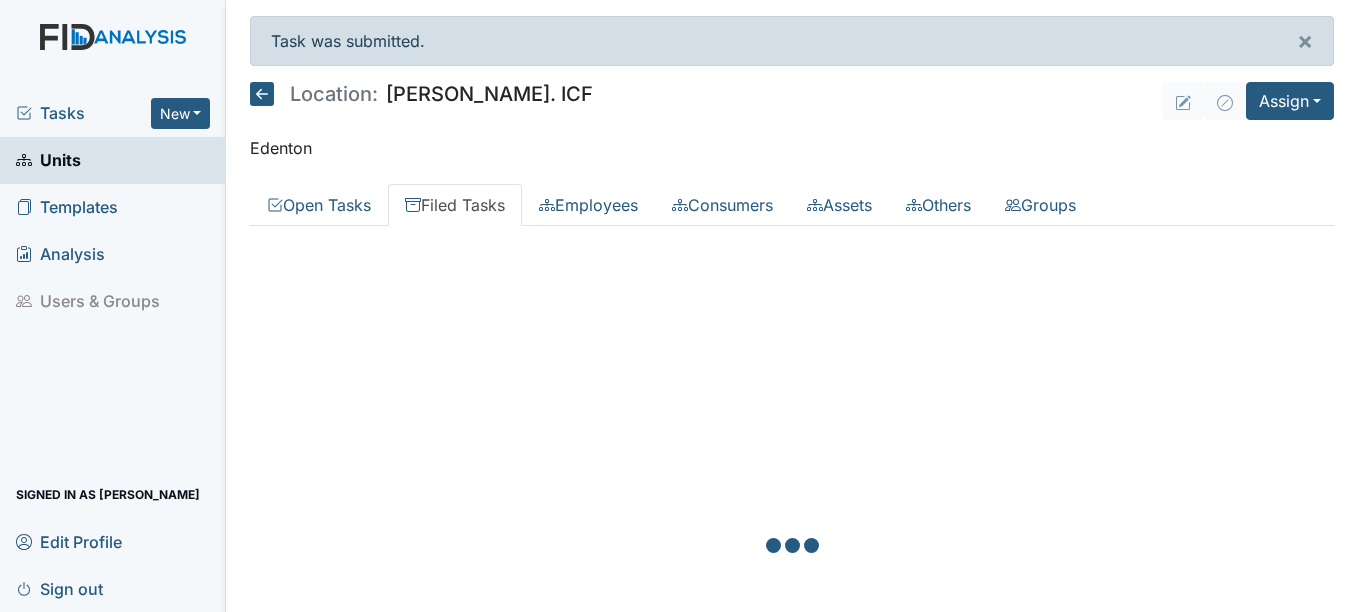 scroll, scrollTop: 0, scrollLeft: 0, axis: both 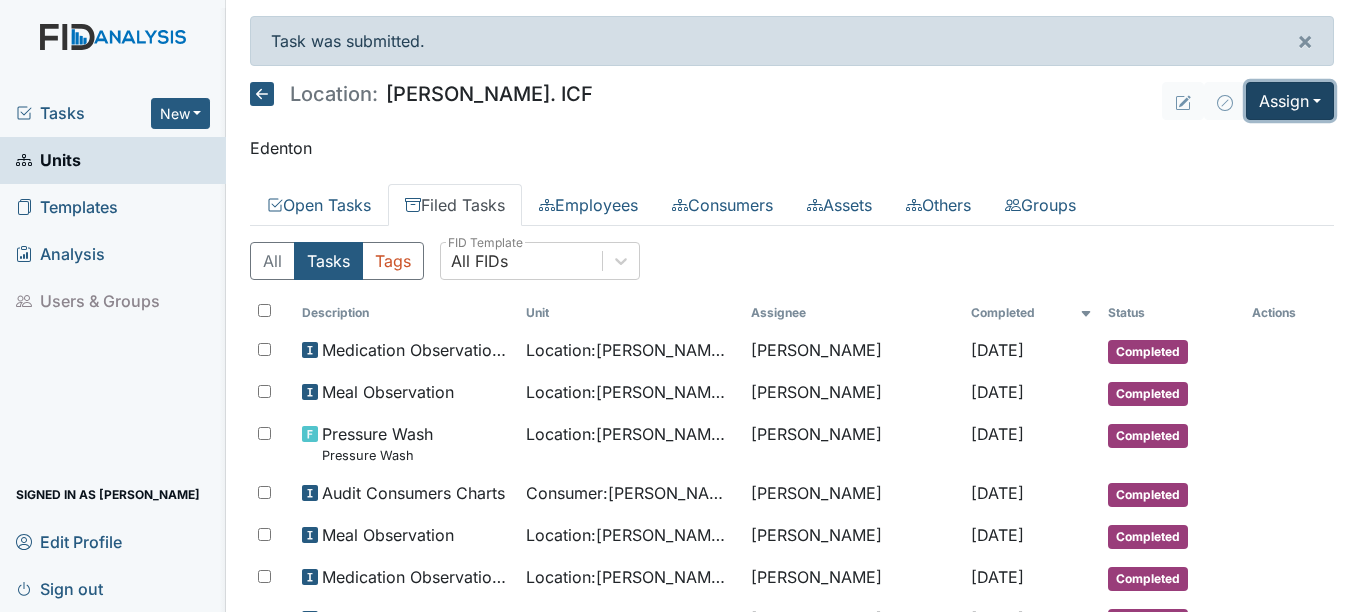 click on "Assign" at bounding box center (1290, 101) 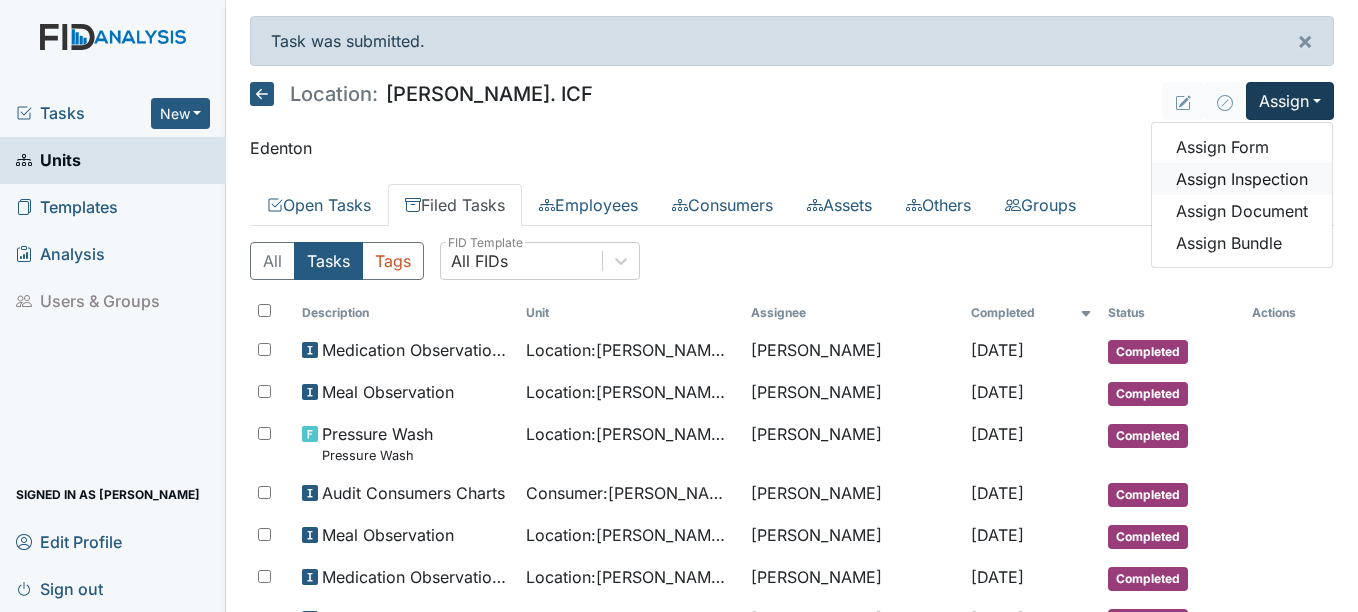 click on "Assign Inspection" at bounding box center (1242, 179) 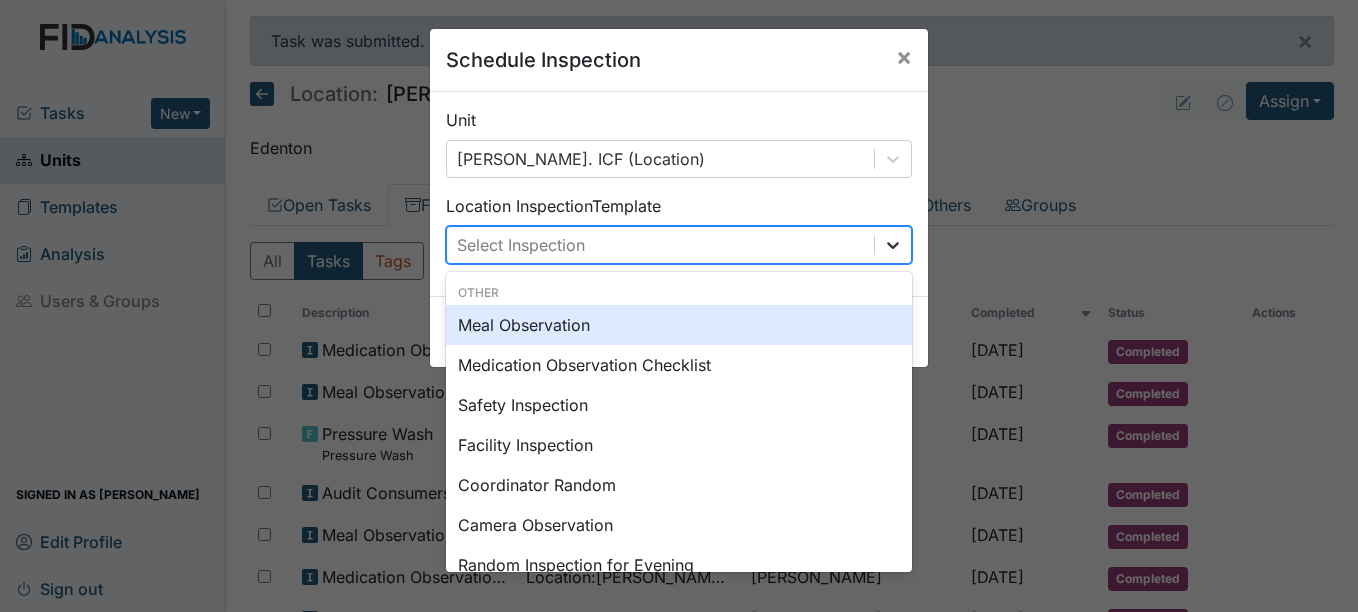 click 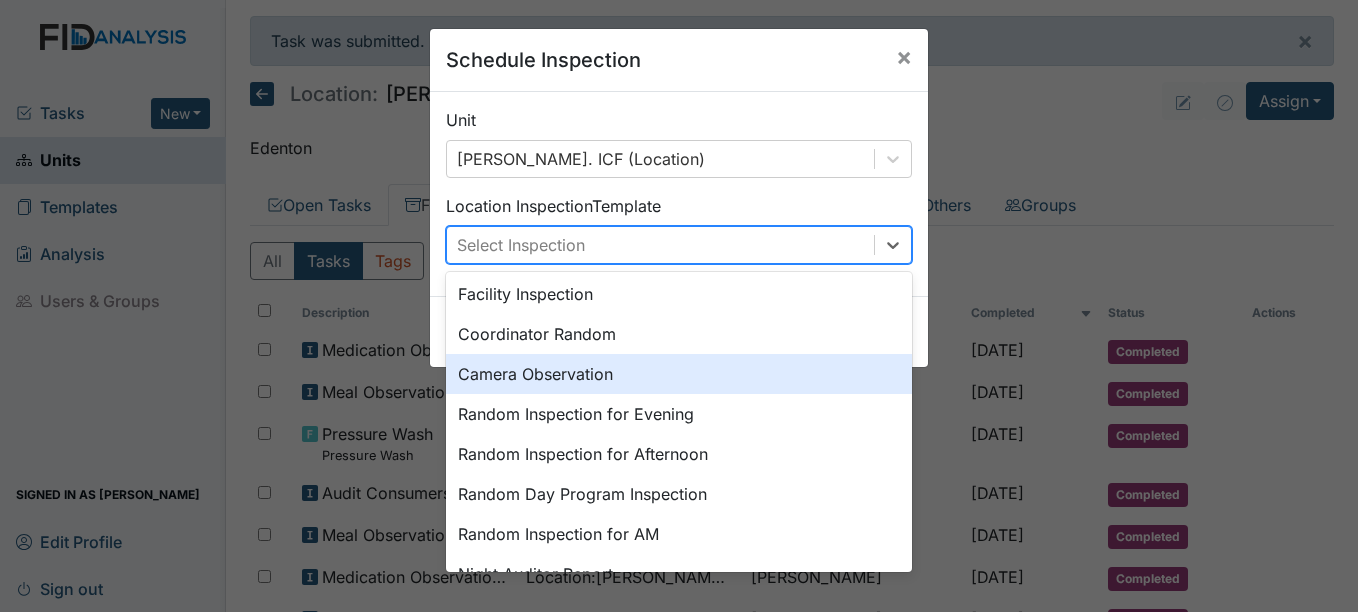 scroll, scrollTop: 200, scrollLeft: 0, axis: vertical 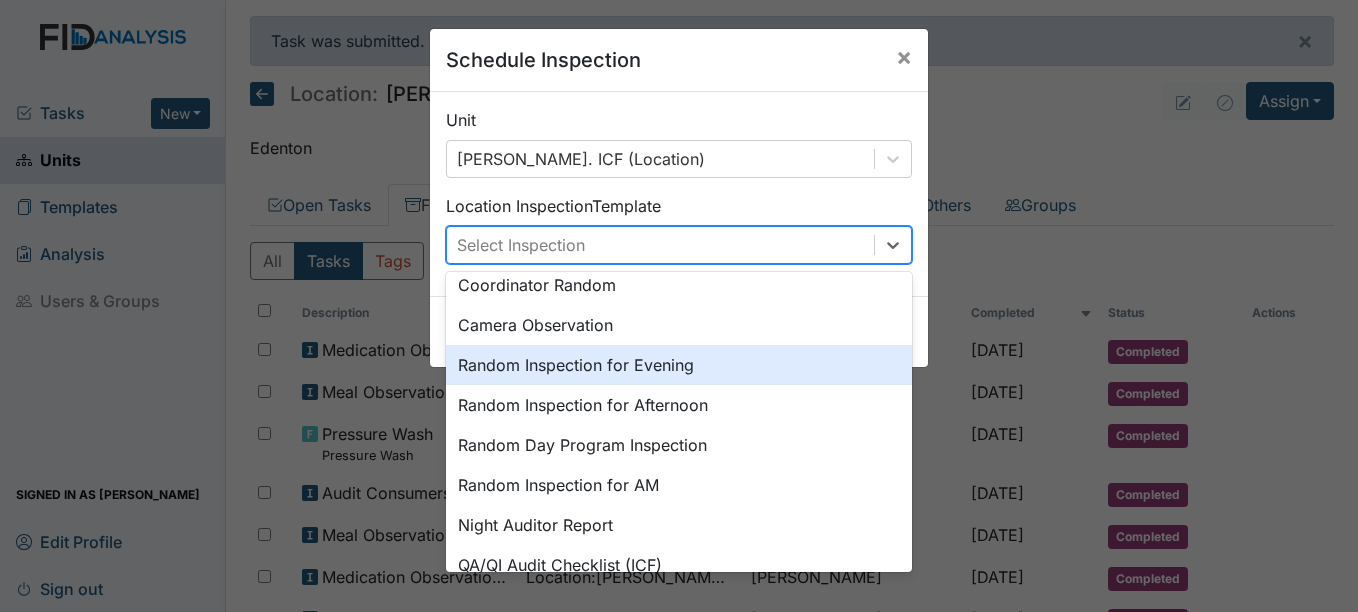 click on "Random Inspection for Evening" at bounding box center (679, 365) 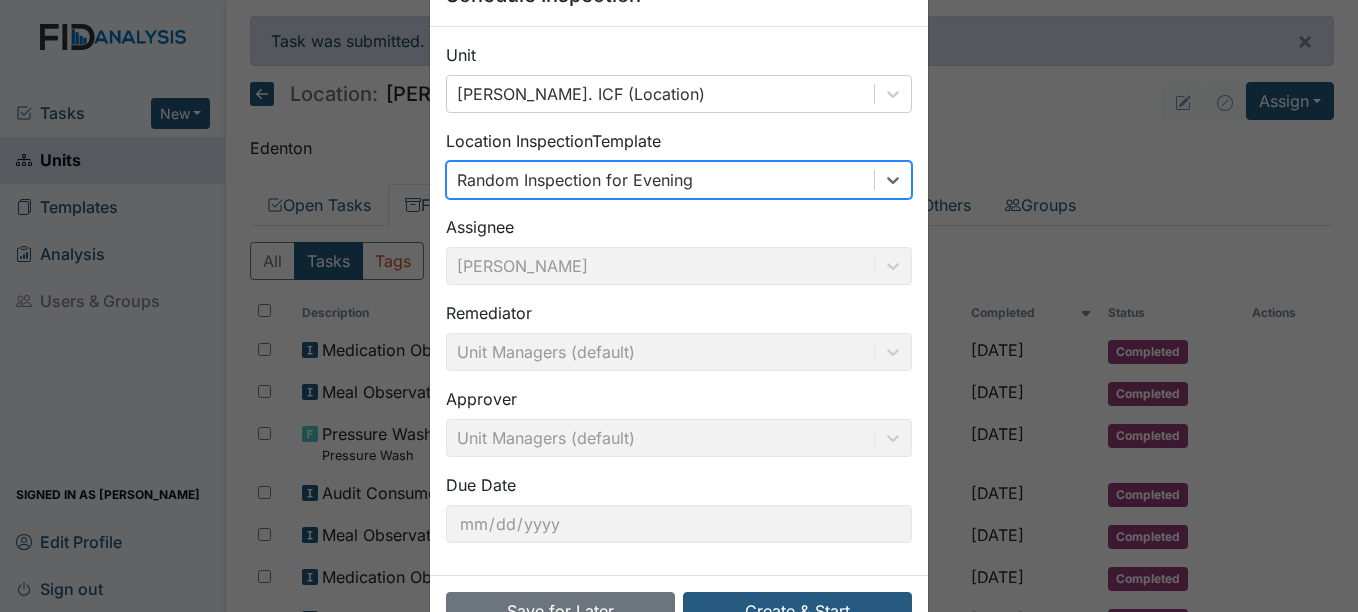 scroll, scrollTop: 128, scrollLeft: 0, axis: vertical 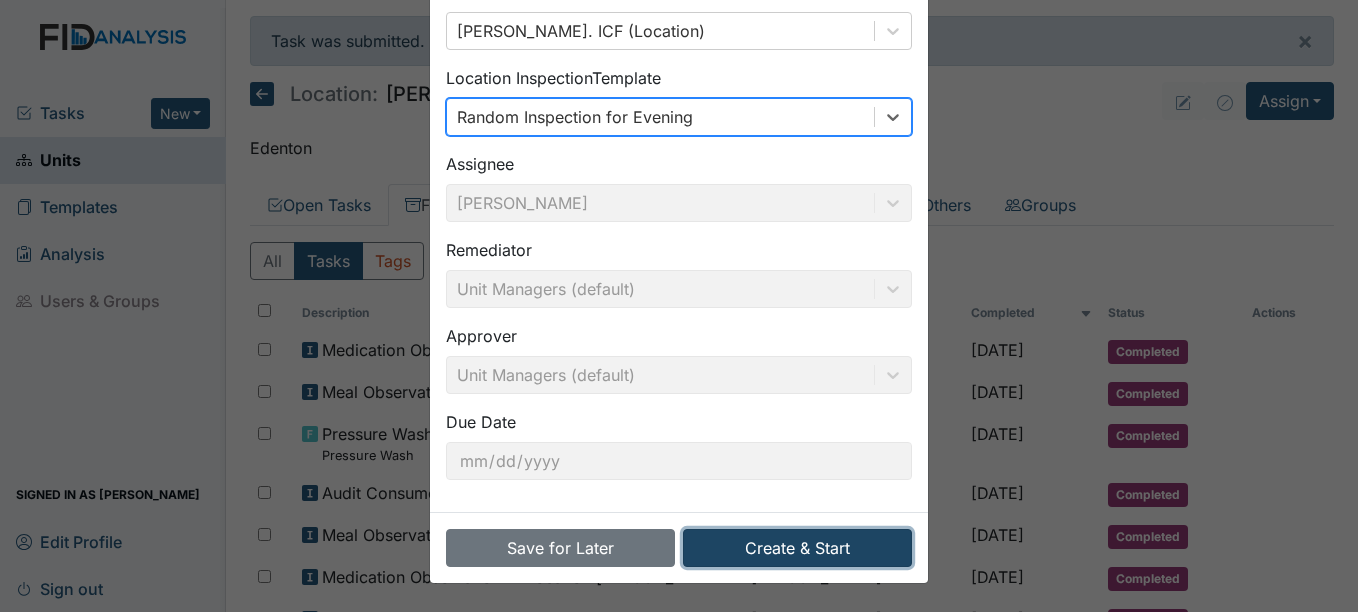click on "Create & Start" at bounding box center (797, 548) 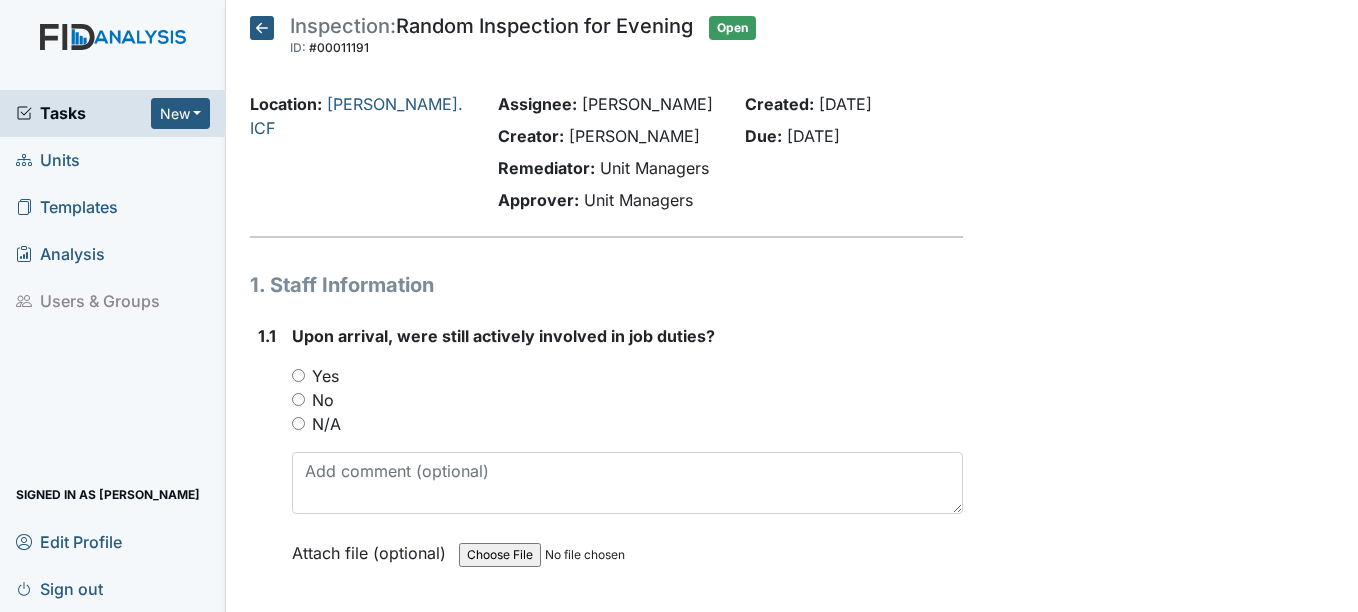 scroll, scrollTop: 0, scrollLeft: 0, axis: both 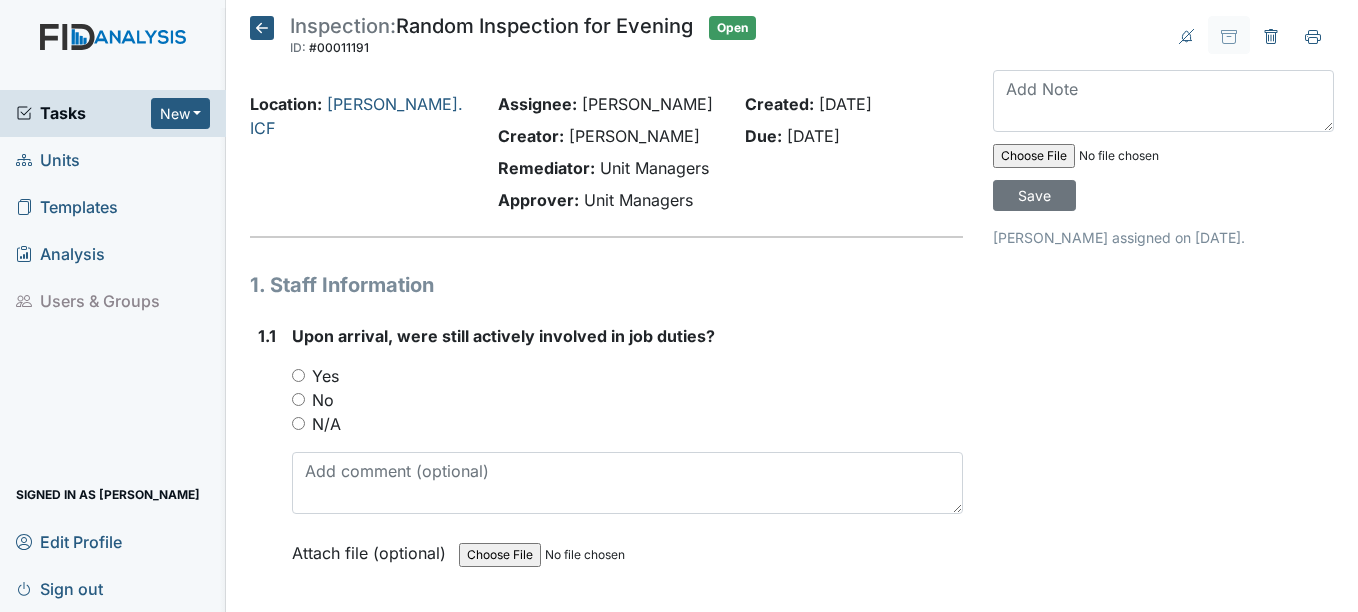 click on "Yes" at bounding box center [325, 376] 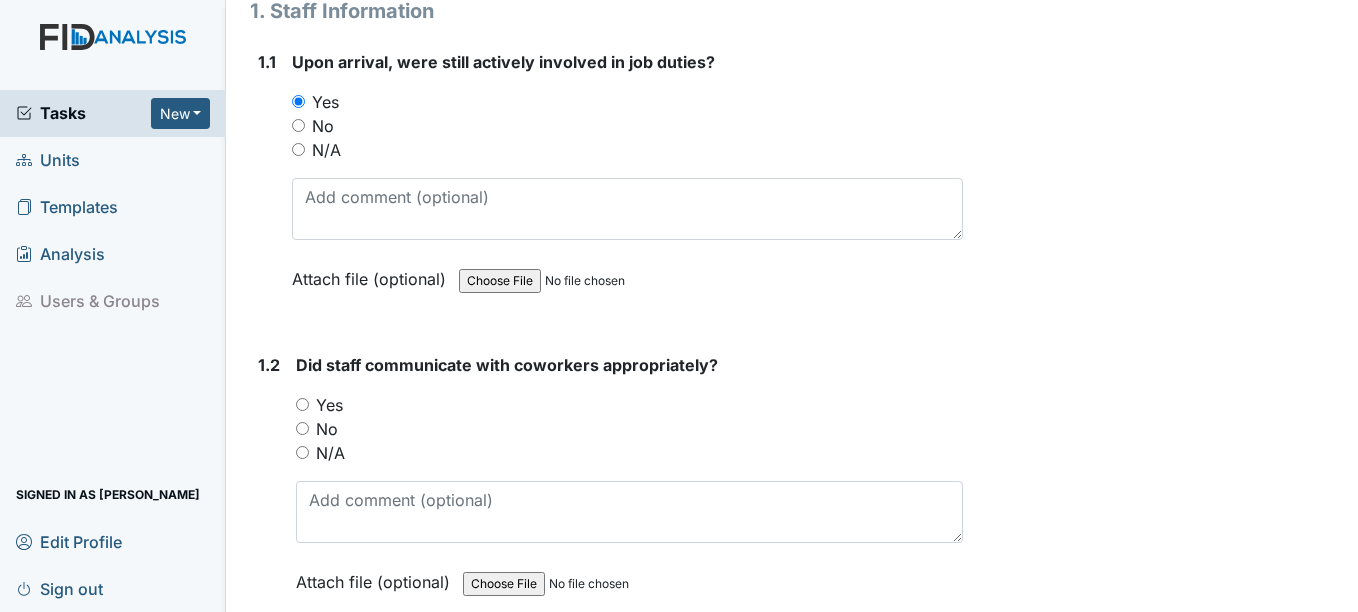 scroll, scrollTop: 300, scrollLeft: 0, axis: vertical 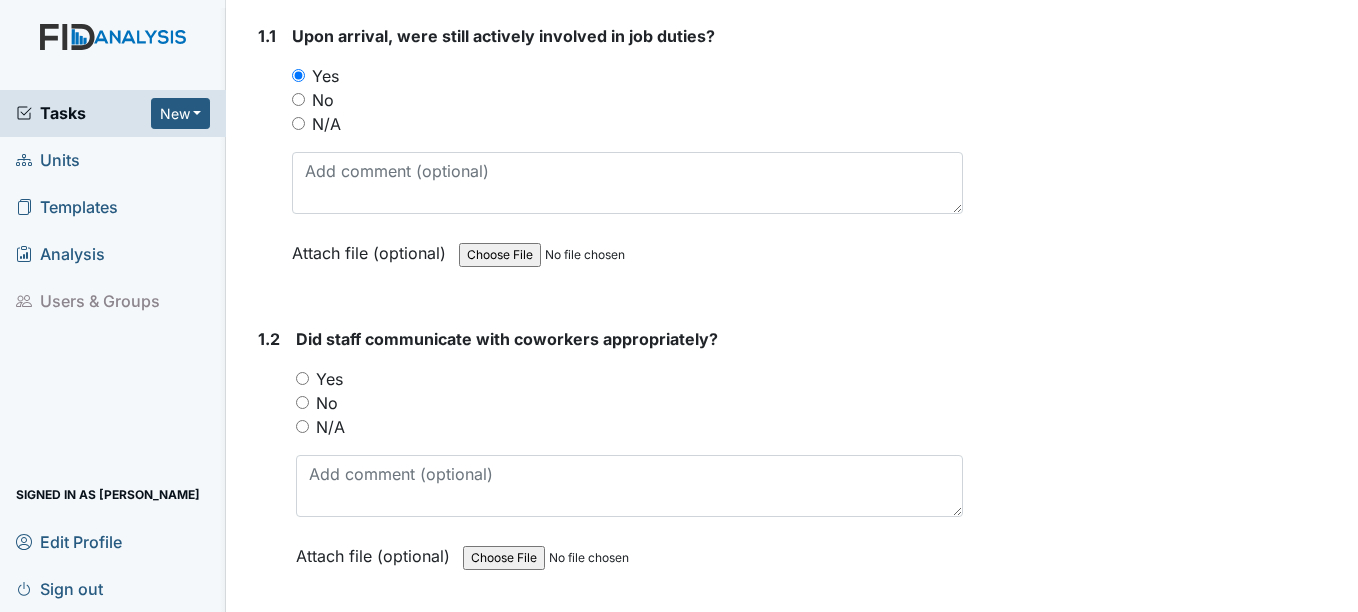 click on "Yes" at bounding box center (329, 379) 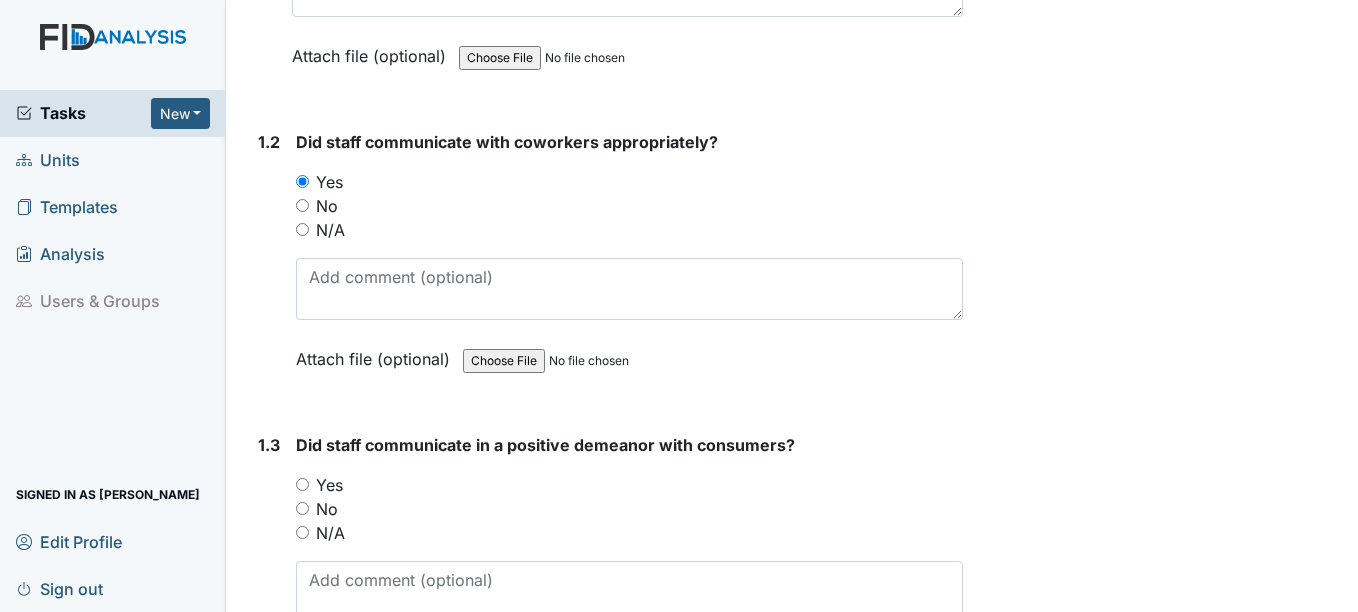 scroll, scrollTop: 500, scrollLeft: 0, axis: vertical 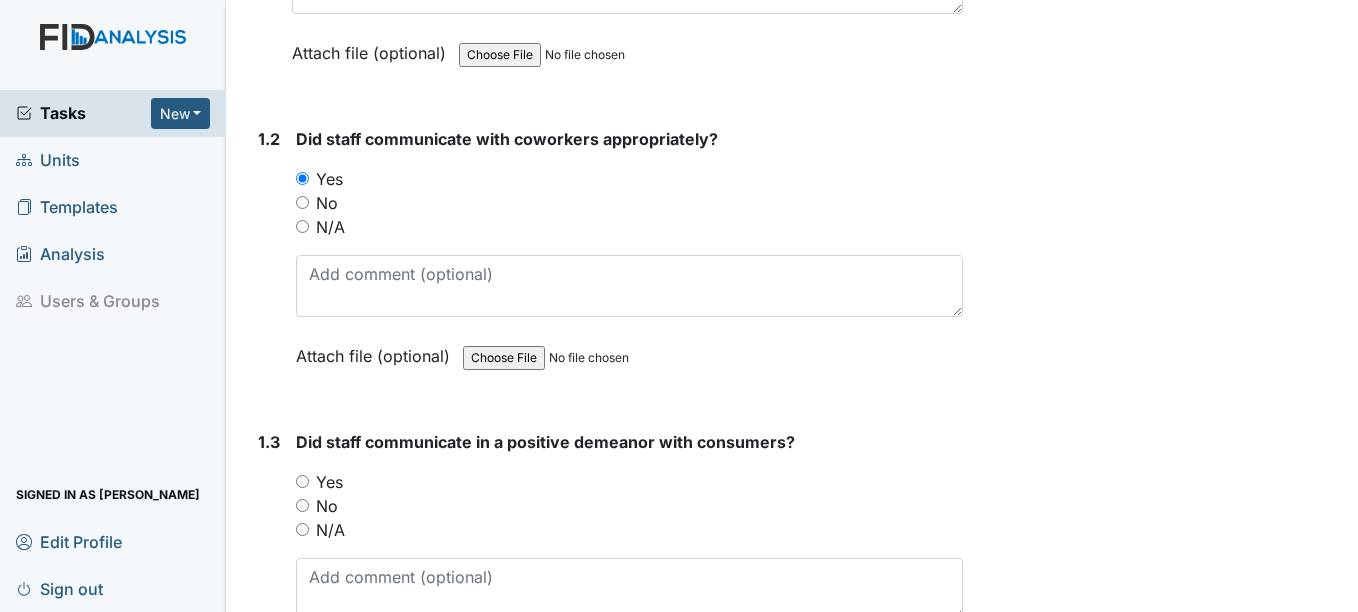 click on "Yes" at bounding box center [329, 482] 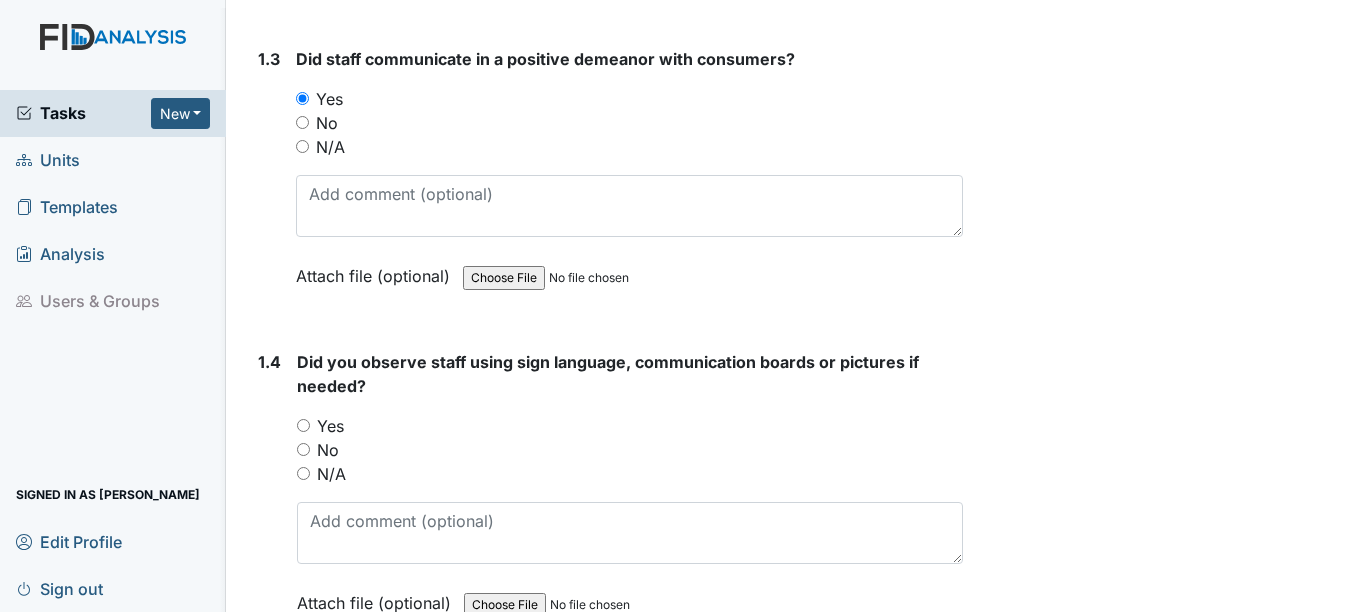 scroll, scrollTop: 900, scrollLeft: 0, axis: vertical 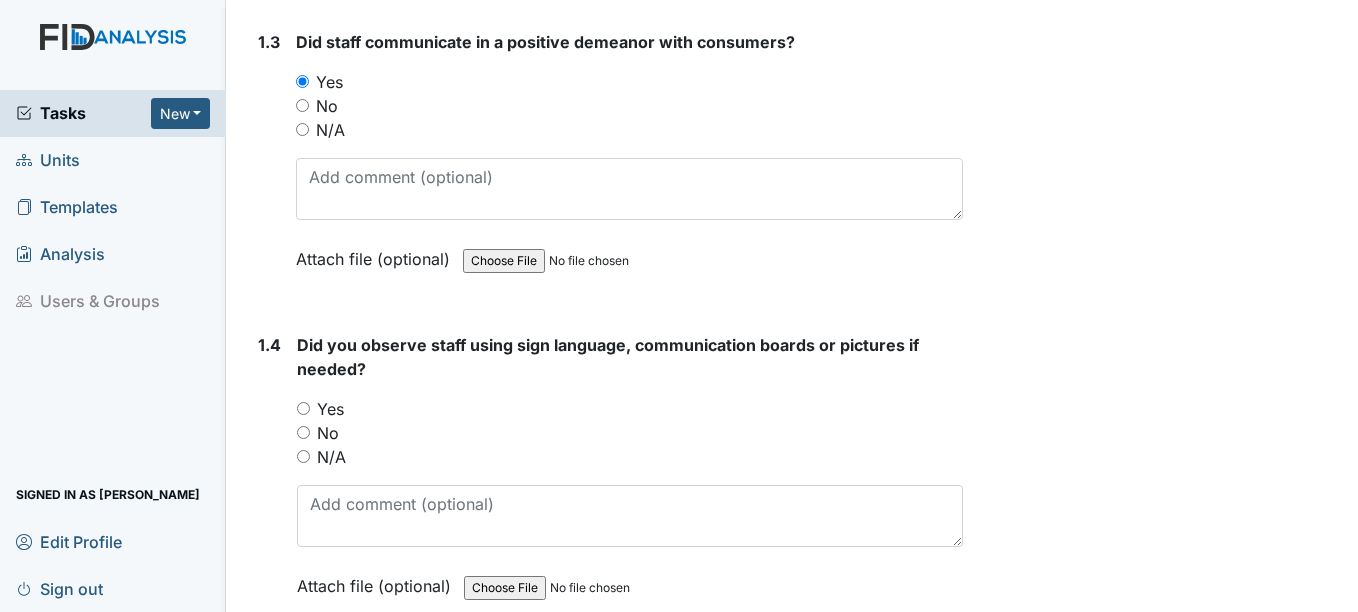 click on "Yes" at bounding box center [330, 409] 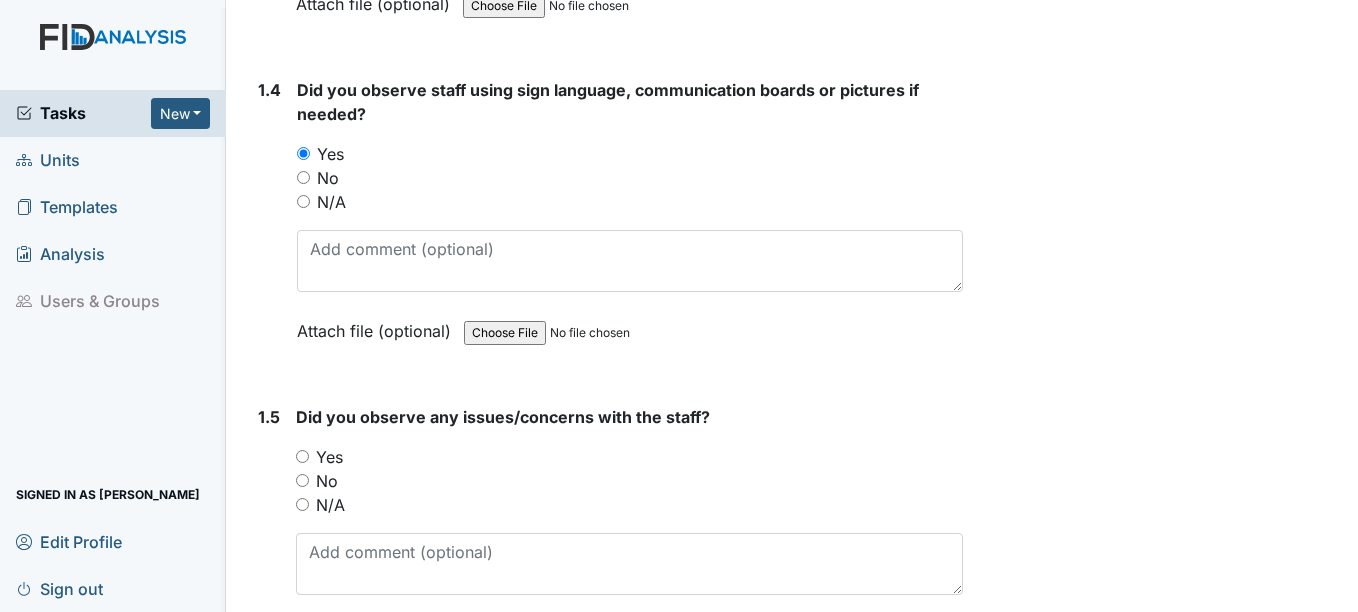 scroll, scrollTop: 1200, scrollLeft: 0, axis: vertical 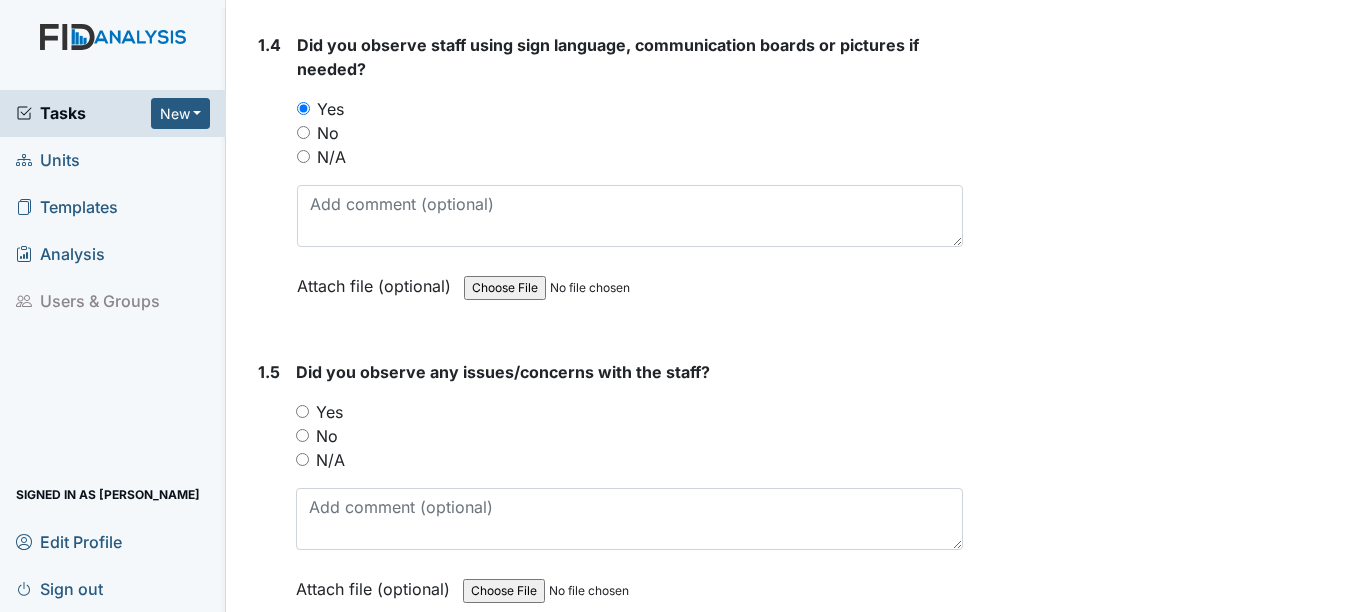 click on "No" at bounding box center [327, 436] 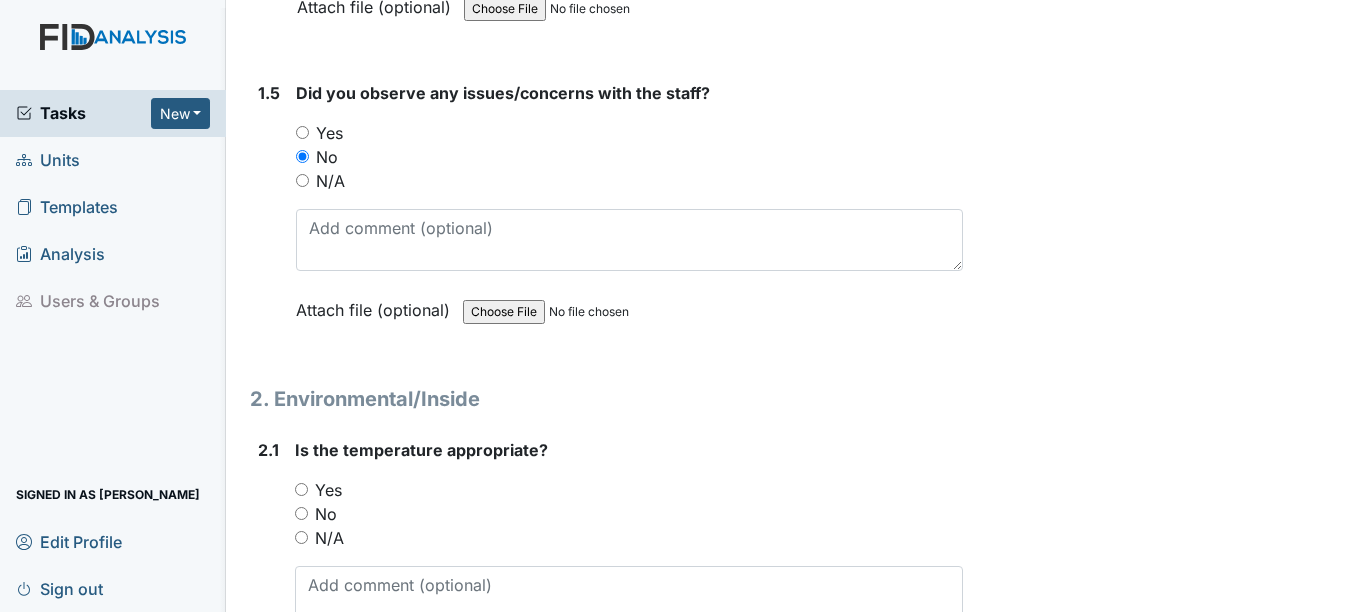 scroll, scrollTop: 1500, scrollLeft: 0, axis: vertical 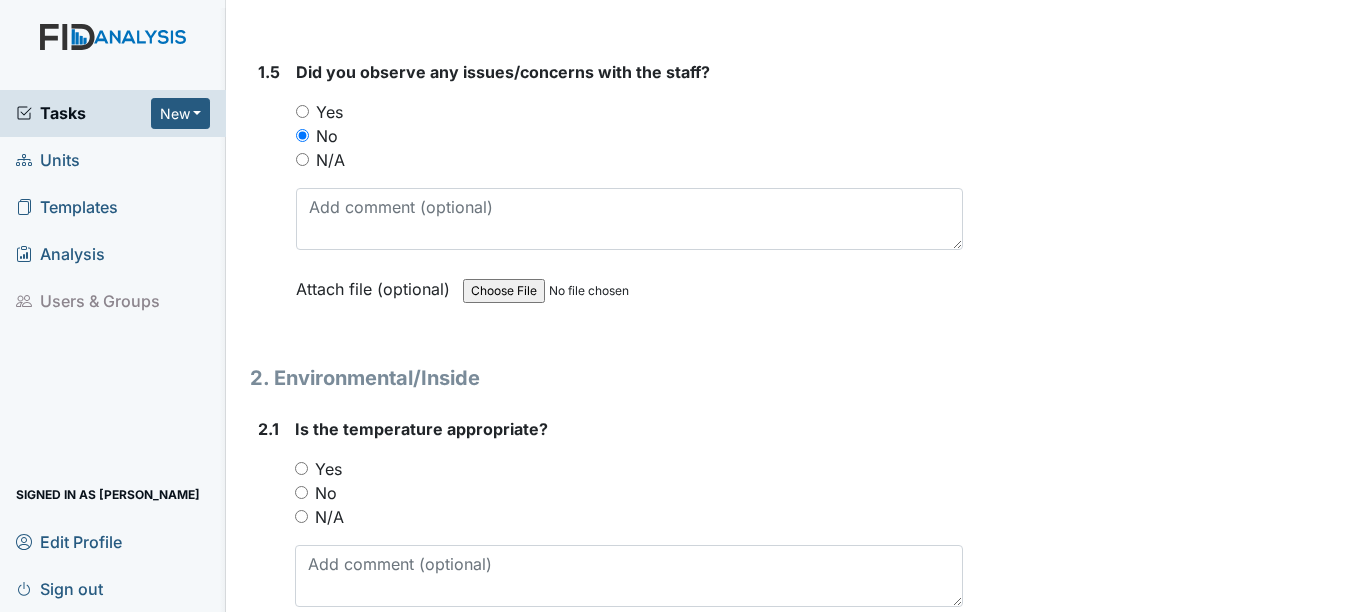 click on "Yes" at bounding box center (328, 469) 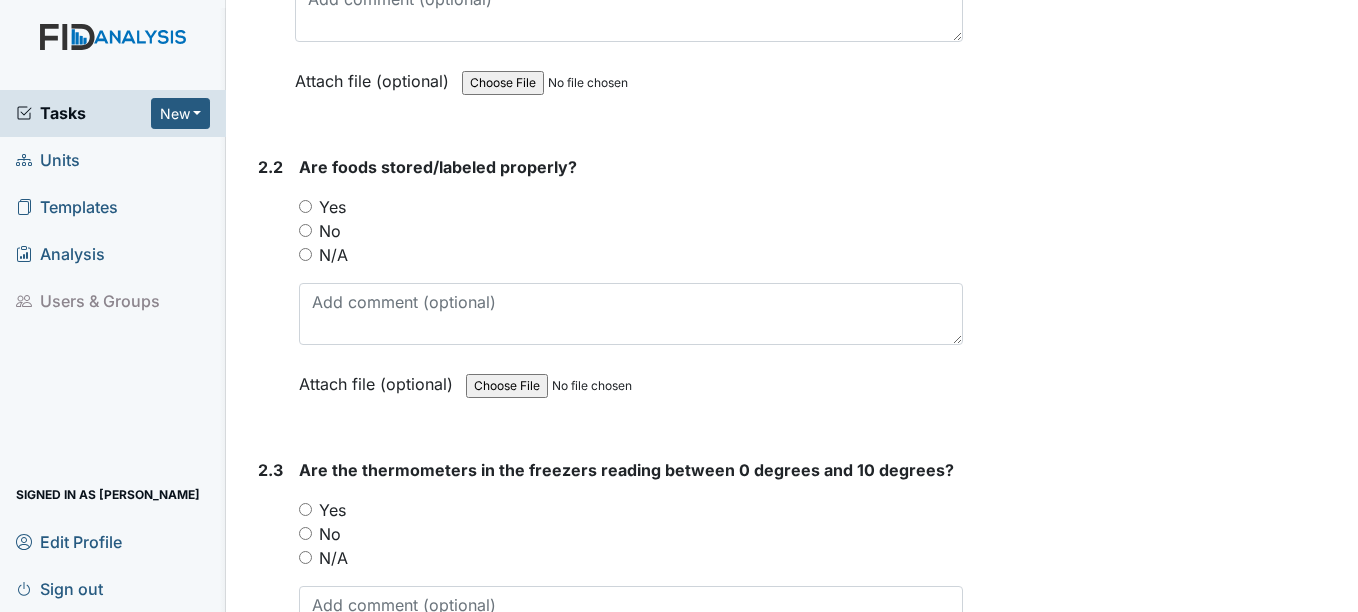 scroll, scrollTop: 2100, scrollLeft: 0, axis: vertical 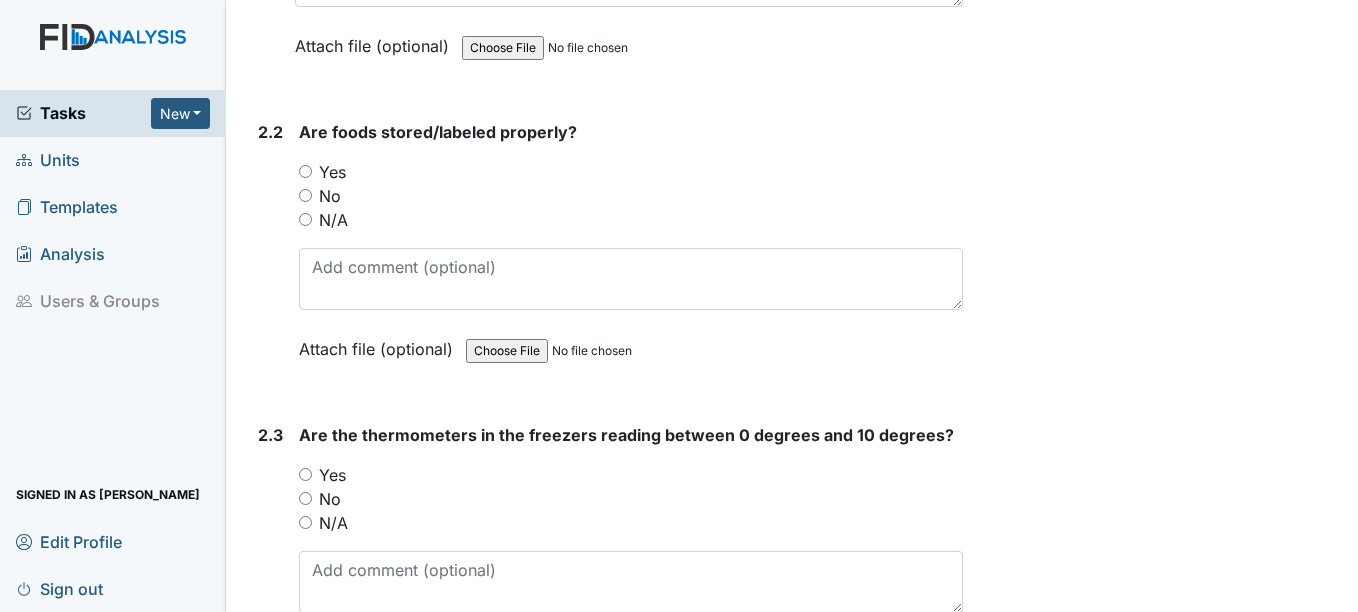 click on "Yes" at bounding box center [332, 172] 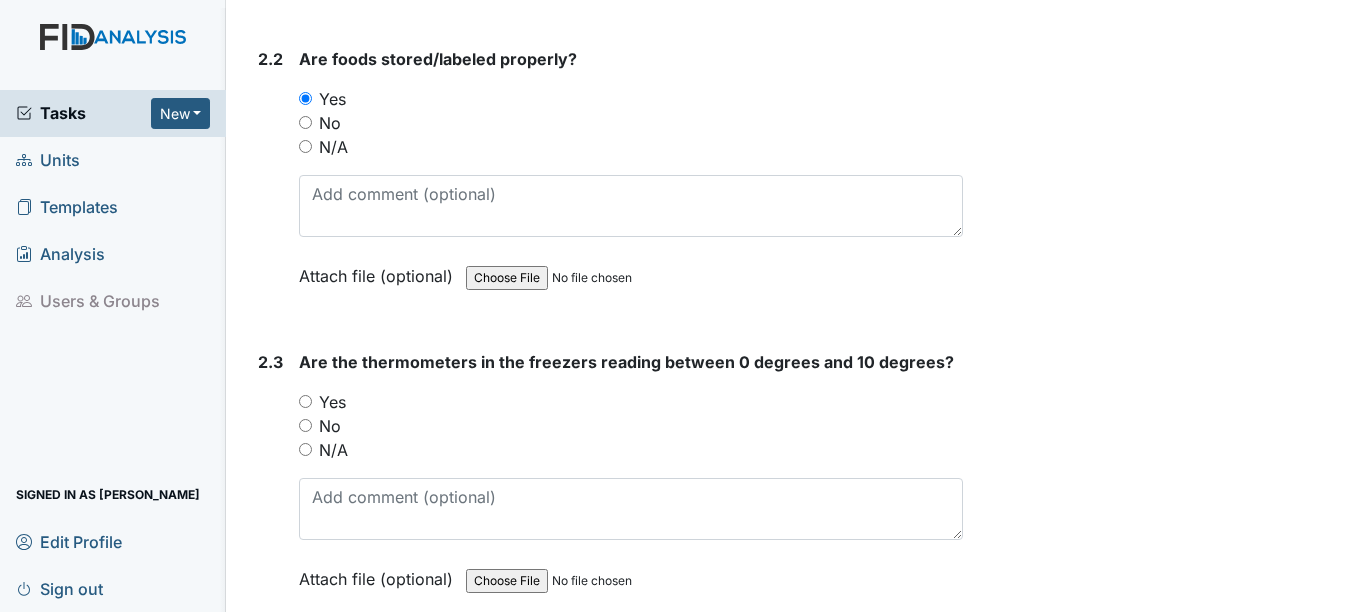 scroll, scrollTop: 2200, scrollLeft: 0, axis: vertical 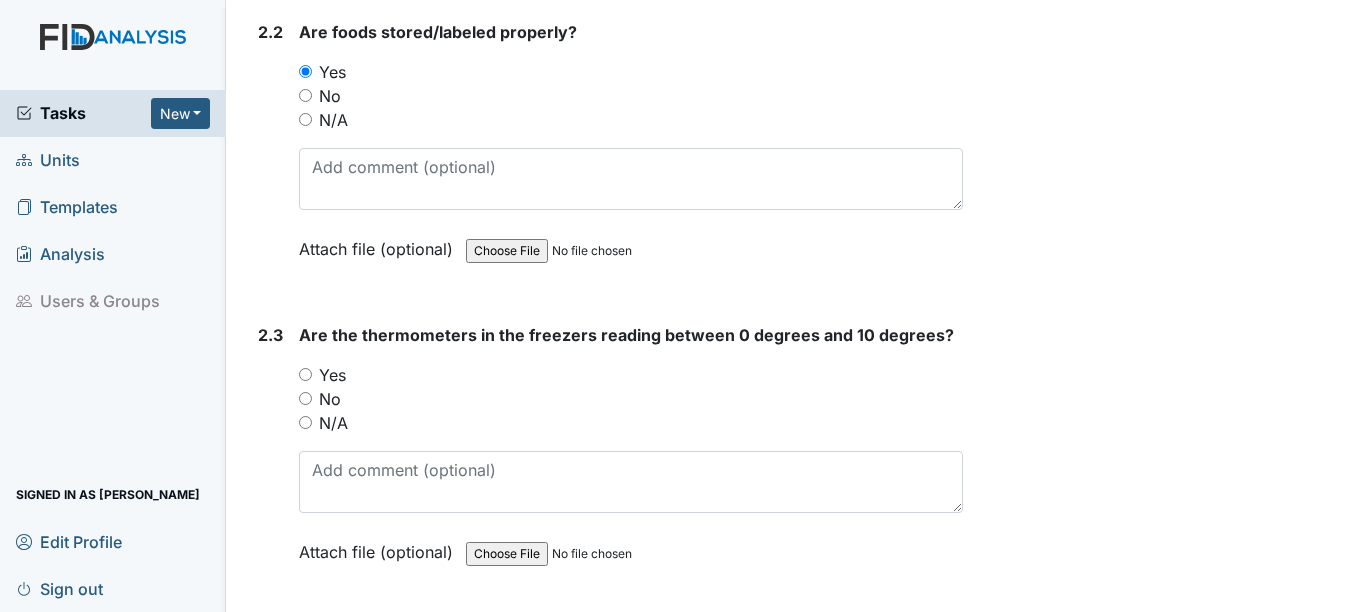 click on "Yes" at bounding box center [332, 375] 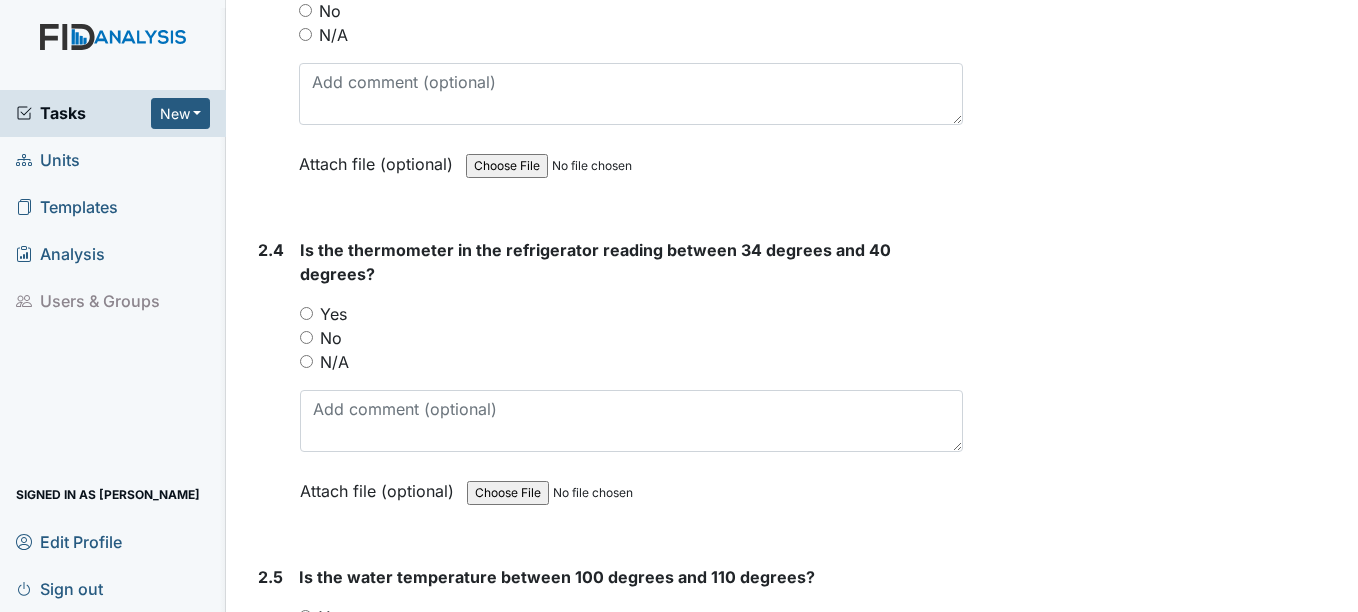 scroll, scrollTop: 2600, scrollLeft: 0, axis: vertical 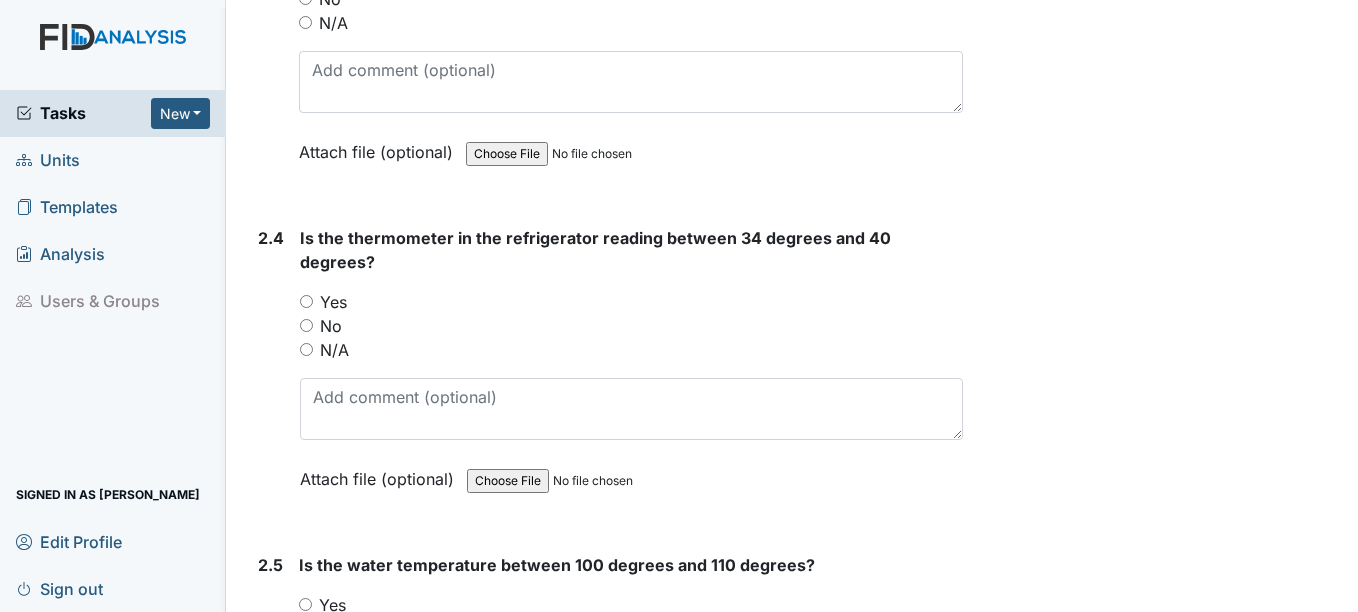 click on "Yes" at bounding box center (333, 302) 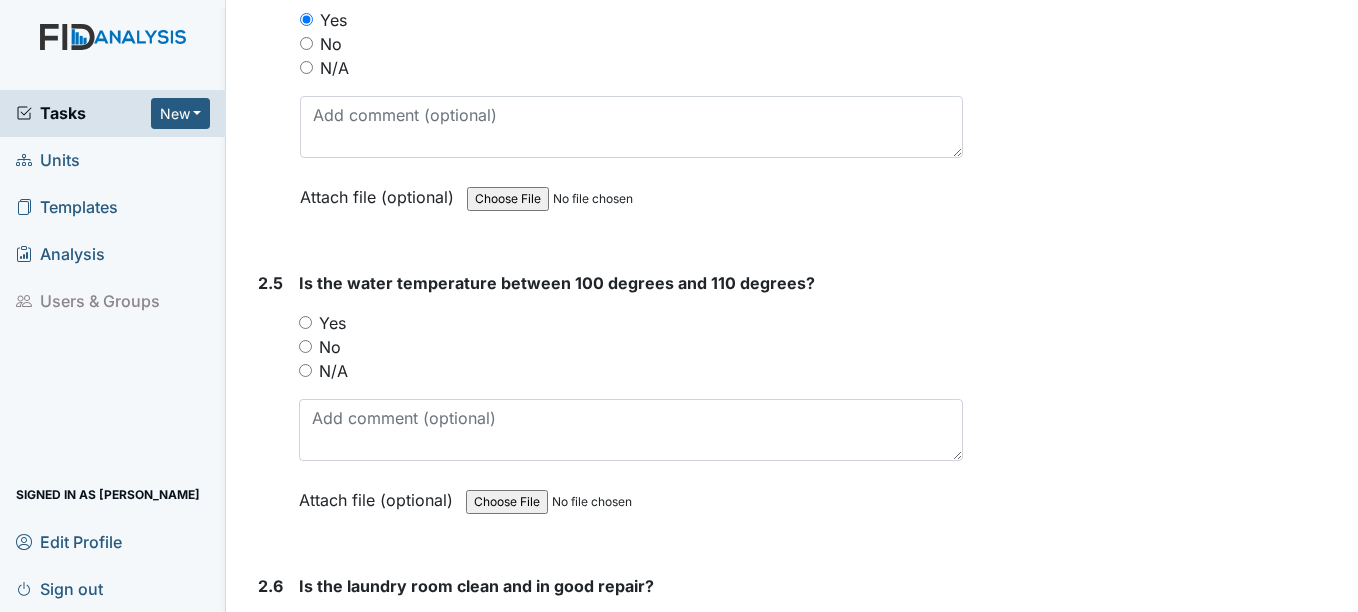 scroll, scrollTop: 2900, scrollLeft: 0, axis: vertical 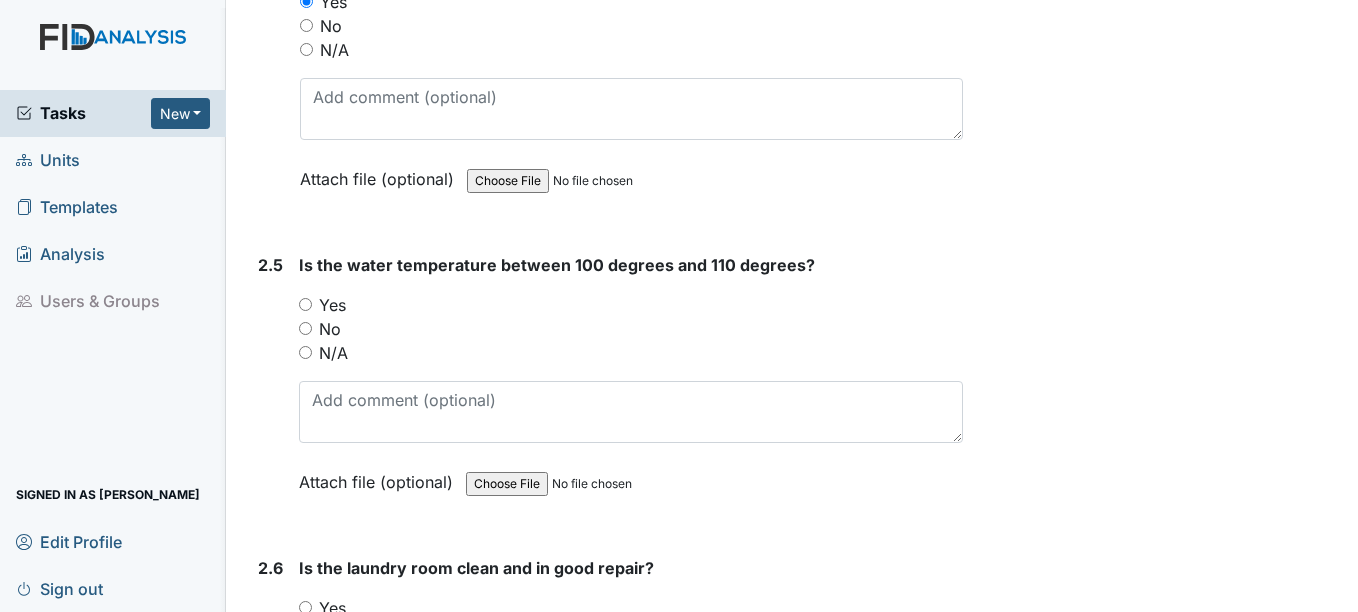 click on "Yes" at bounding box center (332, 305) 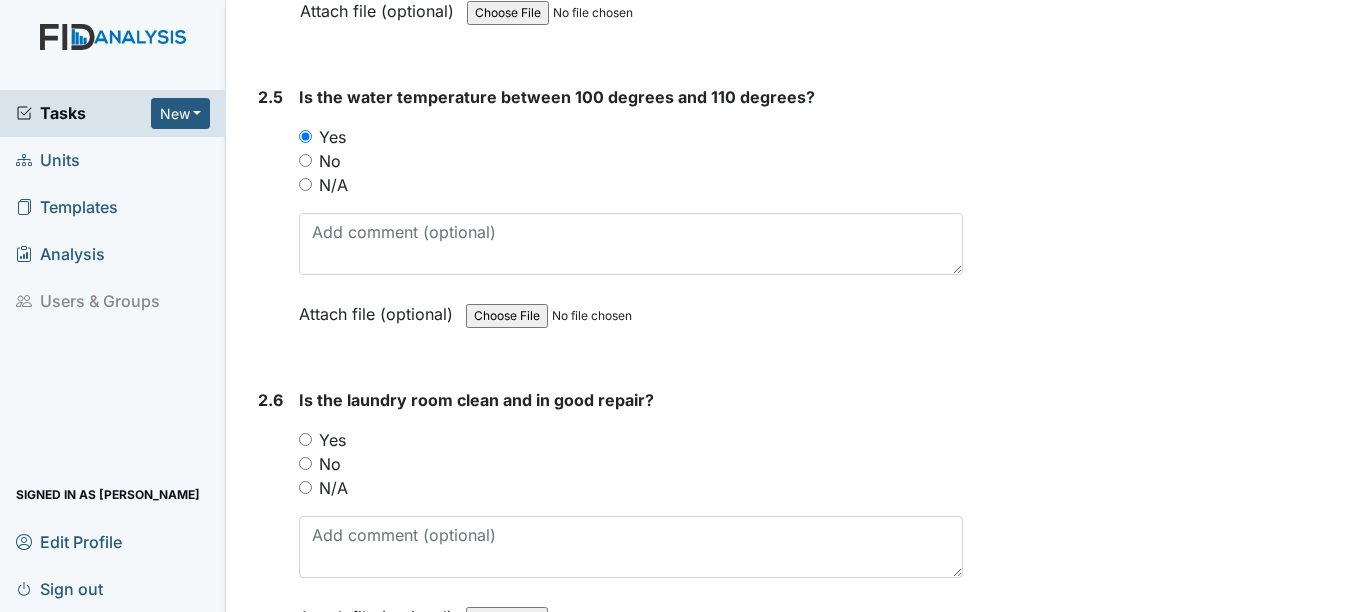 scroll, scrollTop: 3100, scrollLeft: 0, axis: vertical 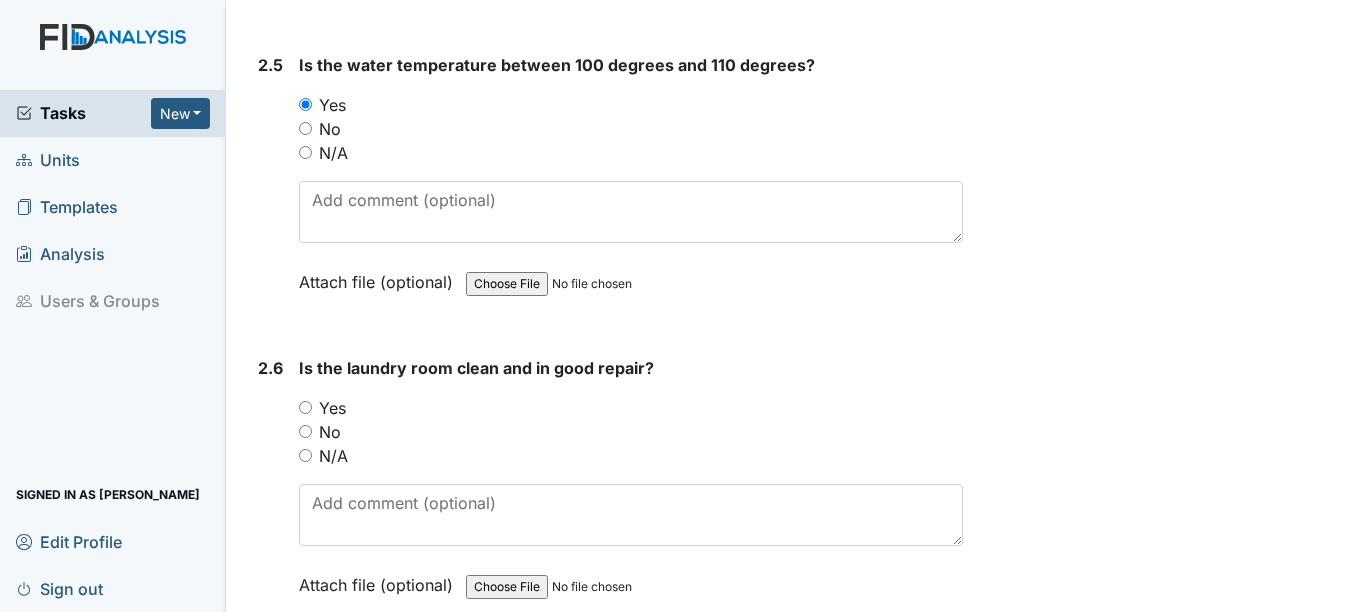 click on "Yes" at bounding box center (332, 408) 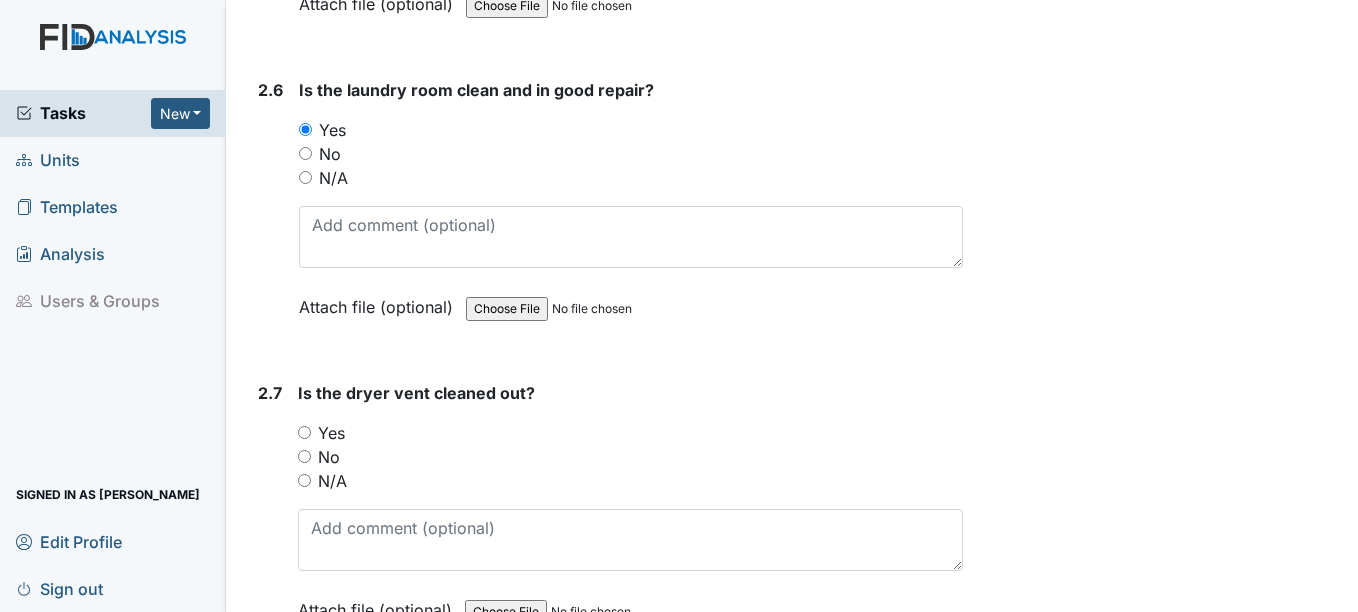 scroll, scrollTop: 3400, scrollLeft: 0, axis: vertical 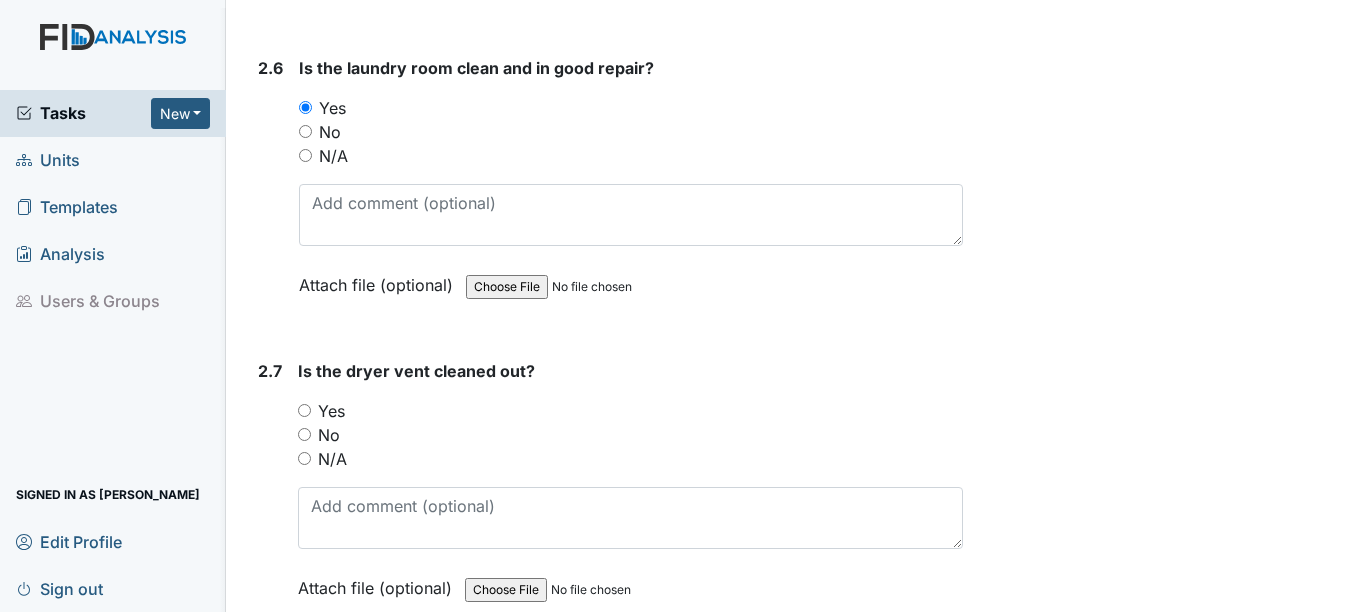 click on "Yes" at bounding box center [331, 411] 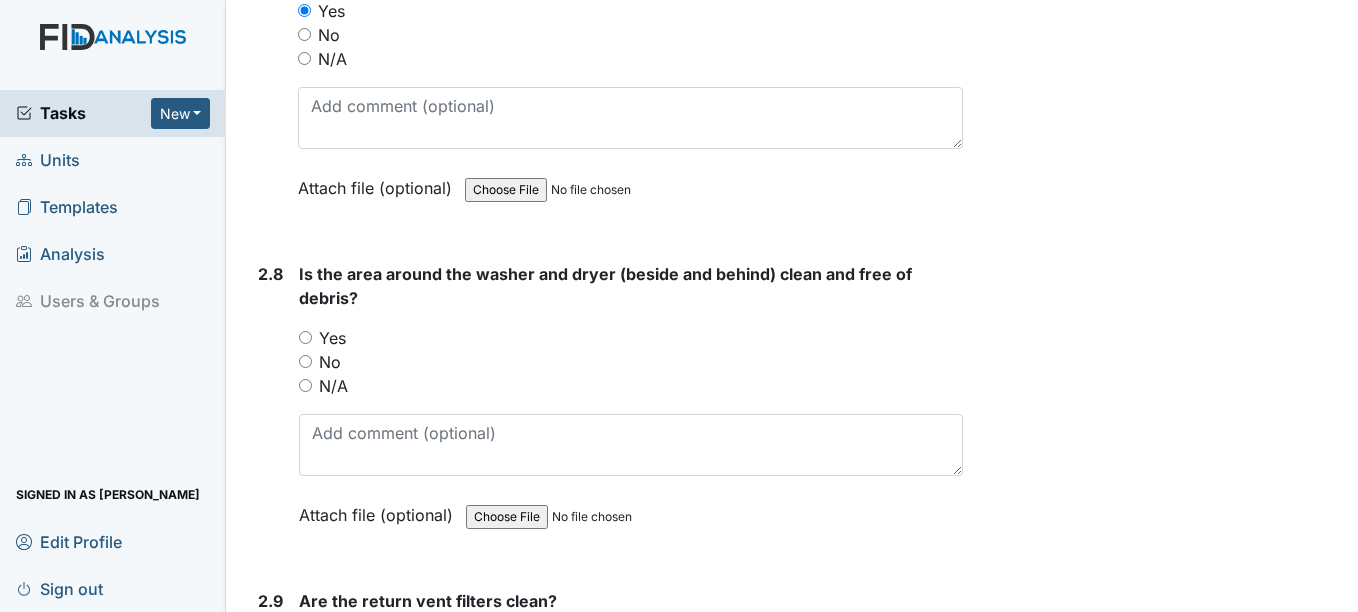 click on "Yes" at bounding box center [332, 338] 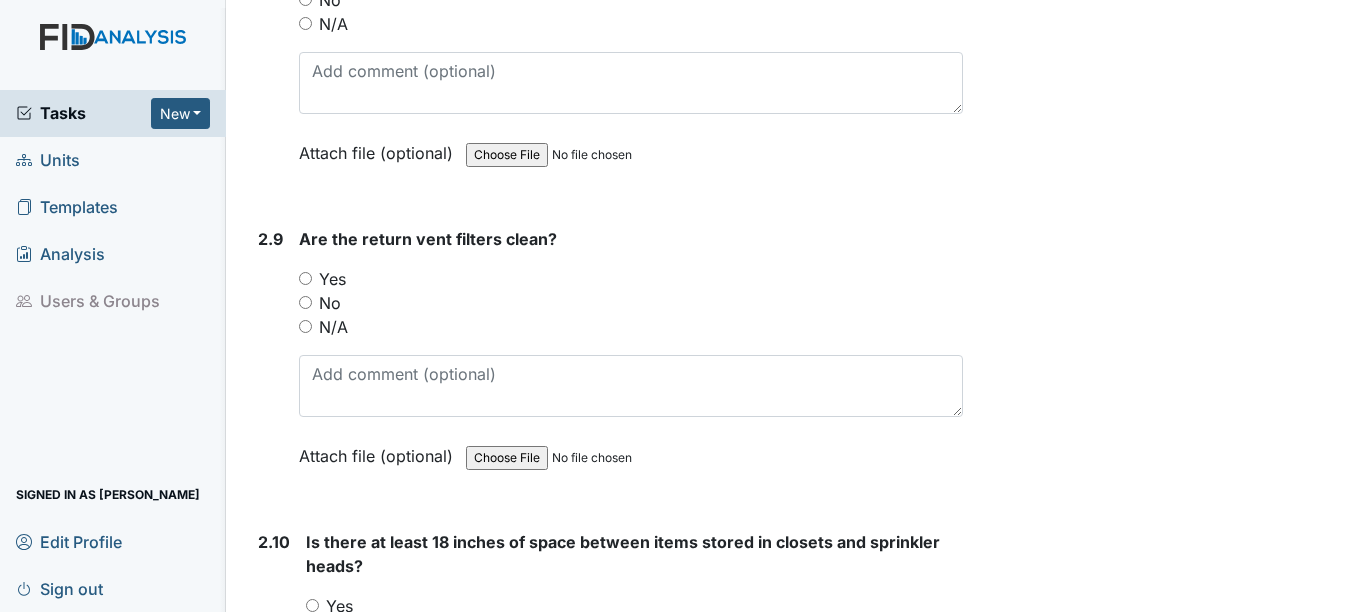 scroll, scrollTop: 4200, scrollLeft: 0, axis: vertical 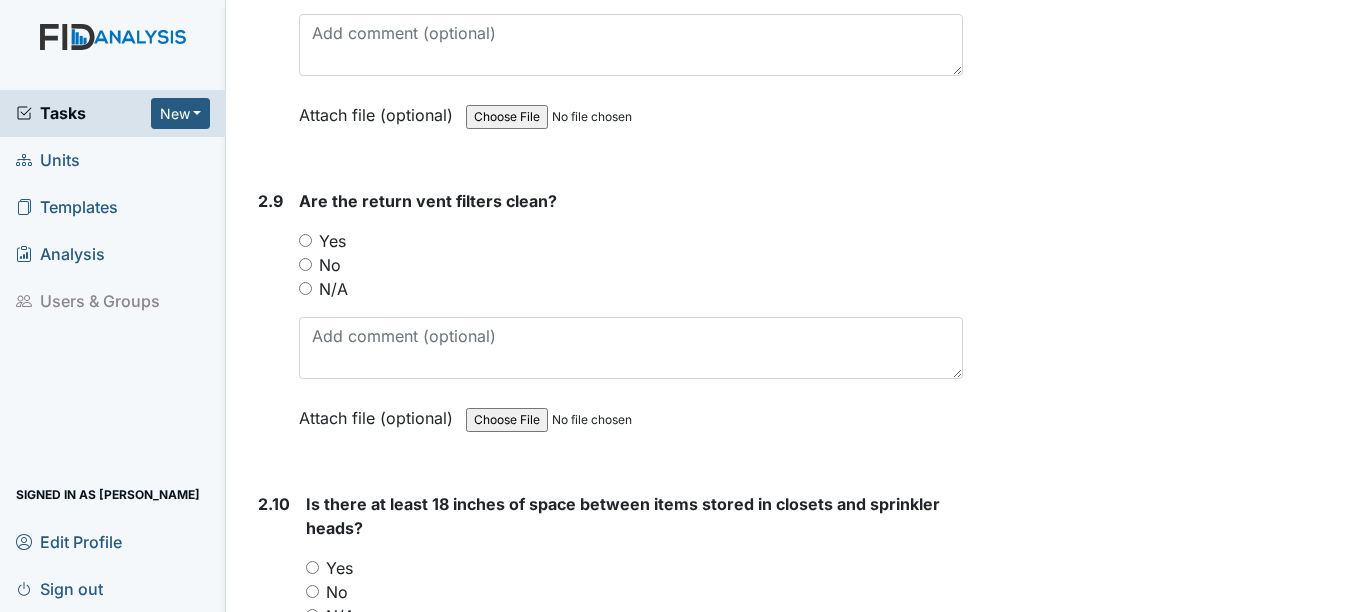 click on "Yes" at bounding box center (332, 241) 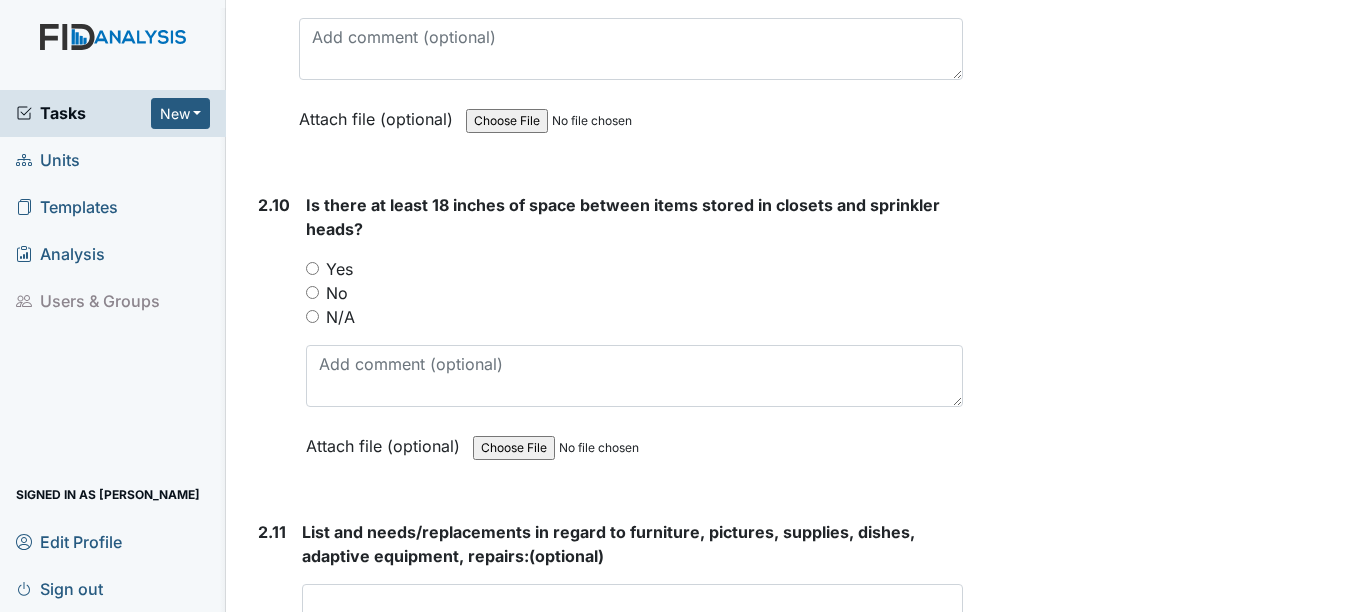 scroll, scrollTop: 4500, scrollLeft: 0, axis: vertical 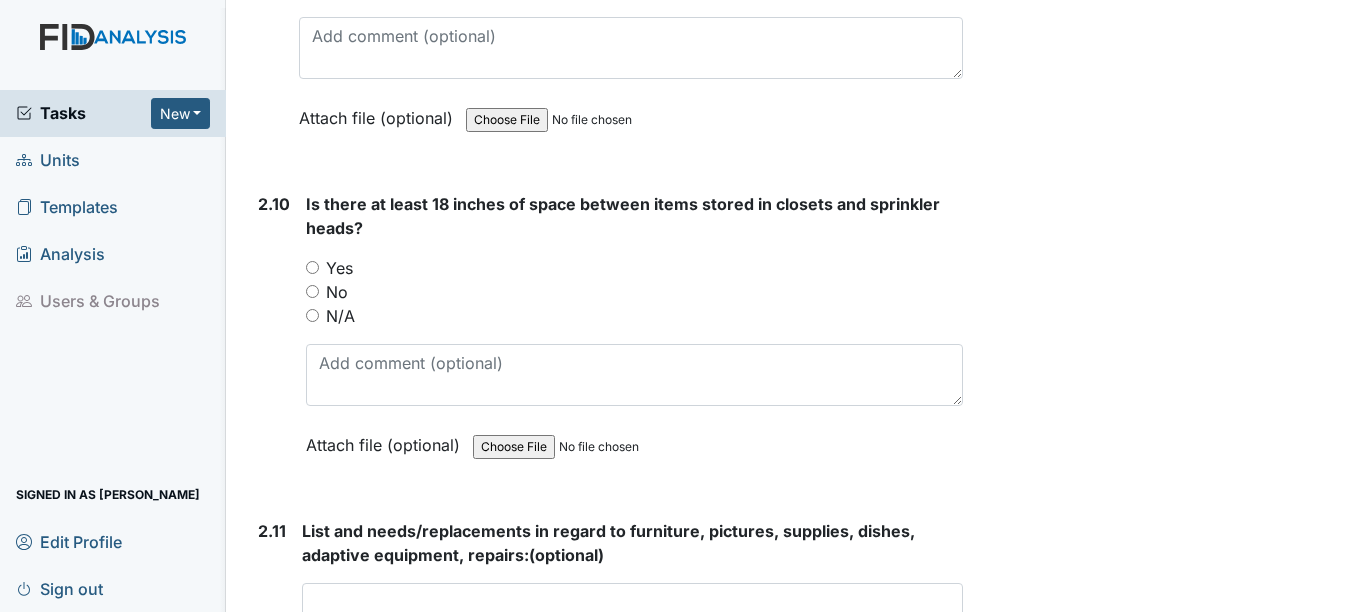 click on "Yes" at bounding box center [339, 268] 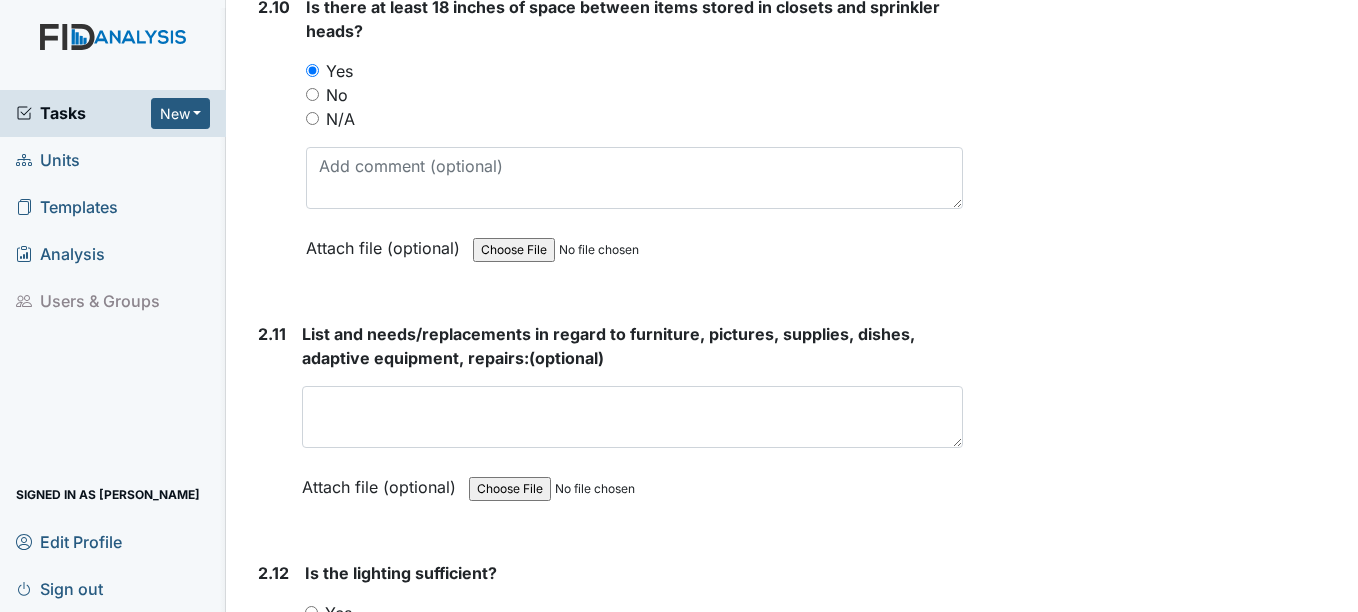scroll, scrollTop: 4700, scrollLeft: 0, axis: vertical 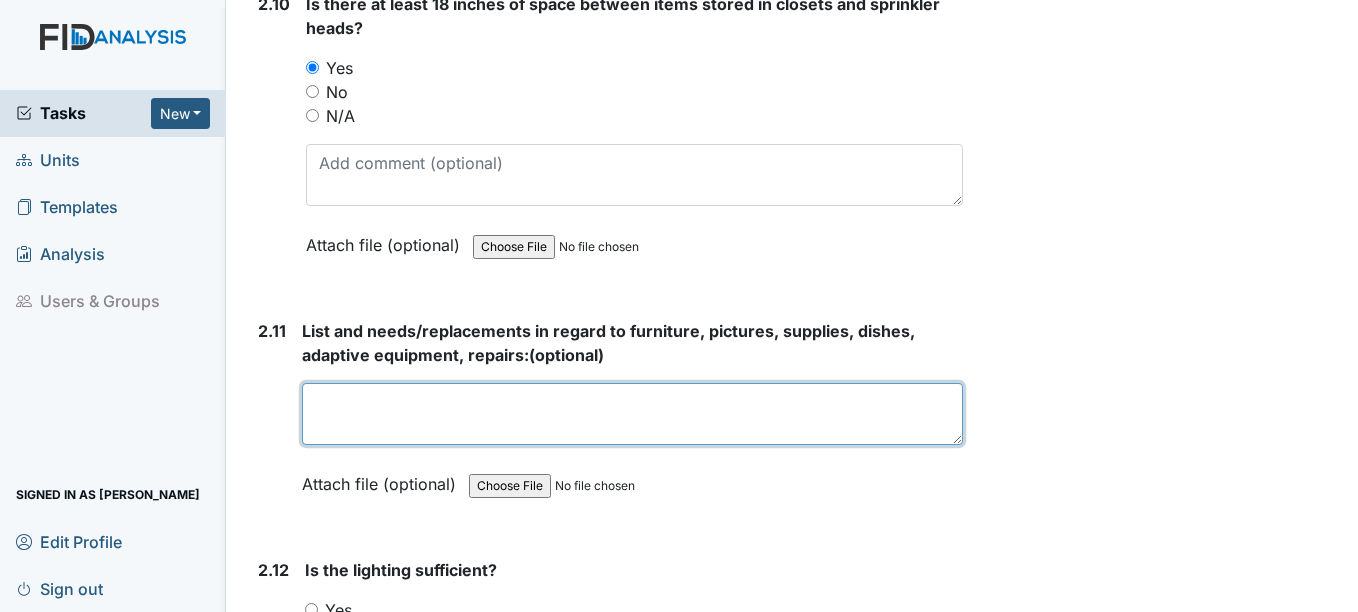 click at bounding box center [632, 414] 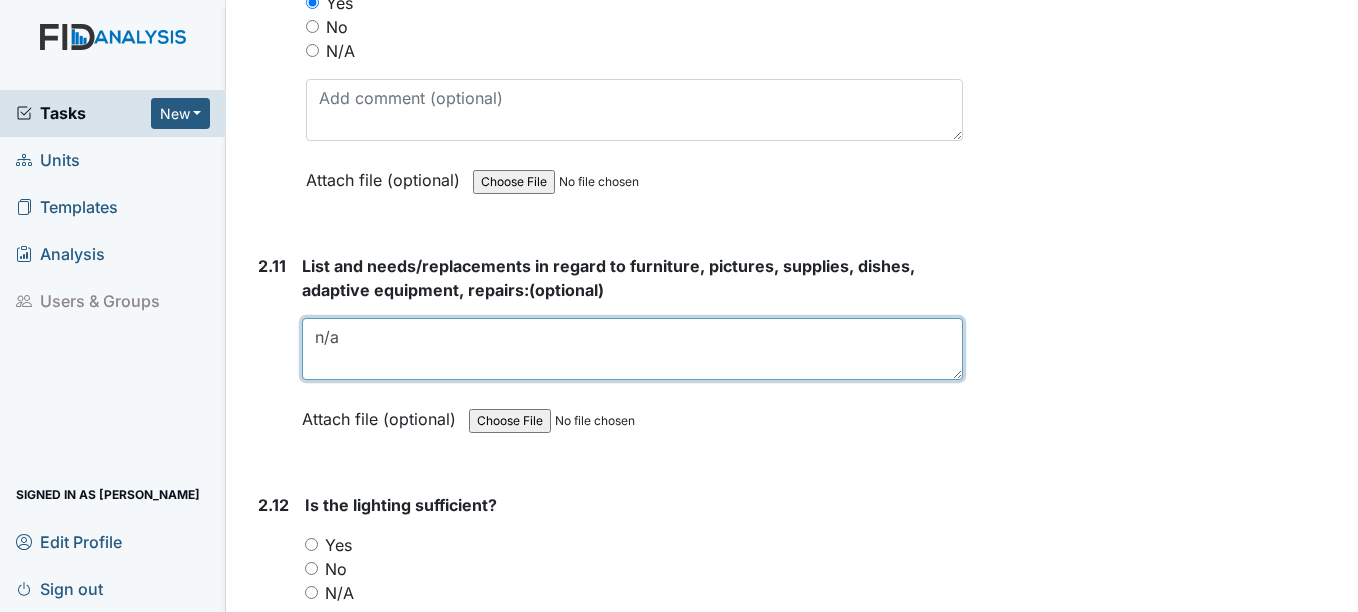 scroll, scrollTop: 4800, scrollLeft: 0, axis: vertical 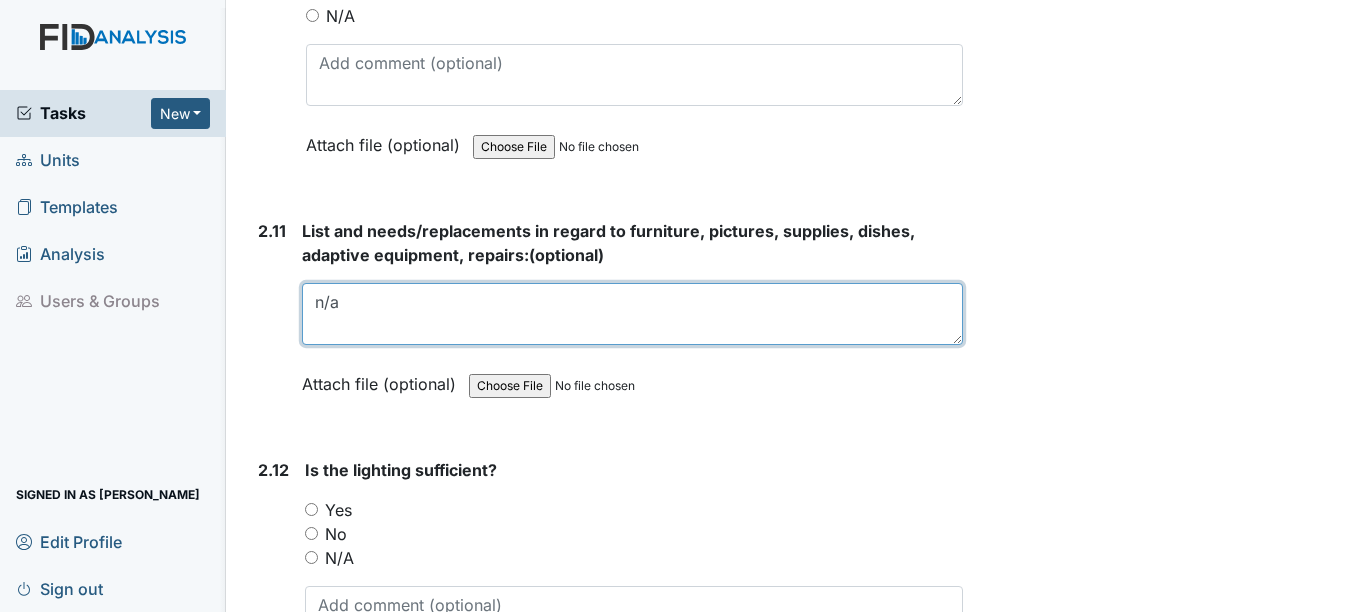 type on "n/a" 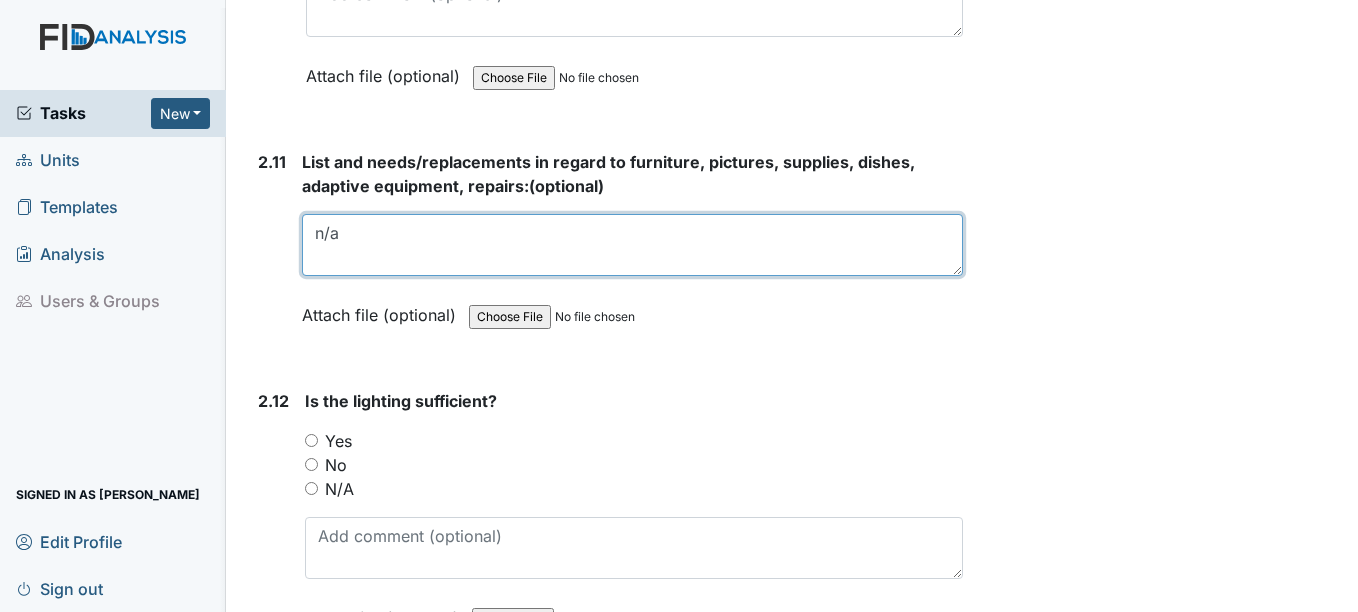 scroll, scrollTop: 4900, scrollLeft: 0, axis: vertical 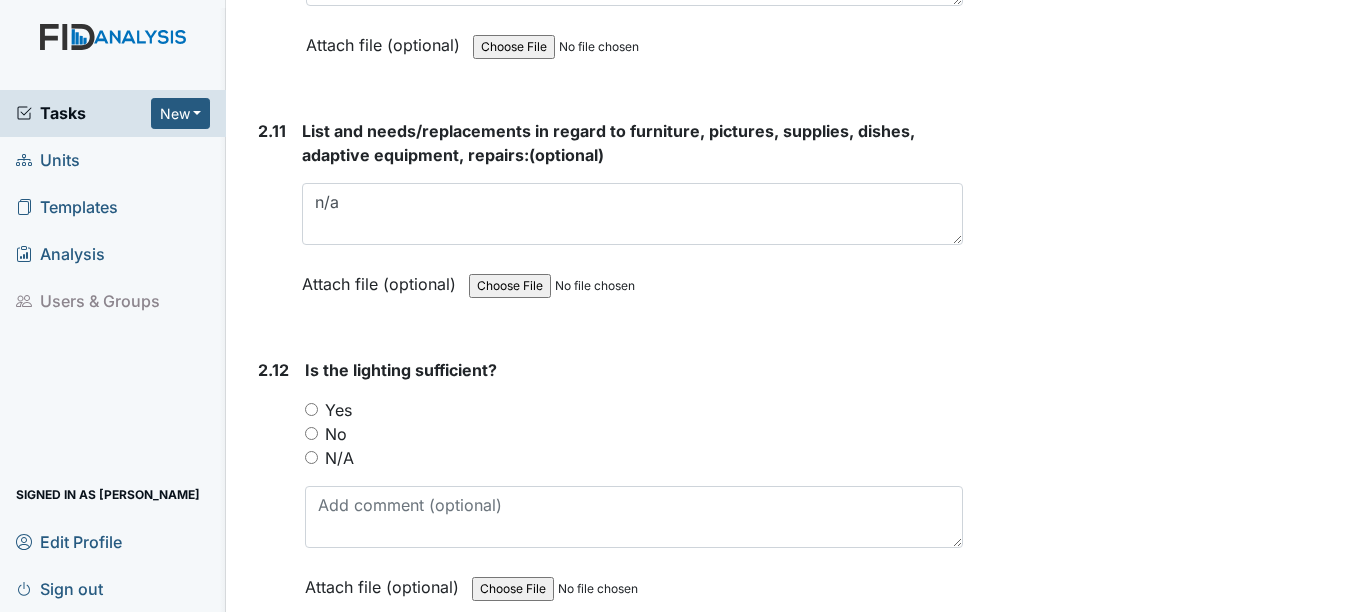 click on "Yes" at bounding box center [338, 410] 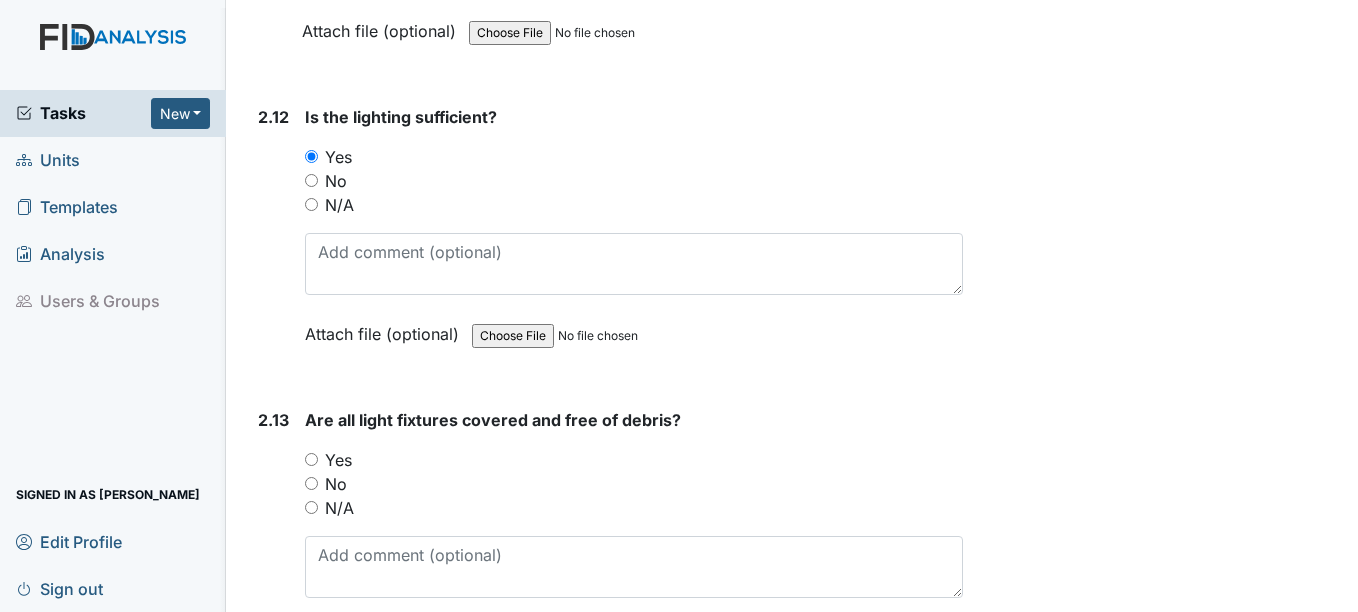 scroll, scrollTop: 5200, scrollLeft: 0, axis: vertical 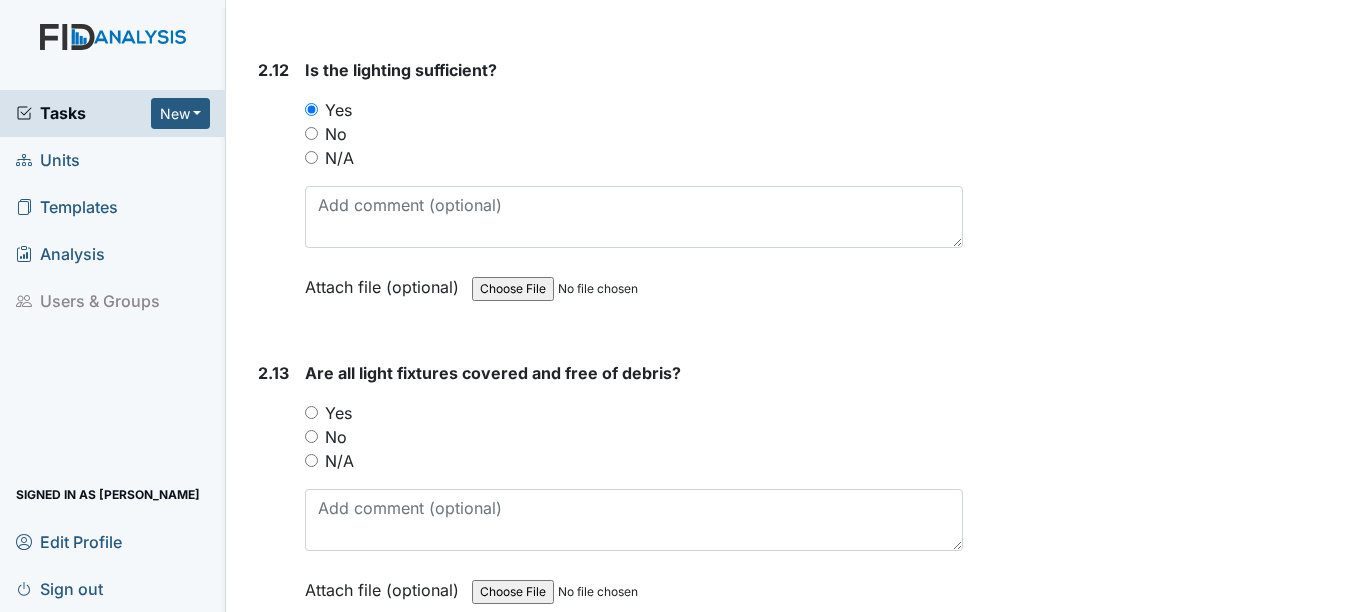 click on "Yes" at bounding box center [338, 413] 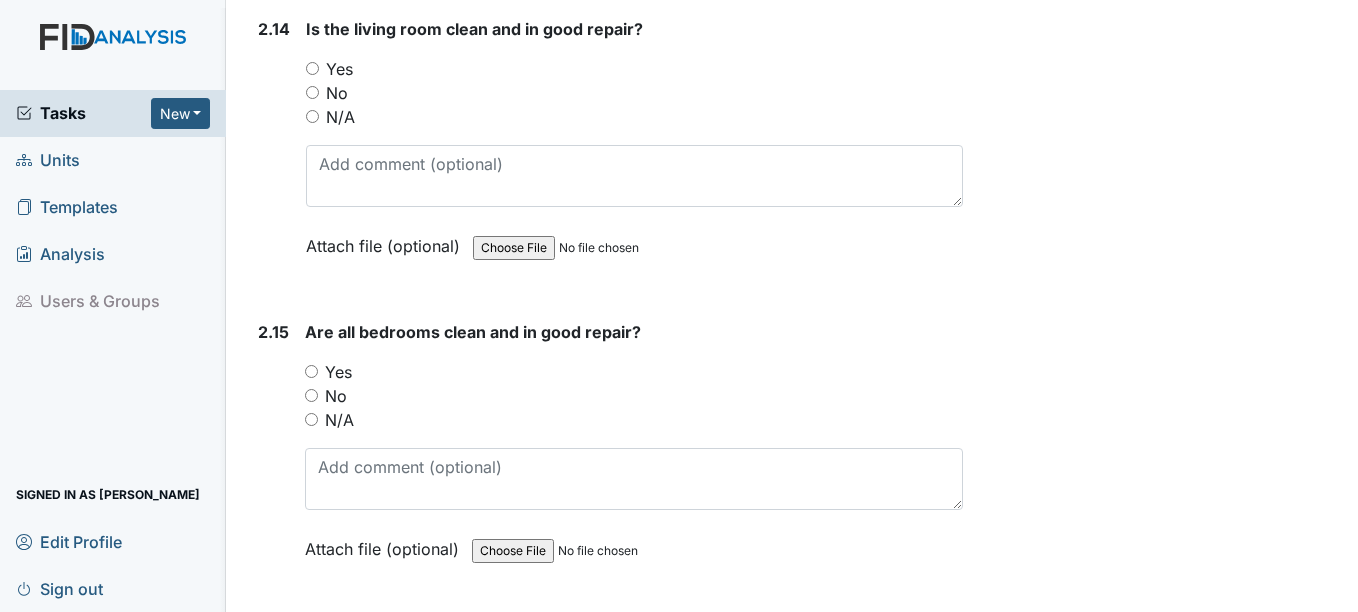 scroll, scrollTop: 5700, scrollLeft: 0, axis: vertical 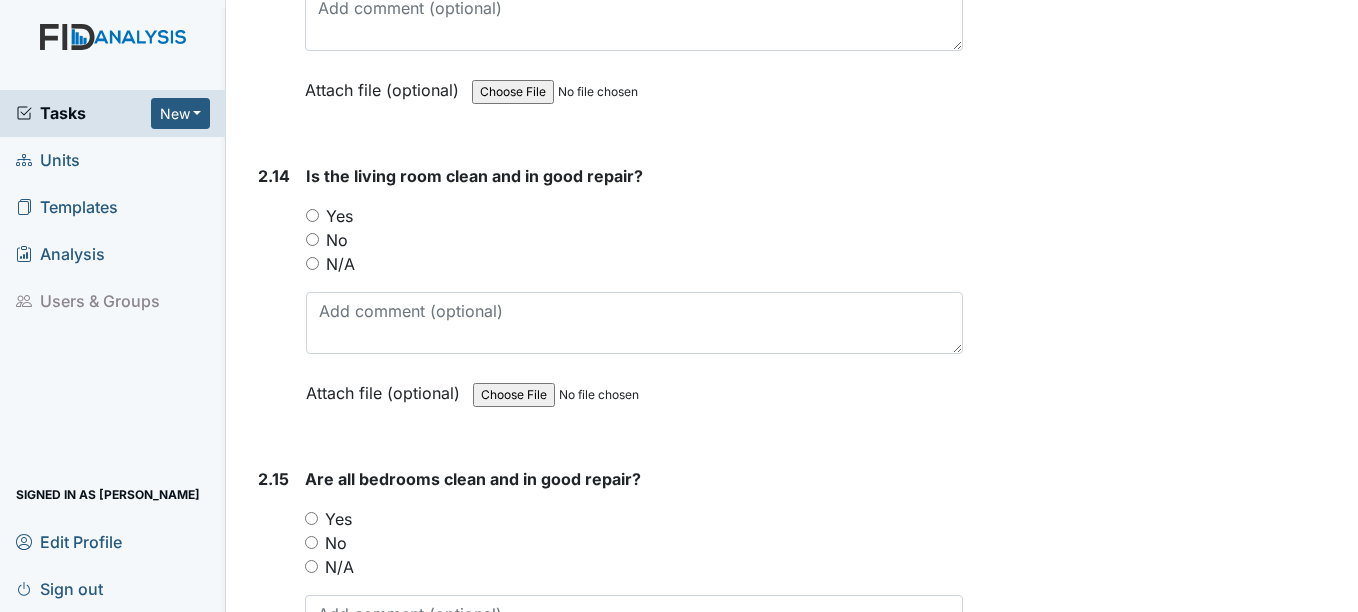 click on "Yes" at bounding box center (339, 216) 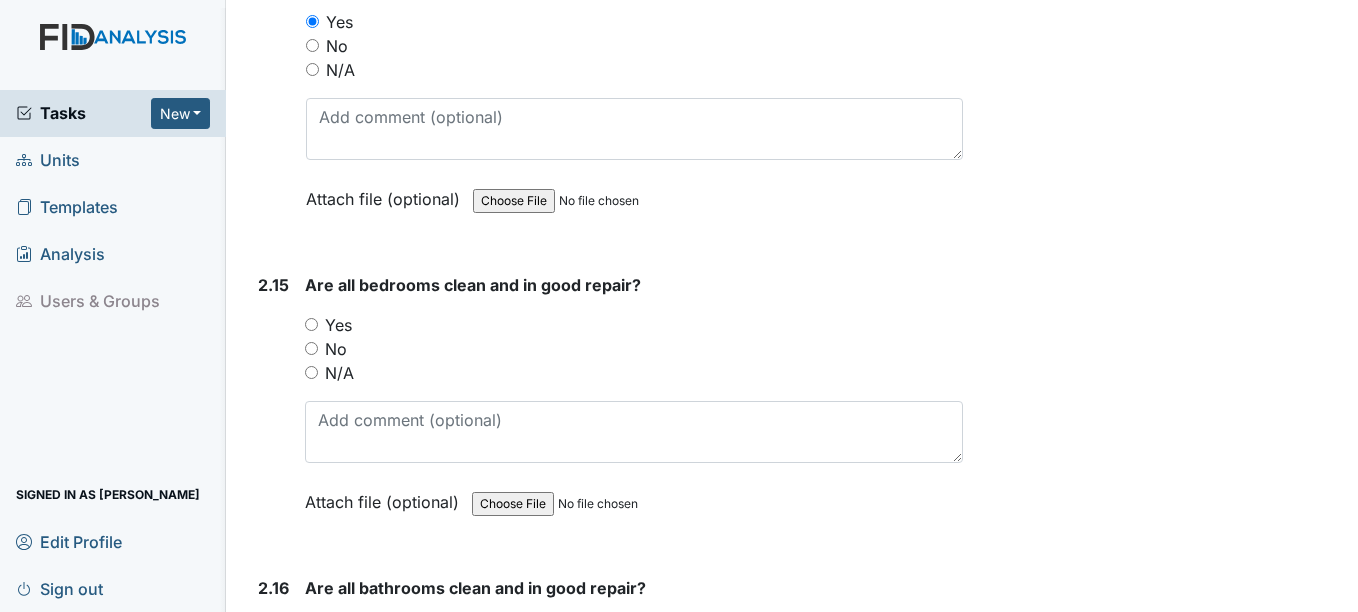 scroll, scrollTop: 5900, scrollLeft: 0, axis: vertical 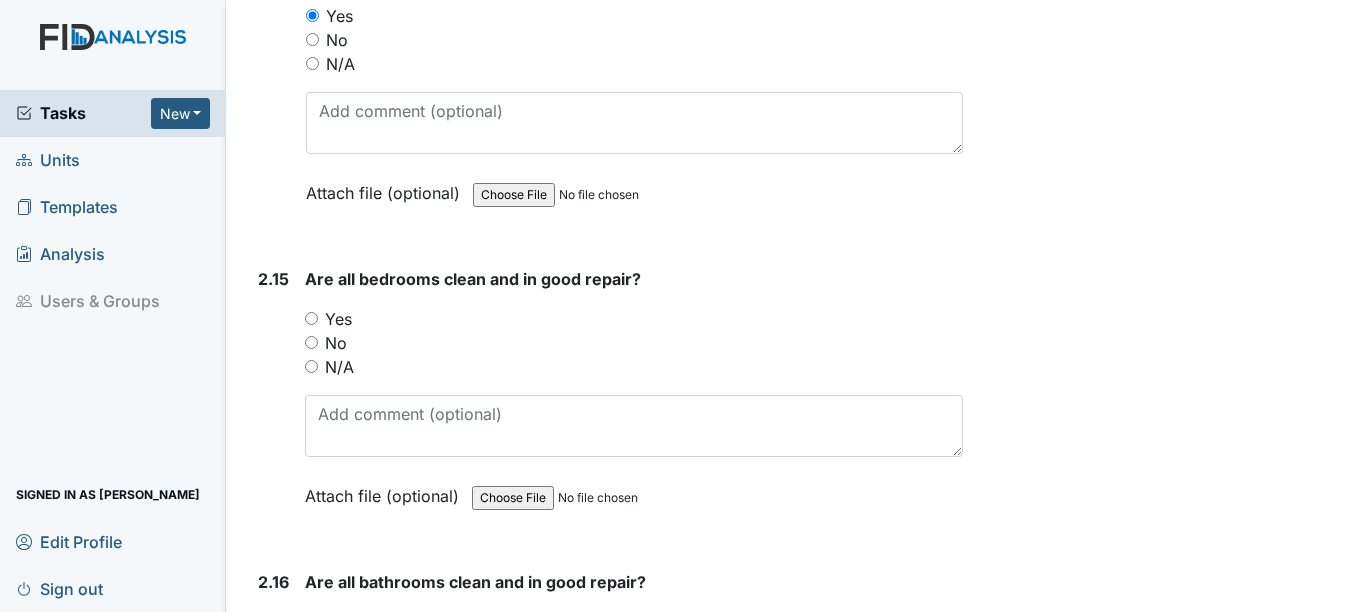 click on "Yes" at bounding box center [338, 319] 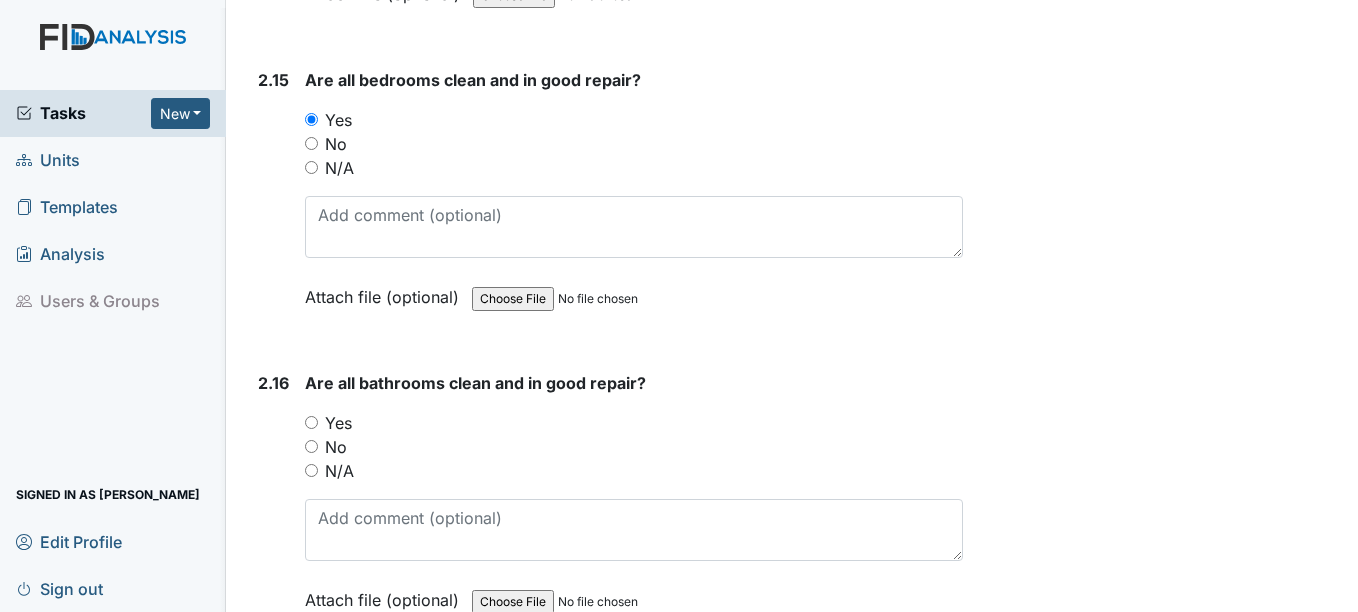scroll, scrollTop: 6100, scrollLeft: 0, axis: vertical 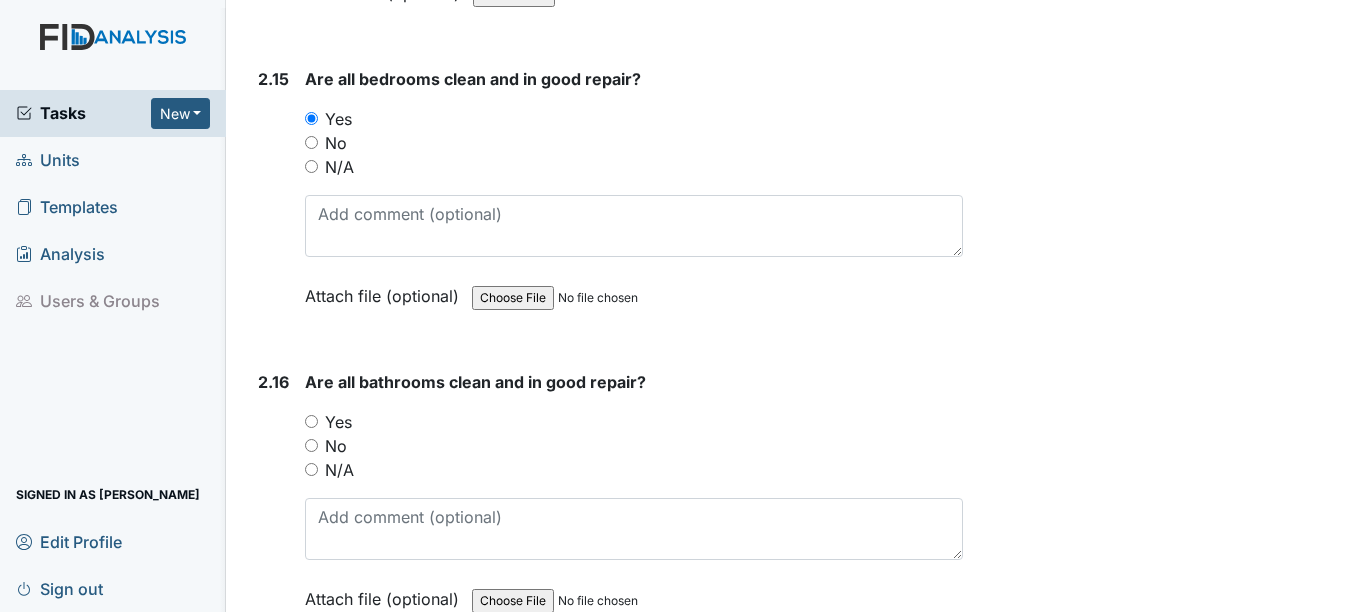 click on "Yes" at bounding box center (338, 422) 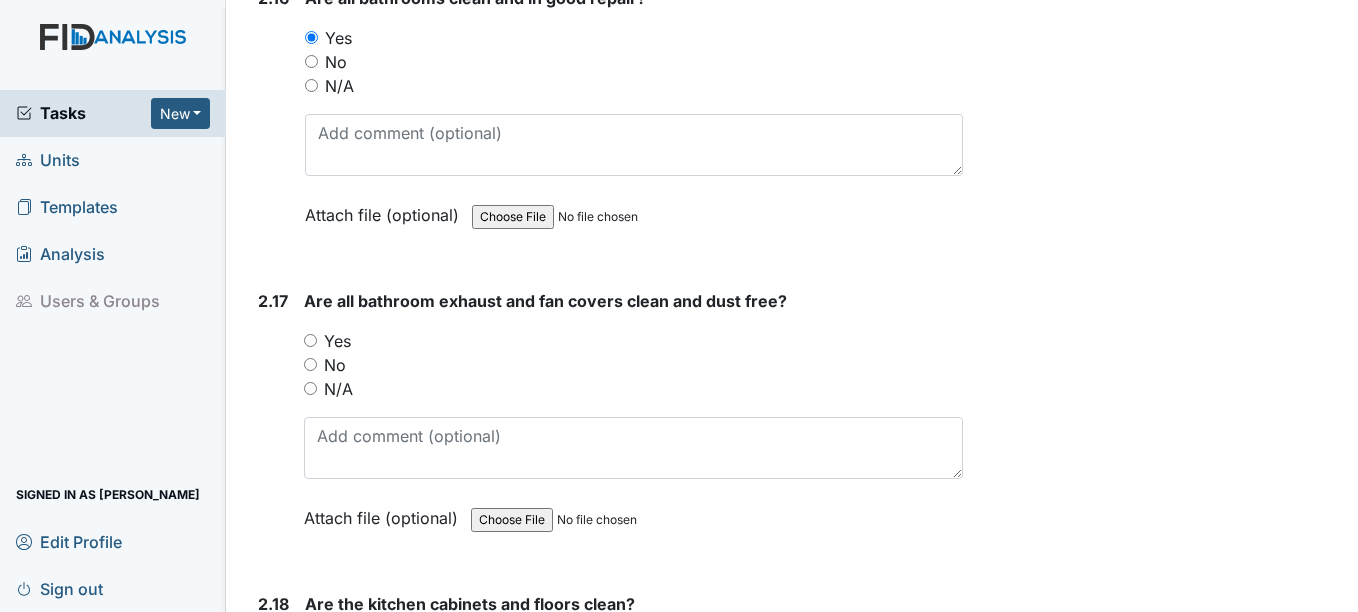 scroll, scrollTop: 6500, scrollLeft: 0, axis: vertical 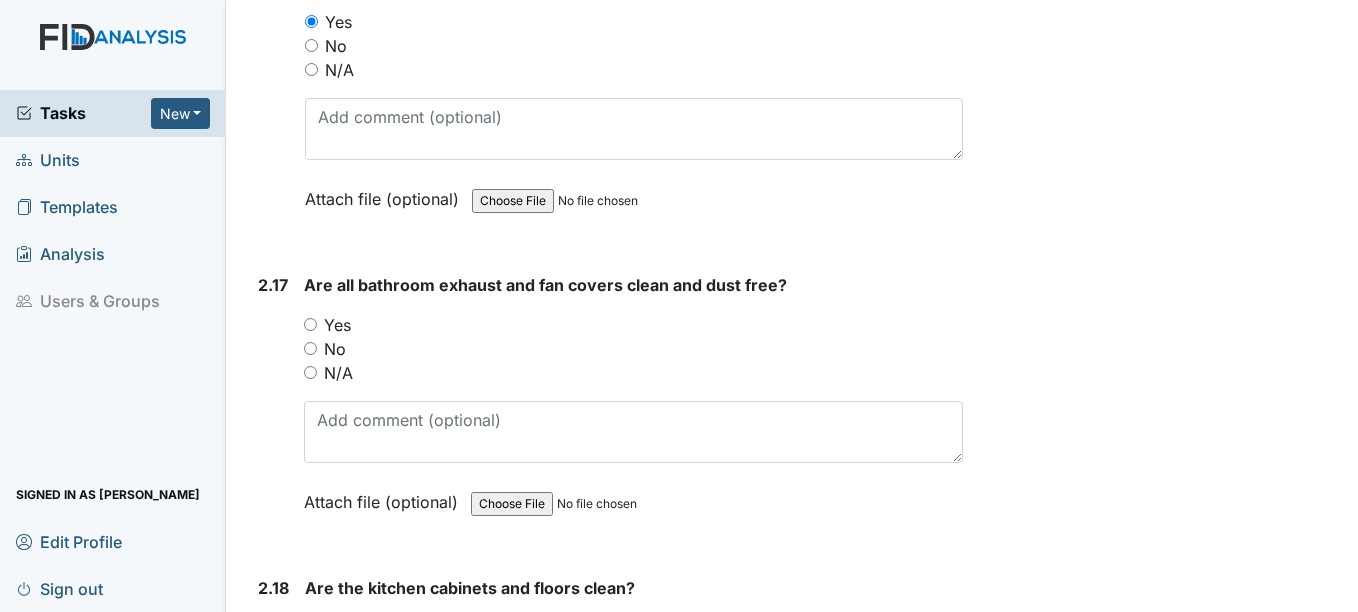 click on "Yes" at bounding box center [337, 325] 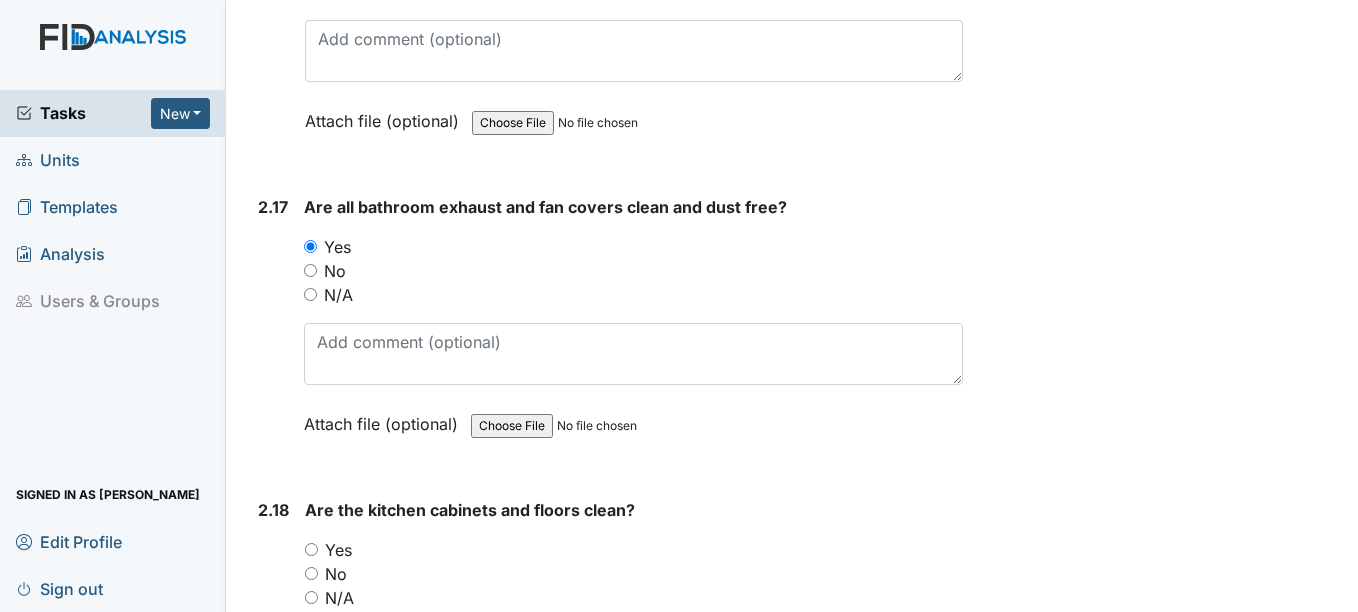 scroll, scrollTop: 6700, scrollLeft: 0, axis: vertical 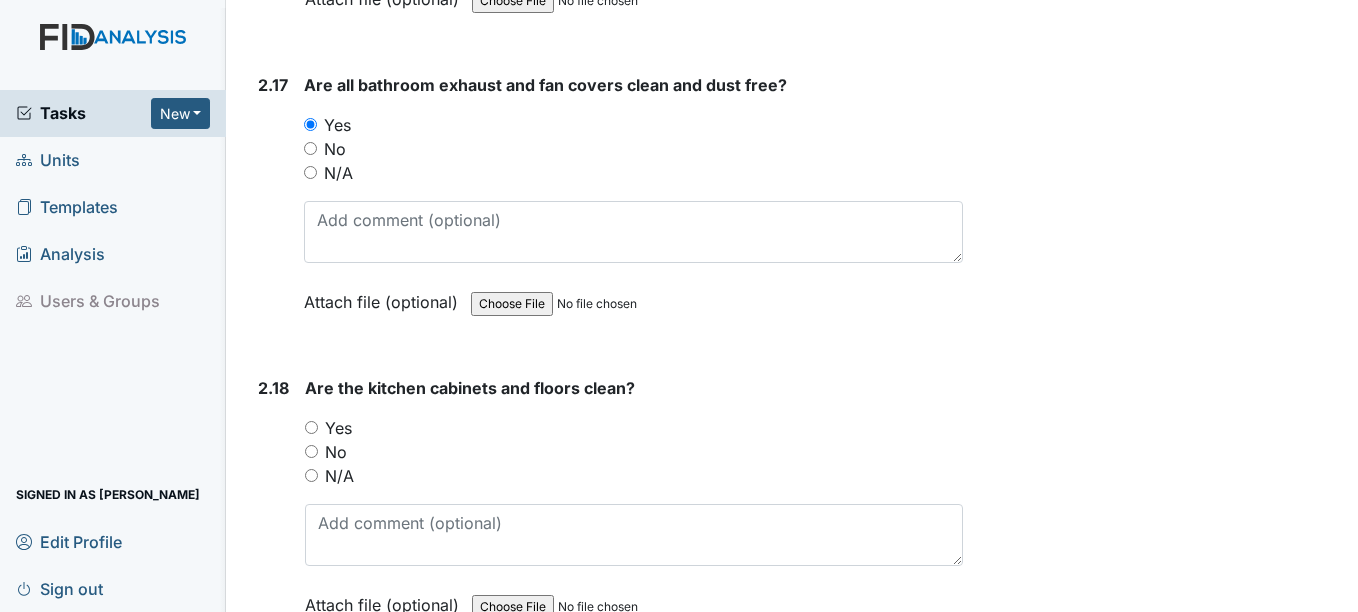 drag, startPoint x: 338, startPoint y: 432, endPoint x: 361, endPoint y: 432, distance: 23 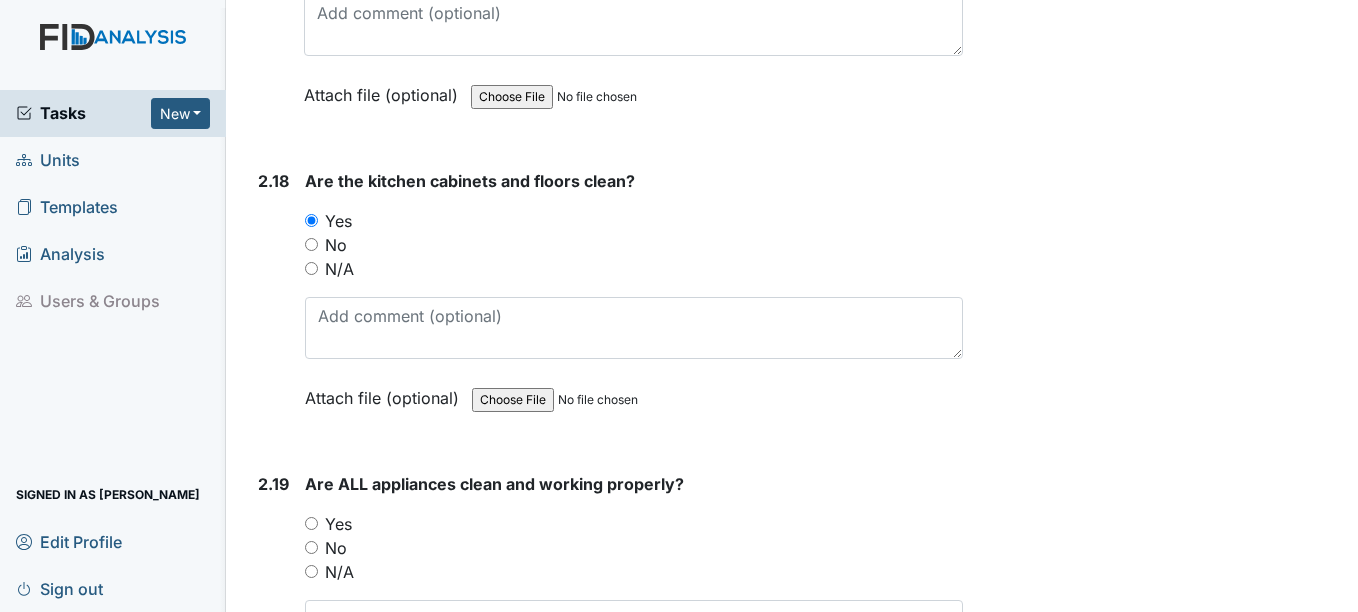scroll, scrollTop: 7000, scrollLeft: 0, axis: vertical 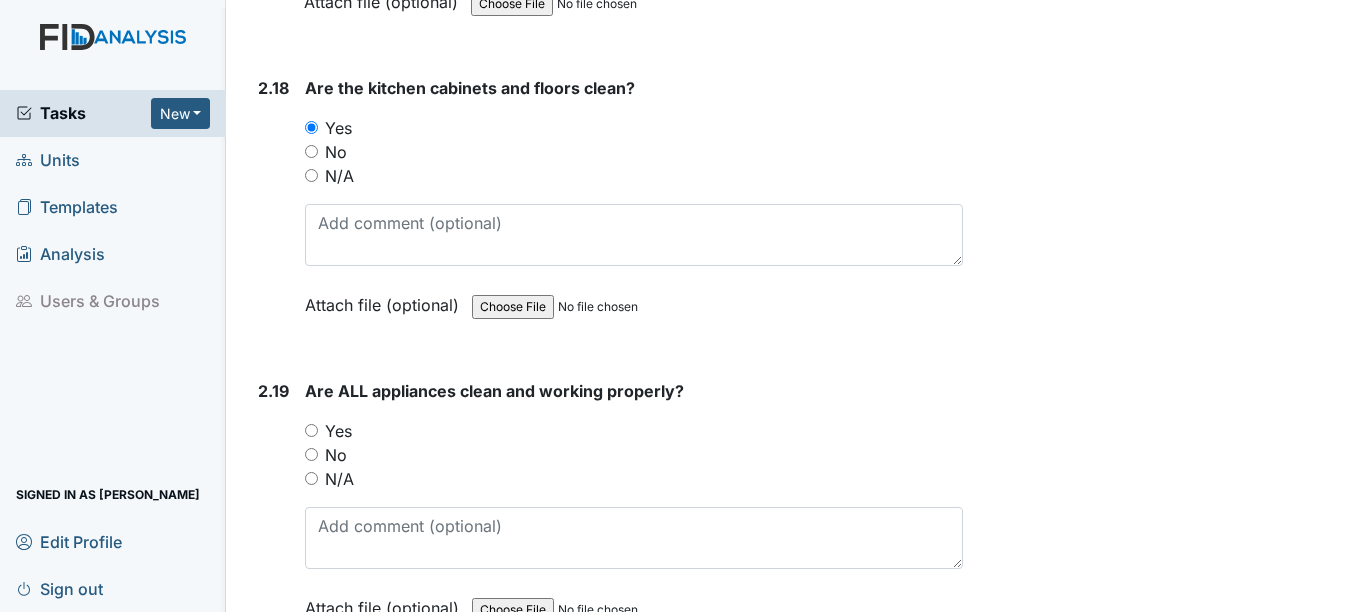 click on "Yes" at bounding box center (338, 431) 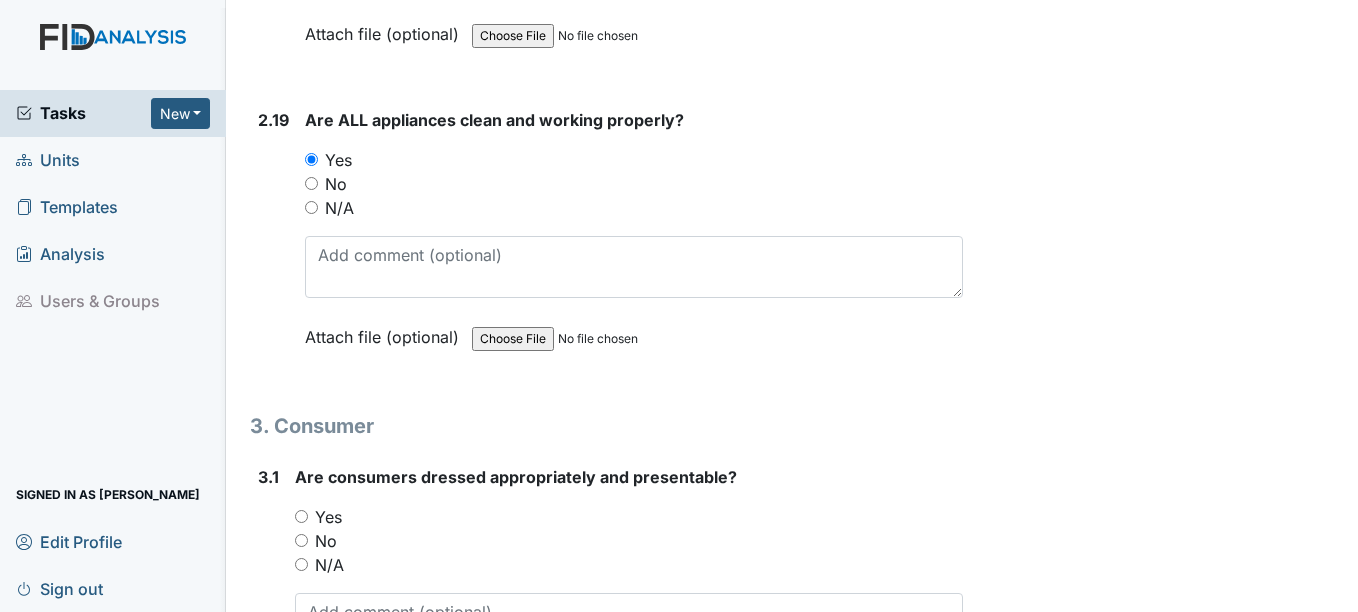 scroll, scrollTop: 7300, scrollLeft: 0, axis: vertical 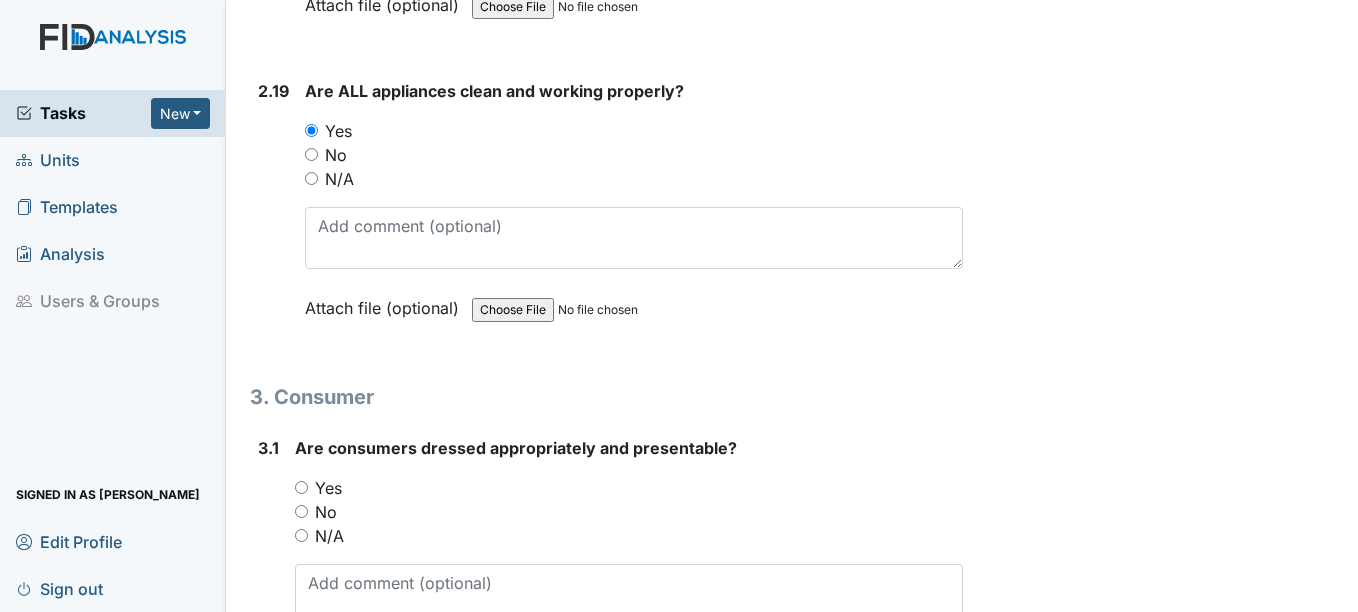 click on "Yes" at bounding box center [328, 488] 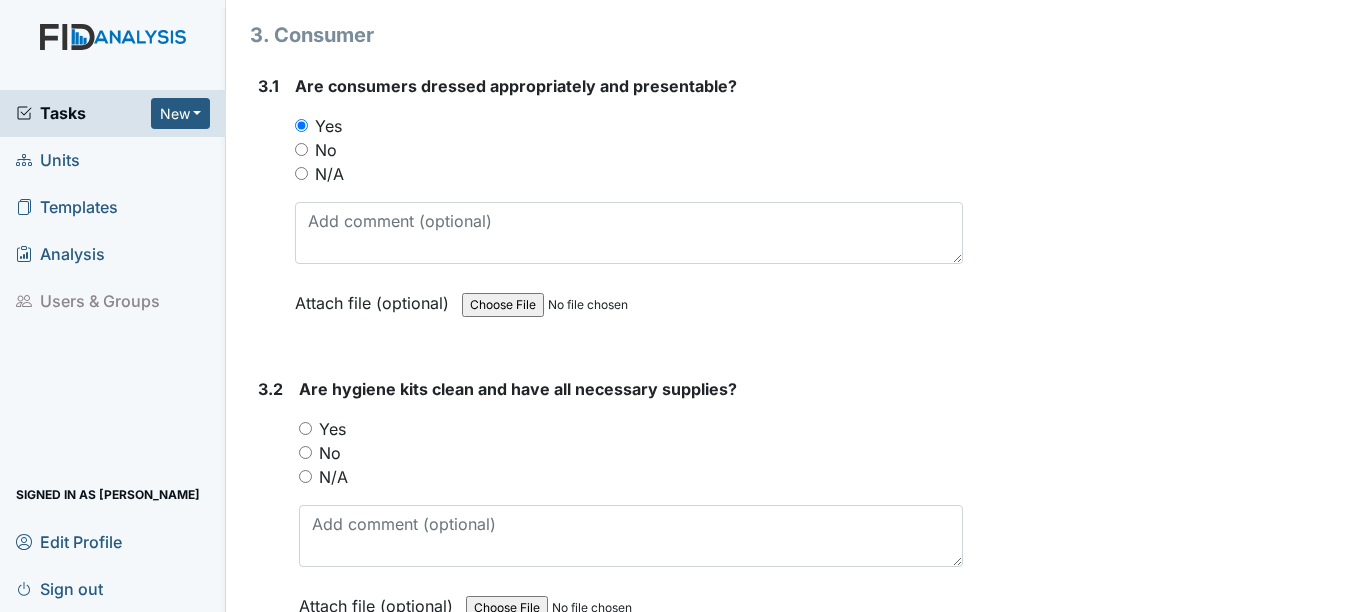 scroll, scrollTop: 7700, scrollLeft: 0, axis: vertical 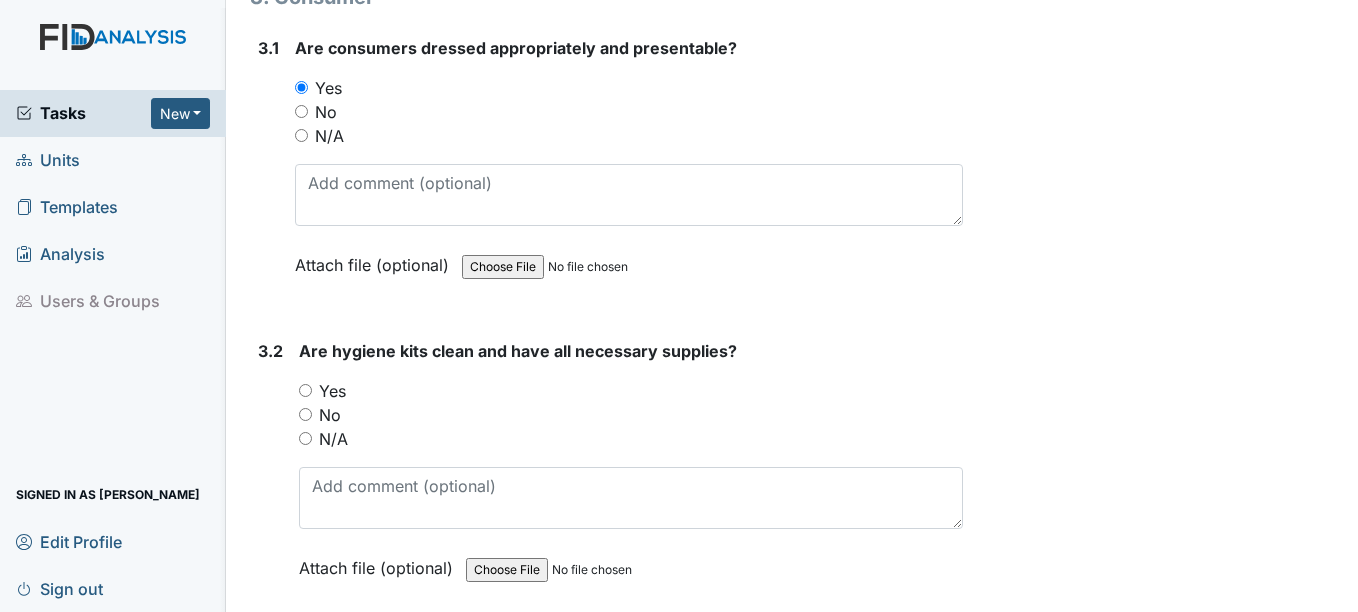 click on "Yes" at bounding box center [332, 391] 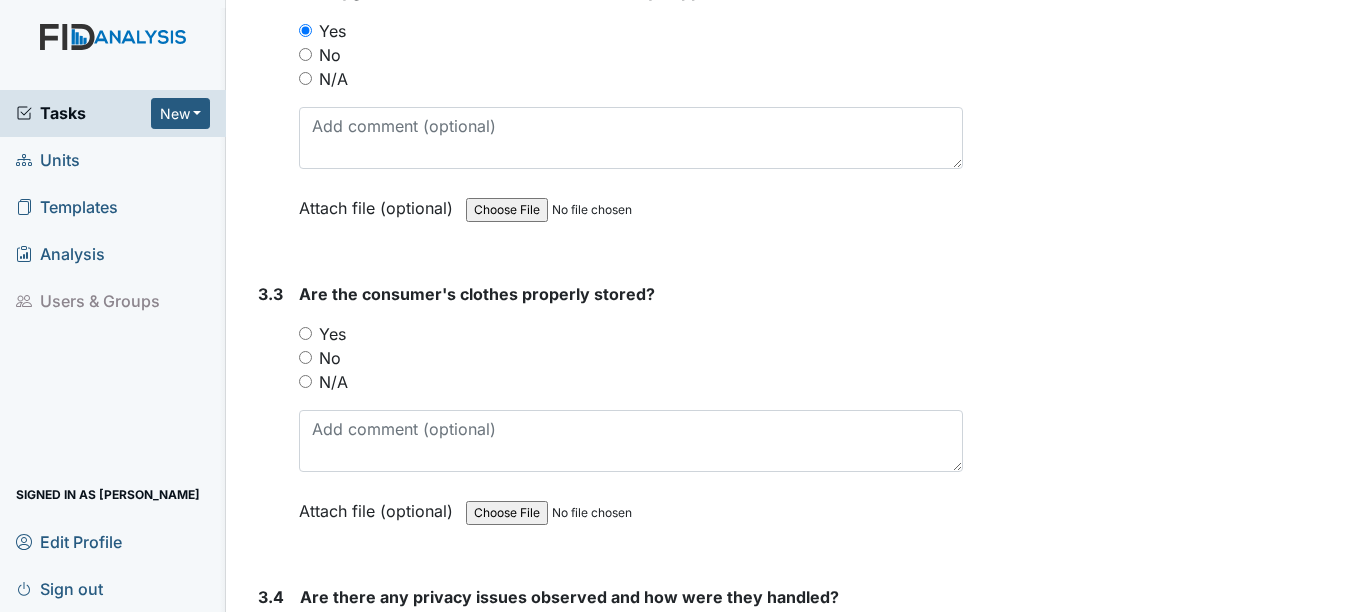 scroll, scrollTop: 8100, scrollLeft: 0, axis: vertical 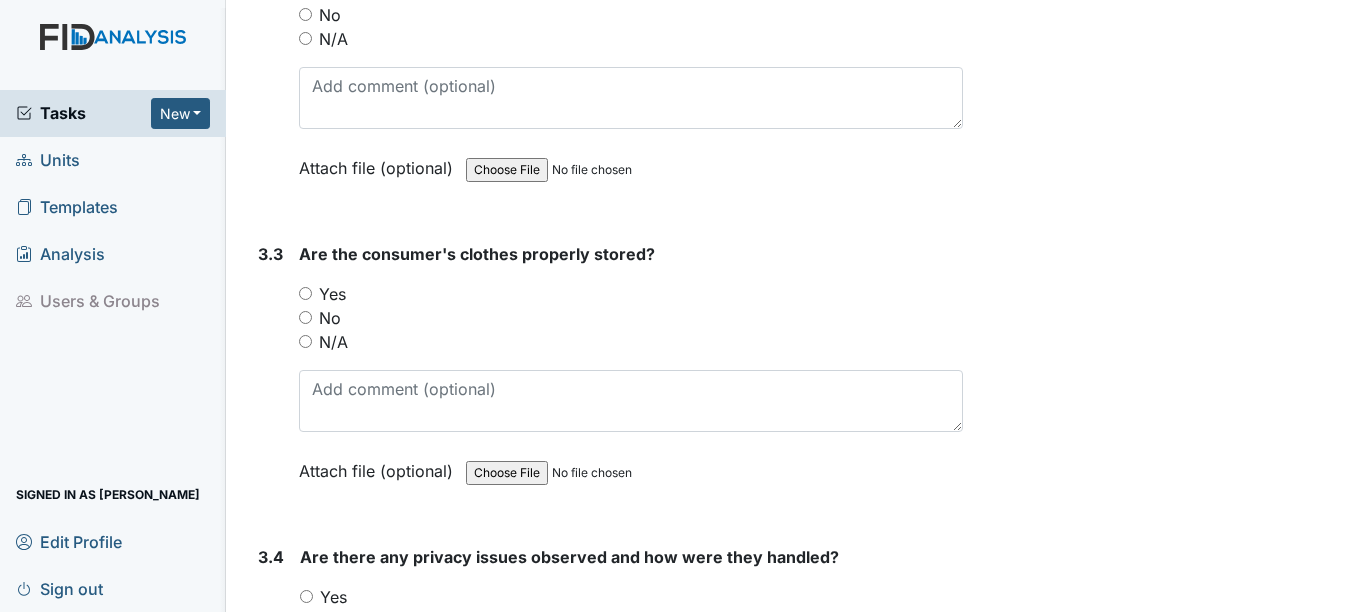 click on "Yes" at bounding box center (630, 294) 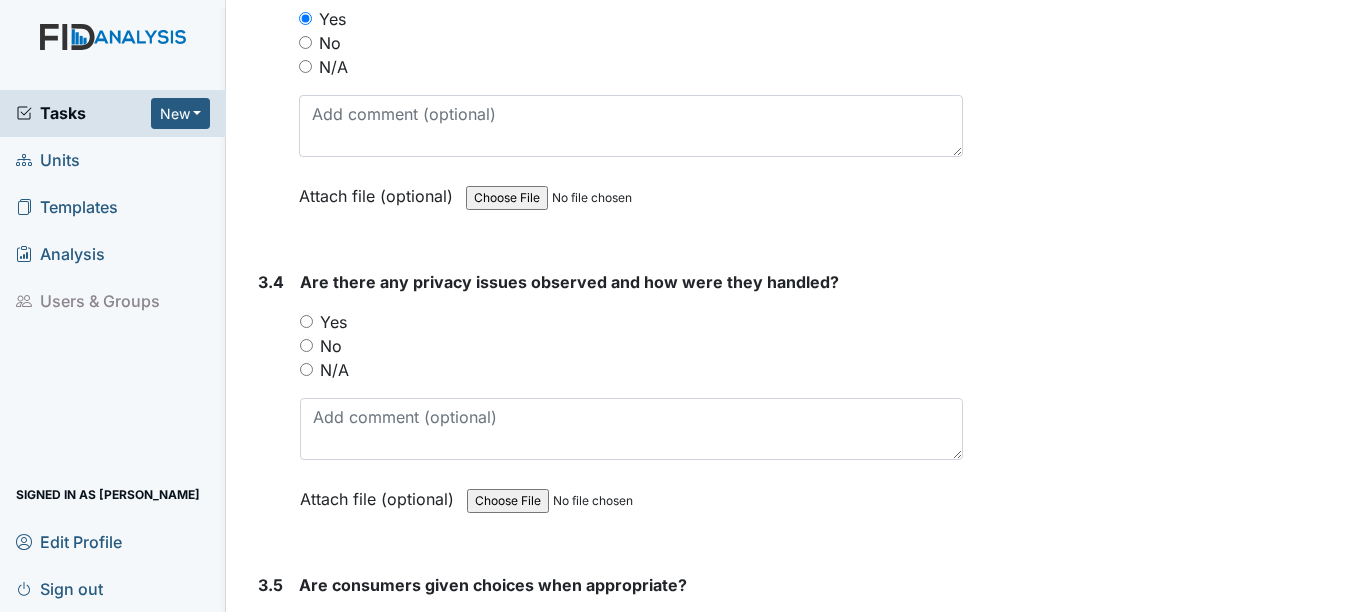 scroll, scrollTop: 8400, scrollLeft: 0, axis: vertical 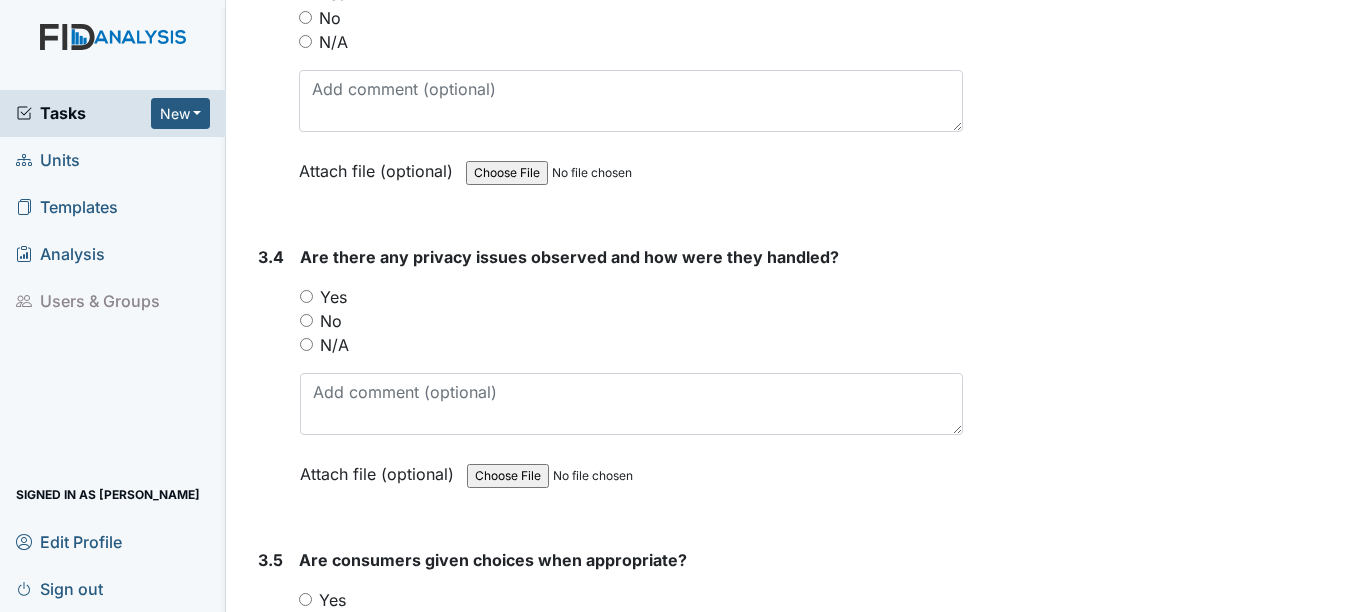 click on "No" at bounding box center [331, 321] 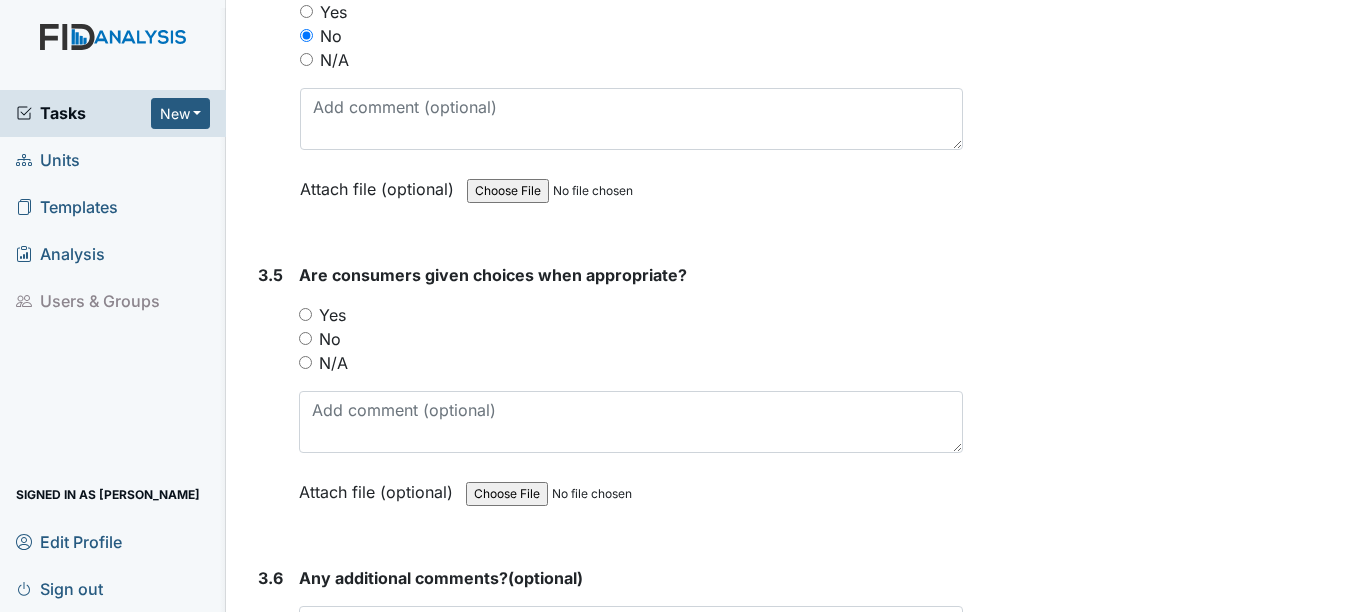 scroll, scrollTop: 8700, scrollLeft: 0, axis: vertical 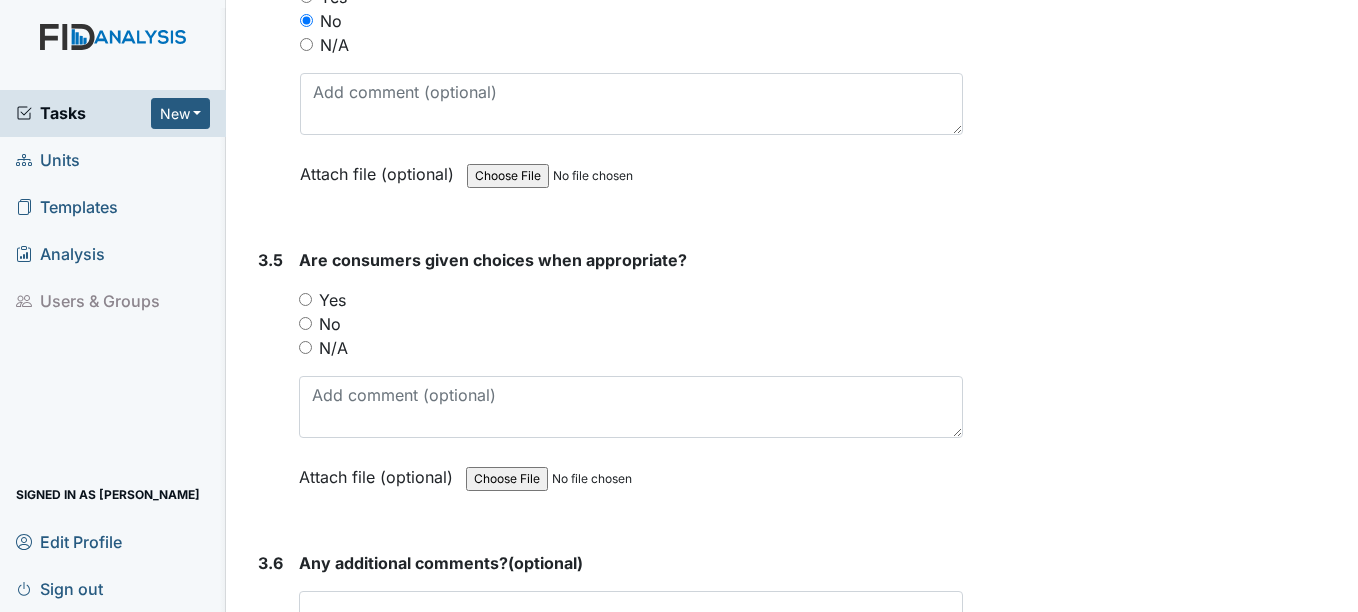 click on "Yes" at bounding box center (332, 300) 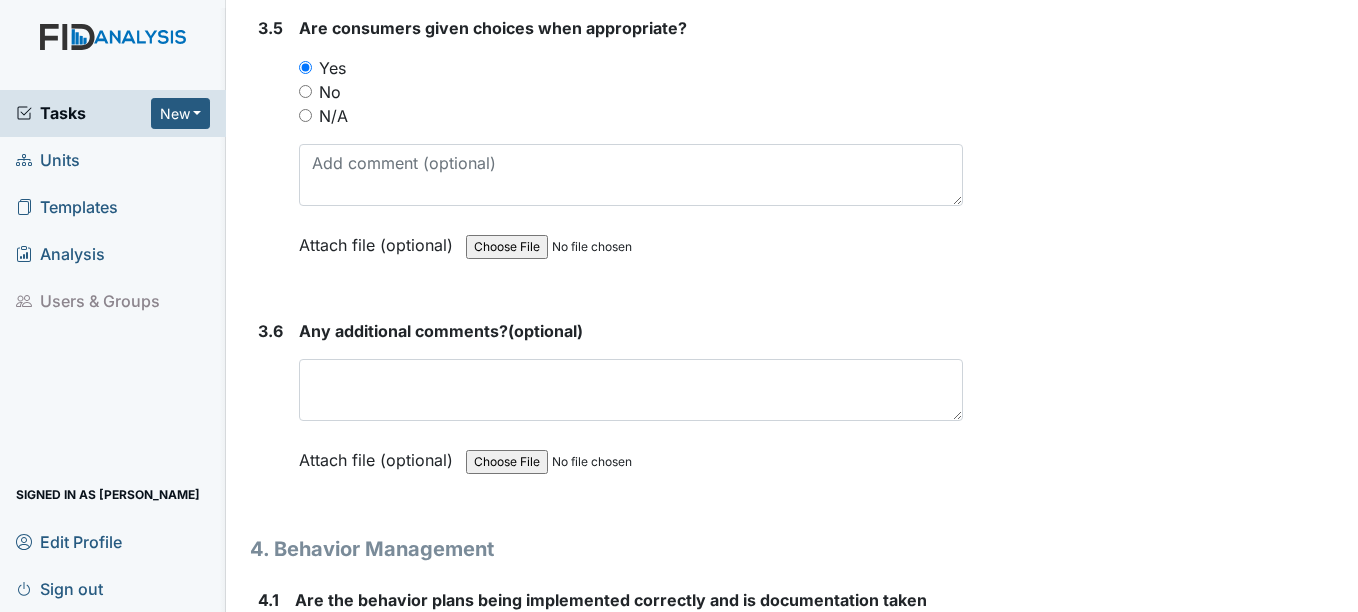 scroll, scrollTop: 9000, scrollLeft: 0, axis: vertical 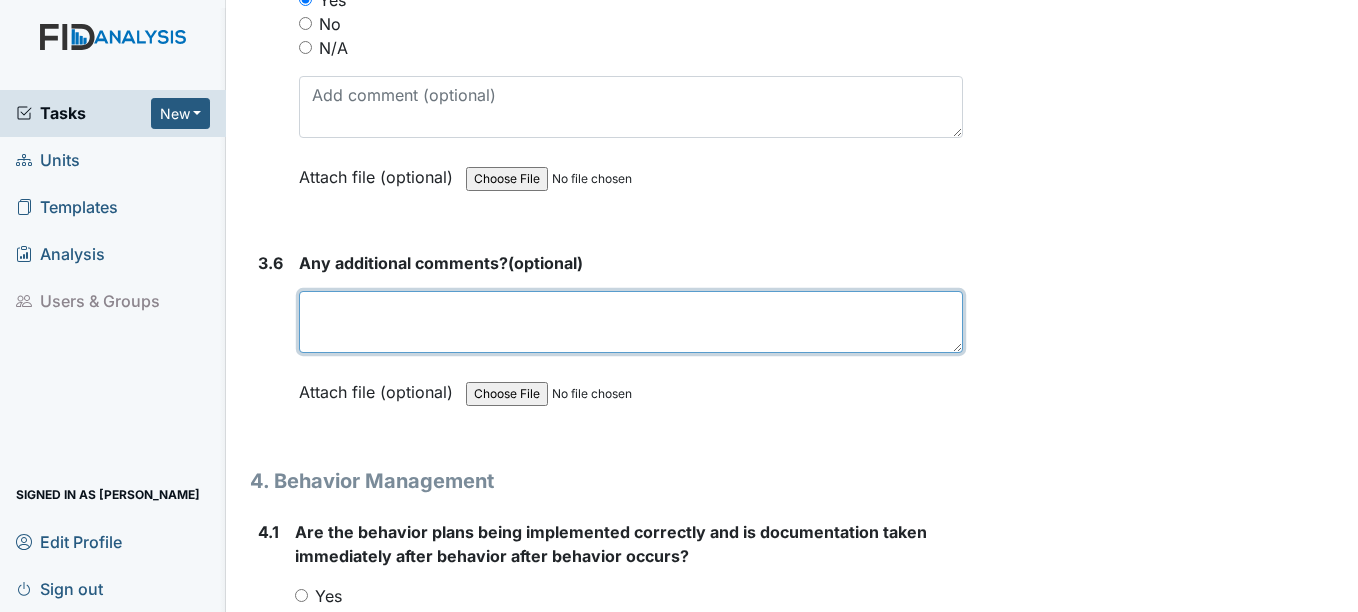 click at bounding box center [630, 322] 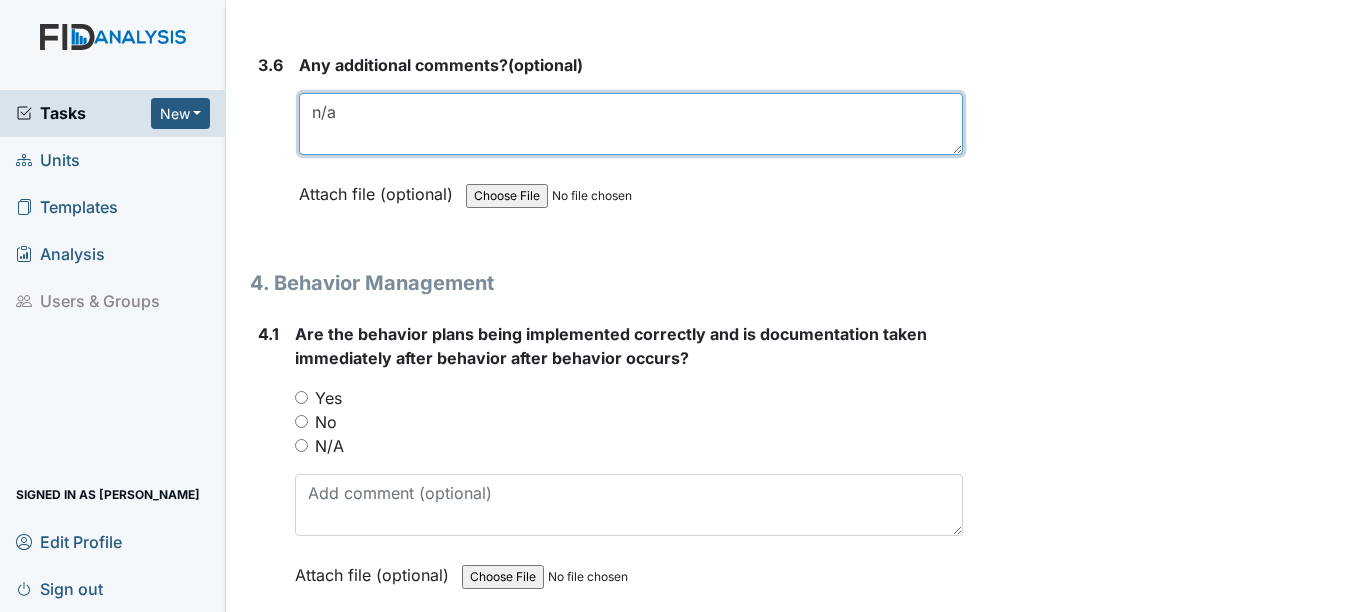scroll, scrollTop: 9200, scrollLeft: 0, axis: vertical 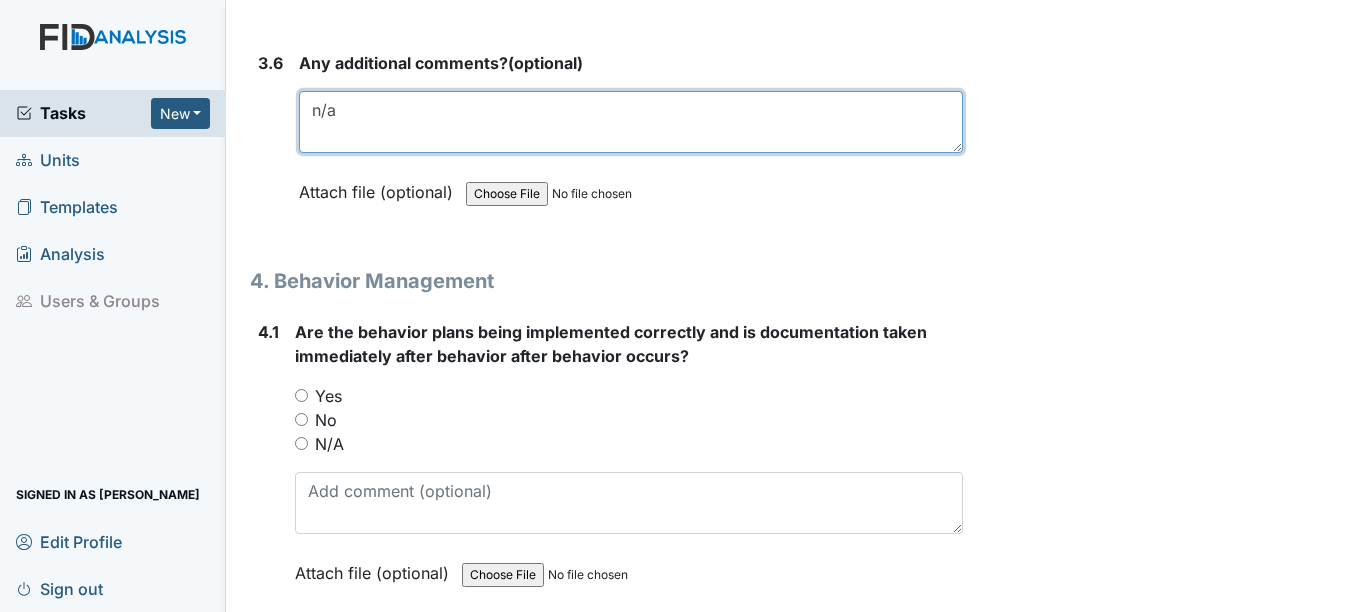type on "n/a" 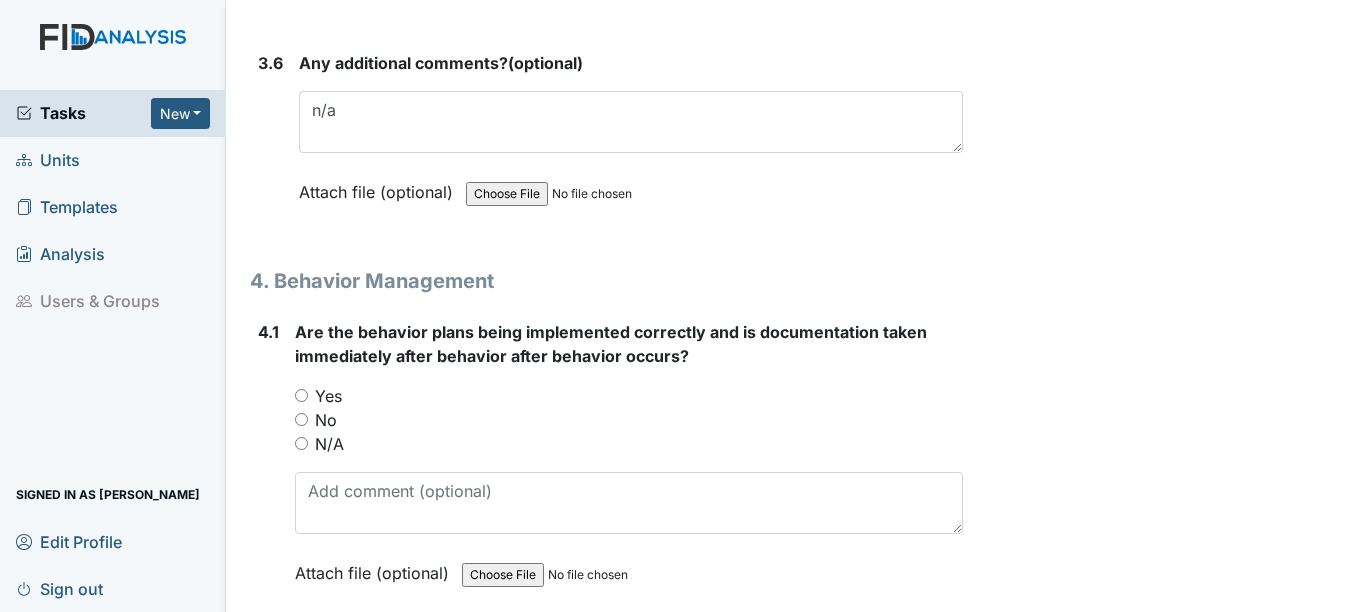 click on "Are the behavior plans being implemented correctly and is documentation taken immediately after behavior after behavior occurs?
You must select one of the below options.
Yes
No
N/A
Attach file (optional)
You can upload .pdf, .txt, .jpg, .jpeg, .png, .csv, .xls, or .doc files under 100MB." at bounding box center (628, 459) 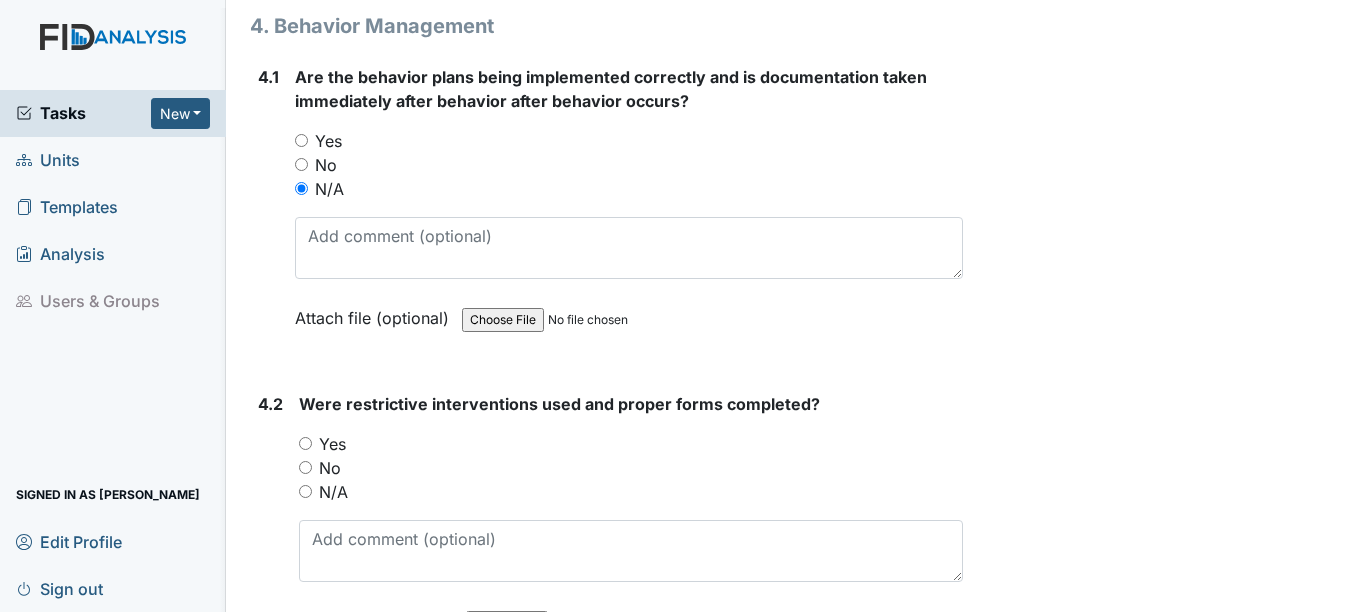 scroll, scrollTop: 9500, scrollLeft: 0, axis: vertical 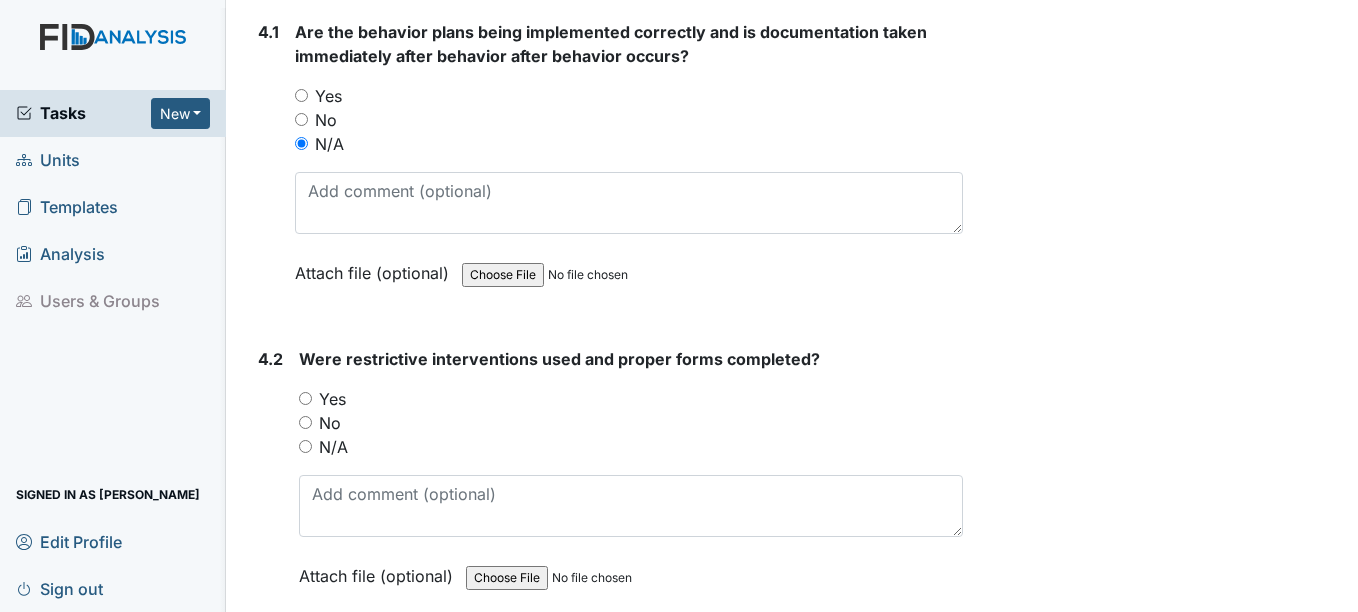 click on "N/A" at bounding box center [333, 447] 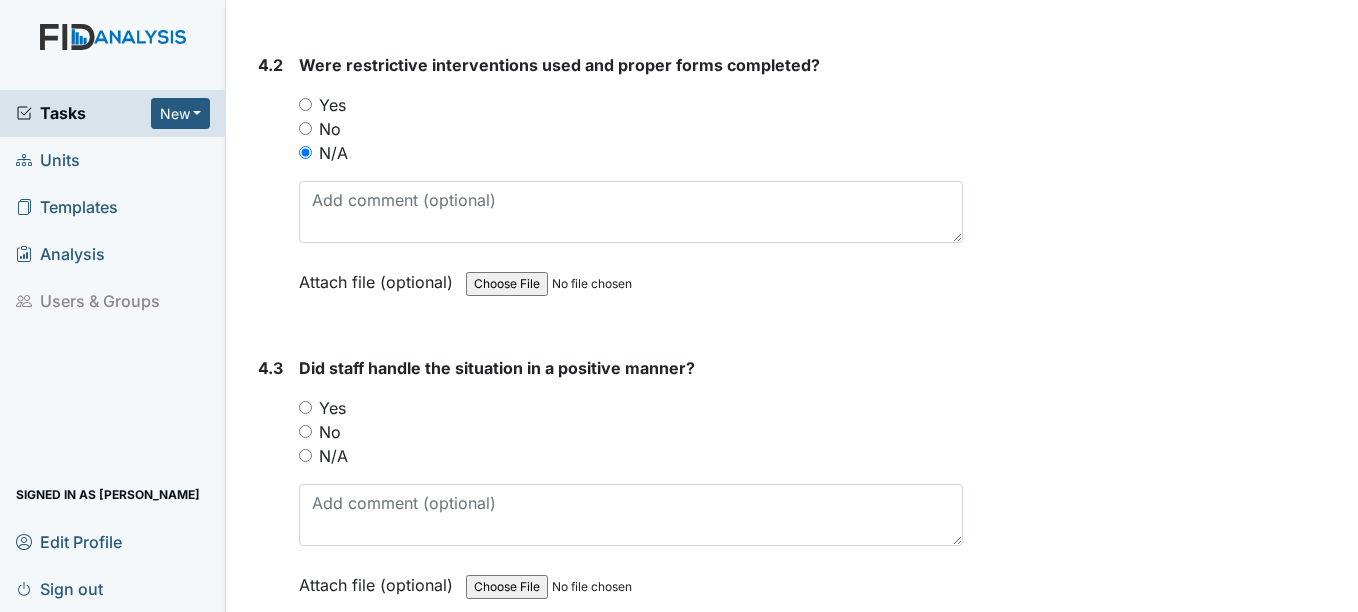 scroll, scrollTop: 9800, scrollLeft: 0, axis: vertical 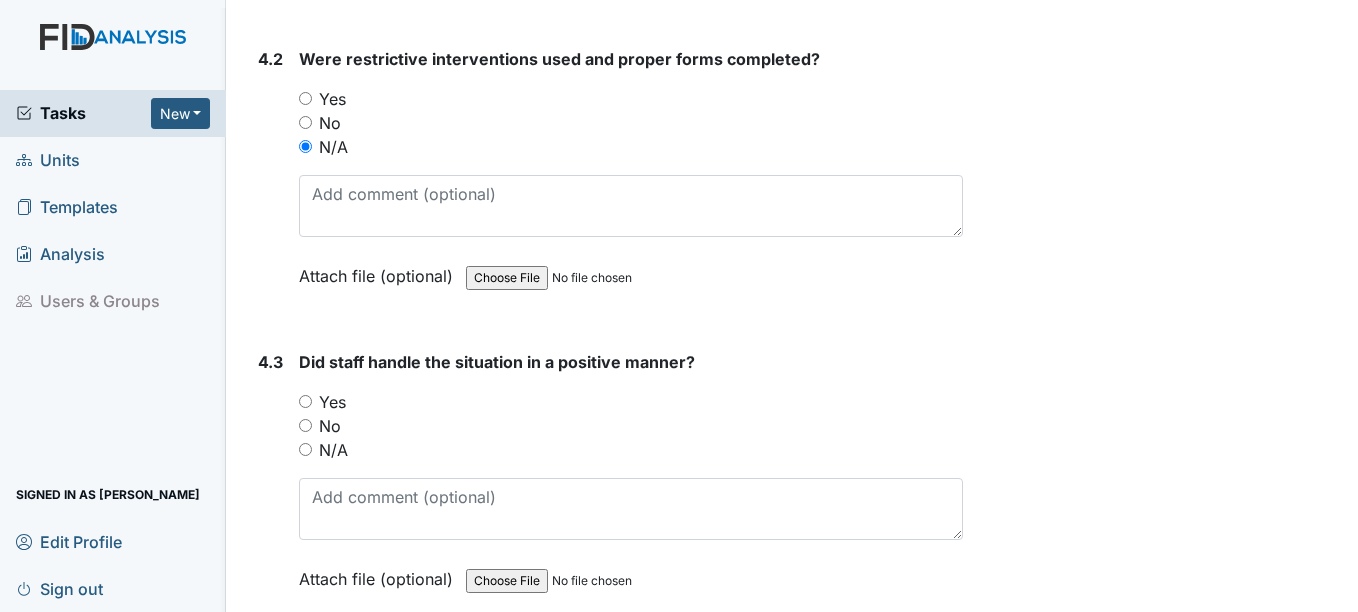 click on "N/A" at bounding box center (333, 450) 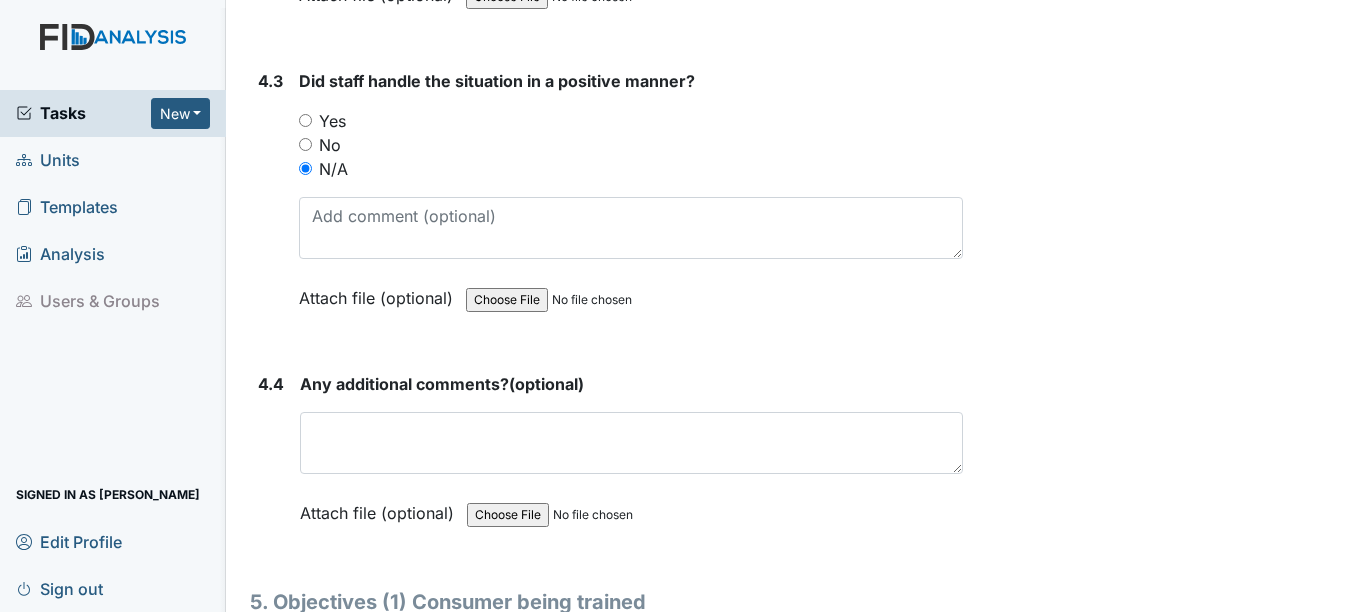 scroll, scrollTop: 10100, scrollLeft: 0, axis: vertical 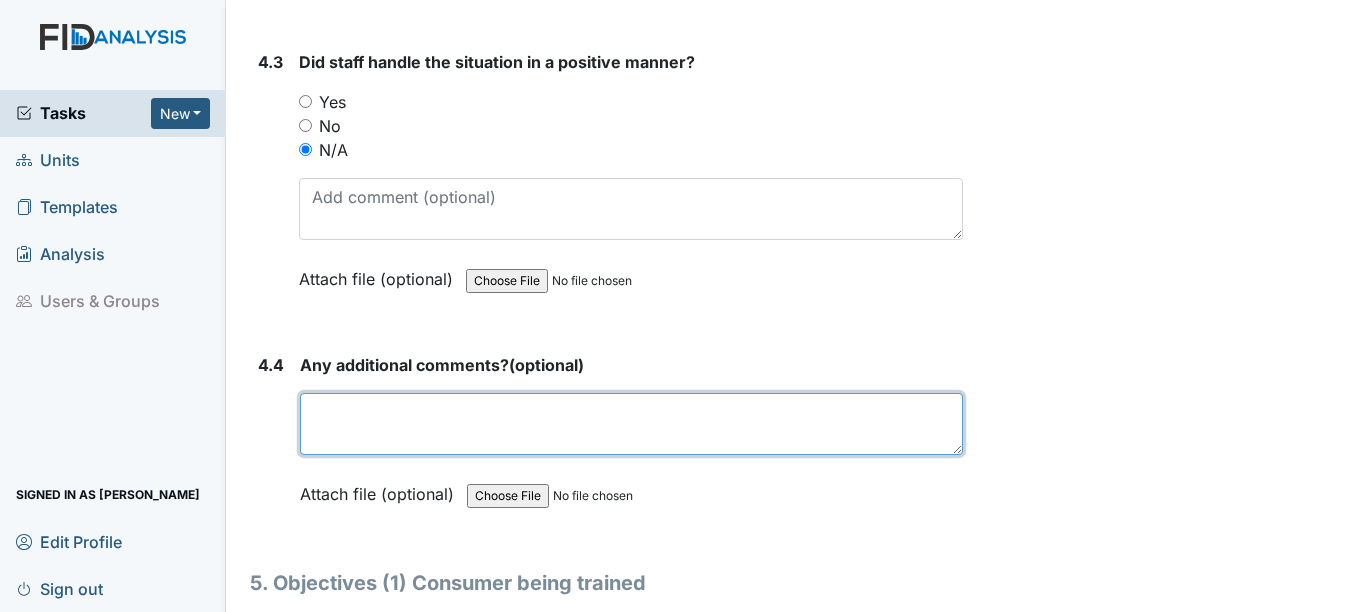 click at bounding box center (631, 424) 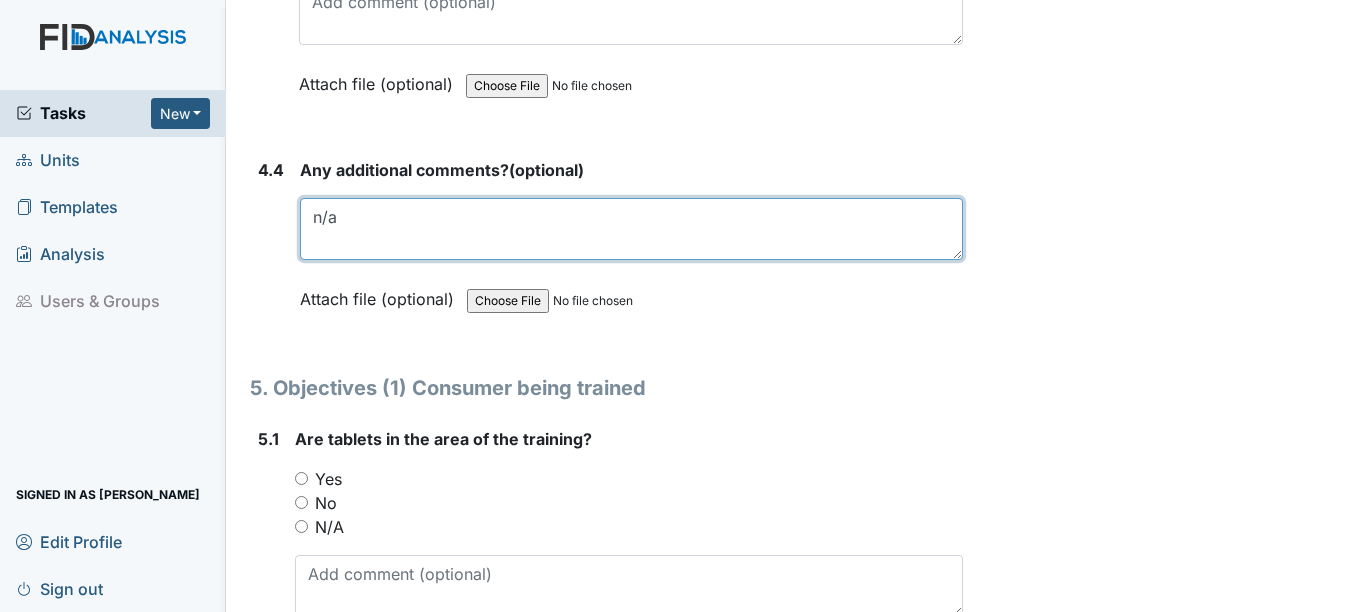 scroll, scrollTop: 10300, scrollLeft: 0, axis: vertical 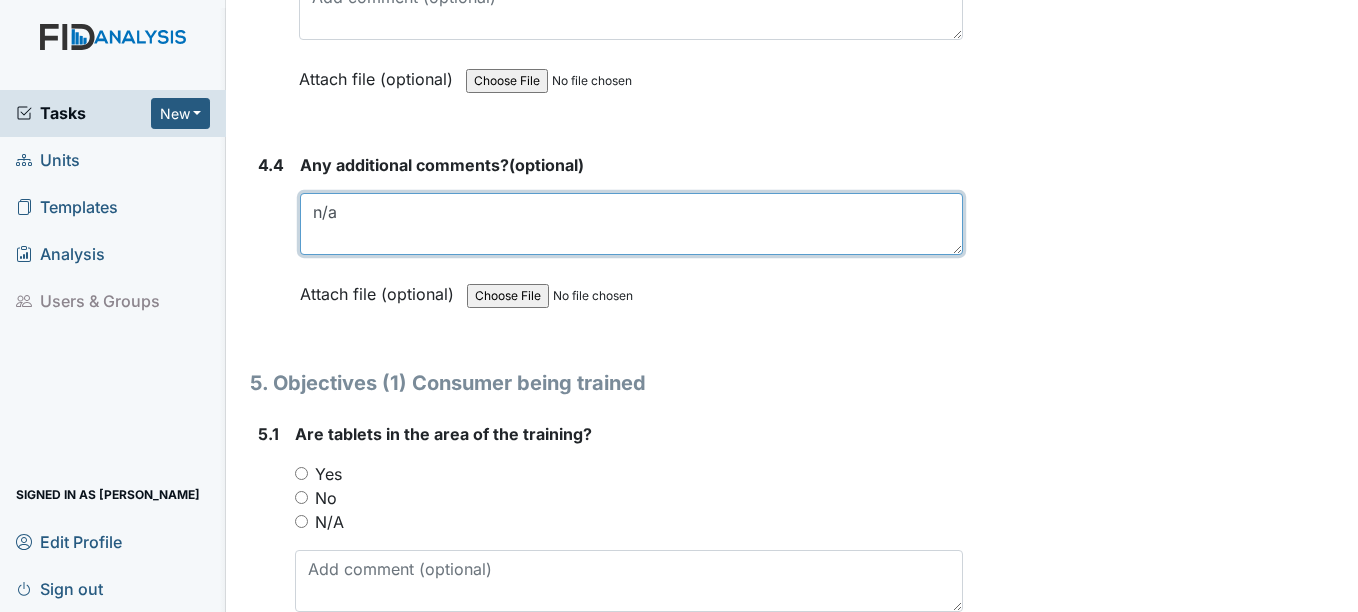 type on "n/a" 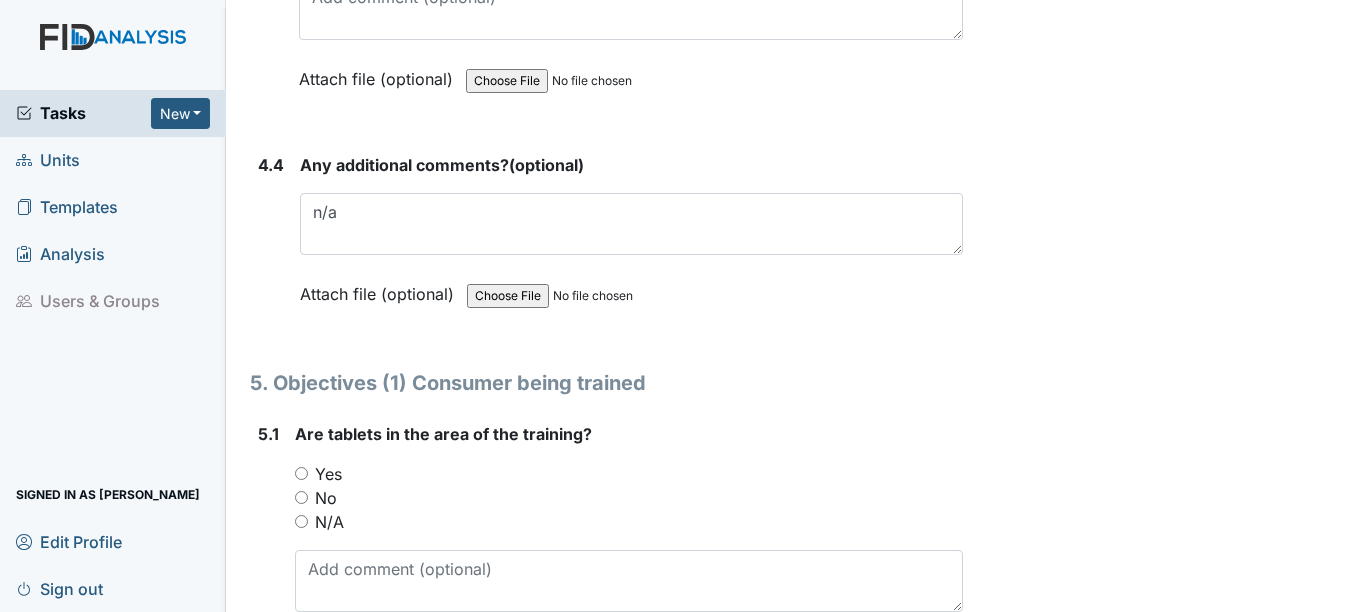 click on "Yes" at bounding box center [328, 474] 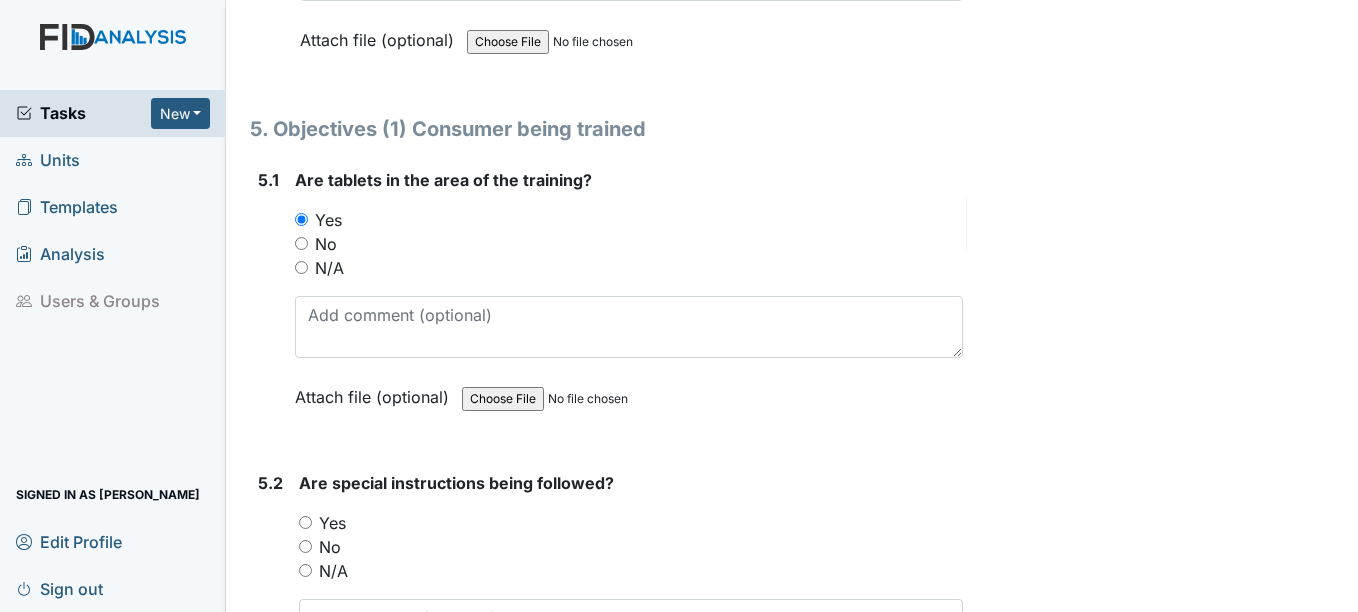 scroll, scrollTop: 10600, scrollLeft: 0, axis: vertical 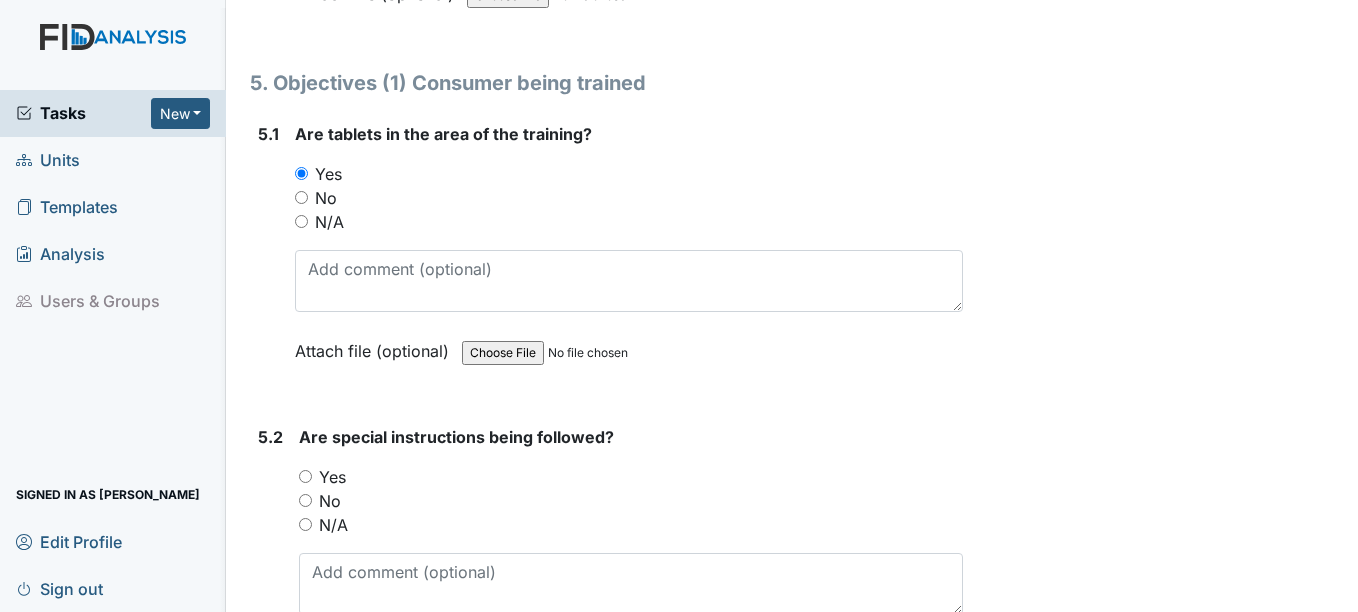 click on "Yes" at bounding box center (332, 477) 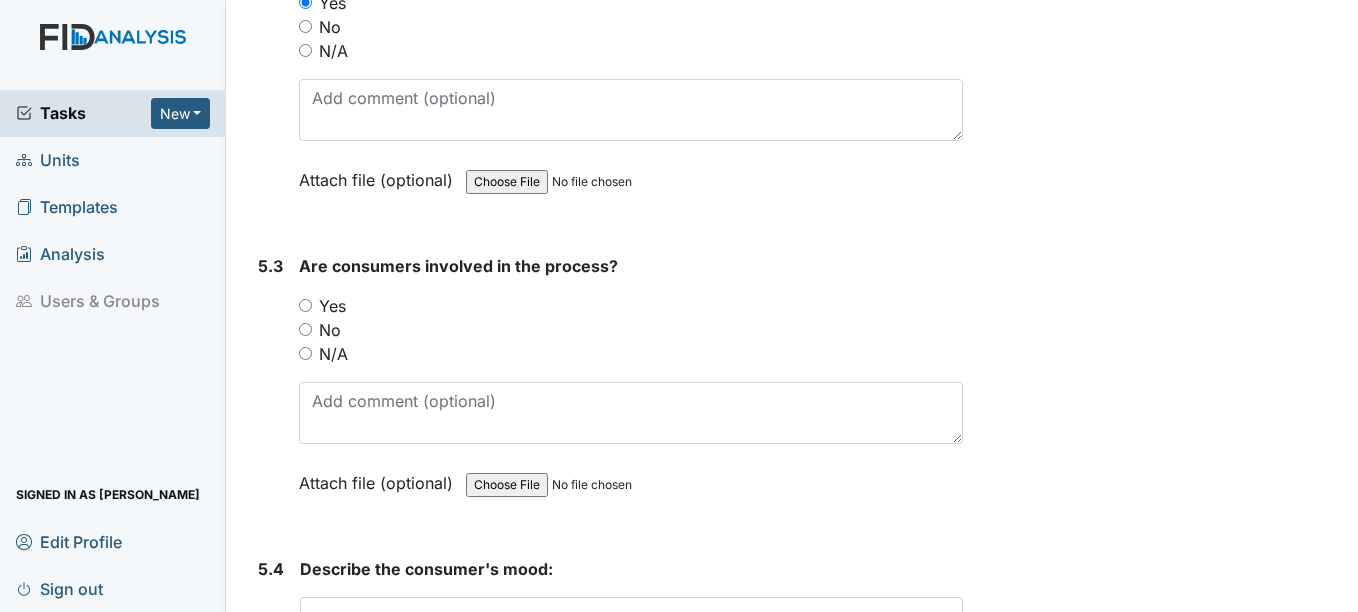 scroll, scrollTop: 11100, scrollLeft: 0, axis: vertical 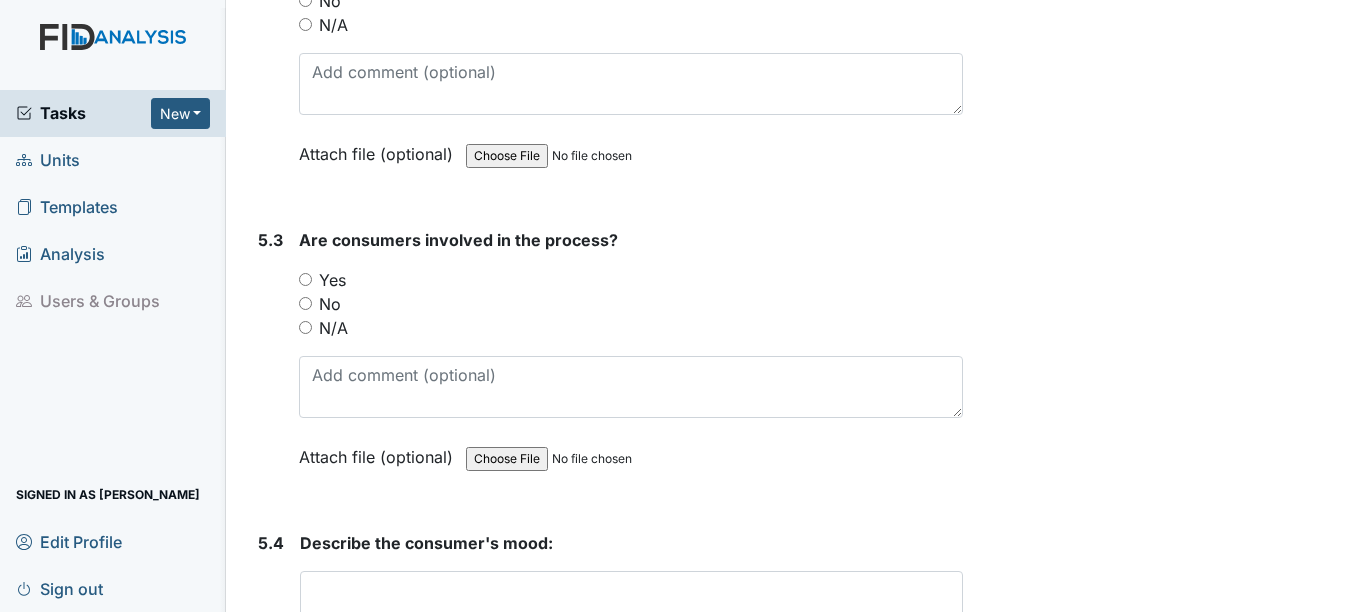 click on "Yes" at bounding box center (332, 280) 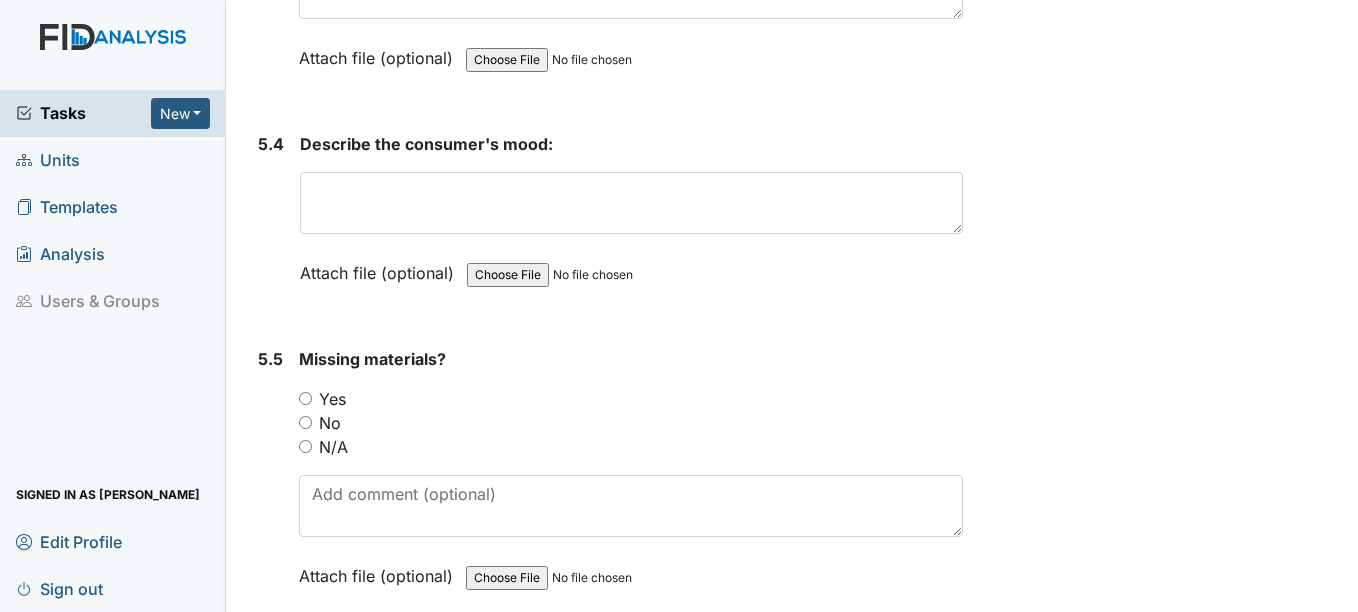 scroll, scrollTop: 11500, scrollLeft: 0, axis: vertical 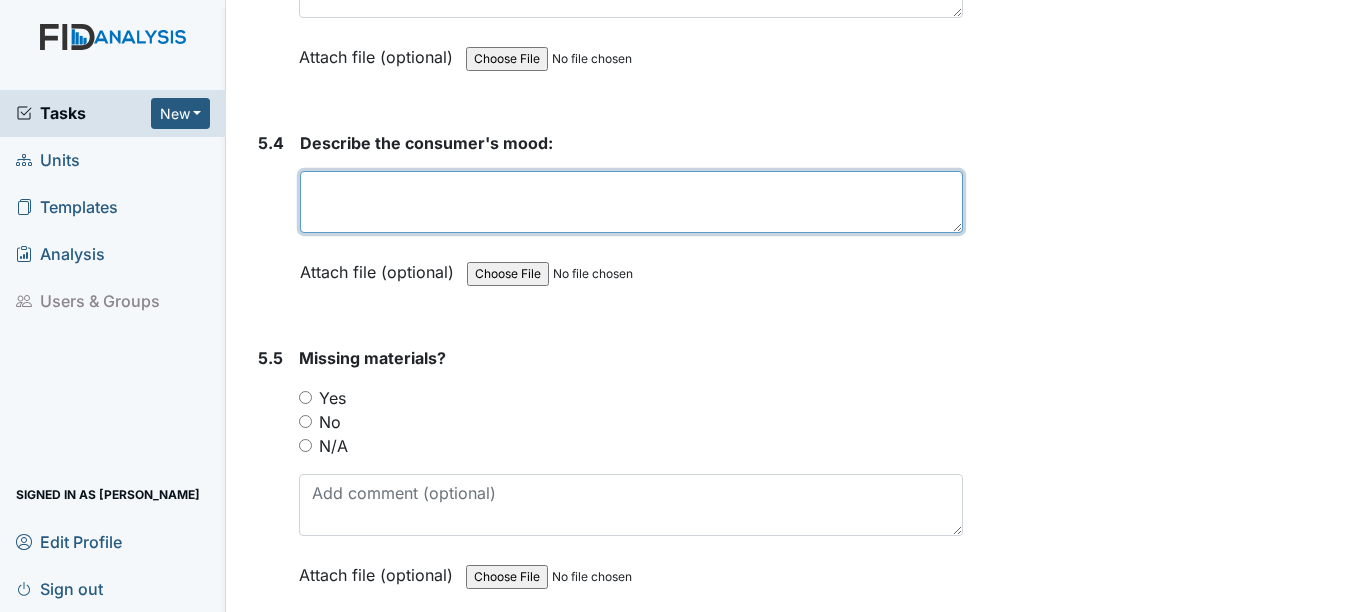 click at bounding box center [631, 202] 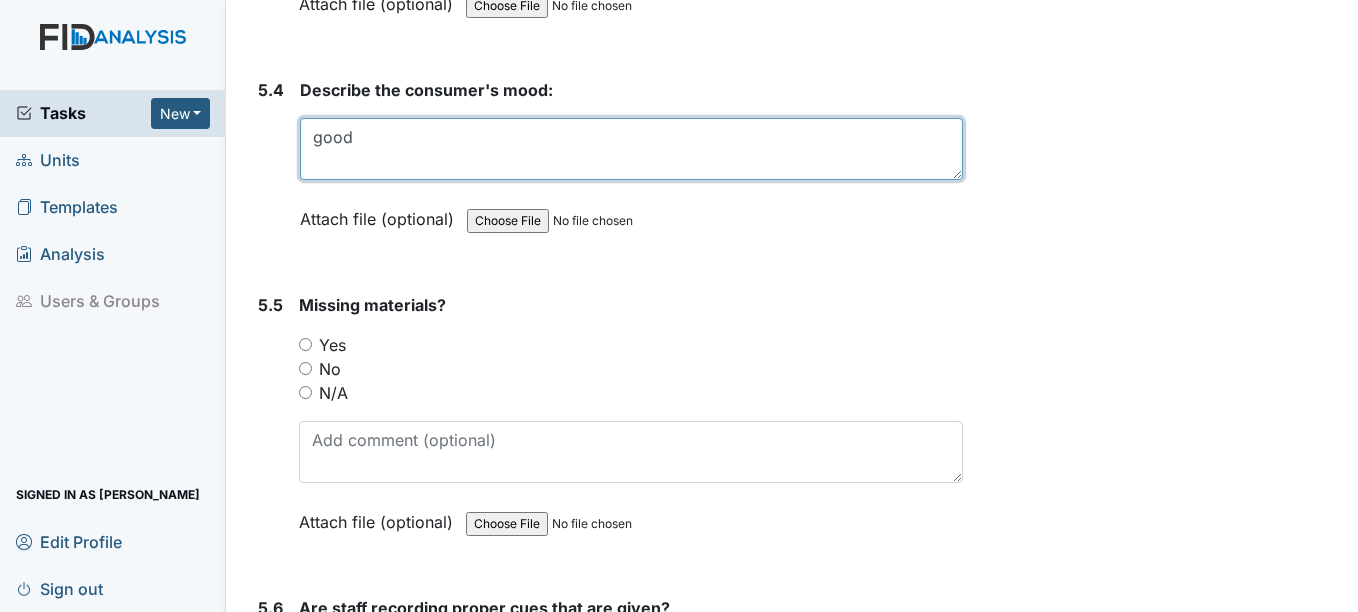 scroll, scrollTop: 11600, scrollLeft: 0, axis: vertical 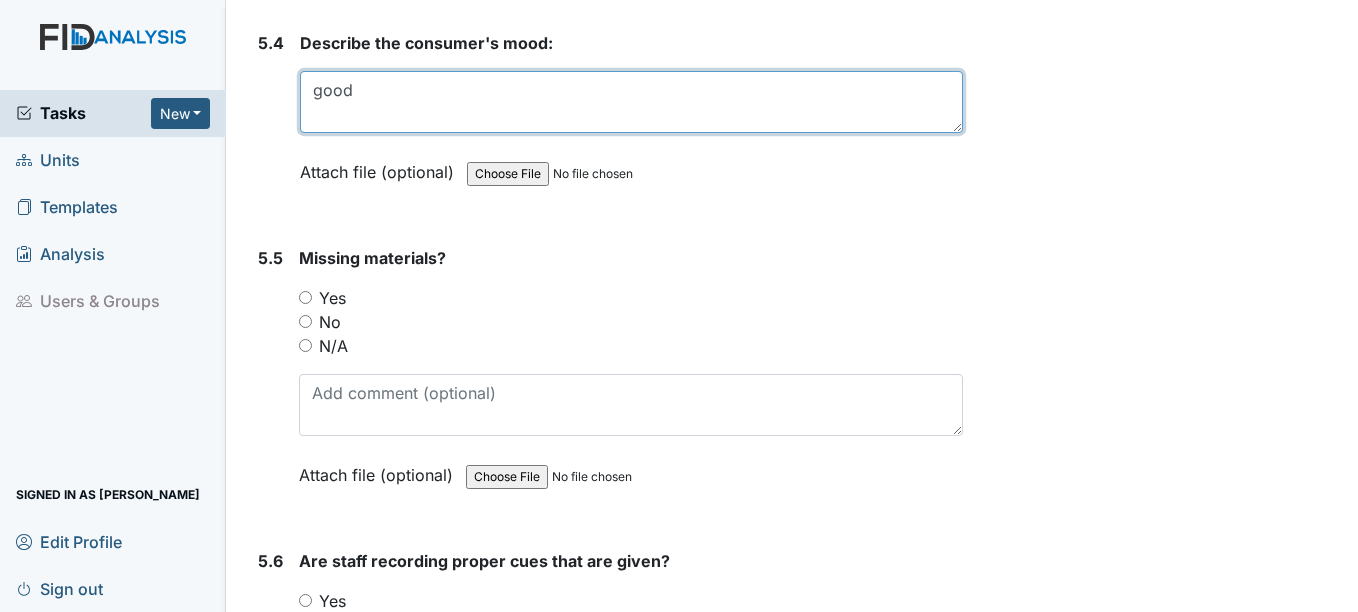type on "good" 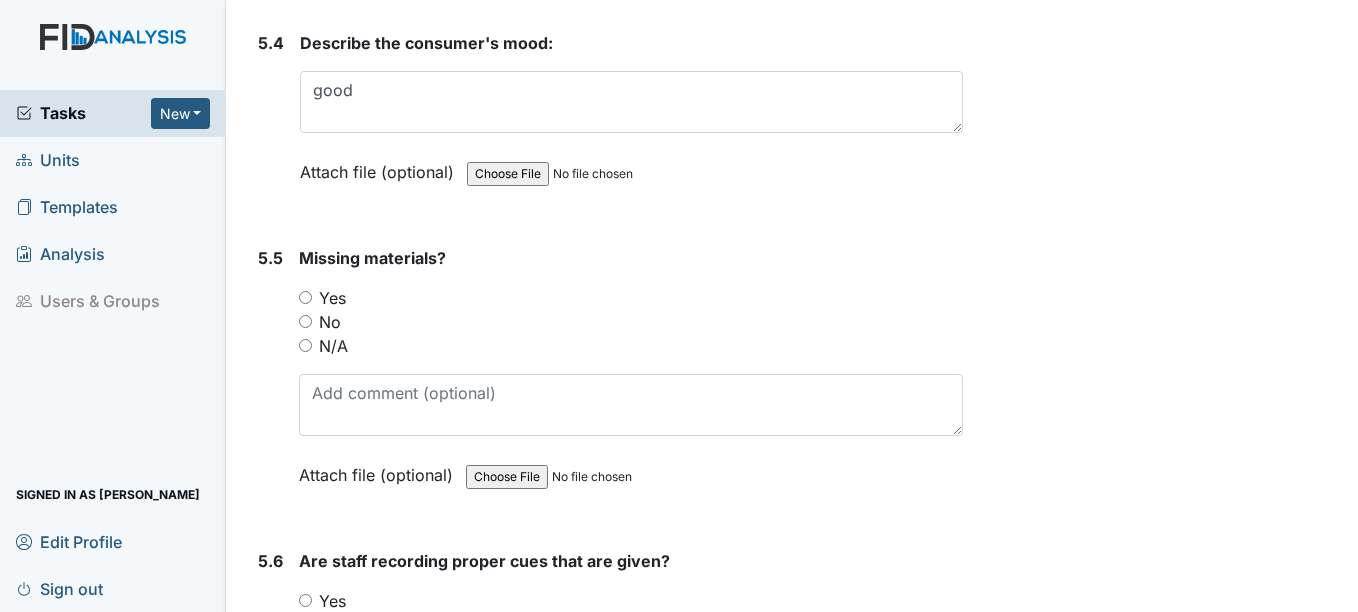 click on "No" at bounding box center (330, 322) 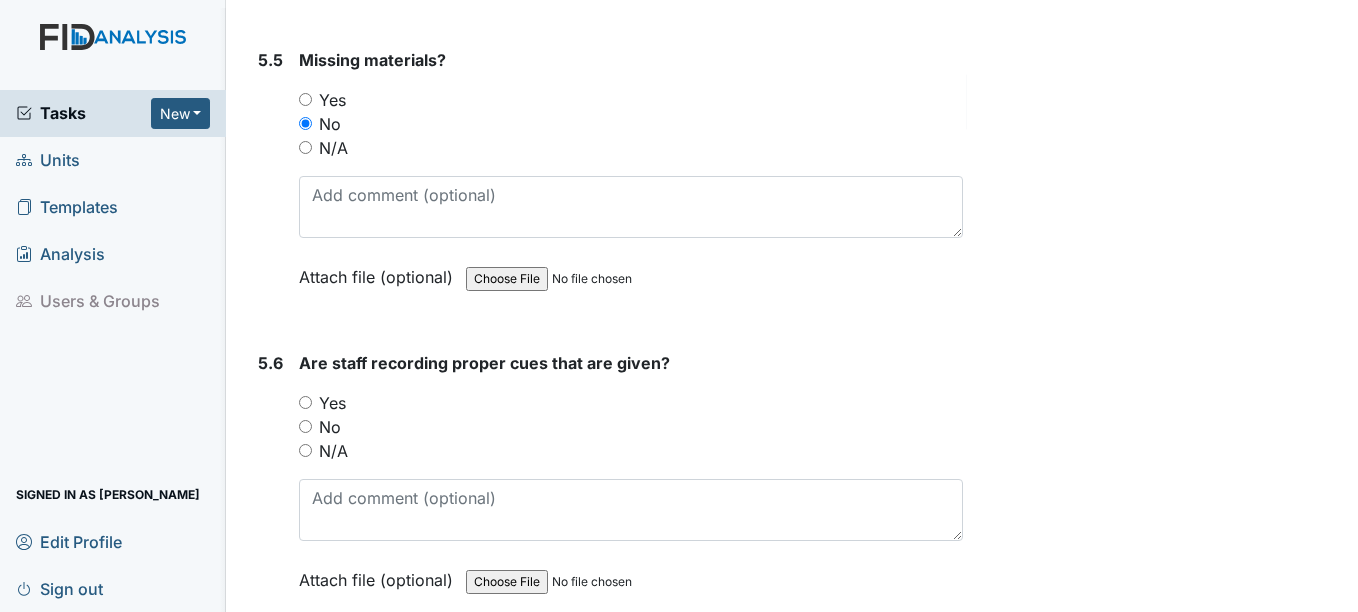 scroll, scrollTop: 11800, scrollLeft: 0, axis: vertical 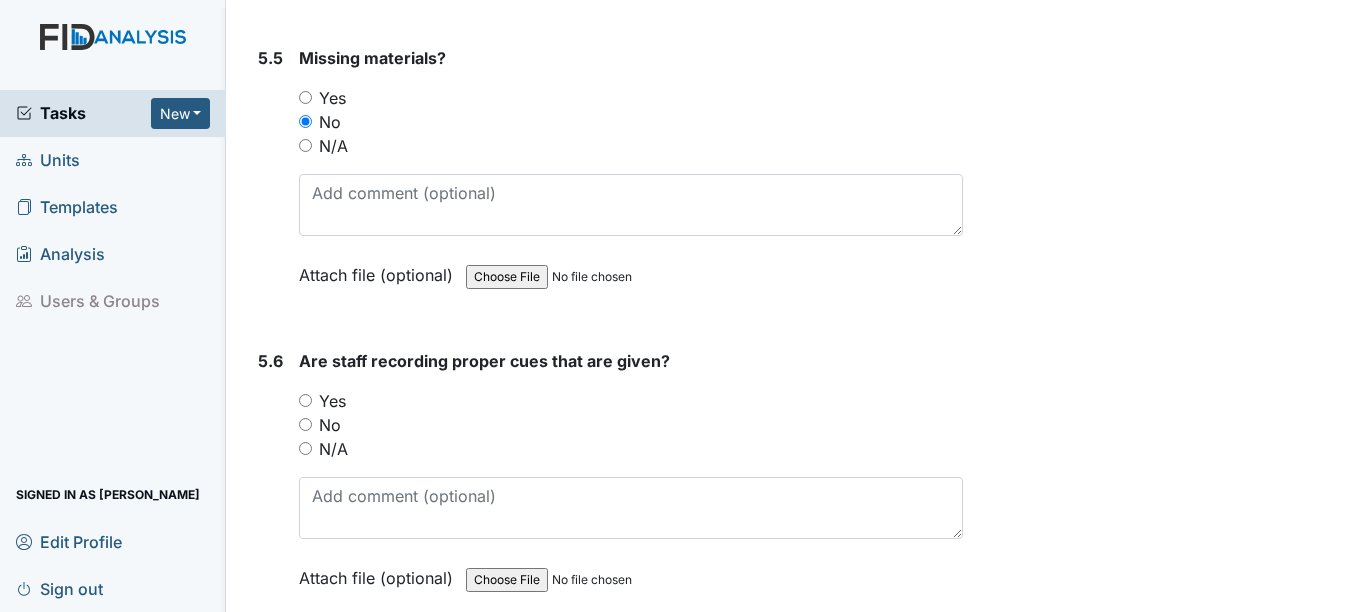 click on "Yes" at bounding box center [332, 401] 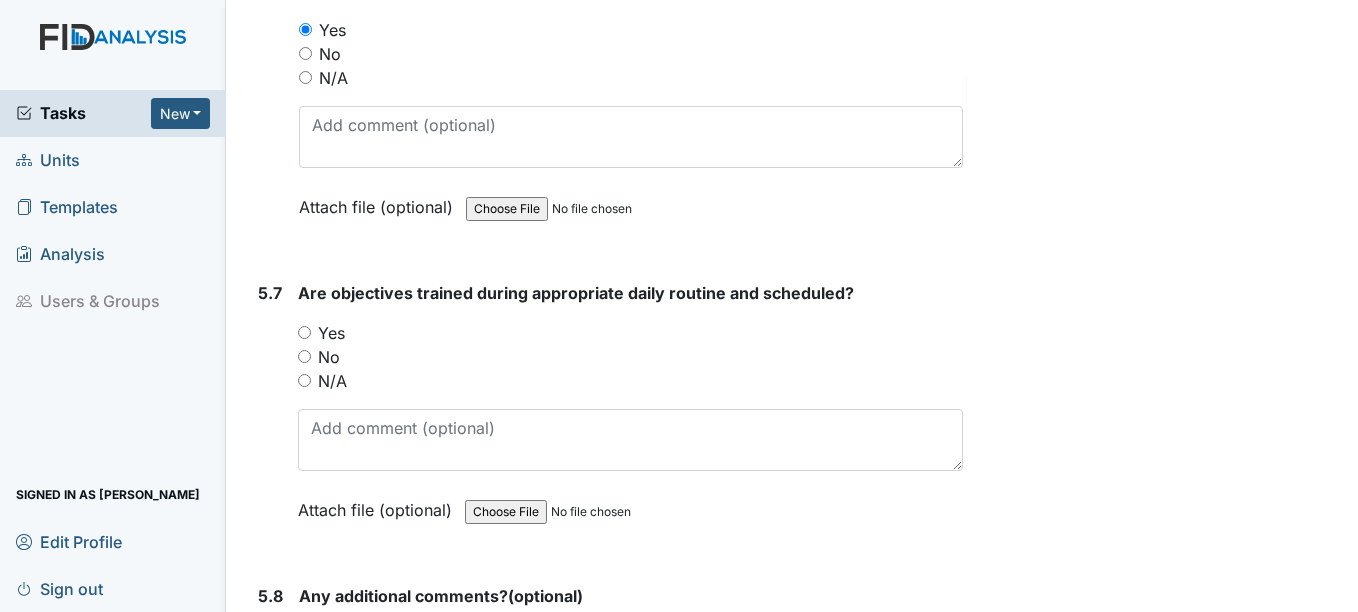 scroll, scrollTop: 12200, scrollLeft: 0, axis: vertical 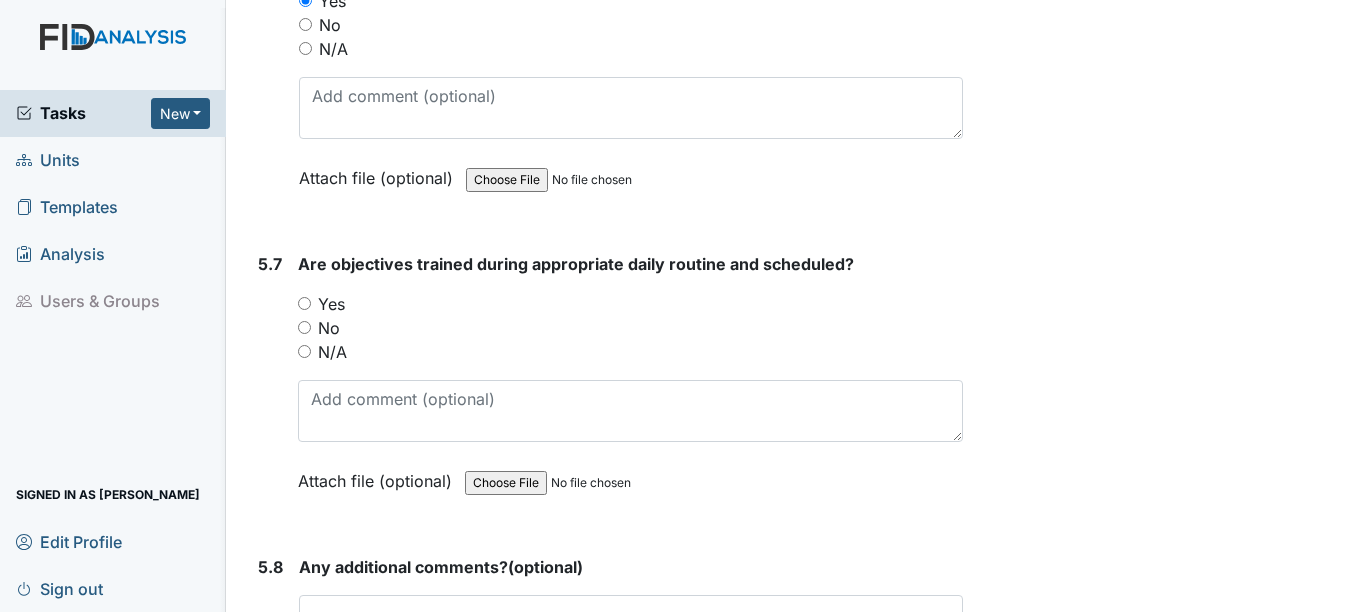 click on "Yes" at bounding box center (331, 304) 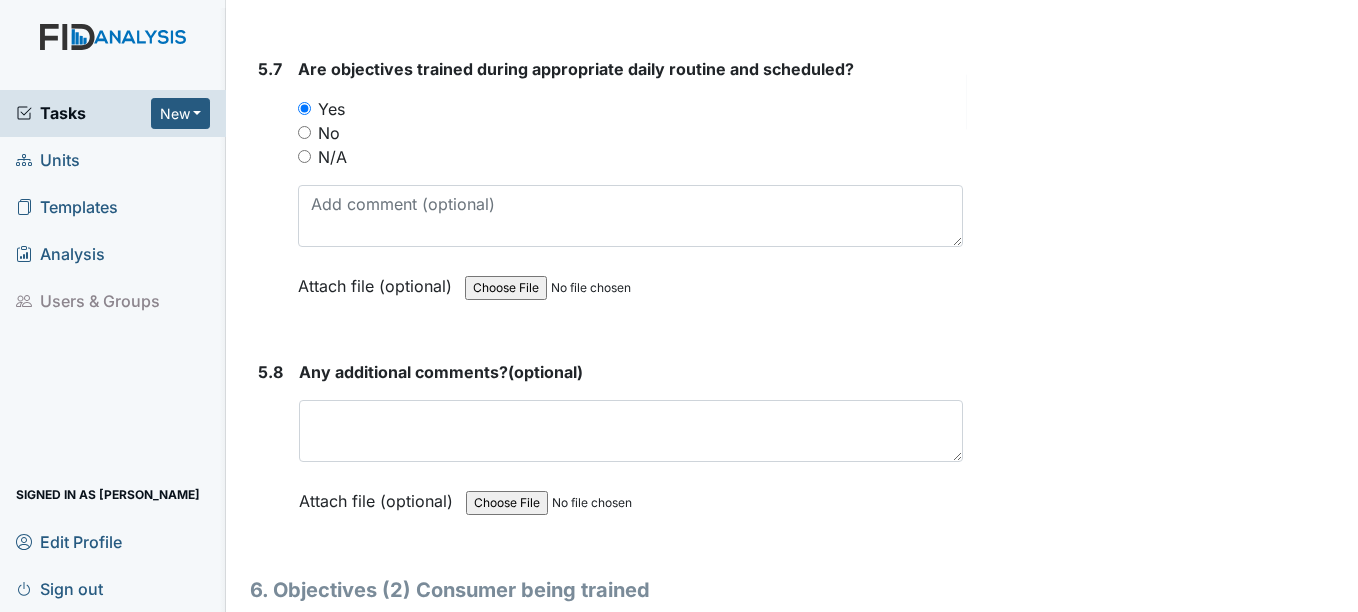 scroll, scrollTop: 12500, scrollLeft: 0, axis: vertical 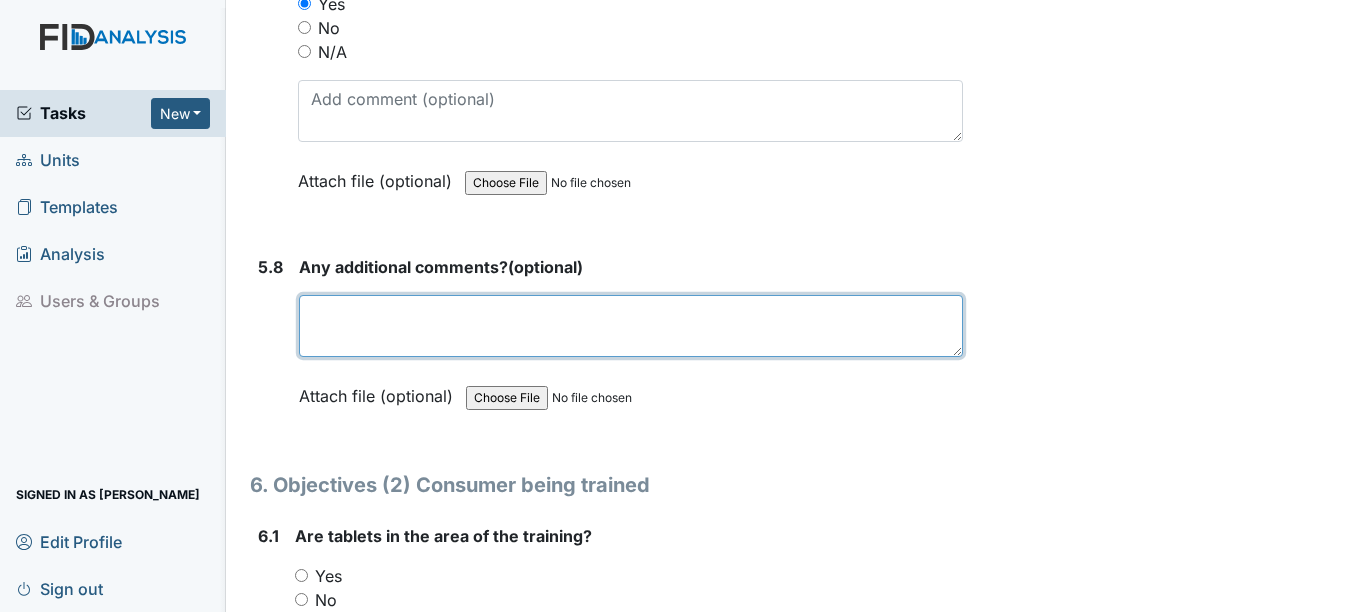 click at bounding box center (630, 326) 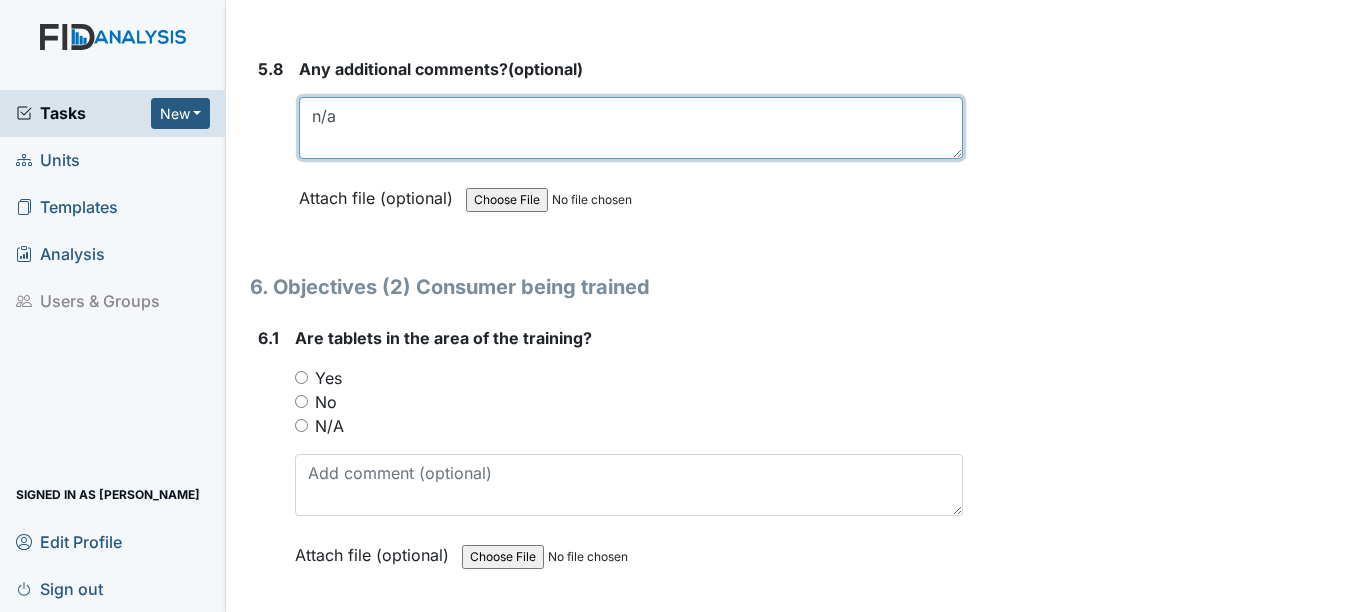 scroll, scrollTop: 12700, scrollLeft: 0, axis: vertical 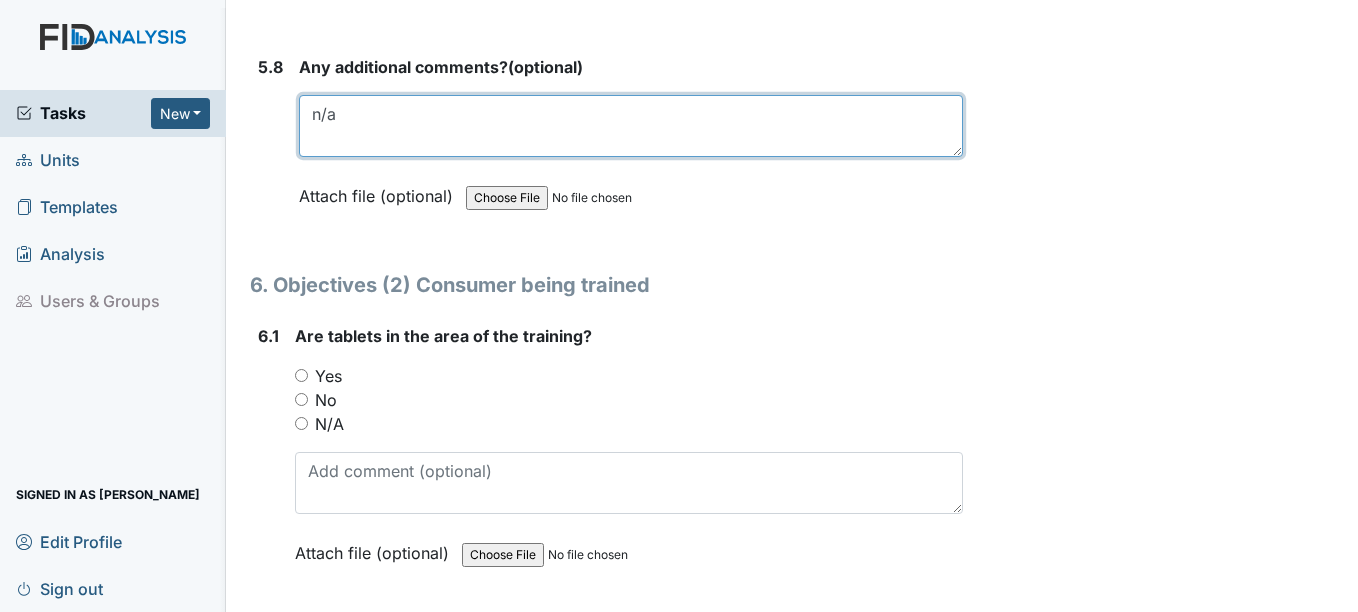 type on "n/a" 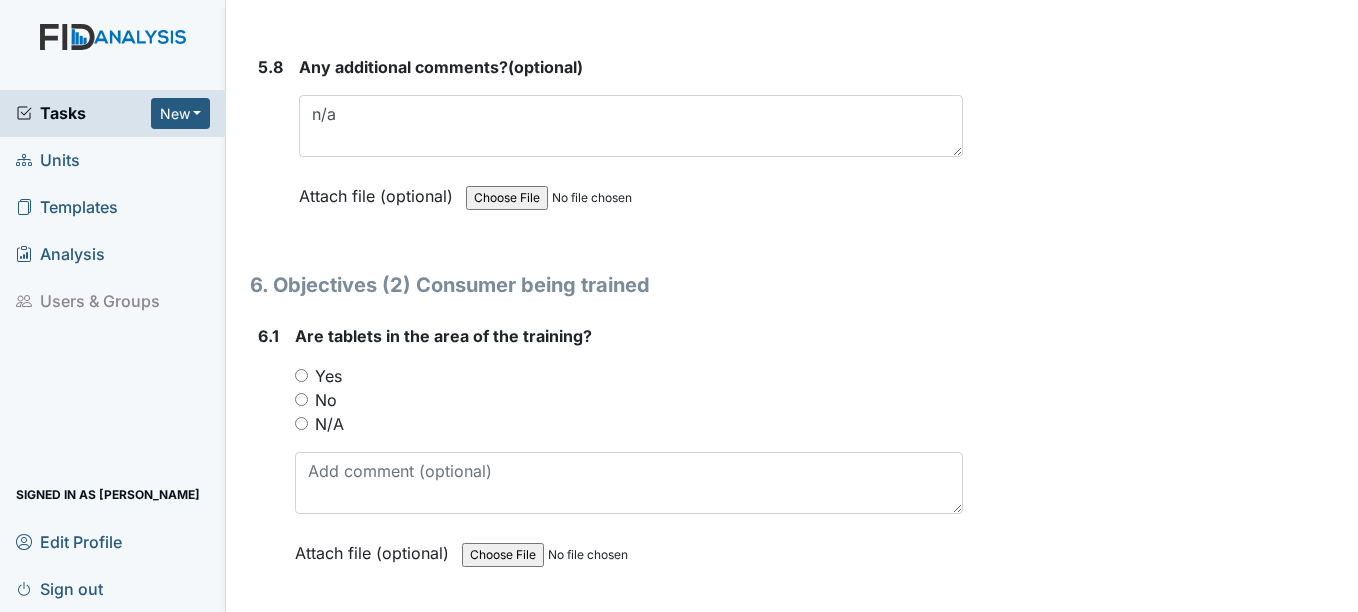 click on "Yes" at bounding box center [328, 376] 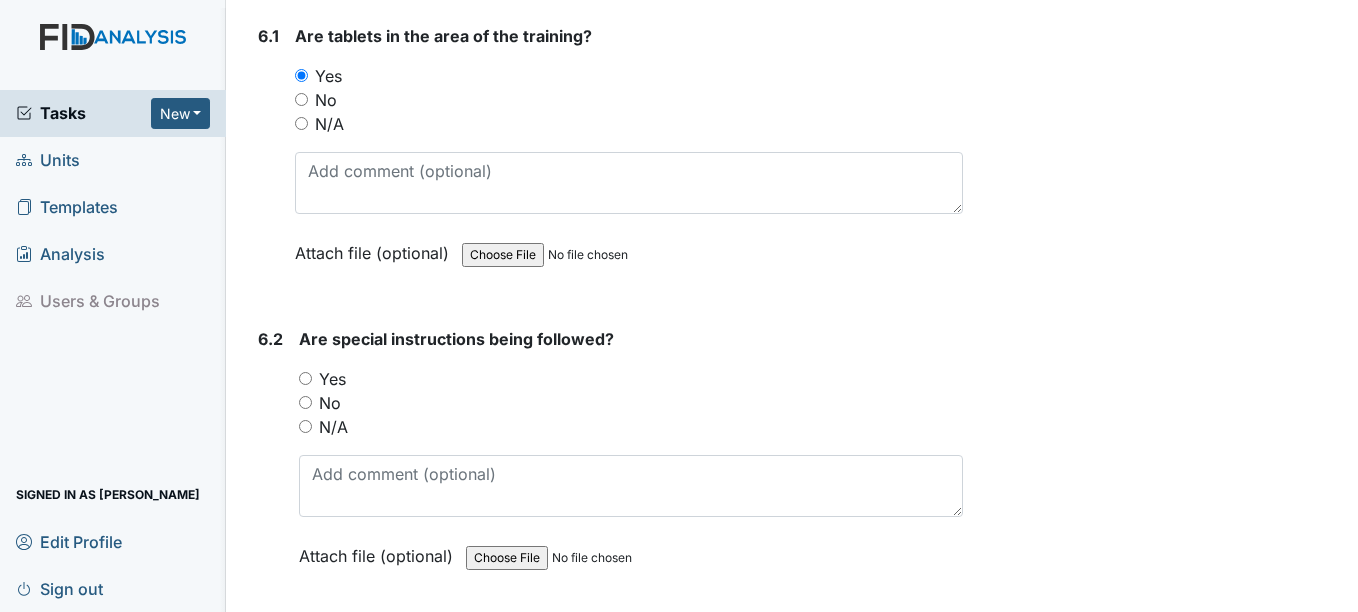 click on "Yes" at bounding box center [332, 379] 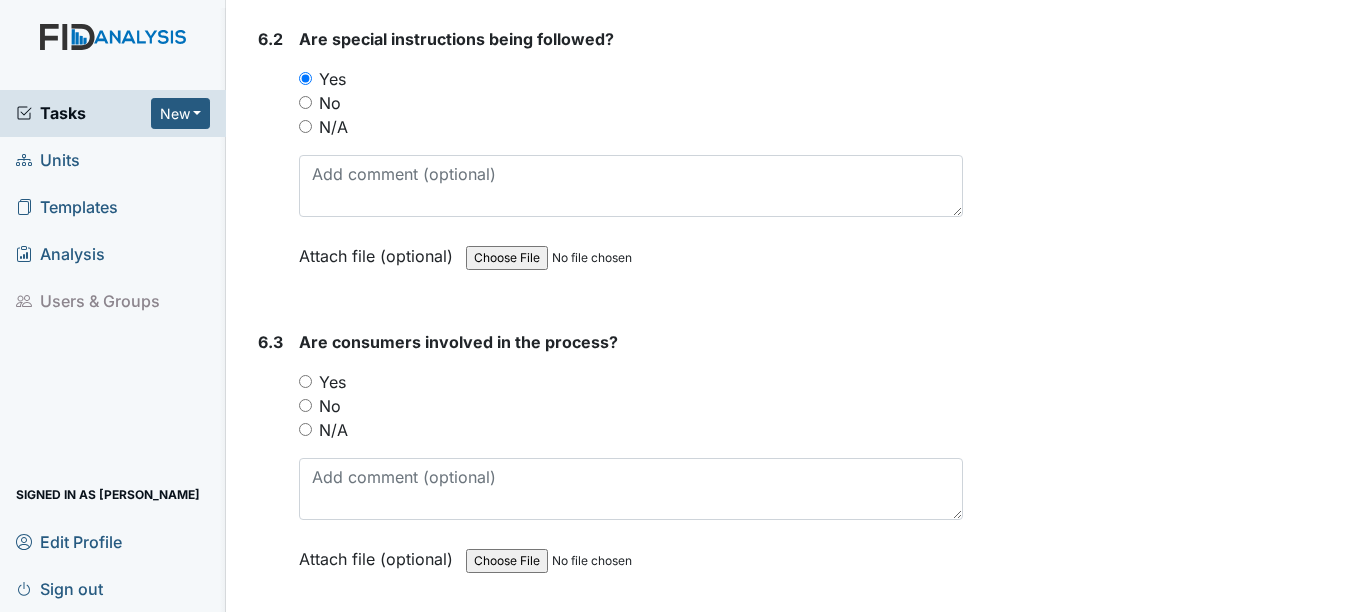 click on "Yes" at bounding box center (332, 382) 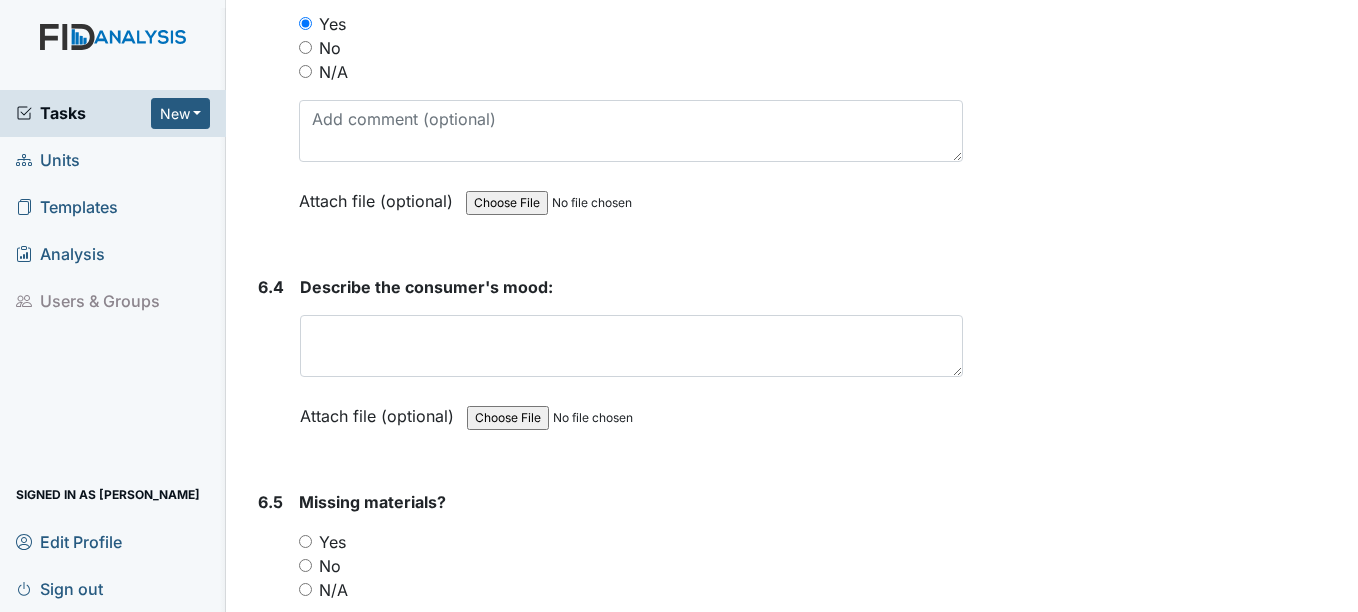scroll, scrollTop: 13700, scrollLeft: 0, axis: vertical 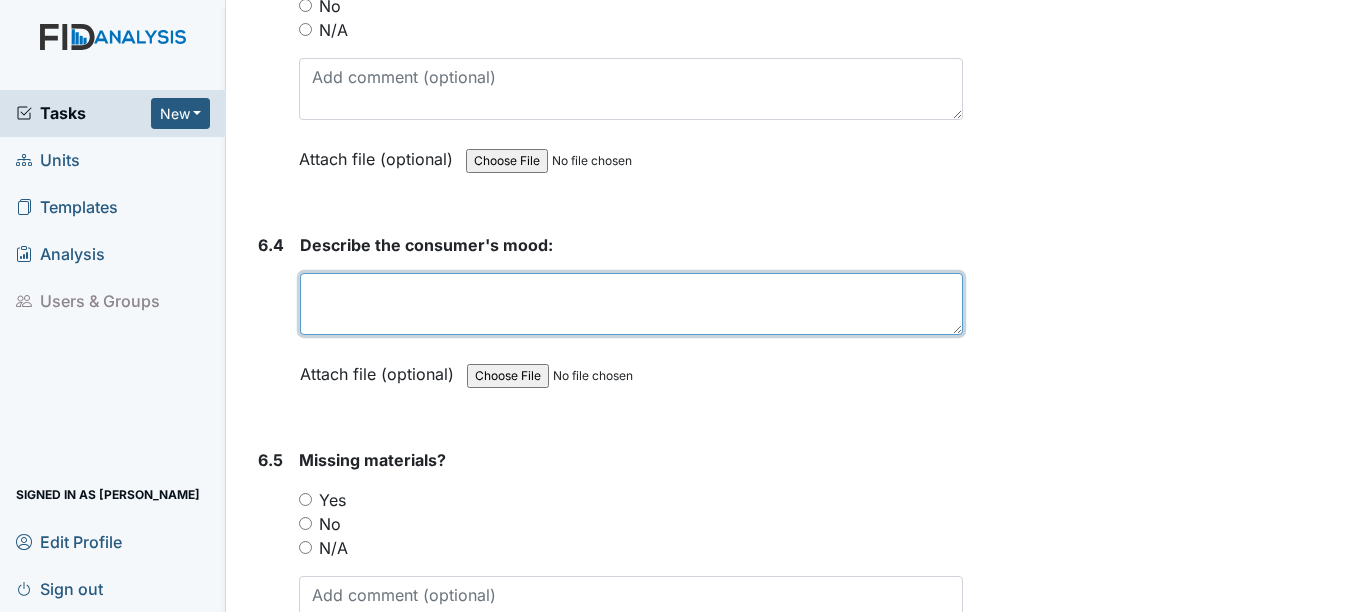 click at bounding box center [631, 304] 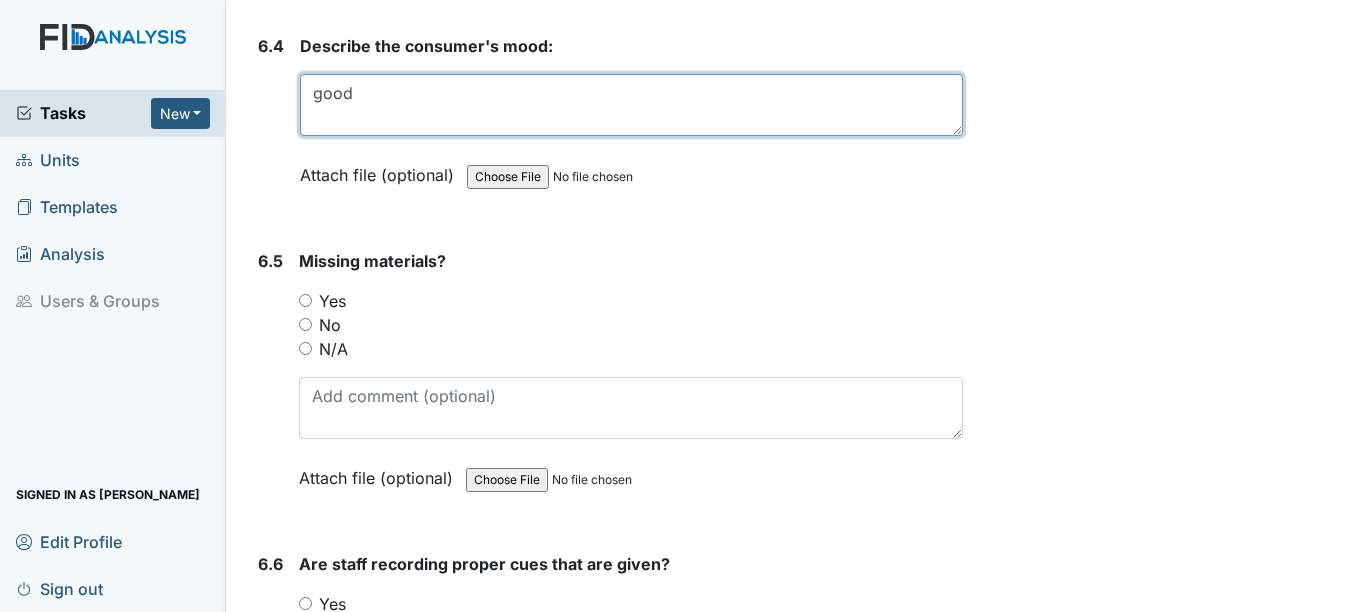 scroll, scrollTop: 13900, scrollLeft: 0, axis: vertical 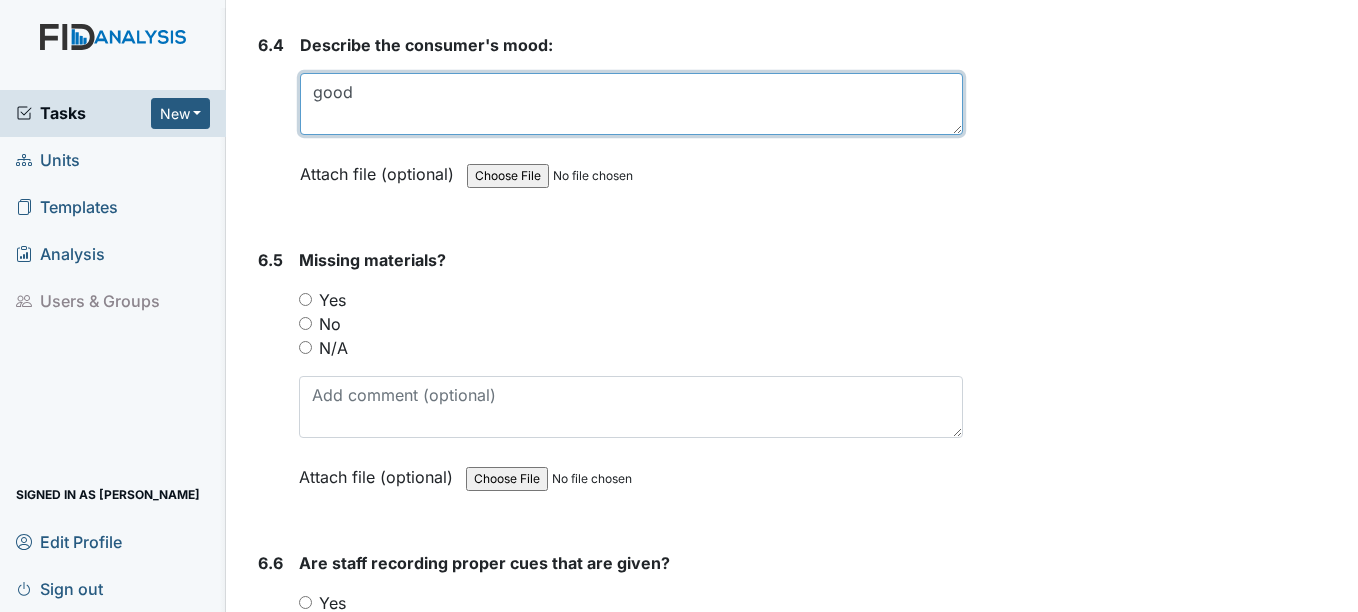 type on "good" 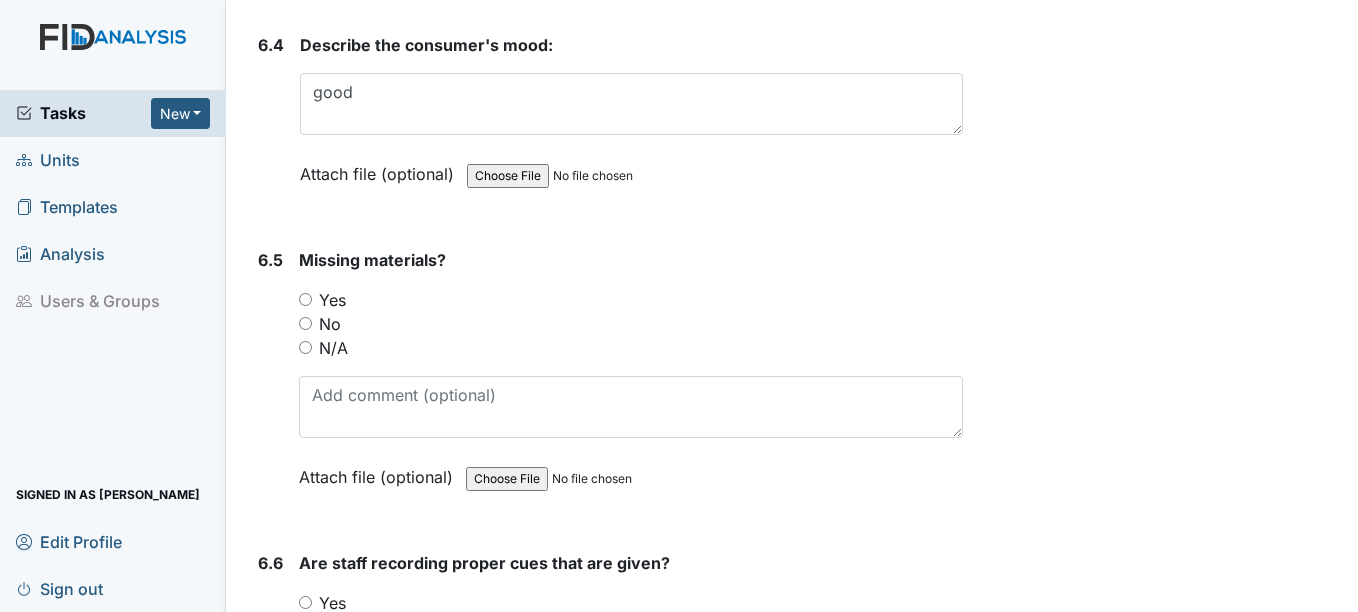 click on "No" at bounding box center (330, 324) 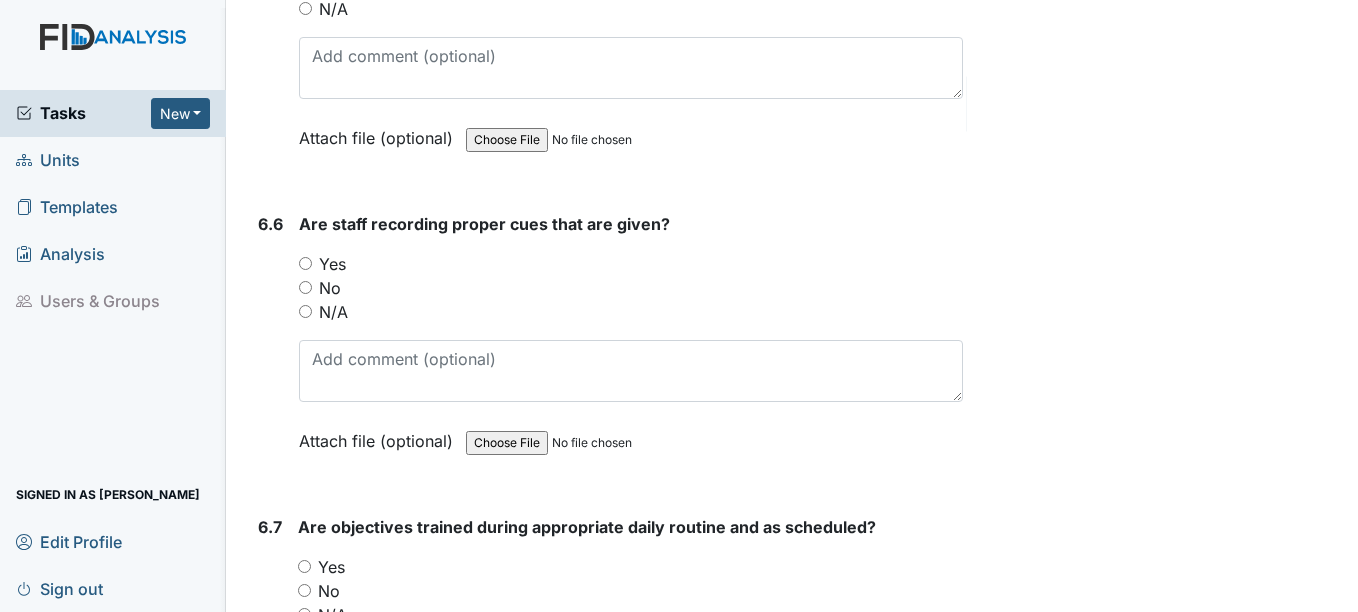 scroll, scrollTop: 14300, scrollLeft: 0, axis: vertical 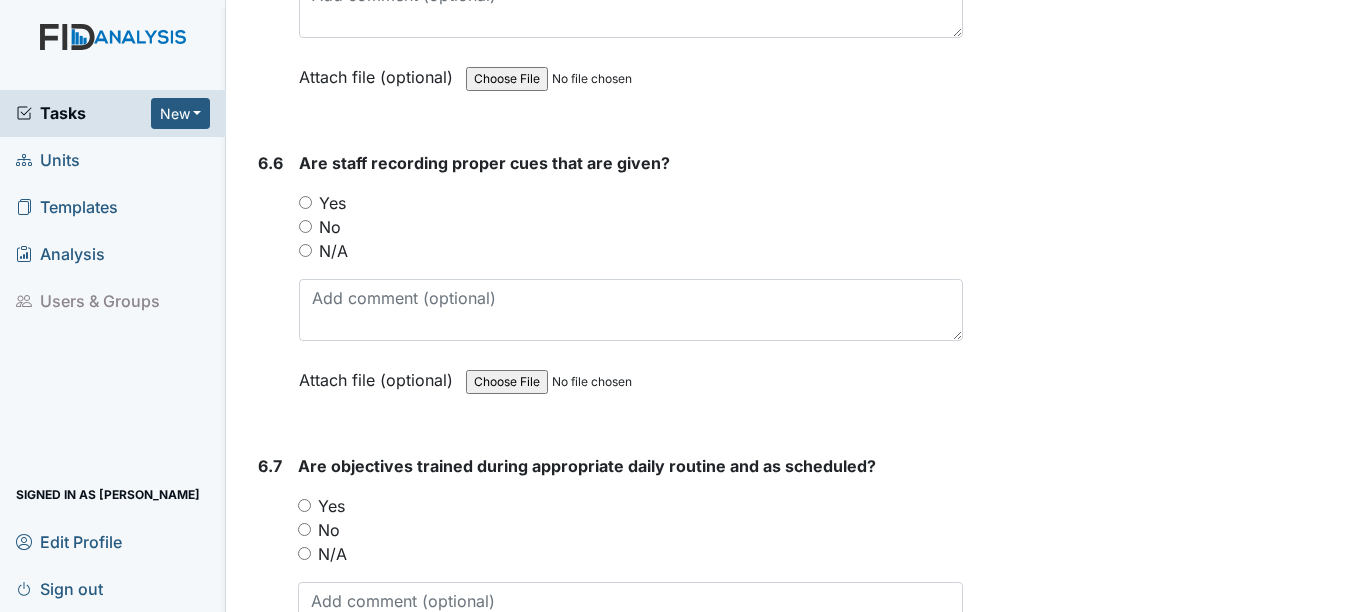 click on "Yes" at bounding box center [332, 203] 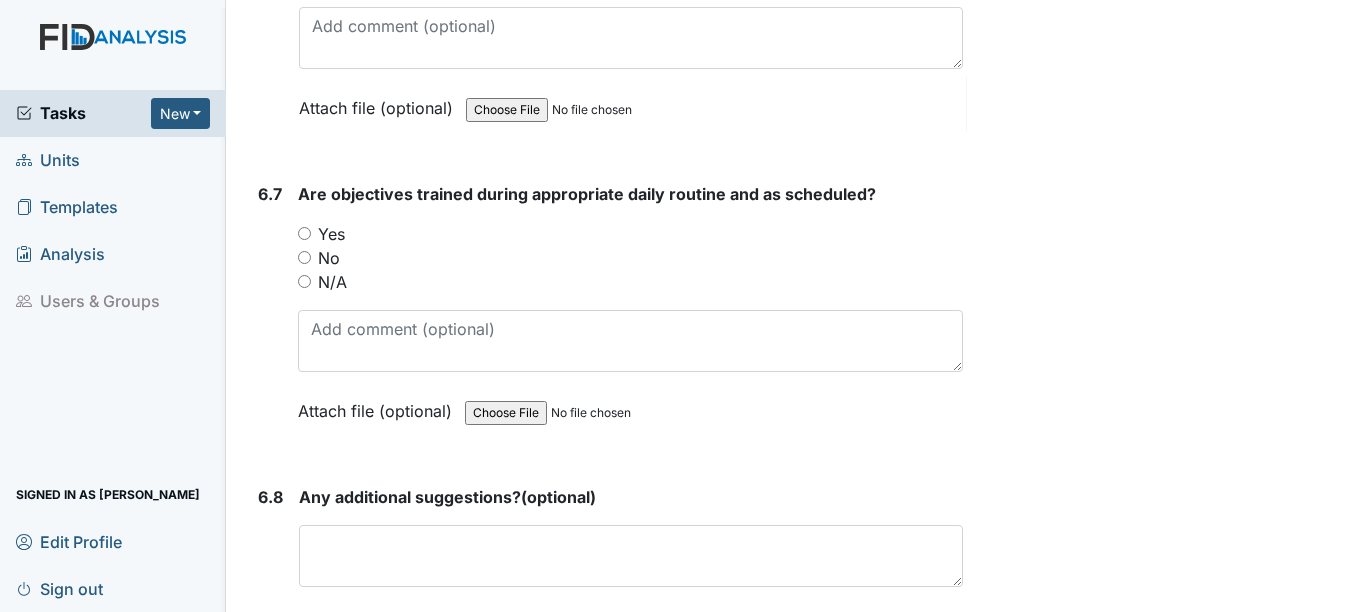 scroll, scrollTop: 14600, scrollLeft: 0, axis: vertical 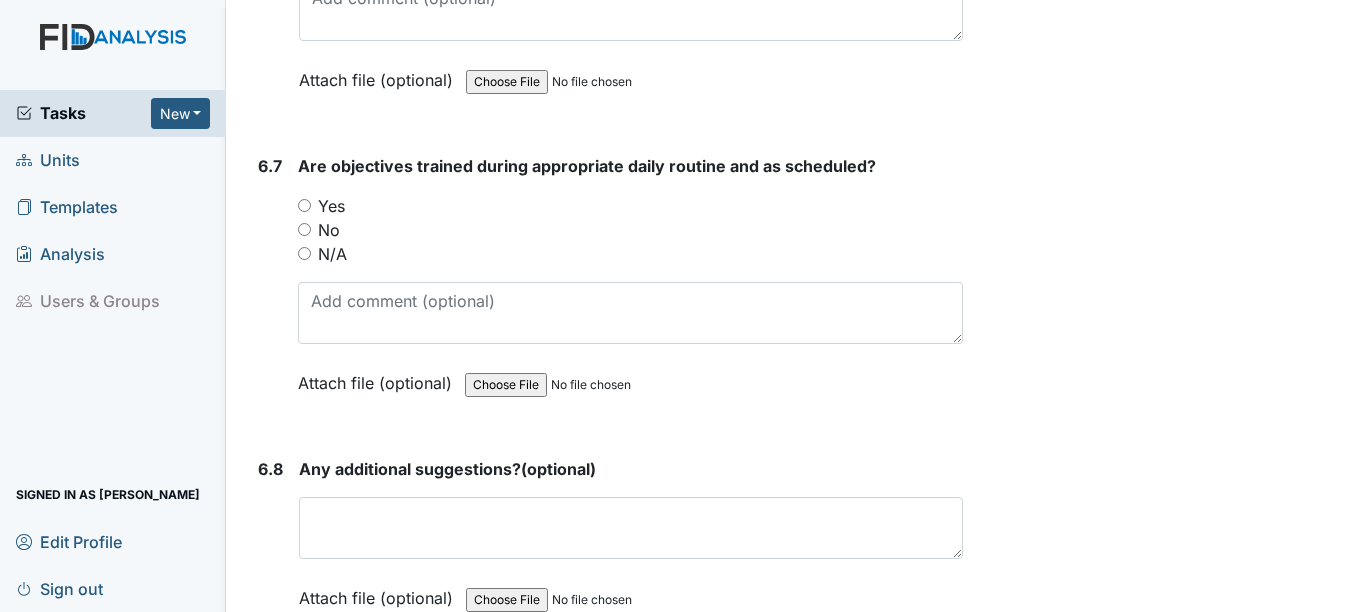 click on "Yes" at bounding box center (331, 206) 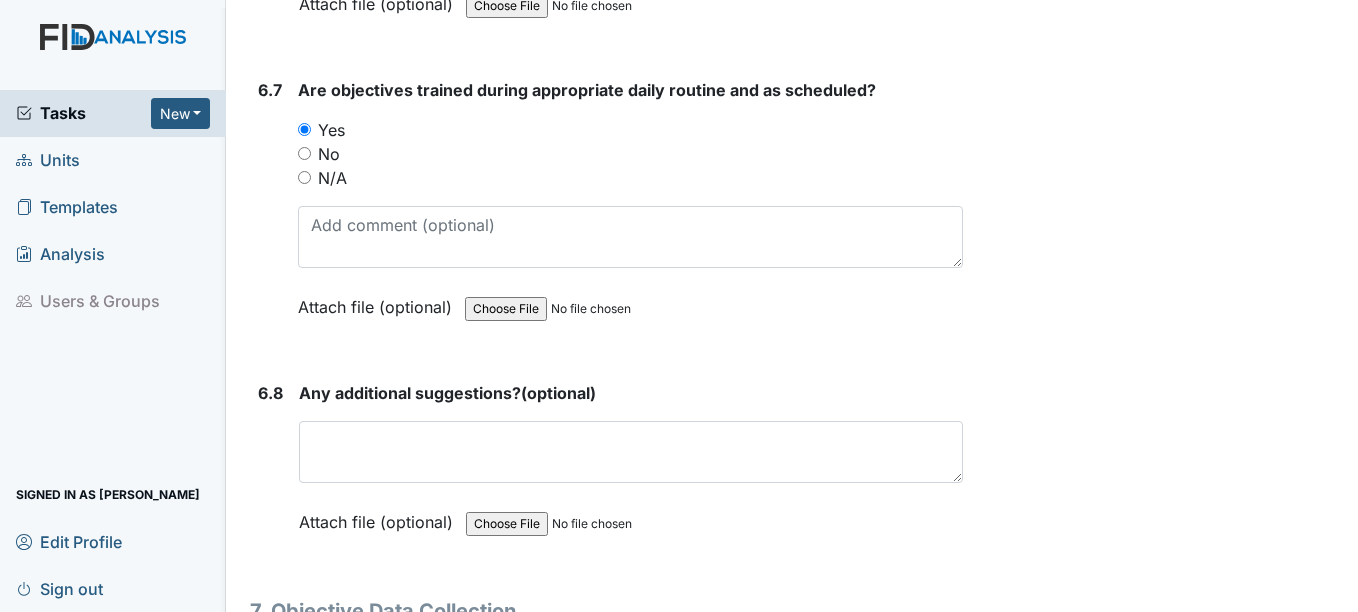 scroll, scrollTop: 14900, scrollLeft: 0, axis: vertical 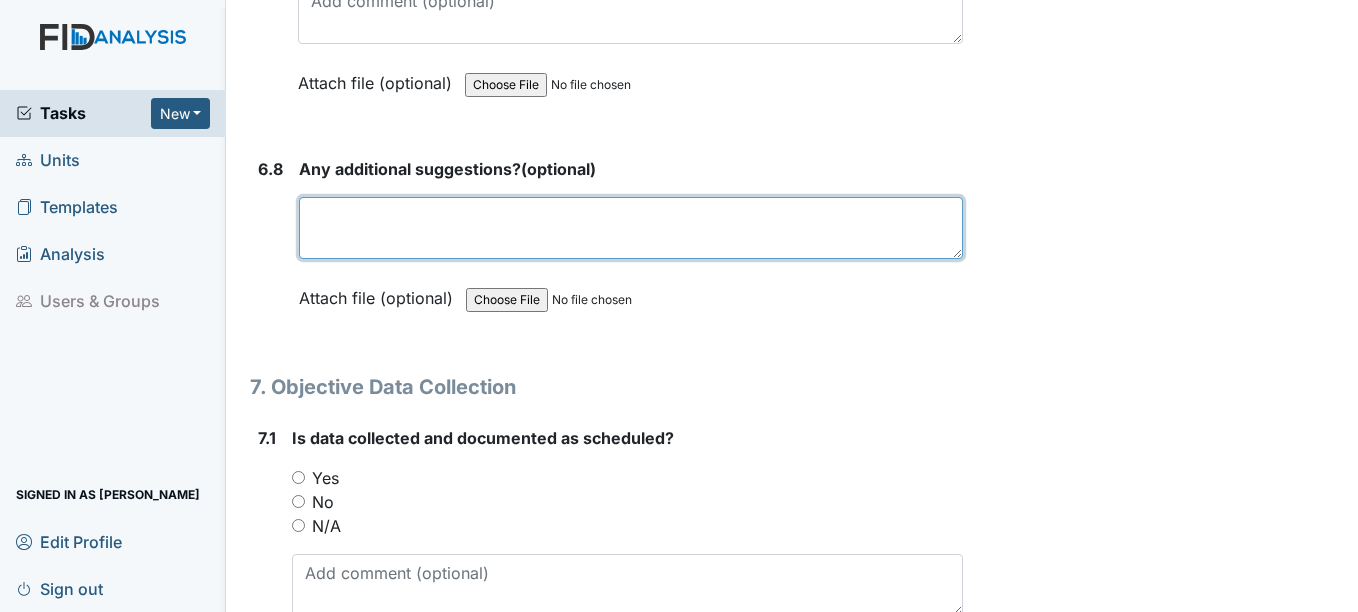 click at bounding box center [630, 228] 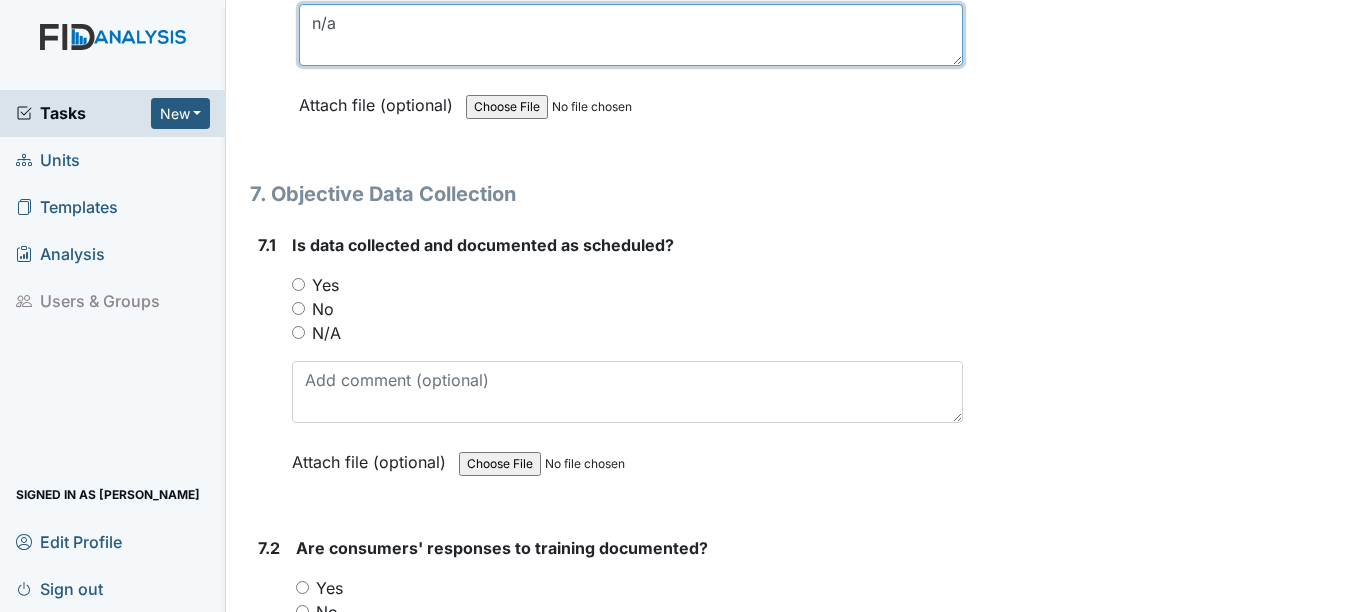 scroll, scrollTop: 15100, scrollLeft: 0, axis: vertical 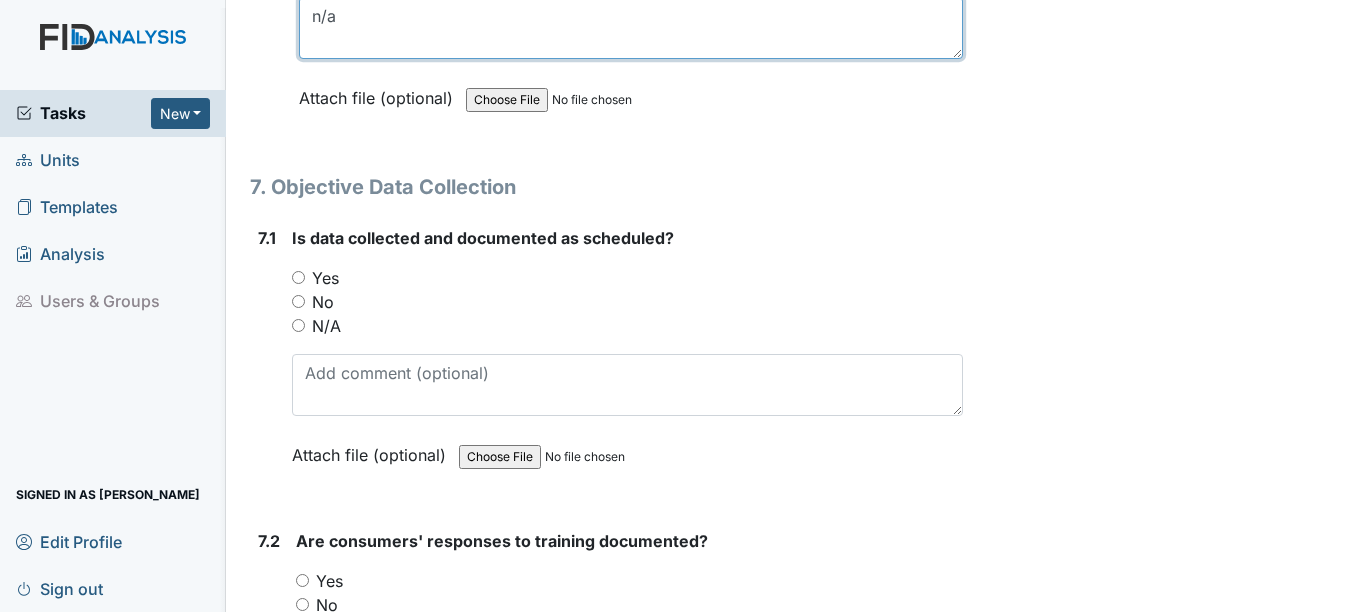 type on "n/a" 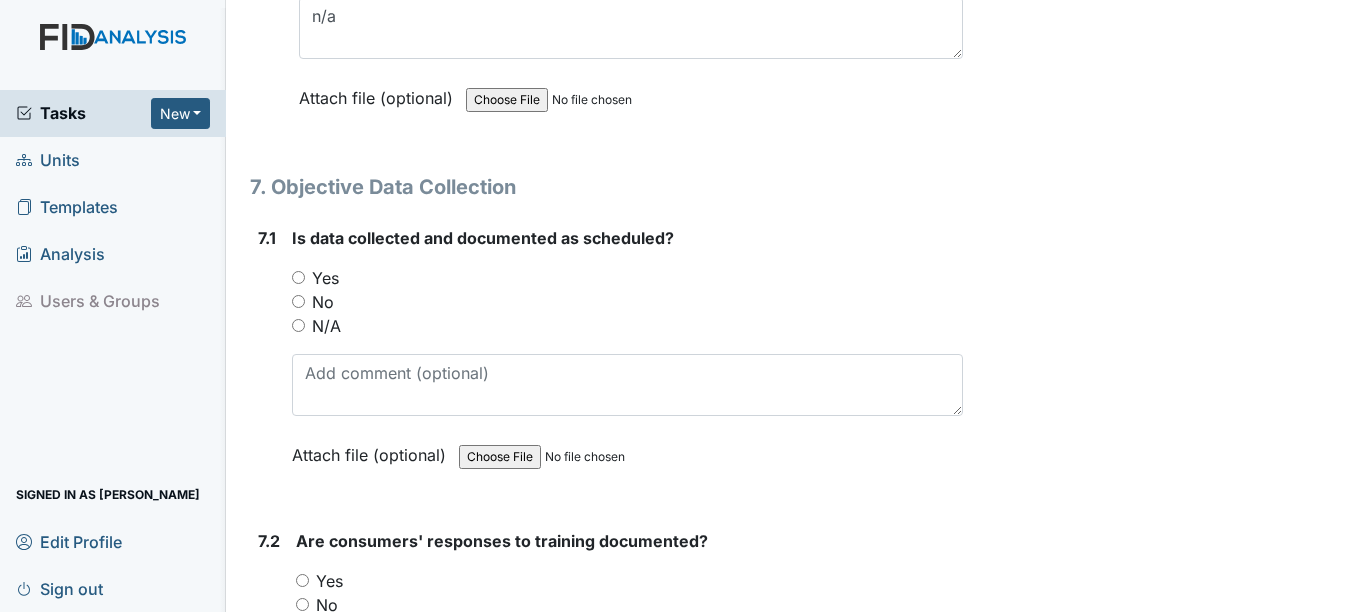click on "Yes" at bounding box center [325, 278] 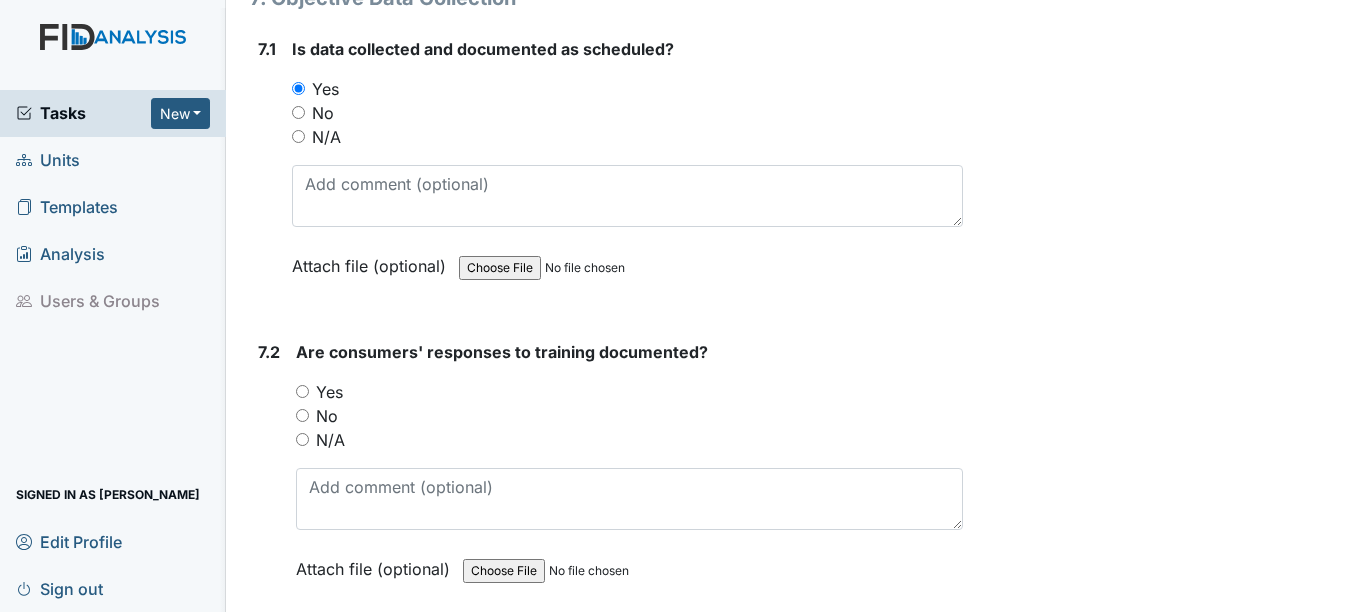 scroll, scrollTop: 15300, scrollLeft: 0, axis: vertical 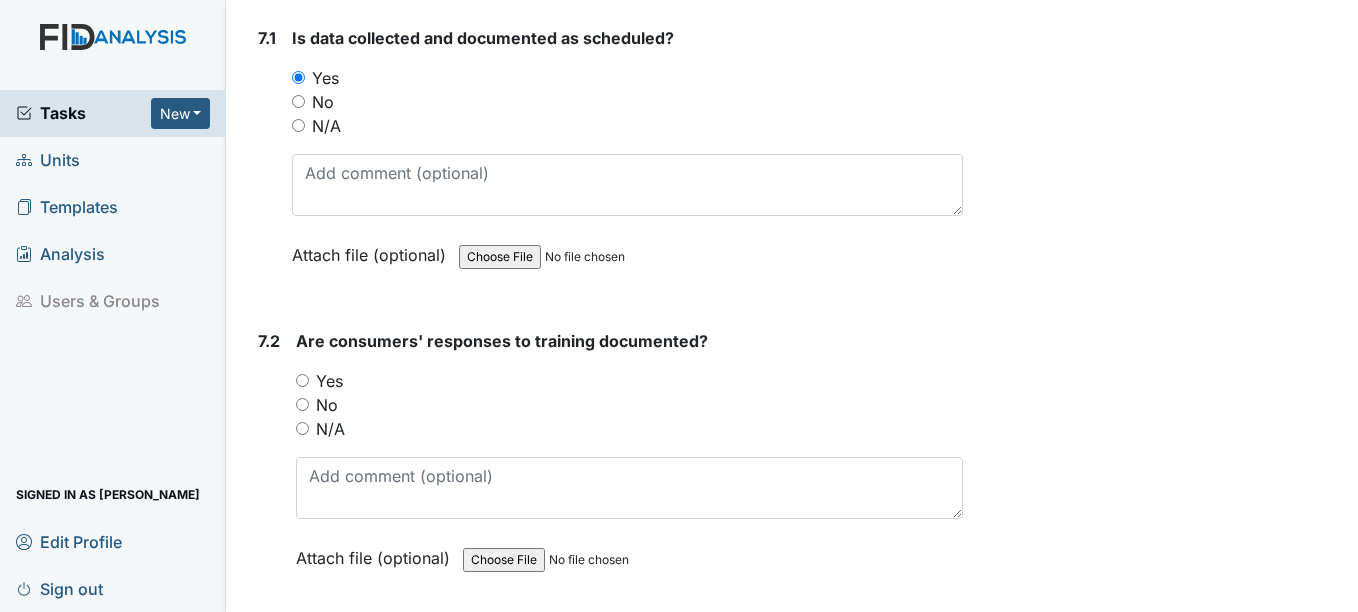 click on "Yes" at bounding box center (329, 381) 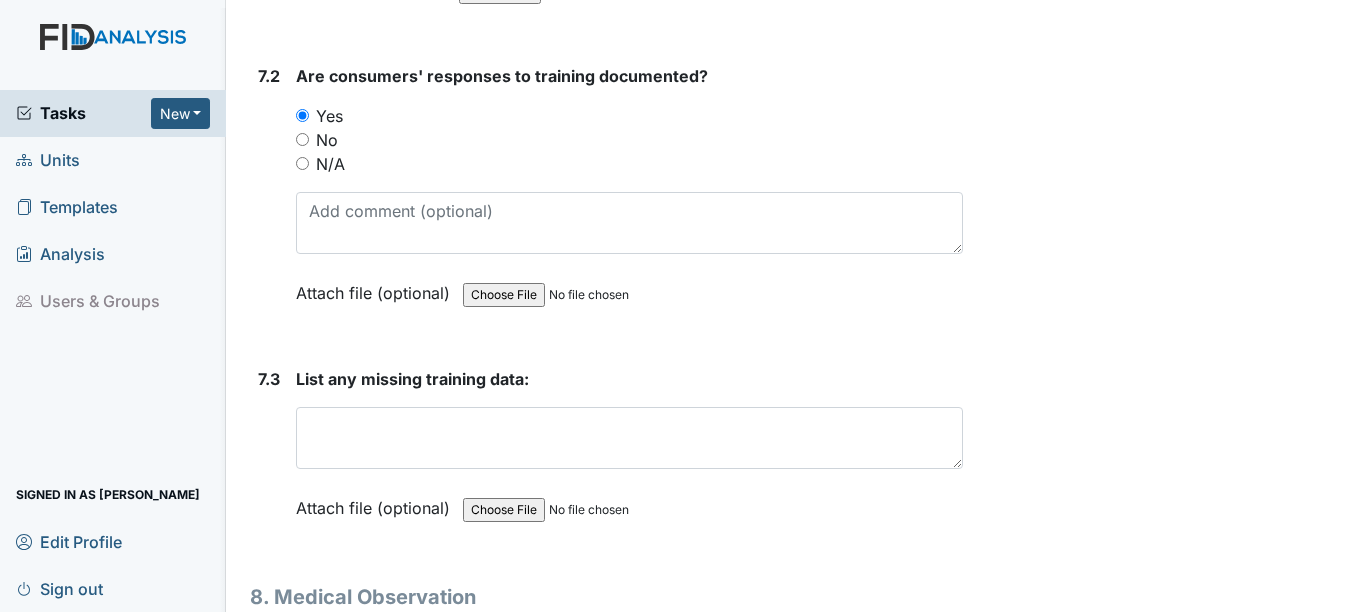 scroll, scrollTop: 15600, scrollLeft: 0, axis: vertical 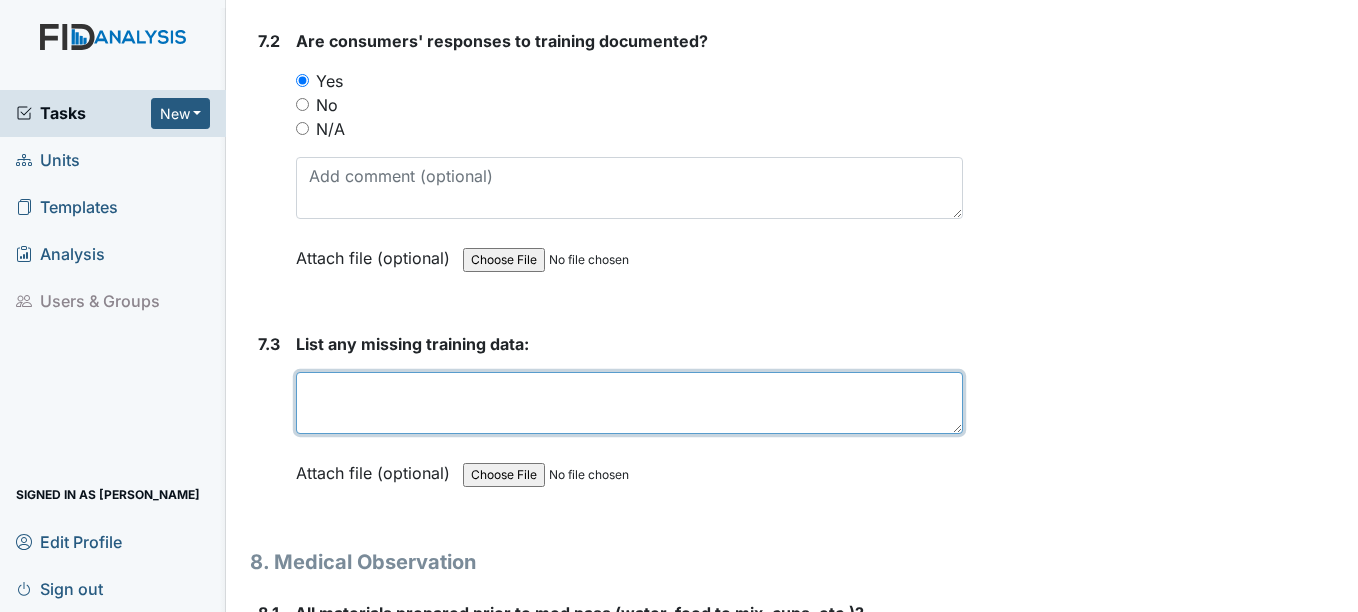click at bounding box center (629, 403) 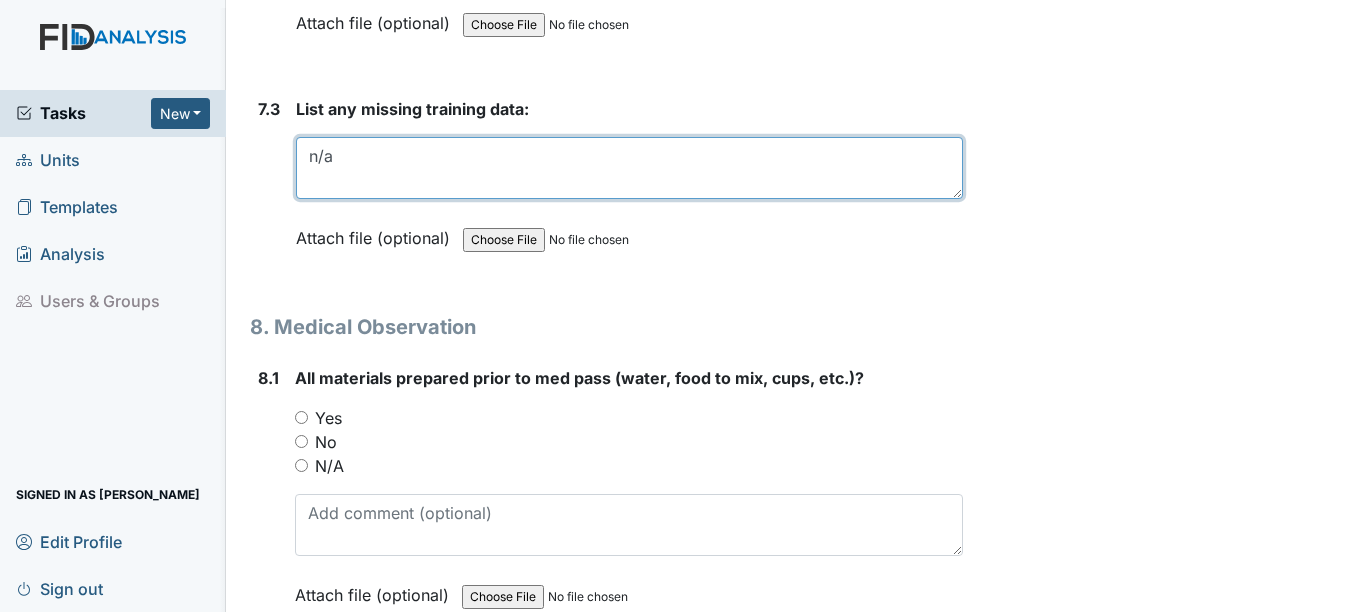 scroll, scrollTop: 15900, scrollLeft: 0, axis: vertical 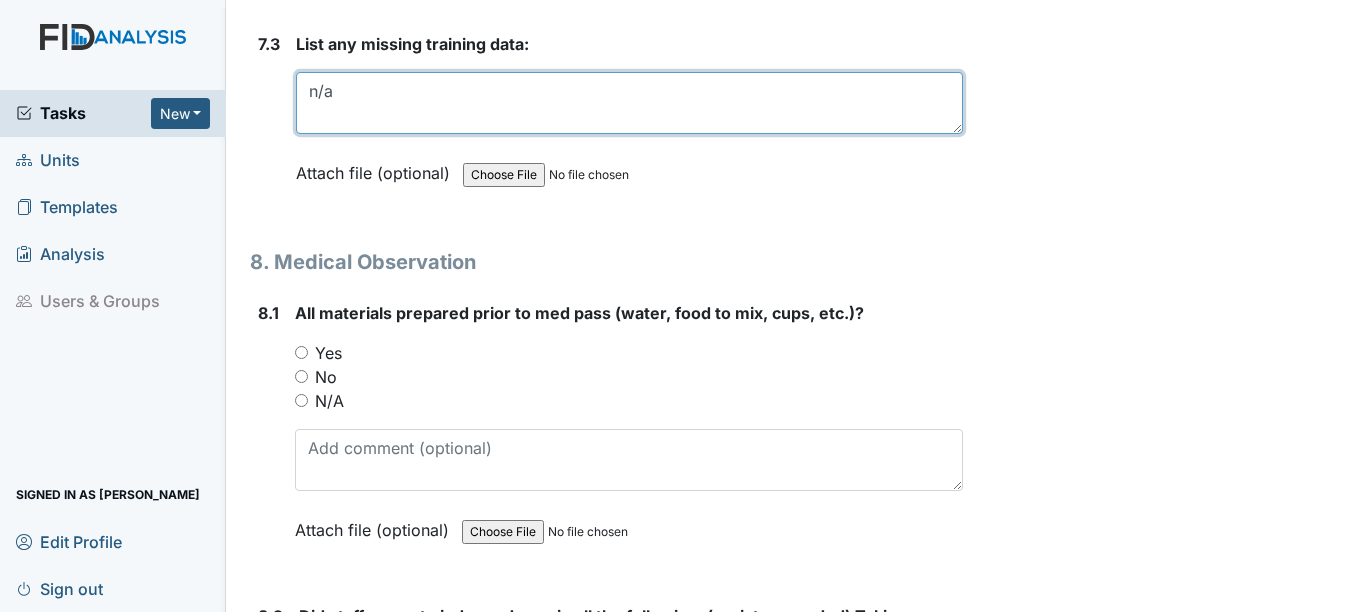 type on "n/a" 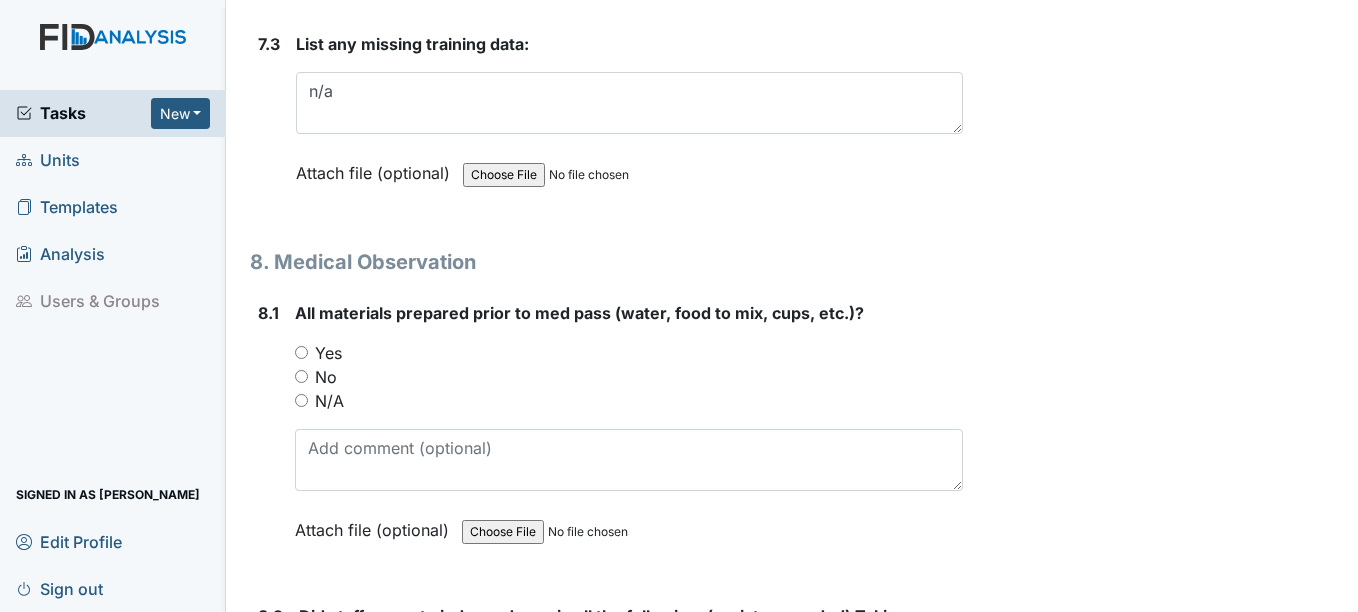 click on "Yes" at bounding box center [328, 353] 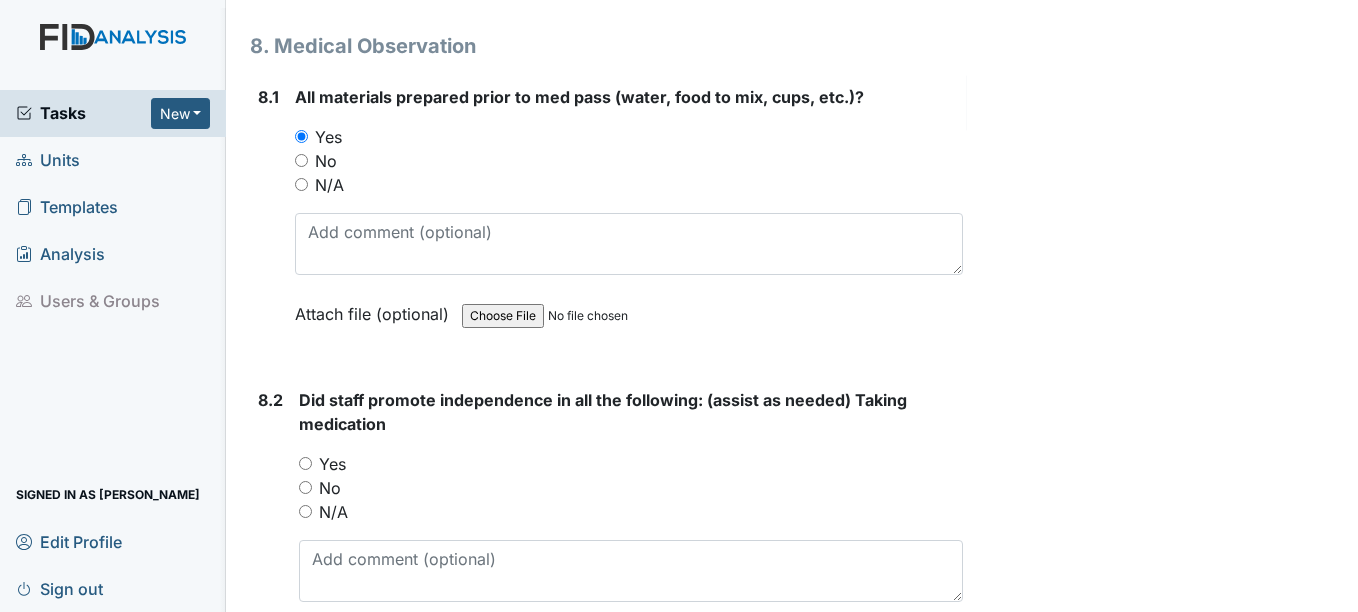scroll, scrollTop: 16200, scrollLeft: 0, axis: vertical 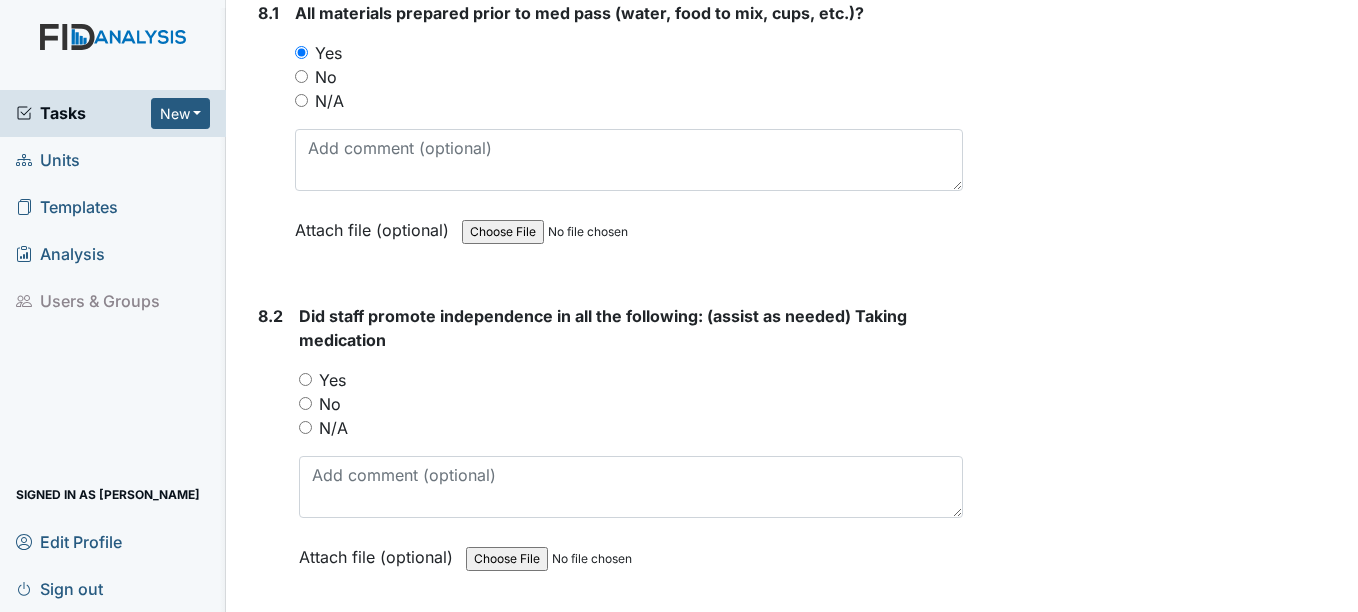 click on "Yes" at bounding box center (332, 380) 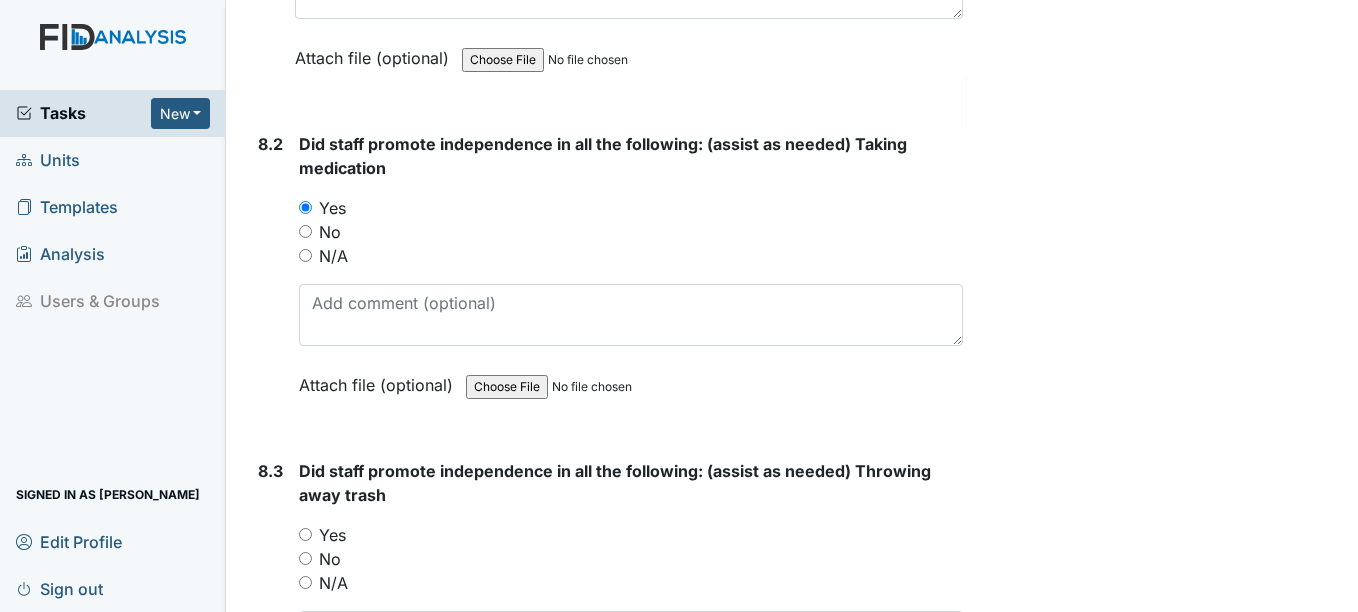 scroll, scrollTop: 16500, scrollLeft: 0, axis: vertical 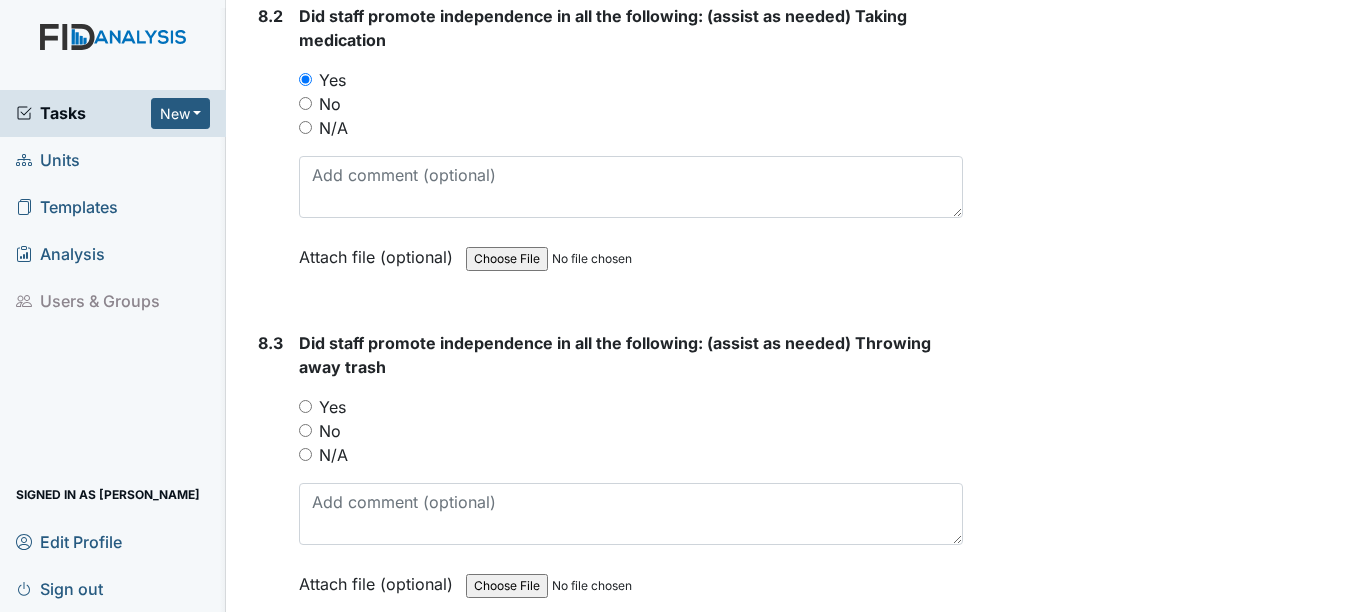 click on "Yes" at bounding box center (332, 407) 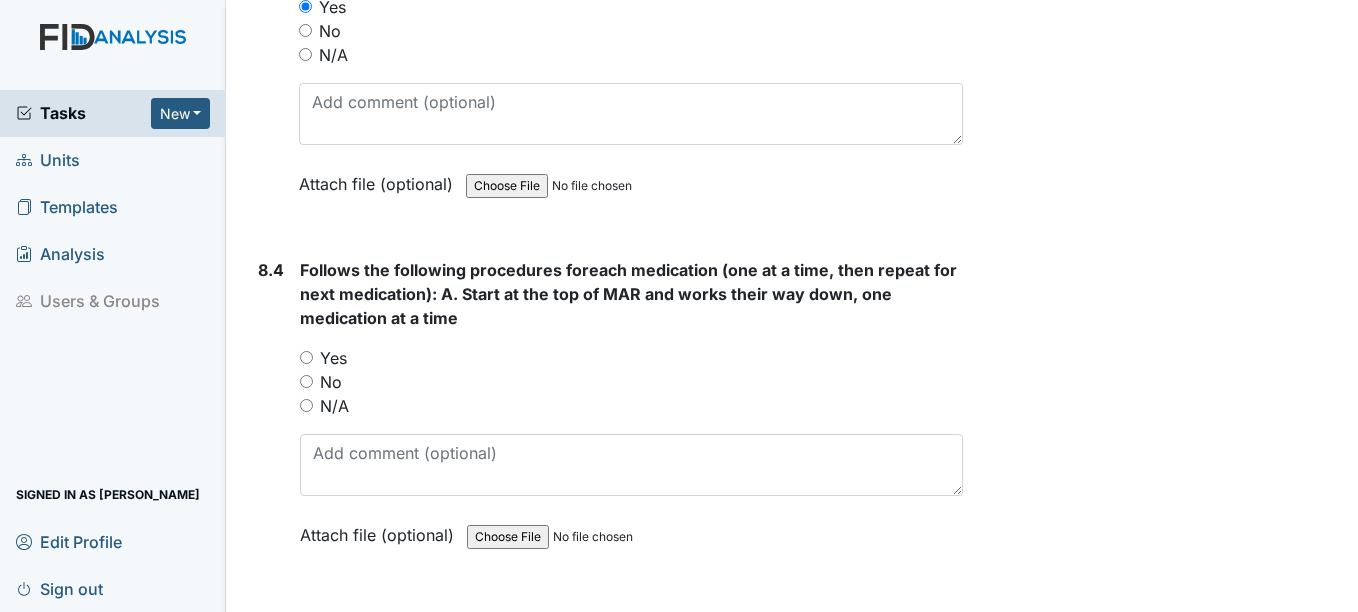 click on "Yes" at bounding box center [333, 358] 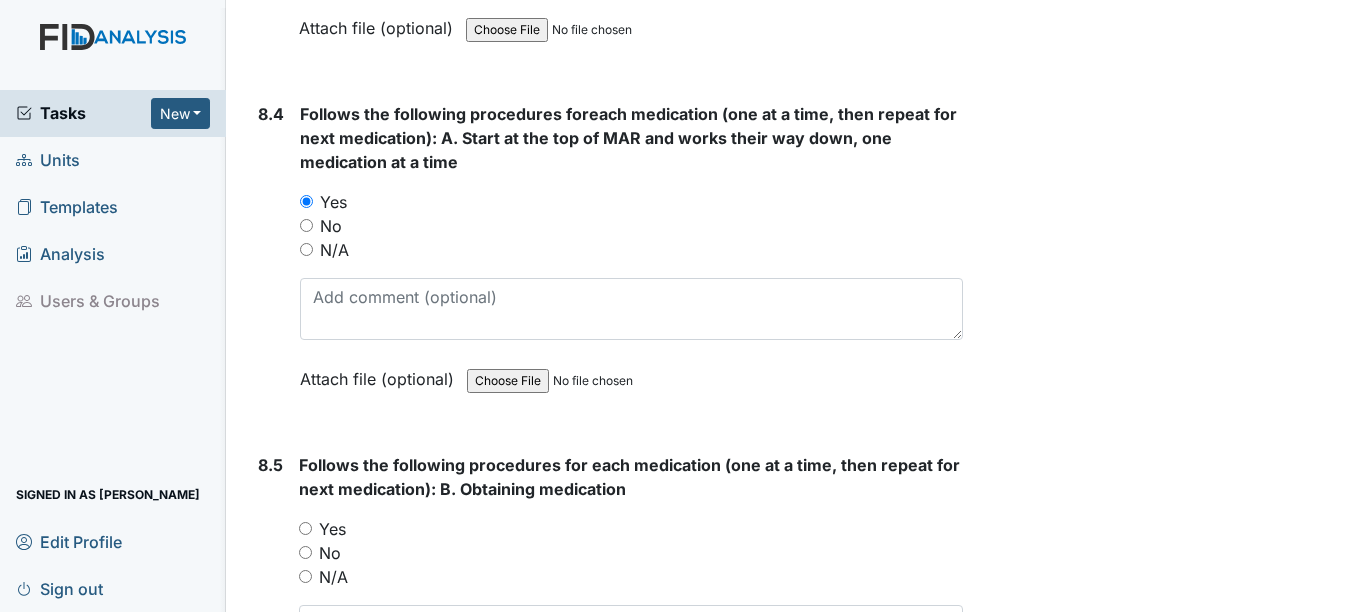 scroll, scrollTop: 17200, scrollLeft: 0, axis: vertical 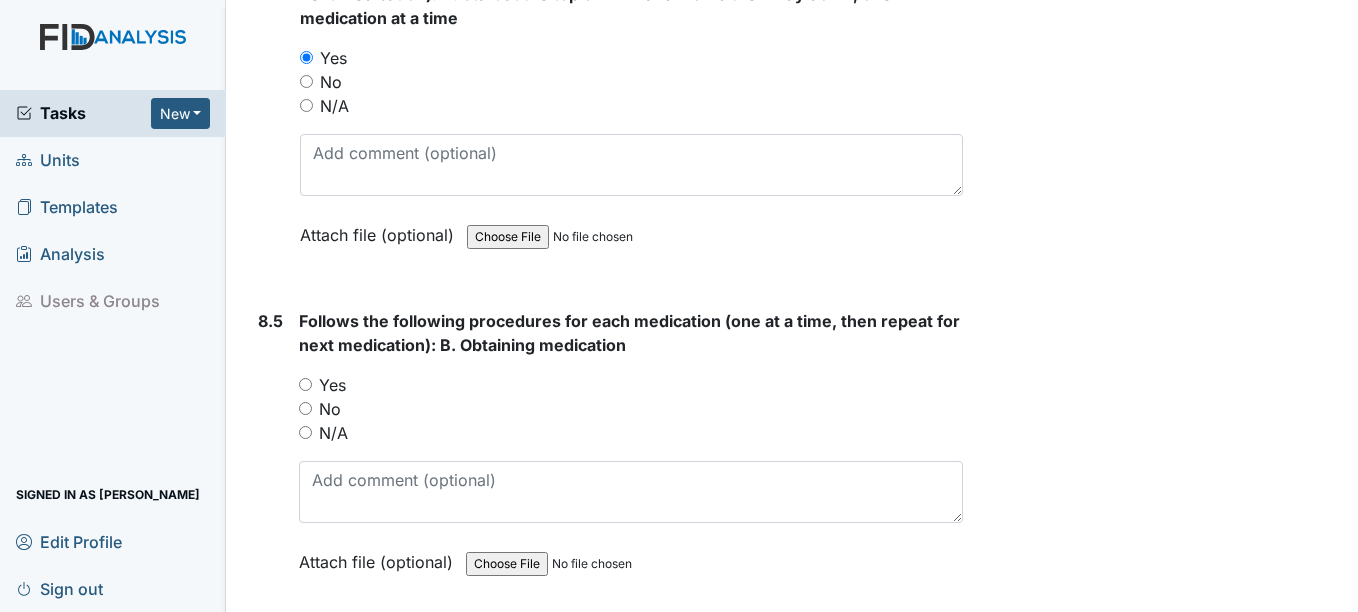 click on "Yes" at bounding box center (332, 385) 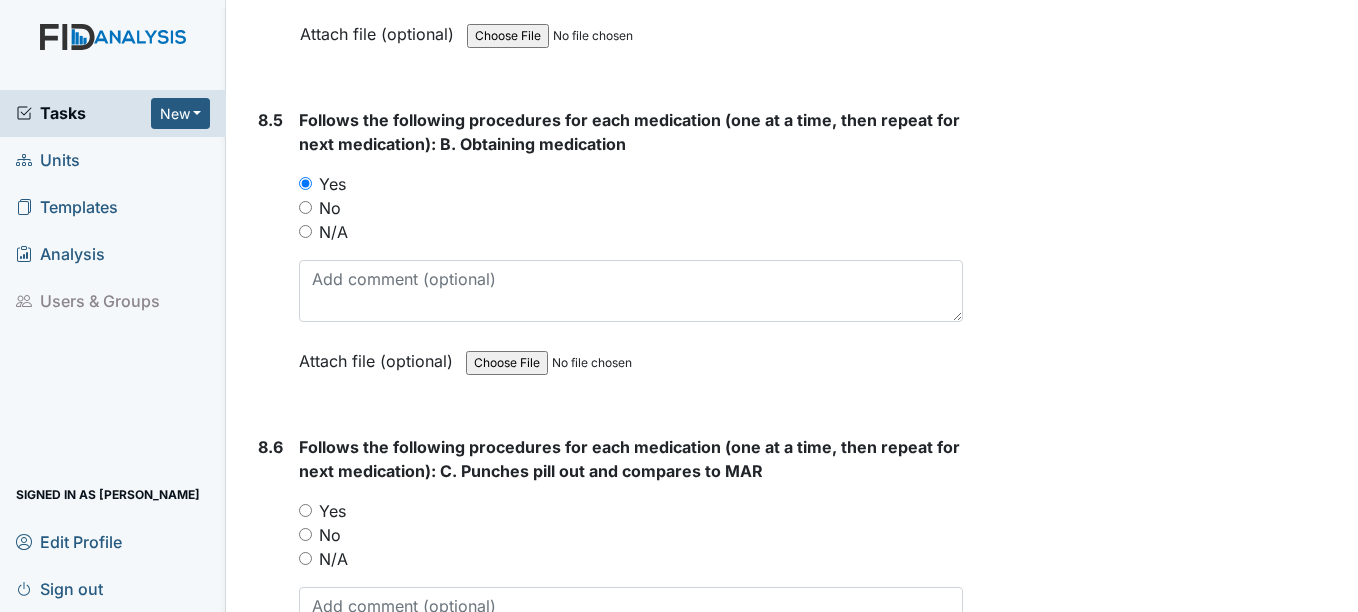 scroll, scrollTop: 17500, scrollLeft: 0, axis: vertical 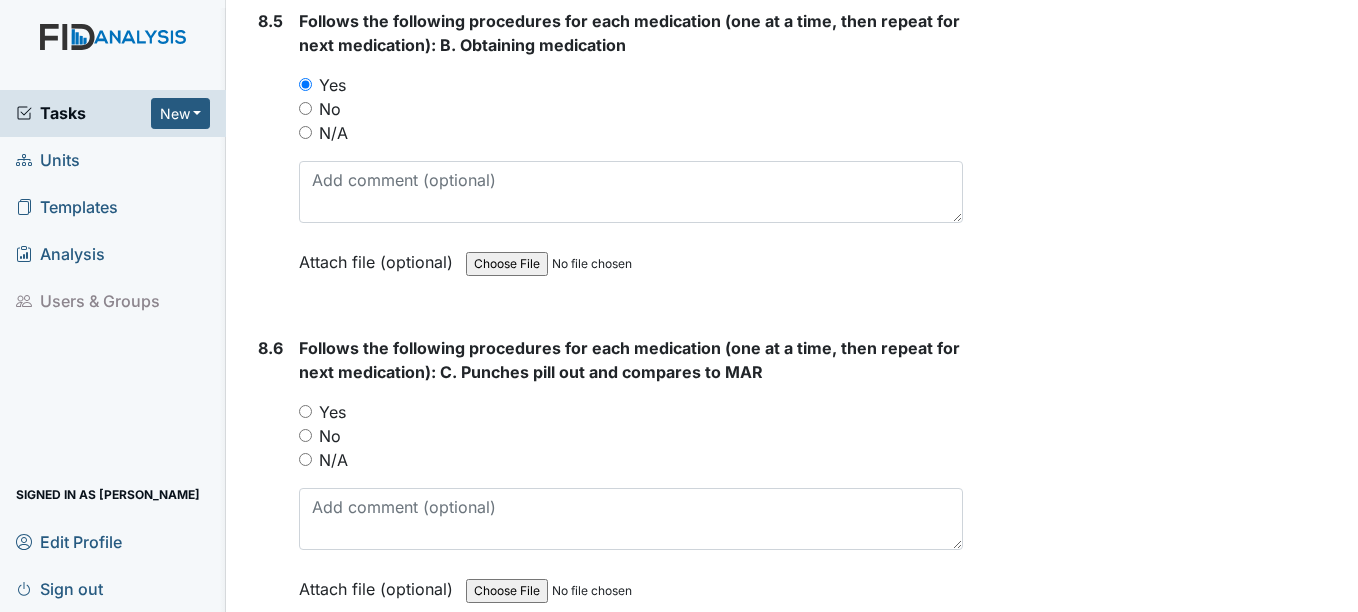 click on "Yes" at bounding box center [332, 412] 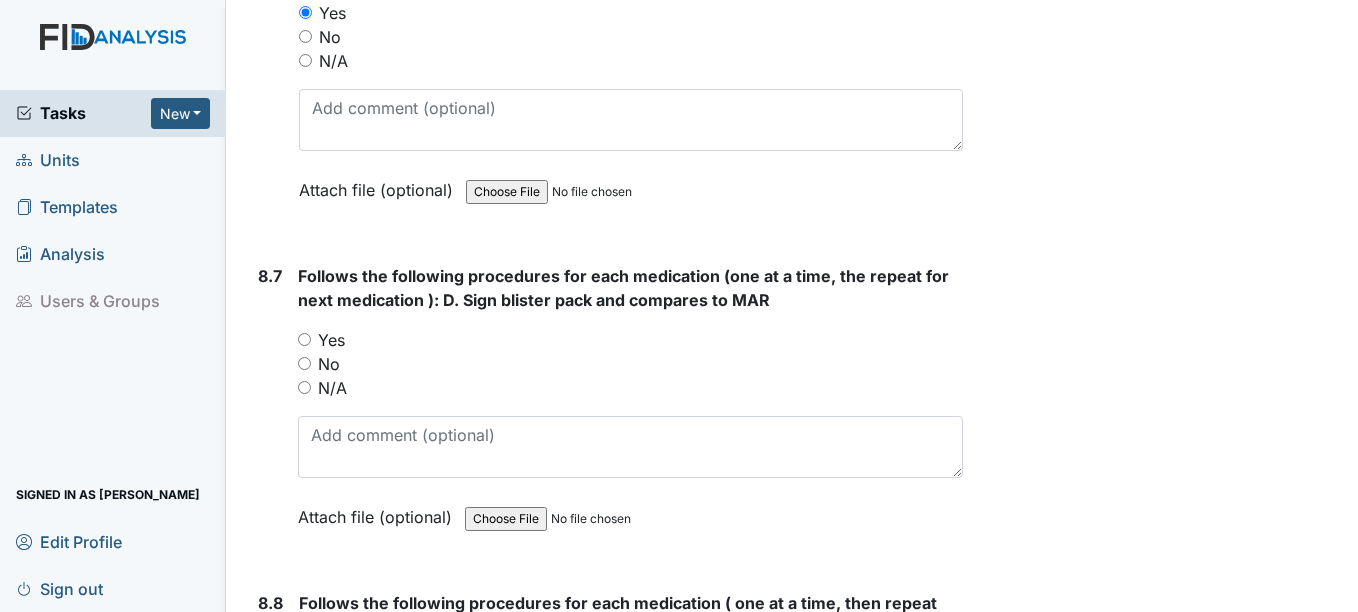 scroll, scrollTop: 17900, scrollLeft: 0, axis: vertical 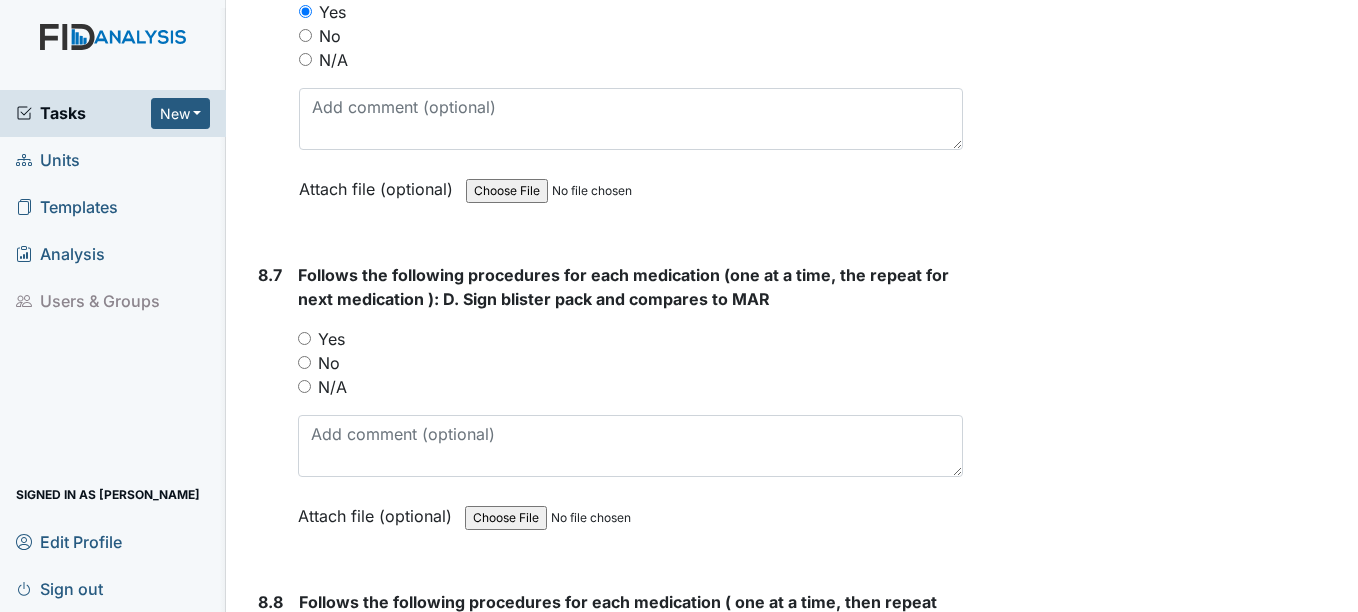 click on "Yes" at bounding box center [331, 339] 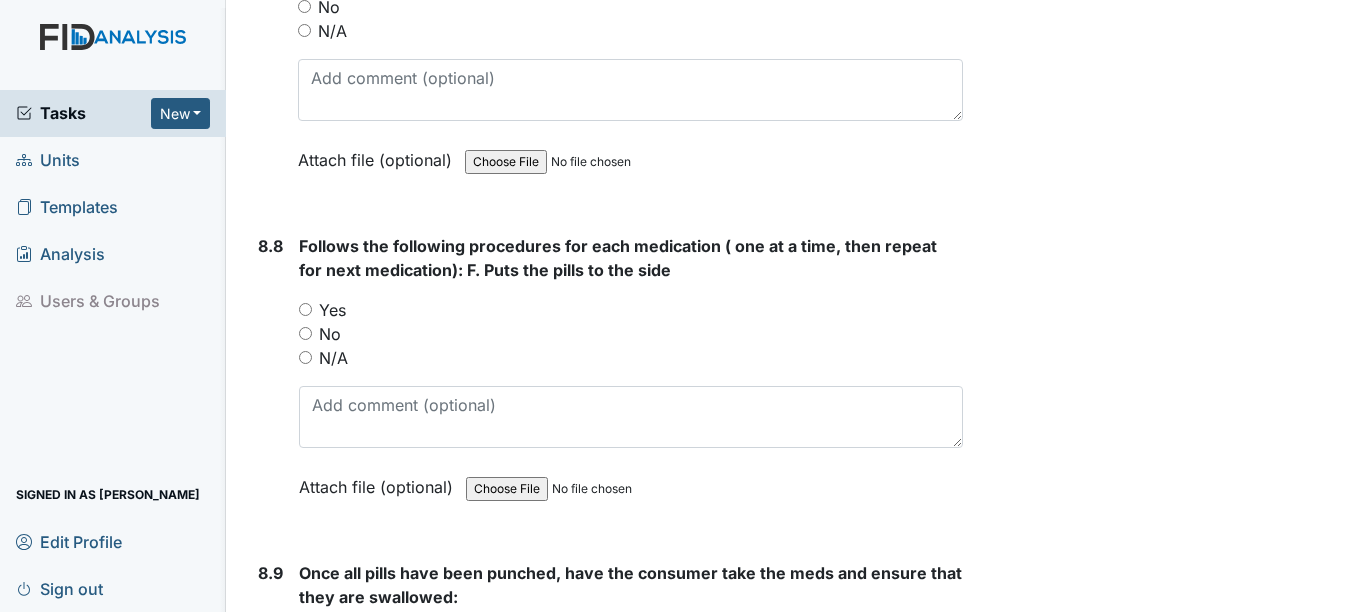 scroll, scrollTop: 18300, scrollLeft: 0, axis: vertical 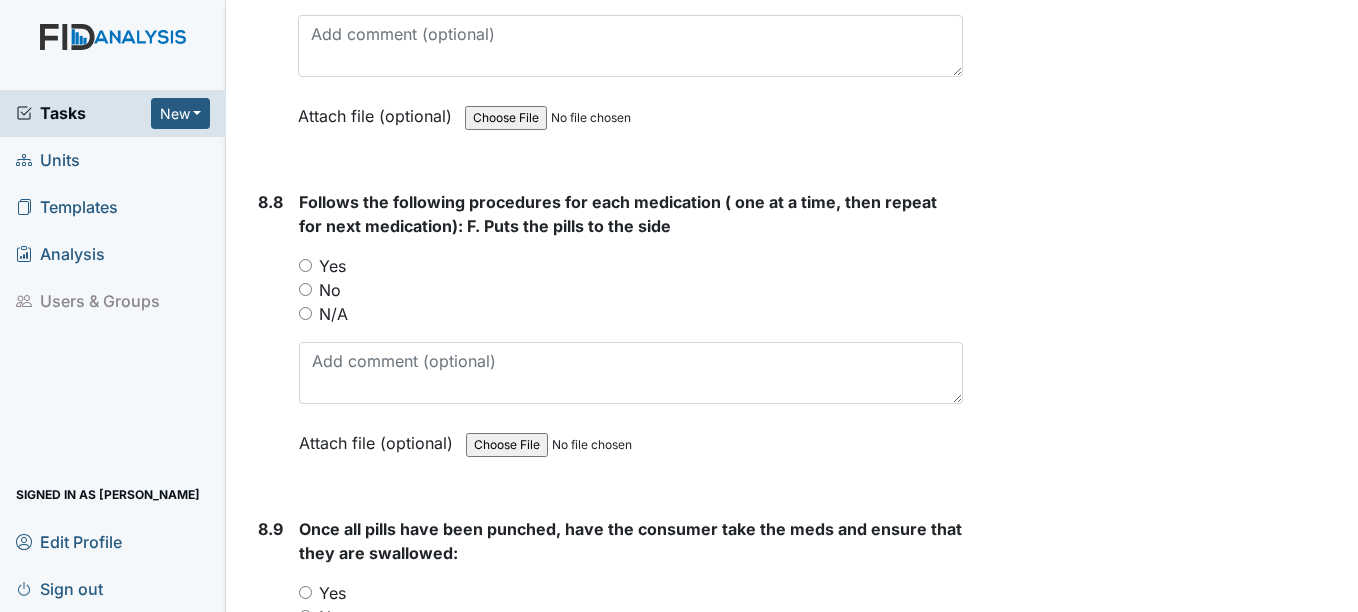 click on "Yes" at bounding box center (332, 266) 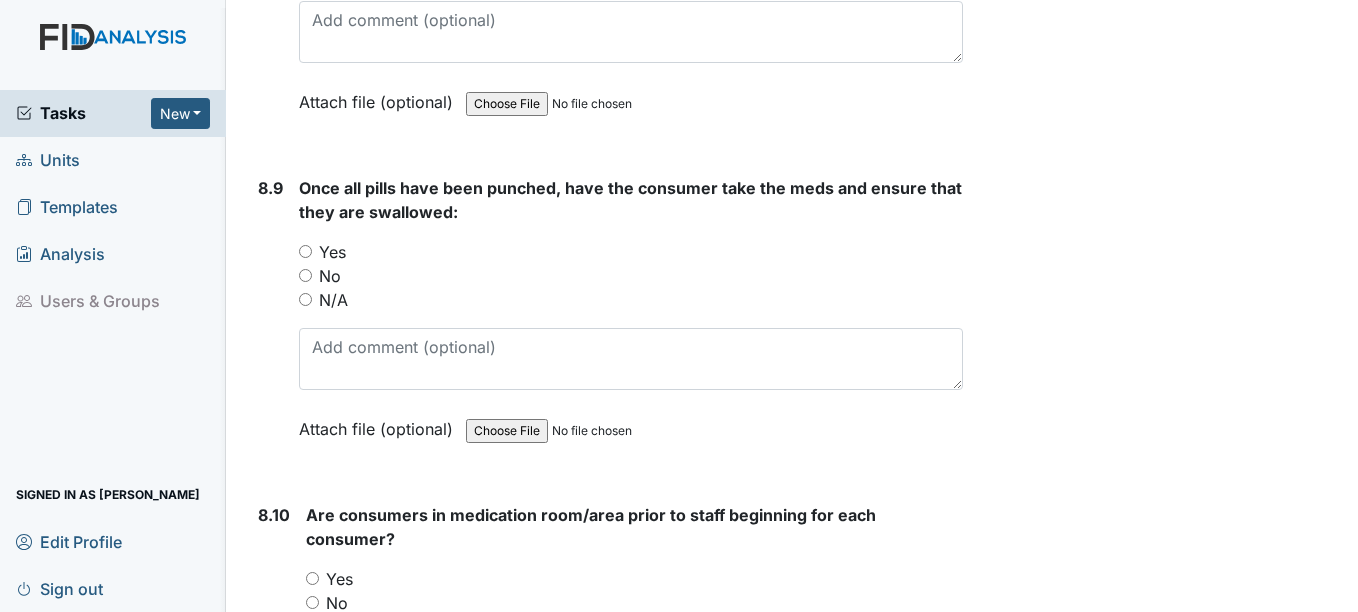 scroll, scrollTop: 18700, scrollLeft: 0, axis: vertical 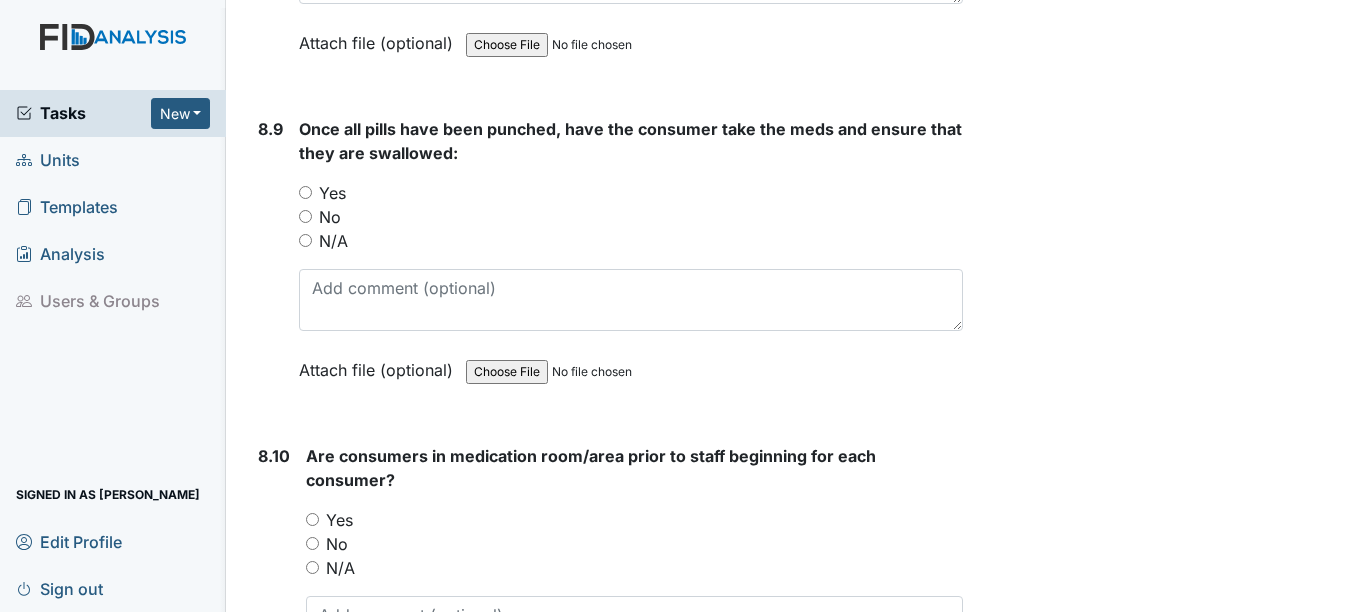 click on "Yes" at bounding box center (332, 193) 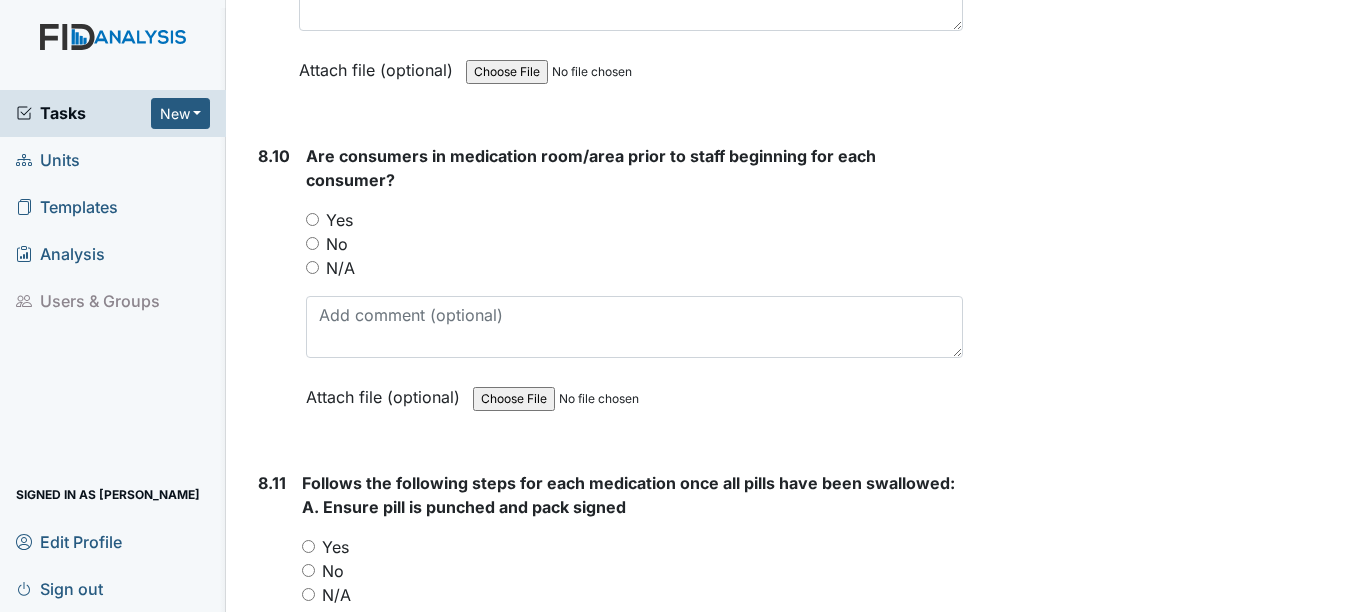 click on "Yes" at bounding box center [339, 220] 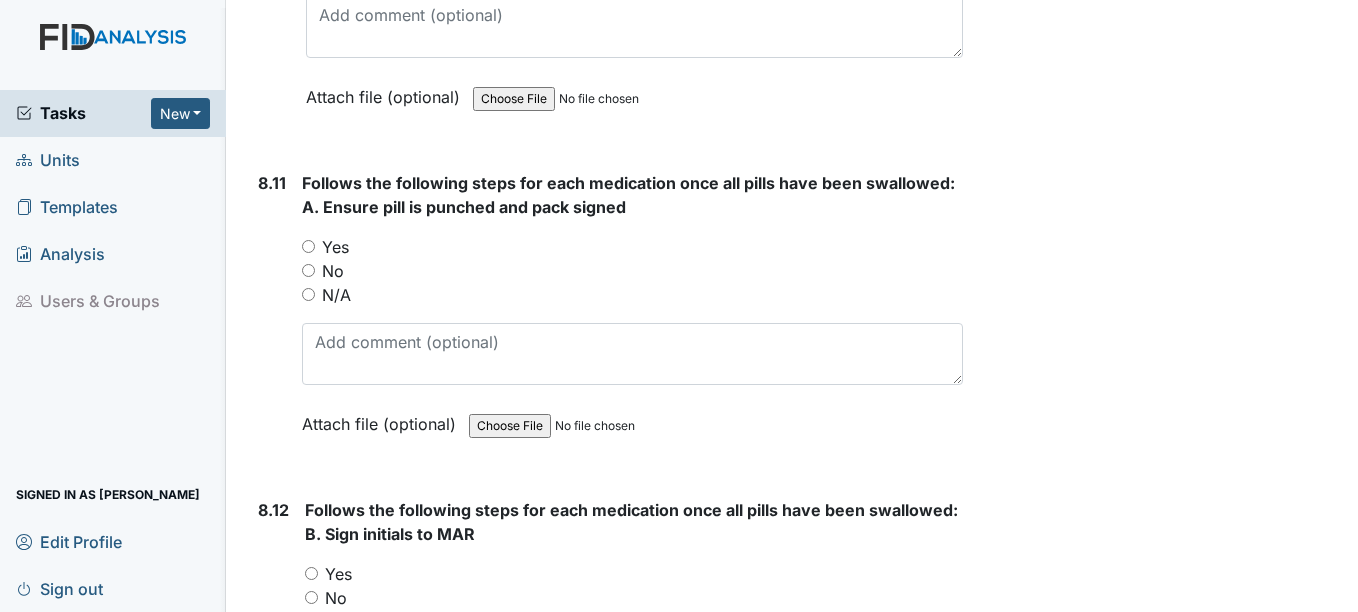 click on "Yes" at bounding box center (335, 247) 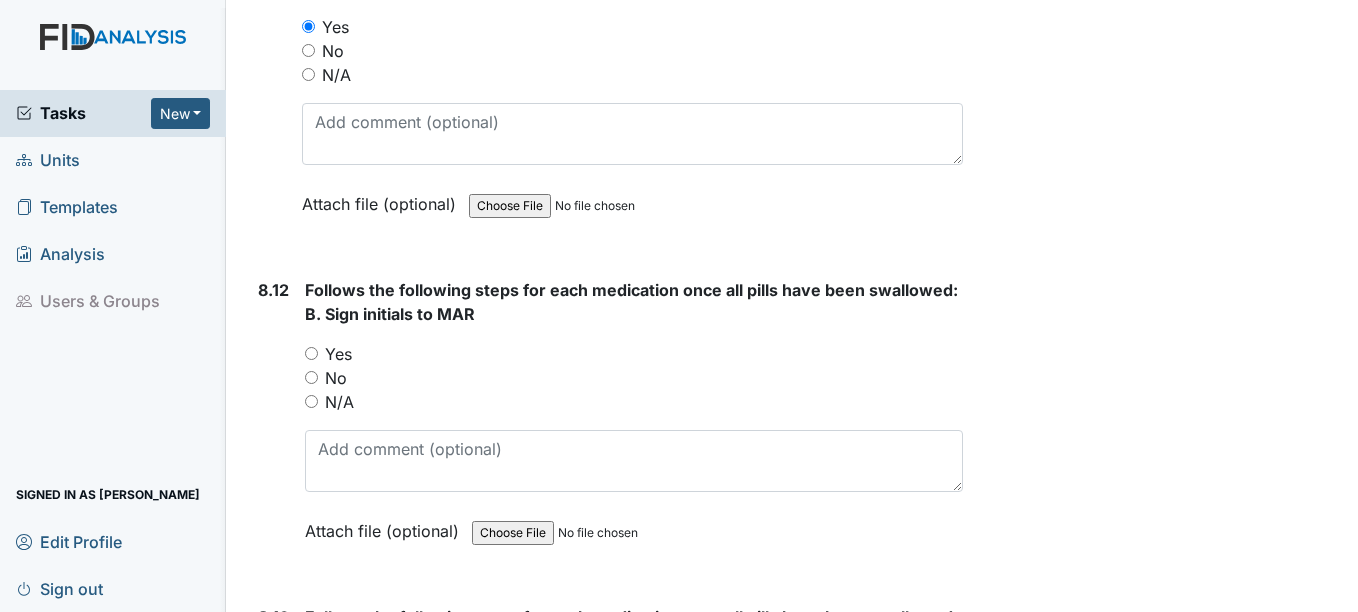 scroll, scrollTop: 19700, scrollLeft: 0, axis: vertical 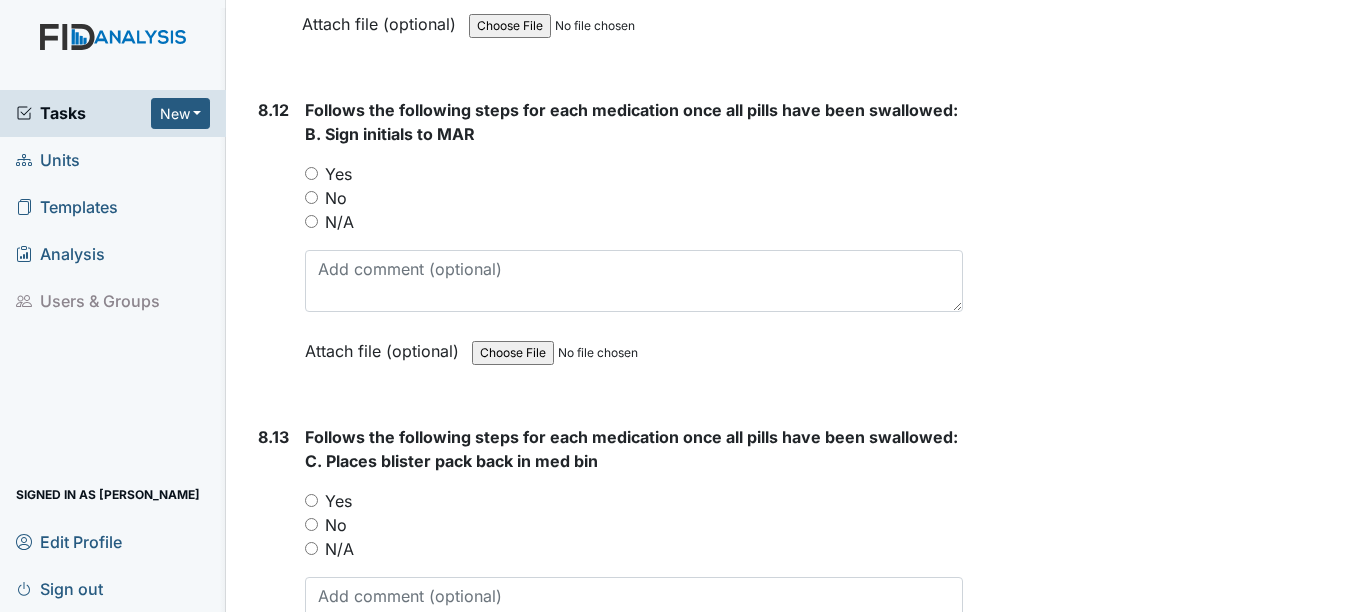 click on "No" at bounding box center (336, 198) 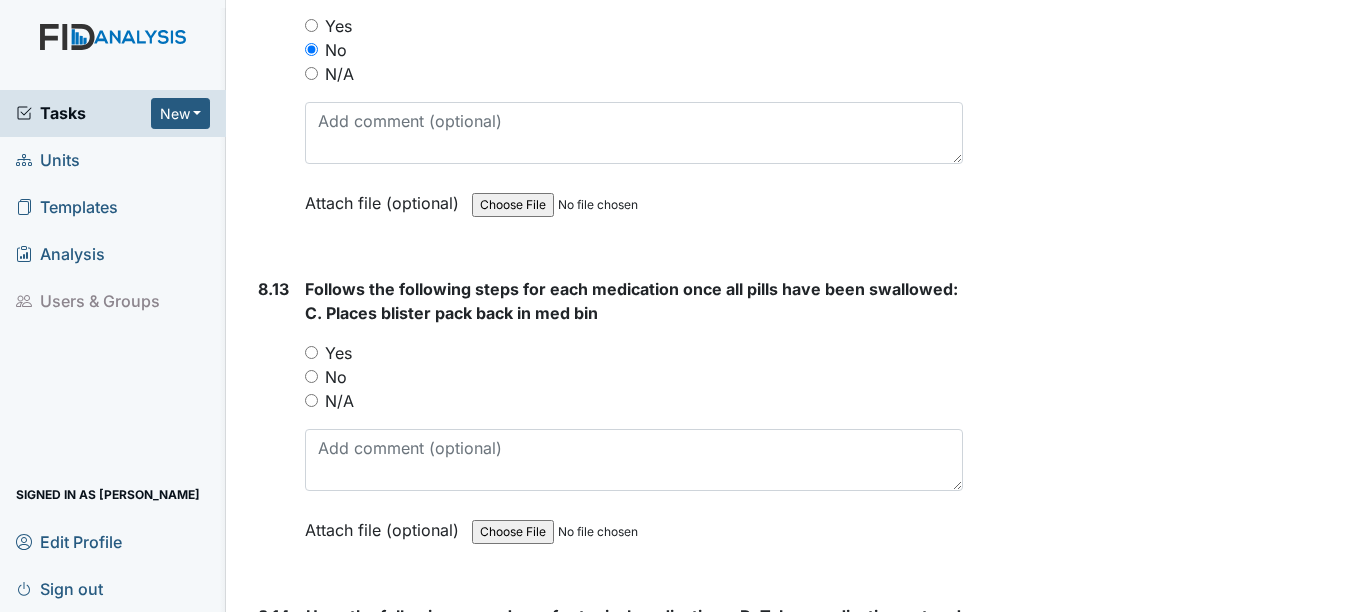 scroll, scrollTop: 19900, scrollLeft: 0, axis: vertical 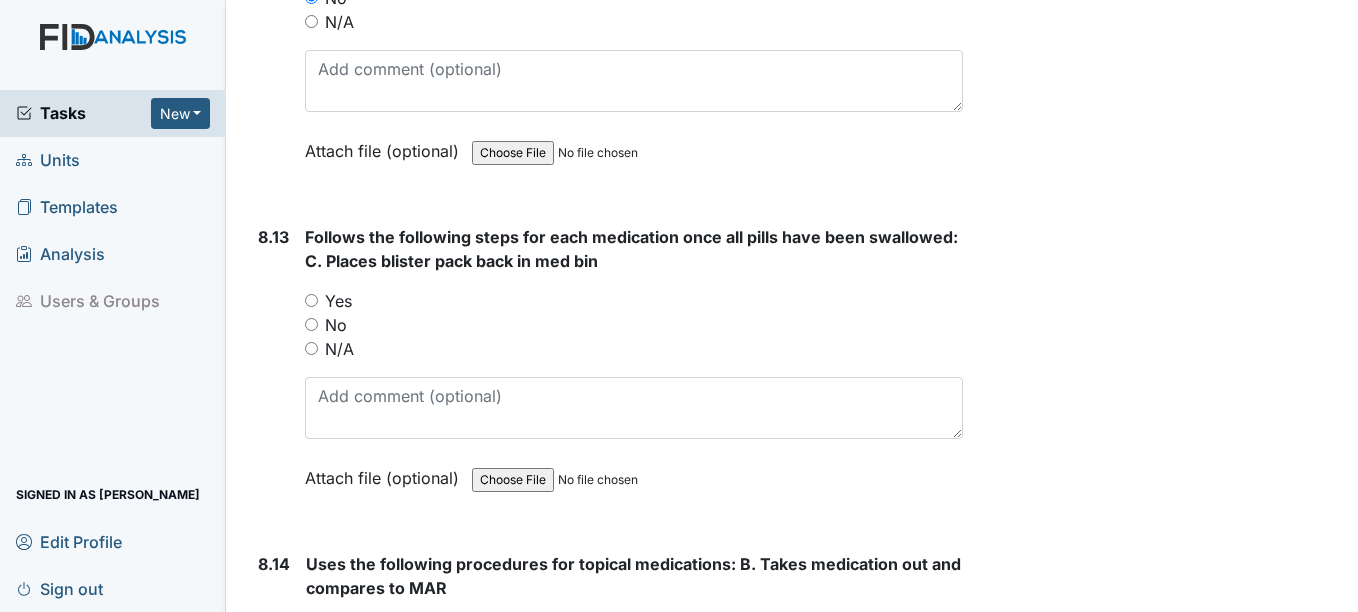 click on "Yes" at bounding box center (338, 301) 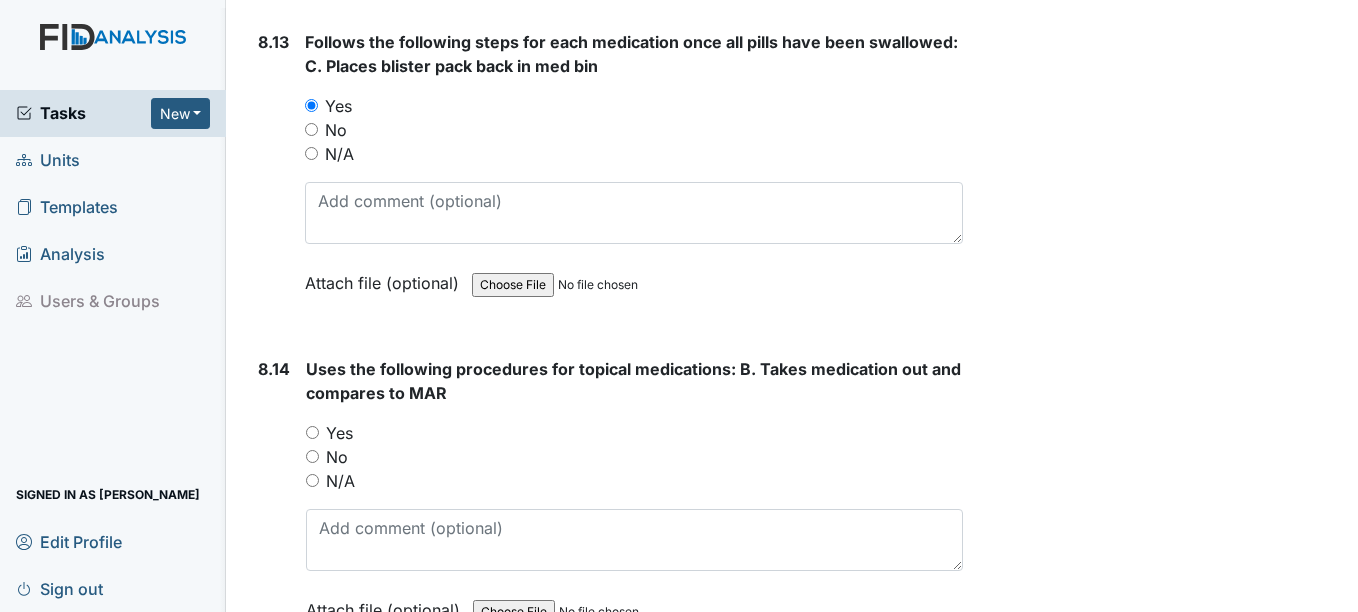 scroll, scrollTop: 20200, scrollLeft: 0, axis: vertical 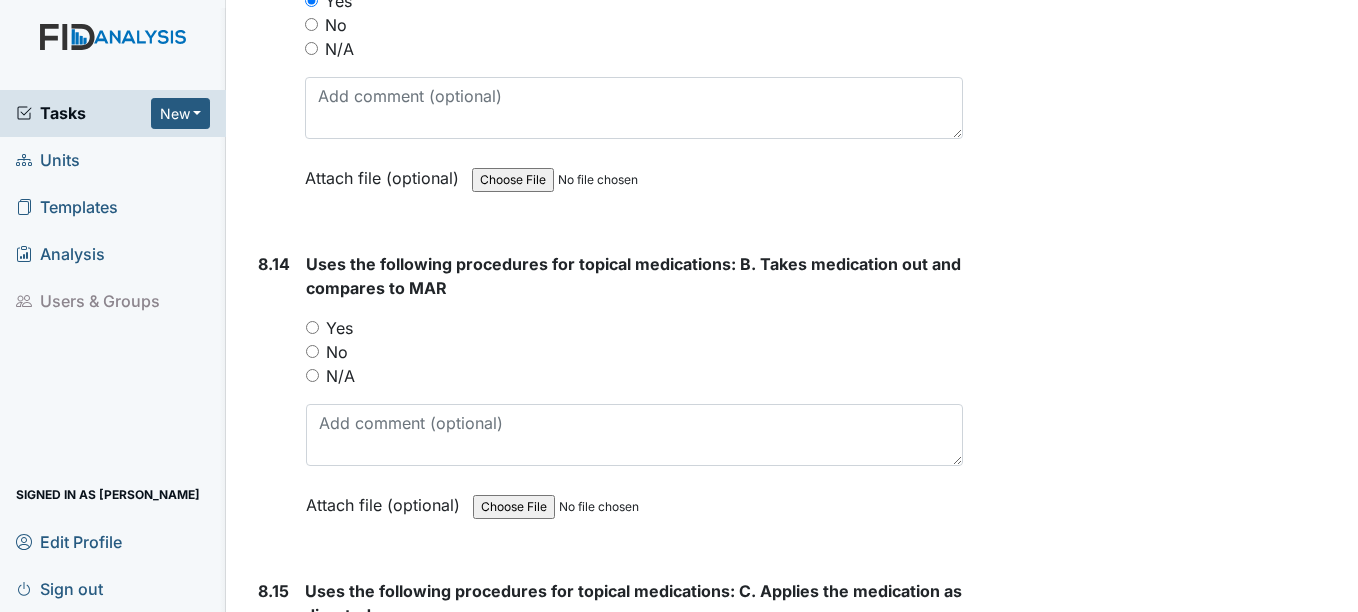 click on "Yes" at bounding box center [339, 328] 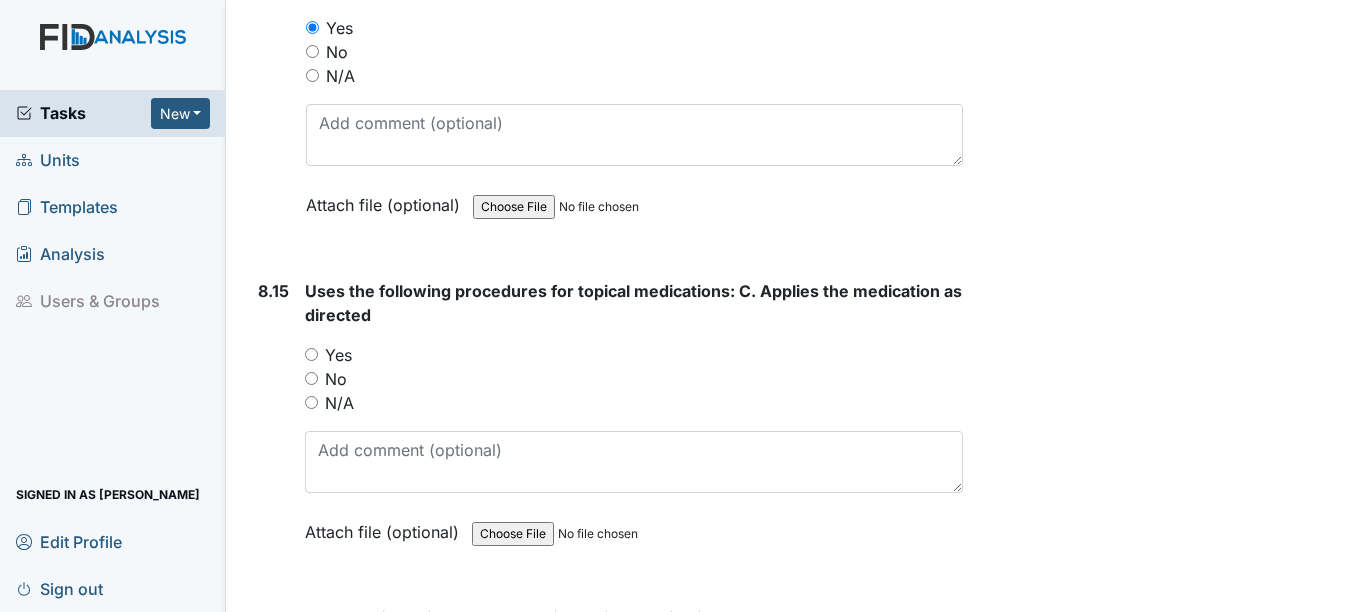 click on "Yes" at bounding box center (338, 355) 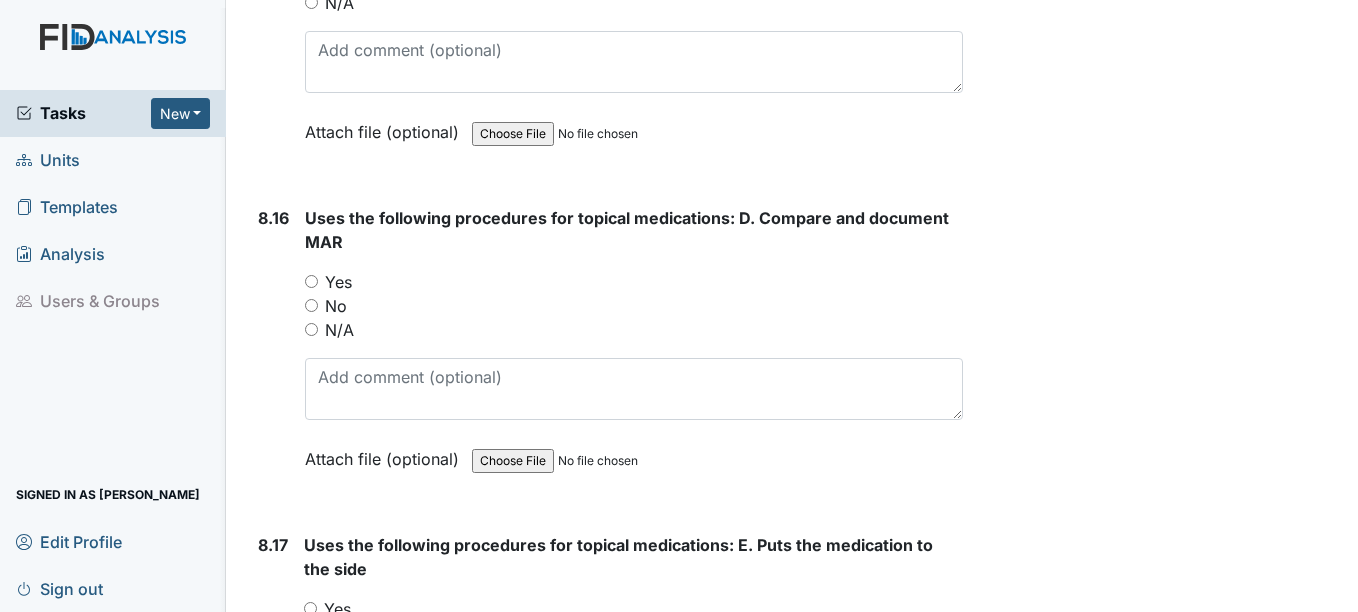 click on "Yes" at bounding box center (338, 282) 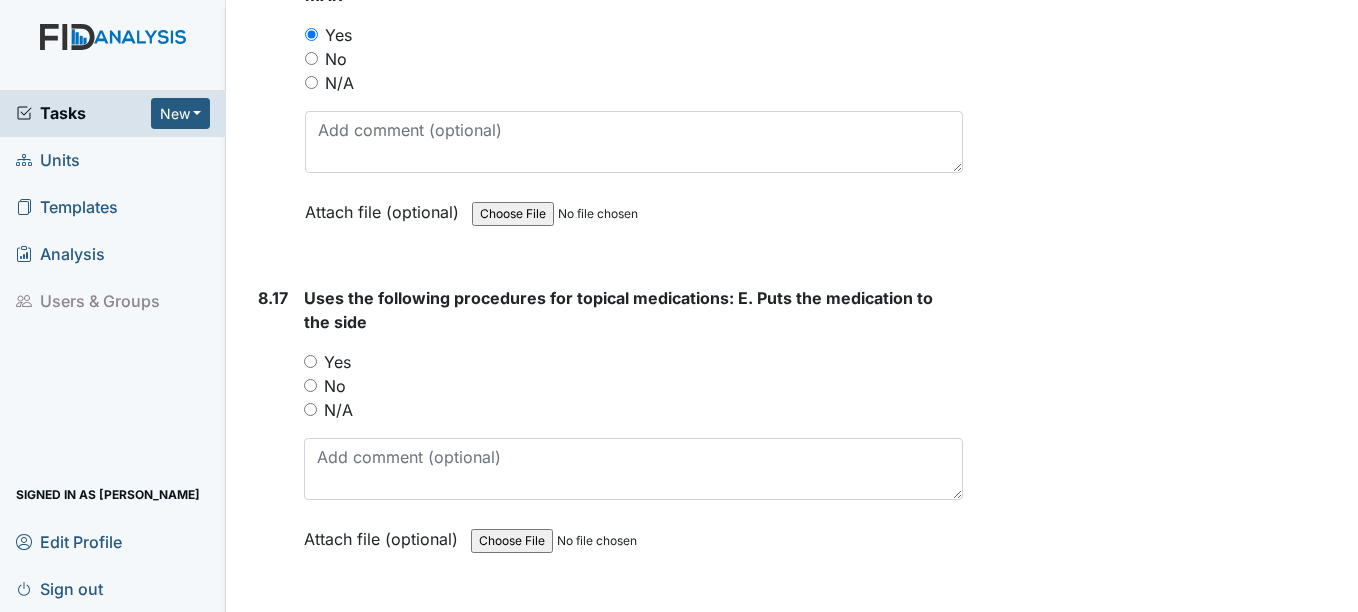 scroll, scrollTop: 21200, scrollLeft: 0, axis: vertical 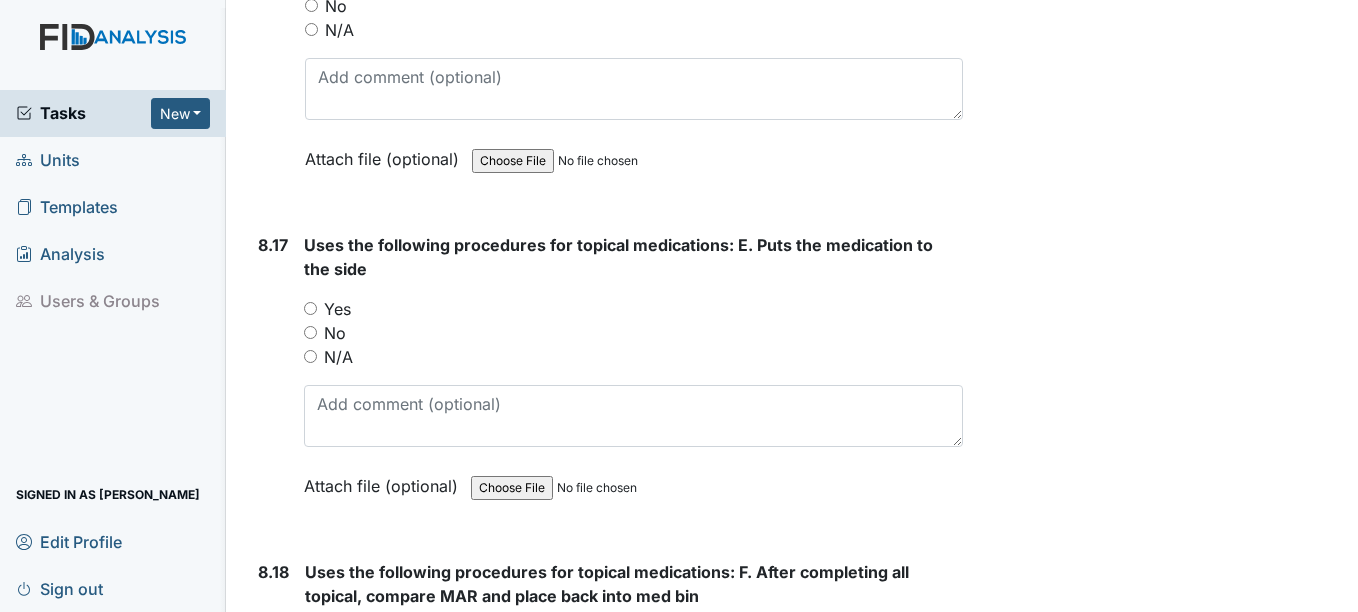 click on "Yes" at bounding box center [337, 309] 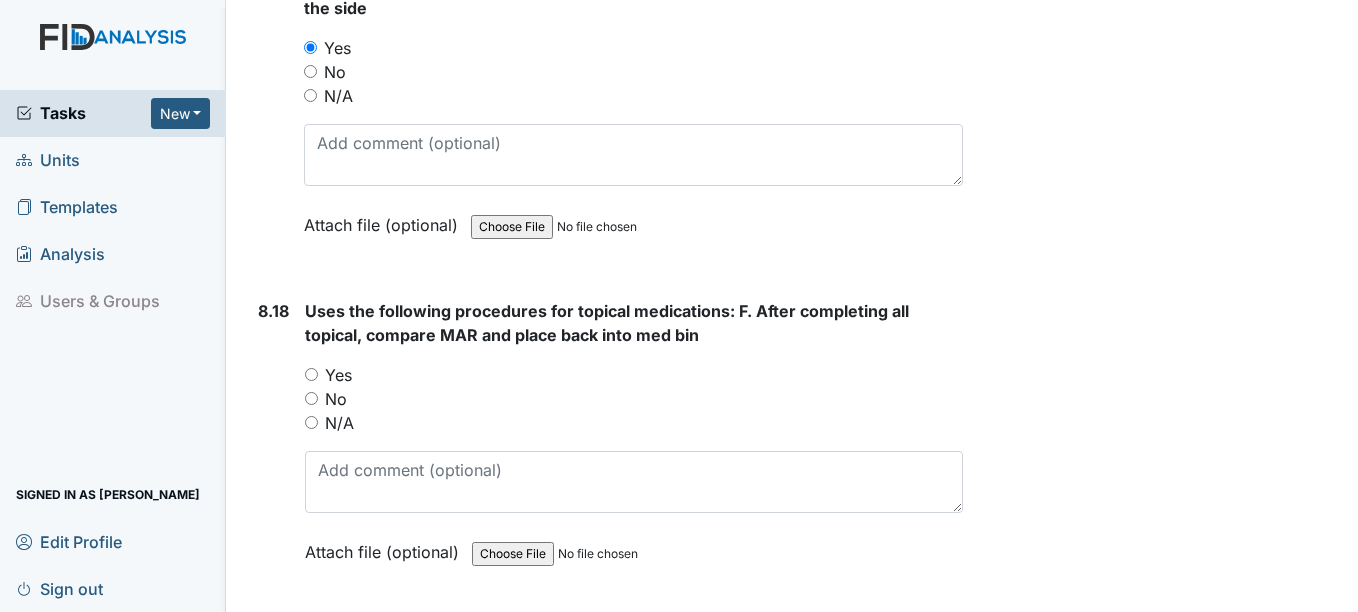 scroll, scrollTop: 21500, scrollLeft: 0, axis: vertical 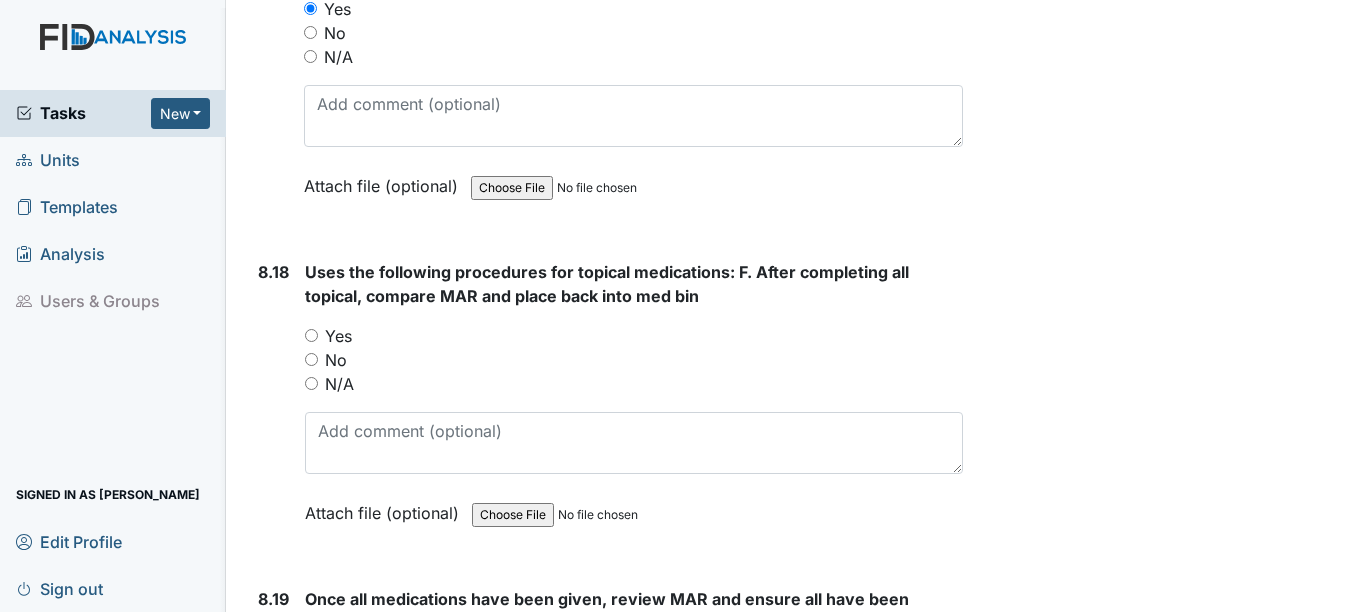 click on "Yes" at bounding box center (338, 336) 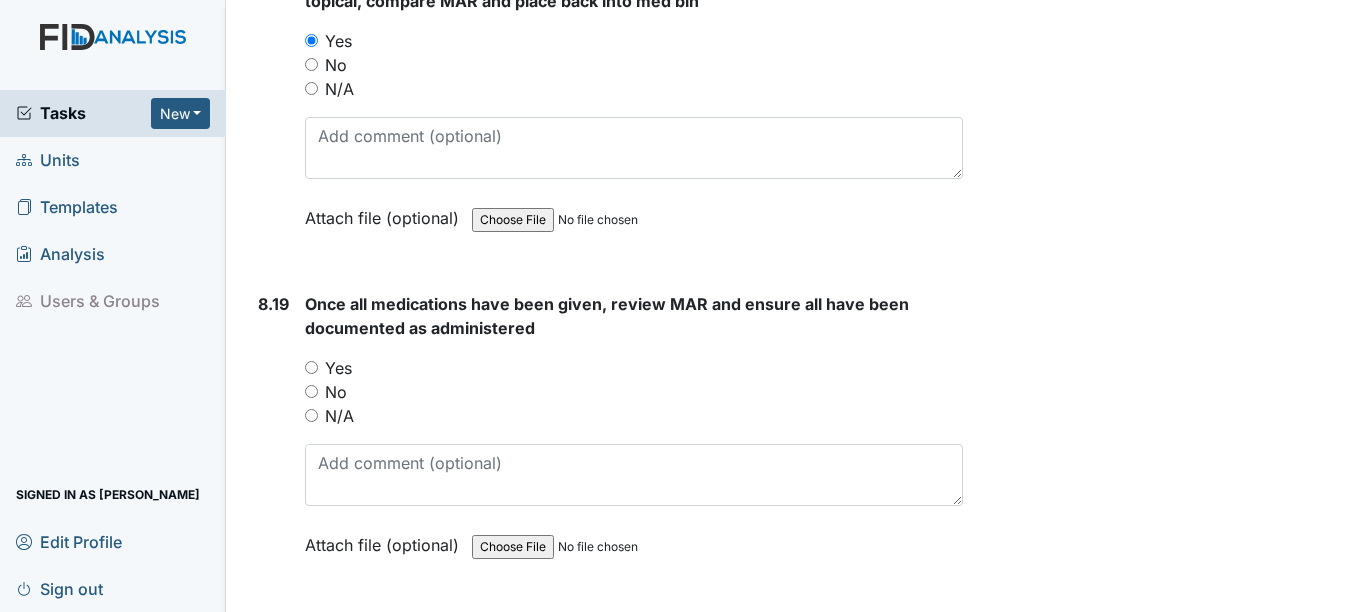 scroll, scrollTop: 21800, scrollLeft: 0, axis: vertical 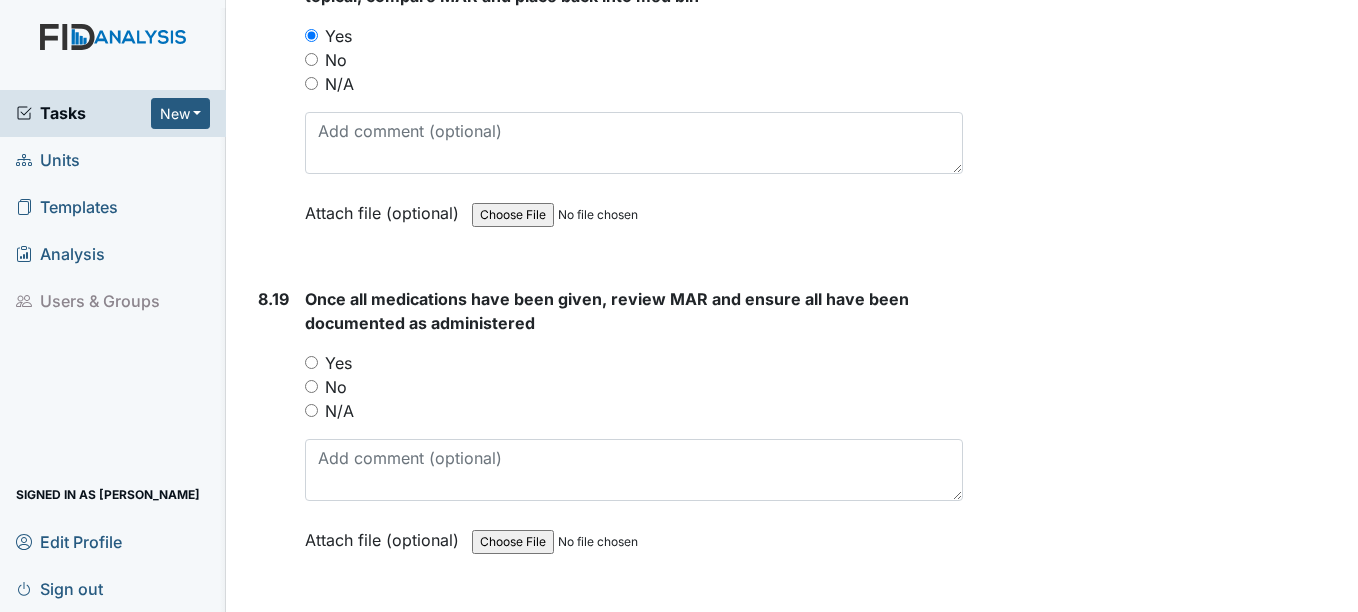 click on "Yes" at bounding box center [338, 363] 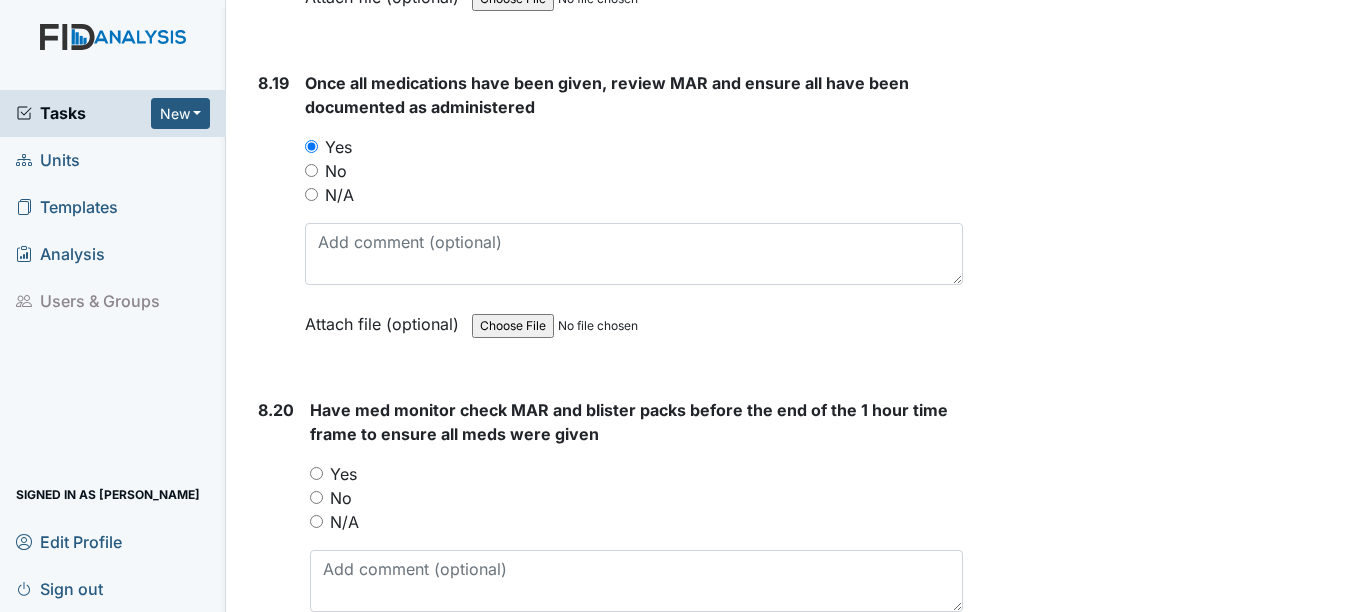 scroll, scrollTop: 22200, scrollLeft: 0, axis: vertical 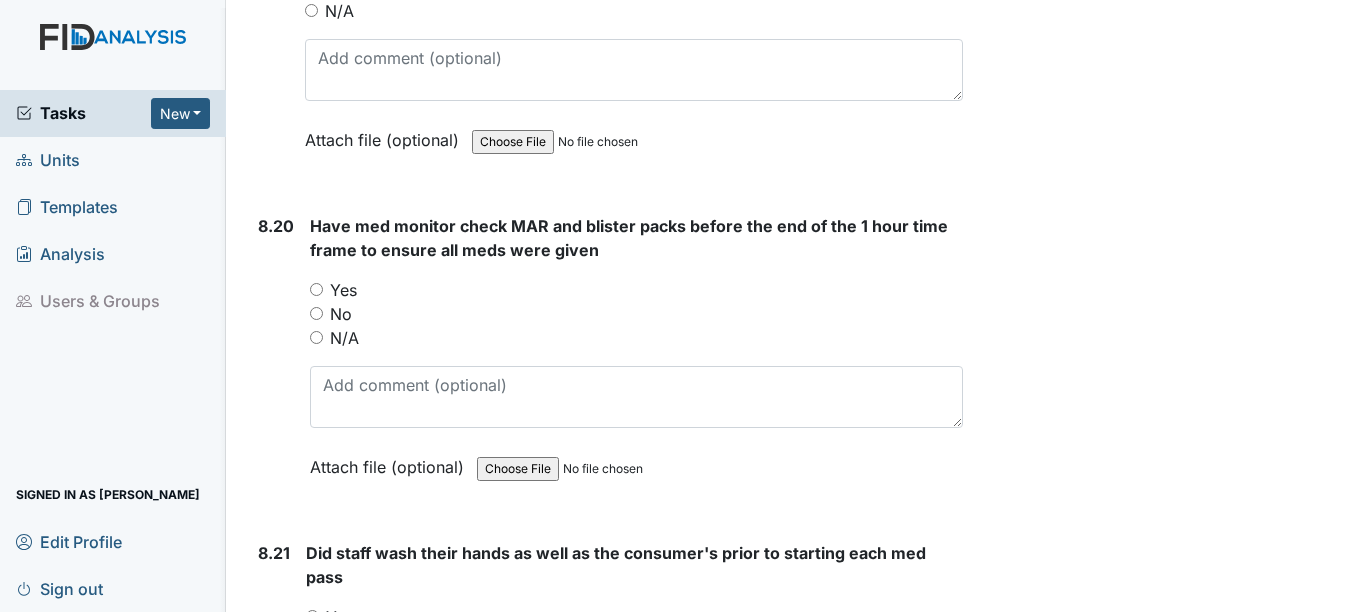 click on "Yes" at bounding box center (343, 290) 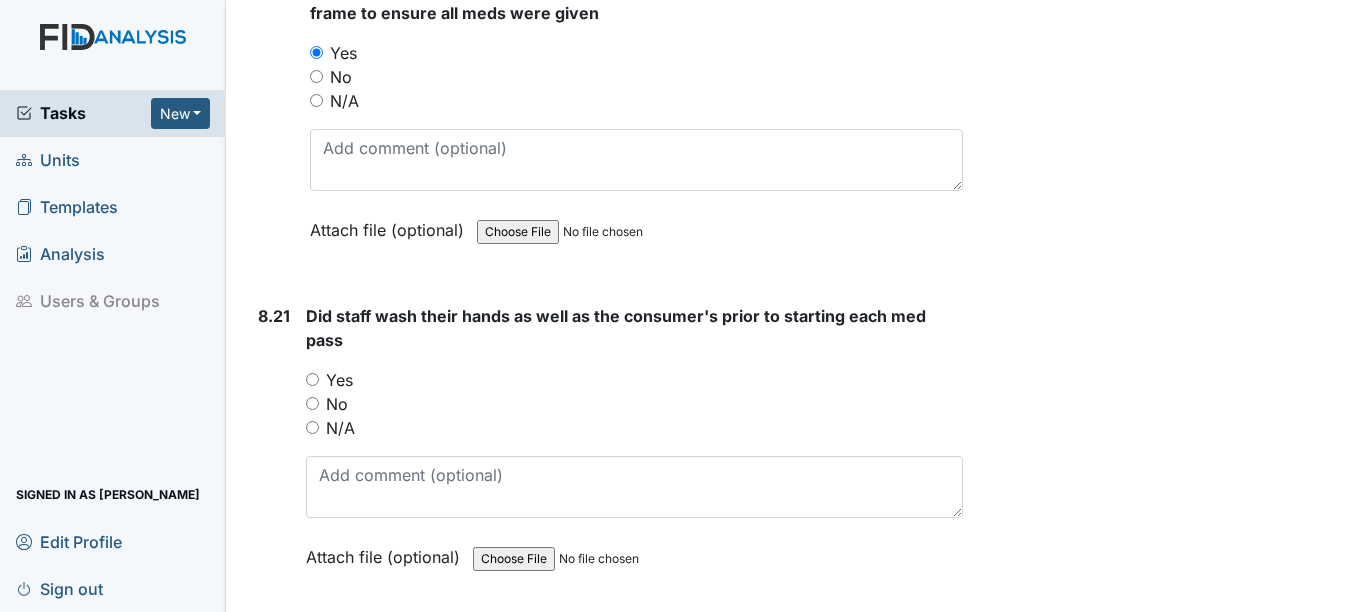 scroll, scrollTop: 22500, scrollLeft: 0, axis: vertical 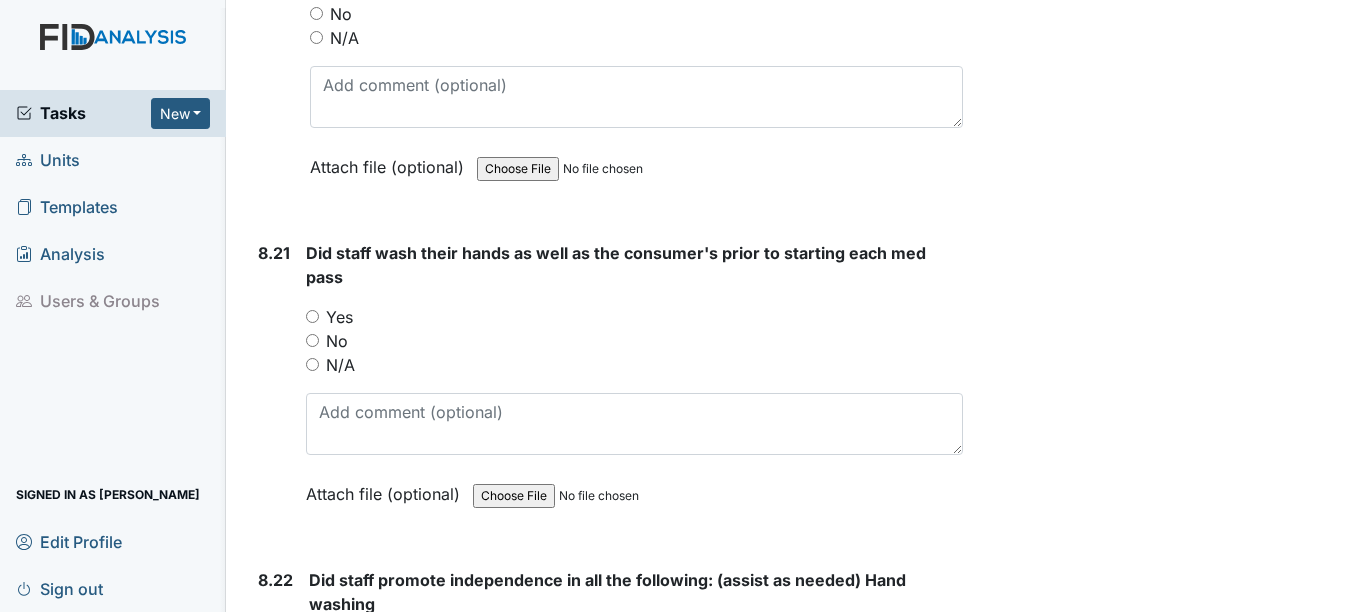 click on "Yes" at bounding box center [339, 317] 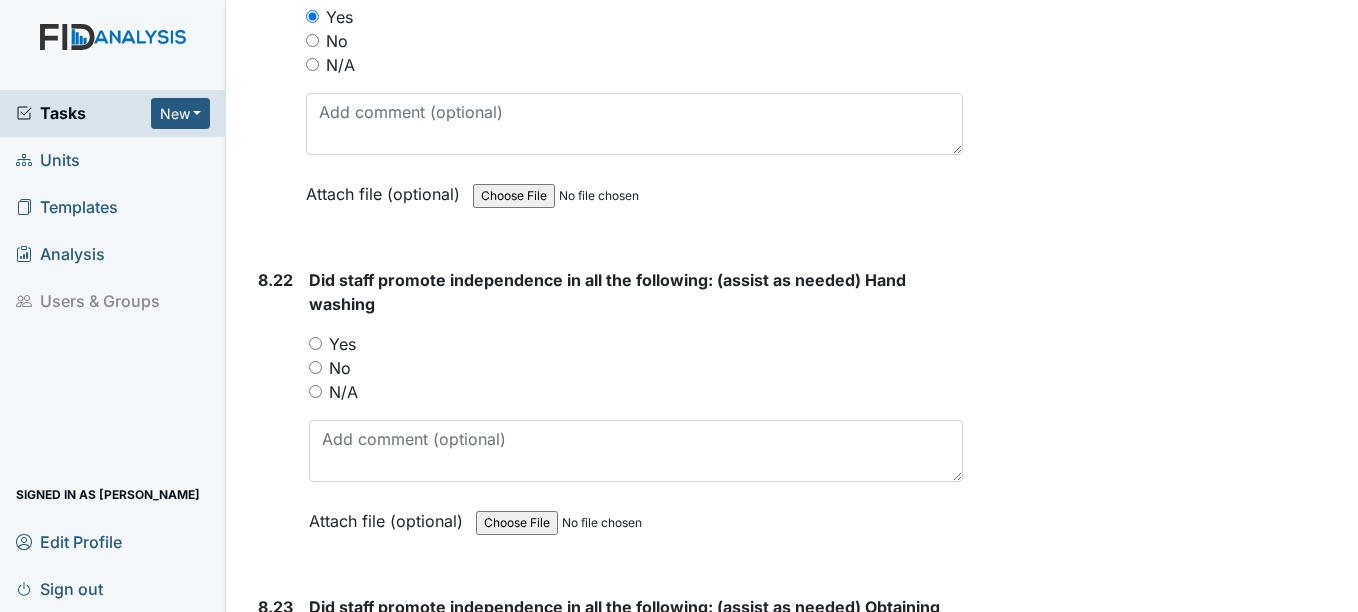 click on "Yes" at bounding box center [342, 344] 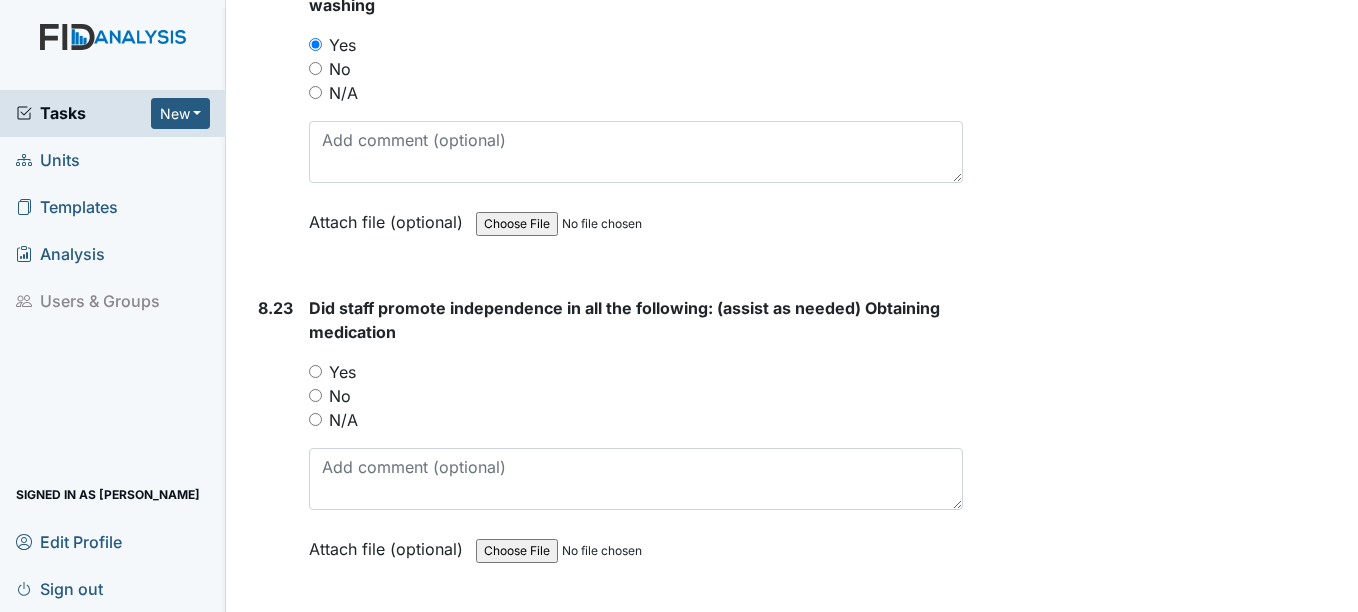 scroll, scrollTop: 23100, scrollLeft: 0, axis: vertical 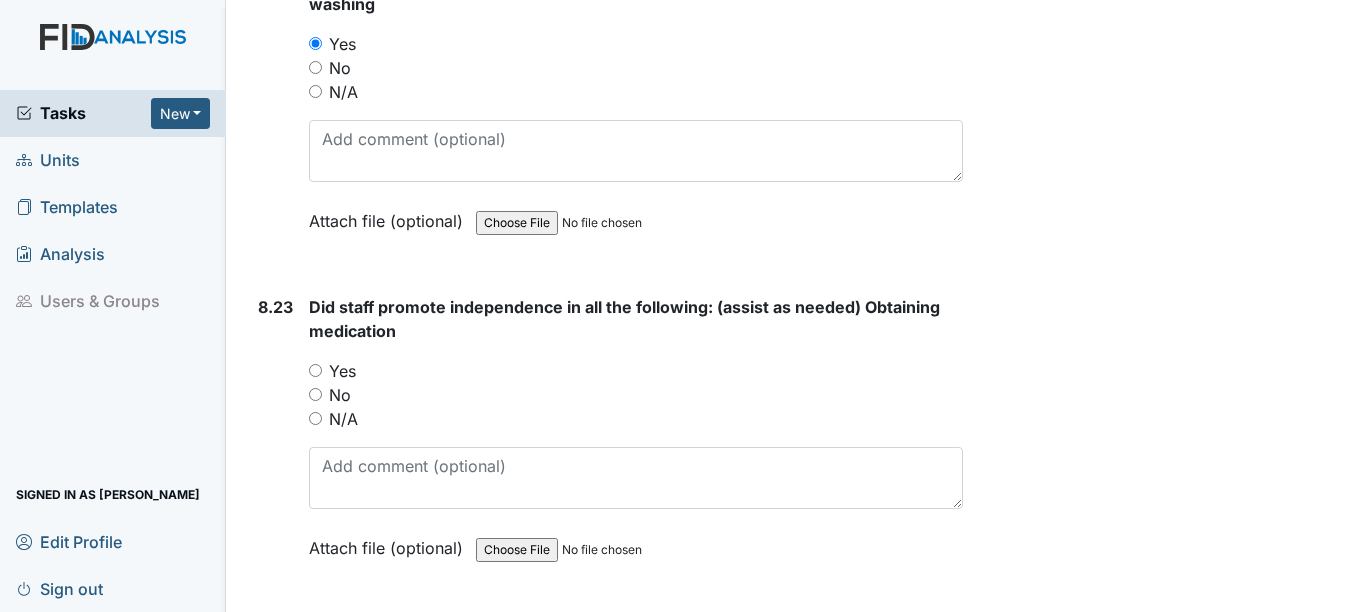 click on "Yes" at bounding box center [342, 371] 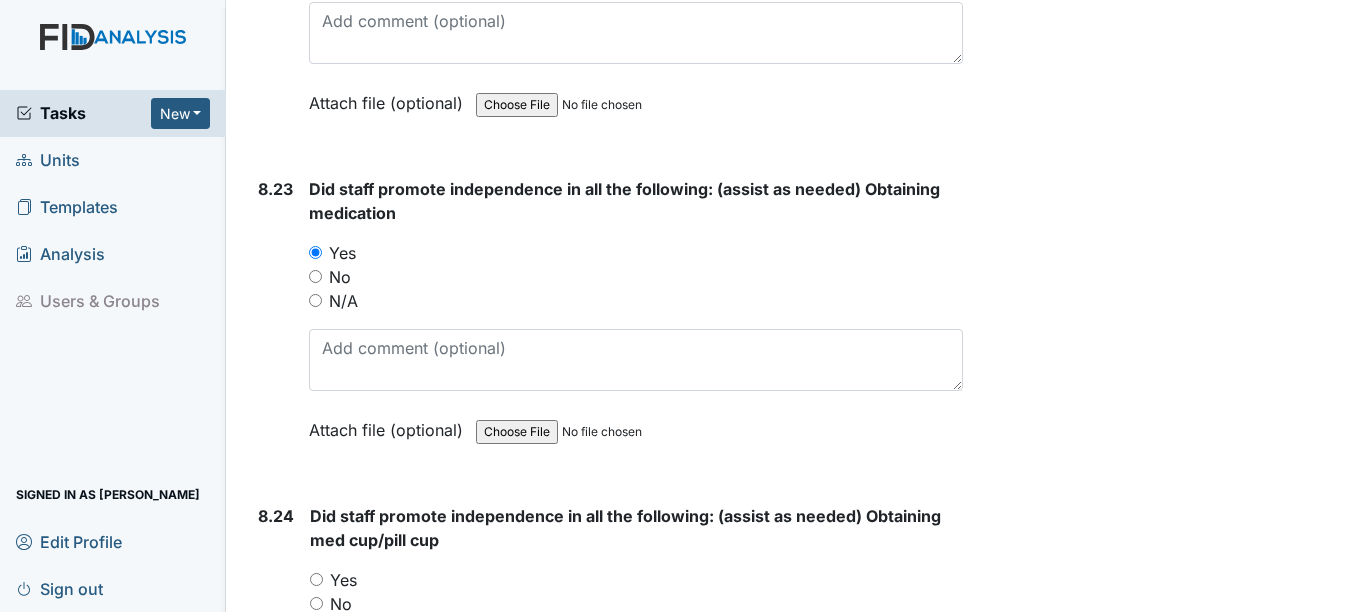 scroll, scrollTop: 23400, scrollLeft: 0, axis: vertical 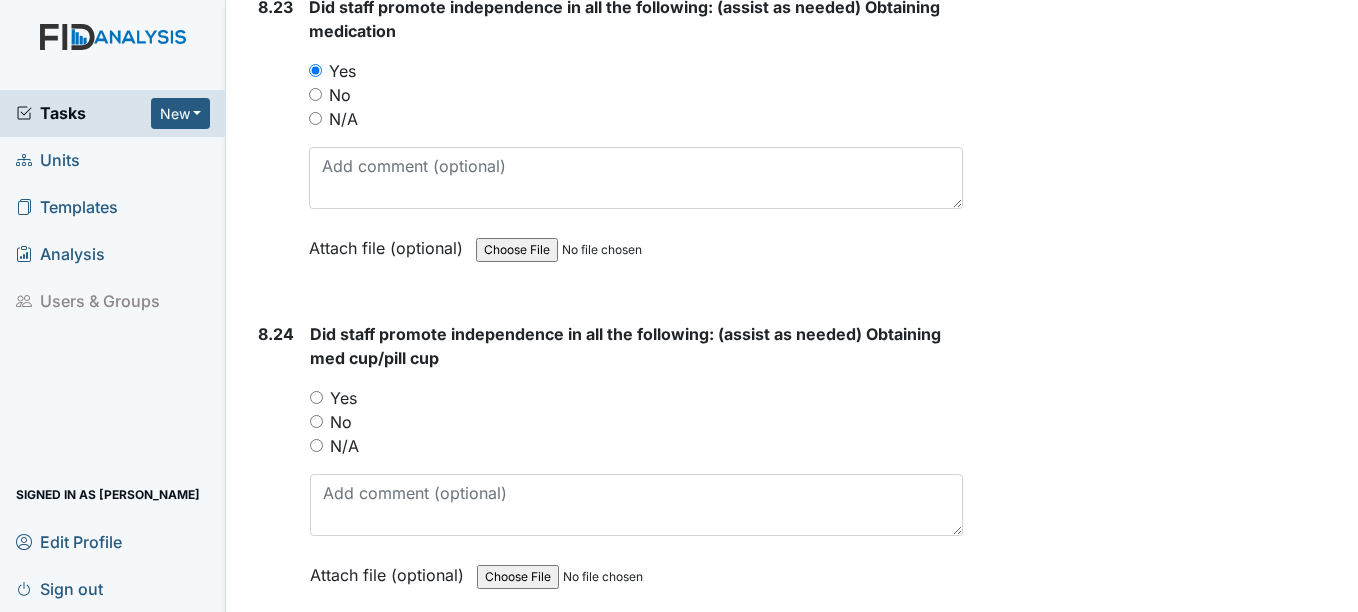 click on "Yes" at bounding box center (343, 398) 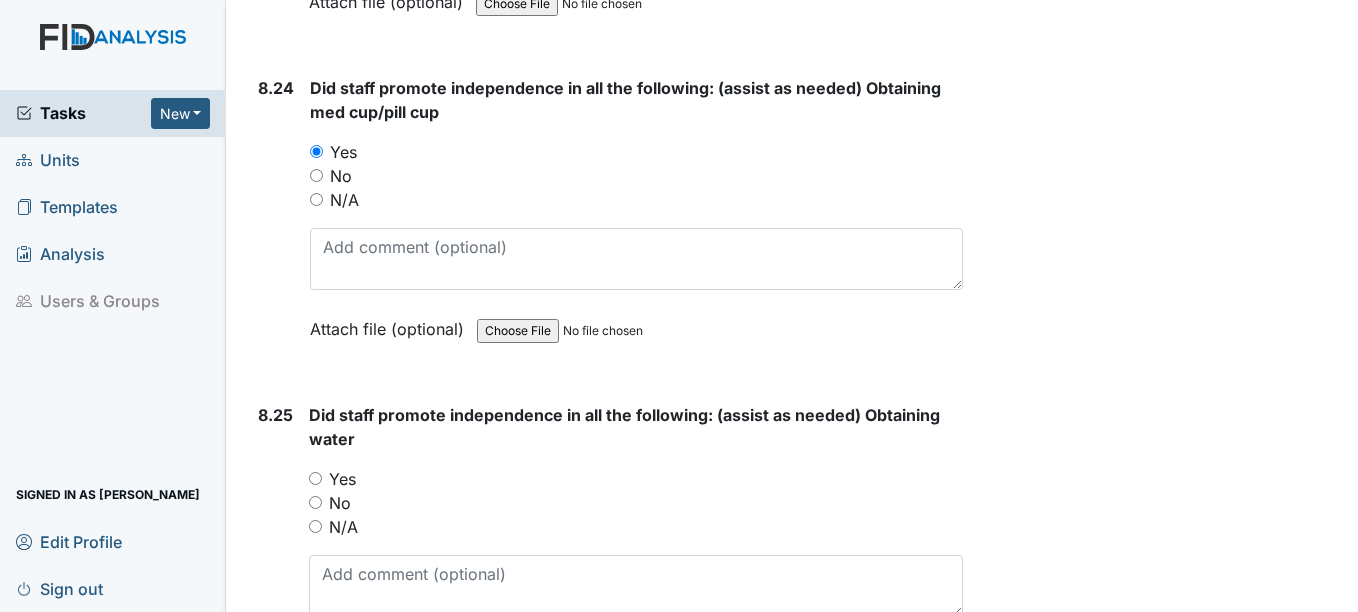 scroll, scrollTop: 23700, scrollLeft: 0, axis: vertical 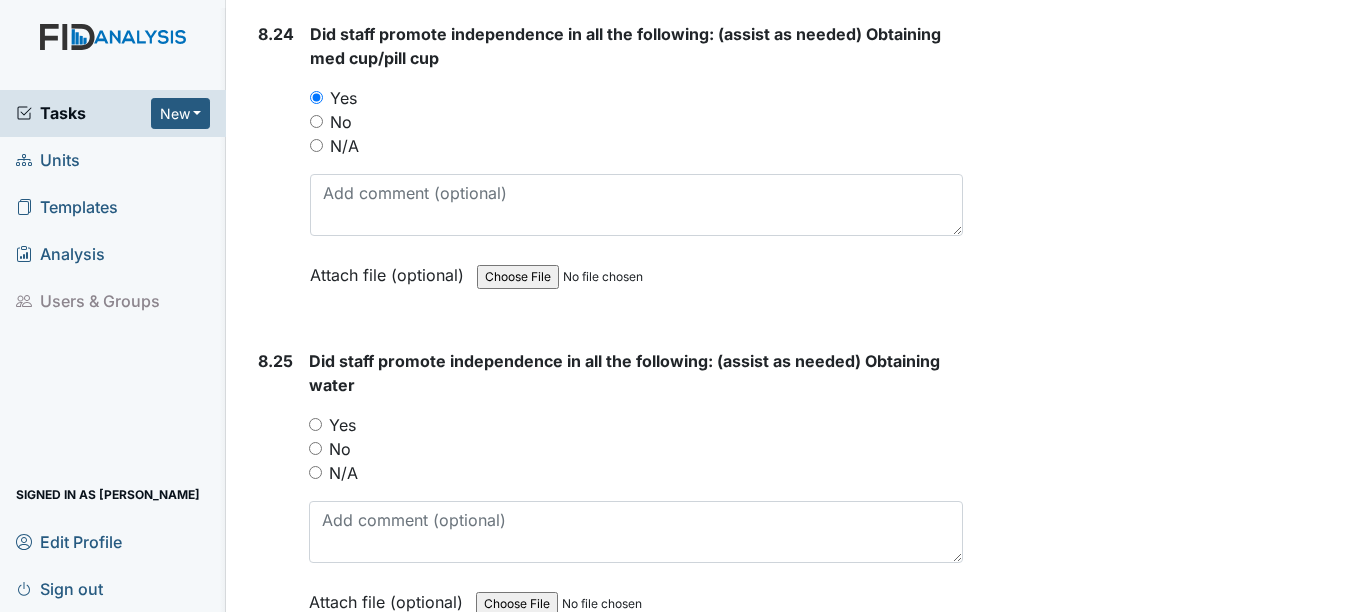 click on "Did staff promote independence in all the following: (assist as needed) Obtaining water
You must select one of the below options.
Yes
No
N/A
Attach file (optional)
You can upload .pdf, .txt, .jpg, .jpeg, .png, .csv, .xls, or .doc files under 100MB." at bounding box center (635, 488) 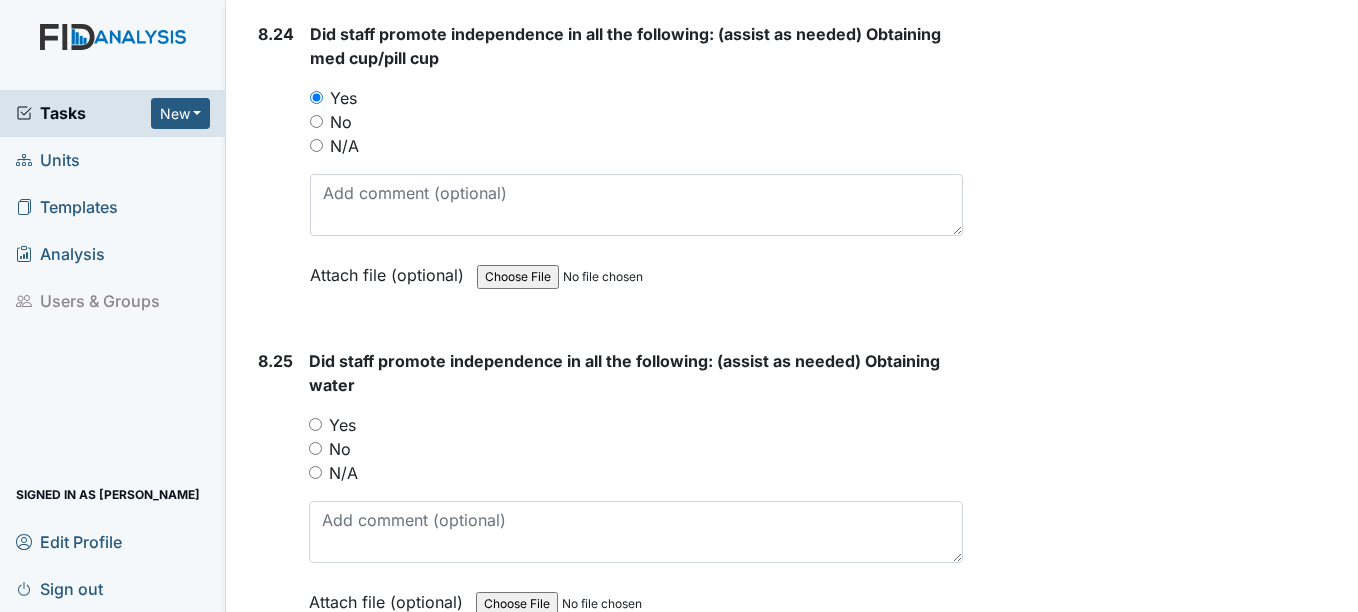 click on "Yes" at bounding box center [342, 425] 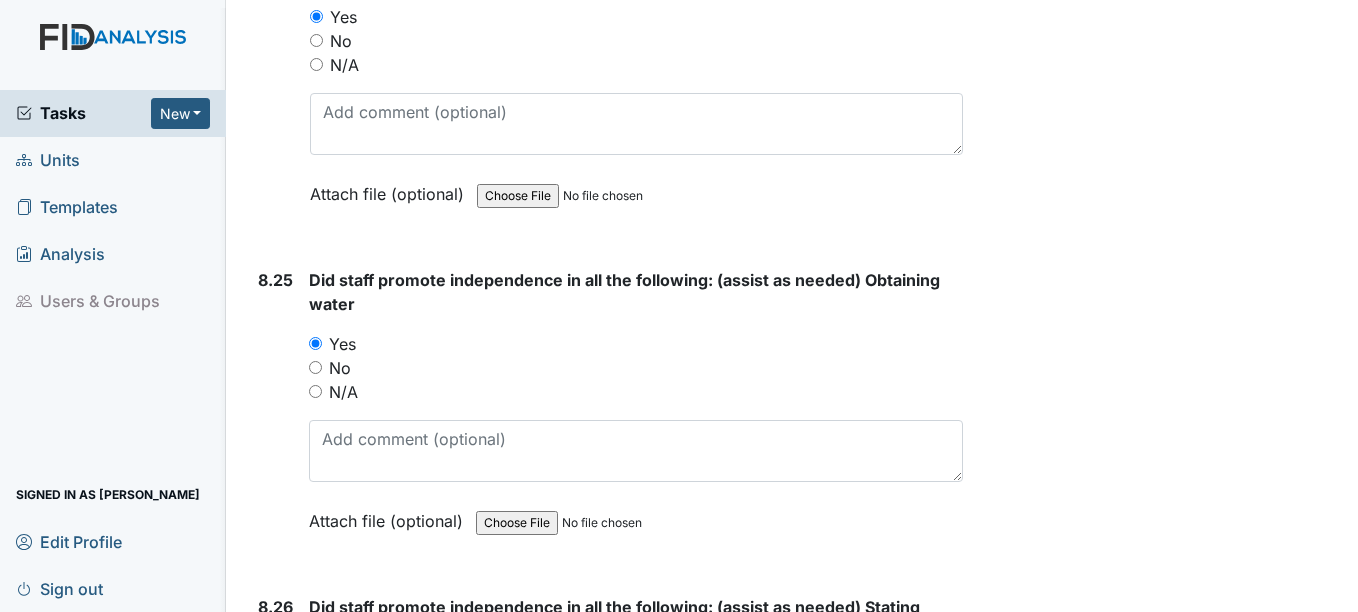 scroll, scrollTop: 24000, scrollLeft: 0, axis: vertical 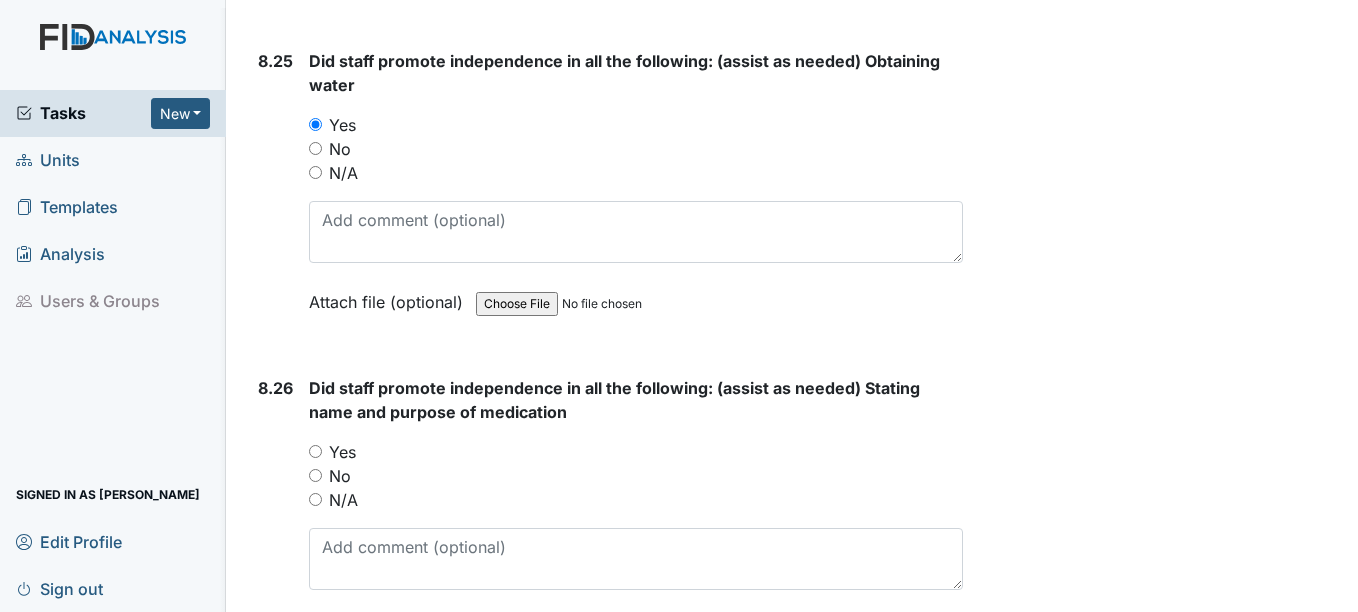 click on "Yes" at bounding box center (342, 452) 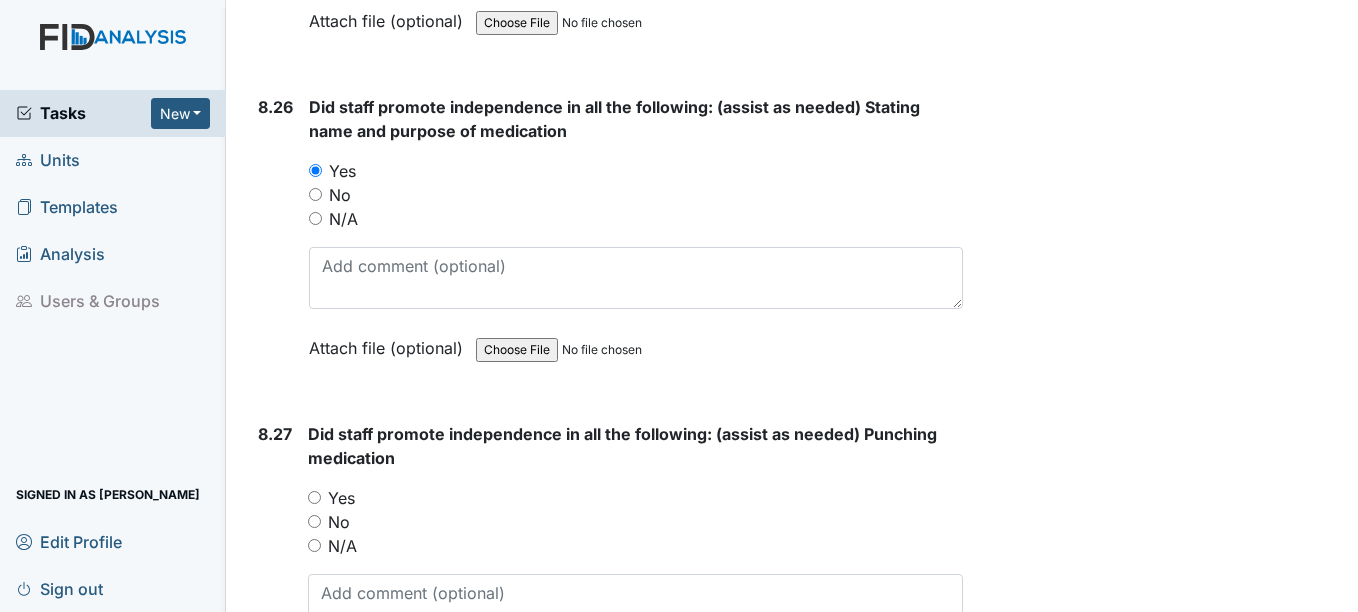 scroll, scrollTop: 24300, scrollLeft: 0, axis: vertical 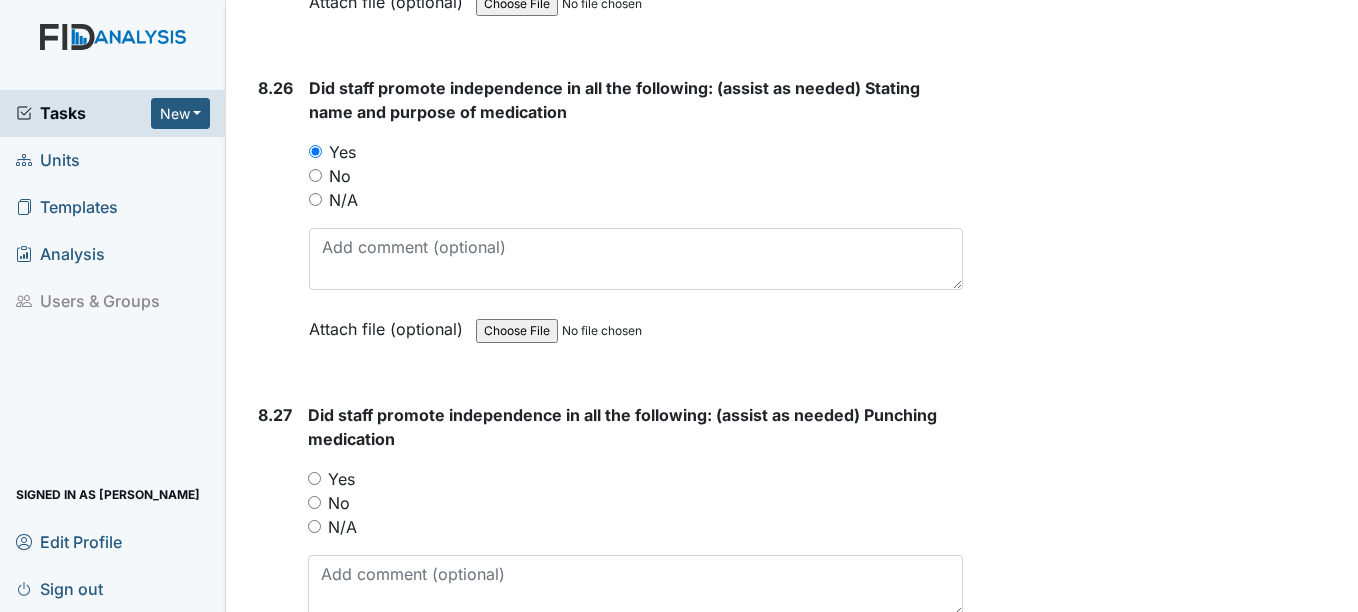 click on "Yes" at bounding box center (341, 479) 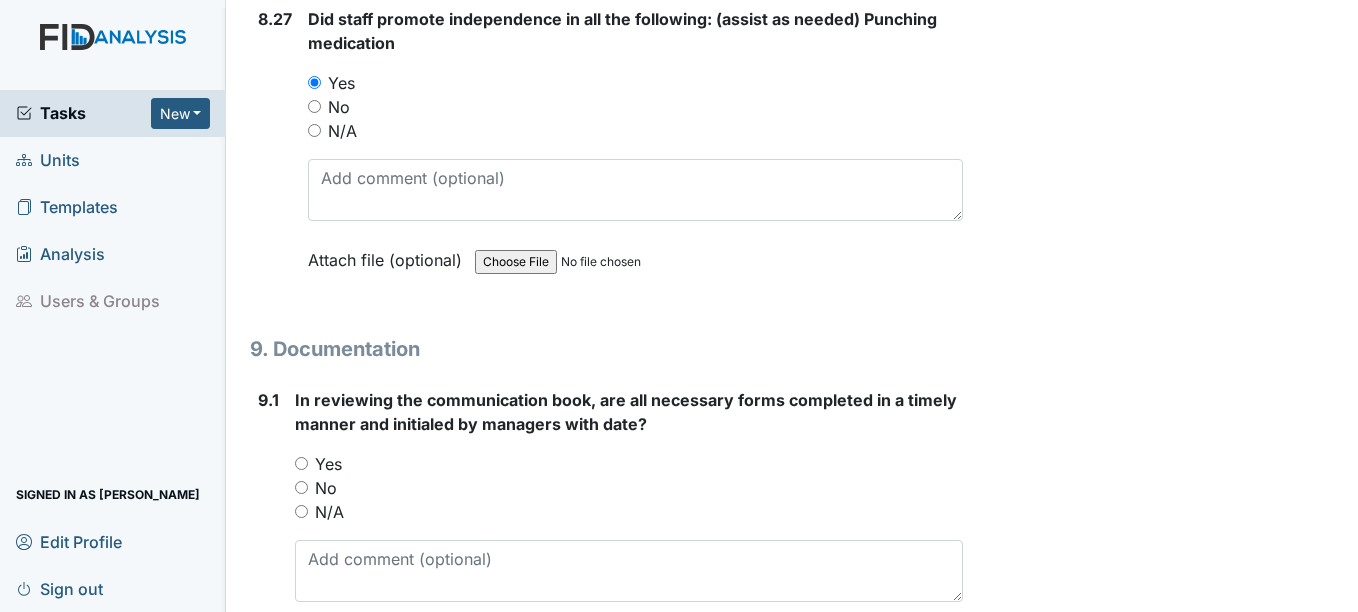 scroll, scrollTop: 24700, scrollLeft: 0, axis: vertical 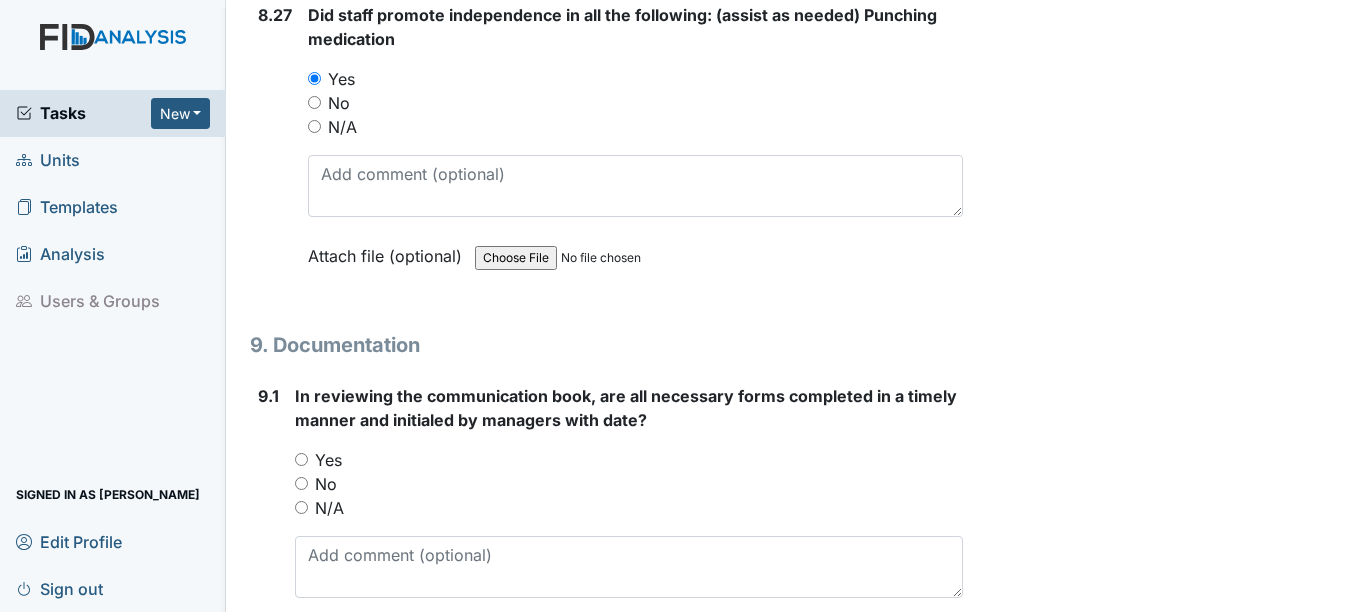 click on "Yes" at bounding box center [328, 460] 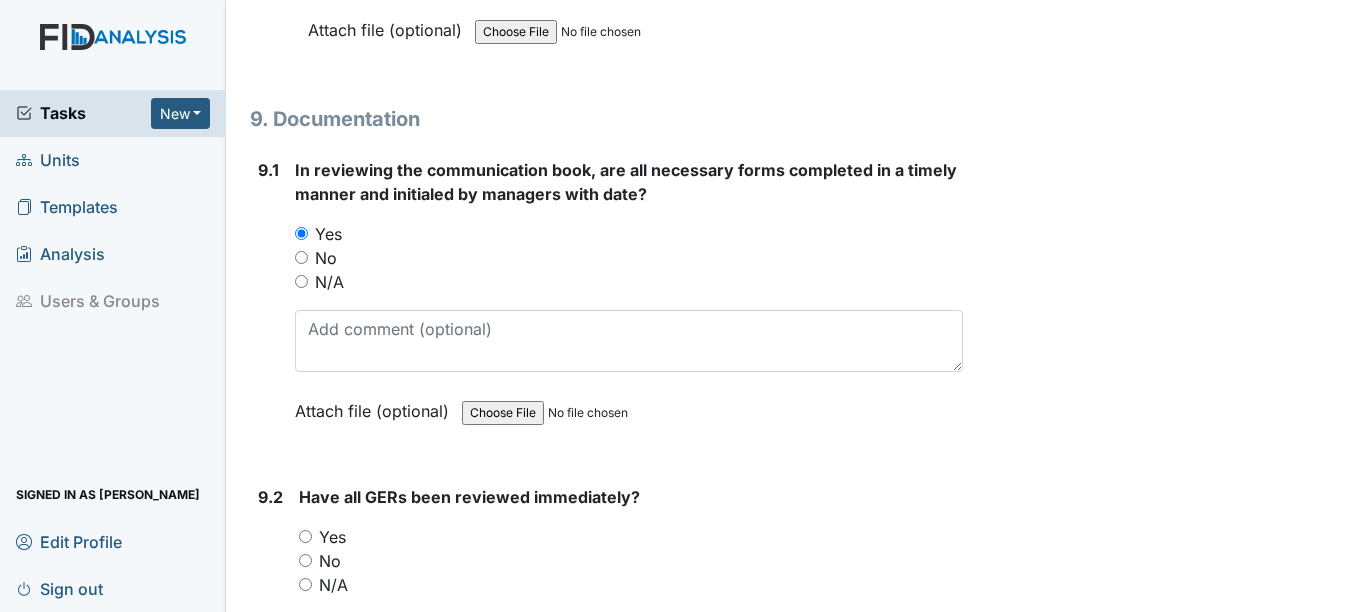 scroll, scrollTop: 25000, scrollLeft: 0, axis: vertical 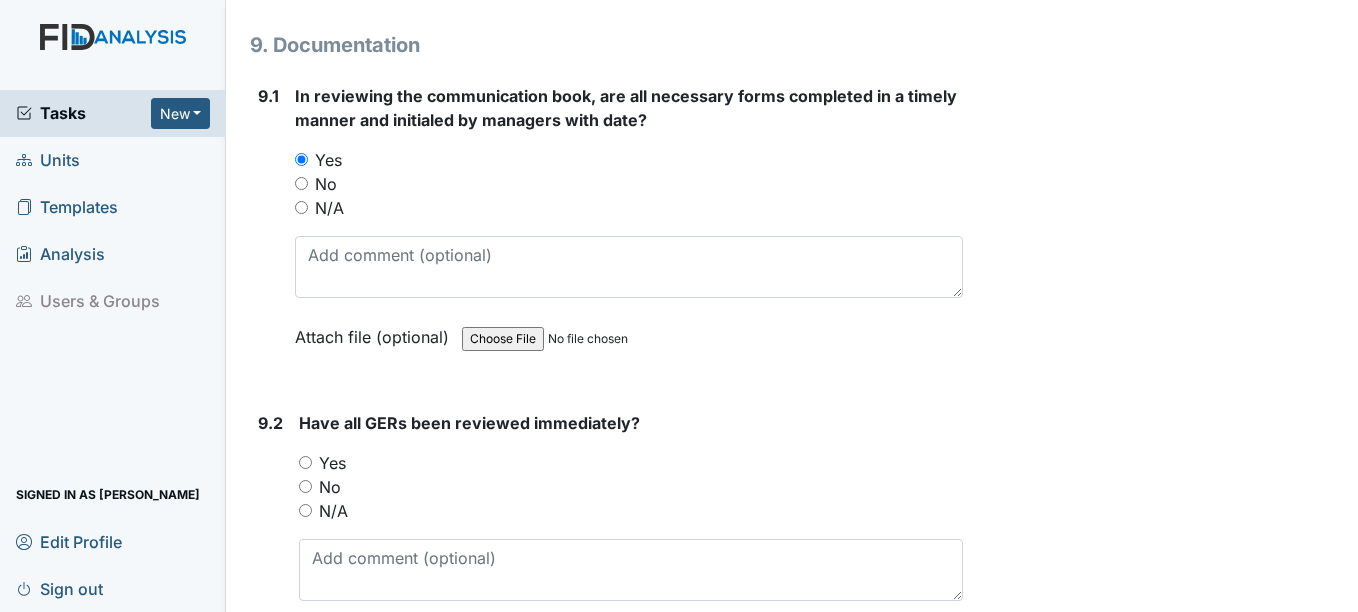 click on "Yes" at bounding box center (332, 463) 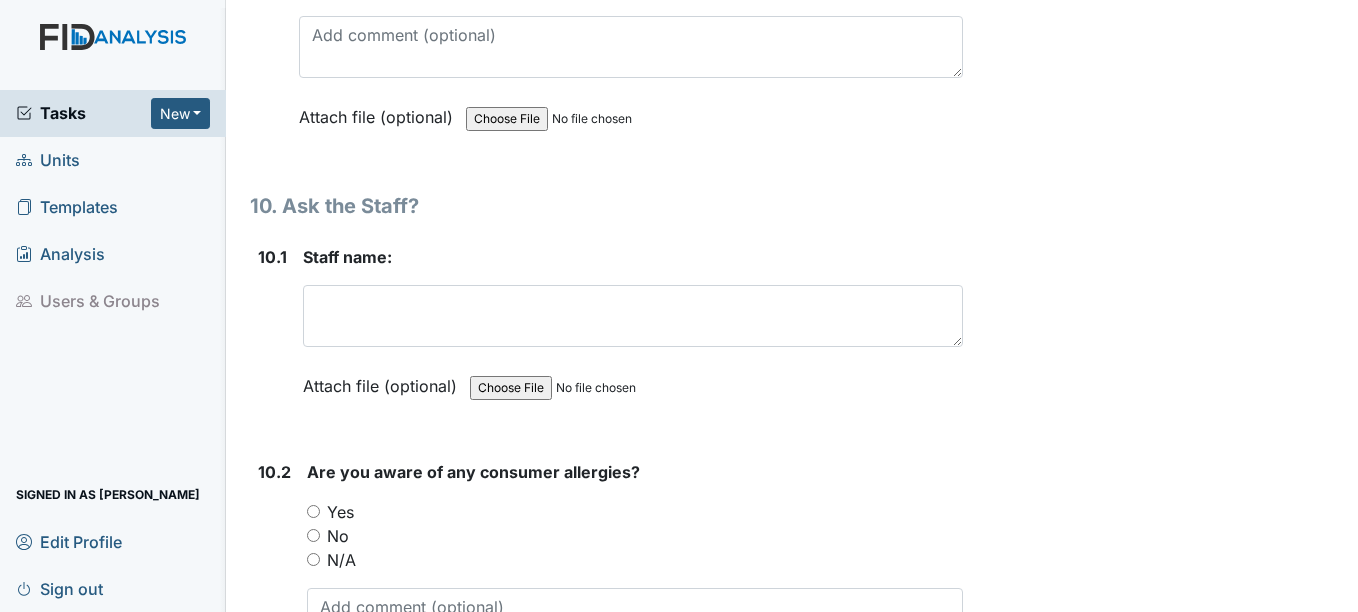 scroll 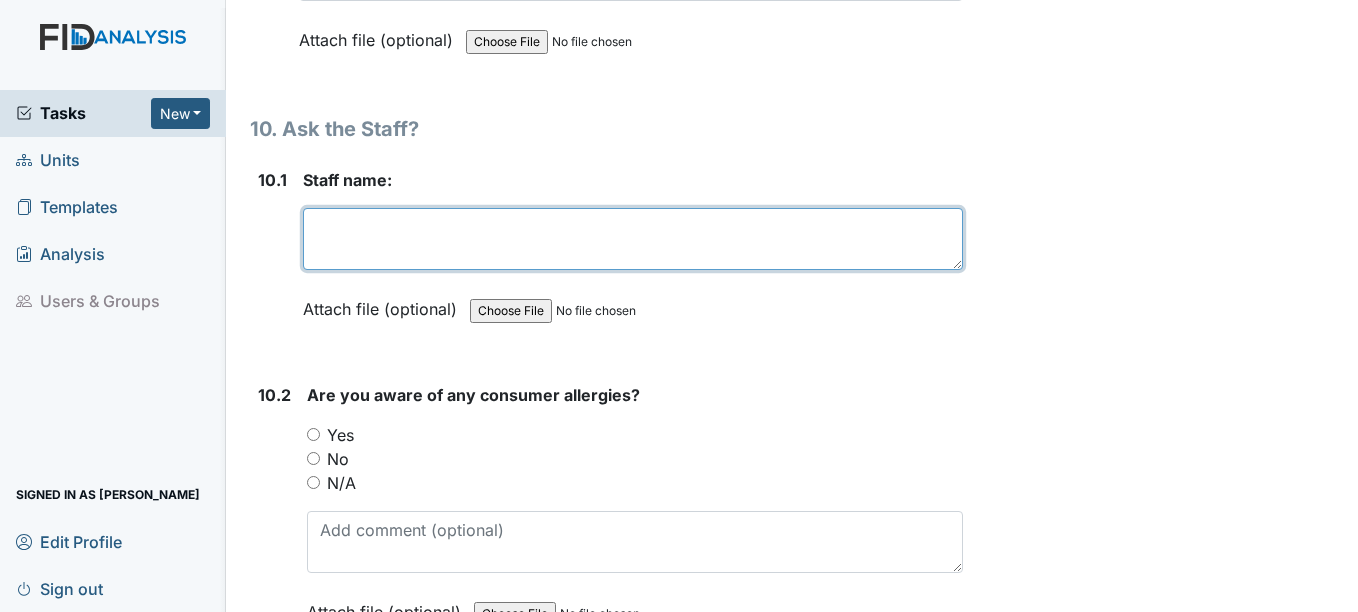 click at bounding box center [632, 239] 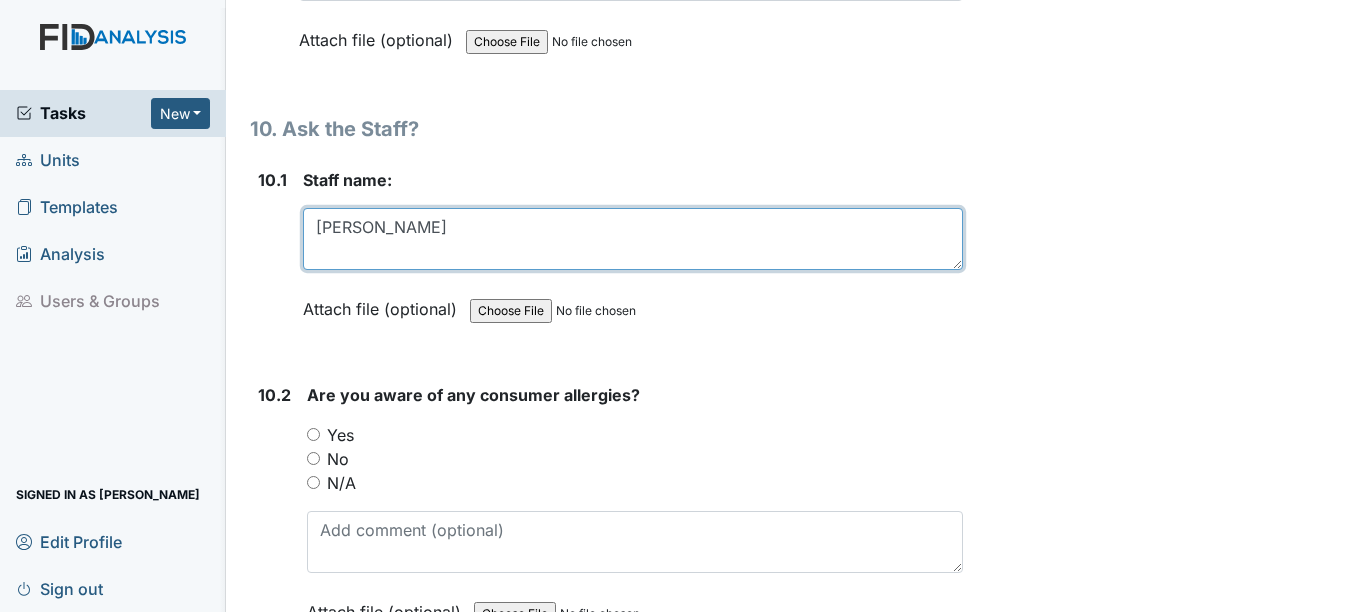 type on "Lahoma" 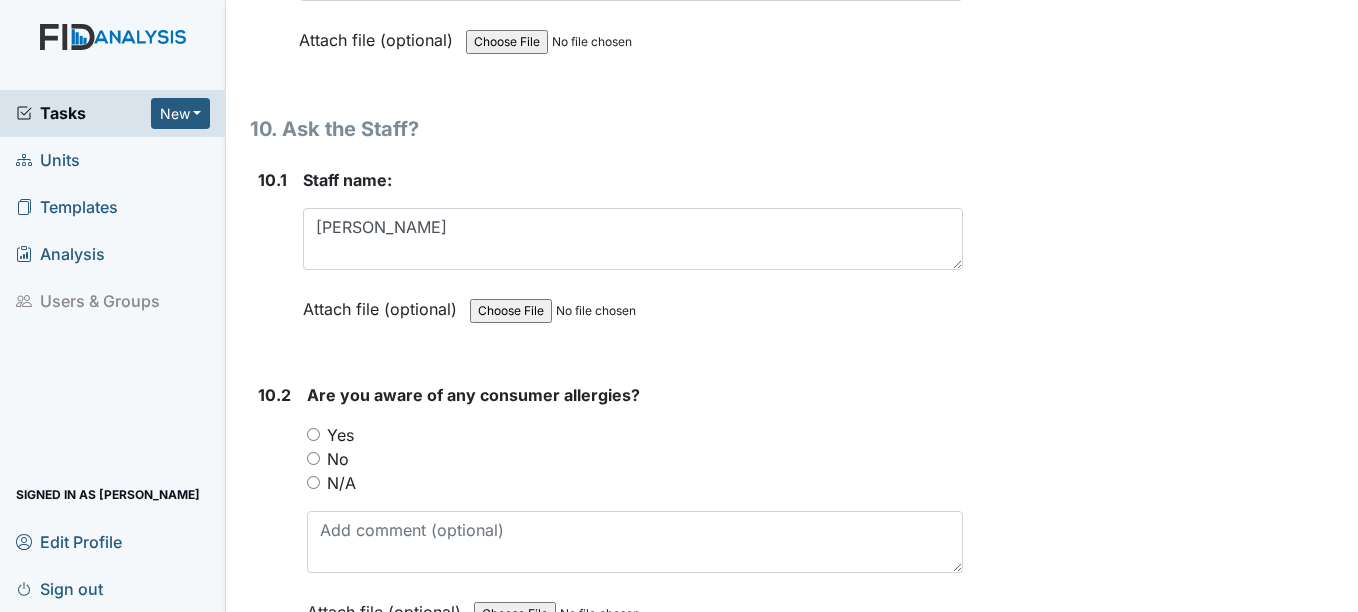 click on "Yes" at bounding box center (340, 435) 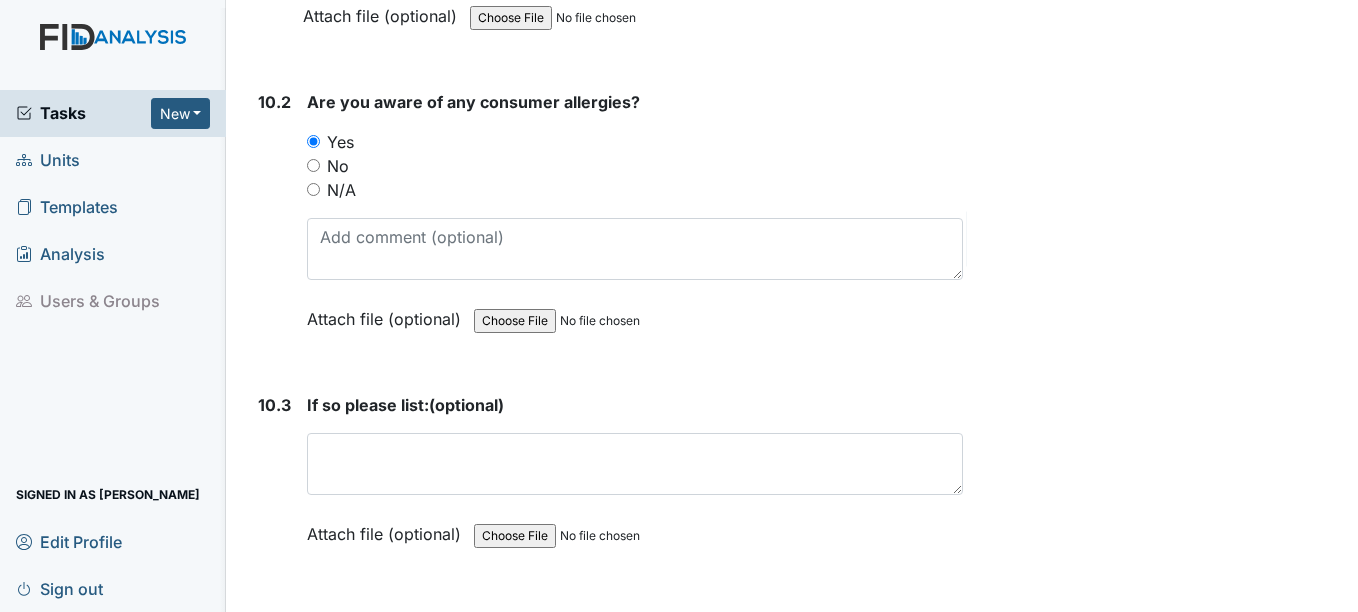 scroll, scrollTop: 25900, scrollLeft: 0, axis: vertical 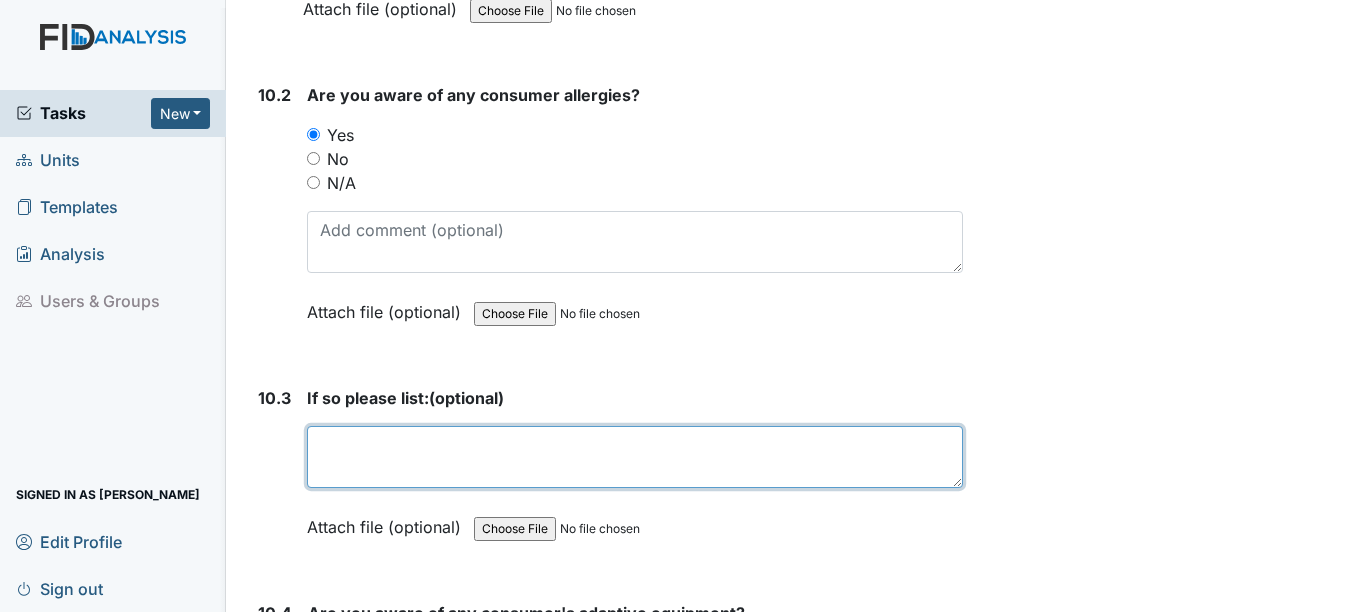 click at bounding box center [634, 457] 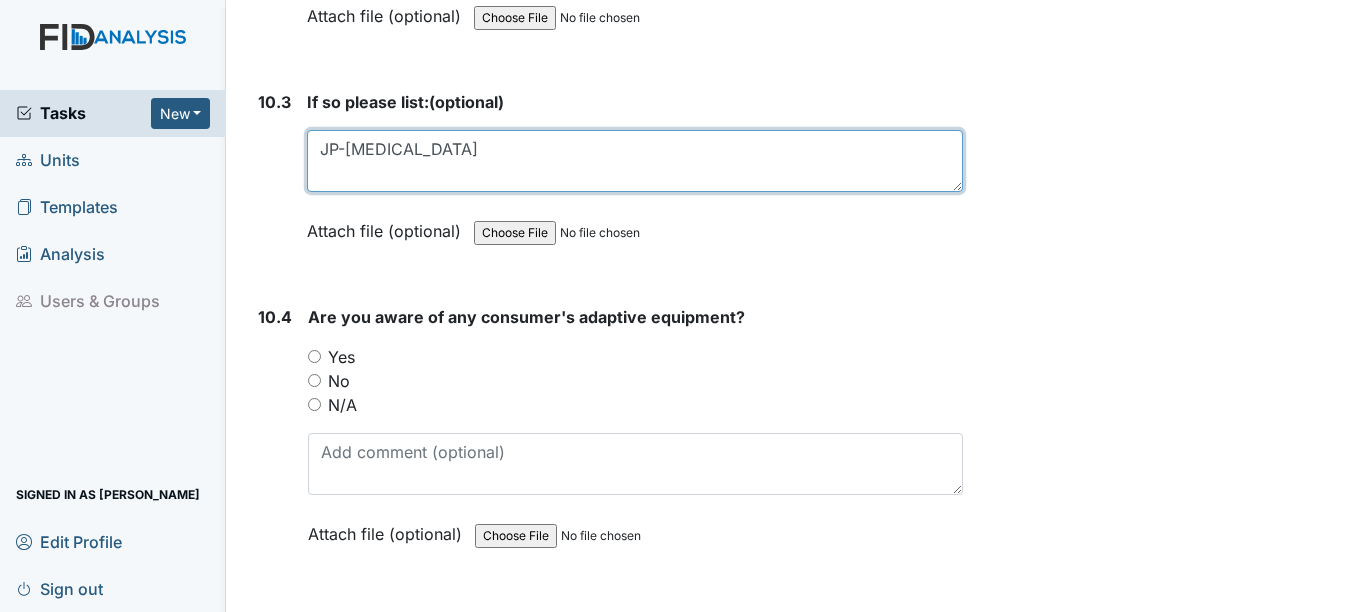 scroll, scrollTop: 26200, scrollLeft: 0, axis: vertical 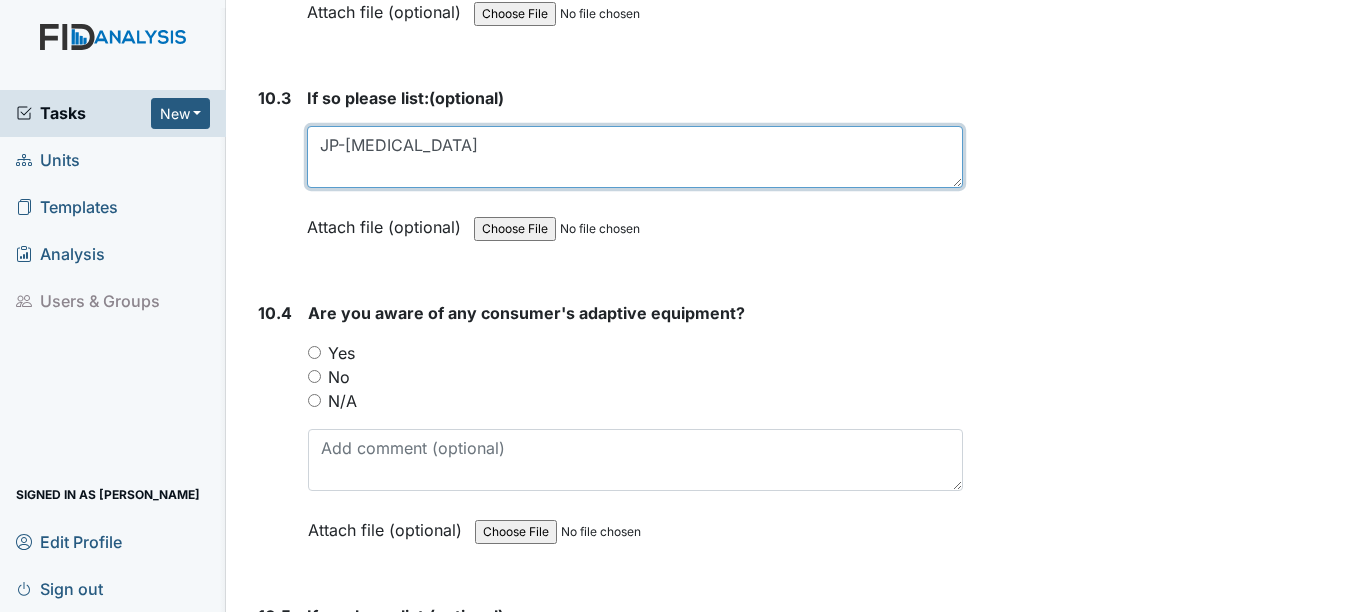 type on "JP-penicillin" 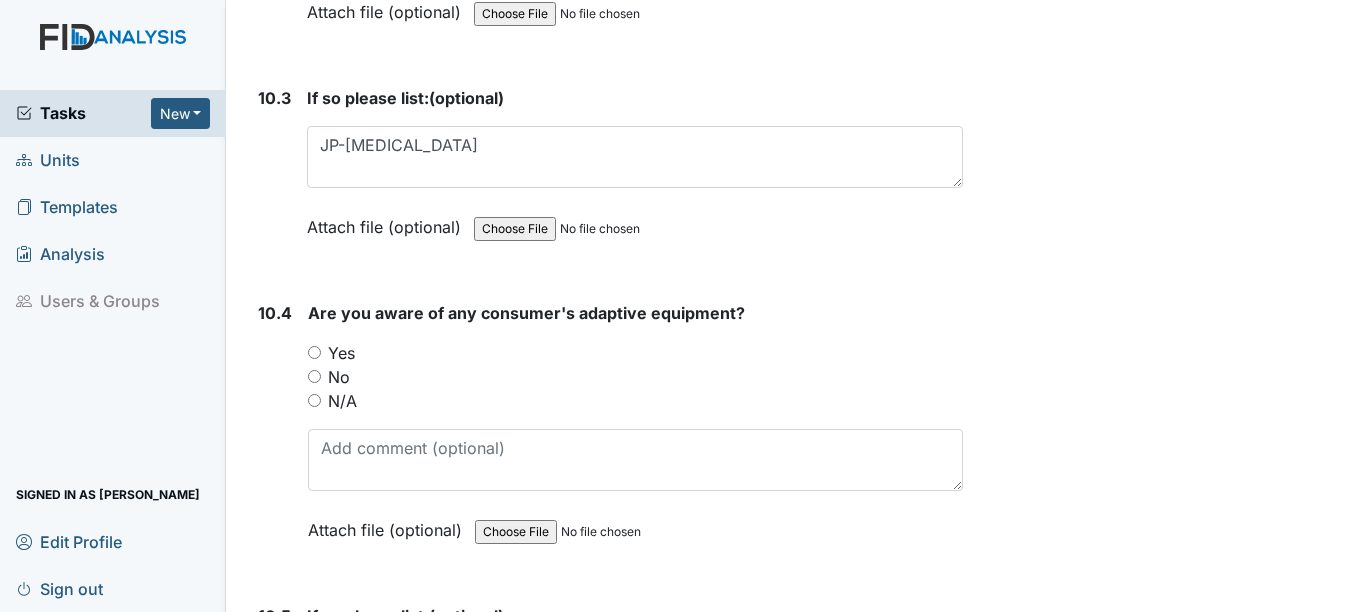 click on "Yes" at bounding box center (341, 353) 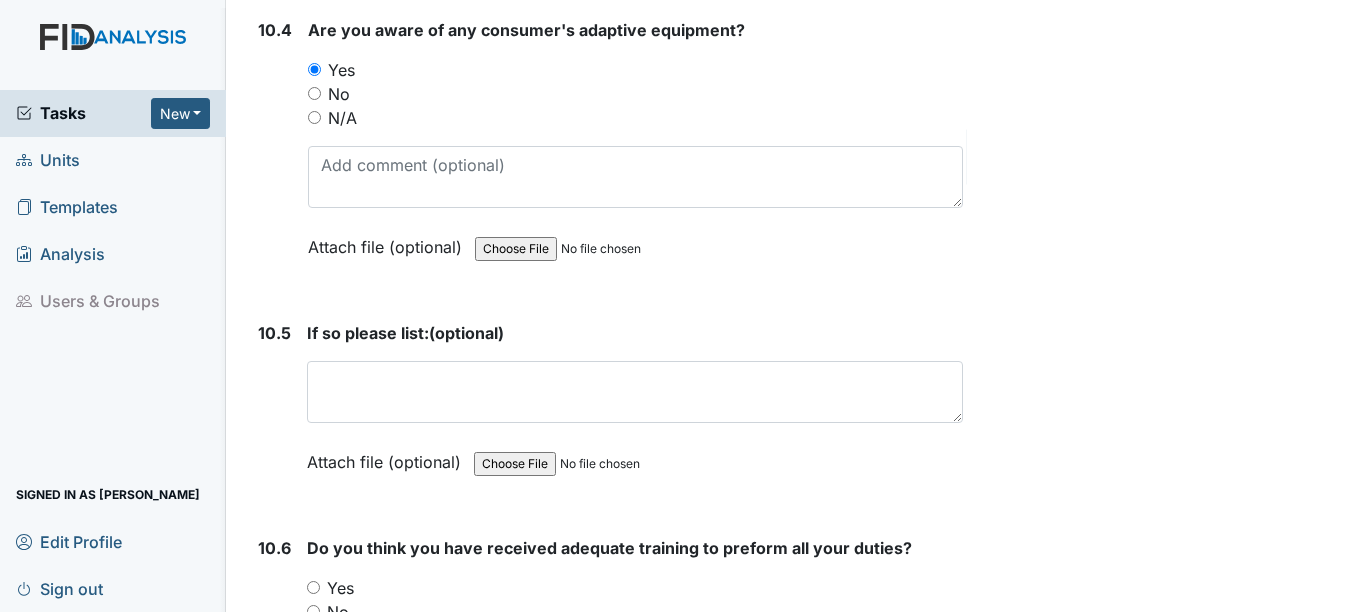 scroll, scrollTop: 26500, scrollLeft: 0, axis: vertical 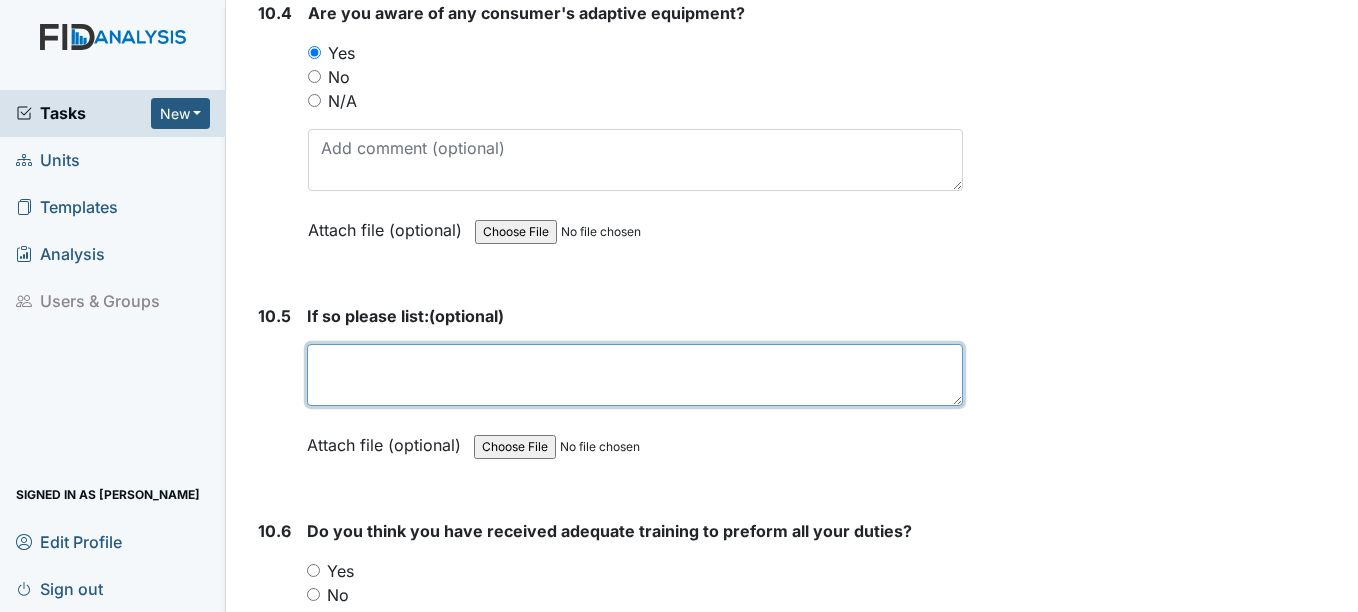 click at bounding box center [634, 375] 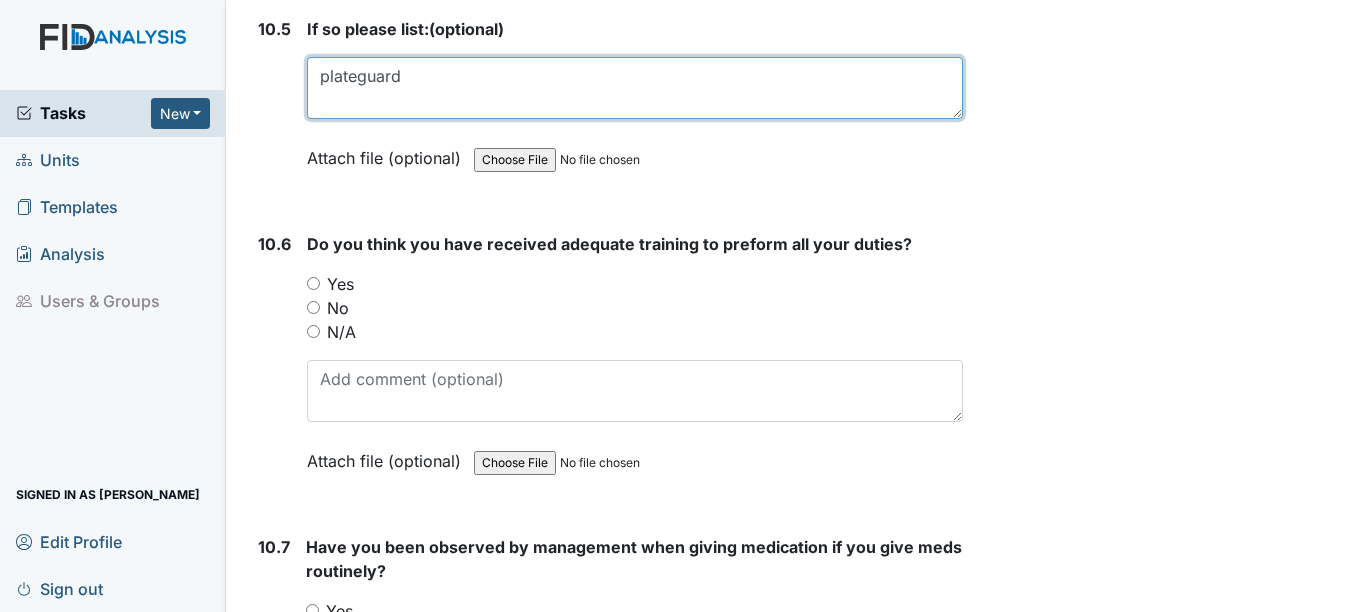 scroll, scrollTop: 26800, scrollLeft: 0, axis: vertical 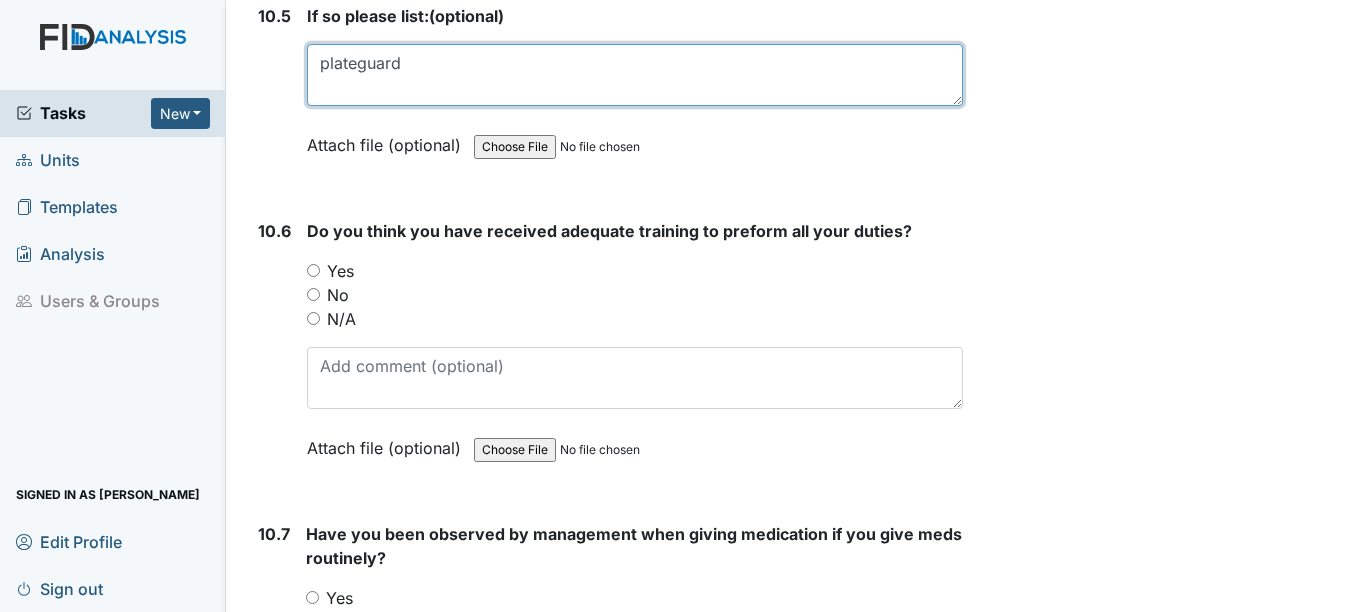 type on "plateguard" 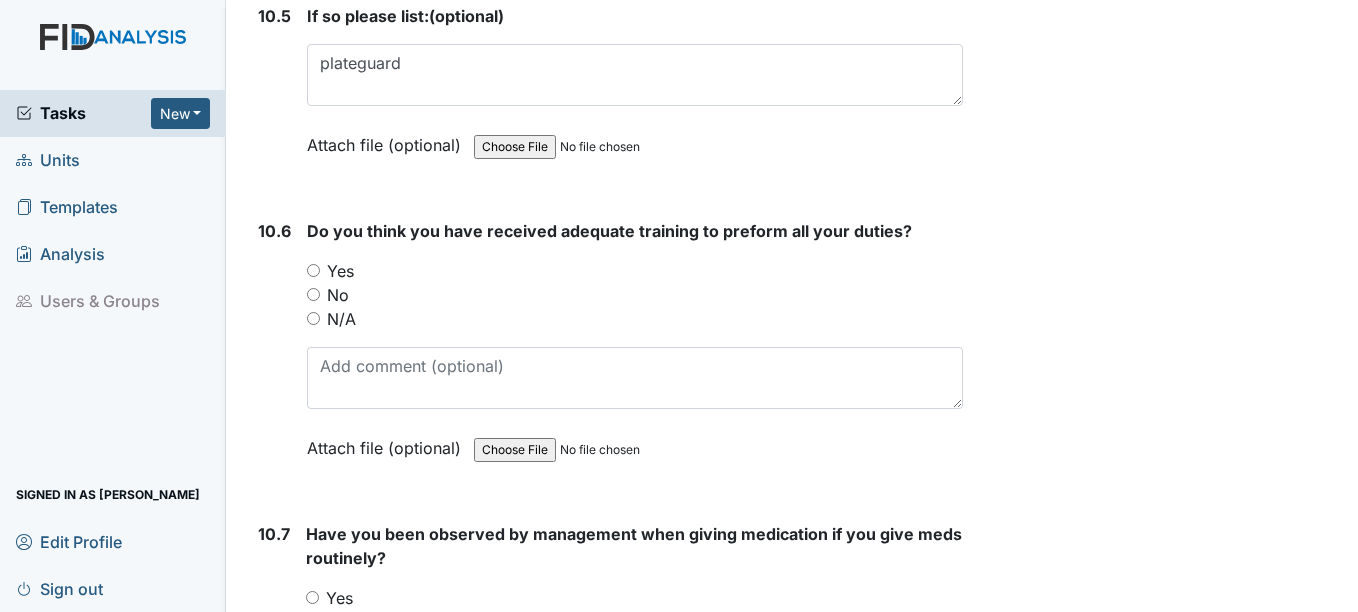 click on "Yes" at bounding box center [340, 271] 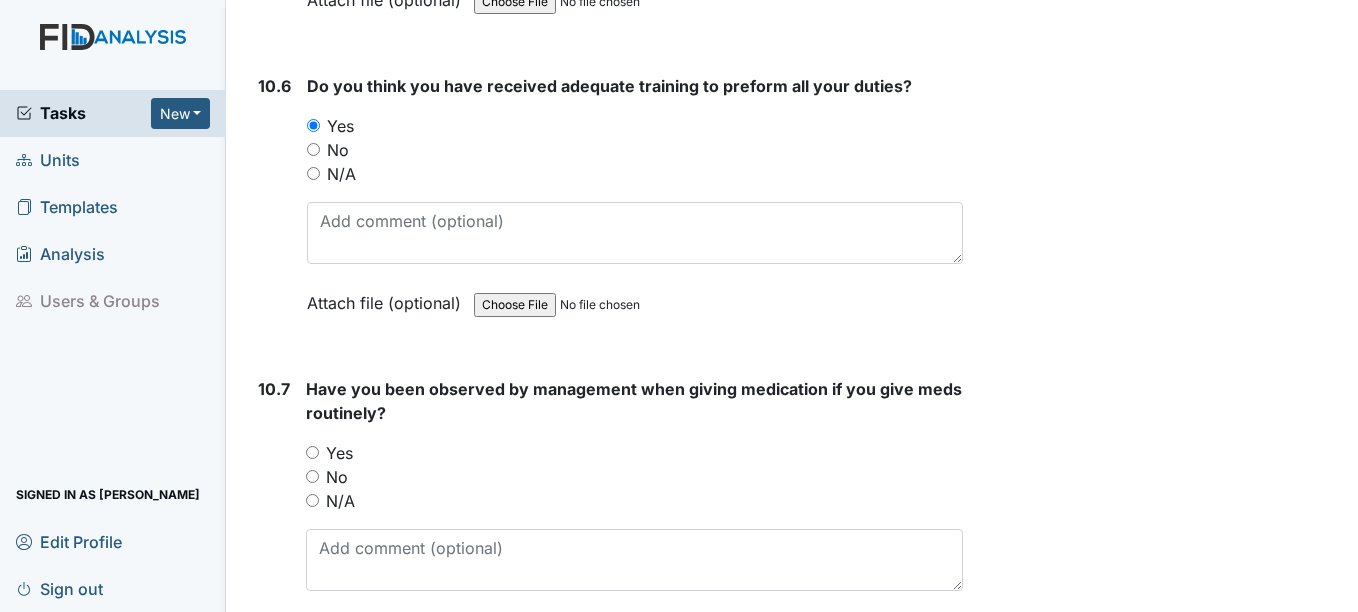 scroll, scrollTop: 27000, scrollLeft: 0, axis: vertical 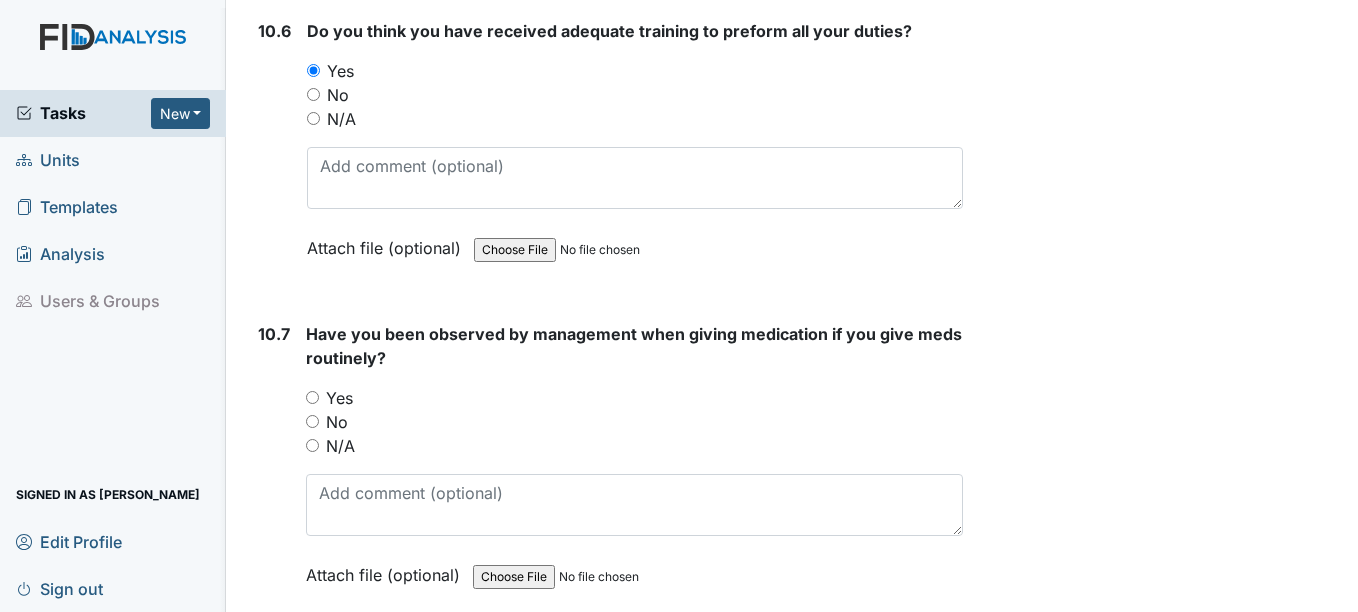 click on "Yes" at bounding box center (339, 398) 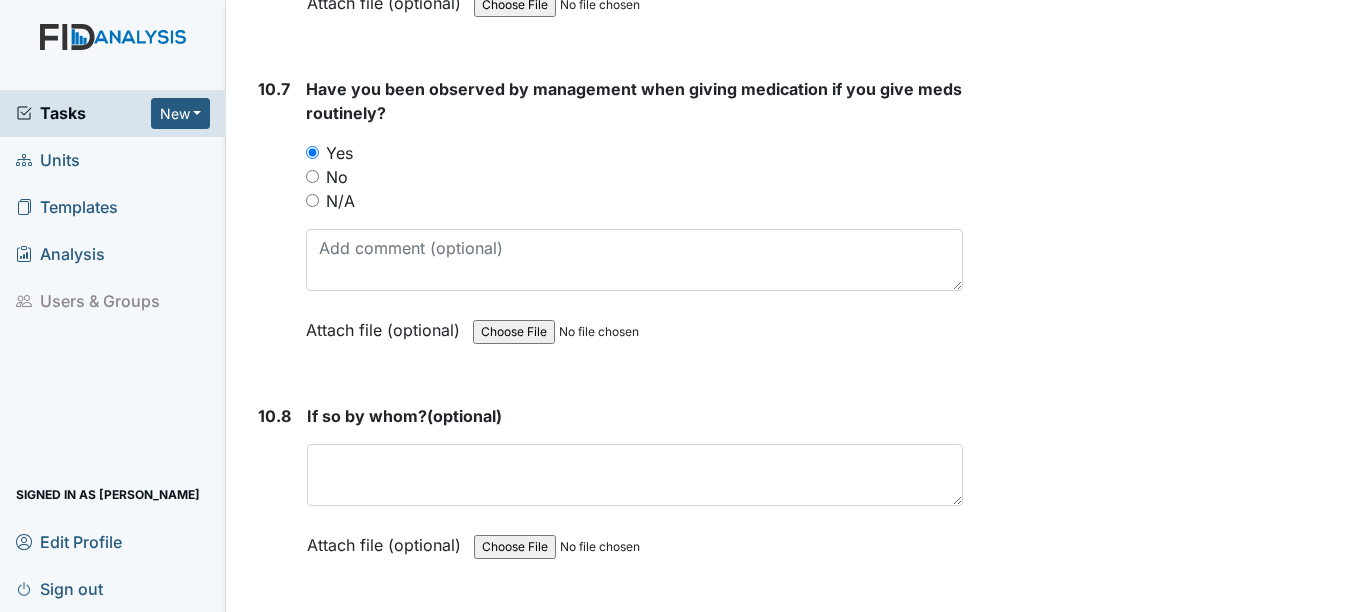 scroll, scrollTop: 27300, scrollLeft: 0, axis: vertical 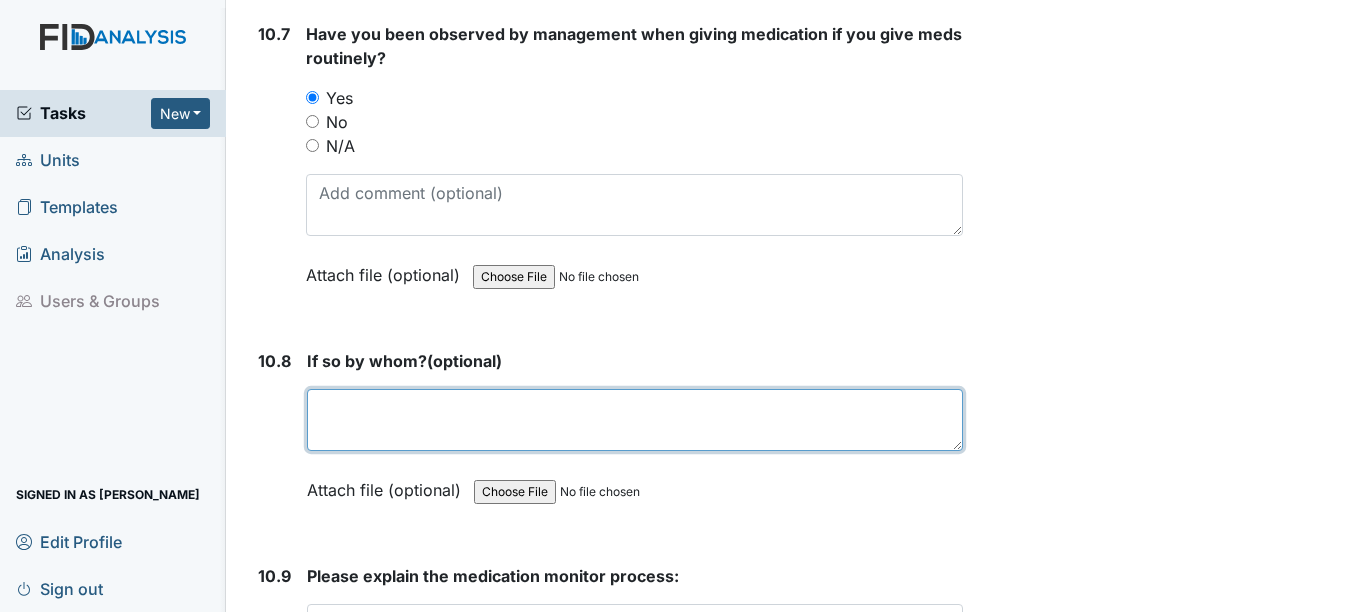 click at bounding box center [634, 420] 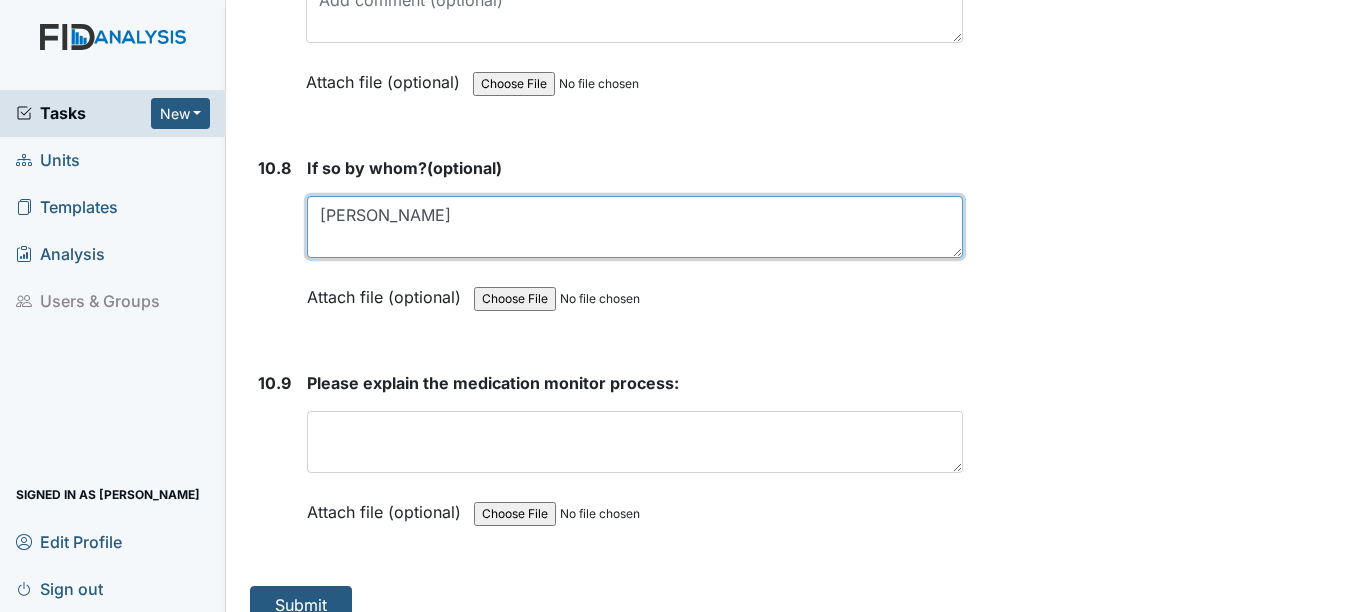scroll, scrollTop: 27521, scrollLeft: 0, axis: vertical 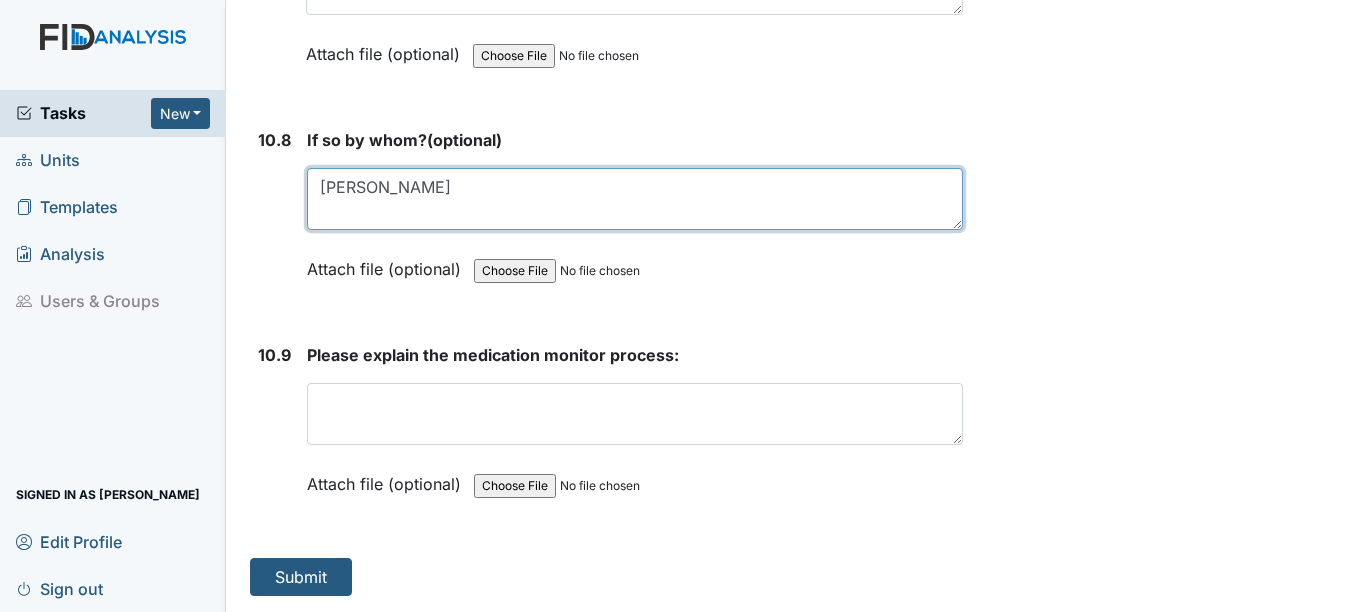 type on "[PERSON_NAME]" 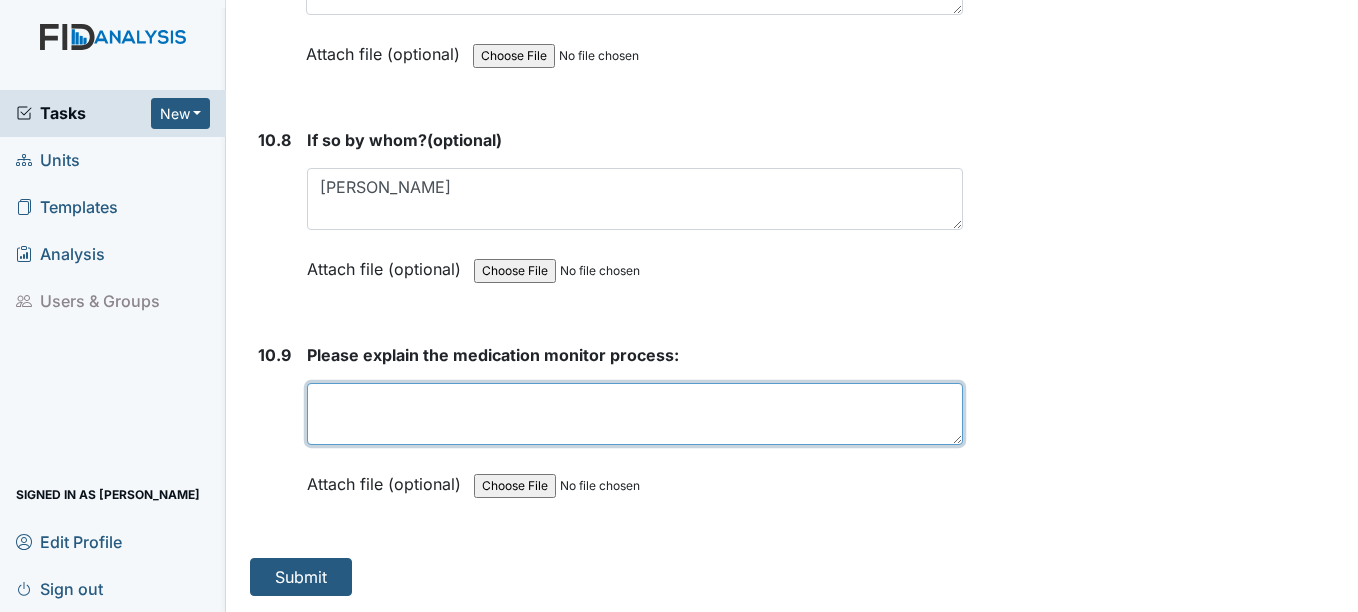 click at bounding box center (634, 414) 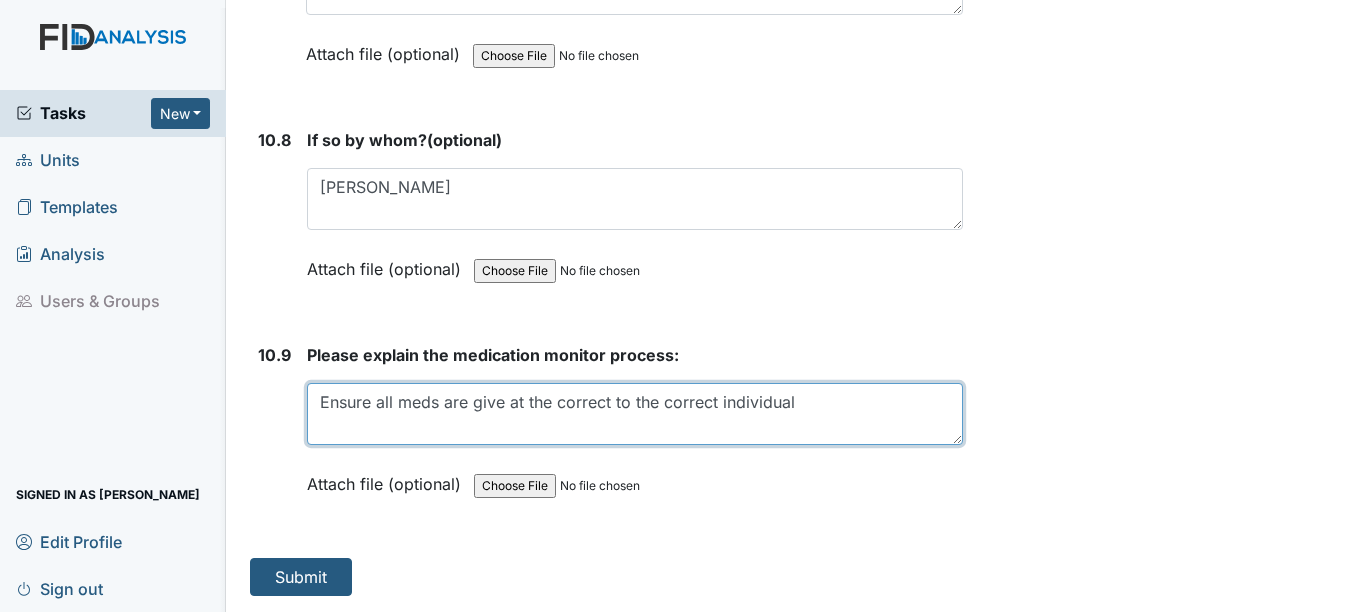 click on "Ensure all meds are give at the correct to the correct individual" at bounding box center [634, 414] 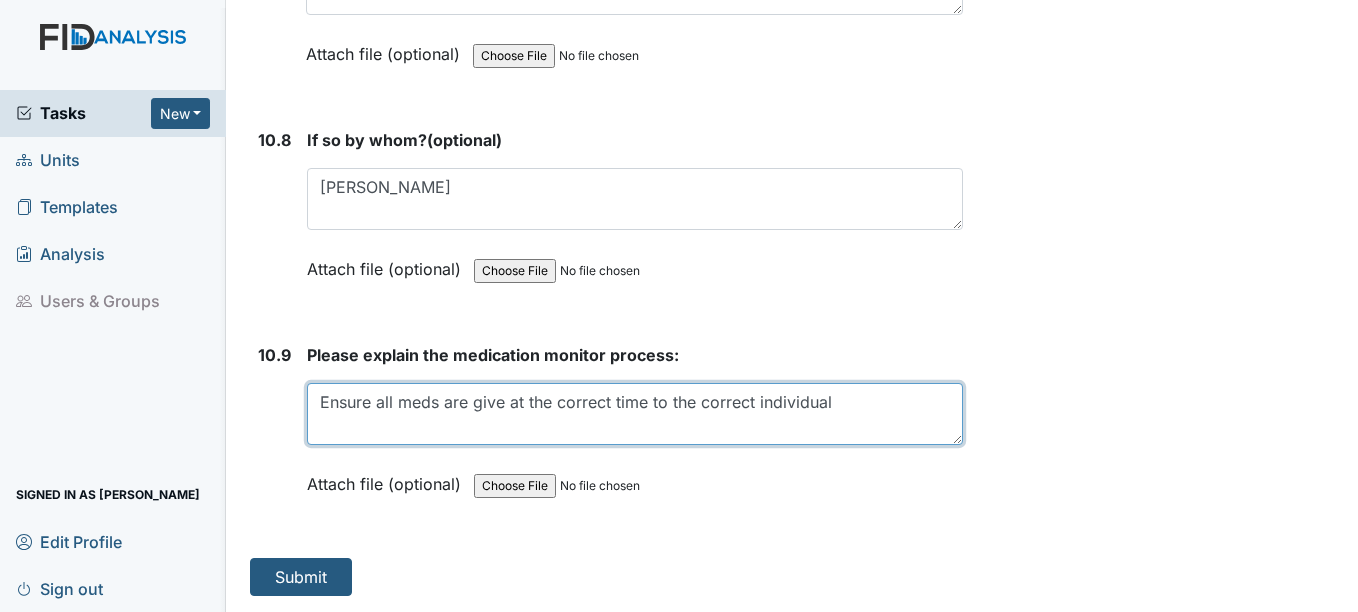 click on "Ensure all meds are give at the correct time to the correct individual" at bounding box center [634, 414] 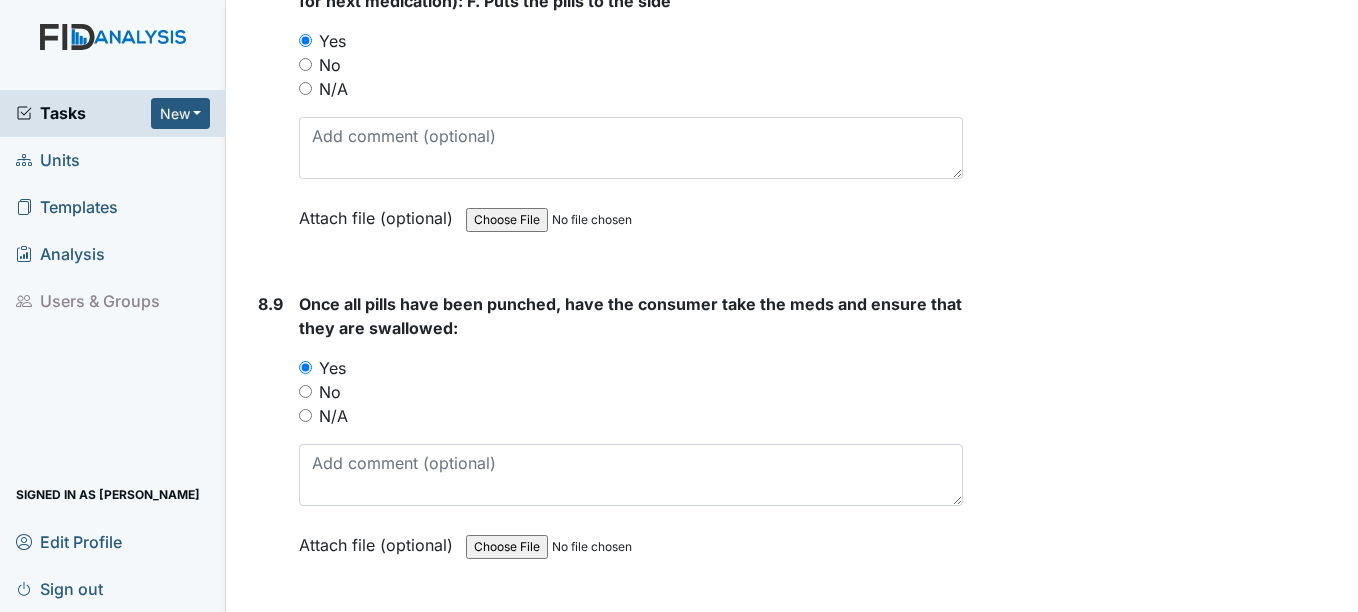scroll, scrollTop: 17821, scrollLeft: 0, axis: vertical 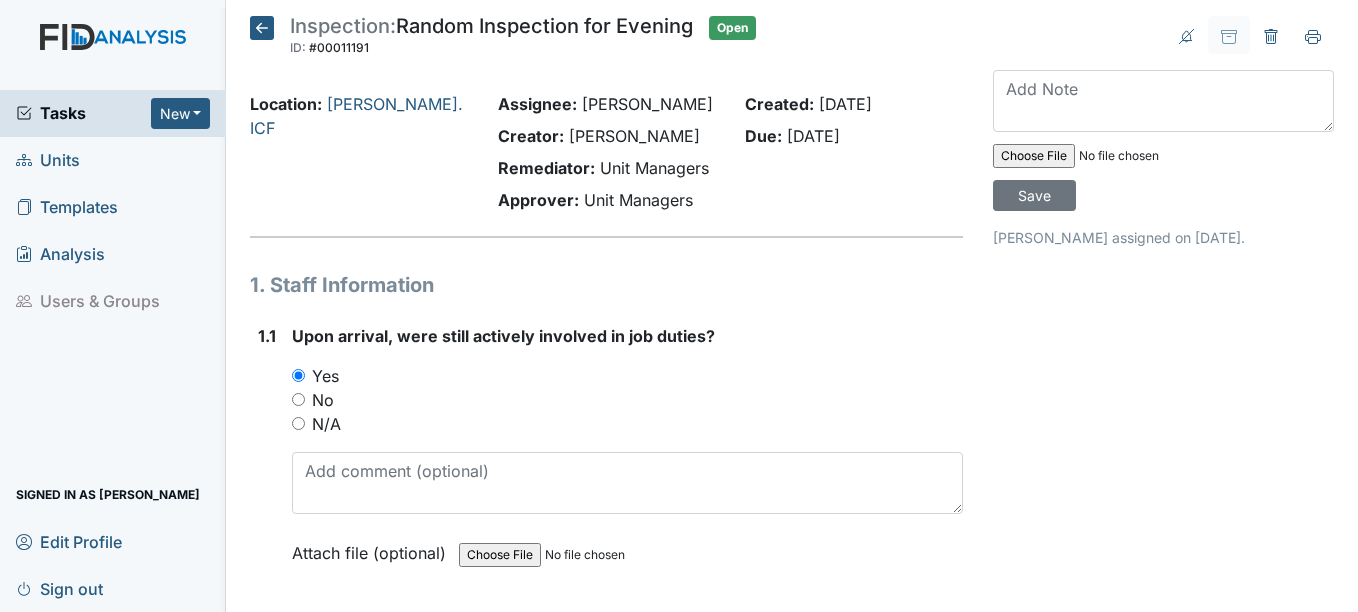 type on "Ensure all meds are give at the correct time to the correct individual MAR and blister packs initialed and dated.  This inspection was completed 7/14/2025." 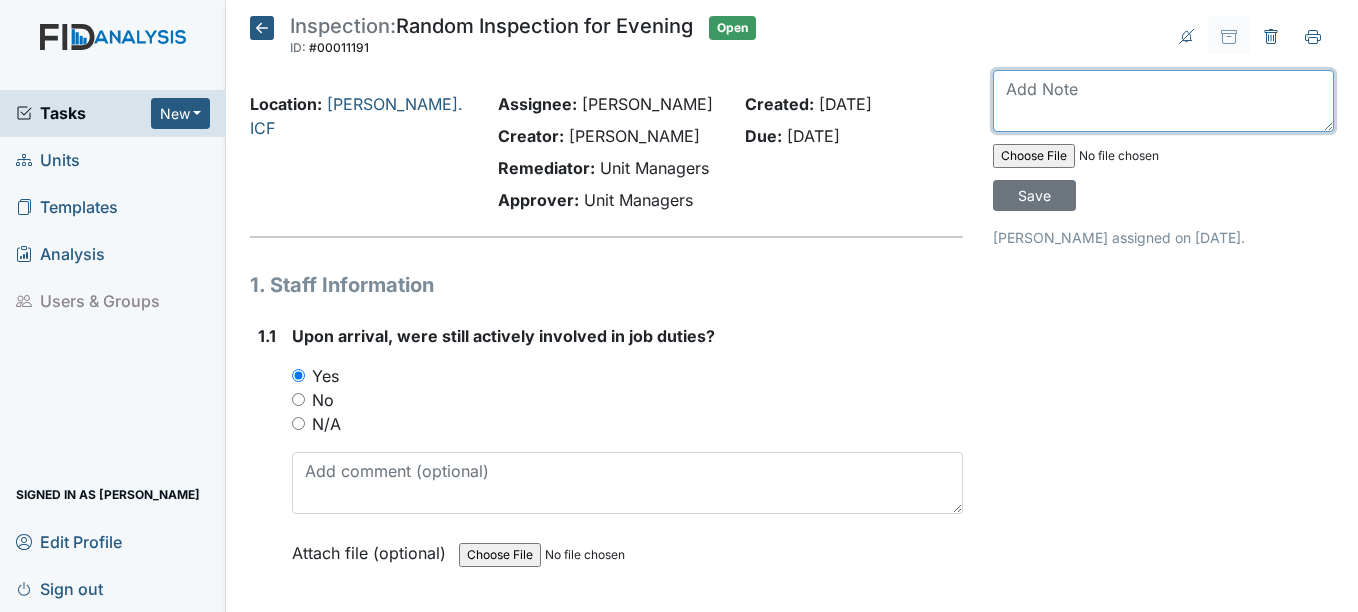 click at bounding box center (1163, 101) 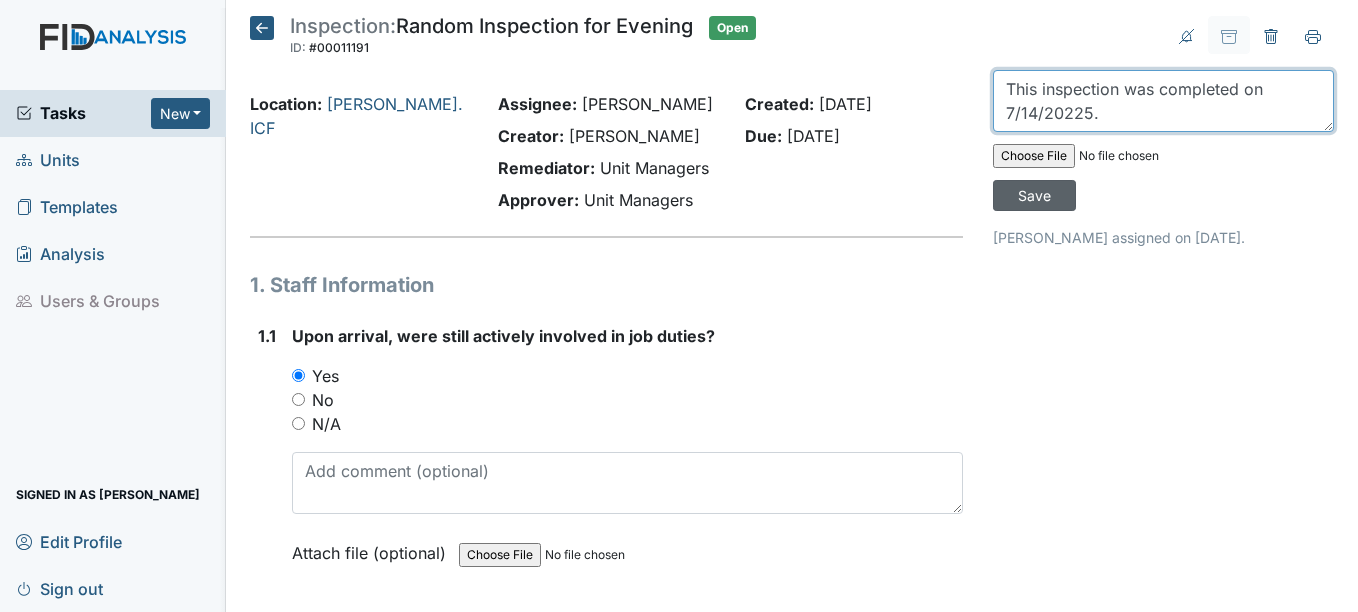 type on "This inspection was completed on 7/14/20225." 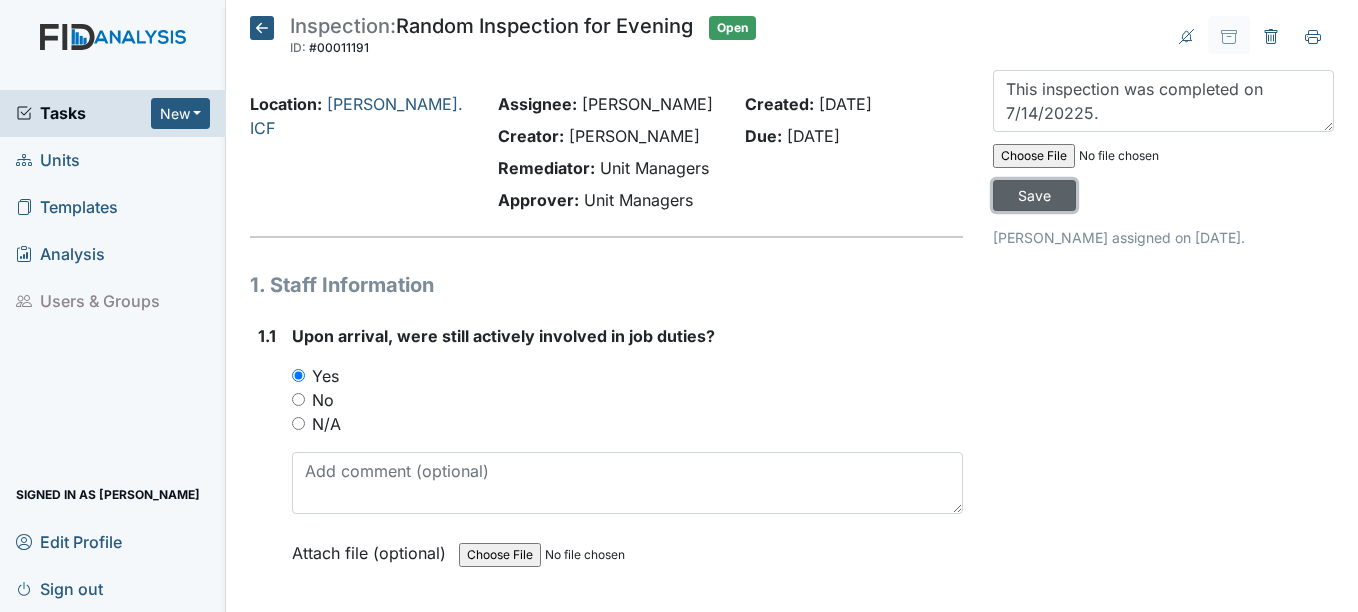click on "Save" at bounding box center (1034, 195) 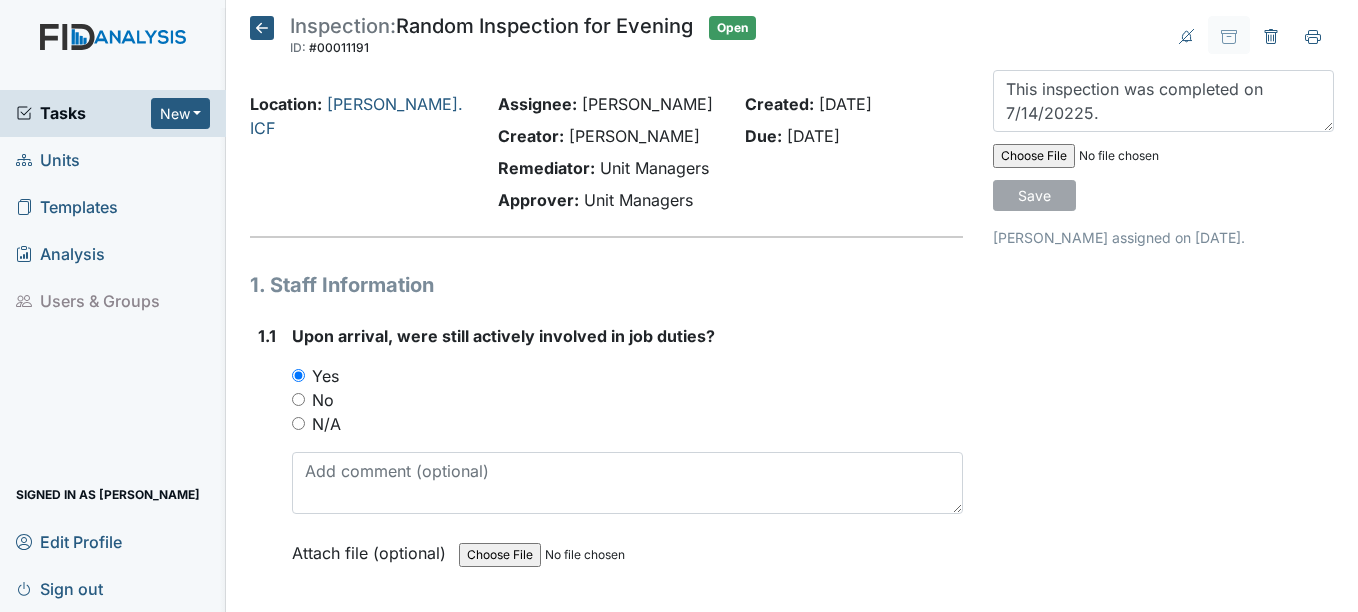 type 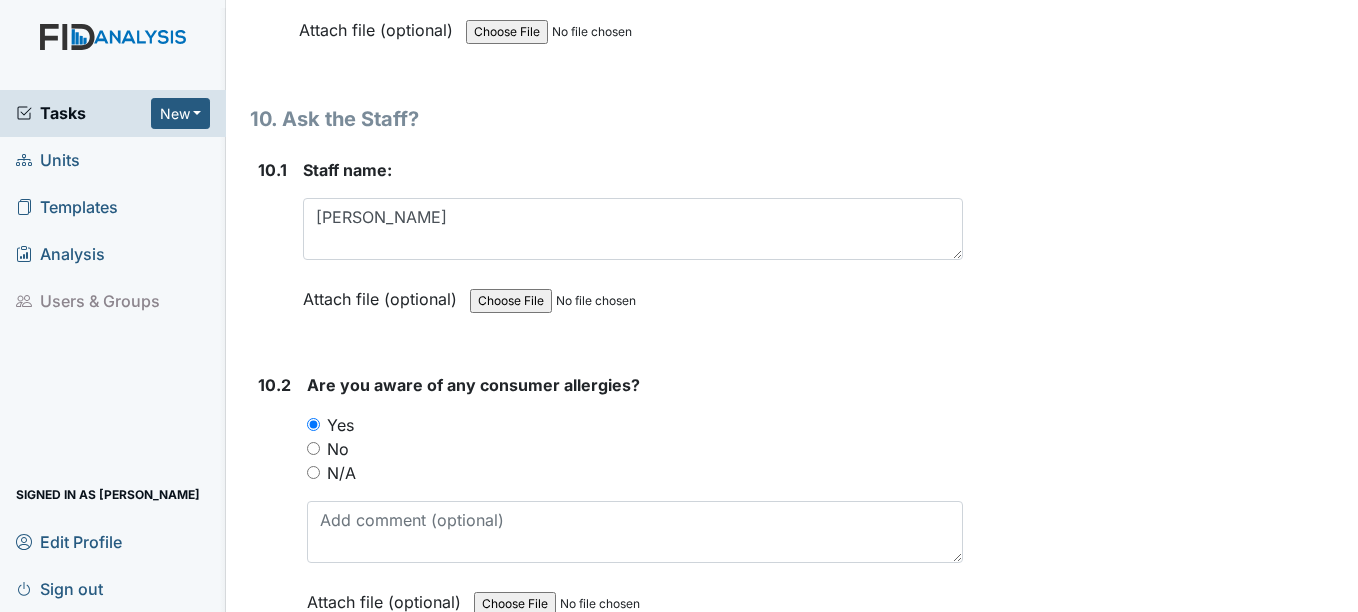 scroll, scrollTop: 27521, scrollLeft: 0, axis: vertical 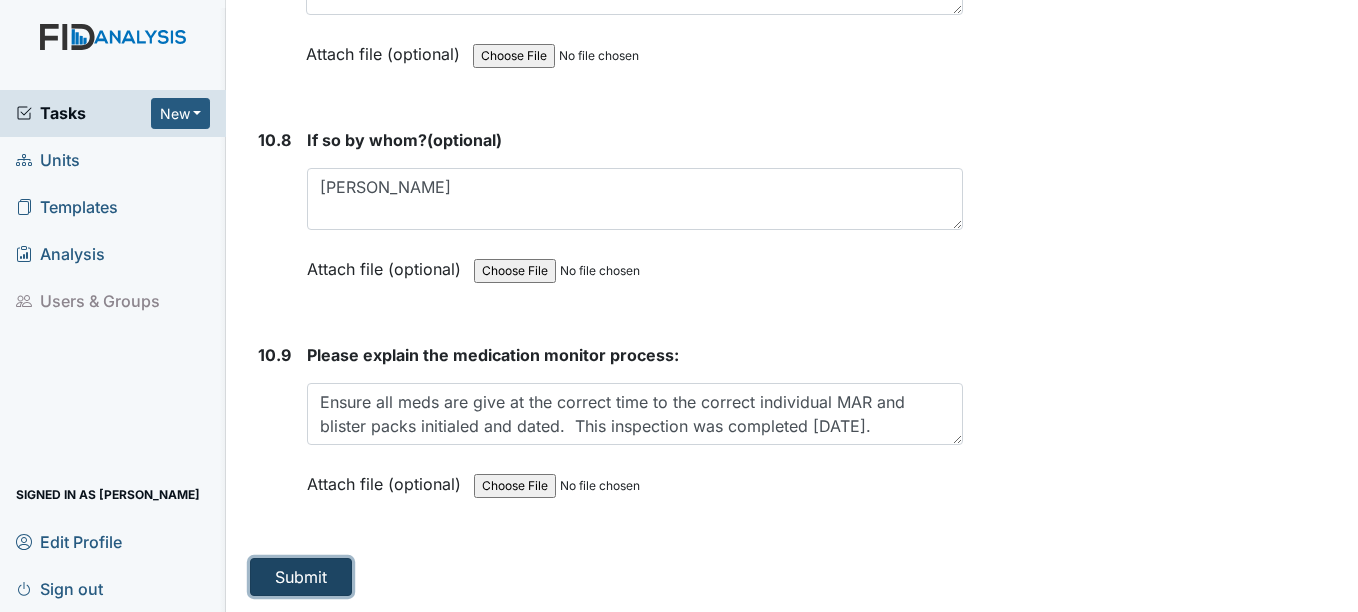 click on "Submit" at bounding box center (301, 577) 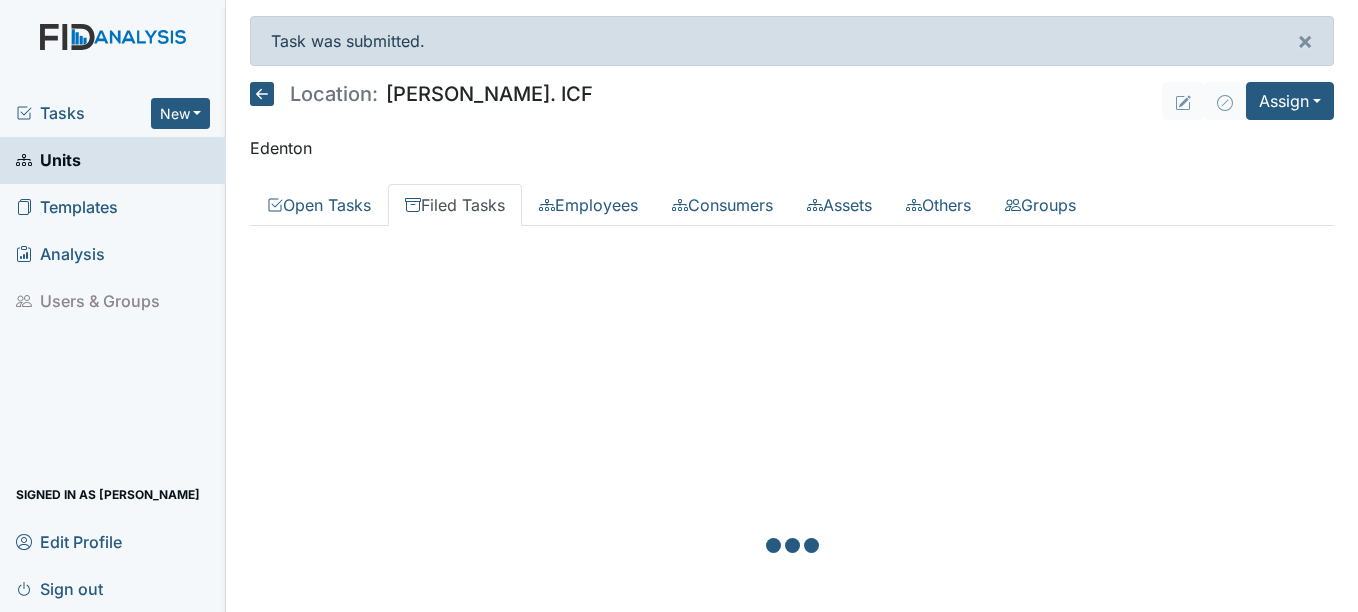 scroll, scrollTop: 0, scrollLeft: 0, axis: both 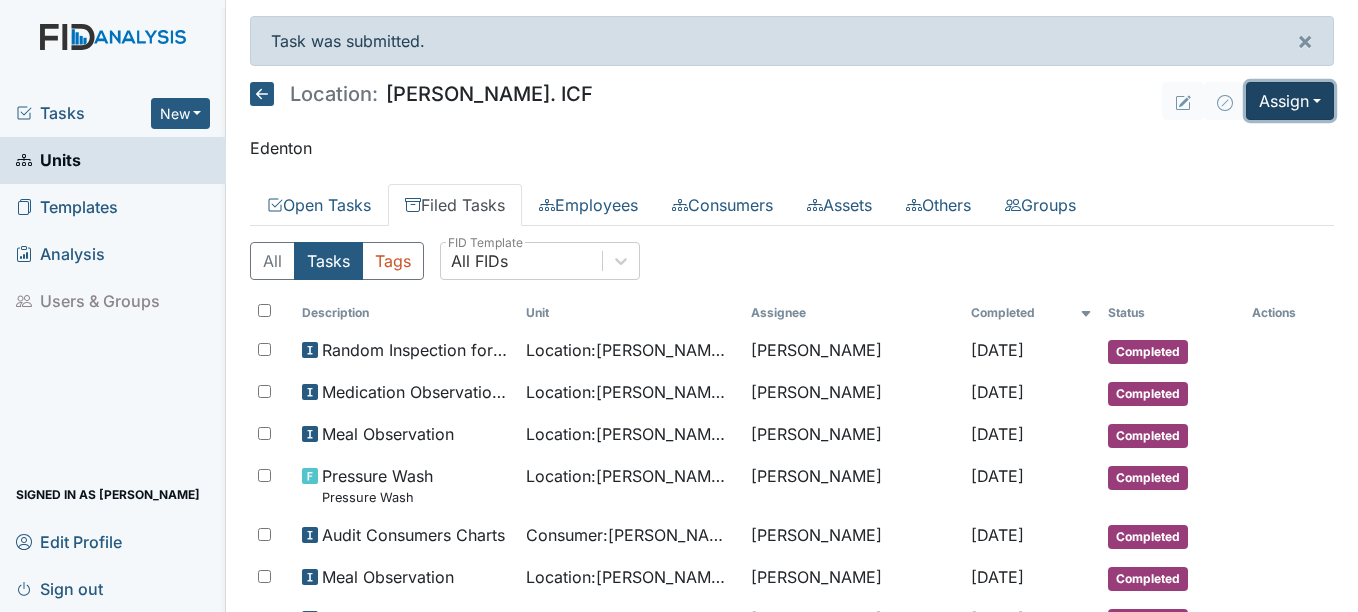 click on "Assign" at bounding box center [1290, 101] 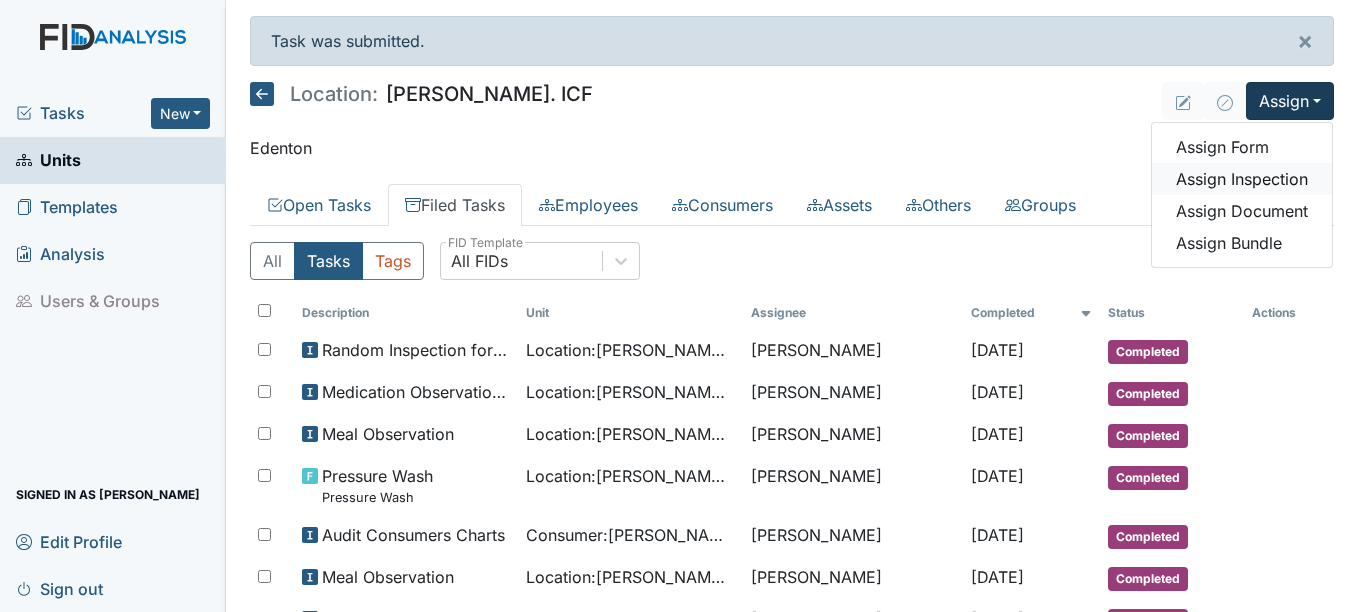 click on "Assign Inspection" at bounding box center (1242, 179) 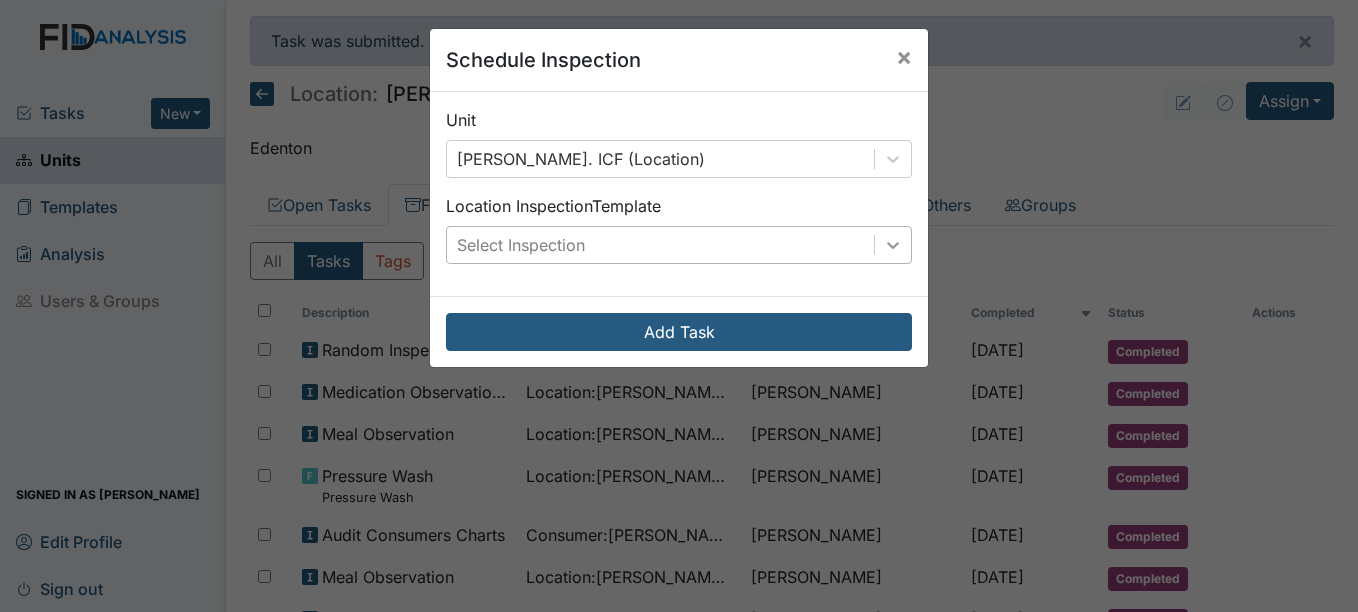 click 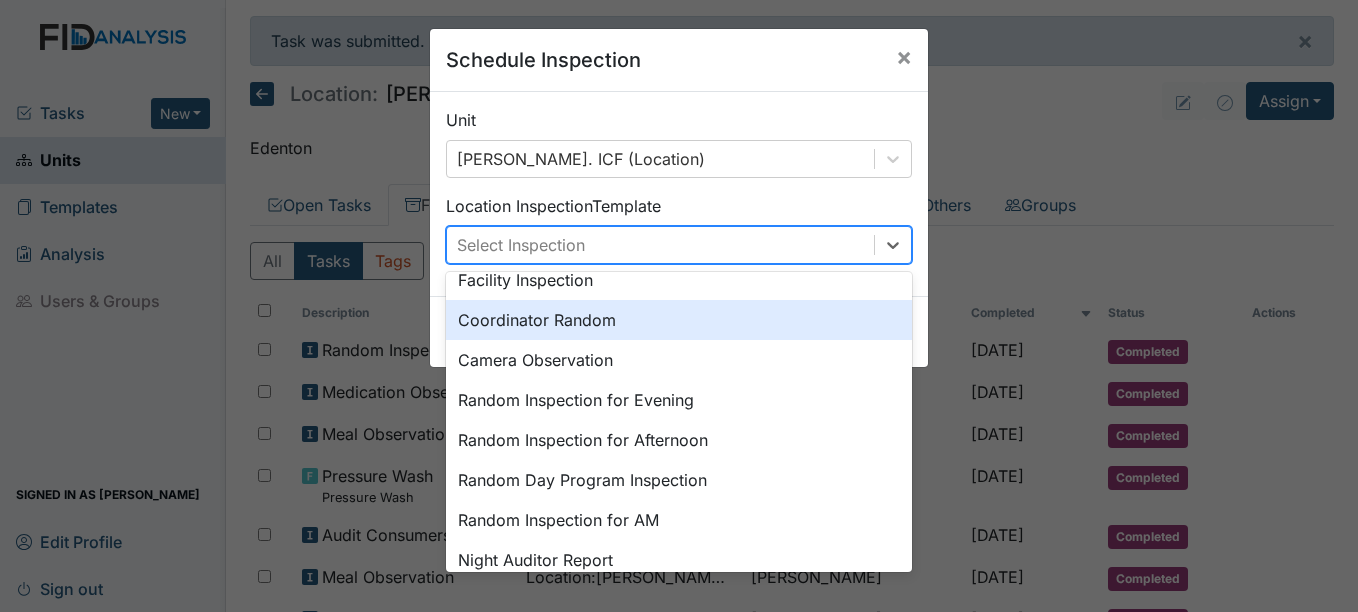 scroll, scrollTop: 200, scrollLeft: 0, axis: vertical 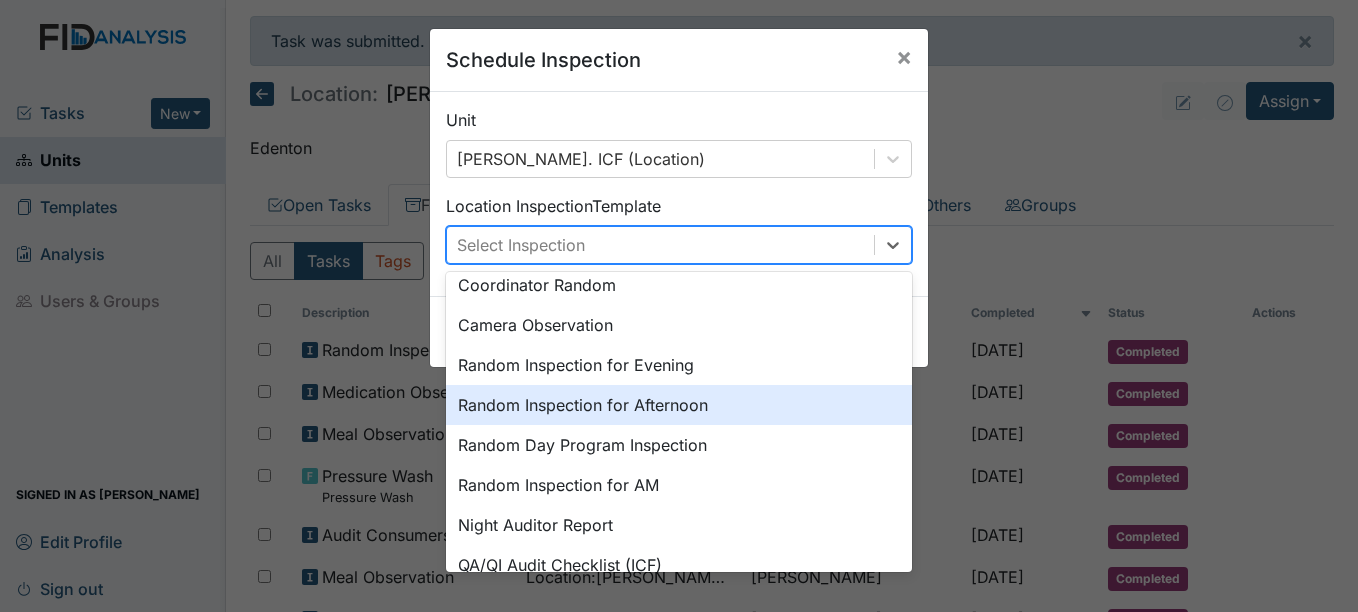 click on "Random Inspection for Afternoon" at bounding box center [679, 405] 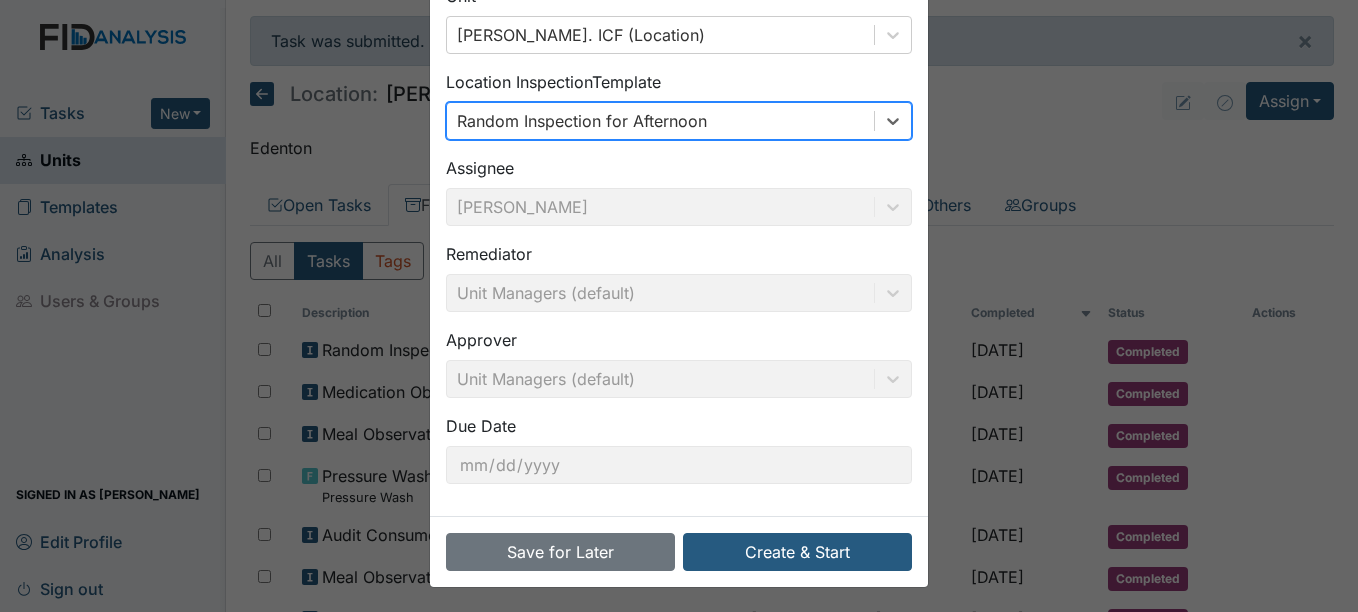 scroll, scrollTop: 128, scrollLeft: 0, axis: vertical 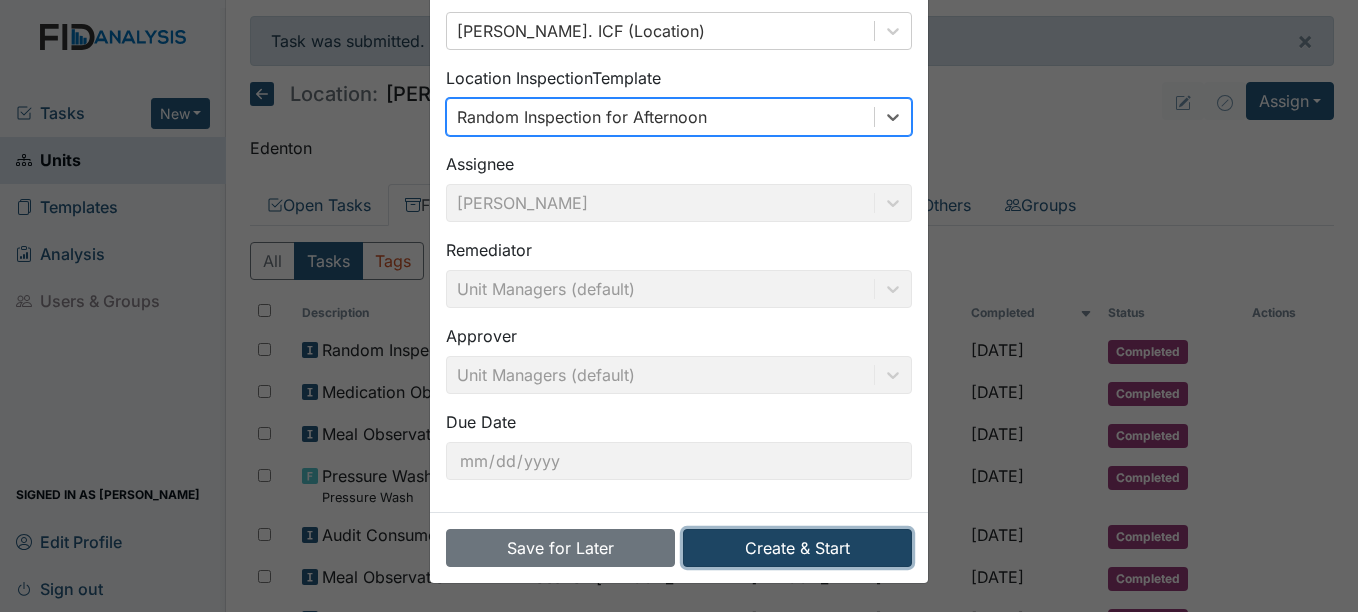 click on "Create & Start" at bounding box center [797, 548] 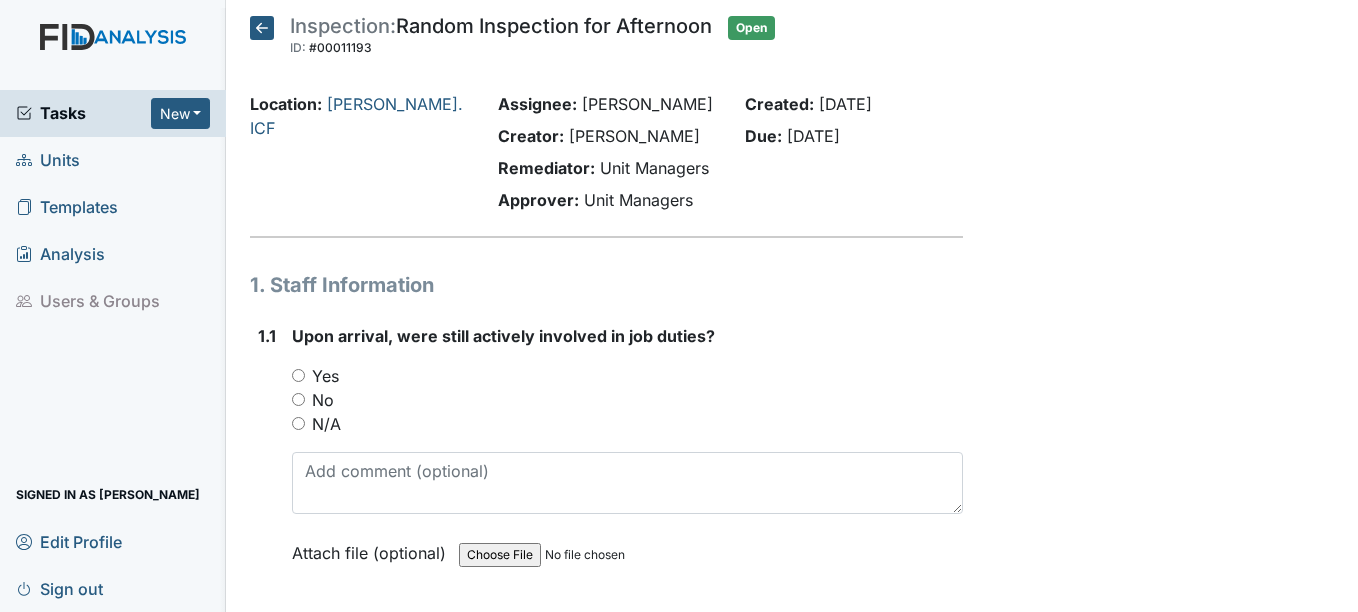 scroll, scrollTop: 0, scrollLeft: 0, axis: both 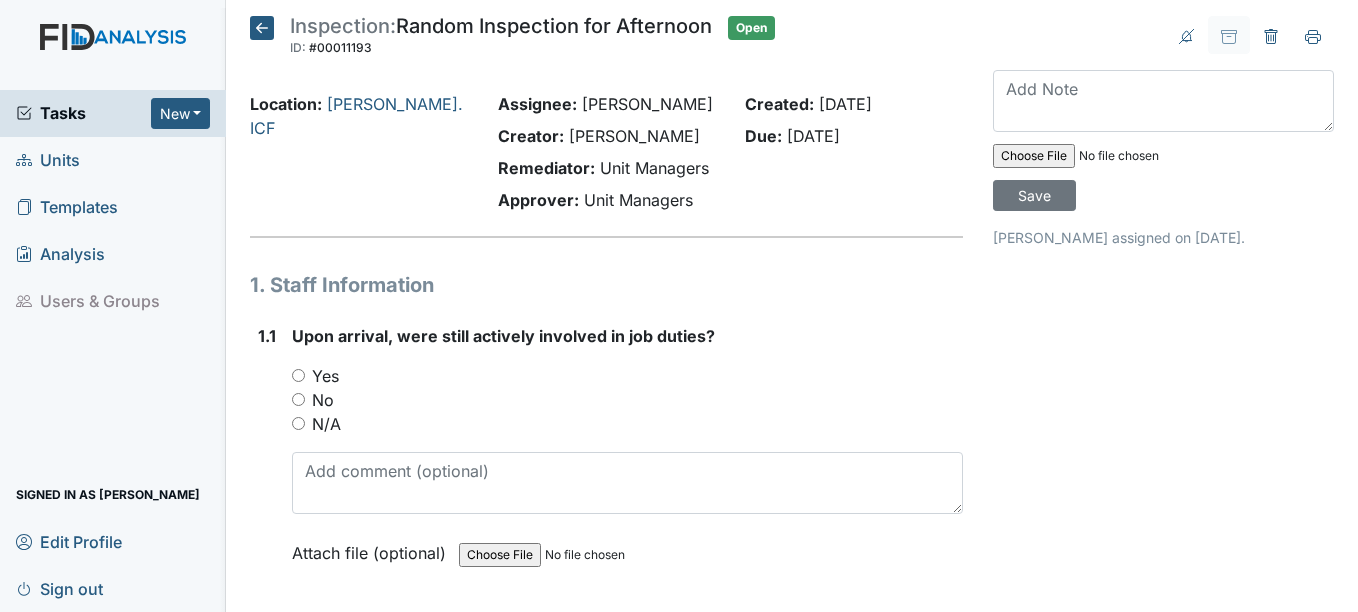 click on "Yes" at bounding box center (325, 376) 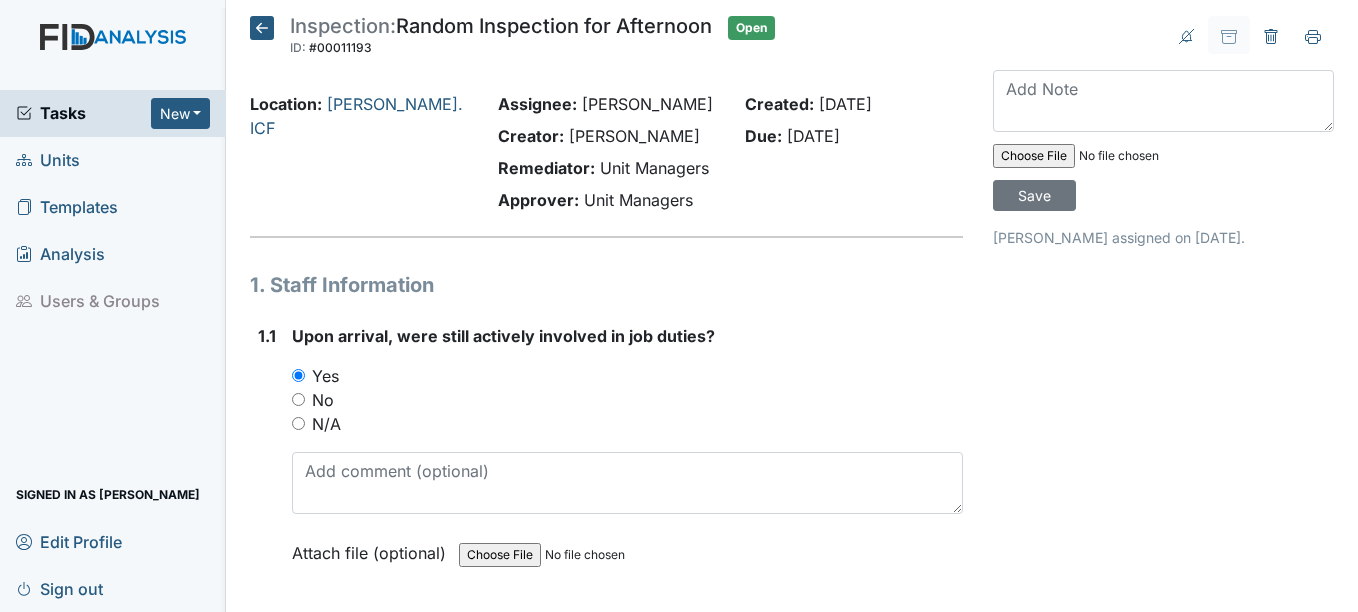 click 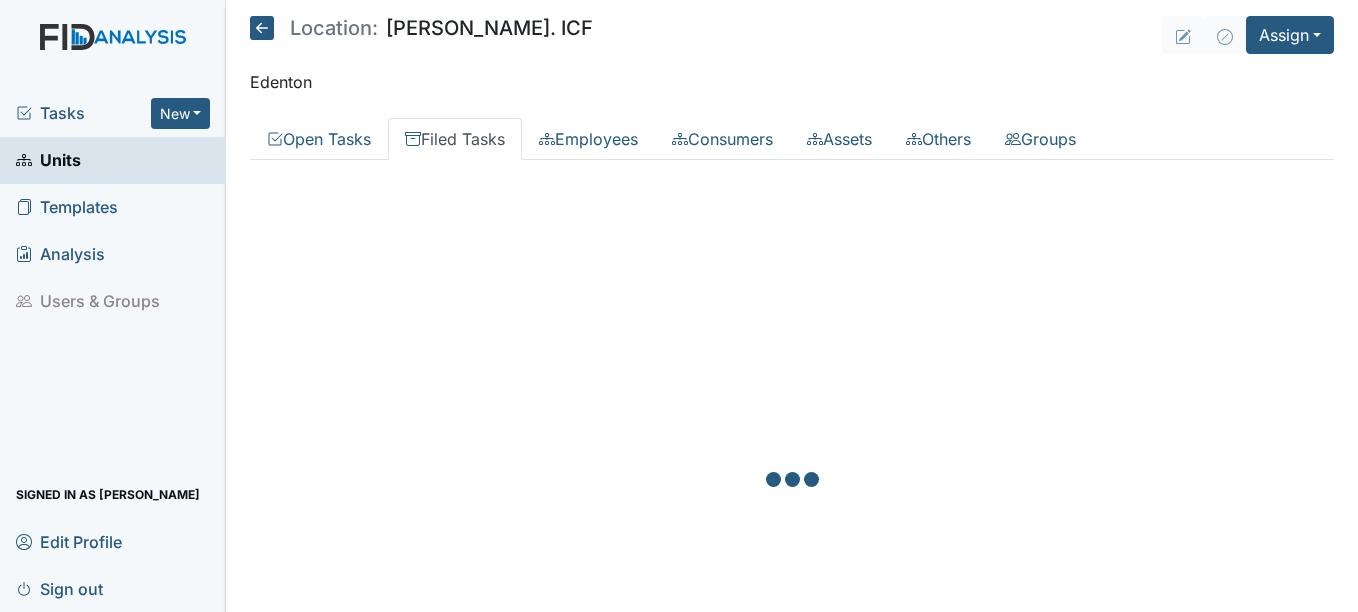 scroll, scrollTop: 0, scrollLeft: 0, axis: both 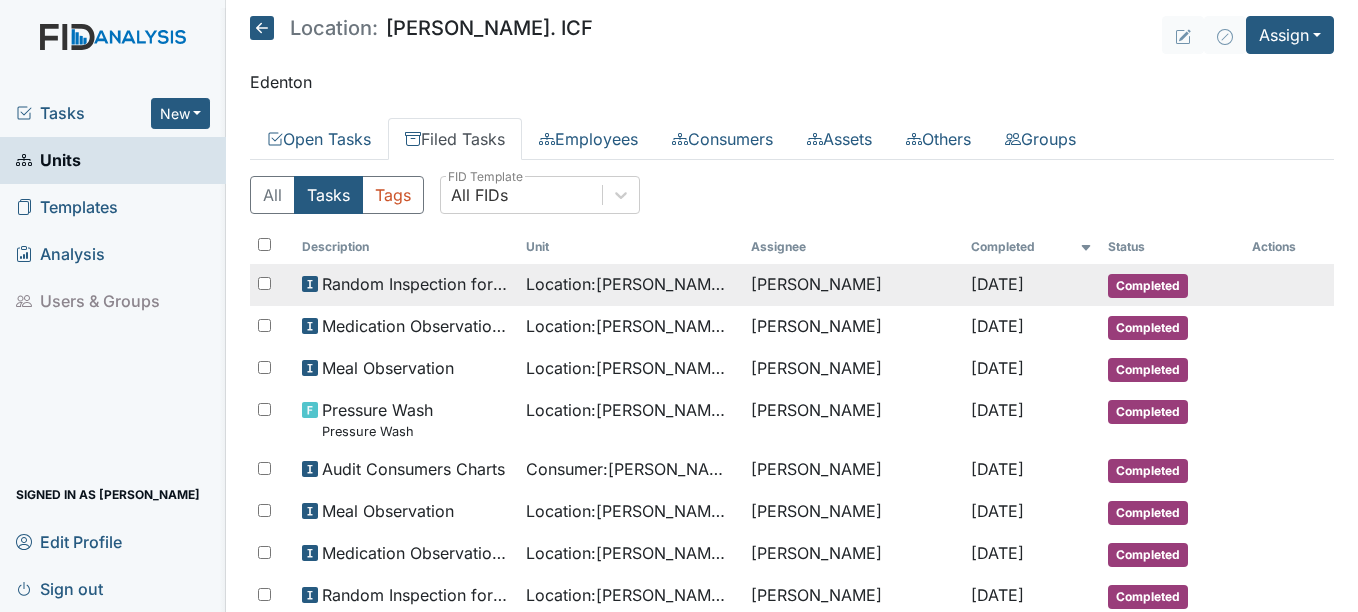 click on "Completed" at bounding box center [1148, 286] 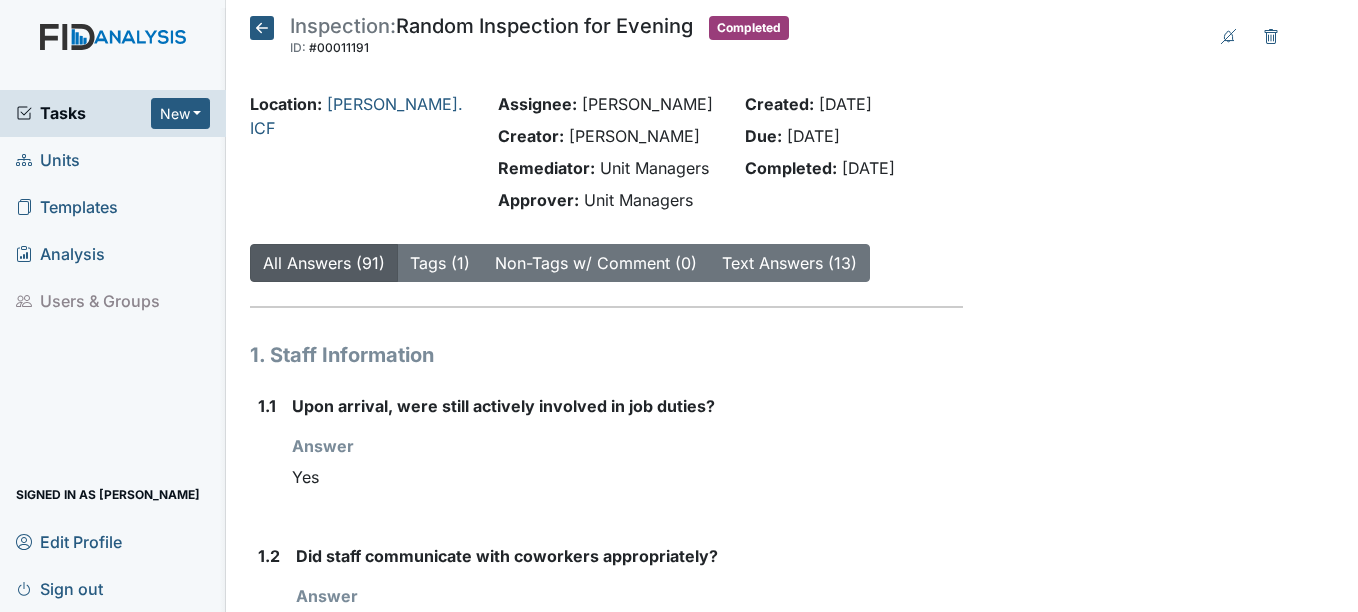 scroll, scrollTop: 0, scrollLeft: 0, axis: both 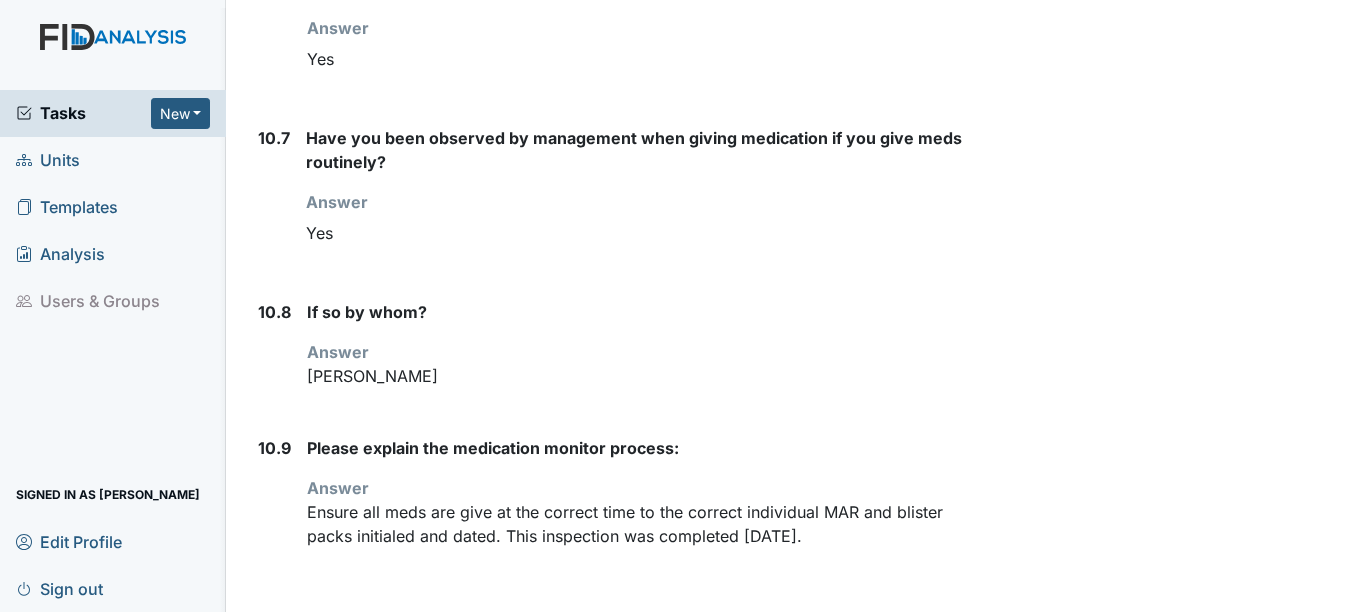 drag, startPoint x: 311, startPoint y: 515, endPoint x: 867, endPoint y: 525, distance: 556.0899 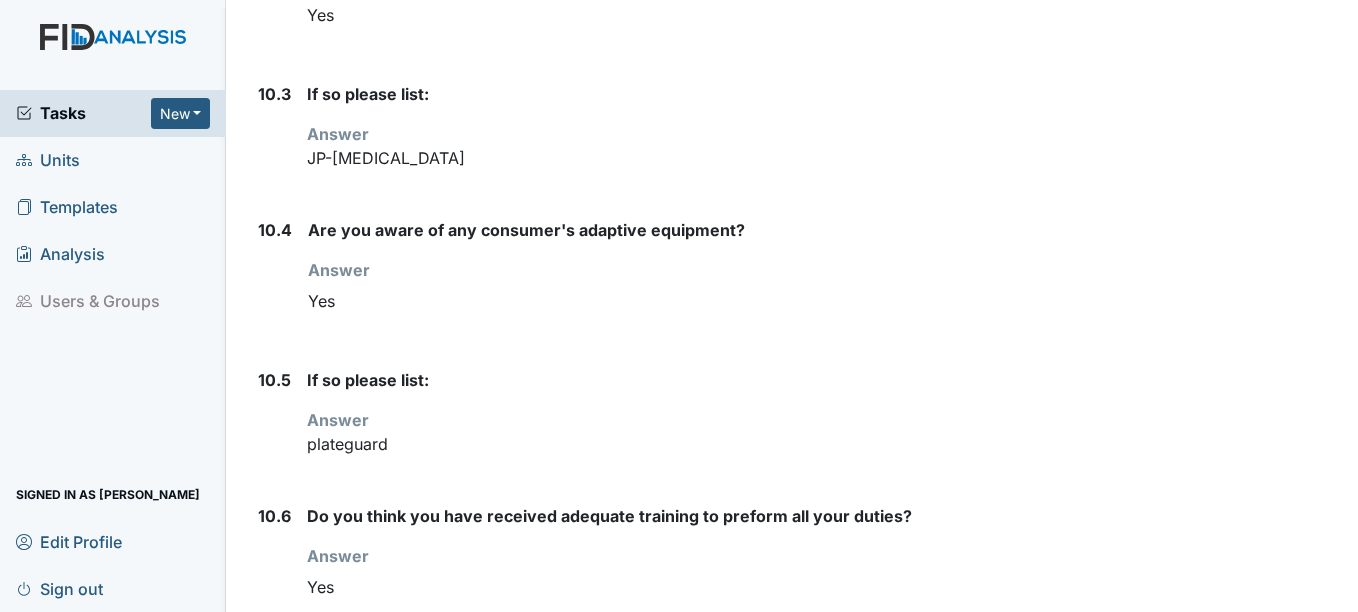 scroll, scrollTop: 13518, scrollLeft: 0, axis: vertical 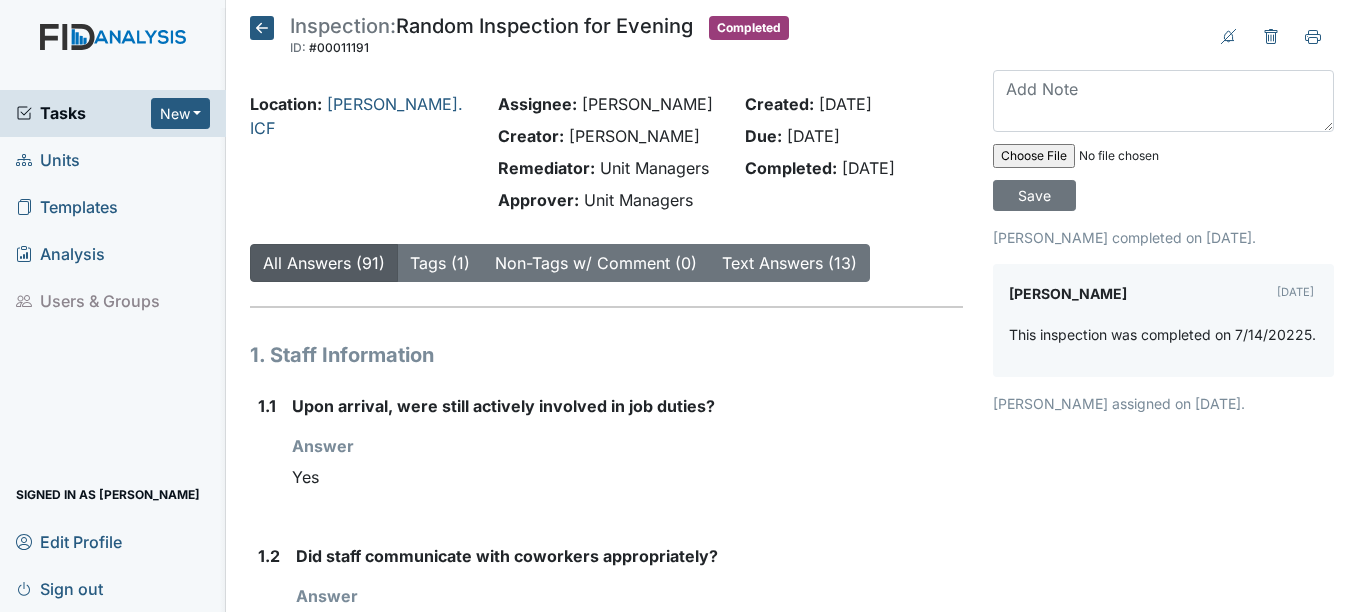 click on "Inspection:
Random Inspection for Evening
ID:
#00011191
Completed
Autosaving..." at bounding box center (519, 38) 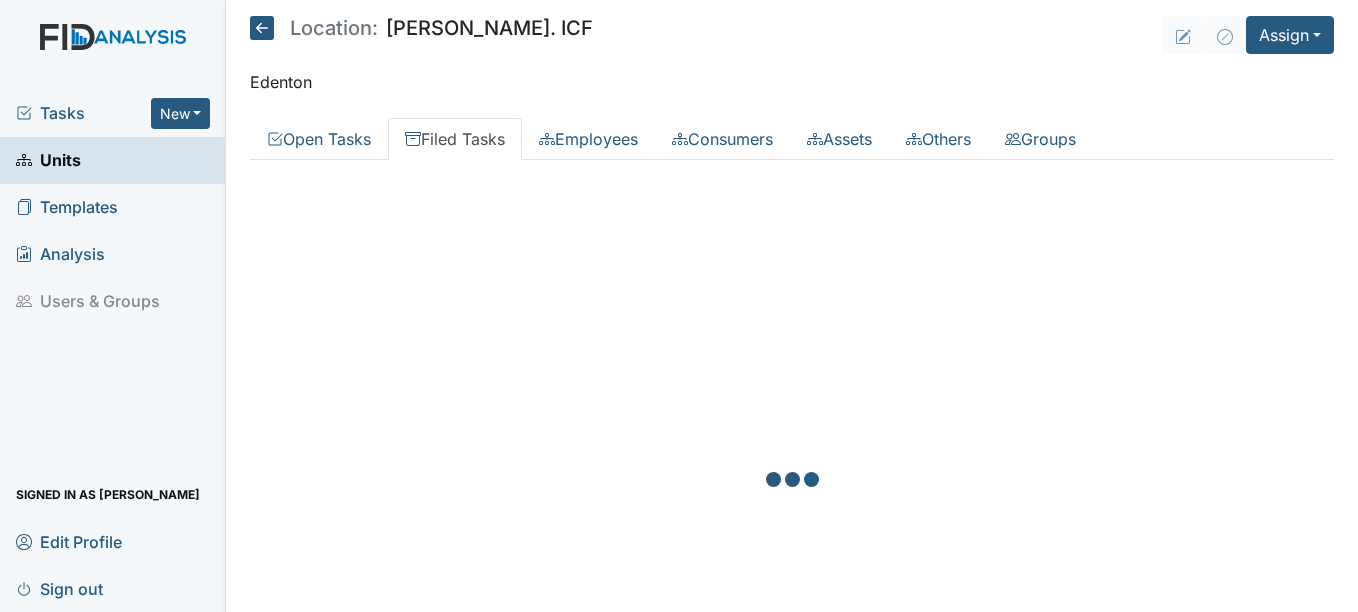 scroll, scrollTop: 0, scrollLeft: 0, axis: both 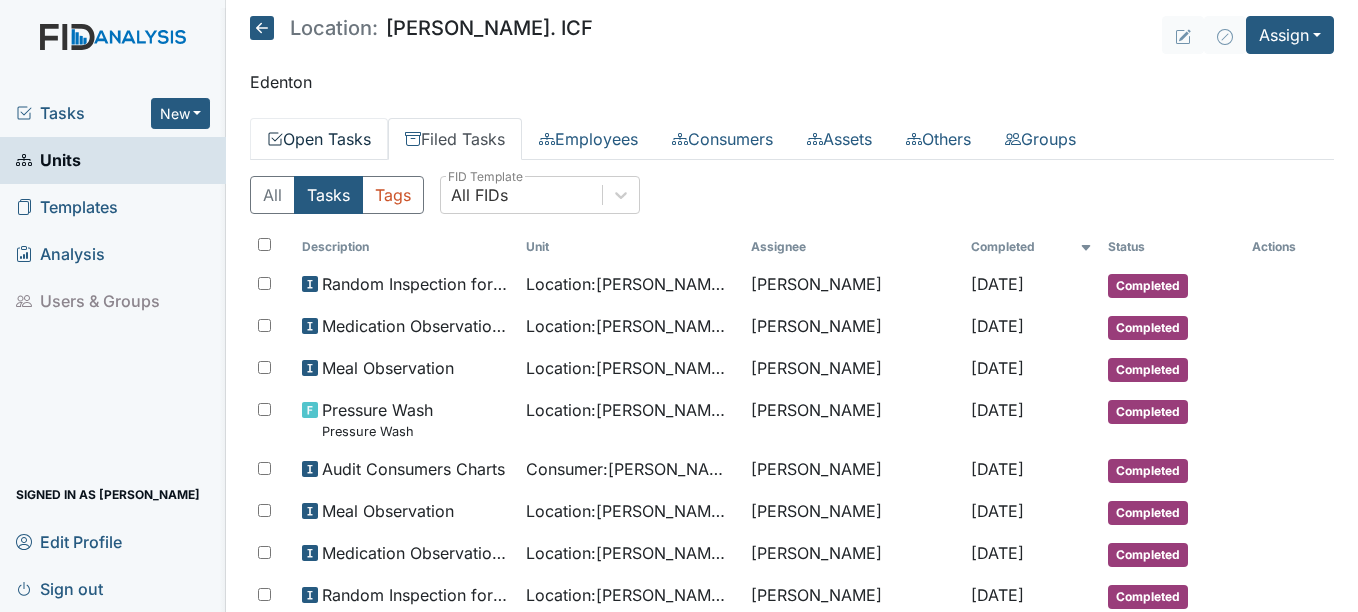click on "Open Tasks" at bounding box center (319, 139) 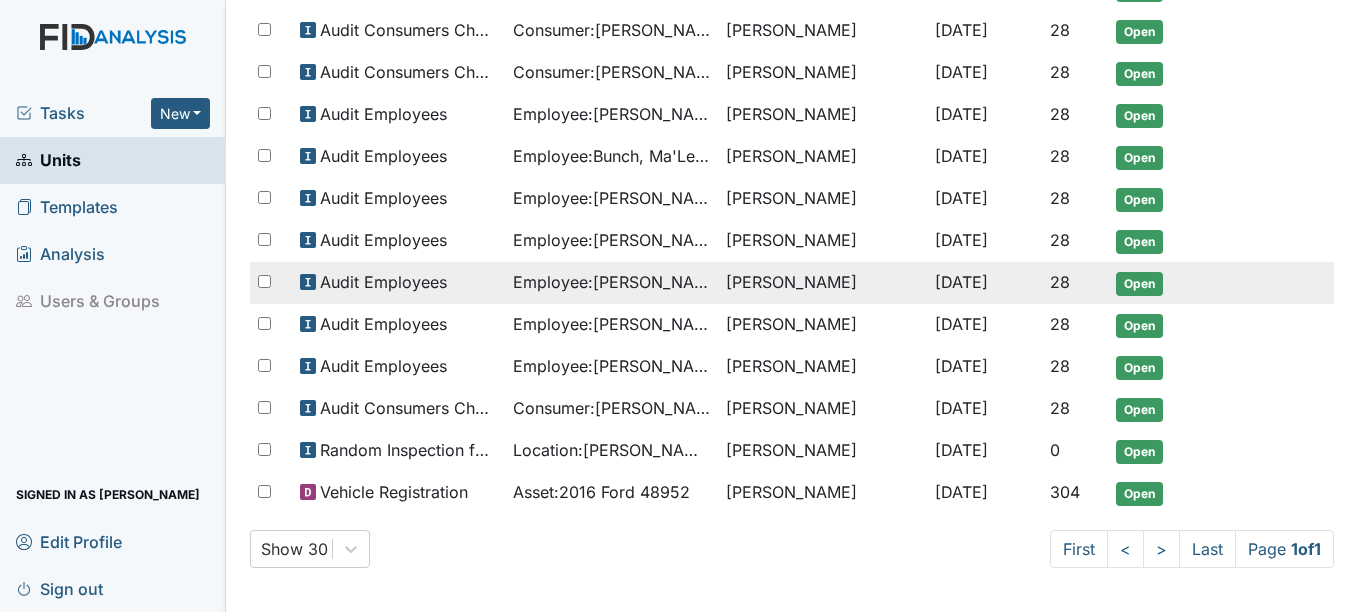scroll, scrollTop: 460, scrollLeft: 0, axis: vertical 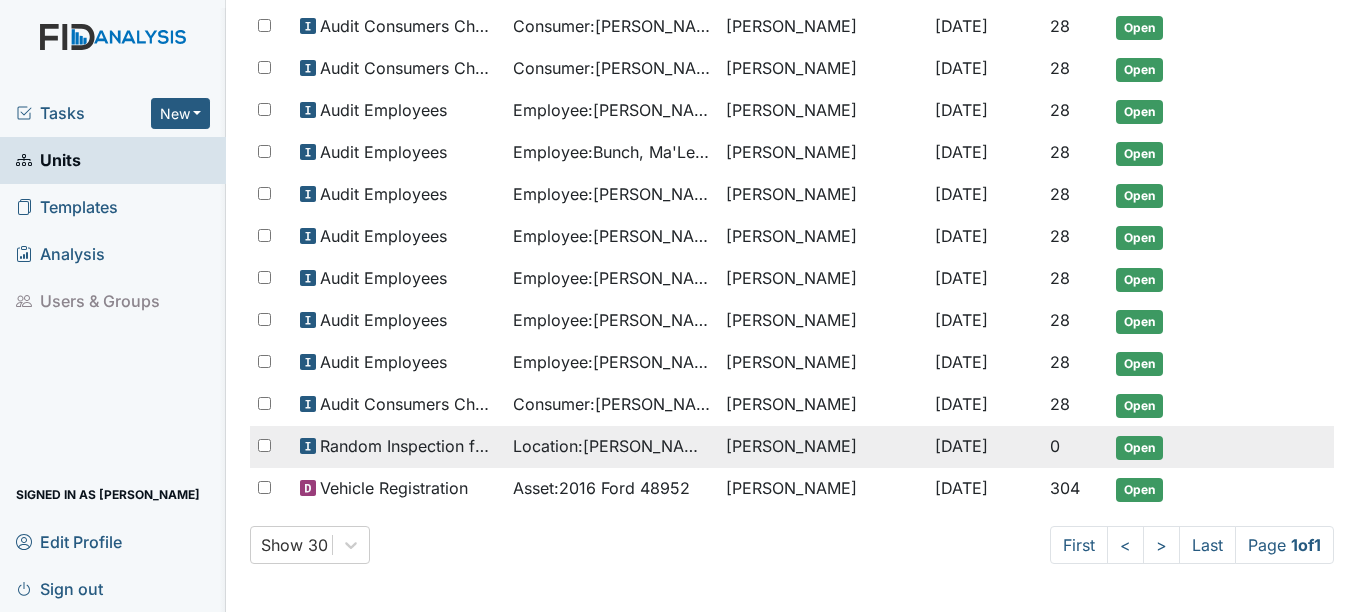 click on "Open" at bounding box center [1139, 448] 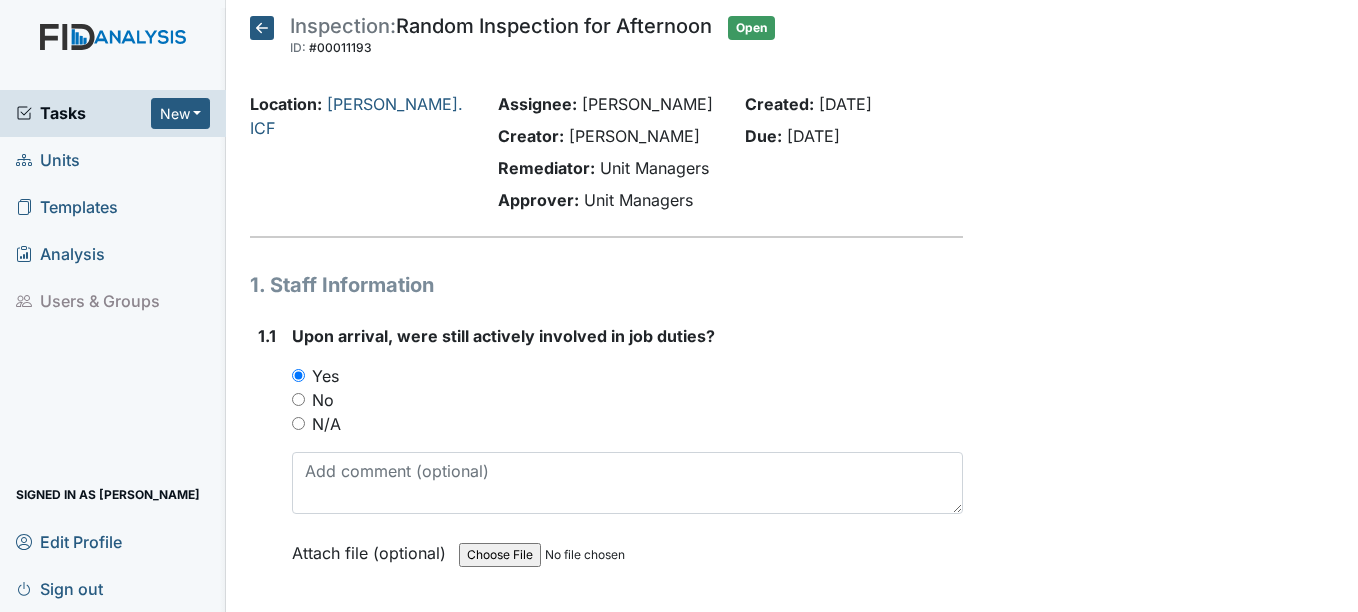 scroll, scrollTop: 0, scrollLeft: 0, axis: both 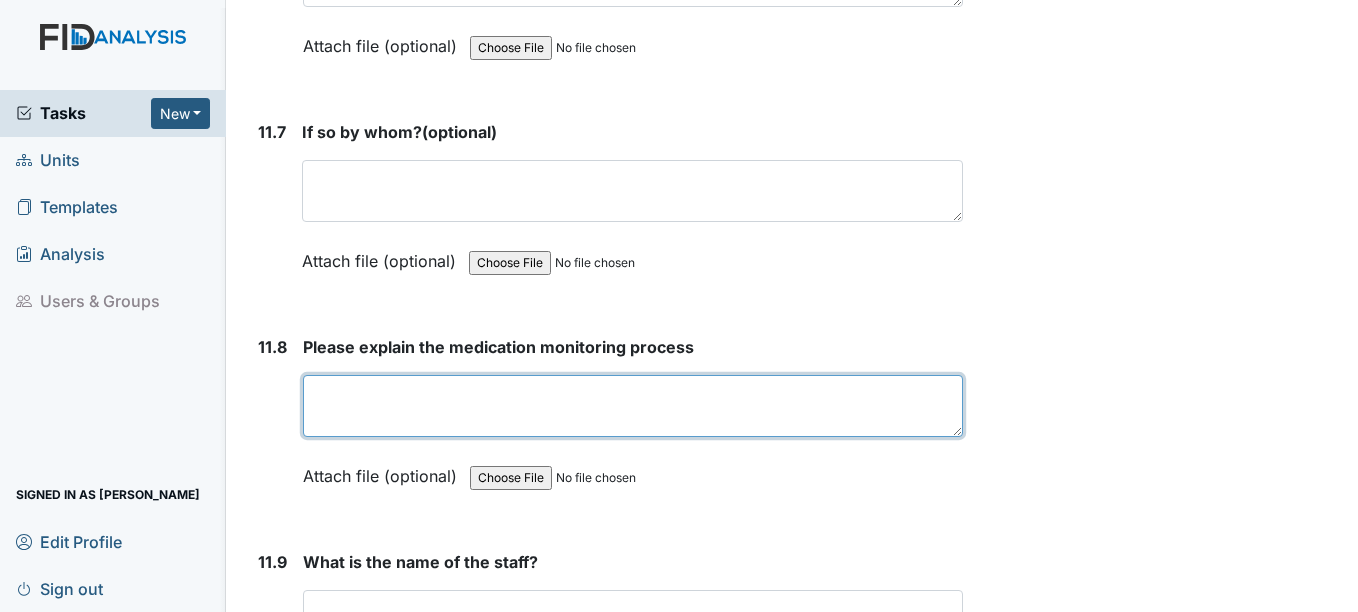 paste on "Ensure all meds are give at the correct time to the correct individual MAR and blister packs initialed and dated. This inspection was completed 7/14/2025." 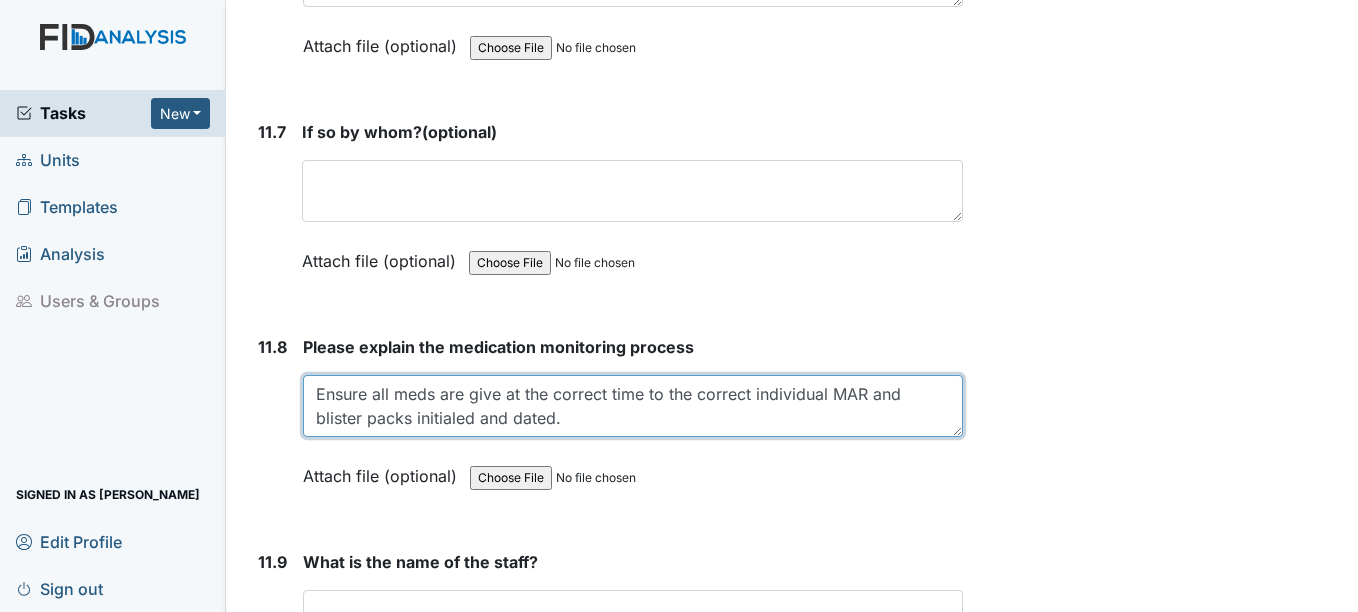 click on "Ensure all meds are give at the correct time to the correct individual MAR and blister packs initialed and dated." at bounding box center [632, 406] 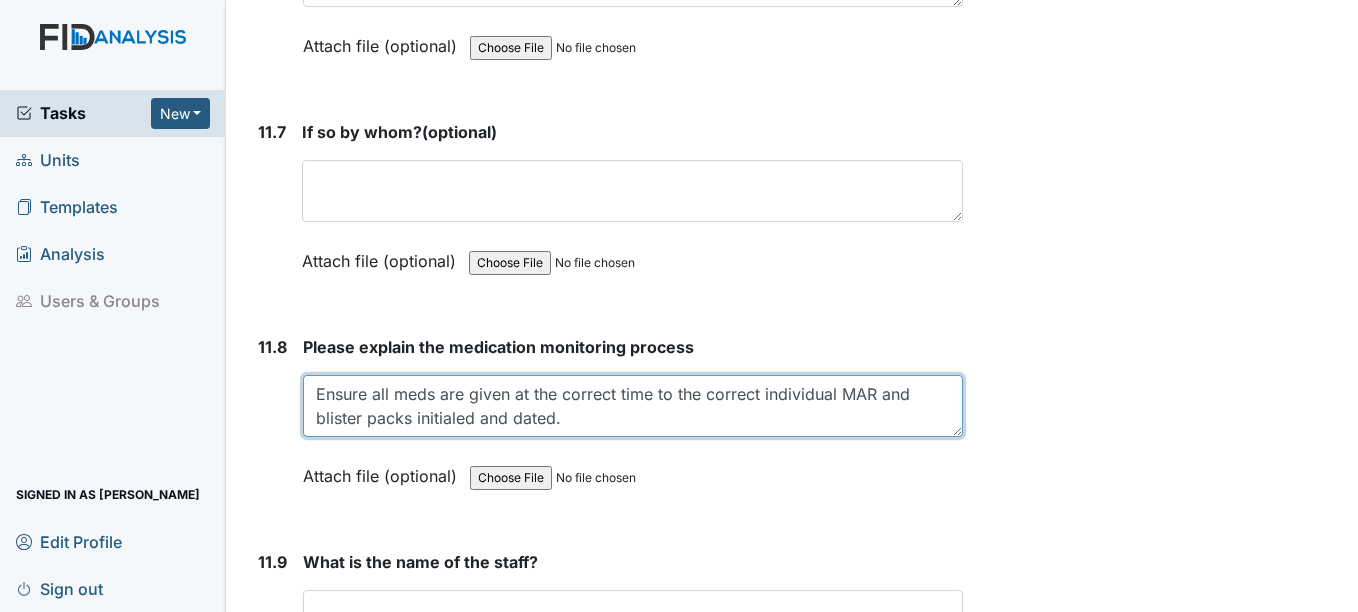 click on "Ensure all meds are given at the correct time to the correct individual MAR and blister packs initialed and dated." at bounding box center [632, 406] 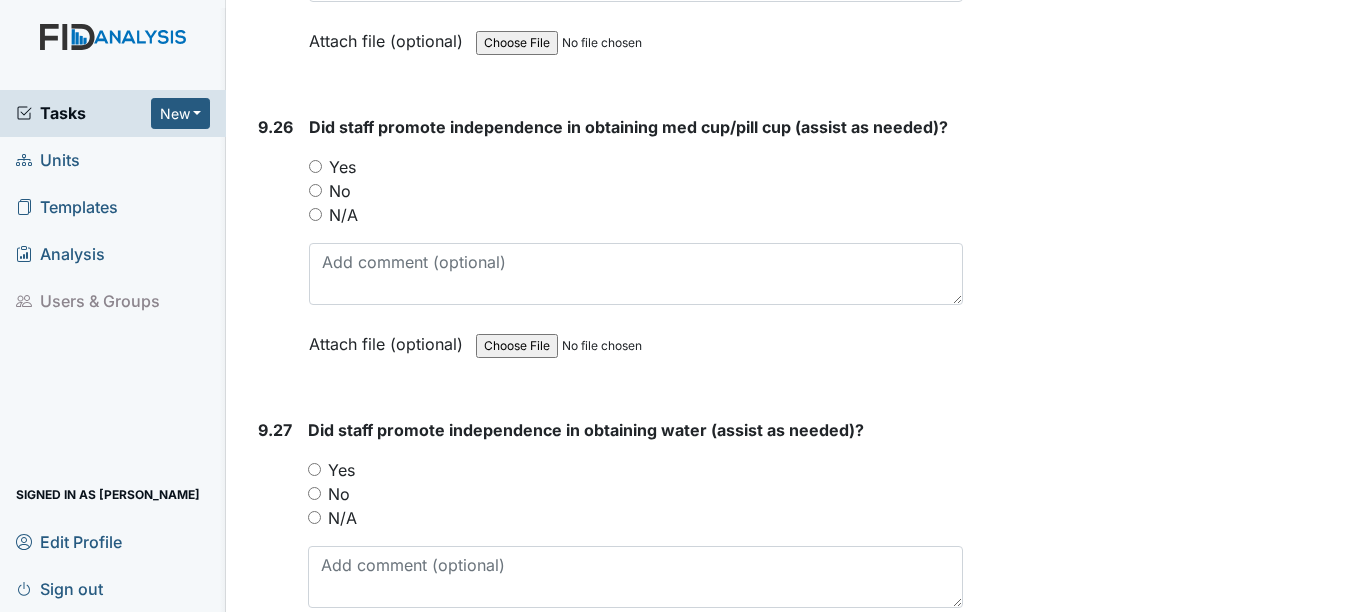 scroll, scrollTop: 30164, scrollLeft: 0, axis: vertical 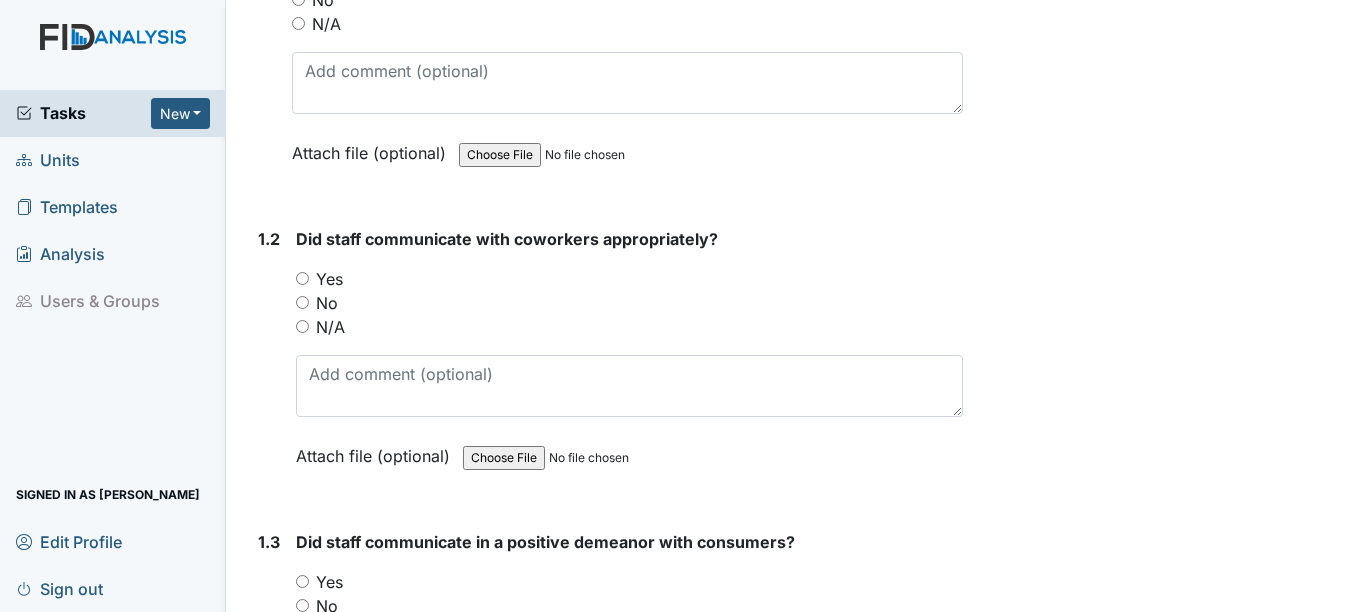 type on "Ensure all meds are given at the correct time to the correct individual at correct time MAR and blister packs initialed and dated." 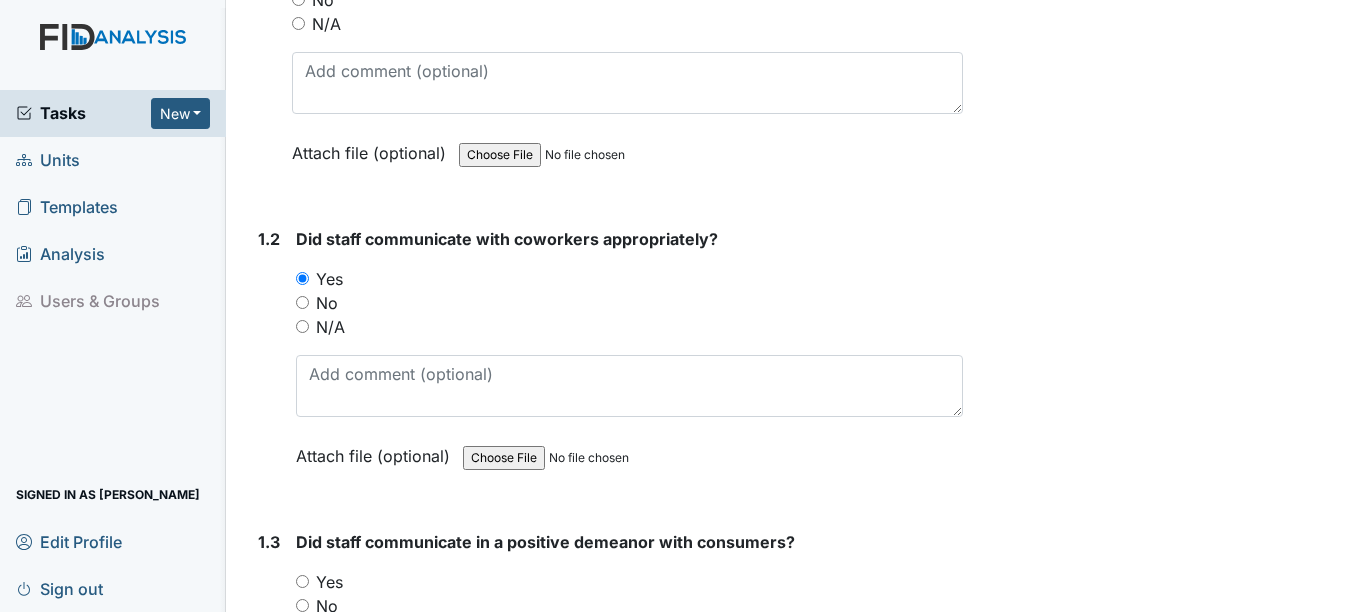 scroll, scrollTop: 600, scrollLeft: 0, axis: vertical 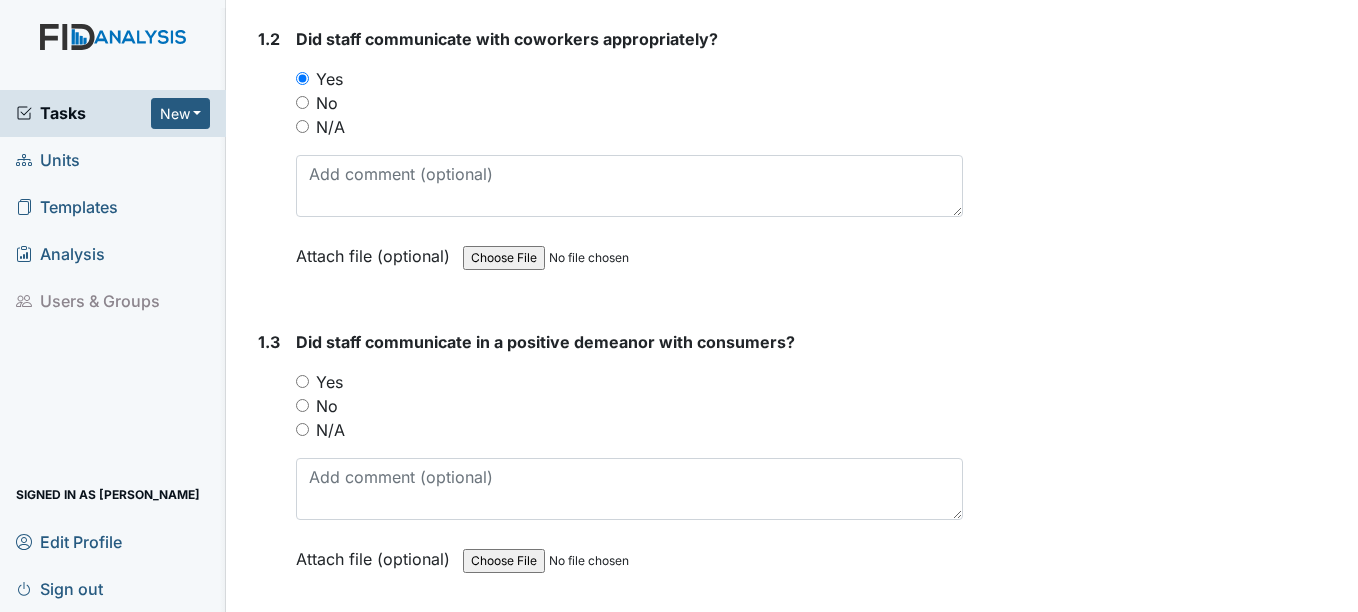 click on "Yes" at bounding box center (629, 382) 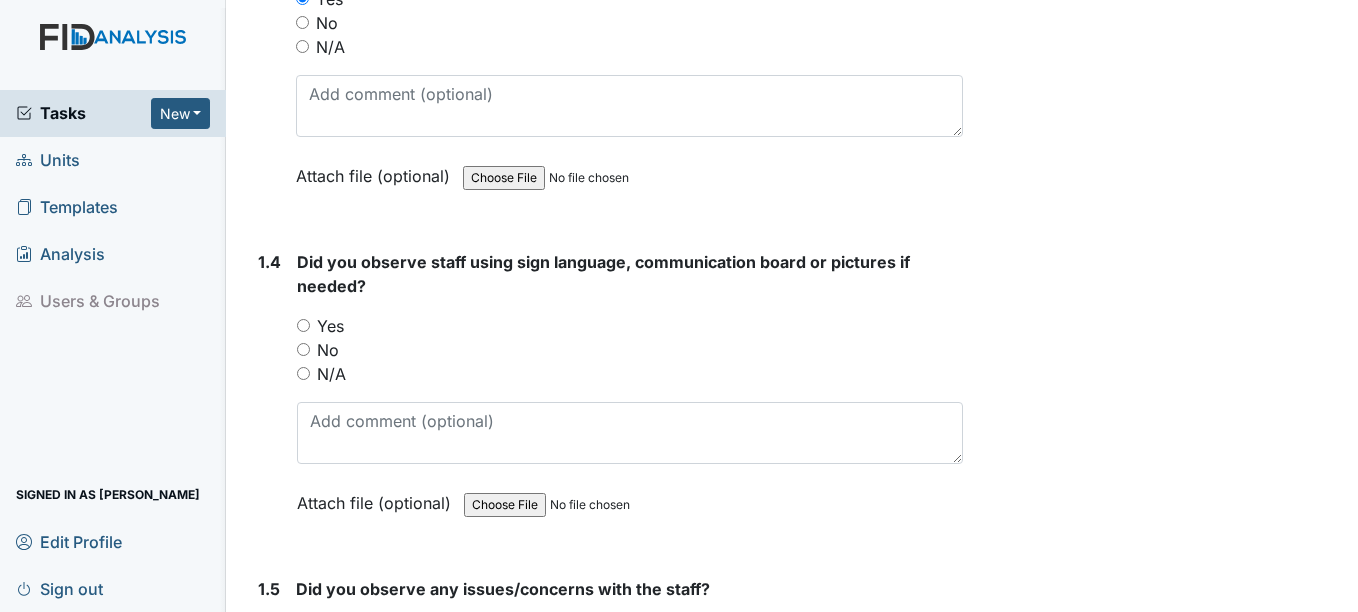 scroll, scrollTop: 1000, scrollLeft: 0, axis: vertical 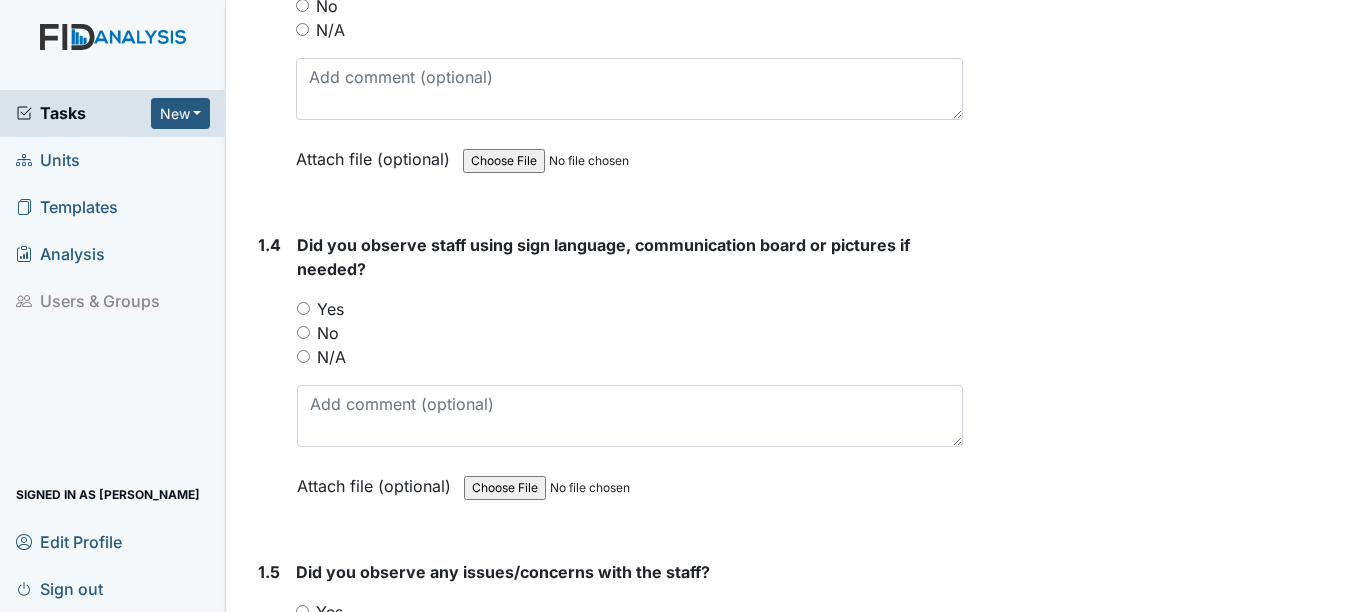 click on "Yes" at bounding box center (629, 309) 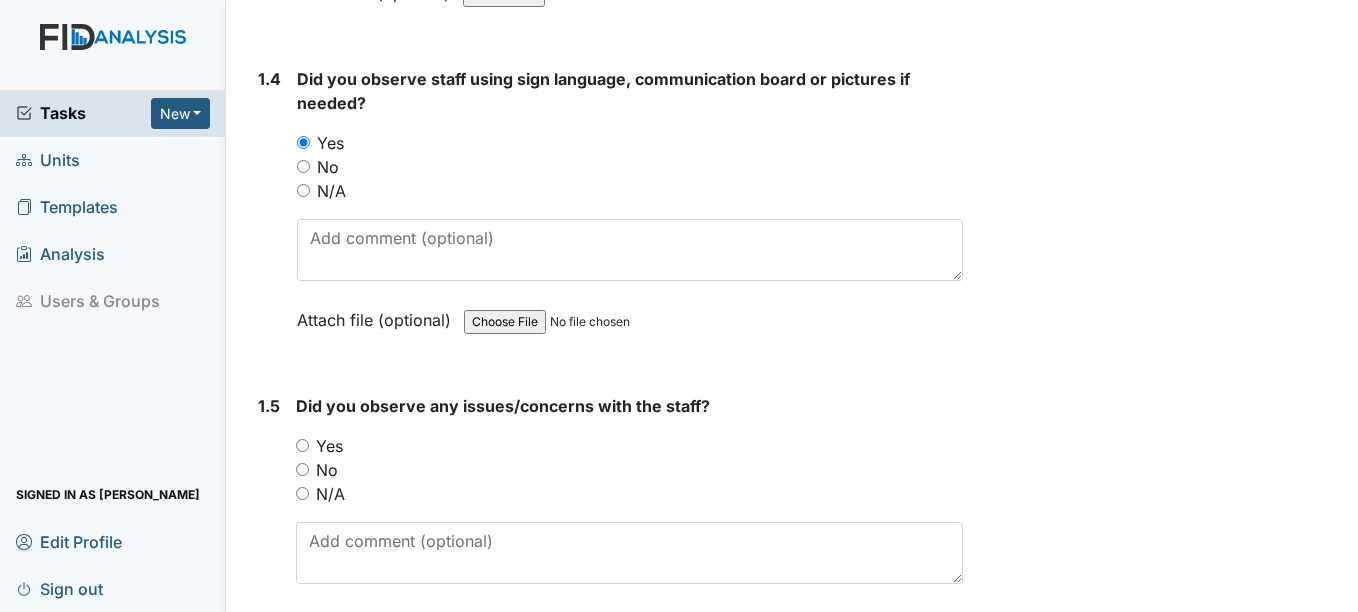 scroll, scrollTop: 1200, scrollLeft: 0, axis: vertical 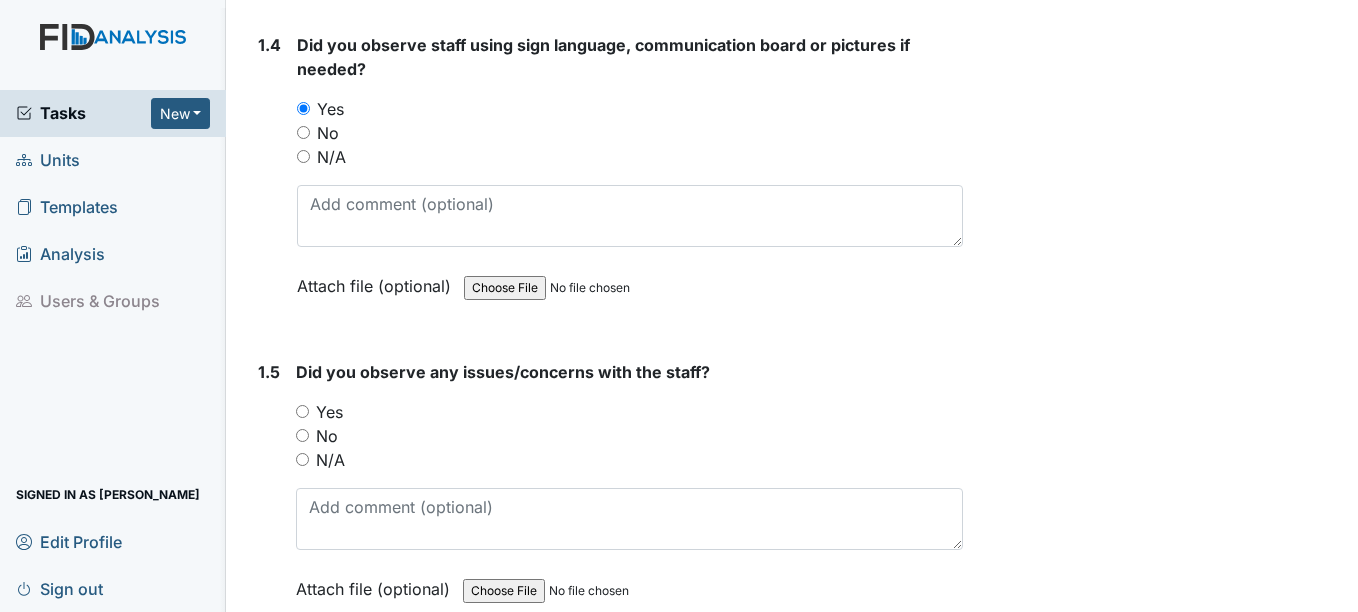 click on "No" at bounding box center [327, 436] 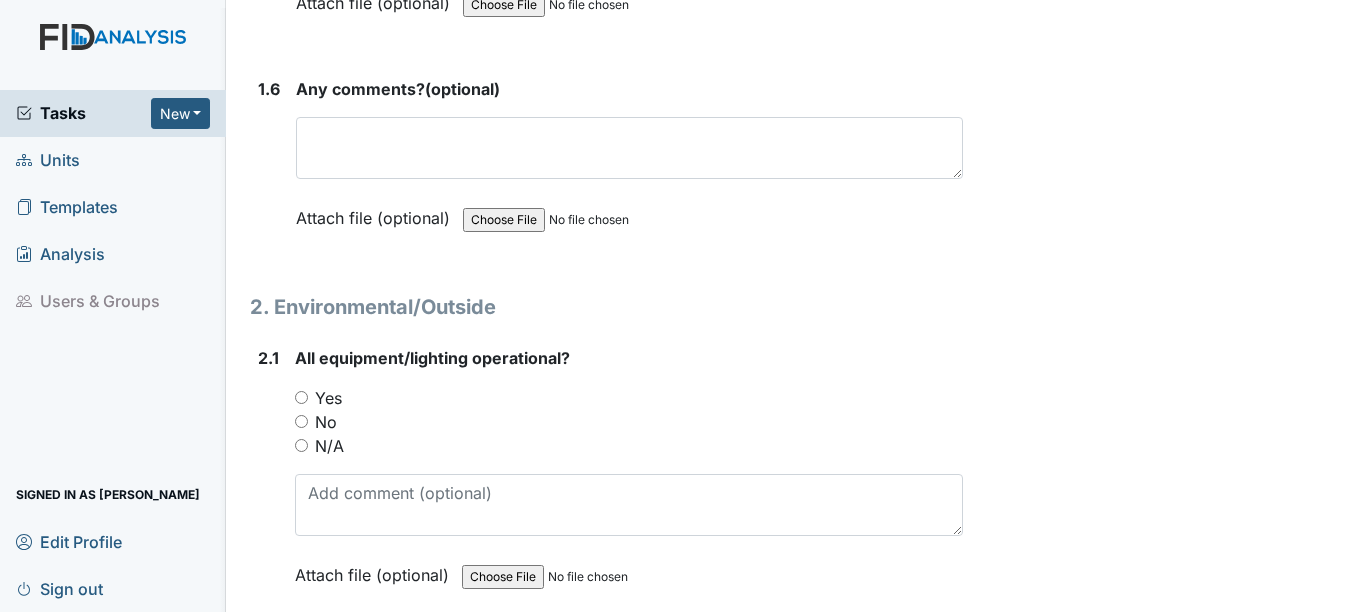 scroll, scrollTop: 1800, scrollLeft: 0, axis: vertical 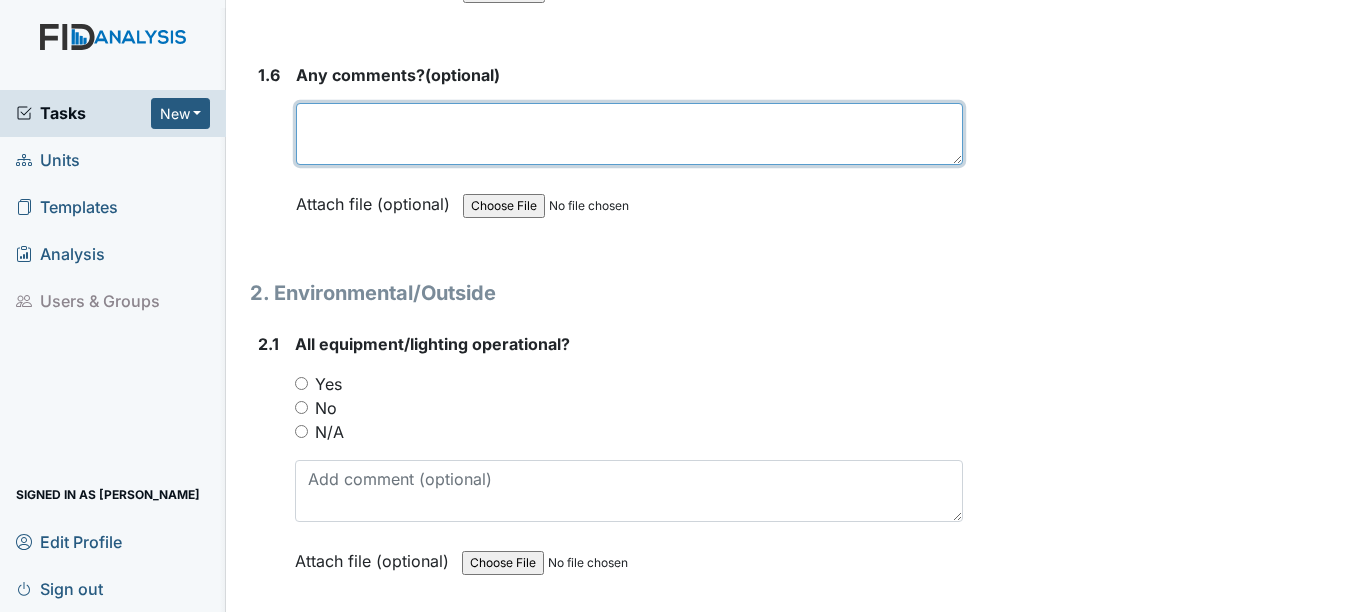 click at bounding box center (629, 134) 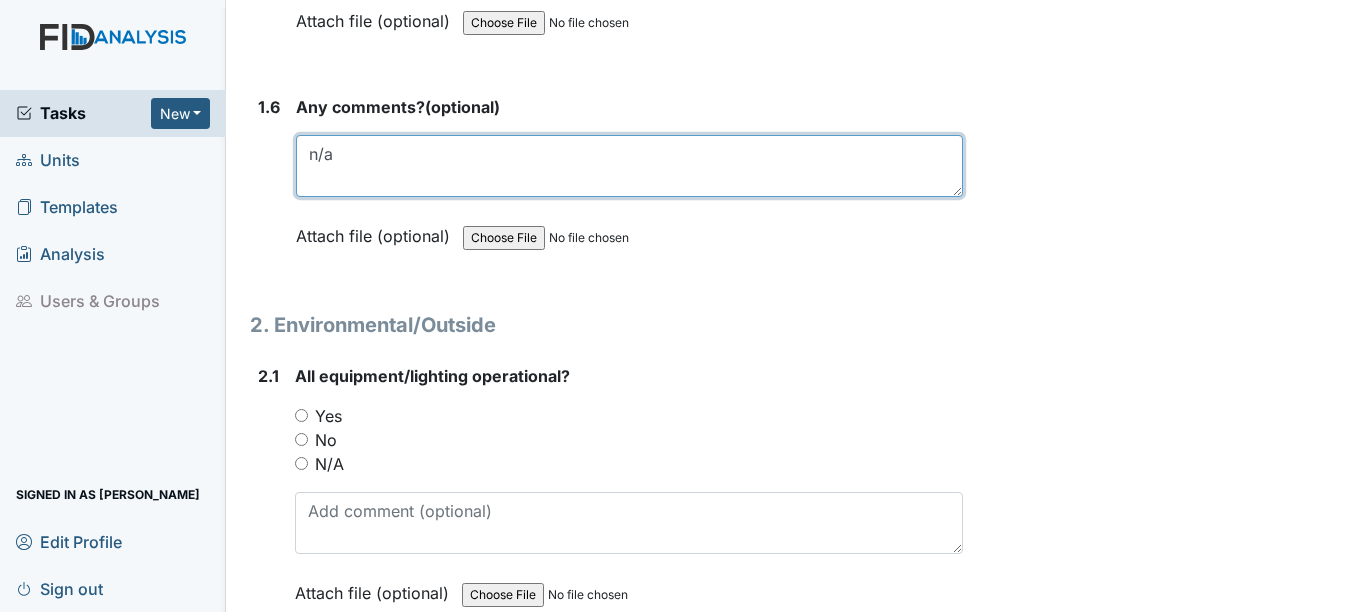 scroll, scrollTop: 1800, scrollLeft: 0, axis: vertical 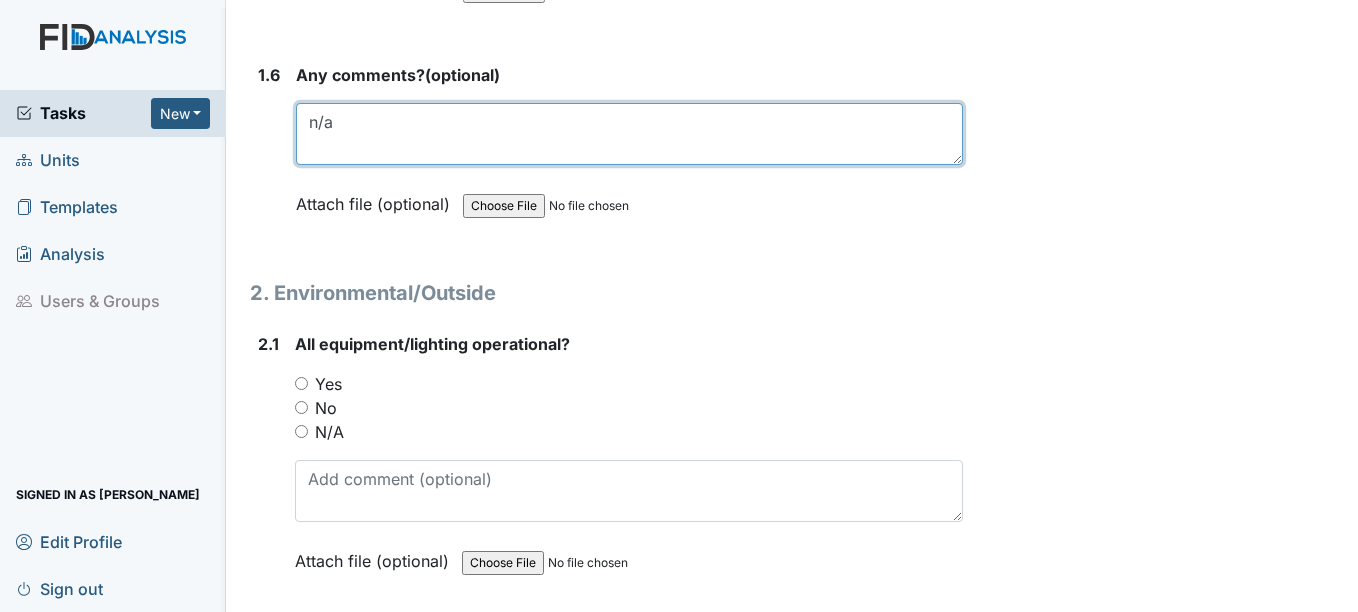 type on "n/a" 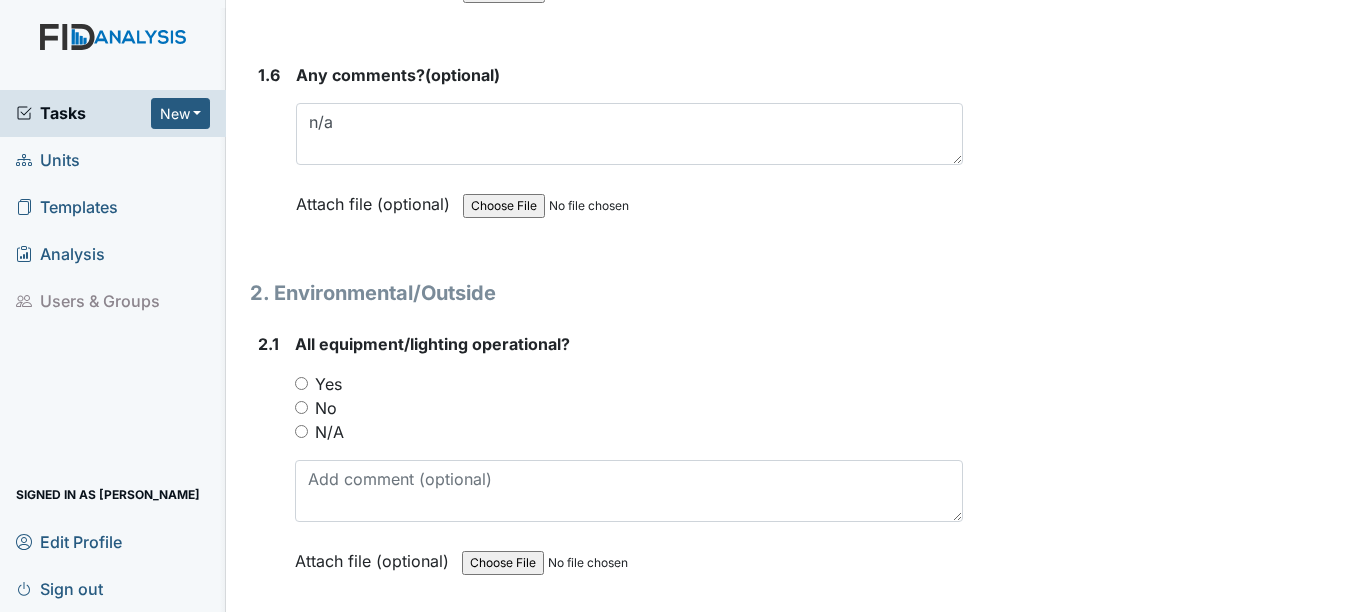 click on "Yes" at bounding box center [328, 384] 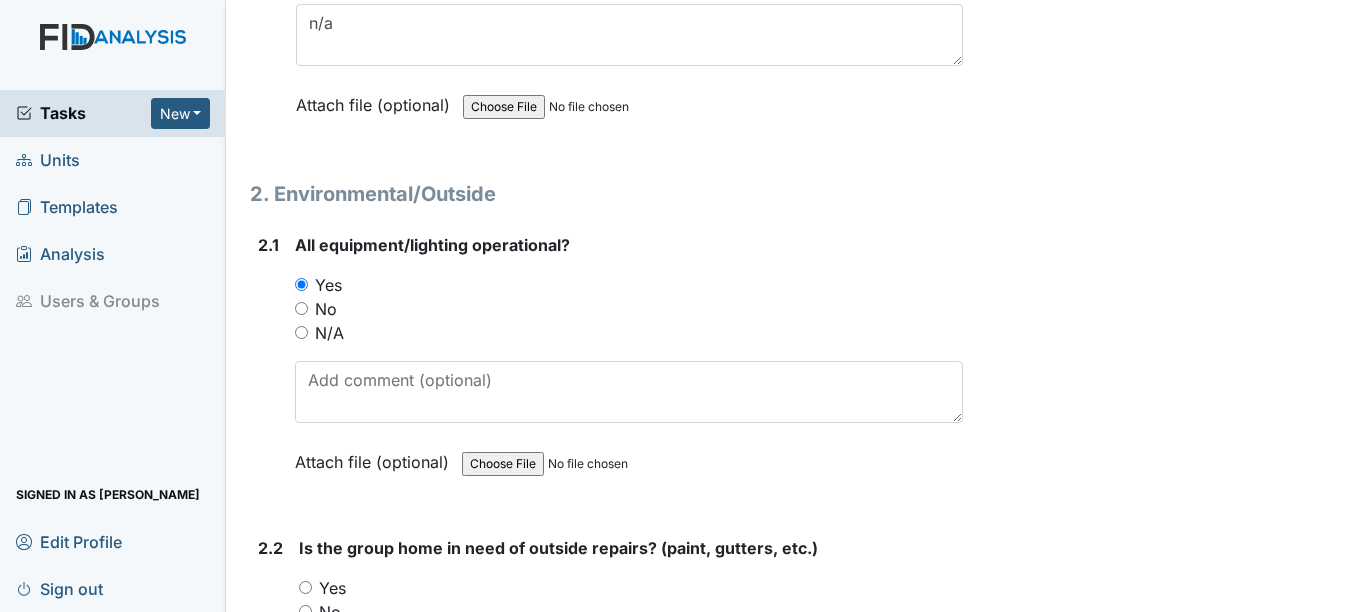 scroll, scrollTop: 2100, scrollLeft: 0, axis: vertical 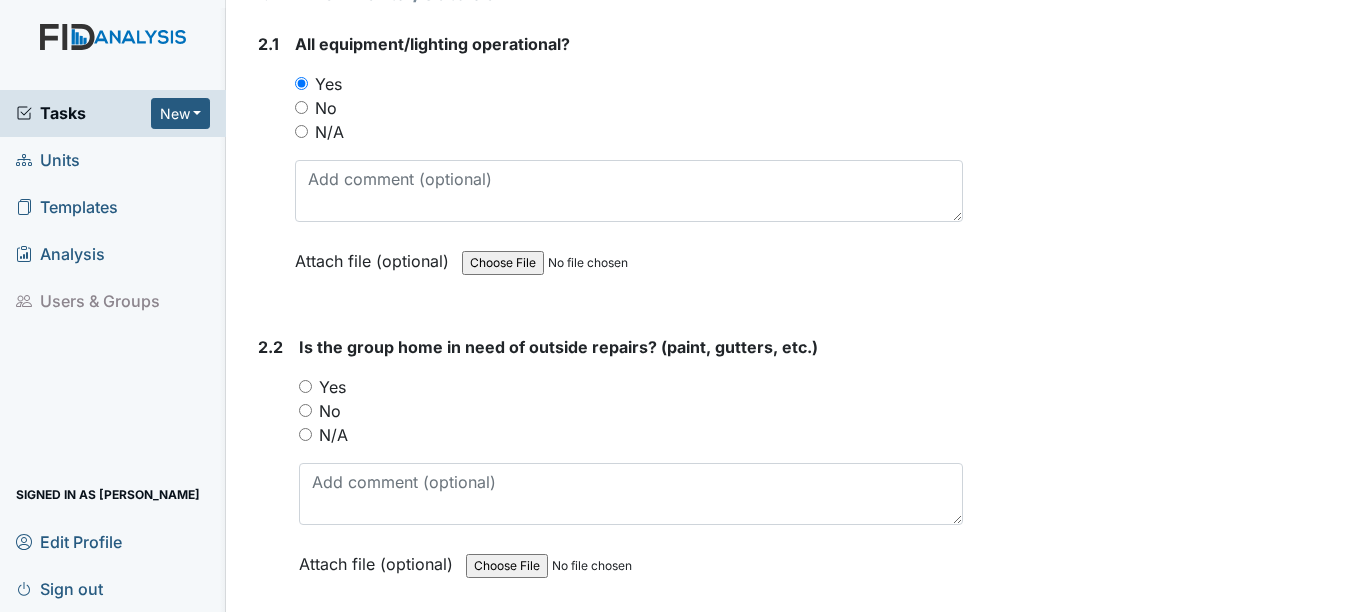 click on "Yes" at bounding box center [332, 387] 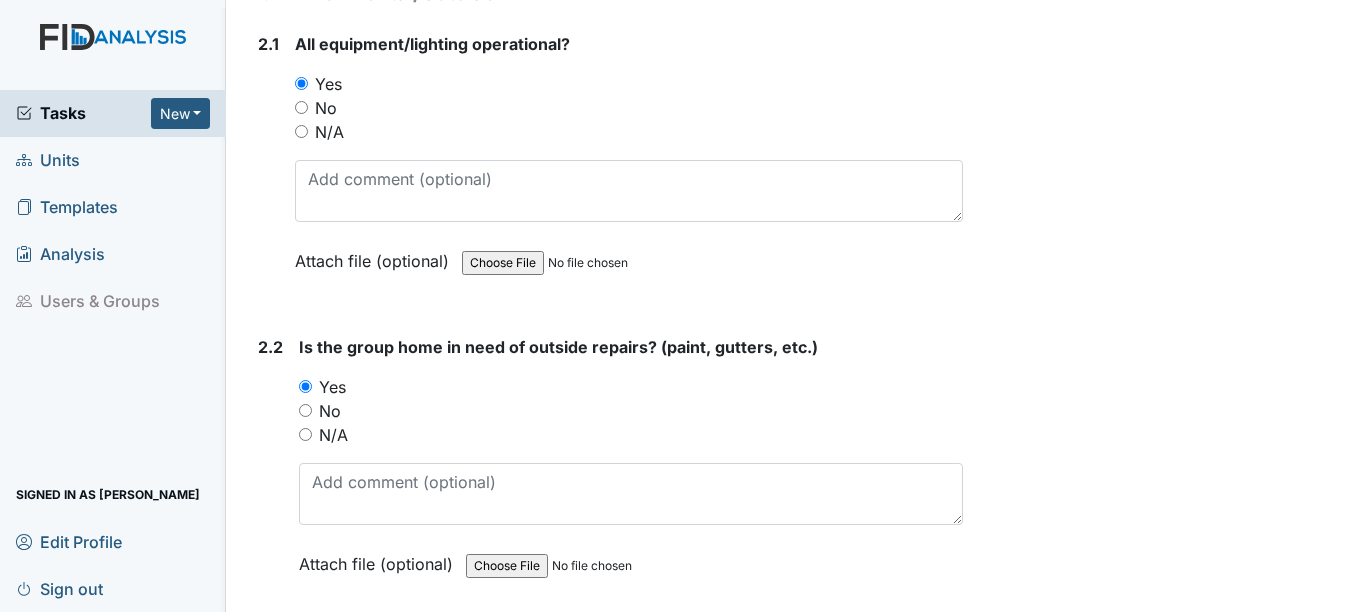 click on "No" at bounding box center [330, 411] 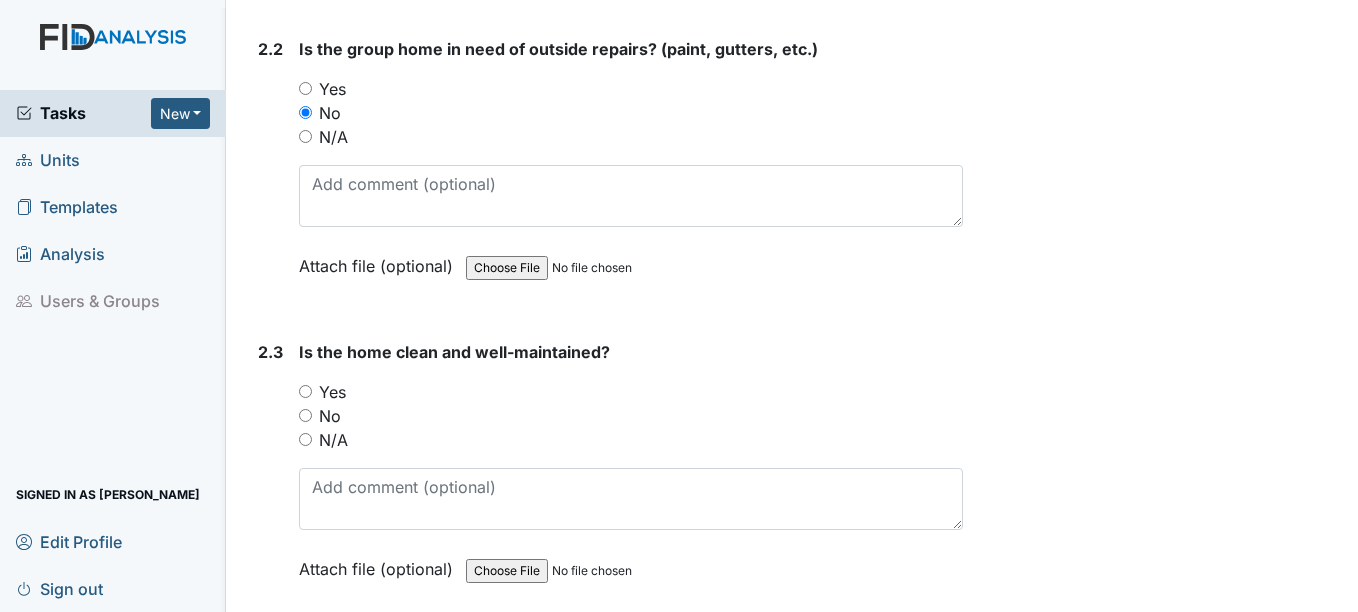 scroll, scrollTop: 2400, scrollLeft: 0, axis: vertical 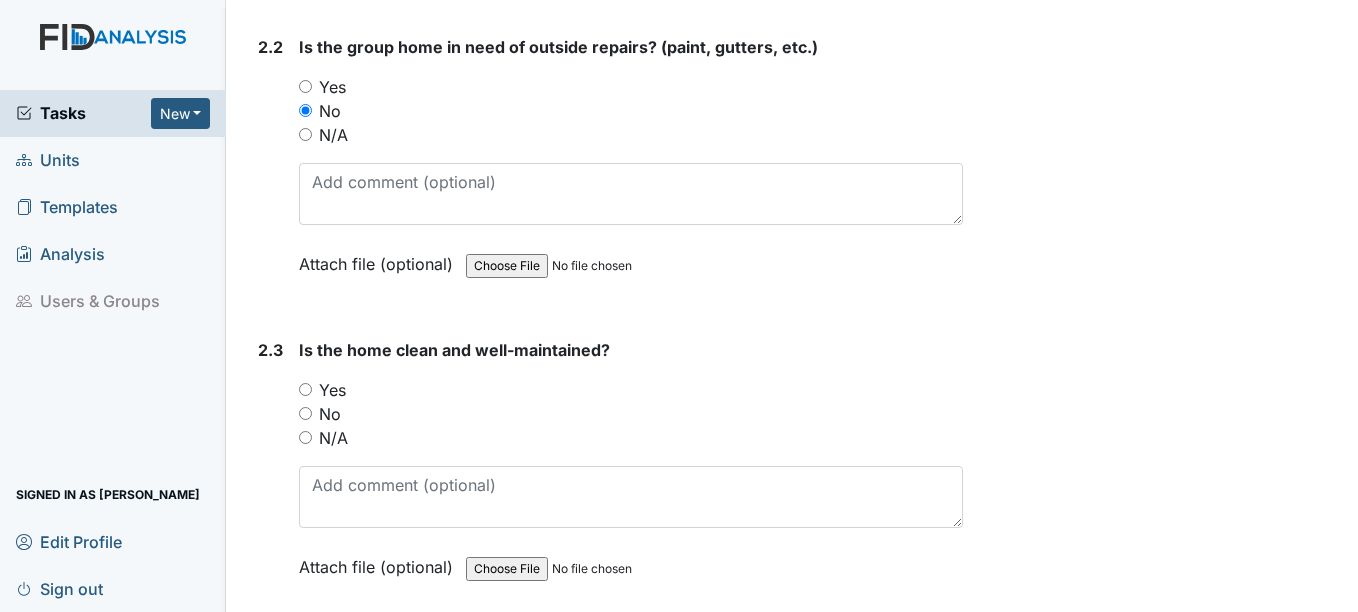 click on "Yes" at bounding box center [332, 390] 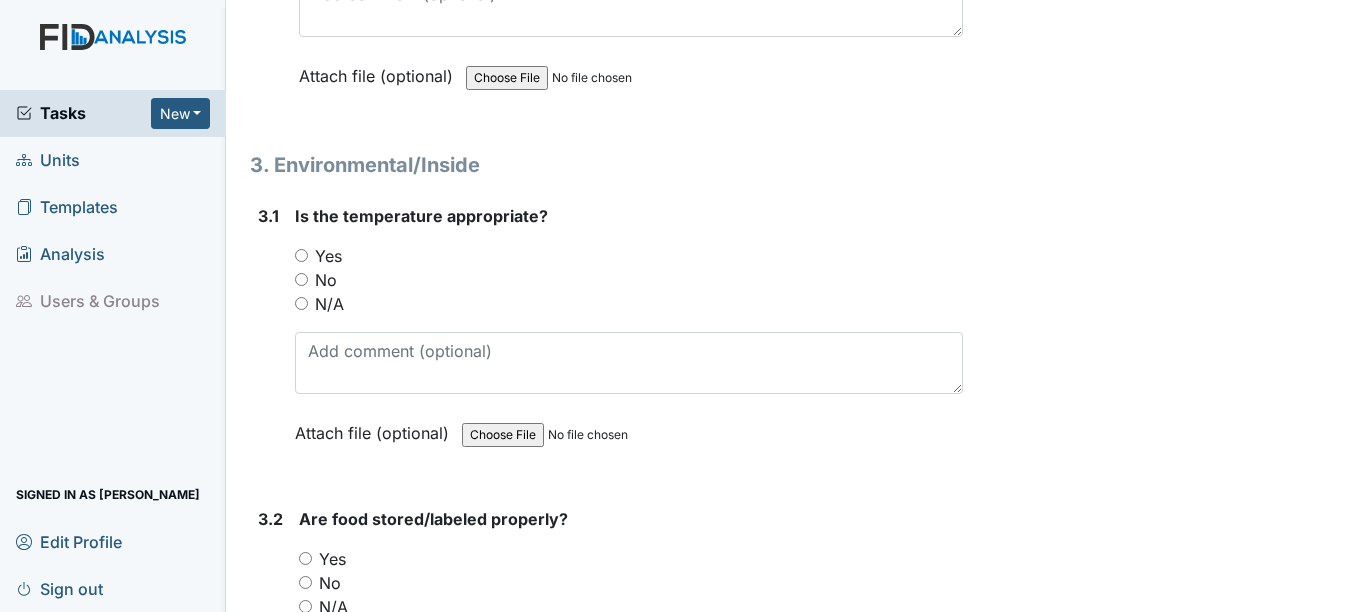 scroll, scrollTop: 2900, scrollLeft: 0, axis: vertical 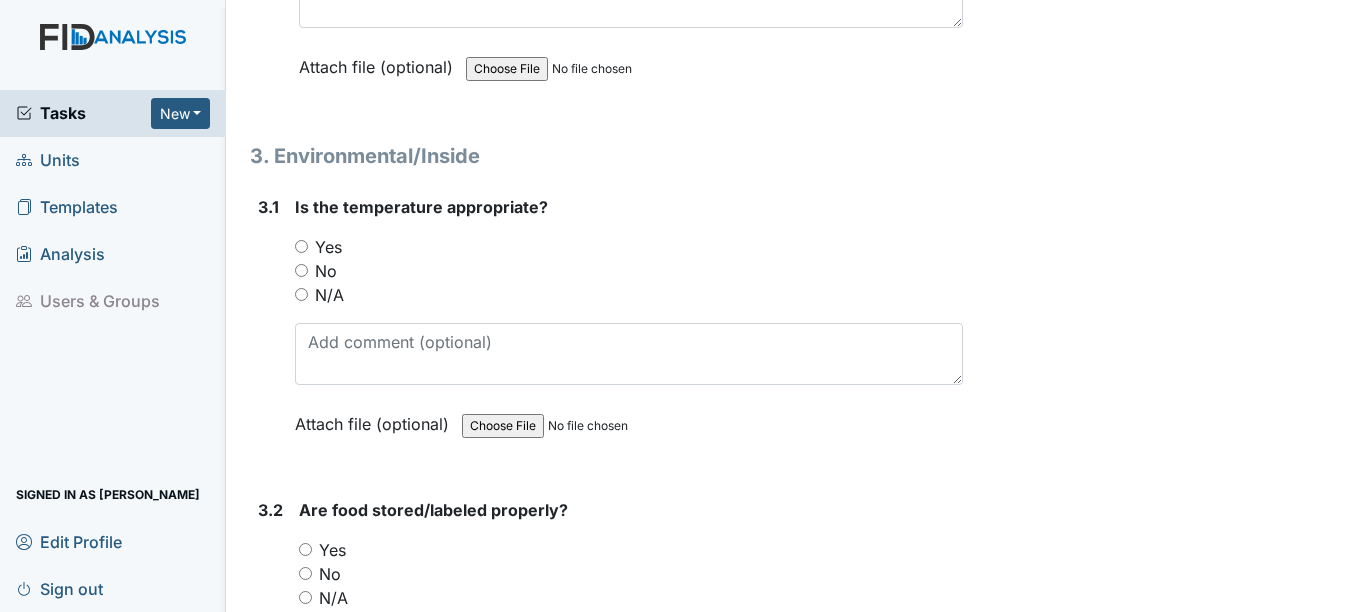 click on "Yes" at bounding box center (328, 247) 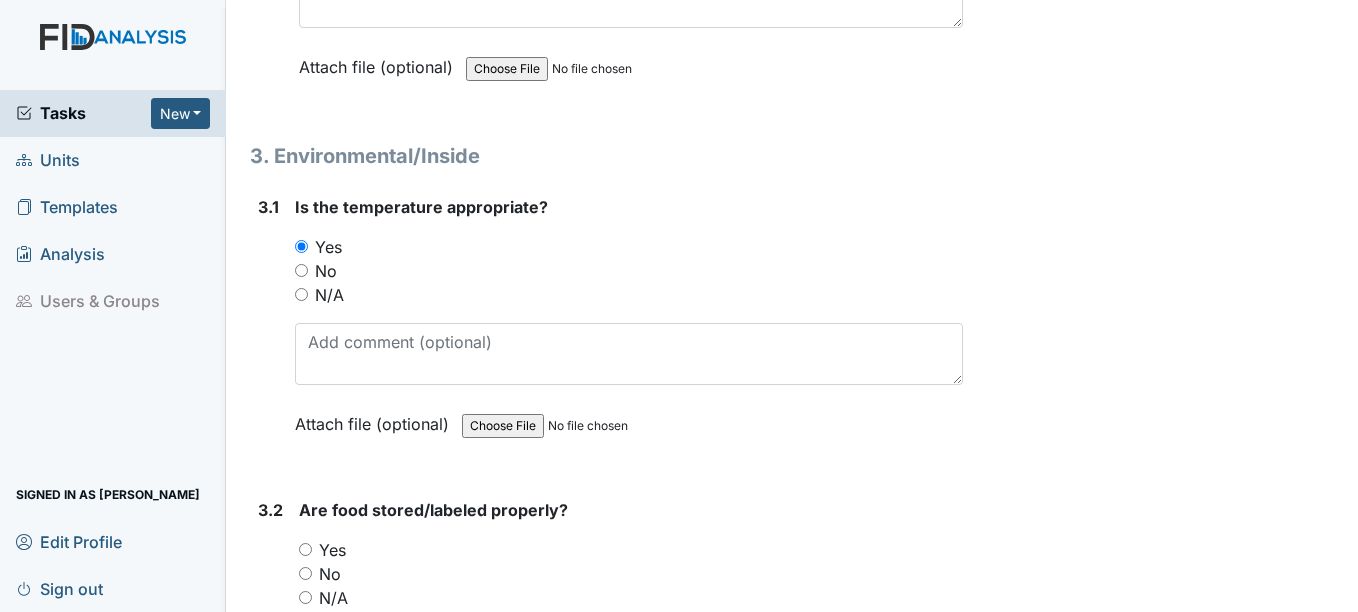 click on "Yes" at bounding box center (332, 550) 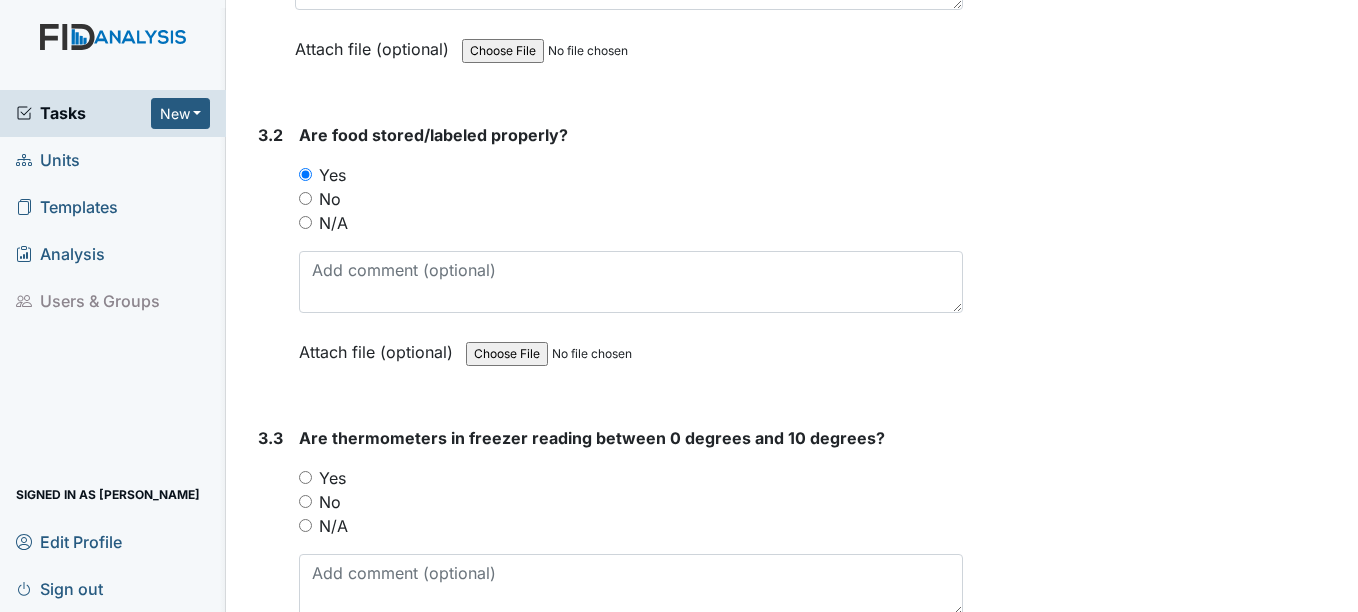 scroll, scrollTop: 3400, scrollLeft: 0, axis: vertical 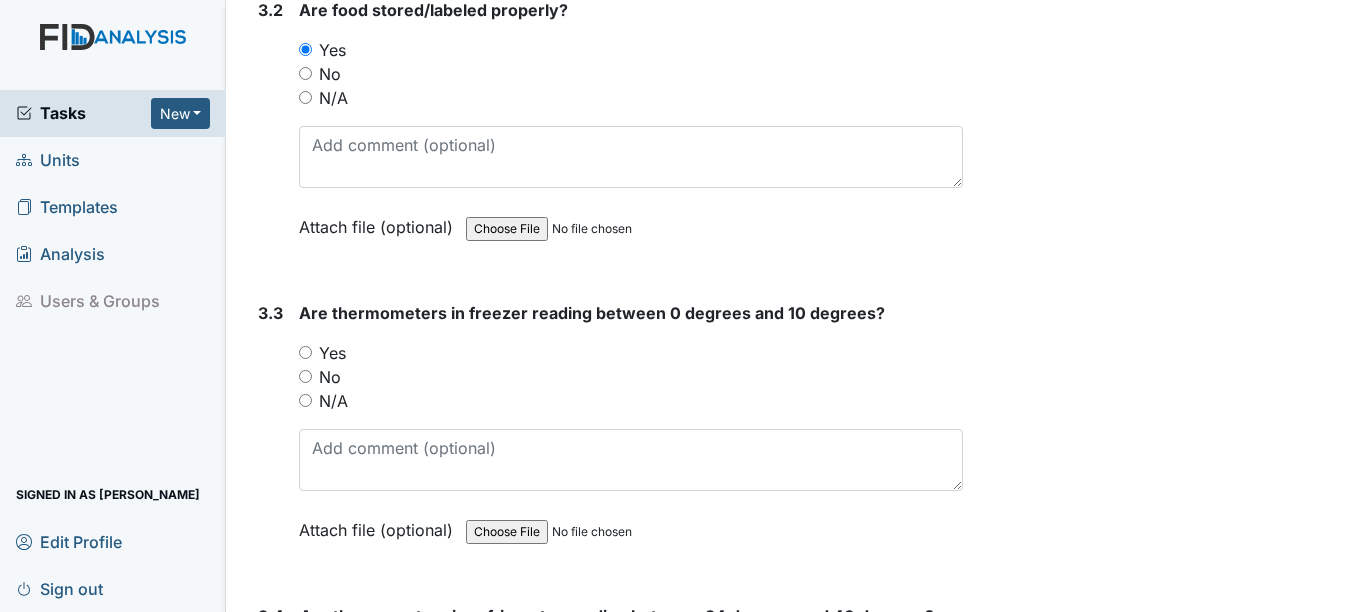 click on "Yes" at bounding box center (332, 353) 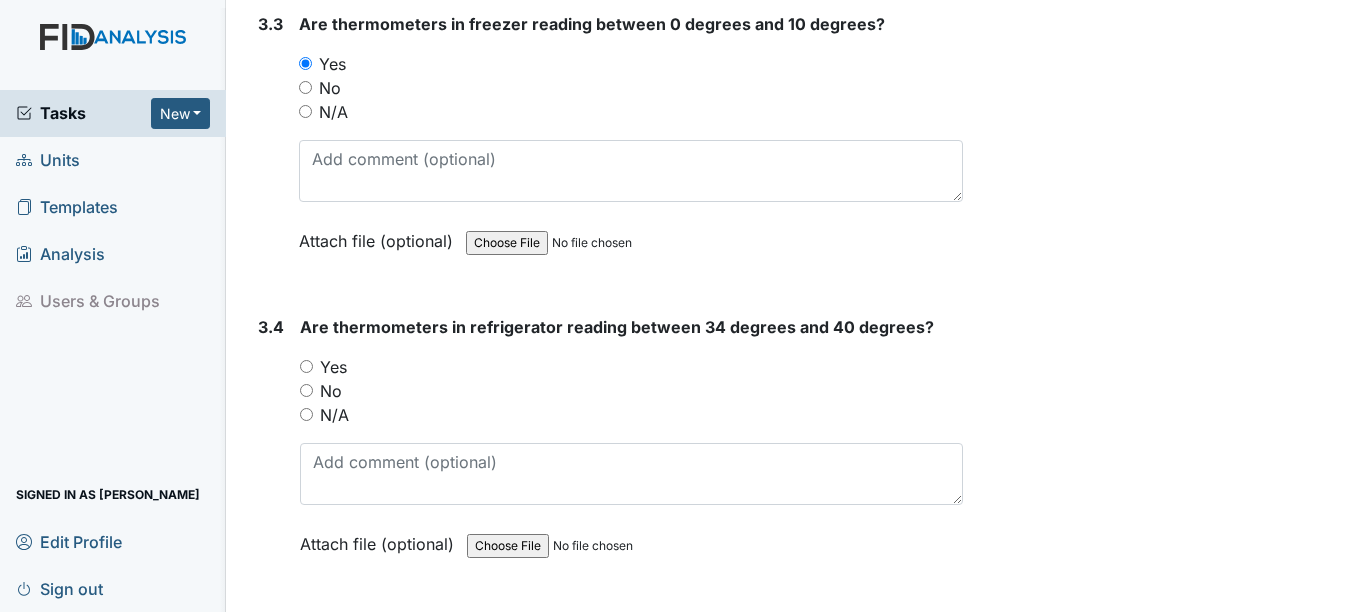 scroll, scrollTop: 3700, scrollLeft: 0, axis: vertical 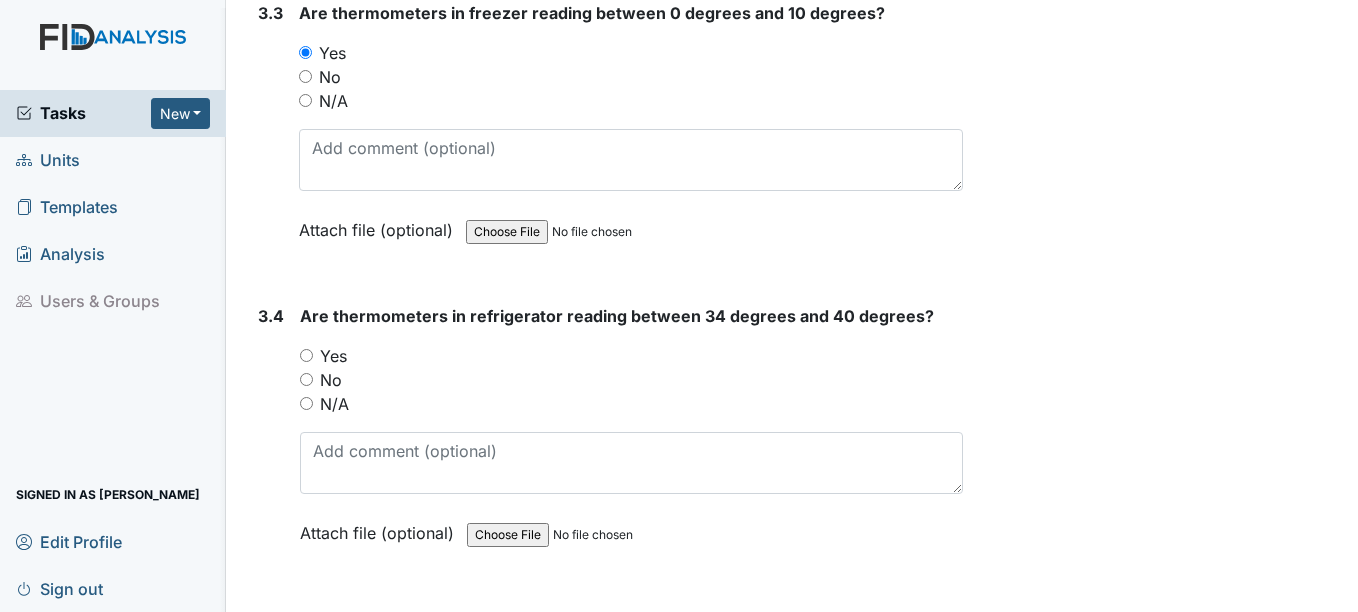 click on "Yes" at bounding box center (333, 356) 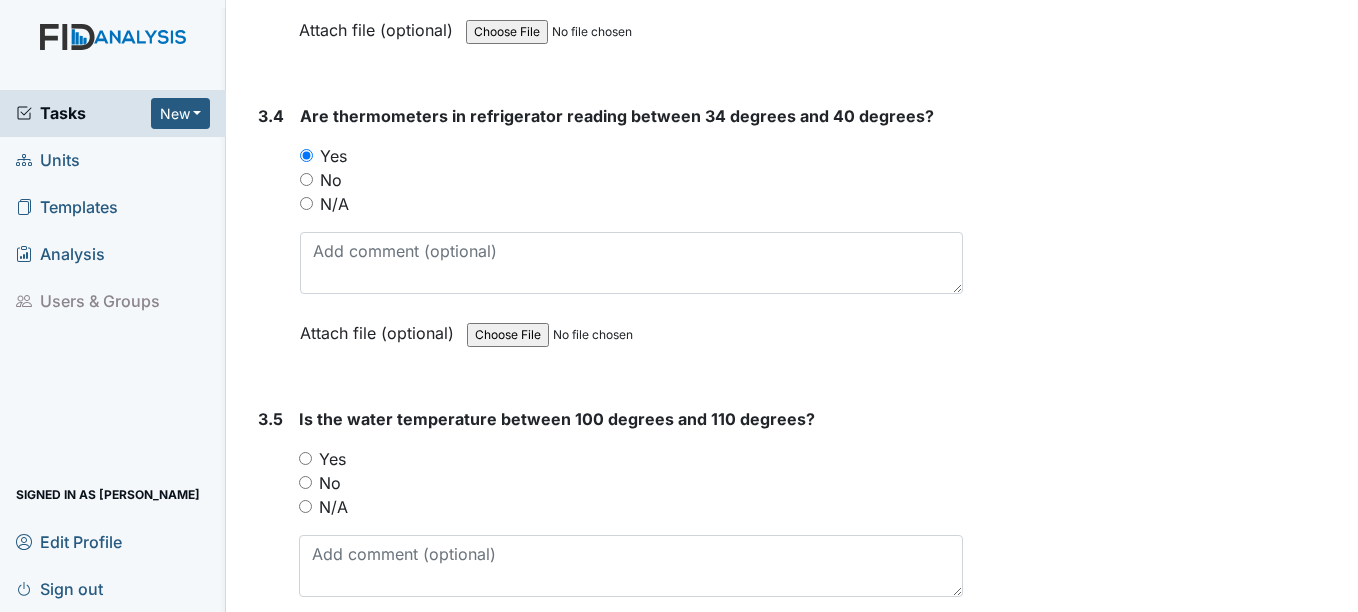scroll, scrollTop: 4000, scrollLeft: 0, axis: vertical 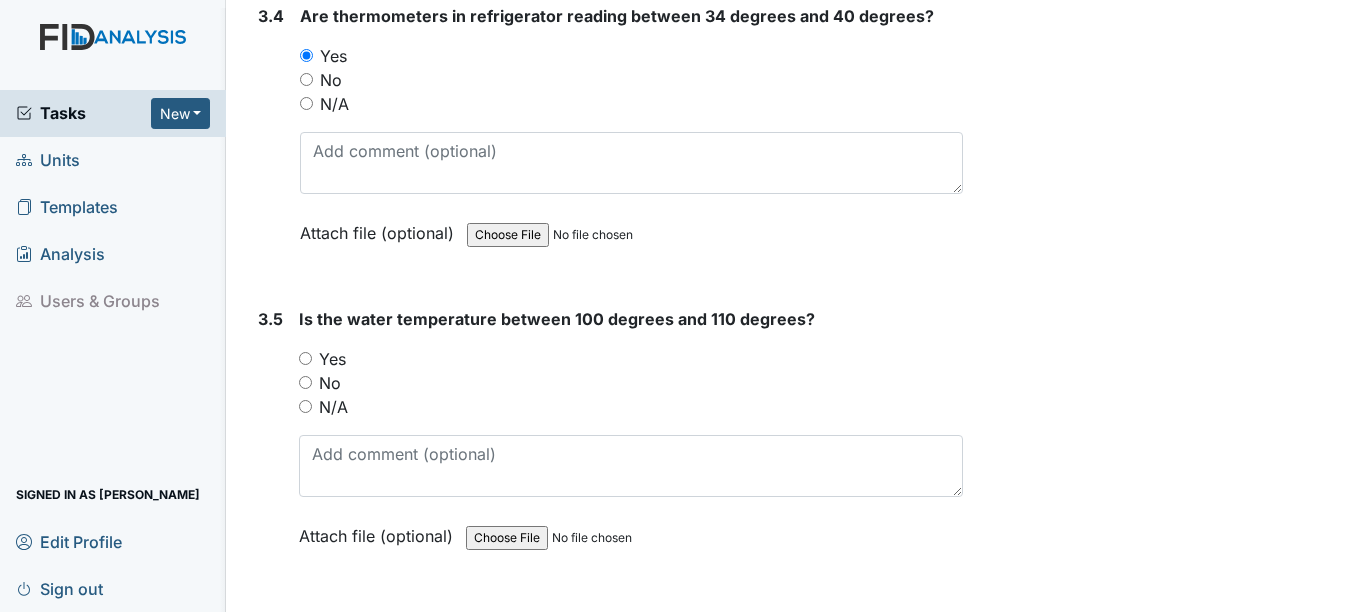 click on "Yes" at bounding box center (332, 359) 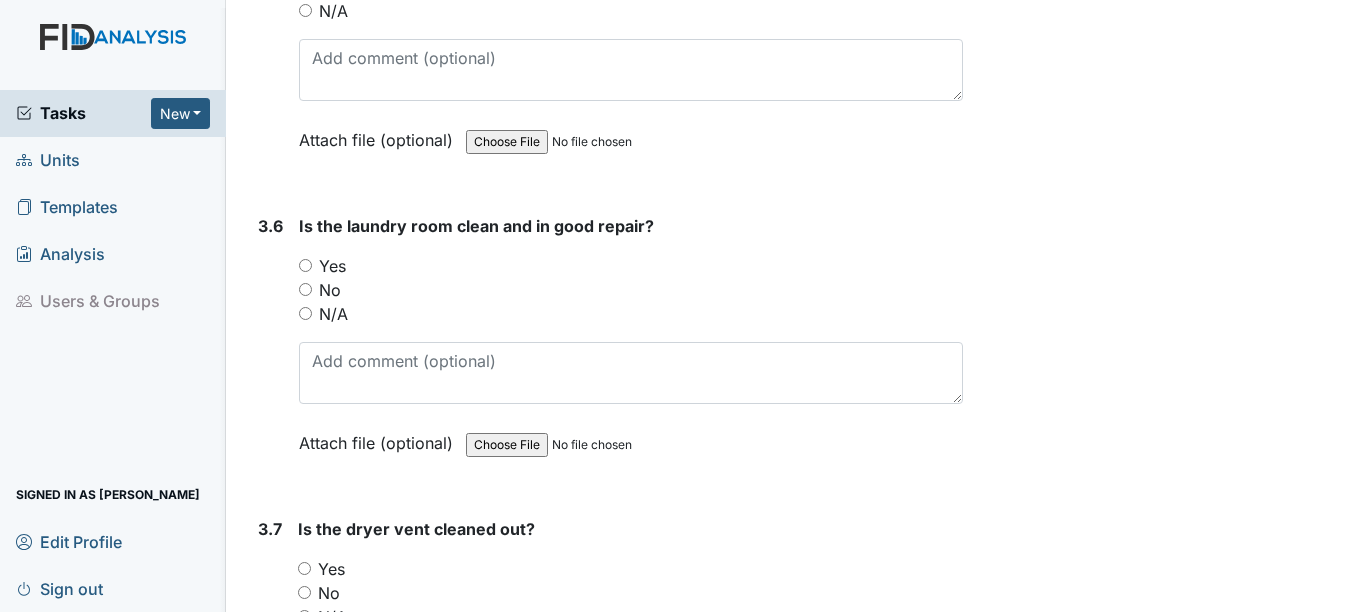 scroll, scrollTop: 4400, scrollLeft: 0, axis: vertical 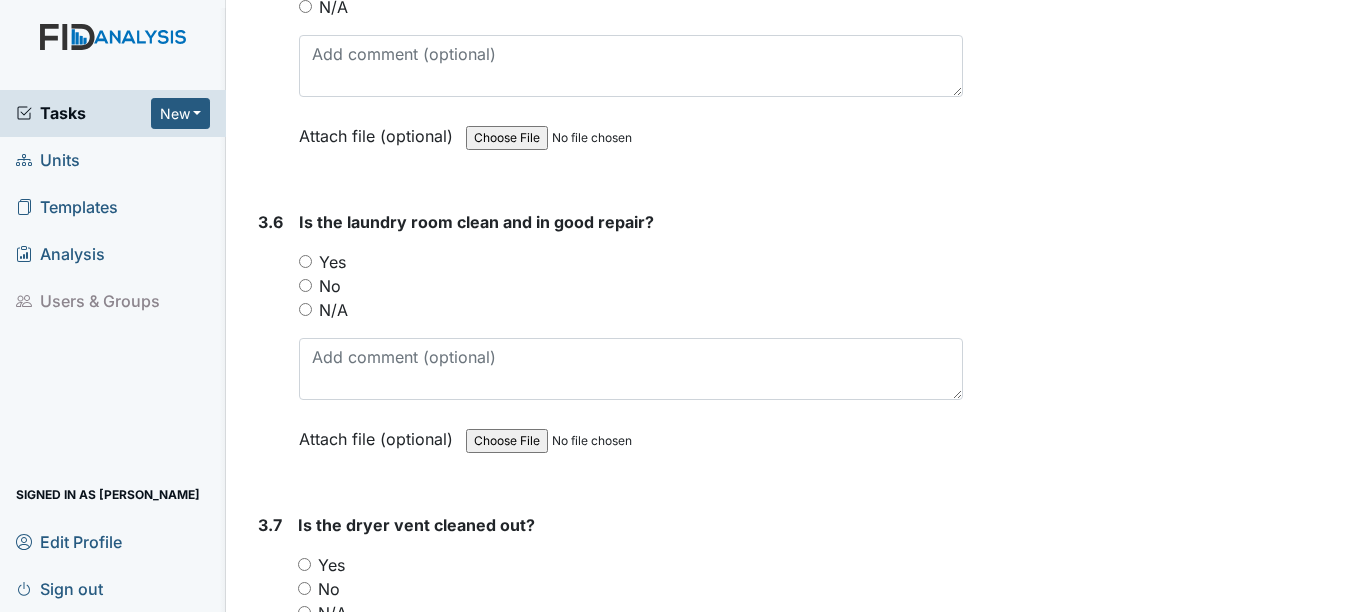 click on "Yes" at bounding box center (332, 262) 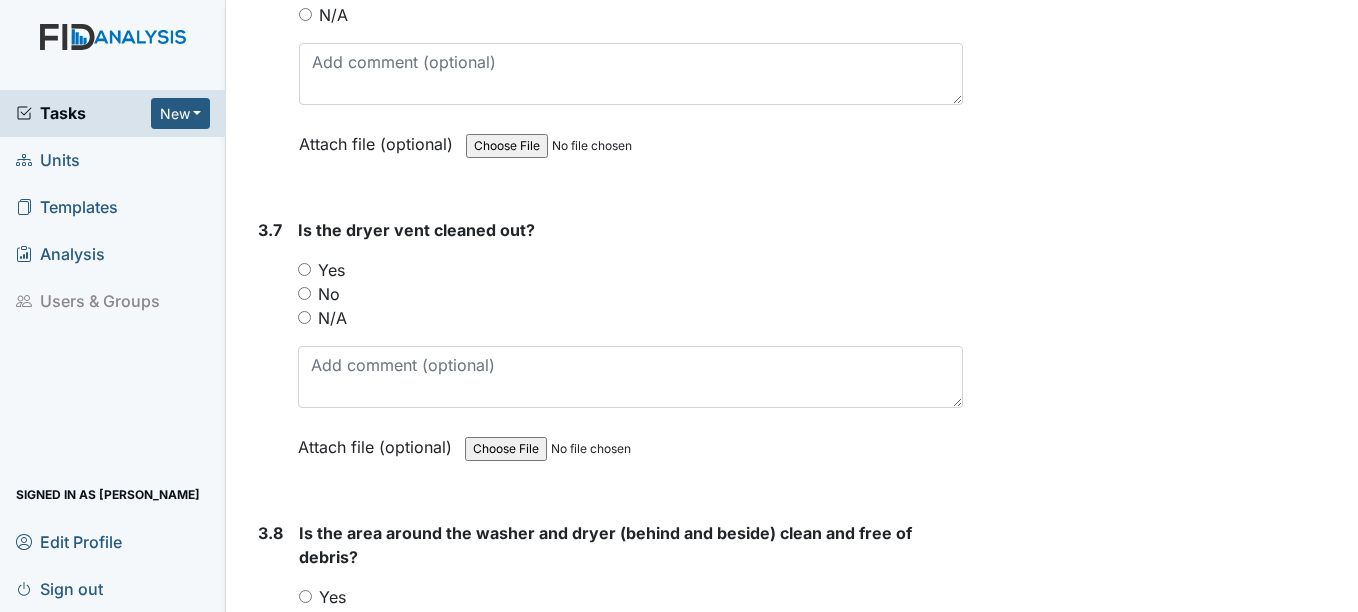 scroll, scrollTop: 4700, scrollLeft: 0, axis: vertical 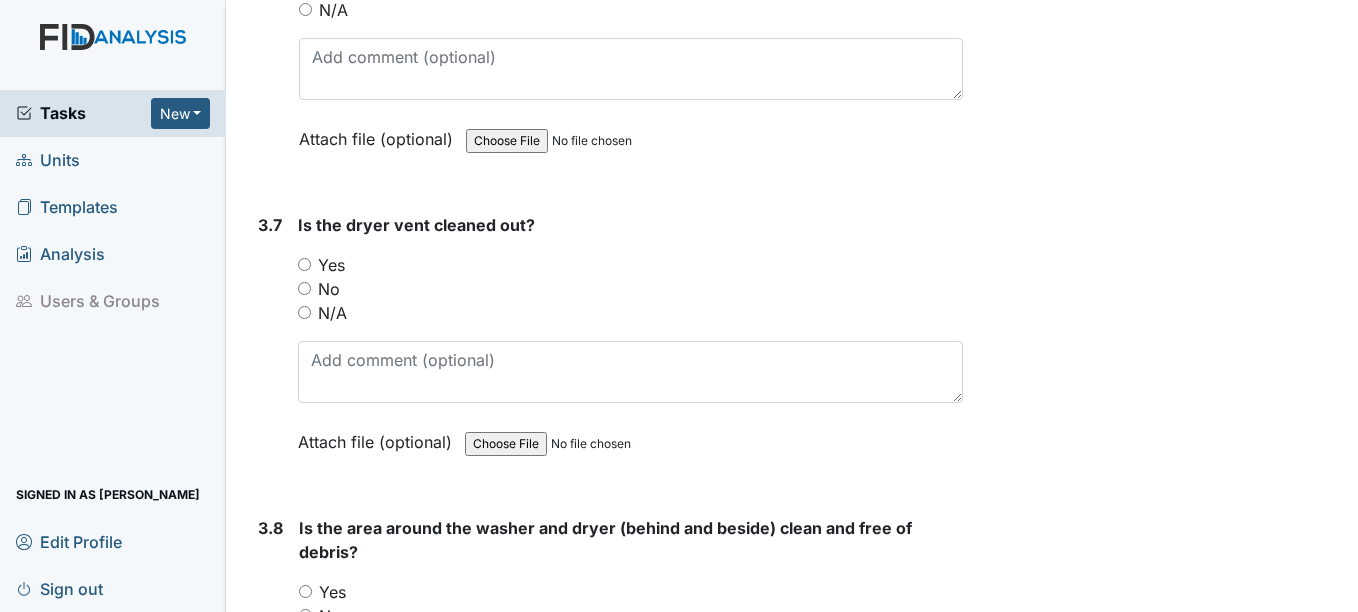 click on "Yes" at bounding box center (331, 265) 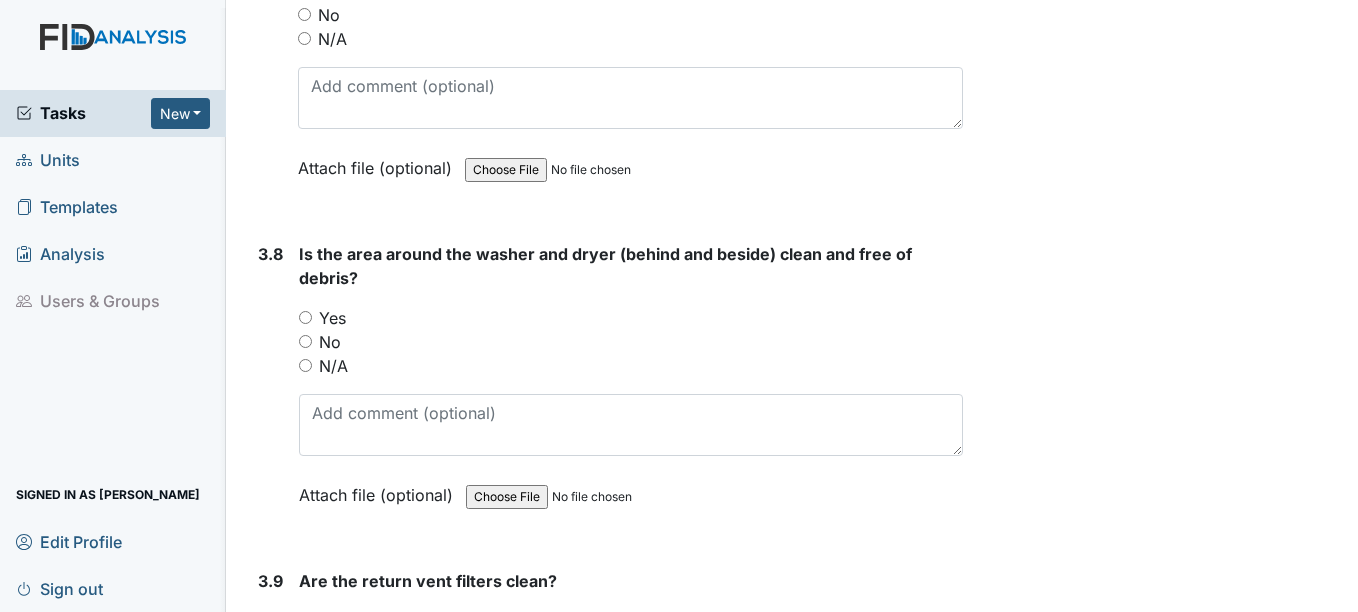scroll, scrollTop: 5000, scrollLeft: 0, axis: vertical 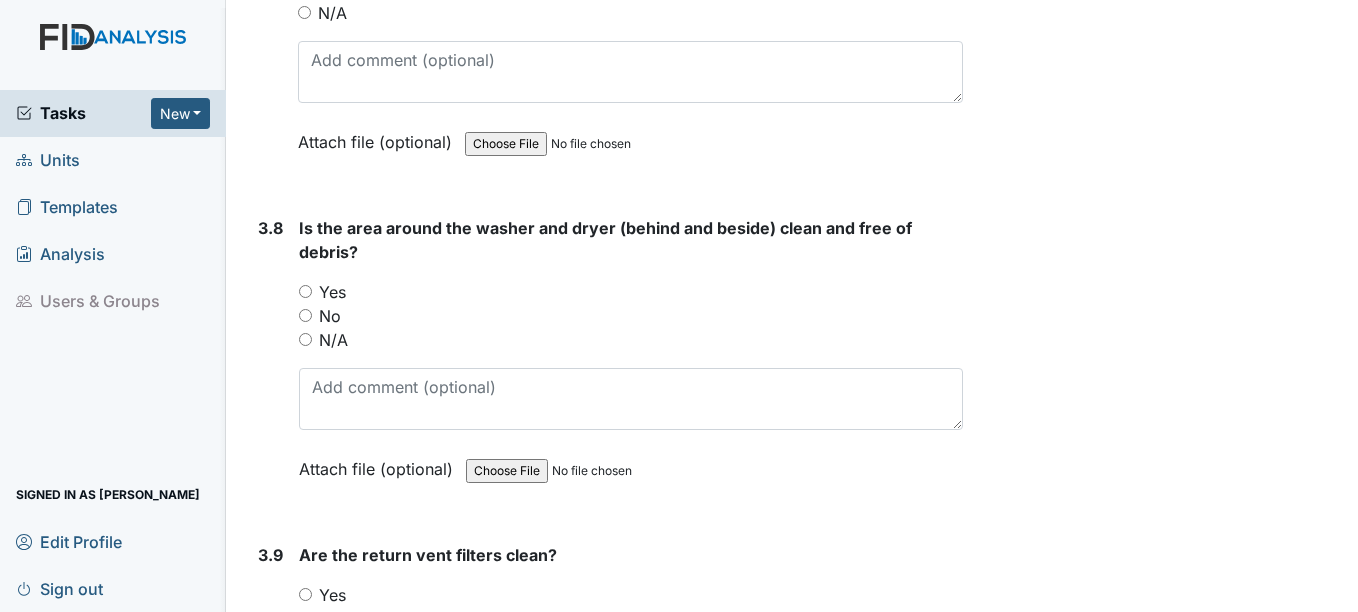 click on "Yes" at bounding box center [332, 292] 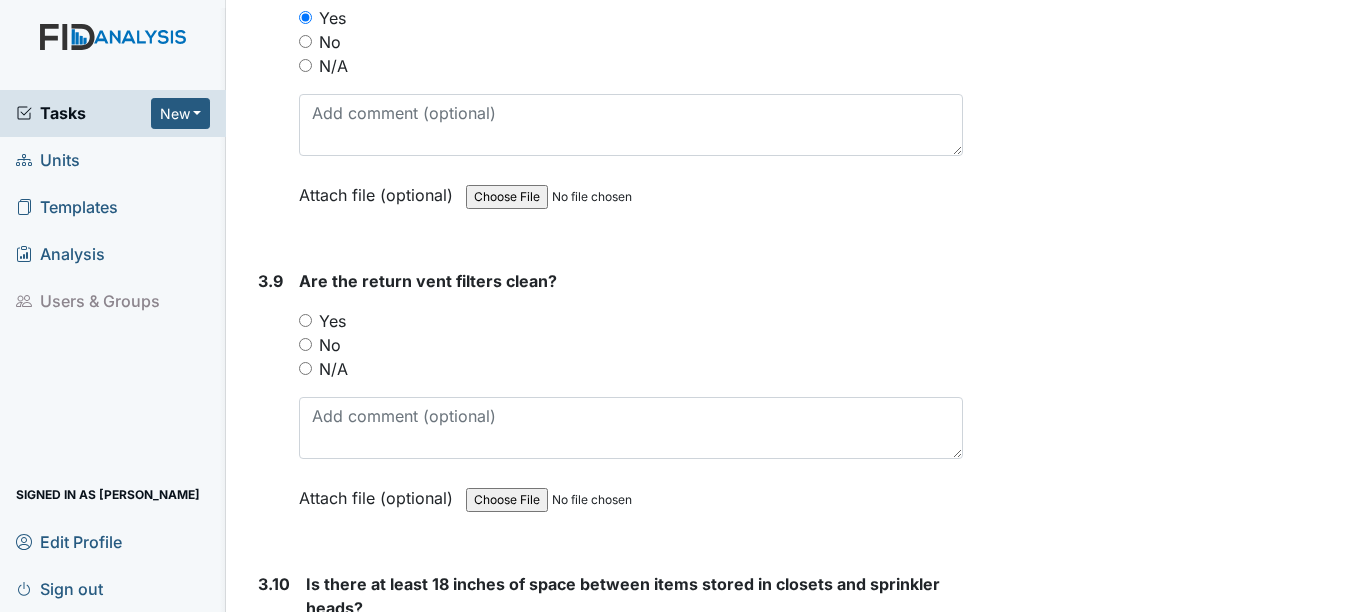 scroll, scrollTop: 5300, scrollLeft: 0, axis: vertical 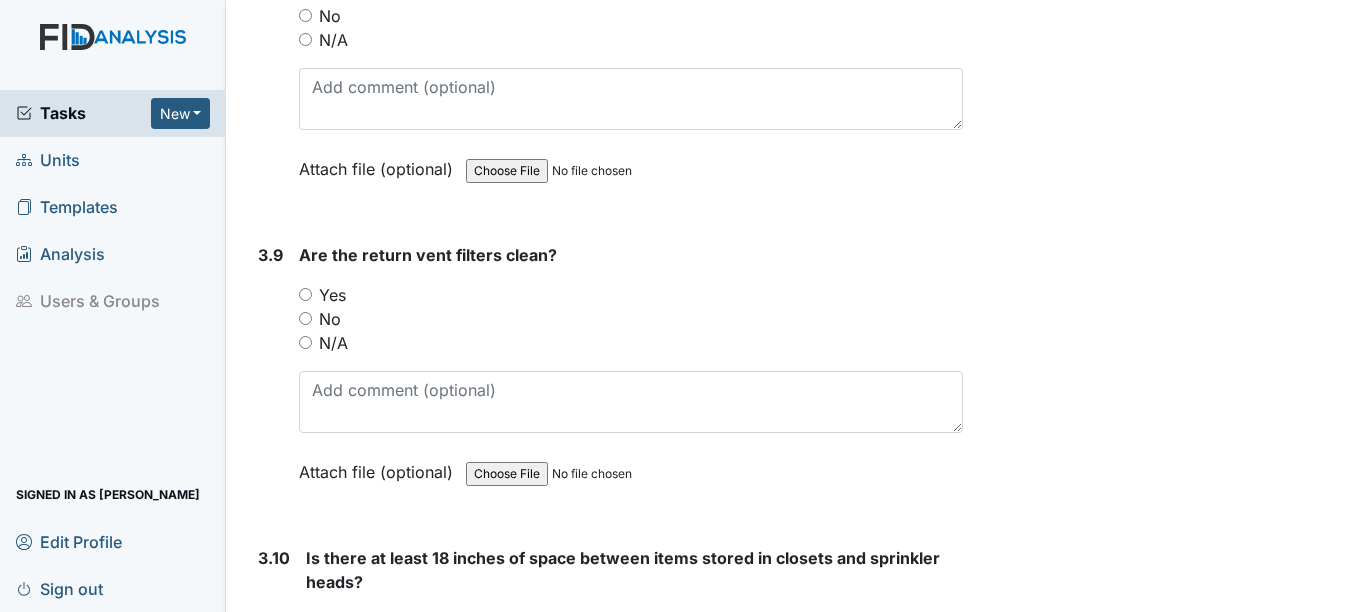 click on "Yes" at bounding box center (332, 295) 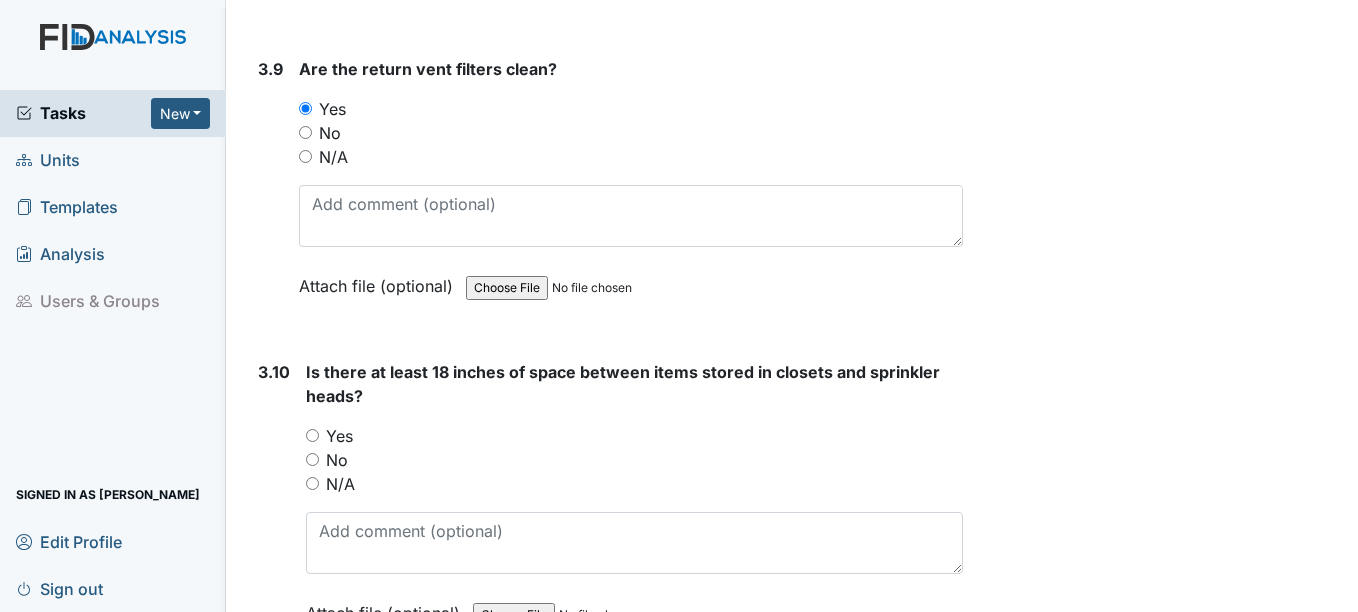 scroll, scrollTop: 5600, scrollLeft: 0, axis: vertical 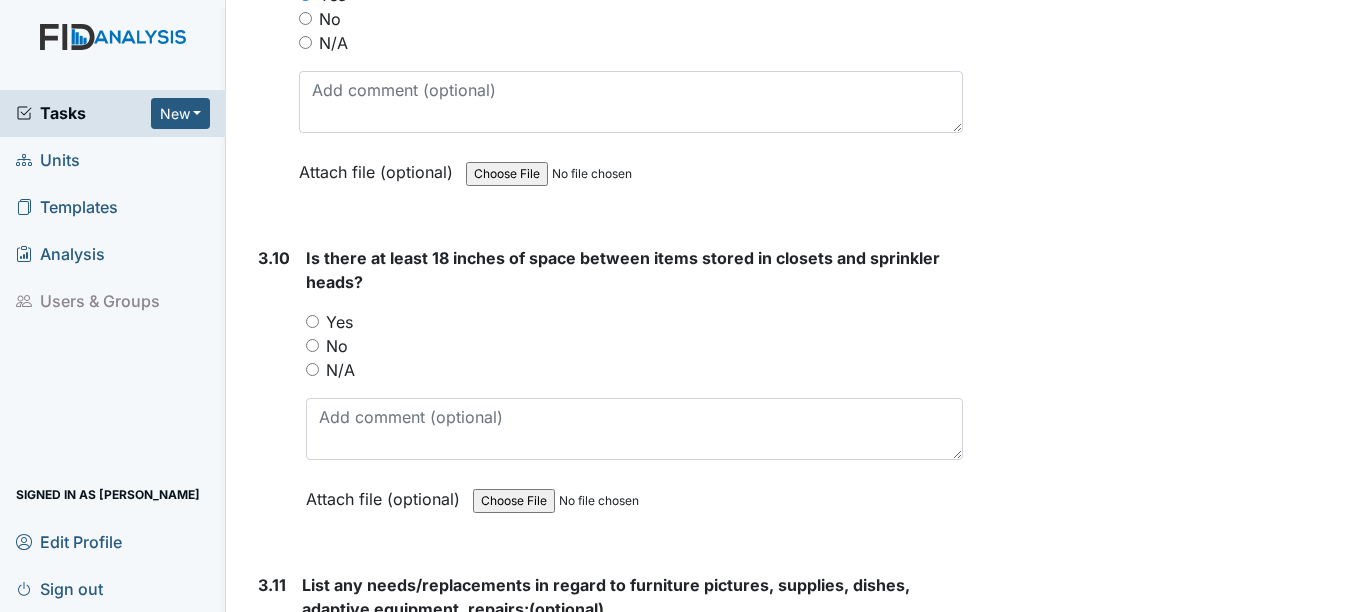 click on "Yes" at bounding box center [339, 322] 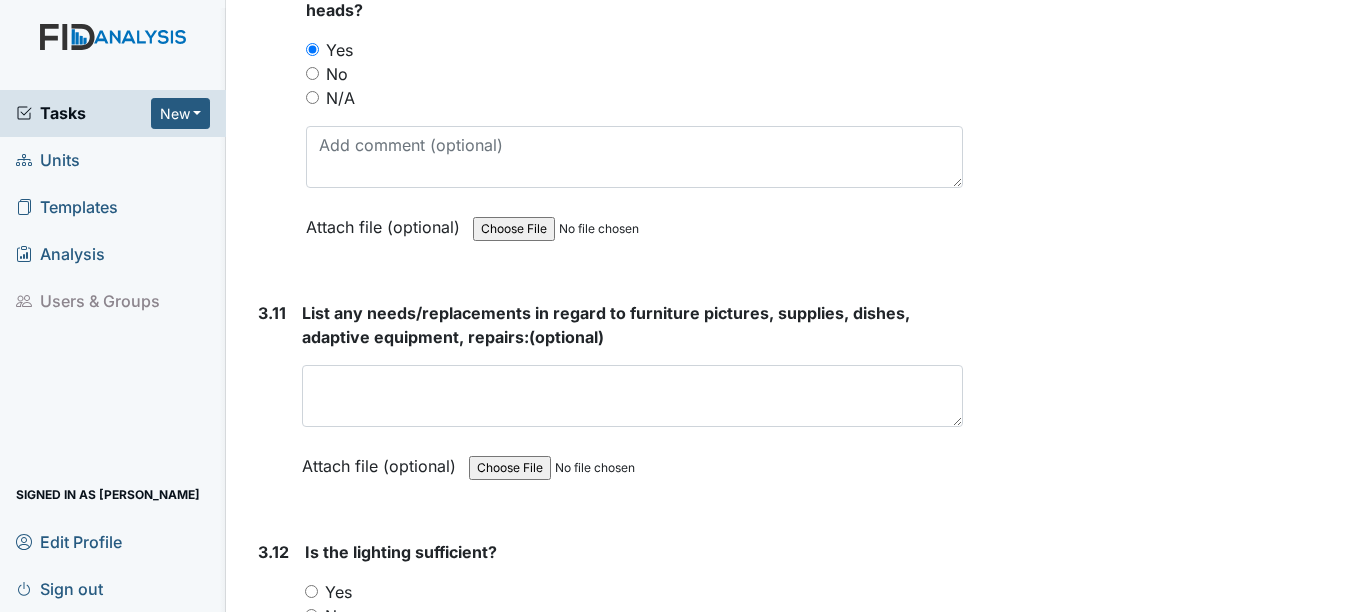 scroll, scrollTop: 5900, scrollLeft: 0, axis: vertical 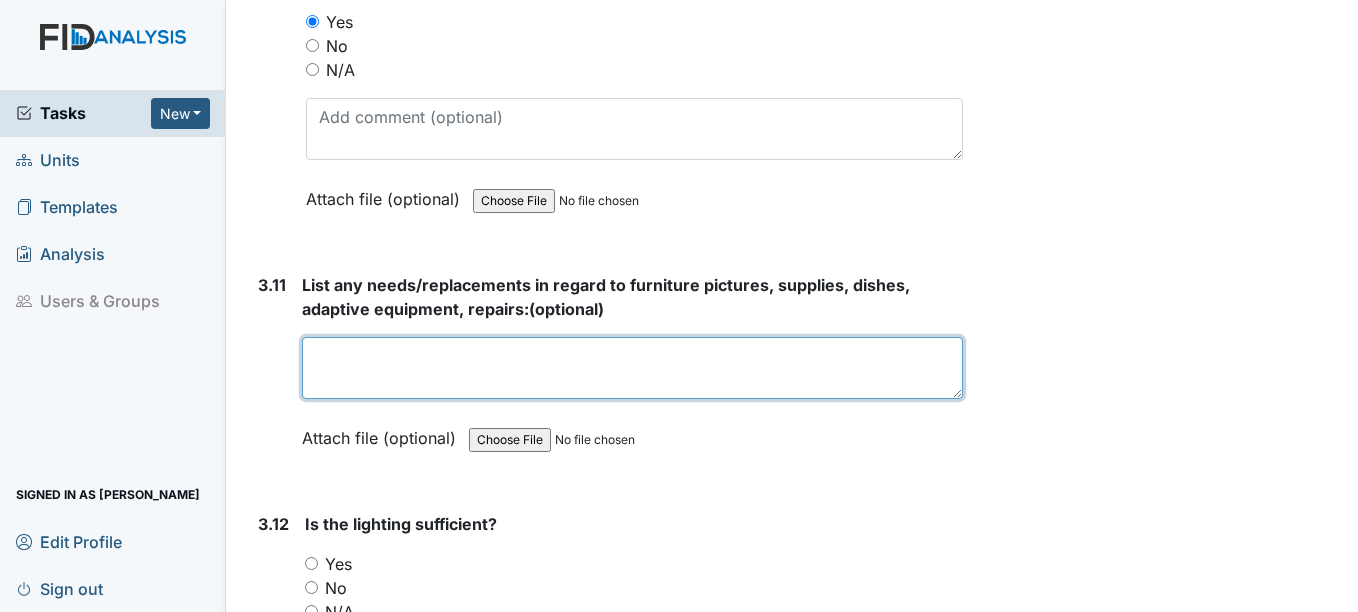 click at bounding box center (632, 368) 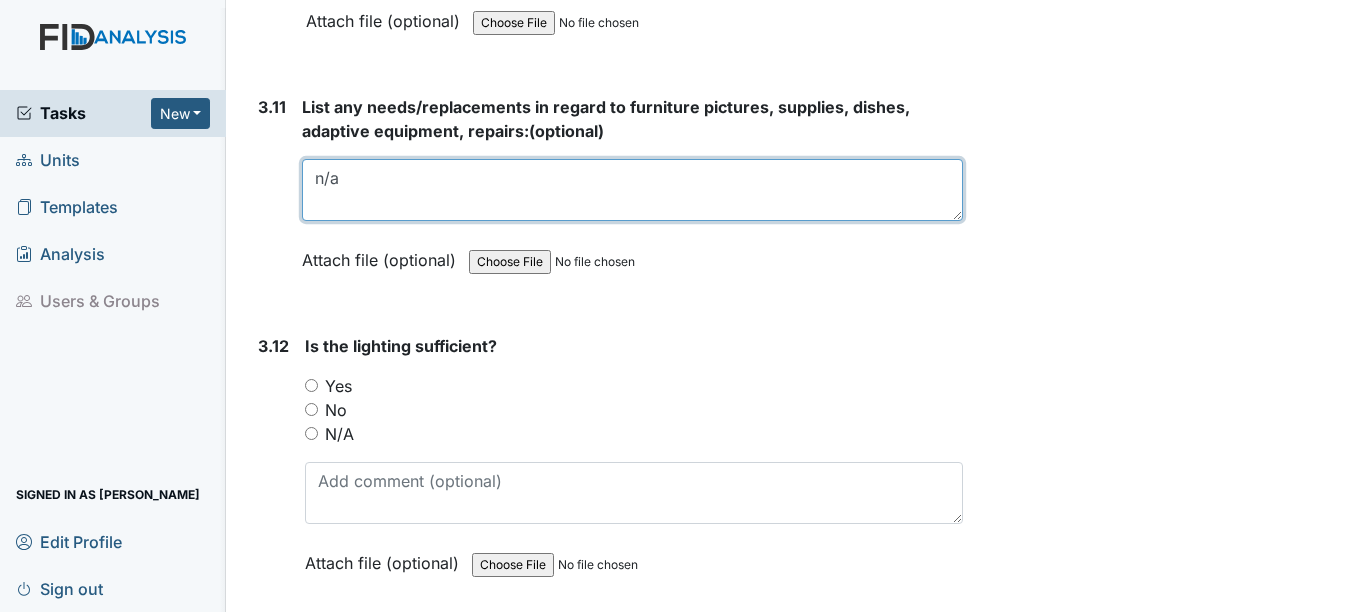 scroll, scrollTop: 6100, scrollLeft: 0, axis: vertical 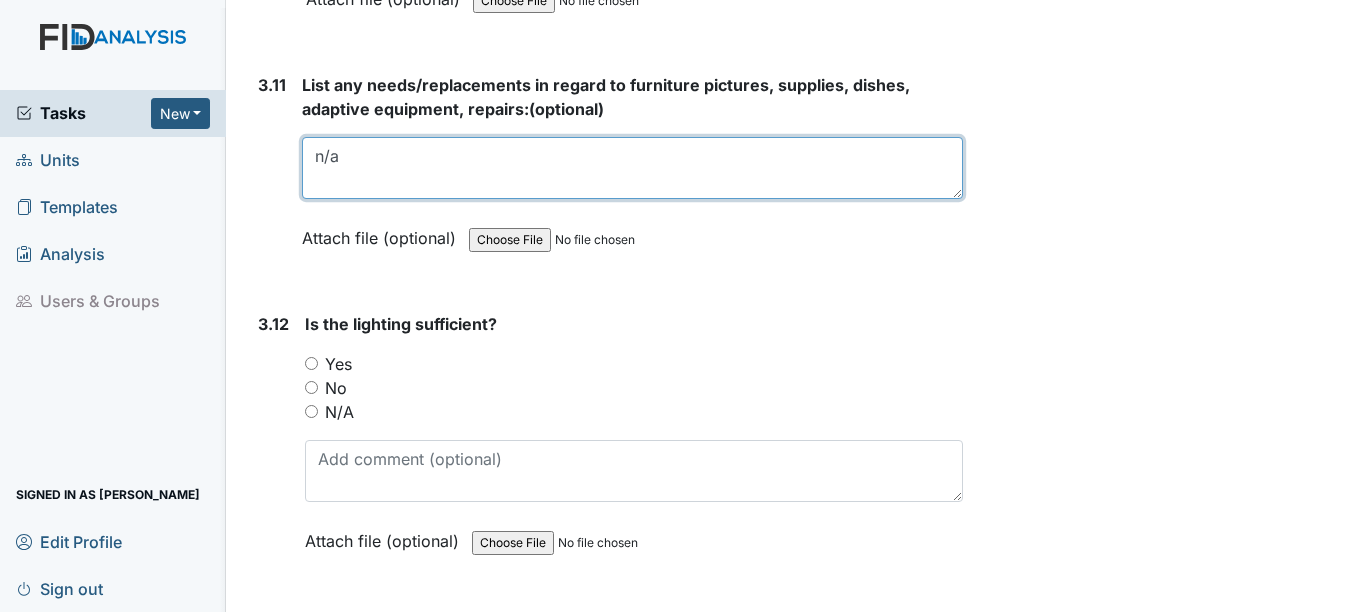type on "n/a" 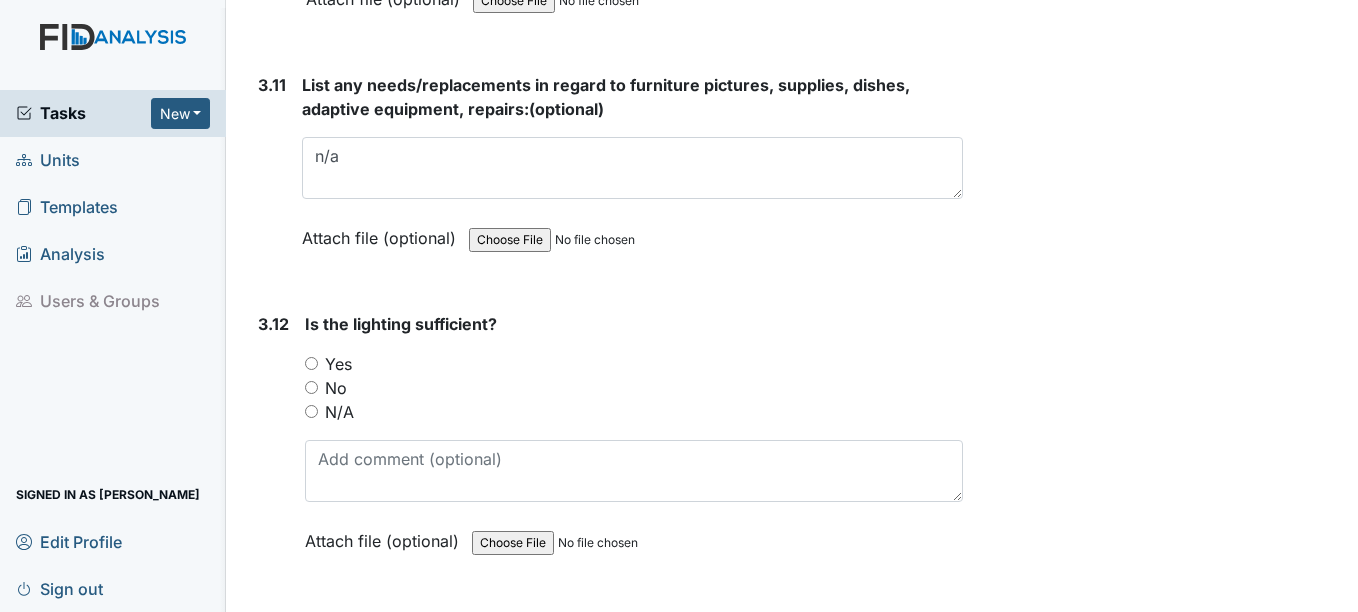 click on "Yes" at bounding box center (338, 364) 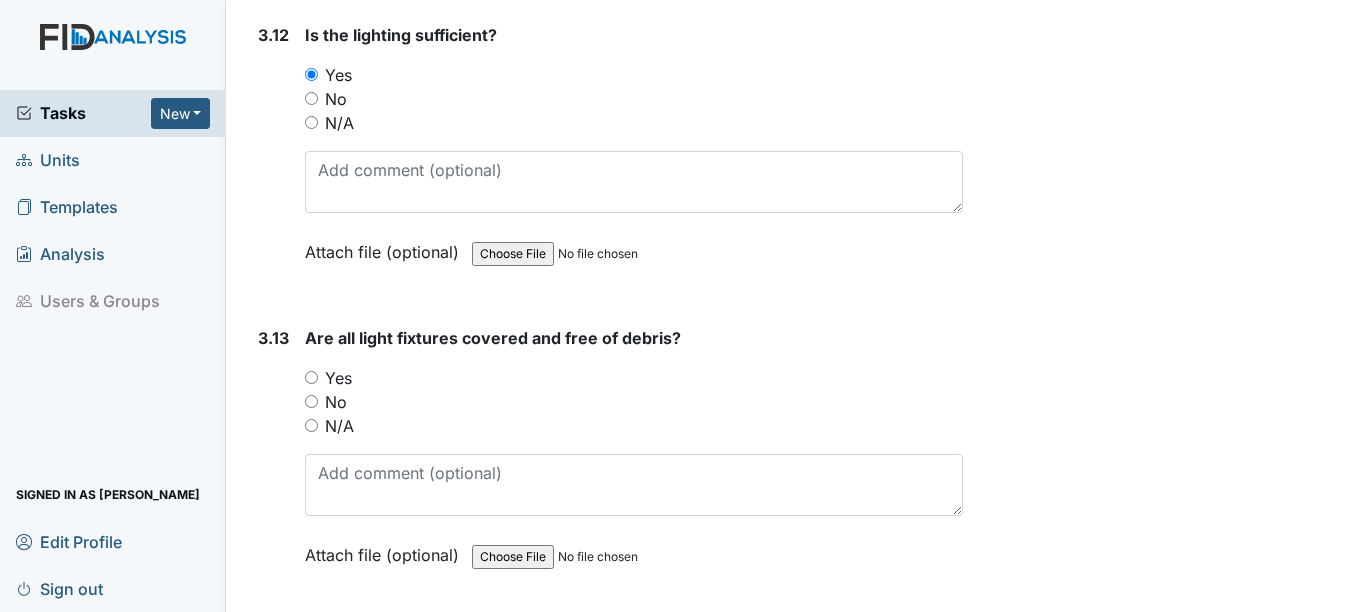 scroll, scrollTop: 6400, scrollLeft: 0, axis: vertical 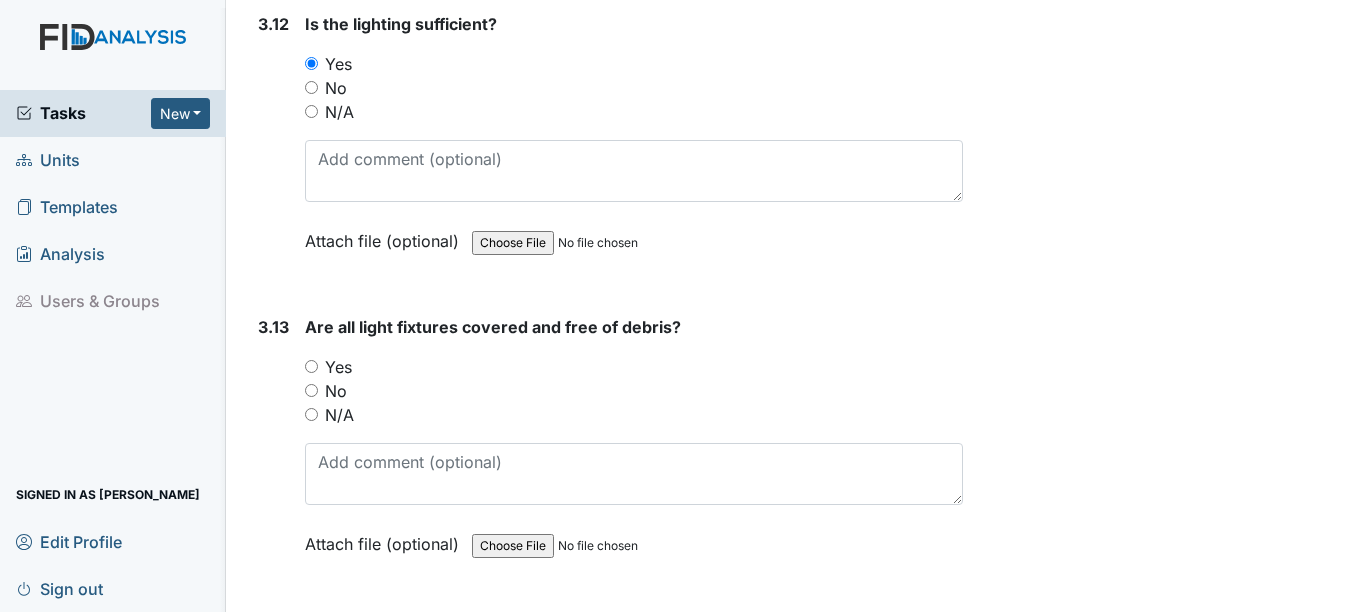click on "Yes" at bounding box center [338, 367] 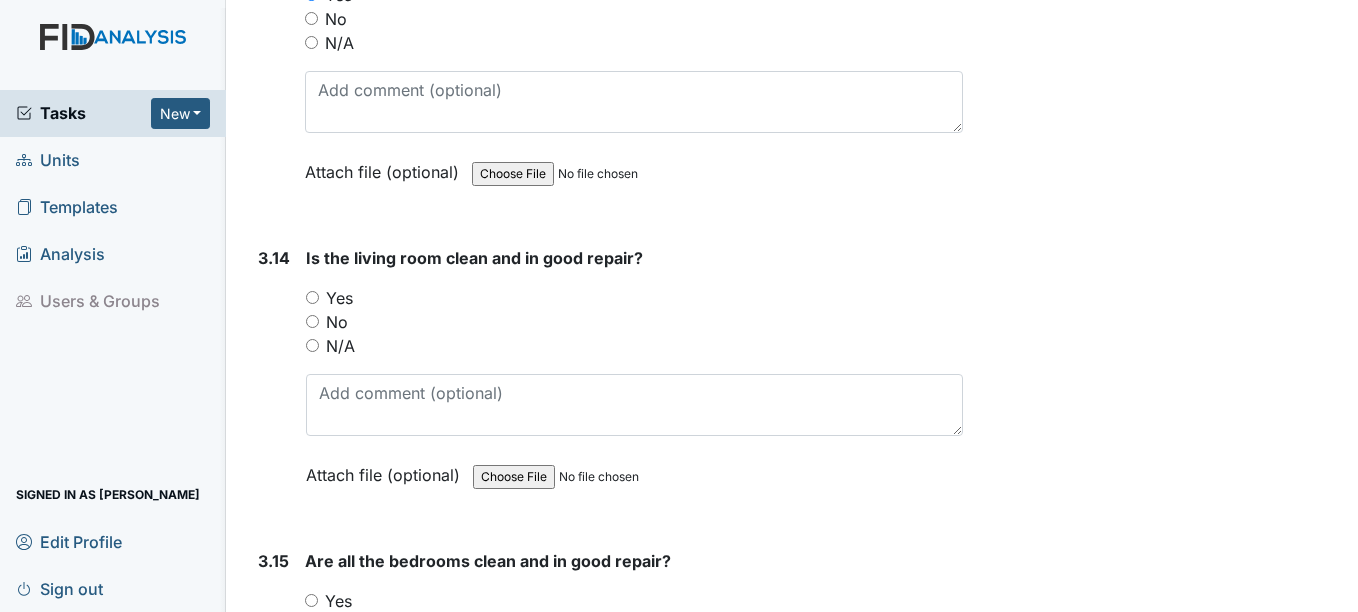 scroll, scrollTop: 6800, scrollLeft: 0, axis: vertical 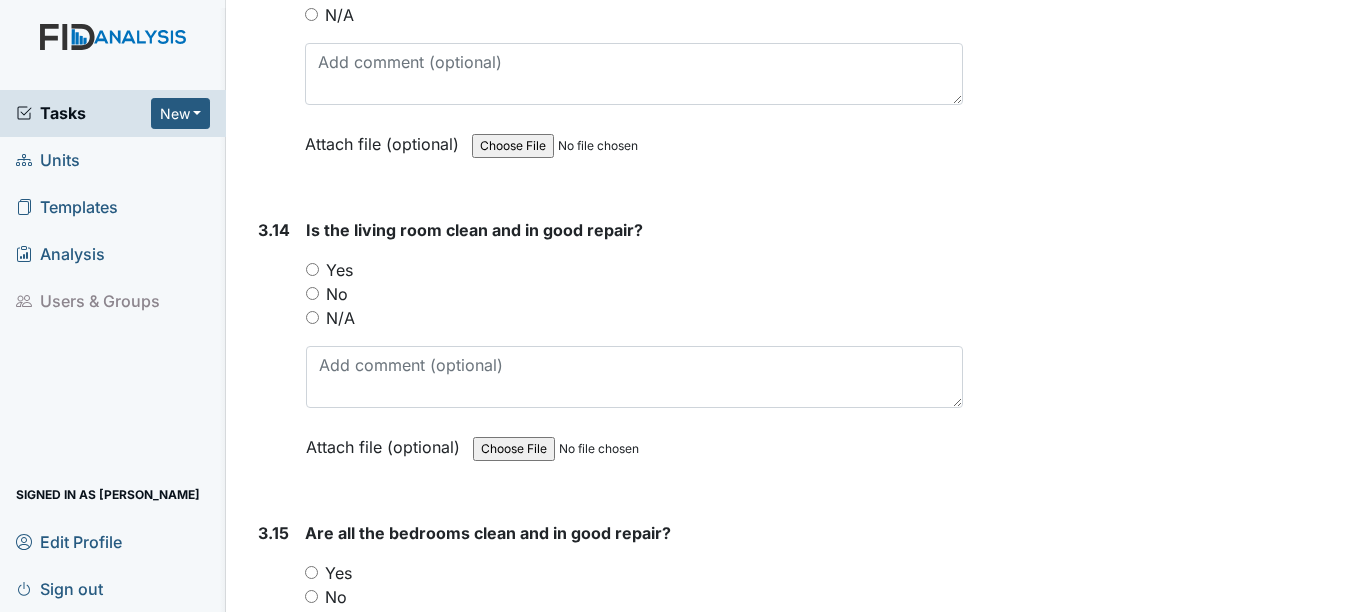 click on "Yes" at bounding box center [339, 270] 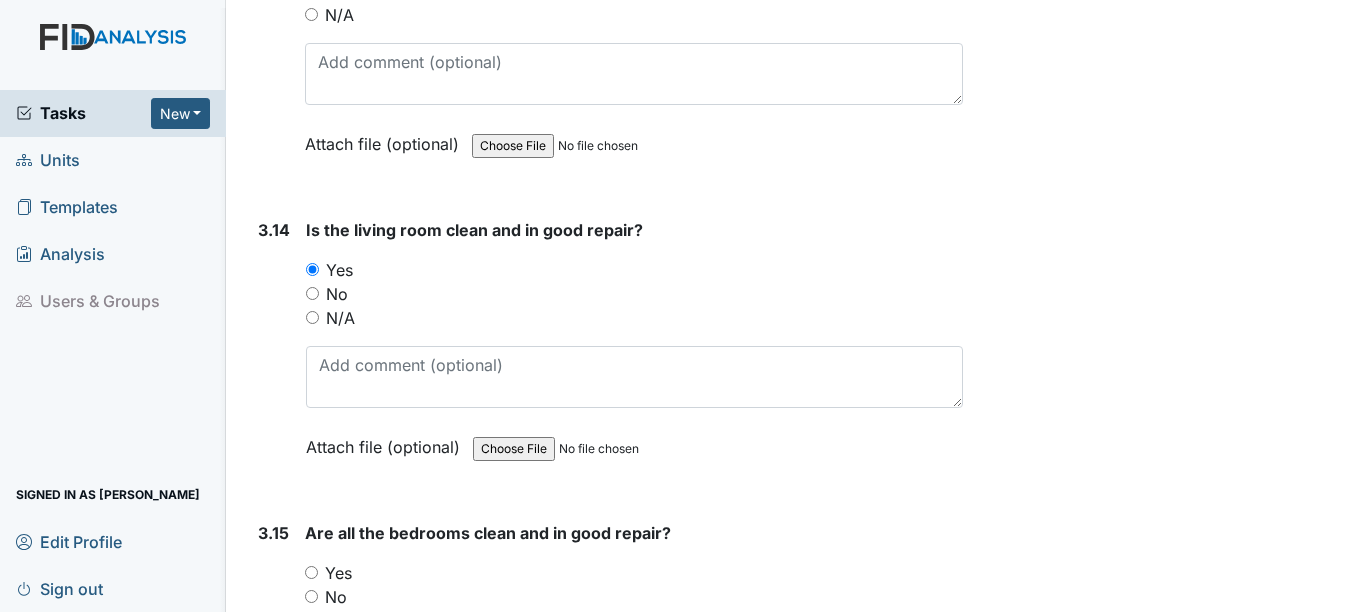 click on "Yes" at bounding box center [338, 573] 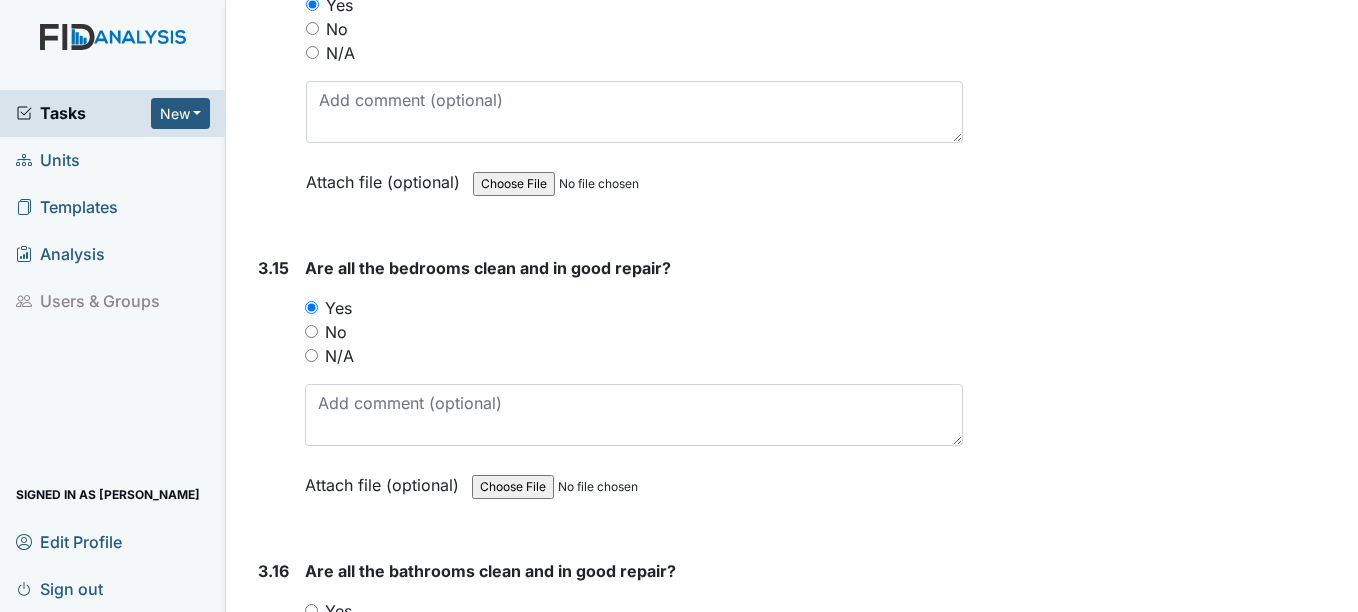 scroll, scrollTop: 7200, scrollLeft: 0, axis: vertical 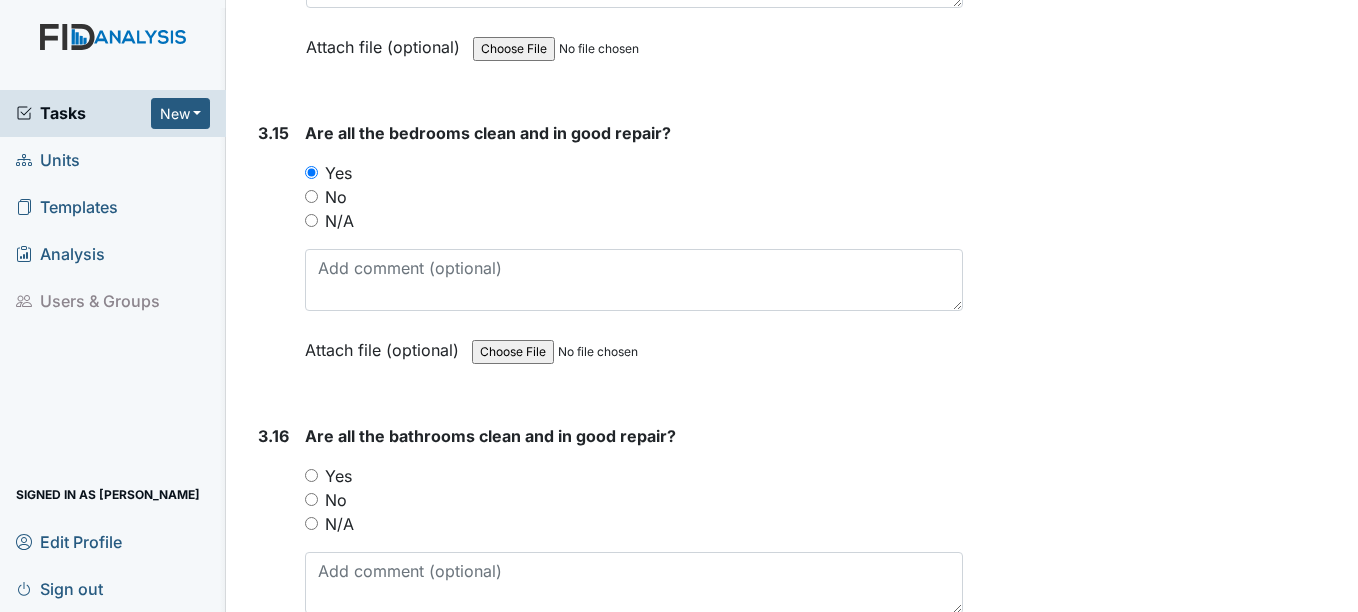click on "Yes" at bounding box center [338, 476] 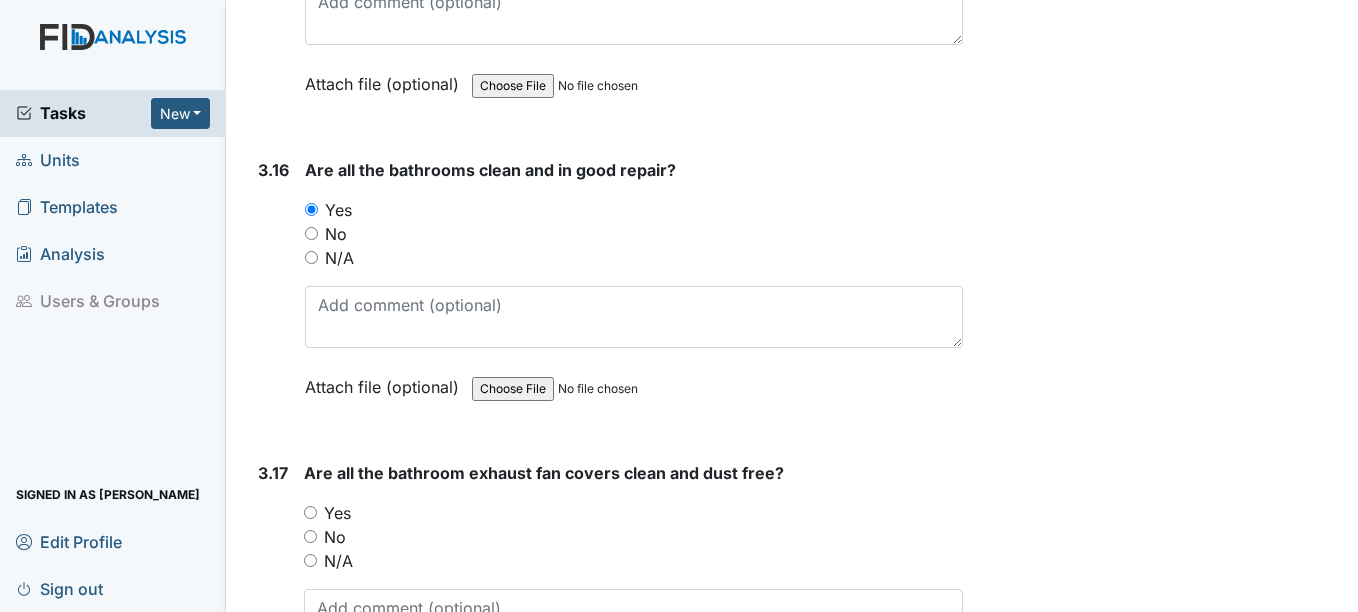 scroll, scrollTop: 7500, scrollLeft: 0, axis: vertical 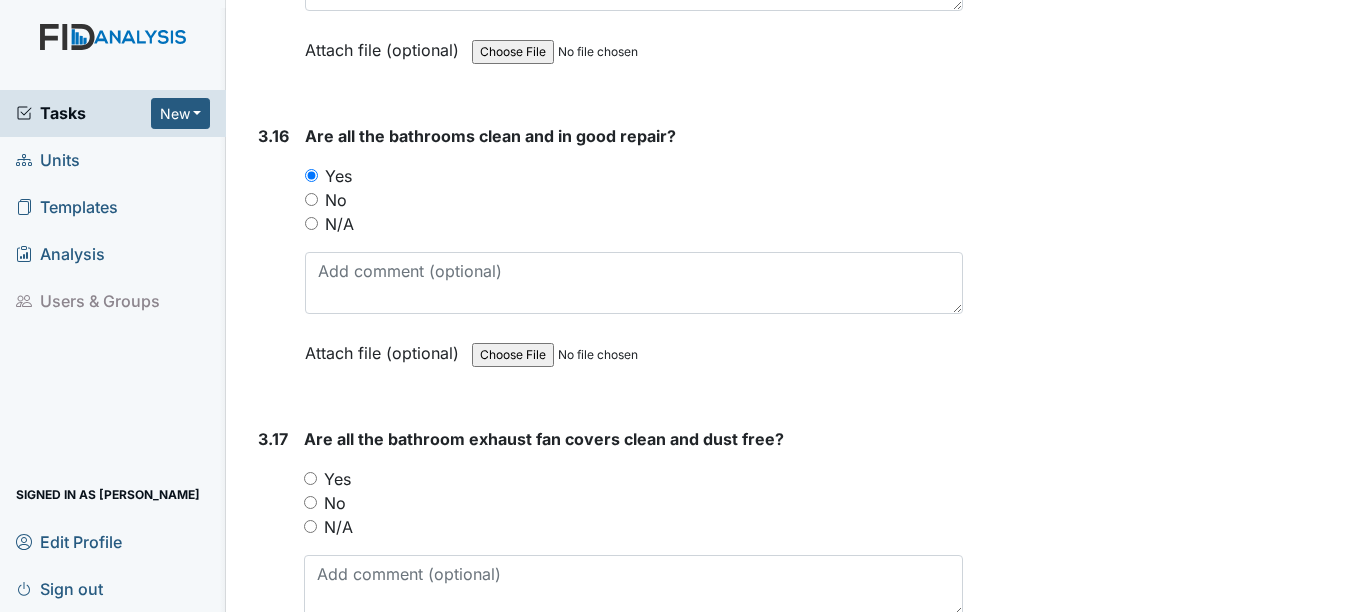 click on "Yes" at bounding box center [337, 479] 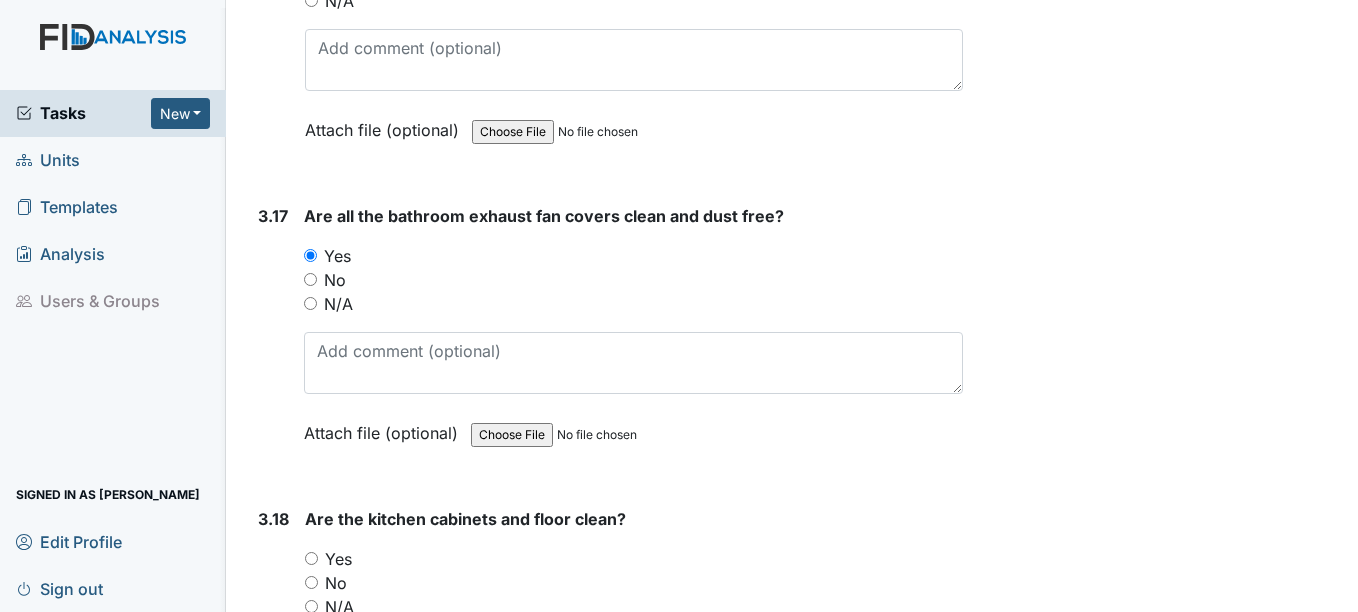 scroll, scrollTop: 7800, scrollLeft: 0, axis: vertical 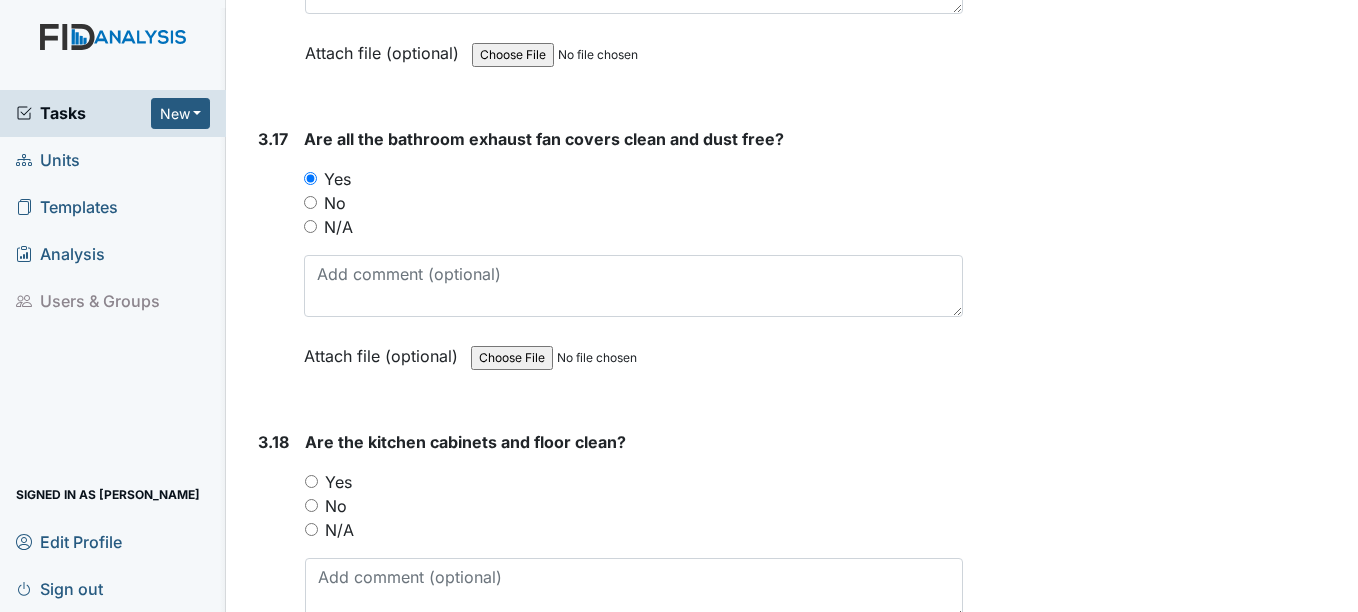 click on "Yes" at bounding box center [338, 482] 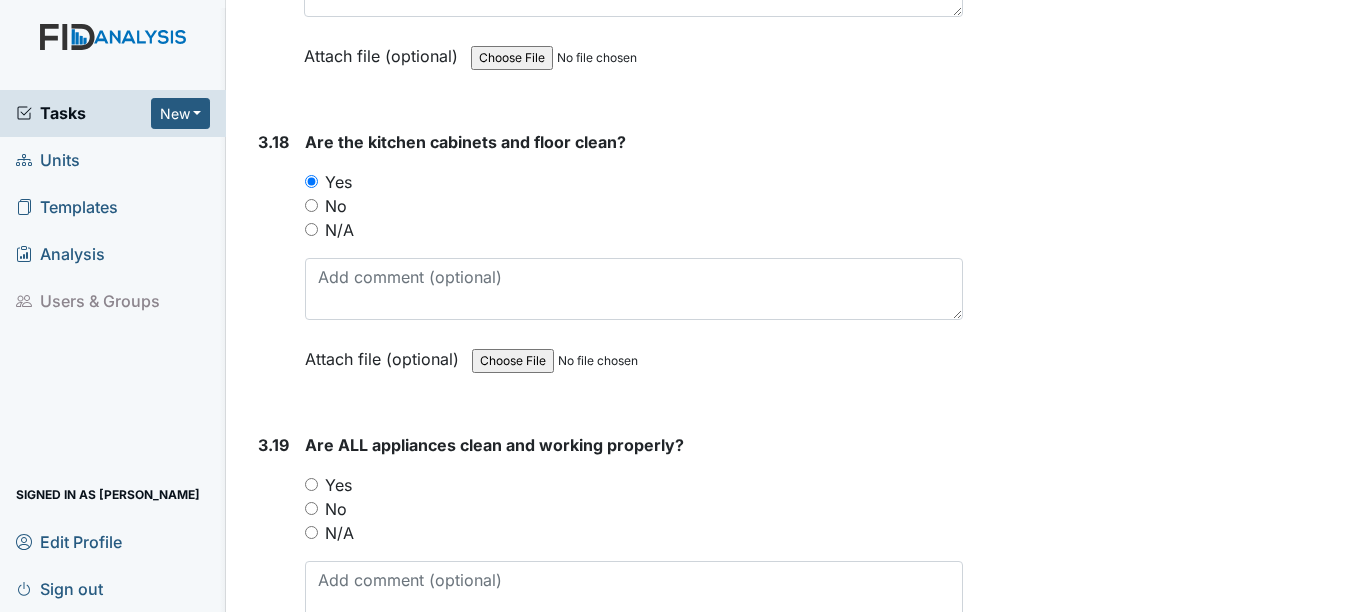 click on "Yes" at bounding box center [338, 485] 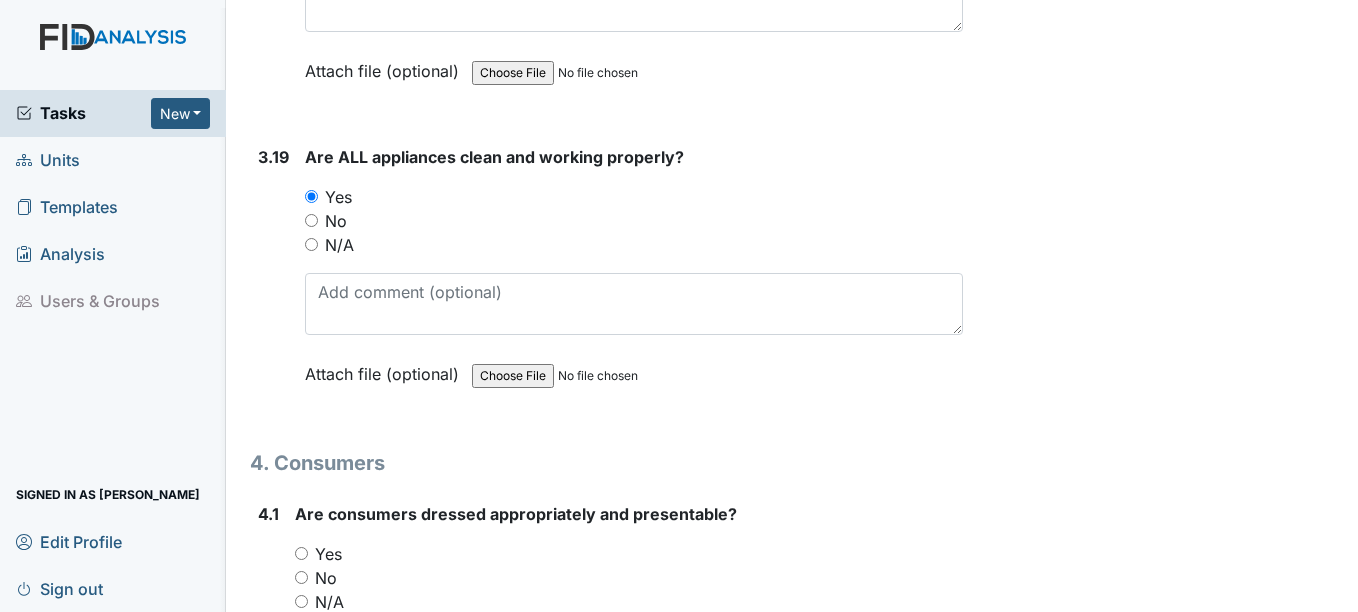 scroll, scrollTop: 8400, scrollLeft: 0, axis: vertical 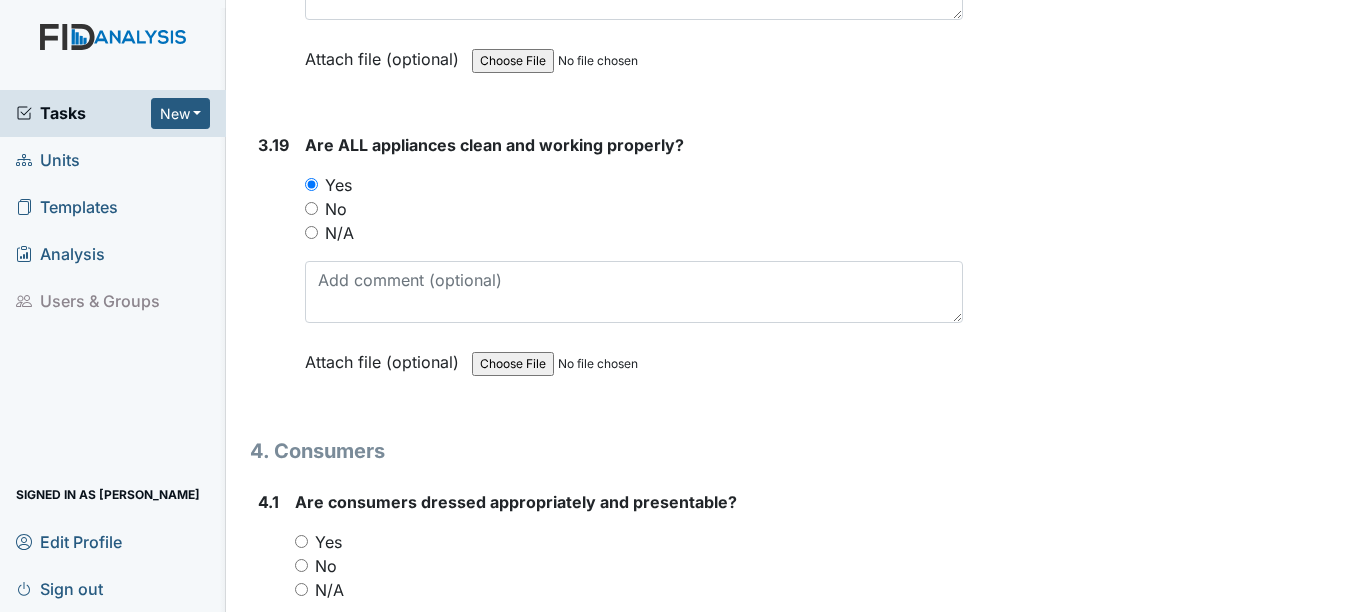 click on "Yes" at bounding box center [328, 542] 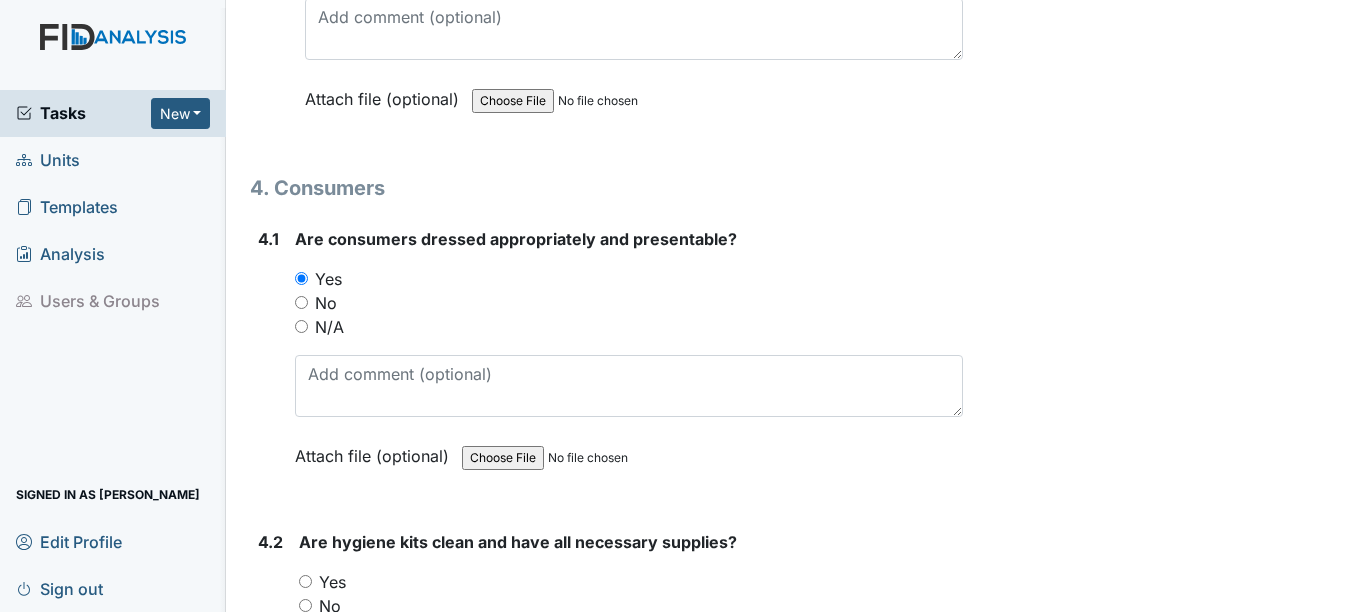 scroll, scrollTop: 8700, scrollLeft: 0, axis: vertical 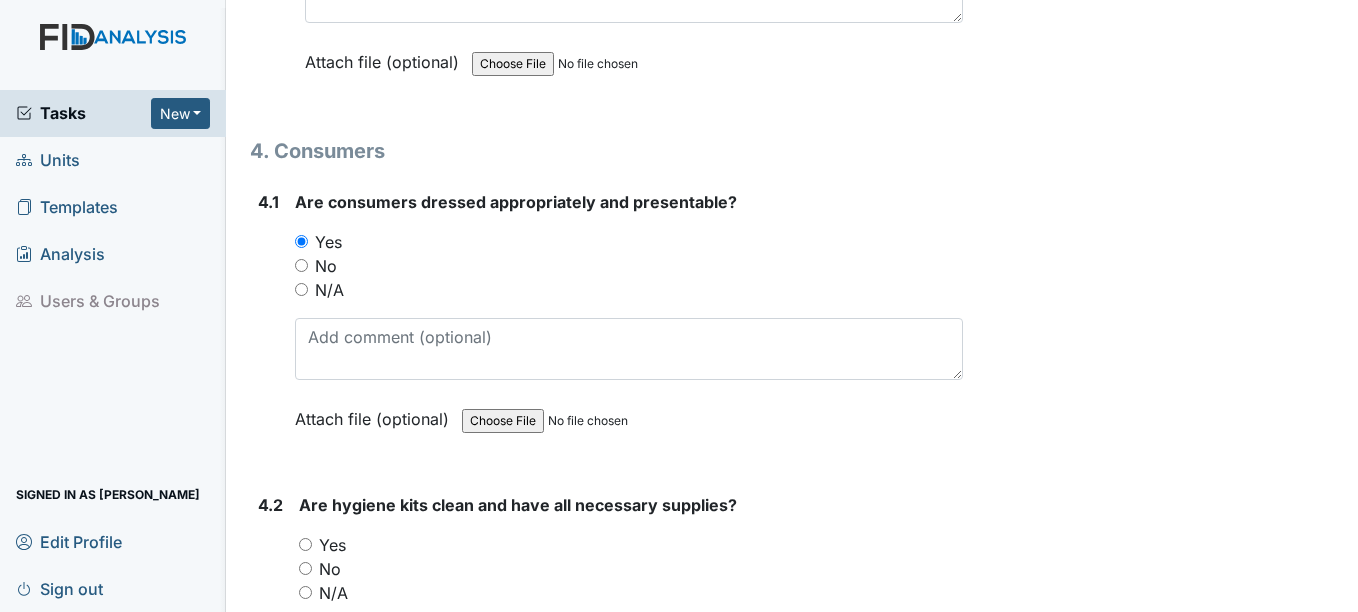 click on "Yes" at bounding box center [332, 545] 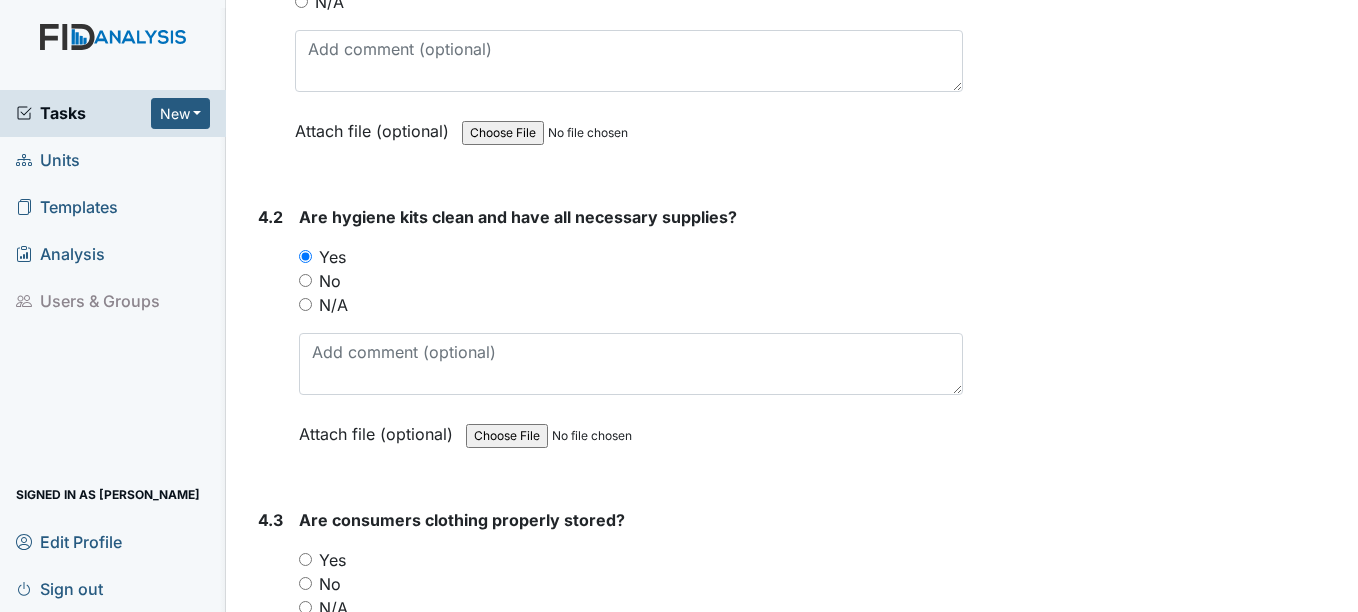 scroll, scrollTop: 9000, scrollLeft: 0, axis: vertical 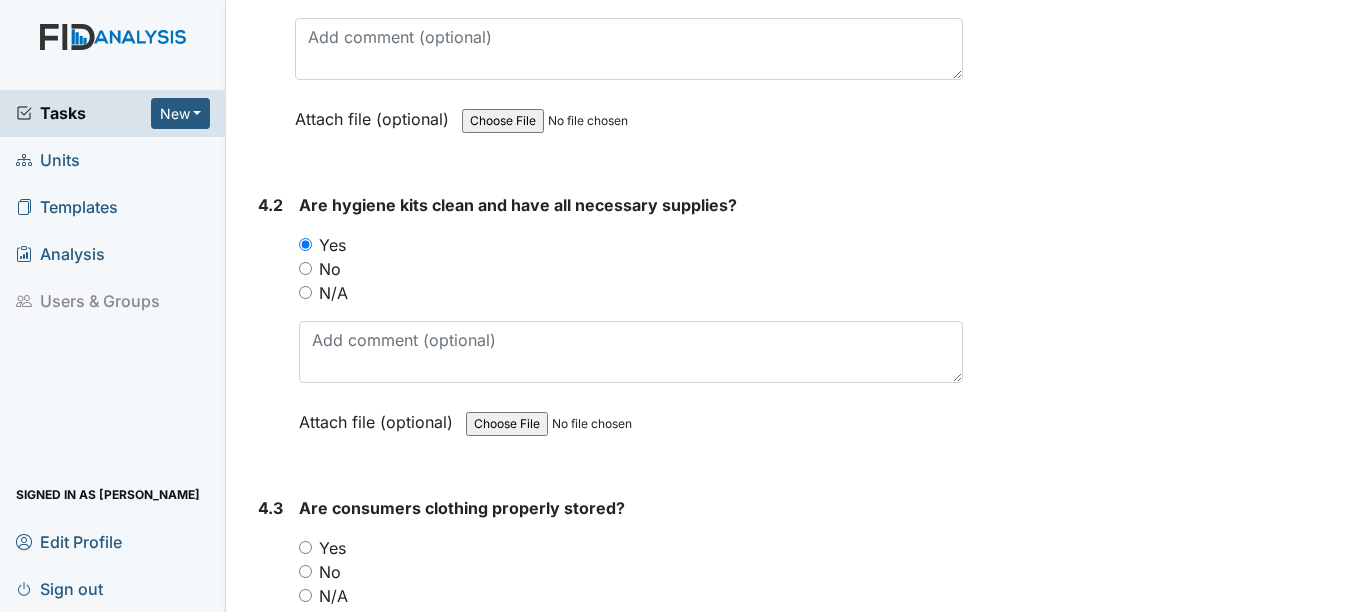 click on "Yes" at bounding box center (332, 548) 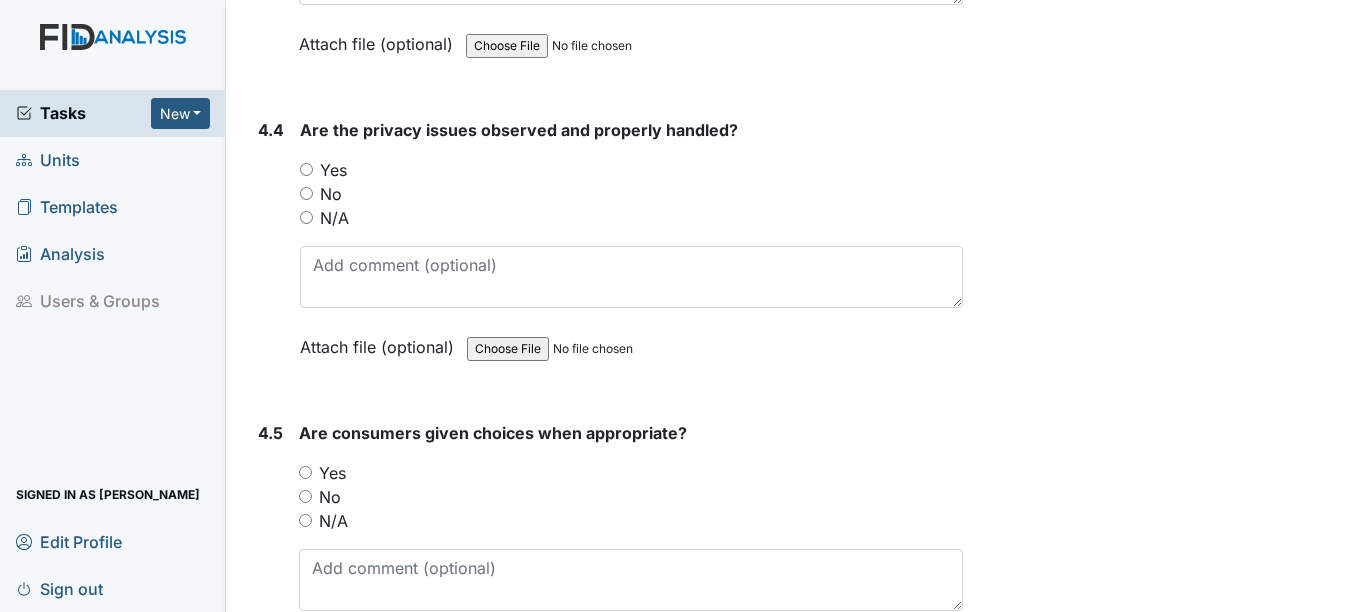 scroll, scrollTop: 9700, scrollLeft: 0, axis: vertical 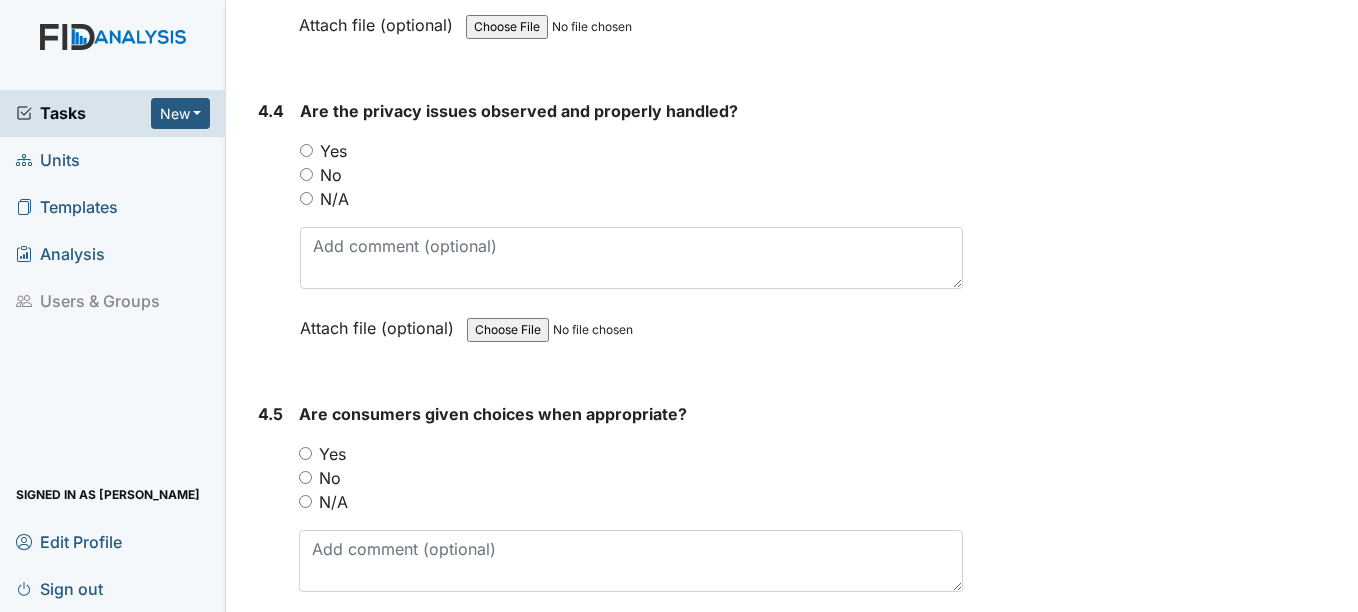 click on "No" at bounding box center [331, 175] 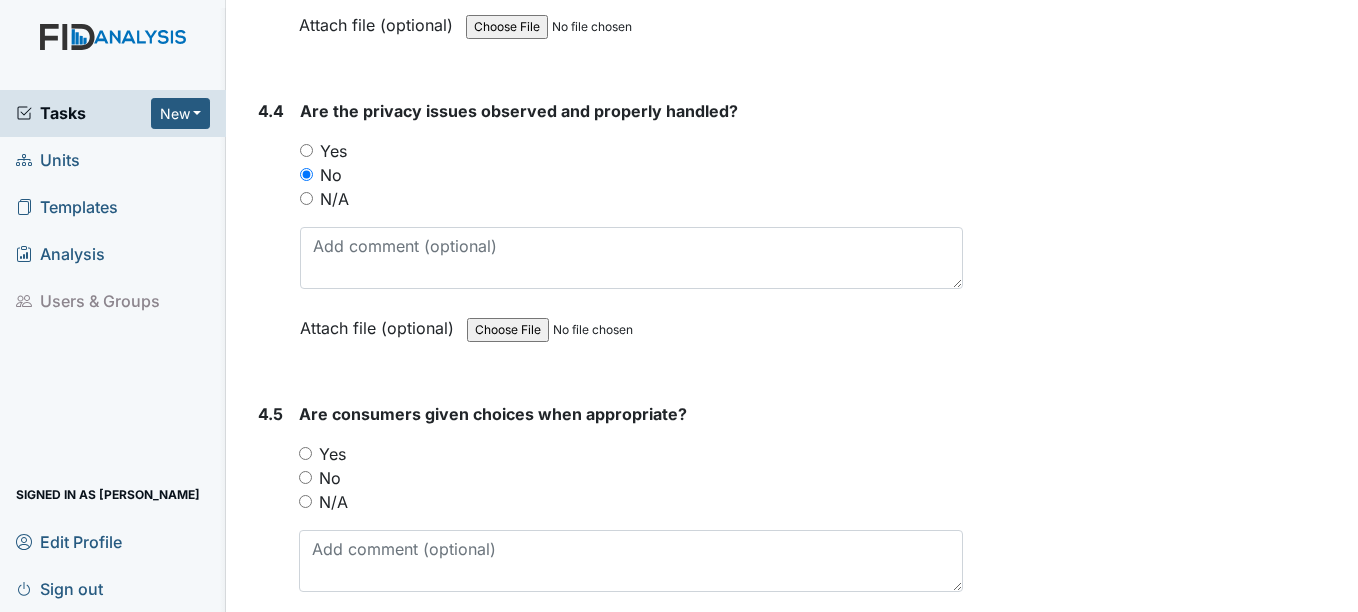 click on "Yes" at bounding box center (332, 454) 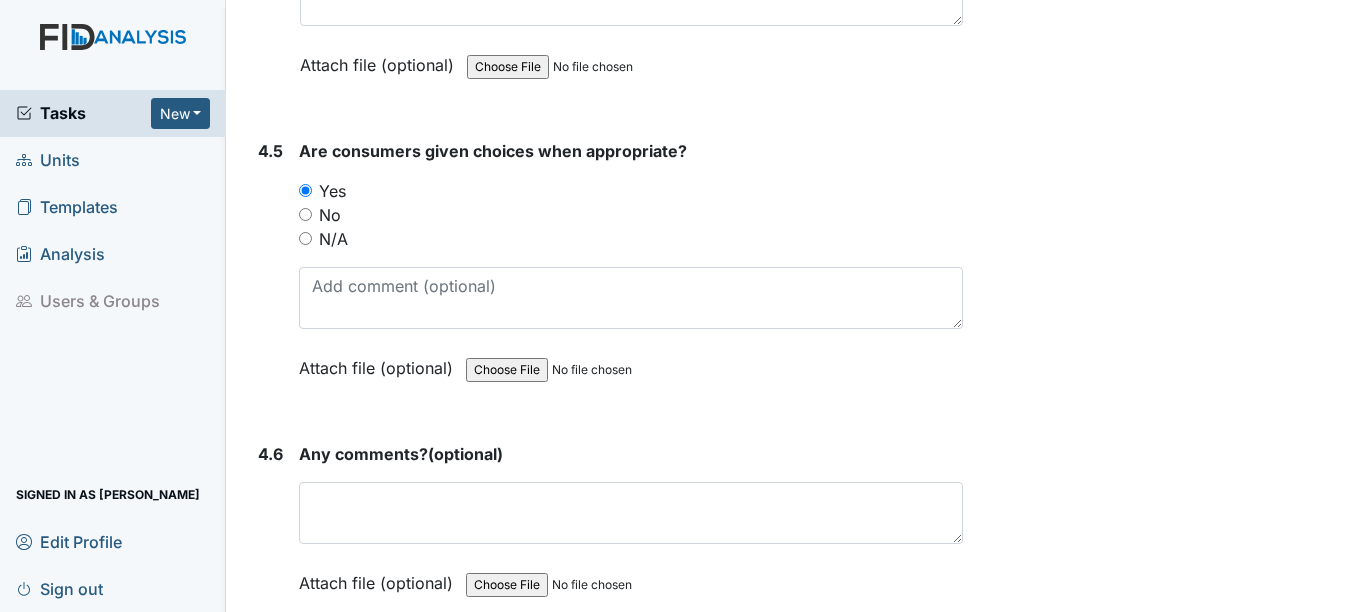 scroll, scrollTop: 10000, scrollLeft: 0, axis: vertical 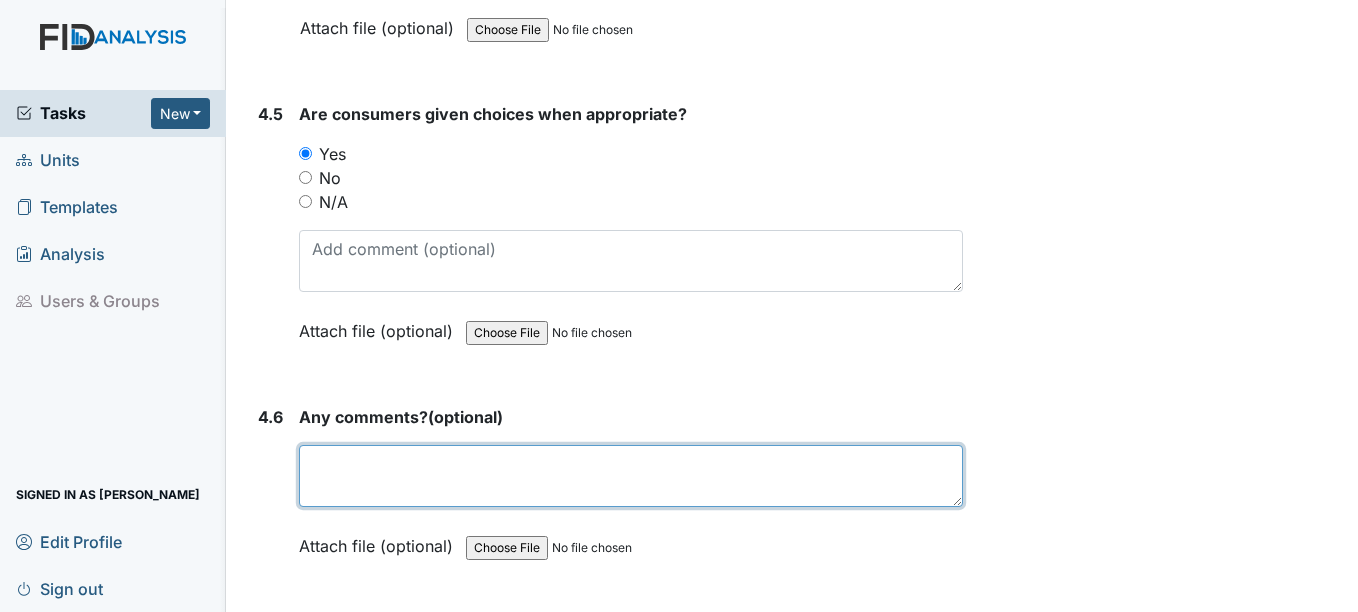 click at bounding box center (630, 476) 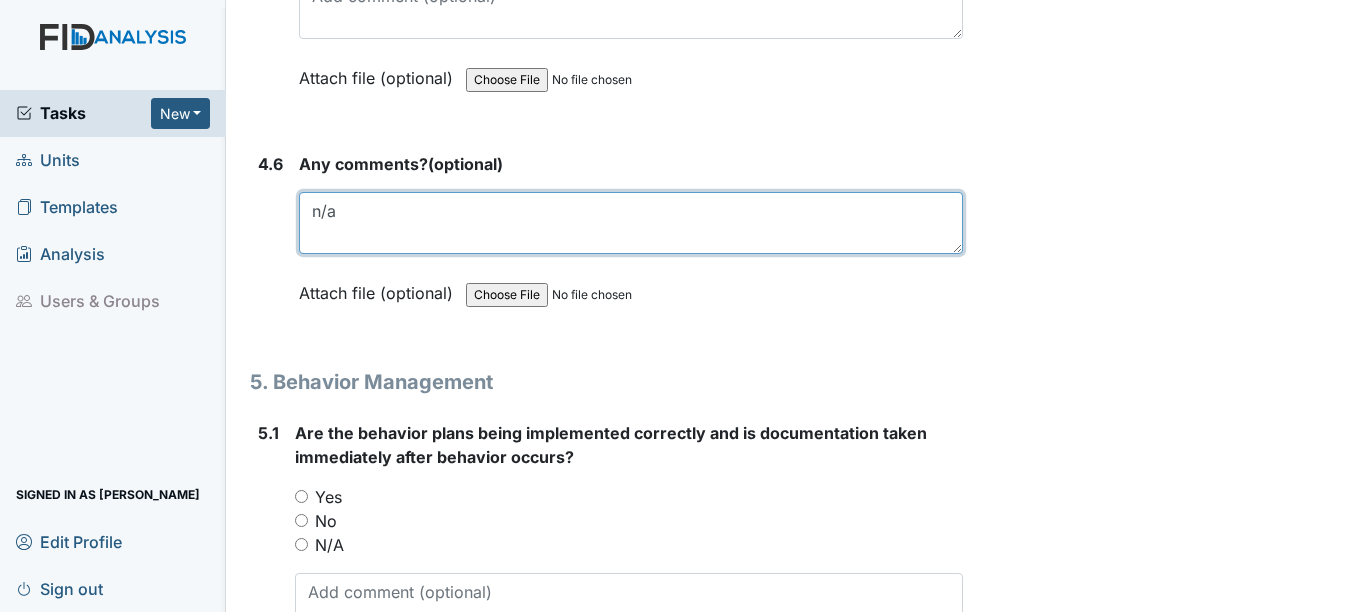 scroll, scrollTop: 10300, scrollLeft: 0, axis: vertical 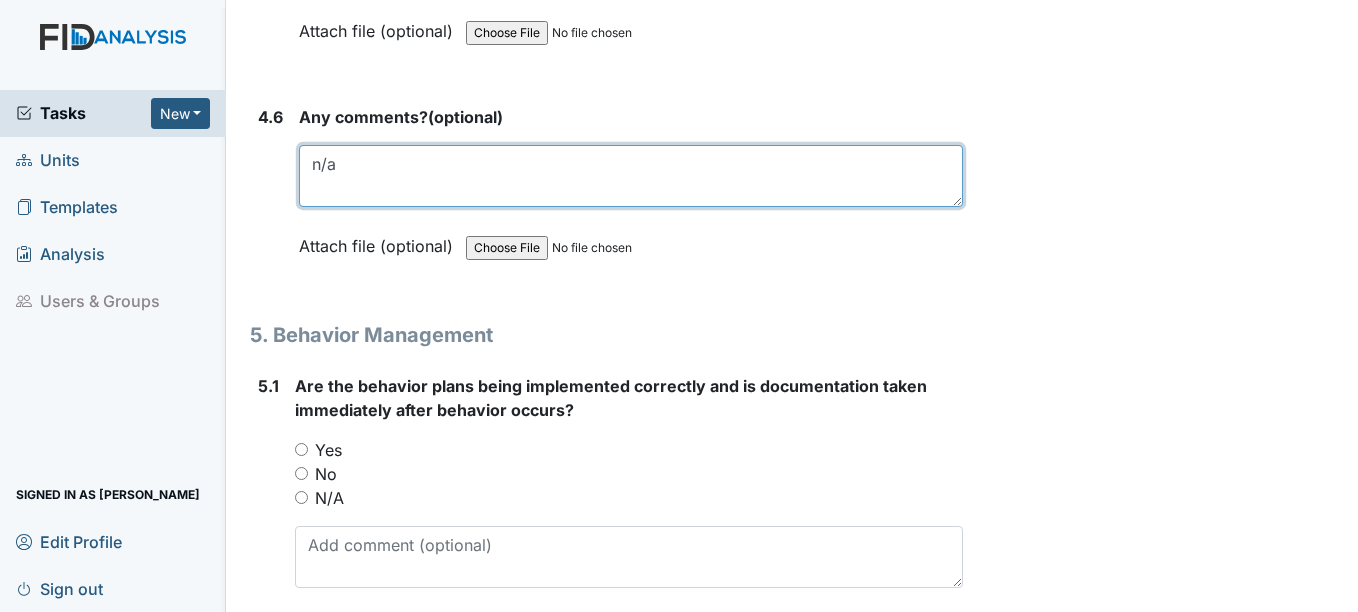 type on "n/a" 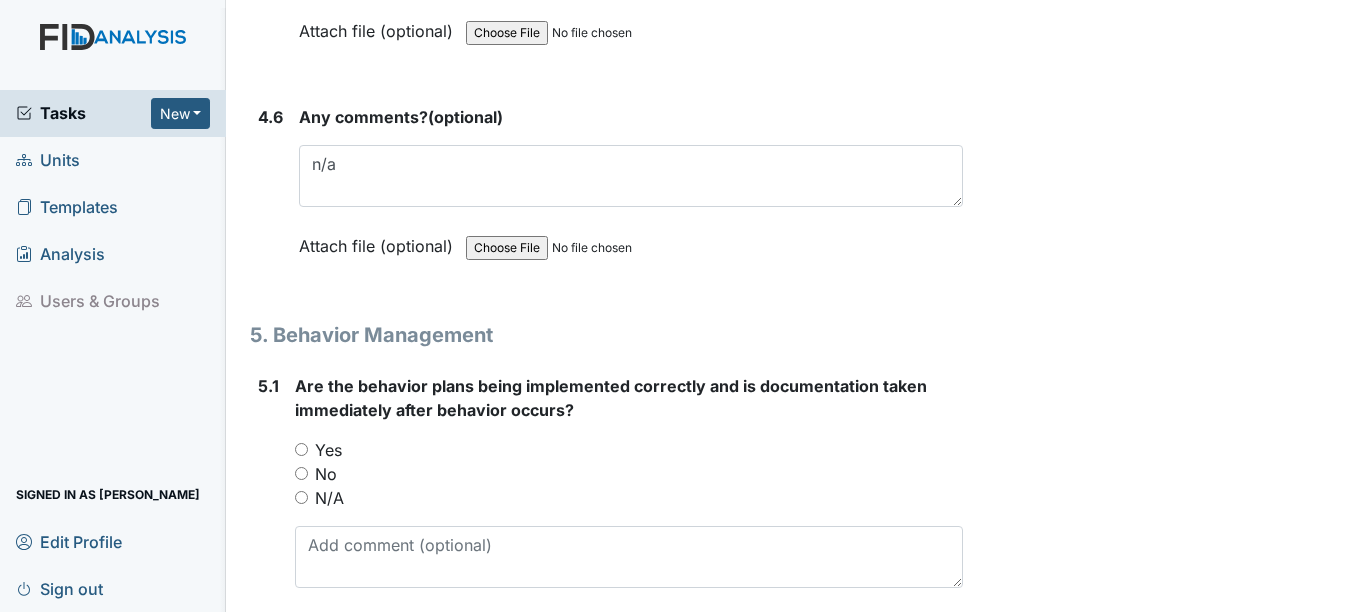 click on "N/A" at bounding box center (329, 498) 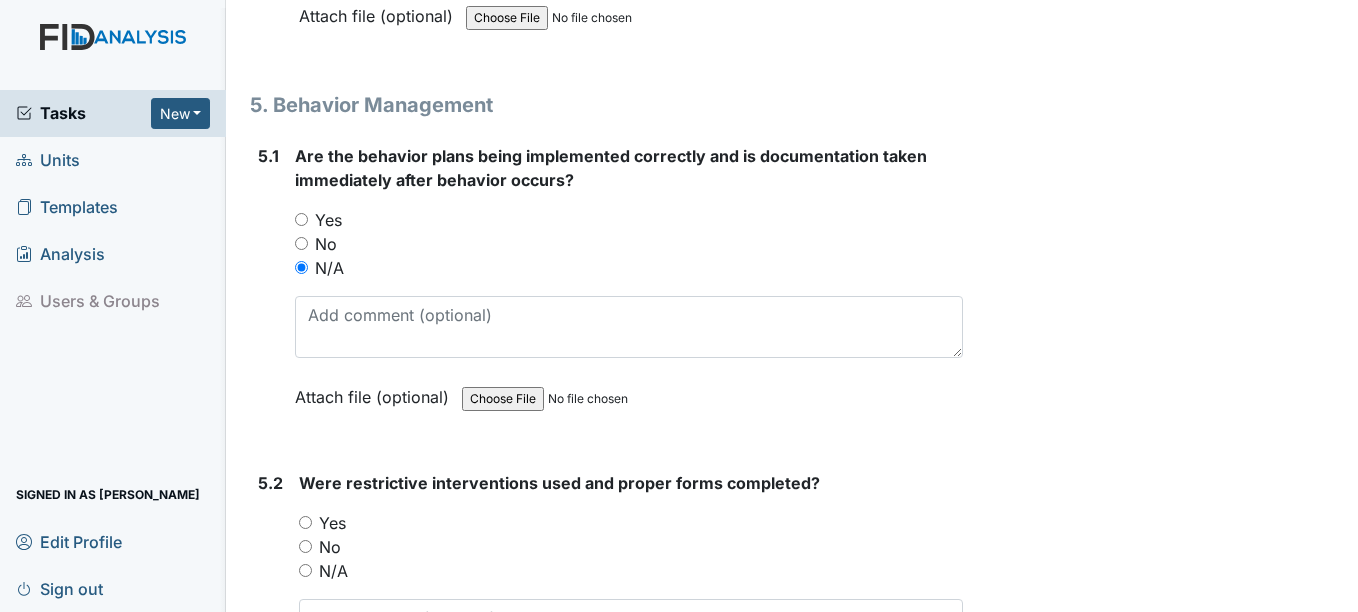 scroll, scrollTop: 10600, scrollLeft: 0, axis: vertical 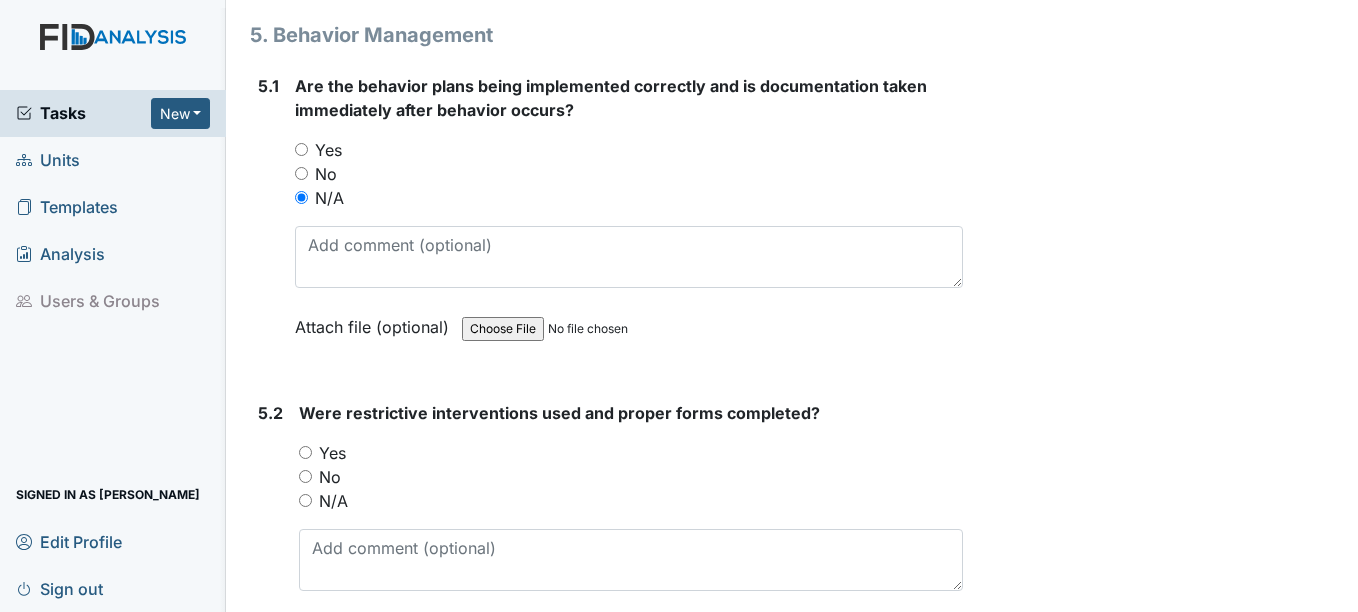 click on "N/A" at bounding box center (333, 501) 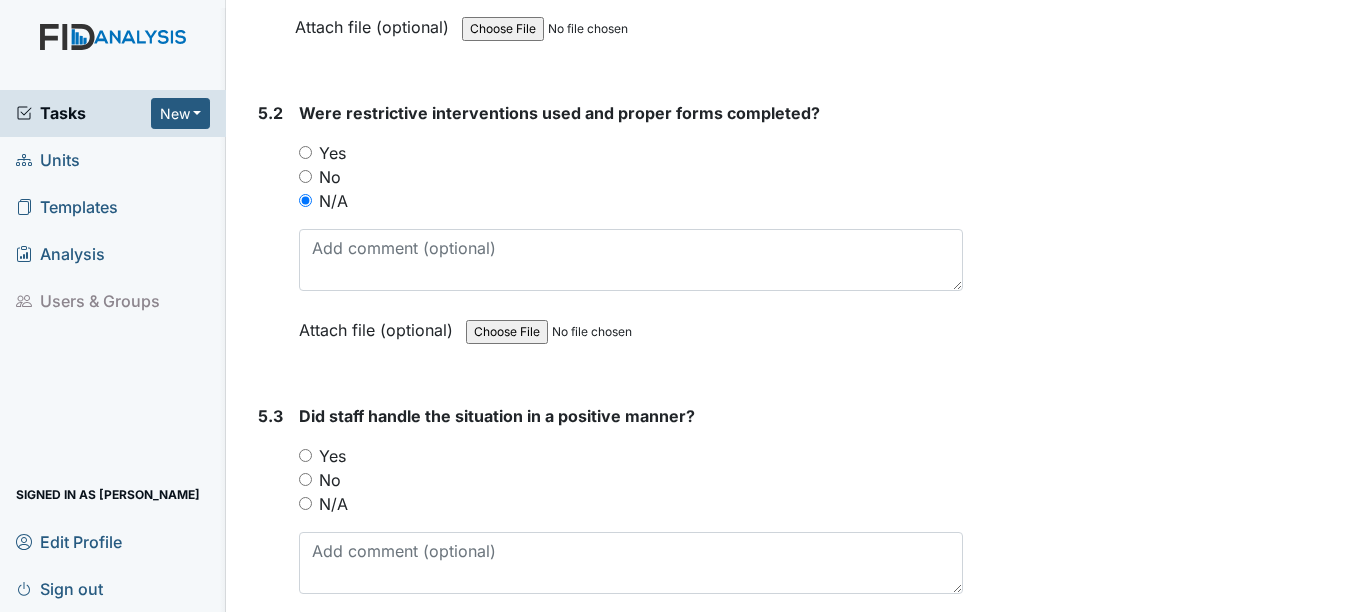 click on "N/A" at bounding box center [333, 504] 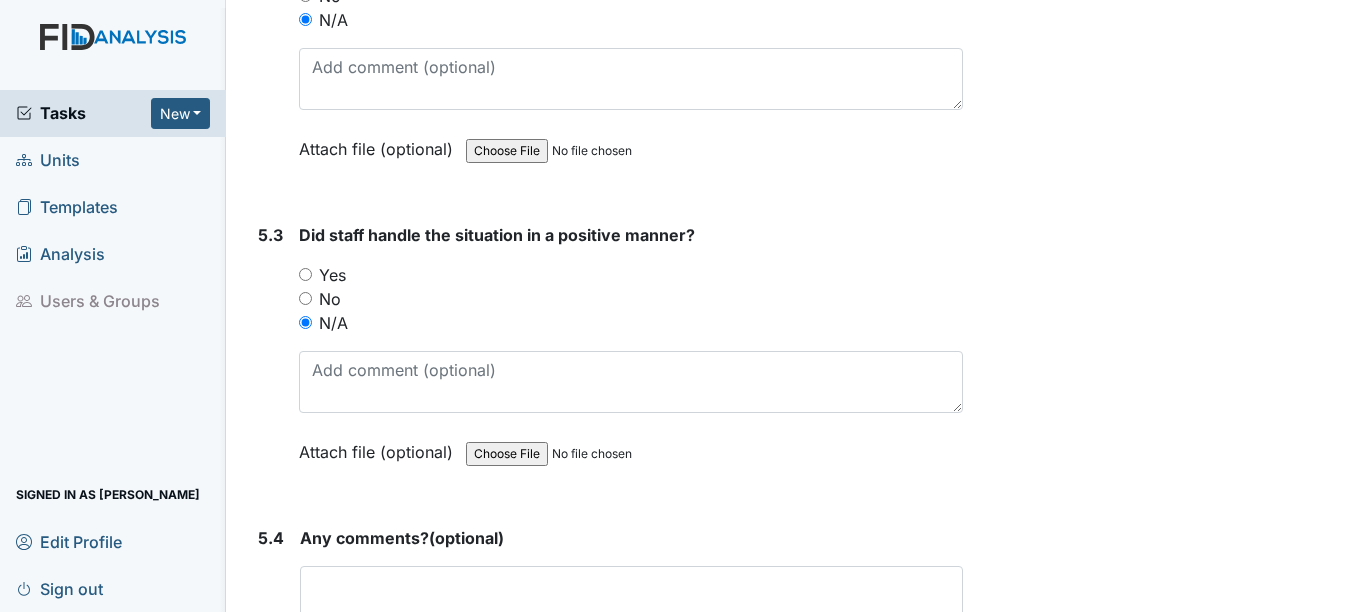 scroll, scrollTop: 11200, scrollLeft: 0, axis: vertical 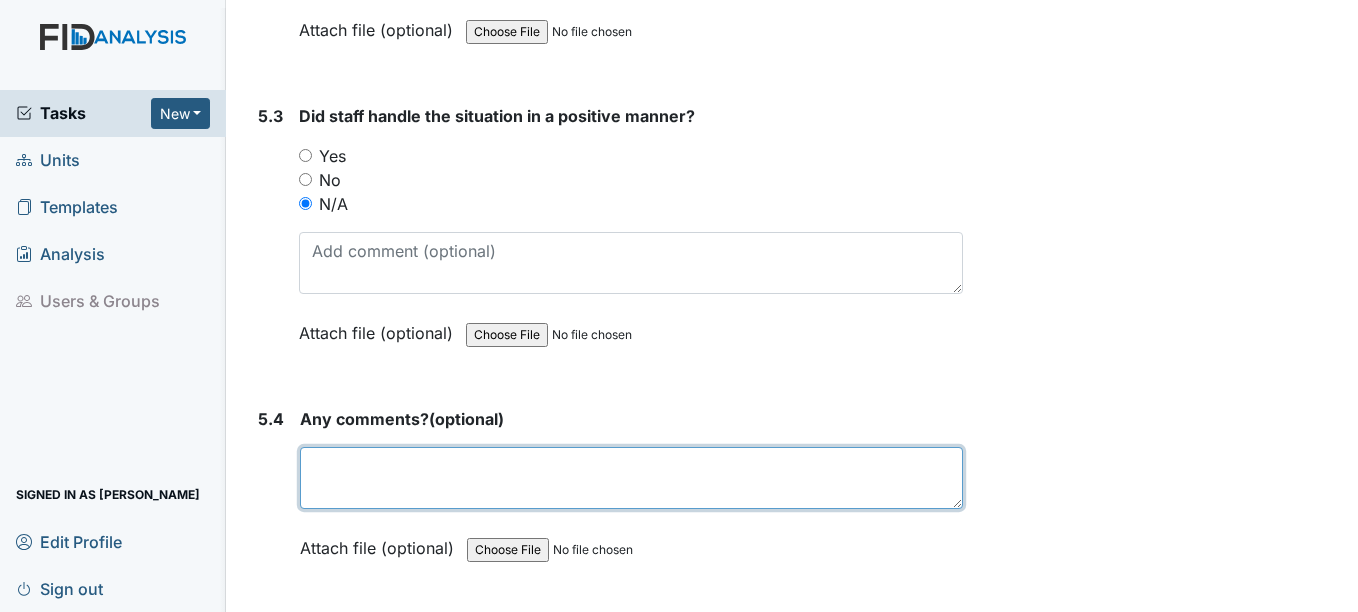 click at bounding box center (631, 478) 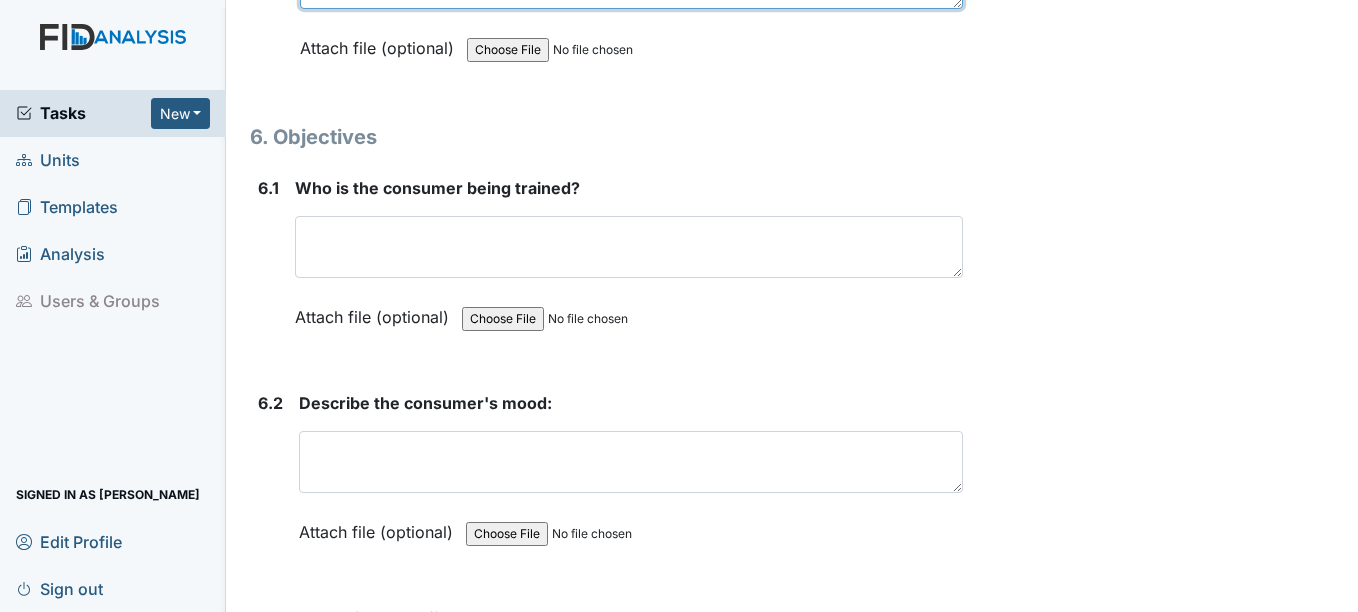 scroll, scrollTop: 11656, scrollLeft: 0, axis: vertical 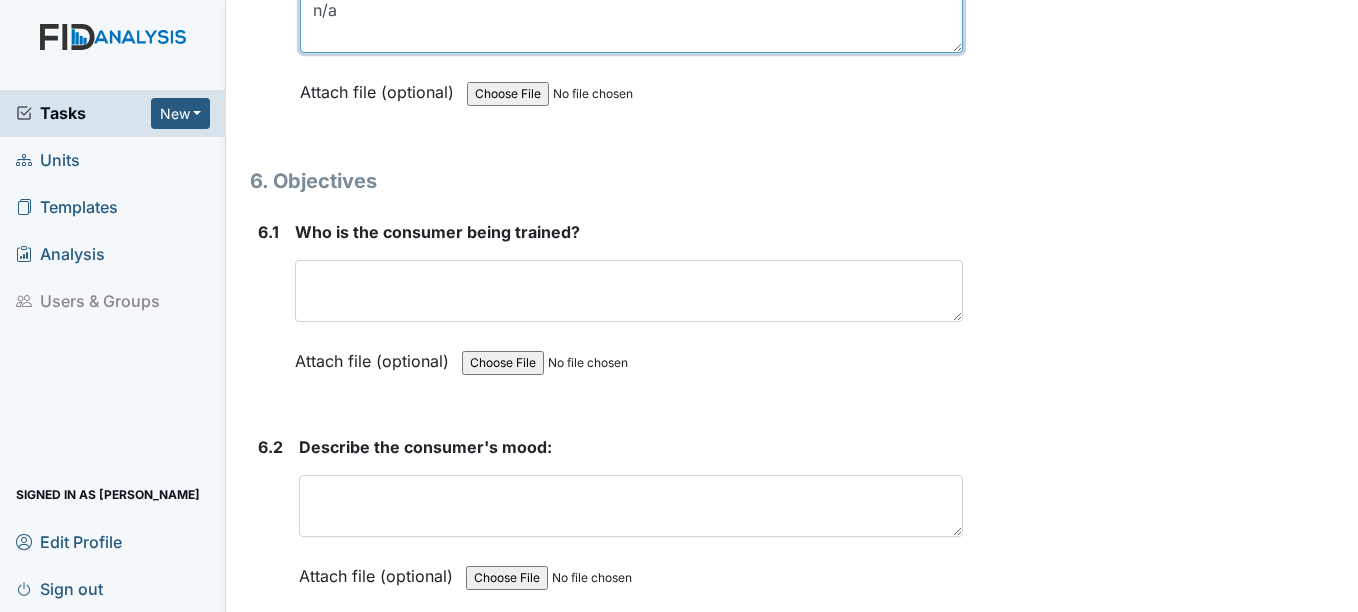 type on "n/a" 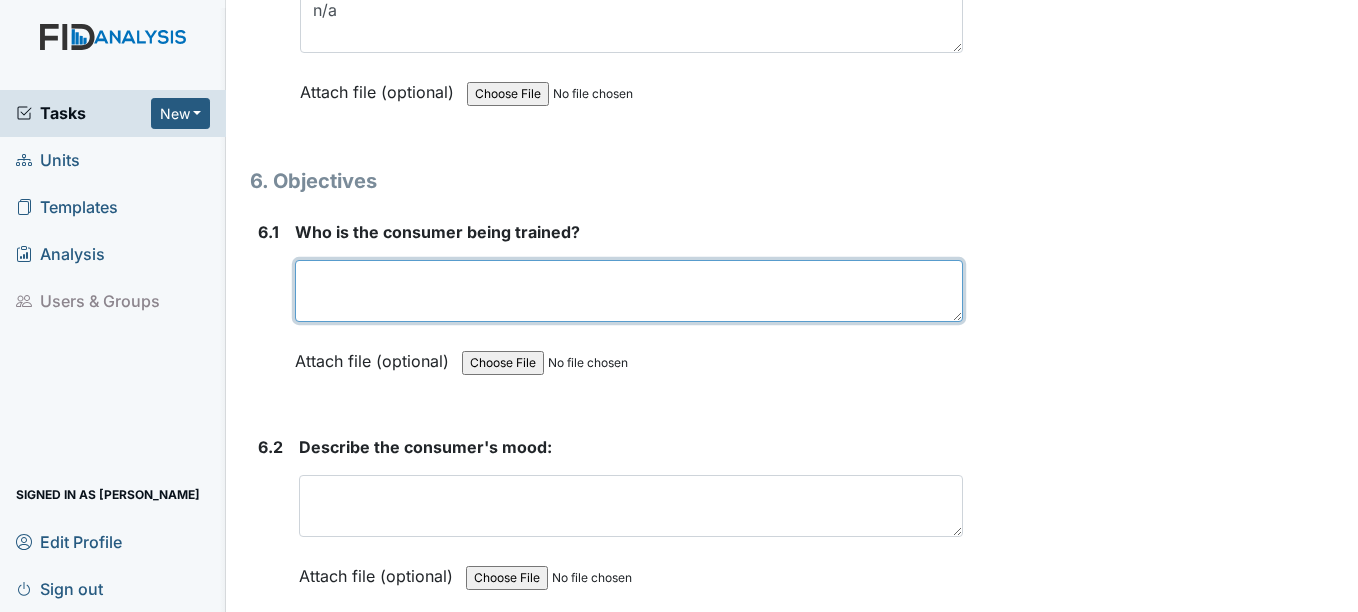 click at bounding box center (628, 291) 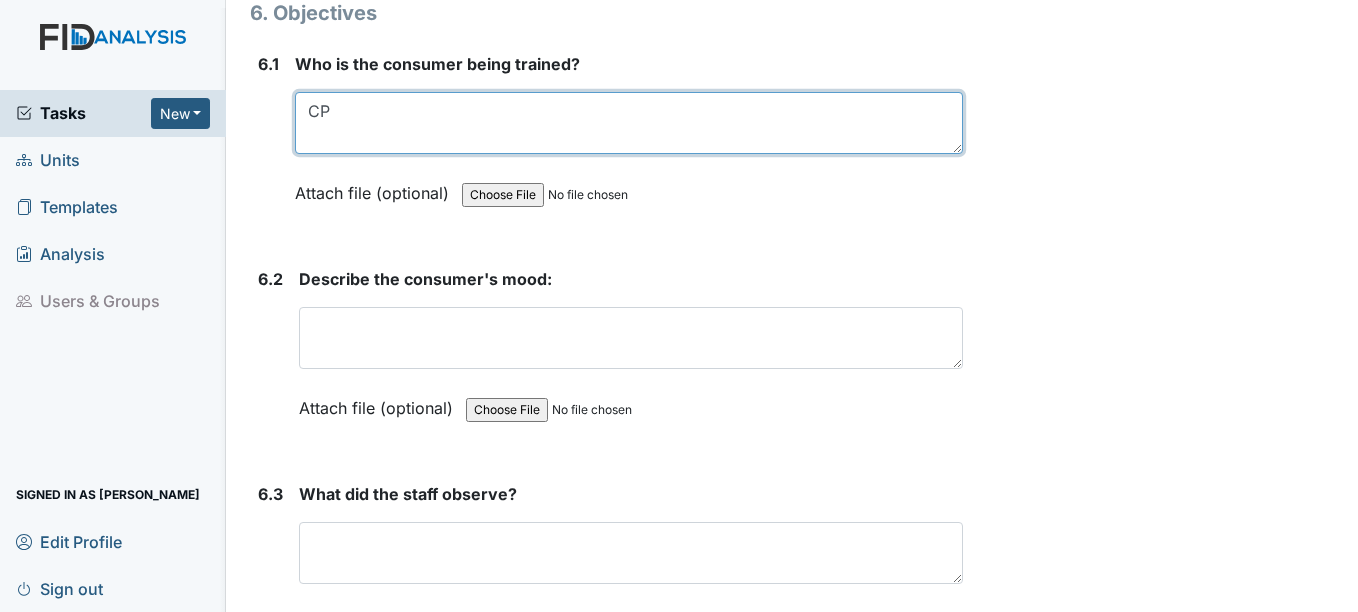 scroll, scrollTop: 11856, scrollLeft: 0, axis: vertical 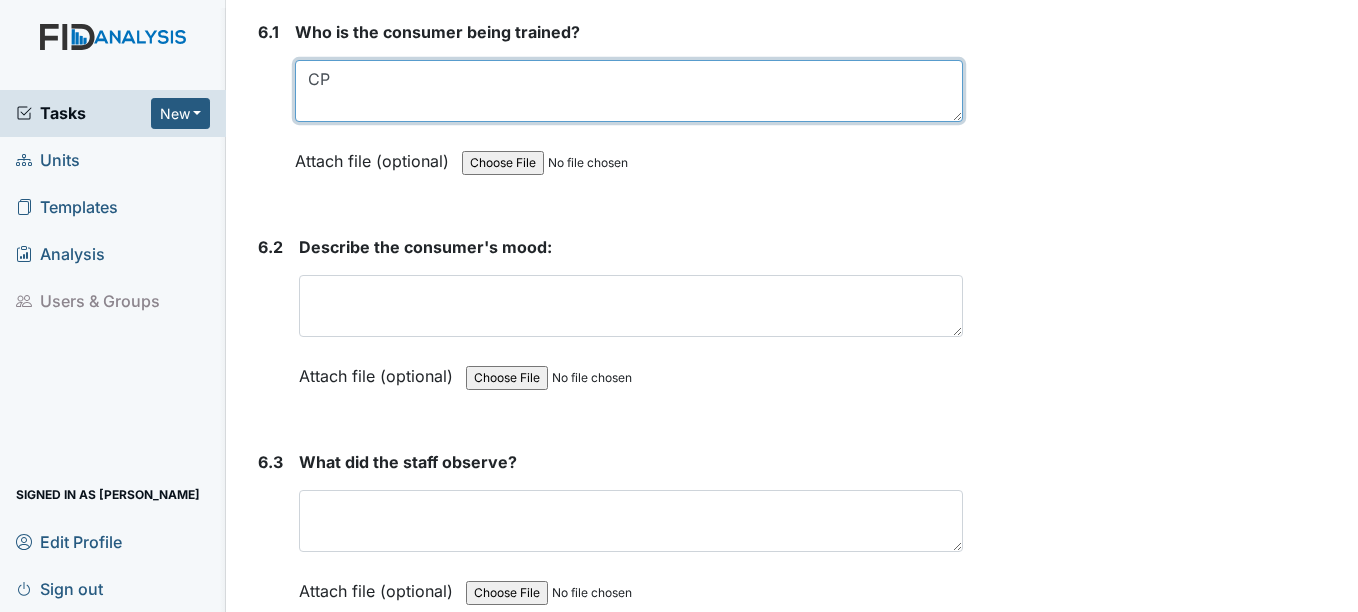 type on "CP" 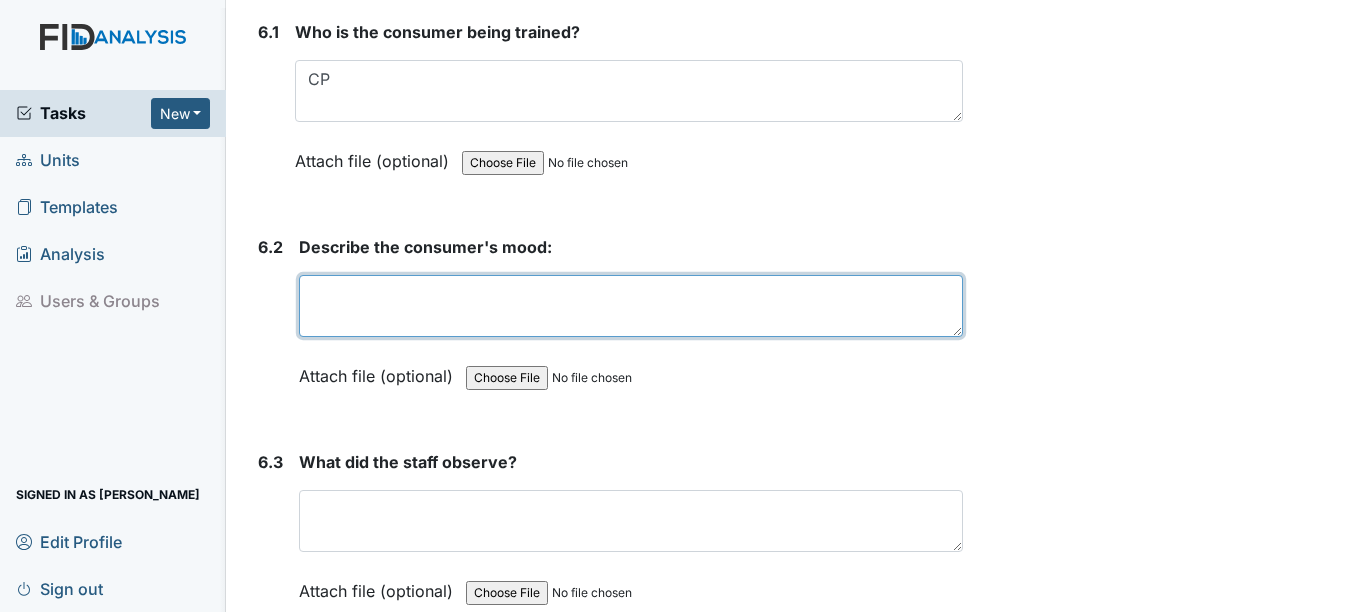 click at bounding box center [630, 306] 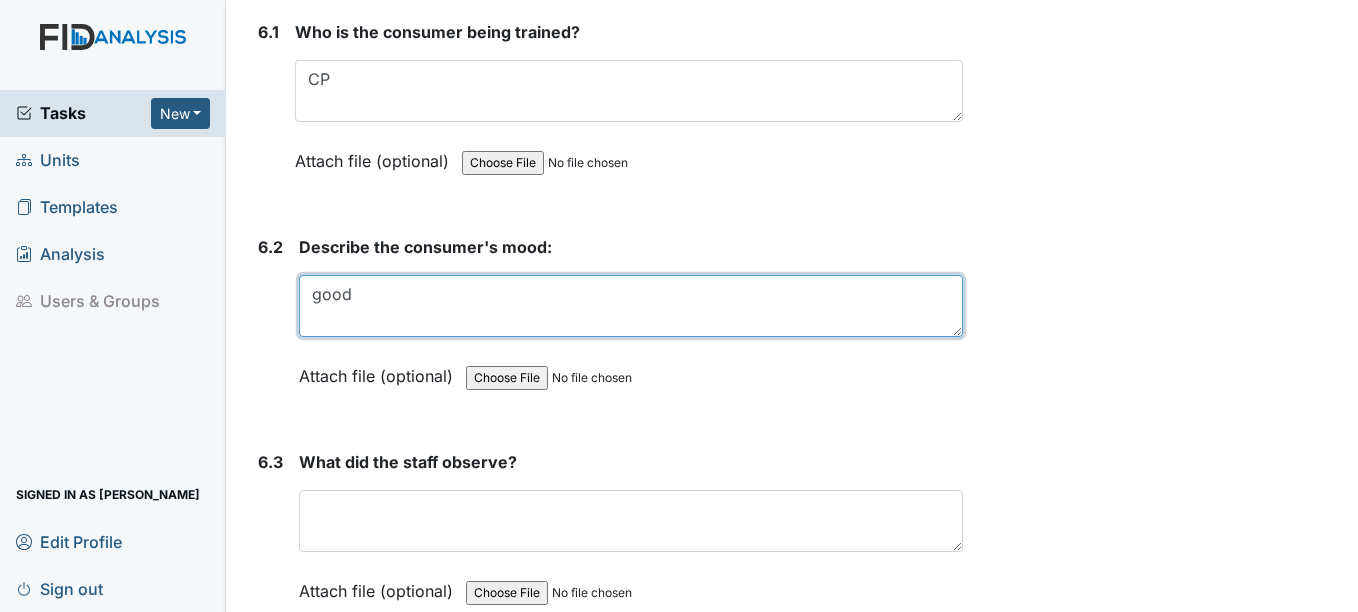 type on "good" 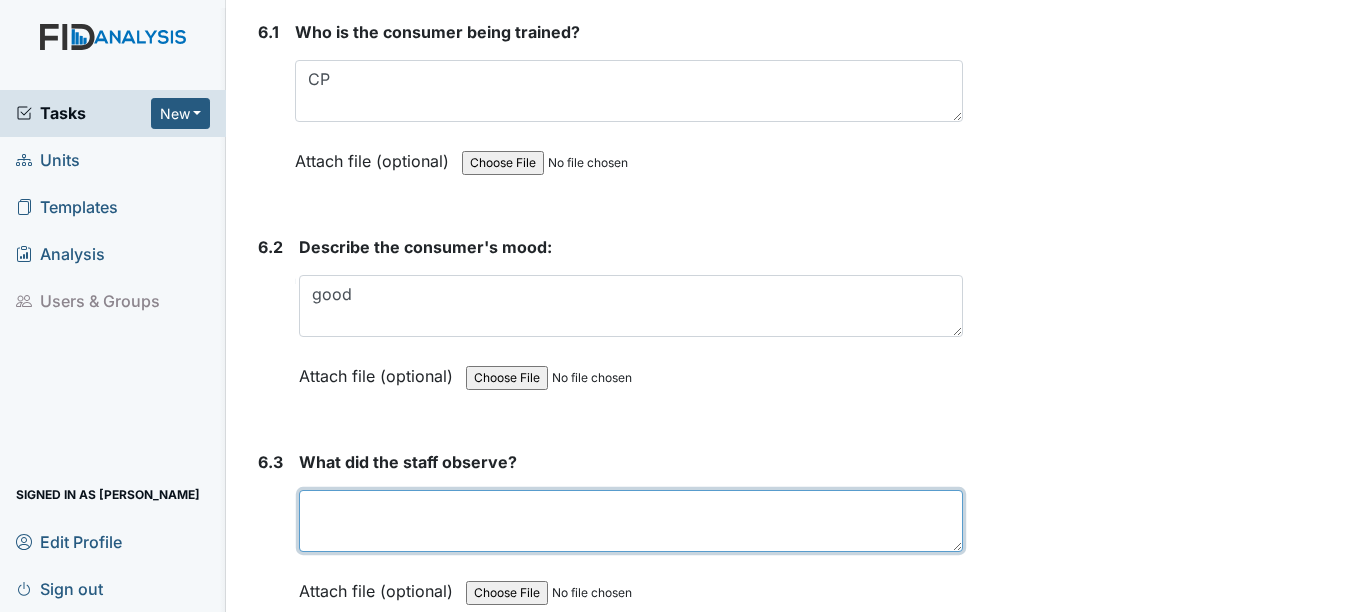click at bounding box center (630, 521) 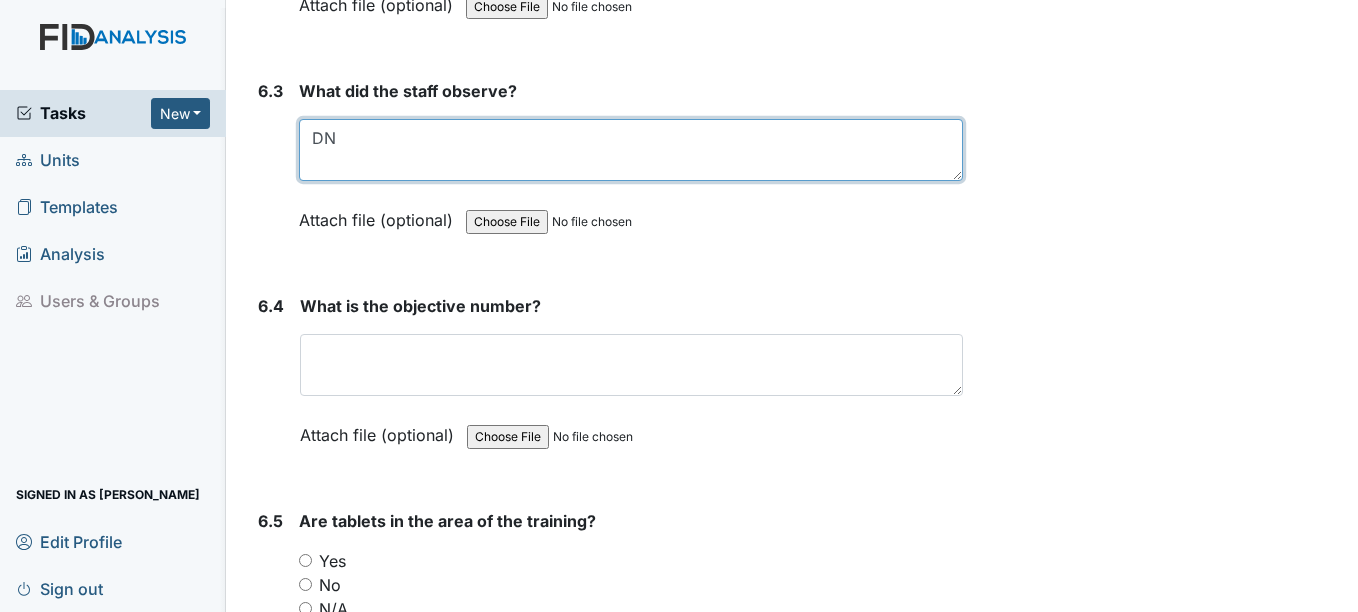 scroll, scrollTop: 12256, scrollLeft: 0, axis: vertical 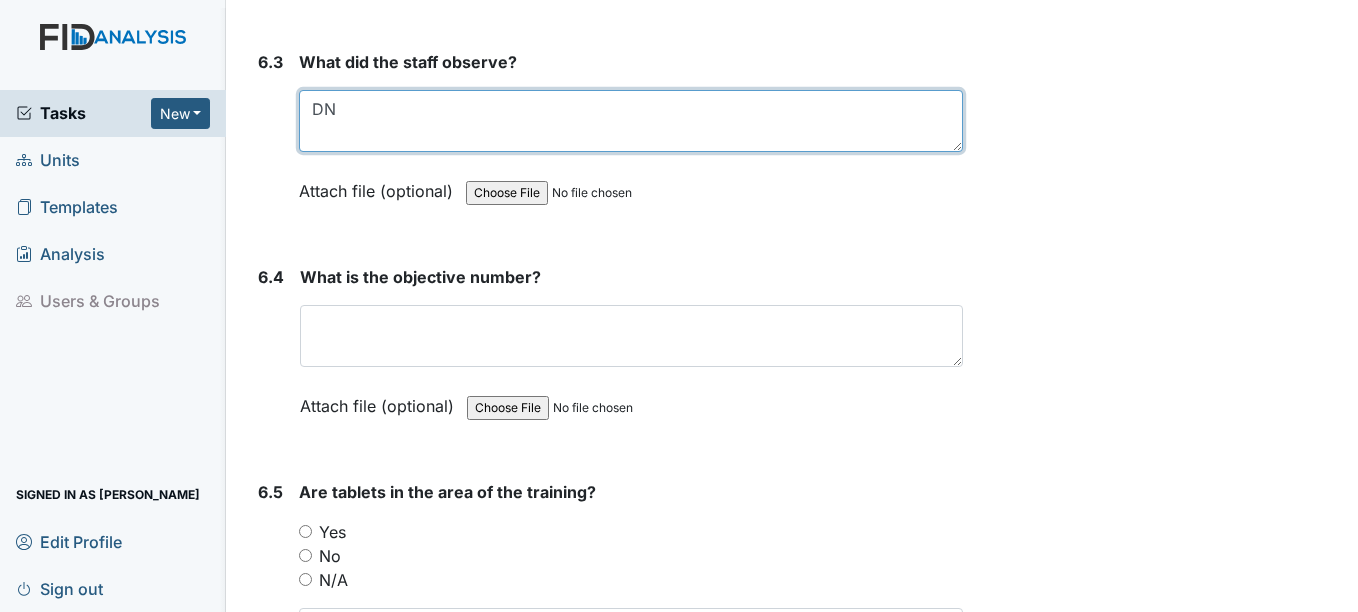 type on "DN" 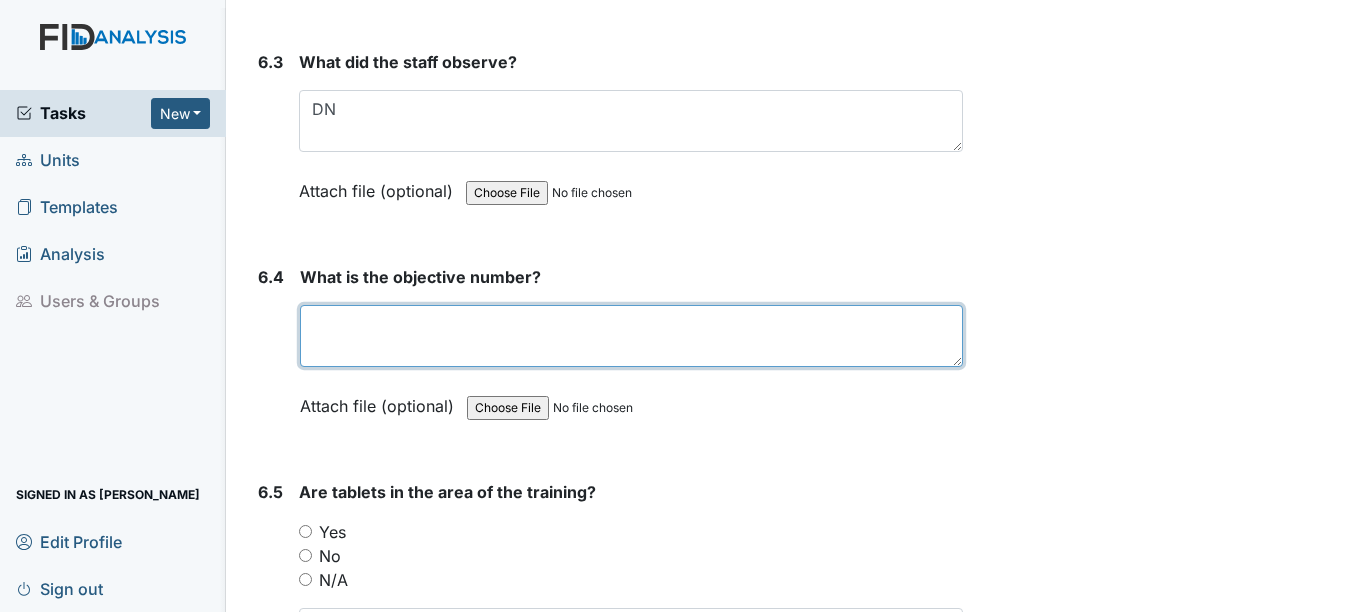 click at bounding box center [631, 336] 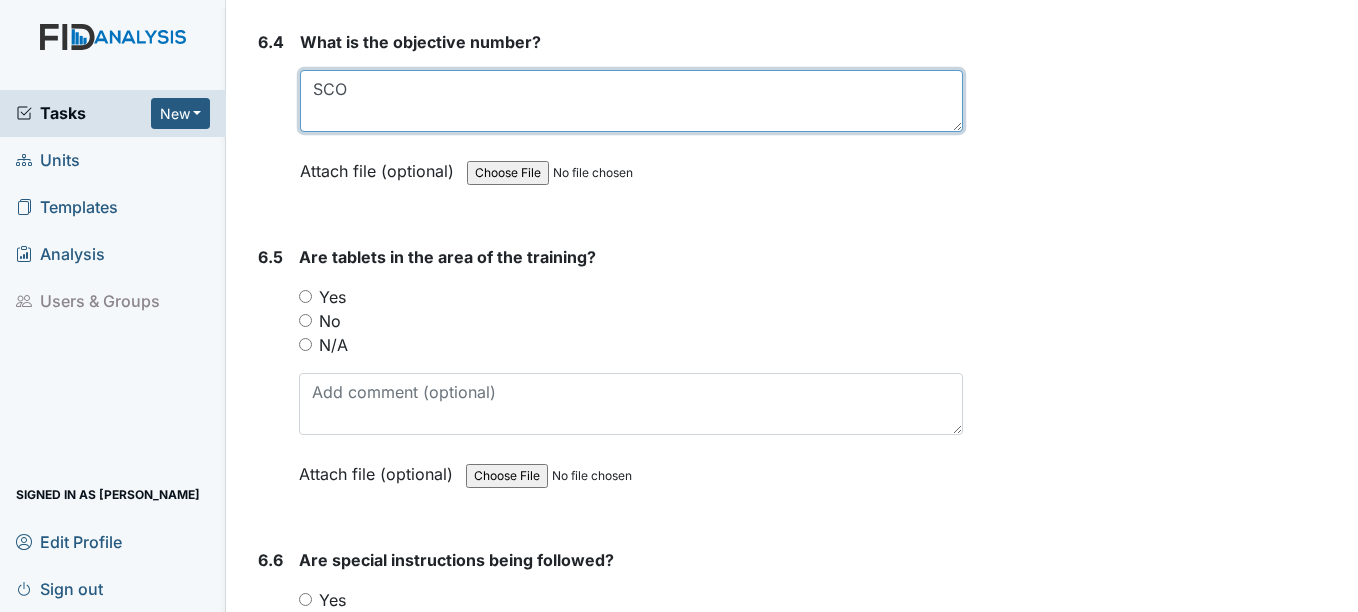 scroll, scrollTop: 12556, scrollLeft: 0, axis: vertical 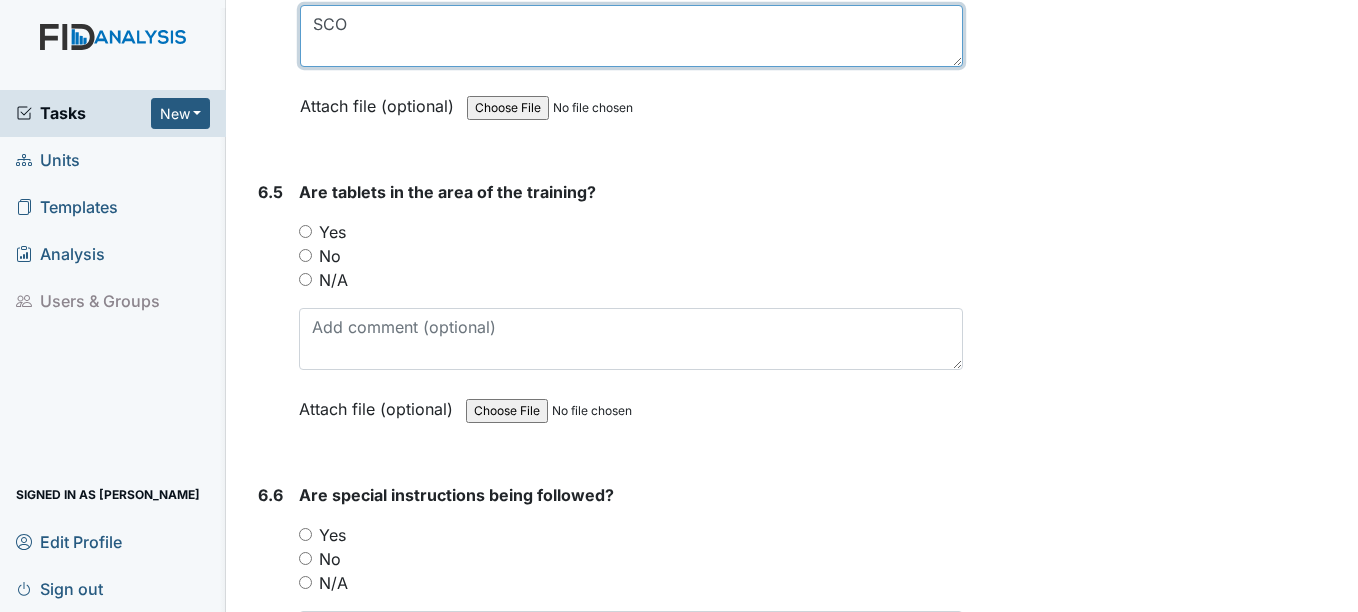 type on "SCO" 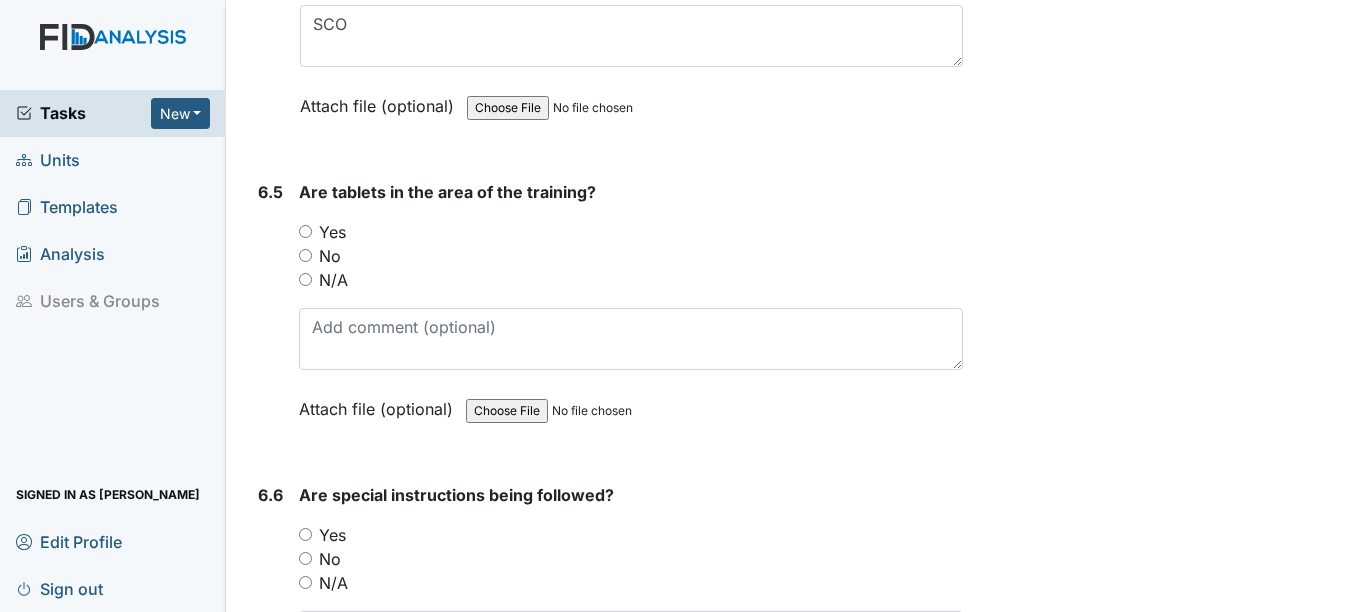 click on "Yes" at bounding box center (332, 232) 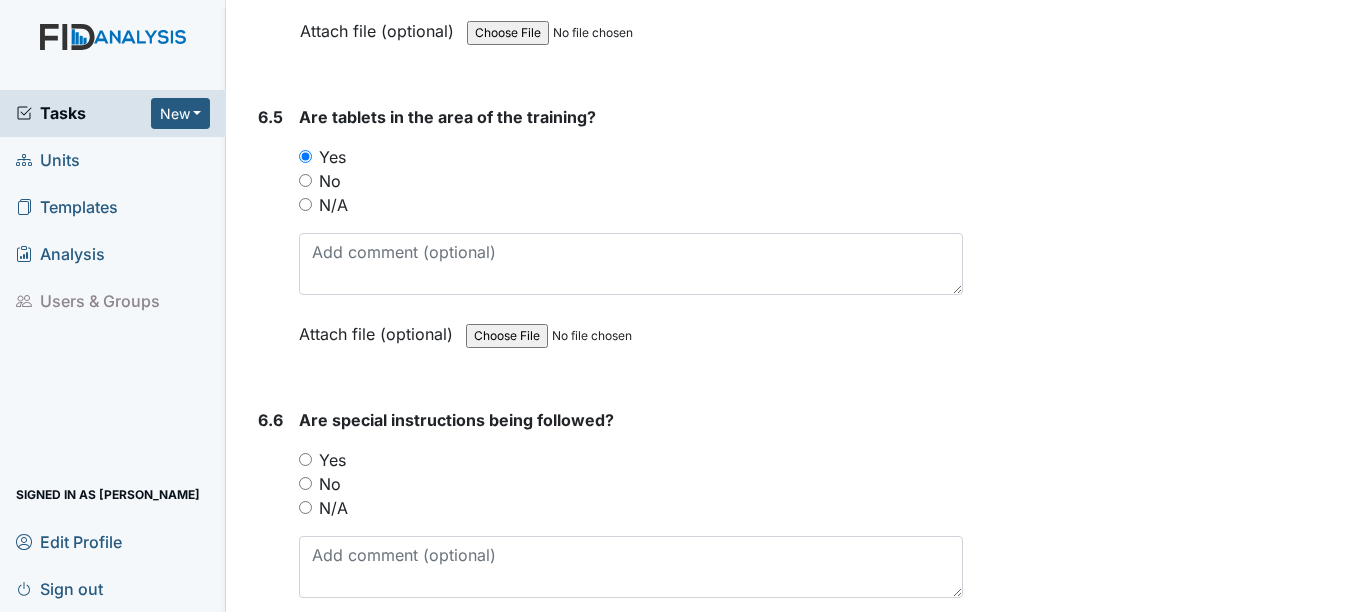scroll, scrollTop: 12856, scrollLeft: 0, axis: vertical 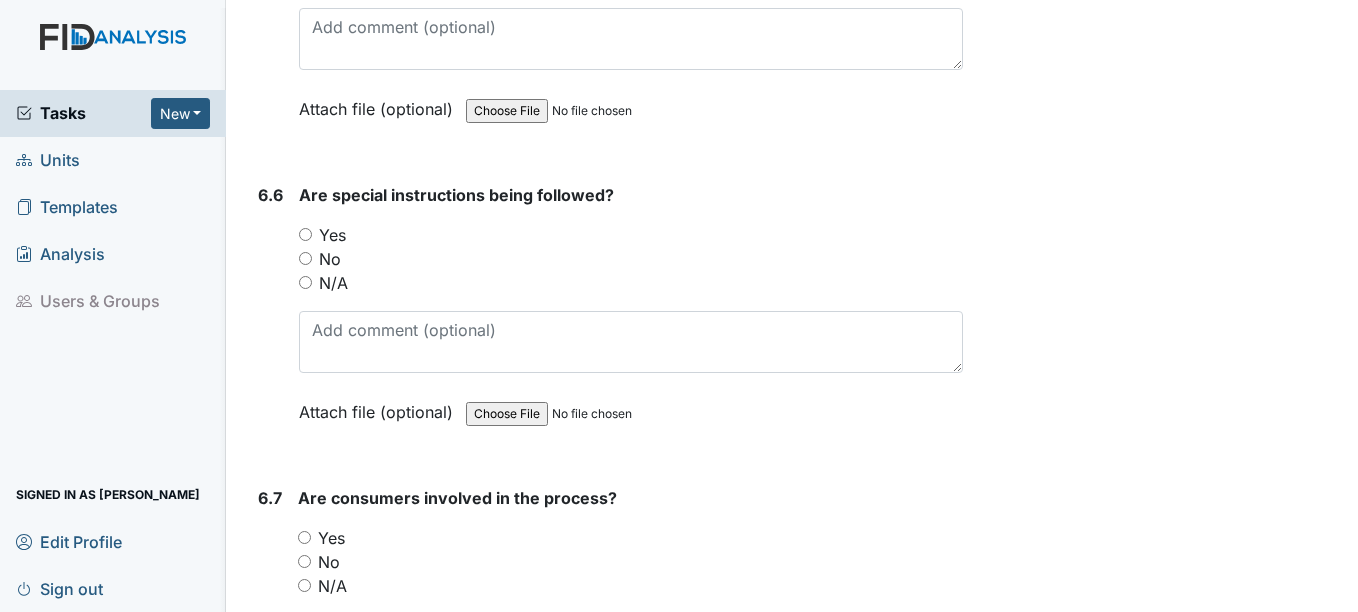 click on "Yes" at bounding box center (332, 235) 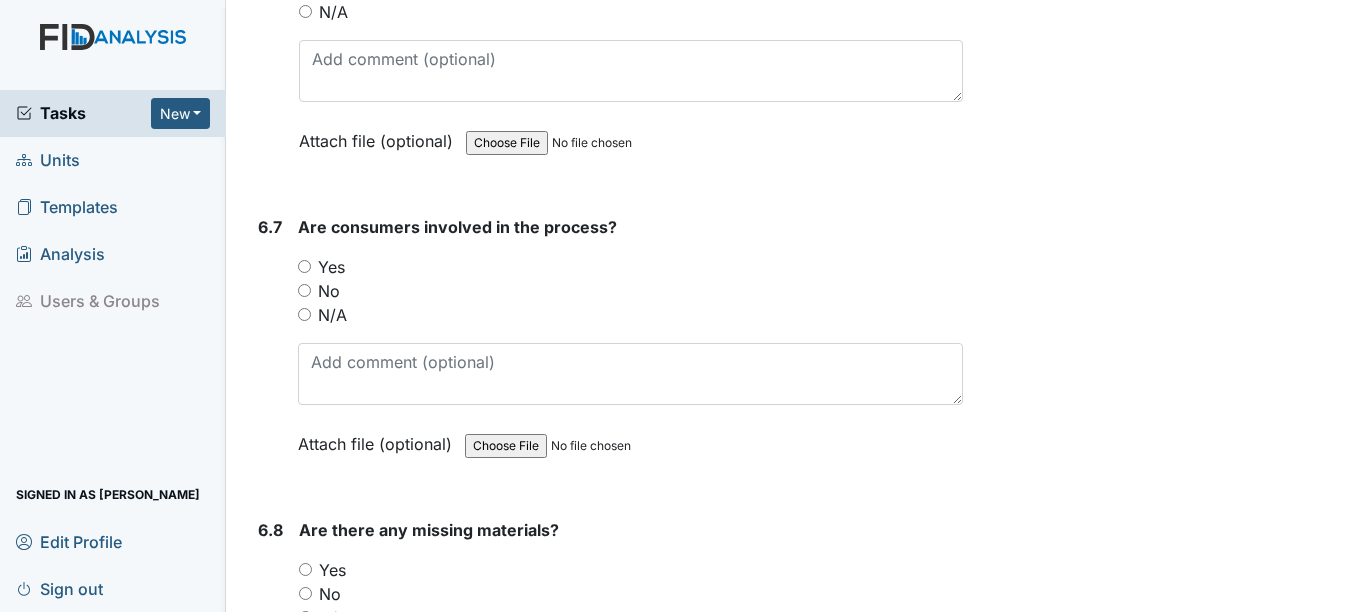 scroll, scrollTop: 13156, scrollLeft: 0, axis: vertical 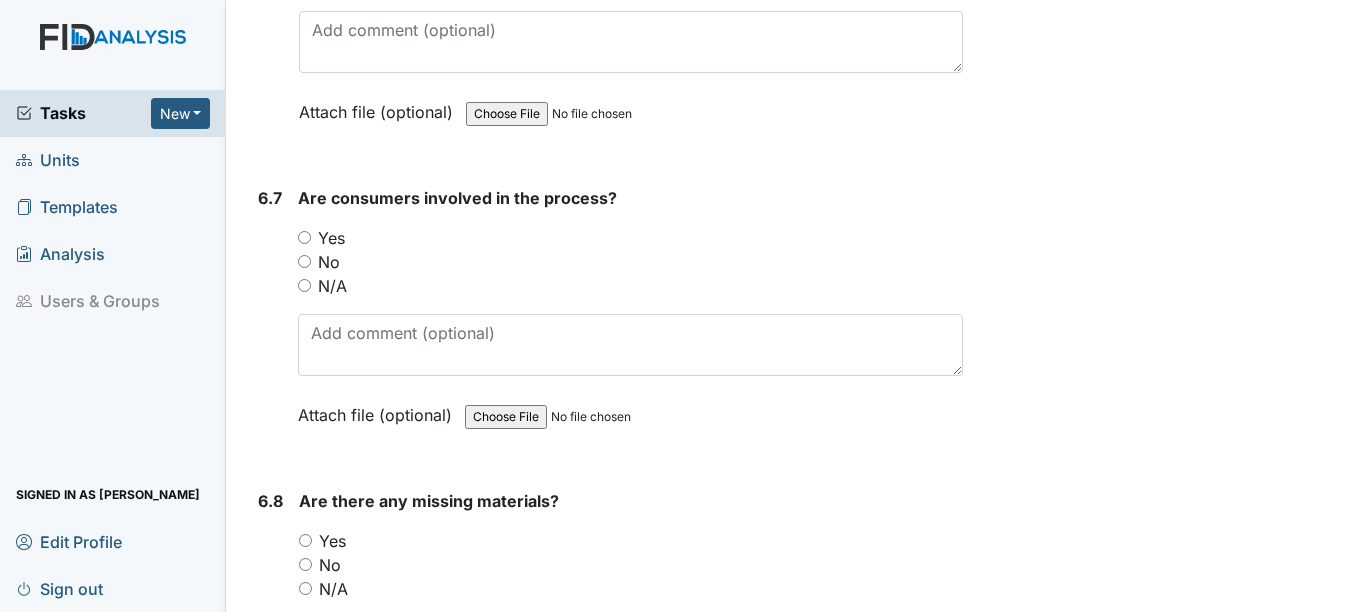 click on "Yes" at bounding box center (331, 238) 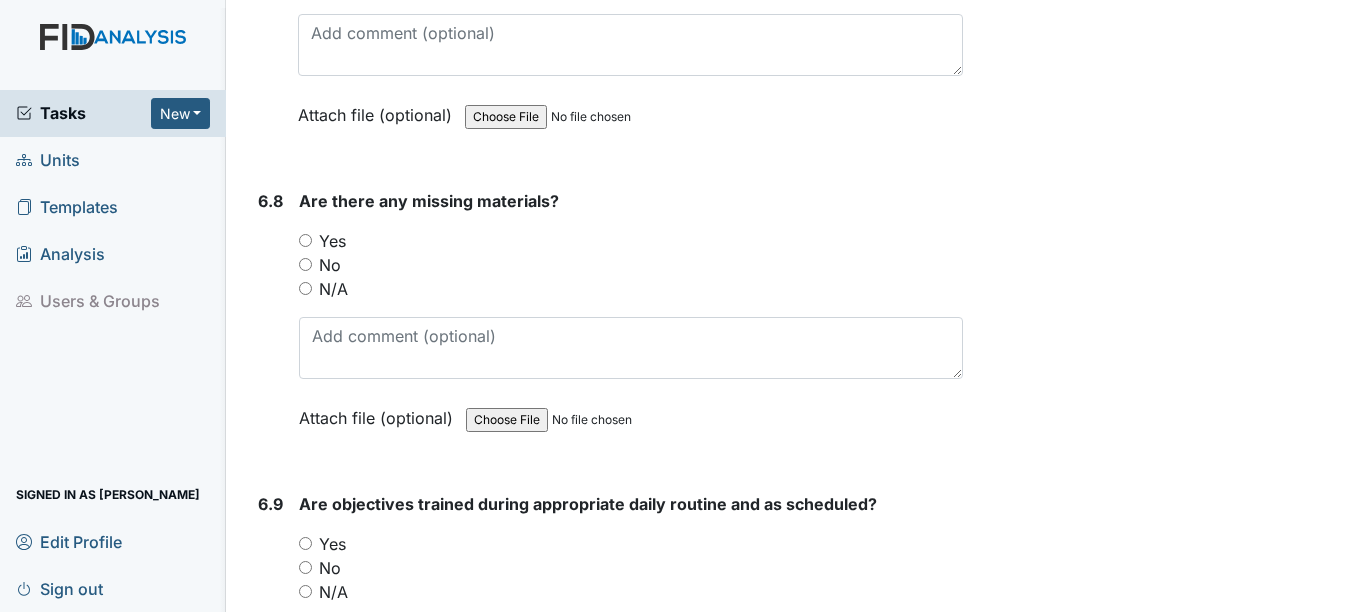 click on "No" at bounding box center (330, 265) 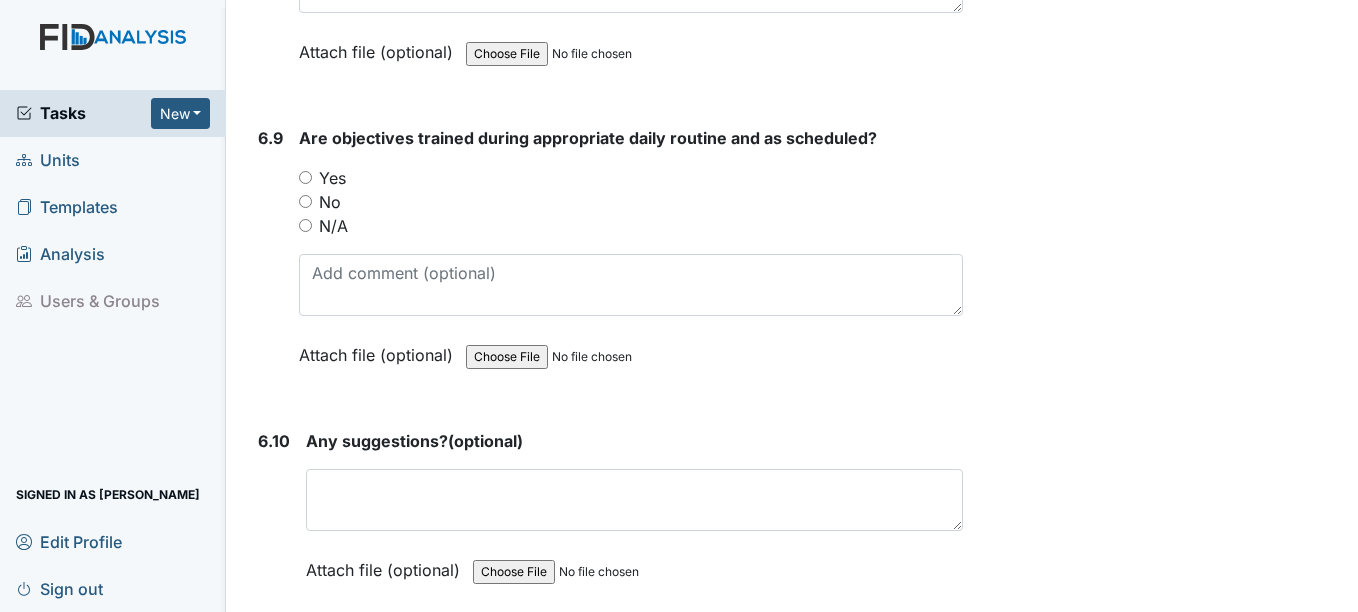 scroll, scrollTop: 13856, scrollLeft: 0, axis: vertical 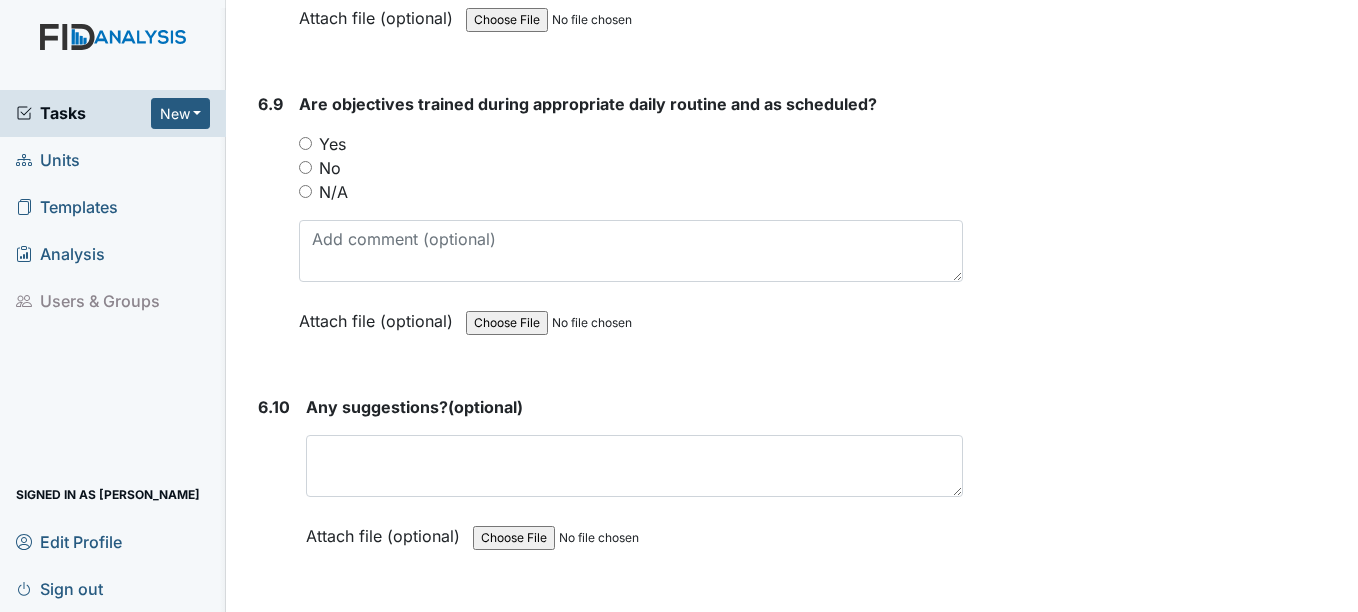 click on "Yes" at bounding box center (332, 144) 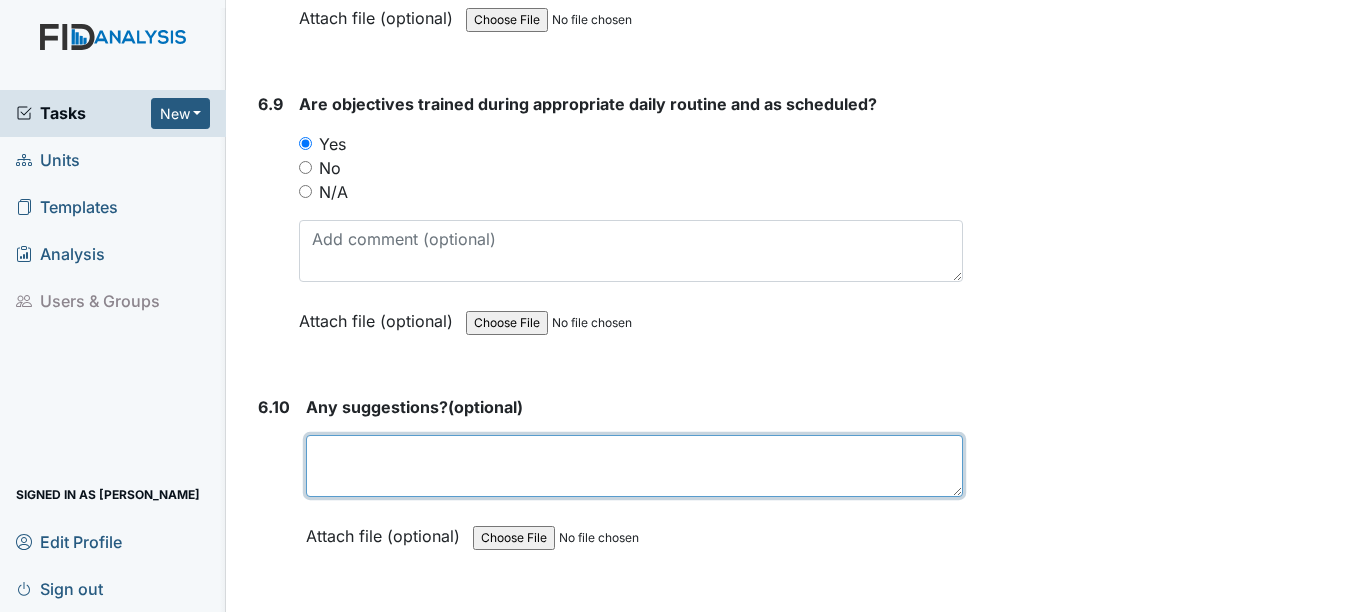 click at bounding box center (634, 466) 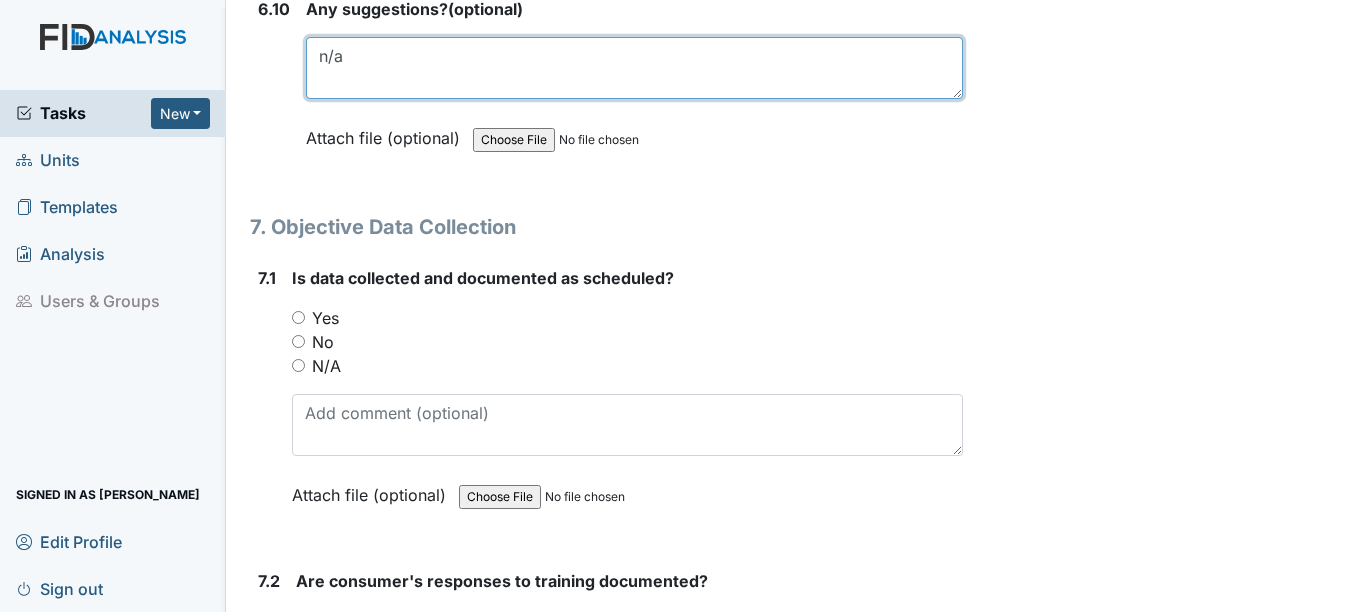 scroll, scrollTop: 14256, scrollLeft: 0, axis: vertical 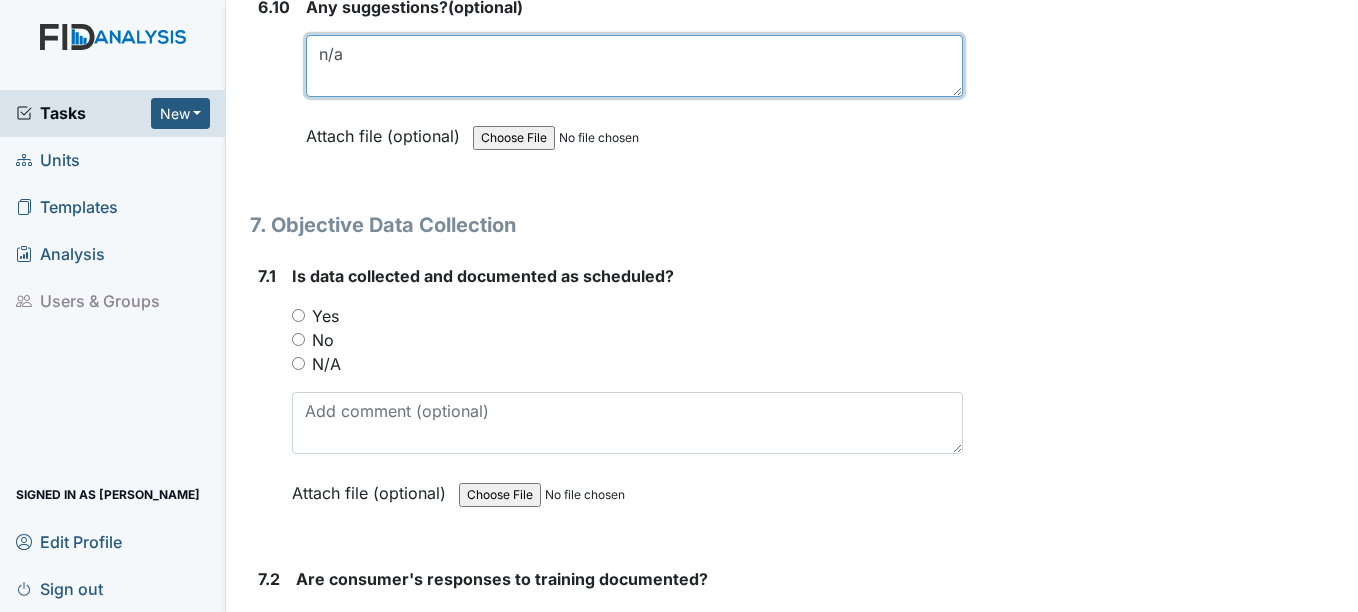 type on "n/a" 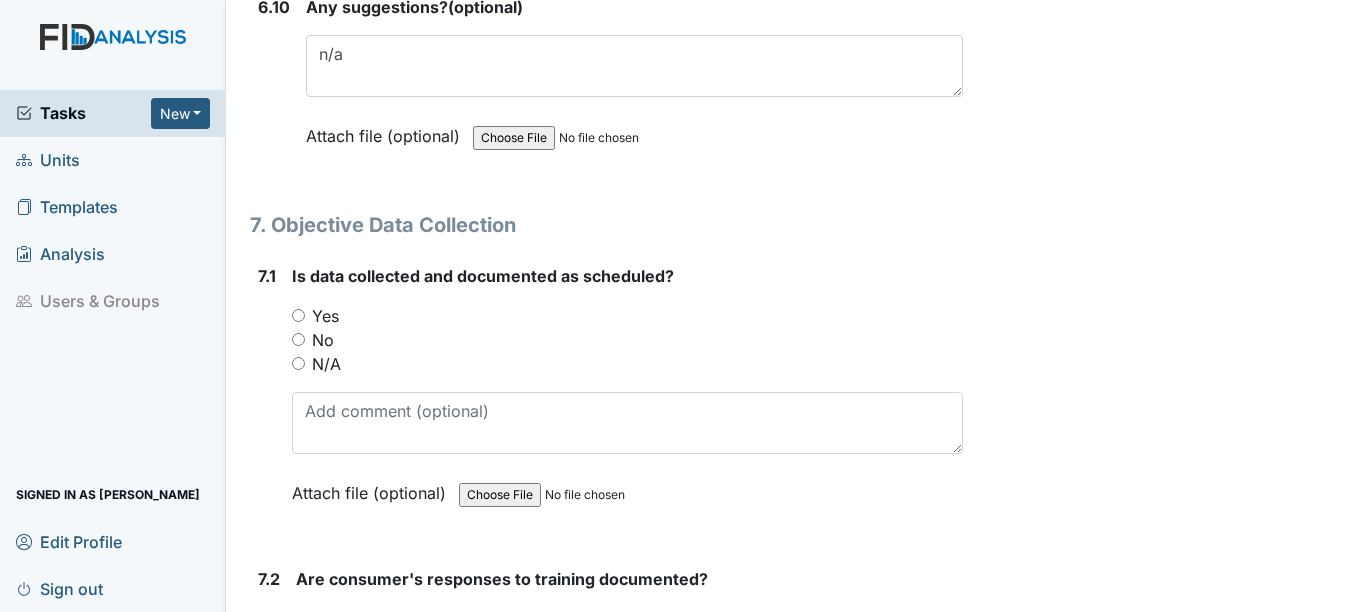 click on "Yes" at bounding box center [325, 316] 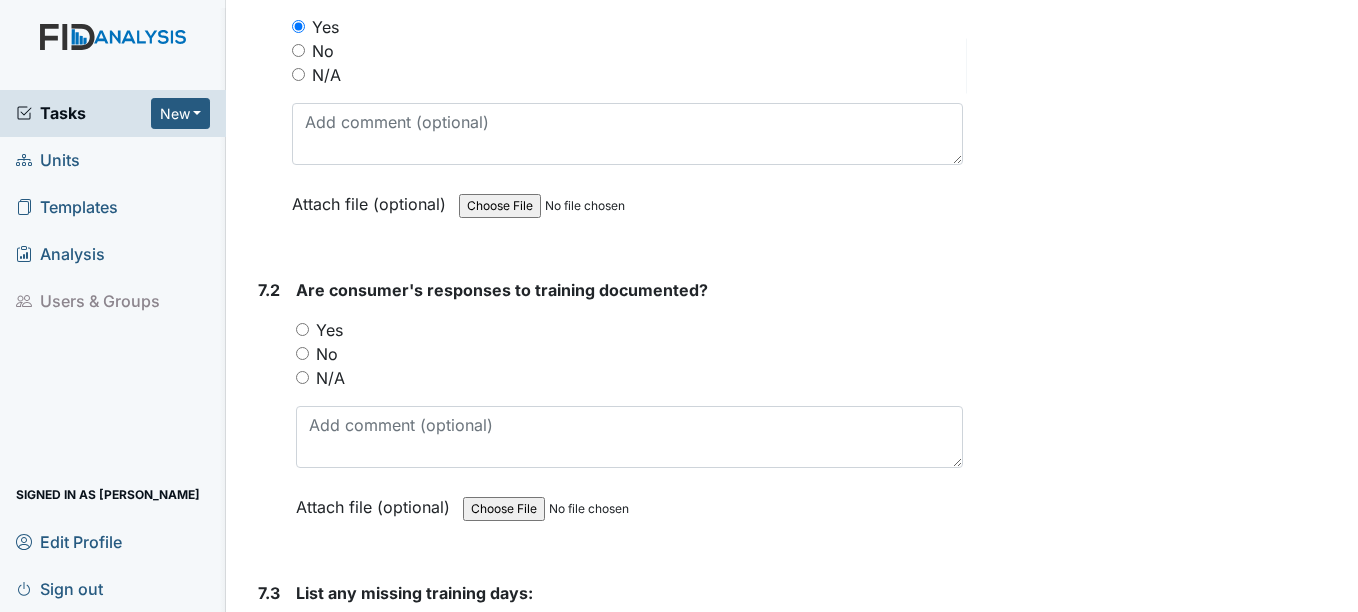 scroll, scrollTop: 14556, scrollLeft: 0, axis: vertical 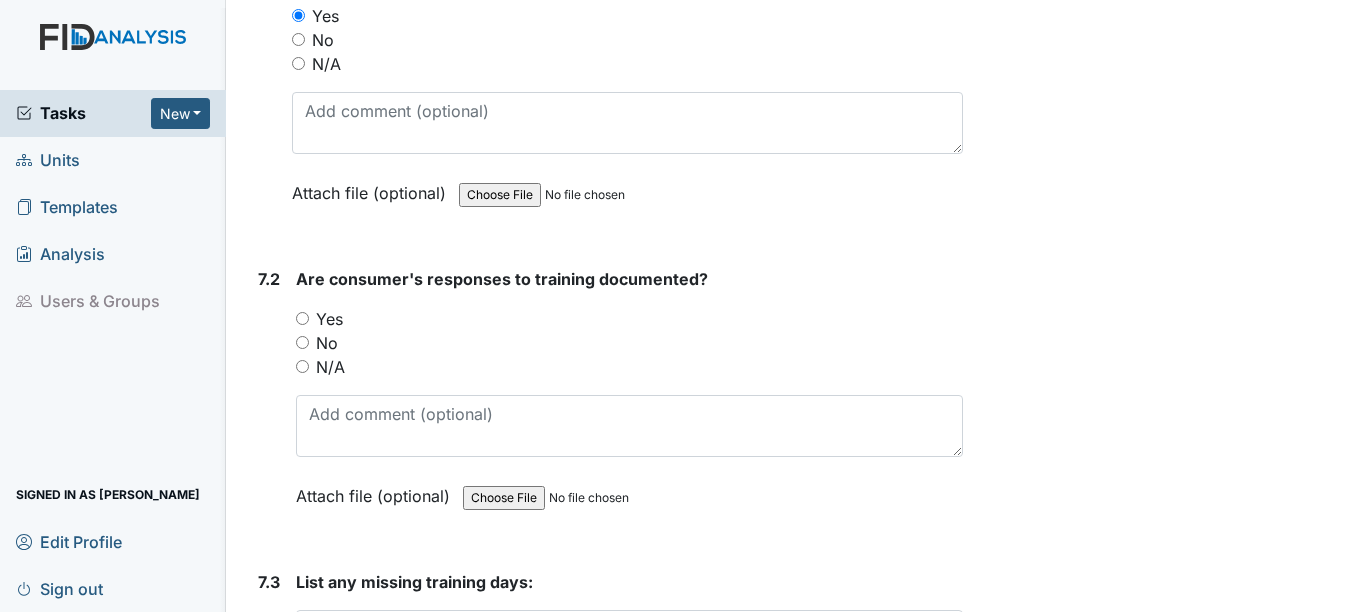 click on "Yes" at bounding box center [329, 319] 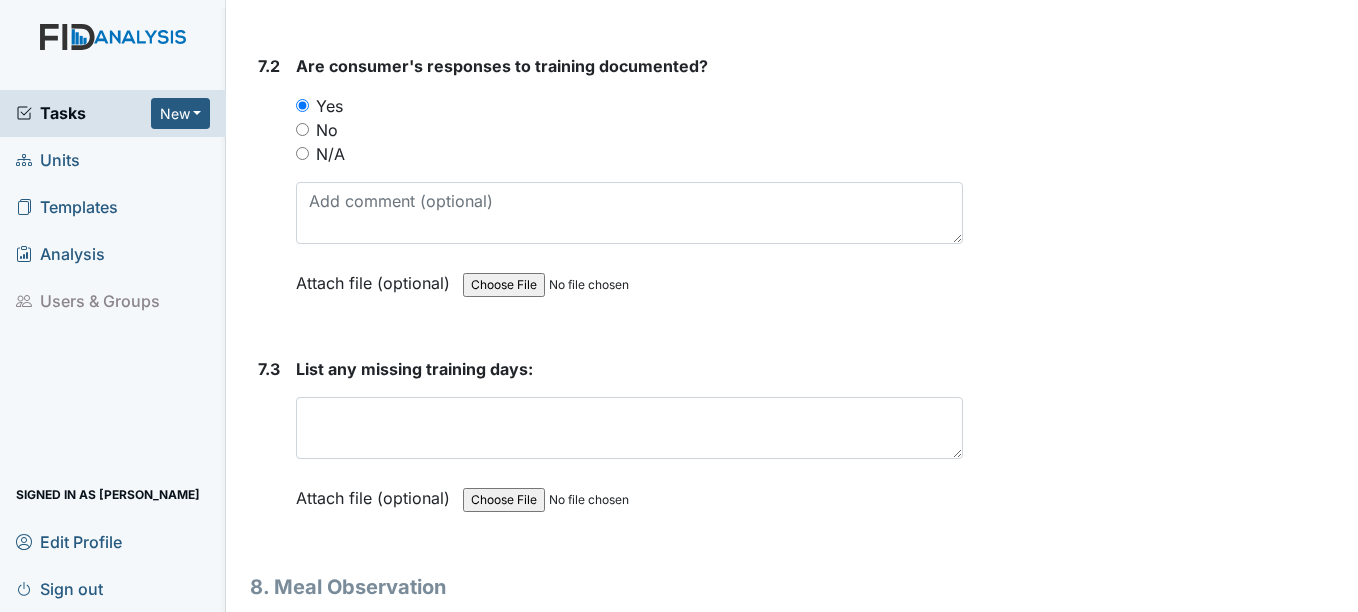 scroll, scrollTop: 14856, scrollLeft: 0, axis: vertical 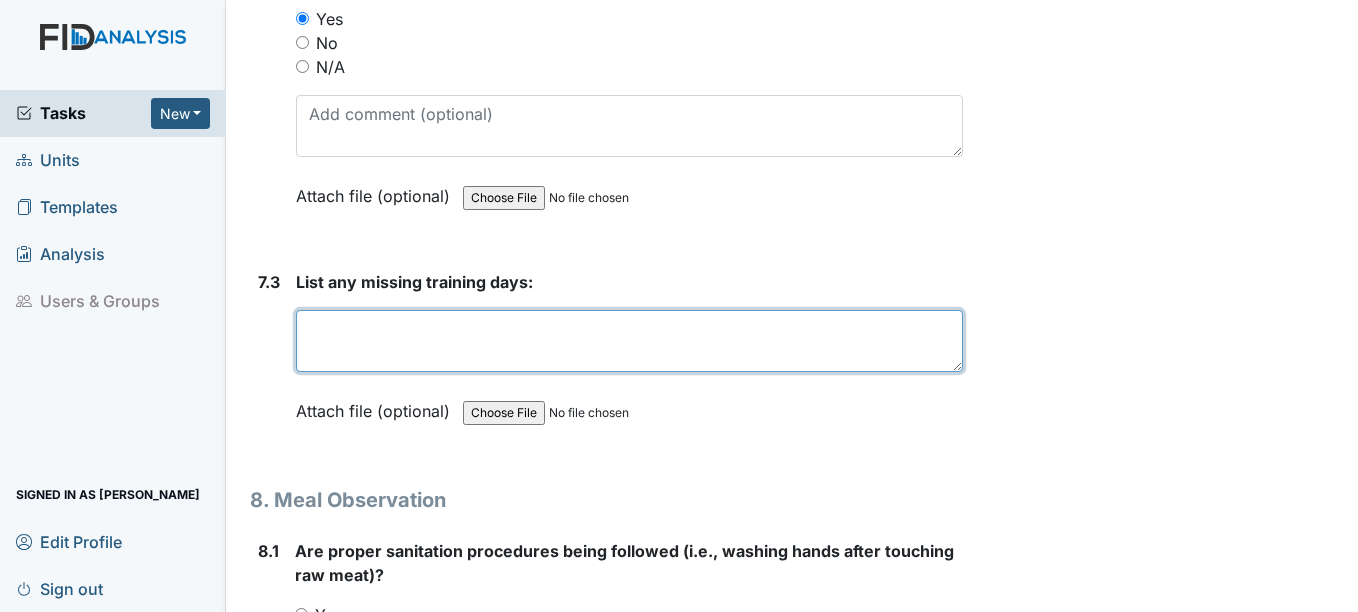 click at bounding box center [629, 341] 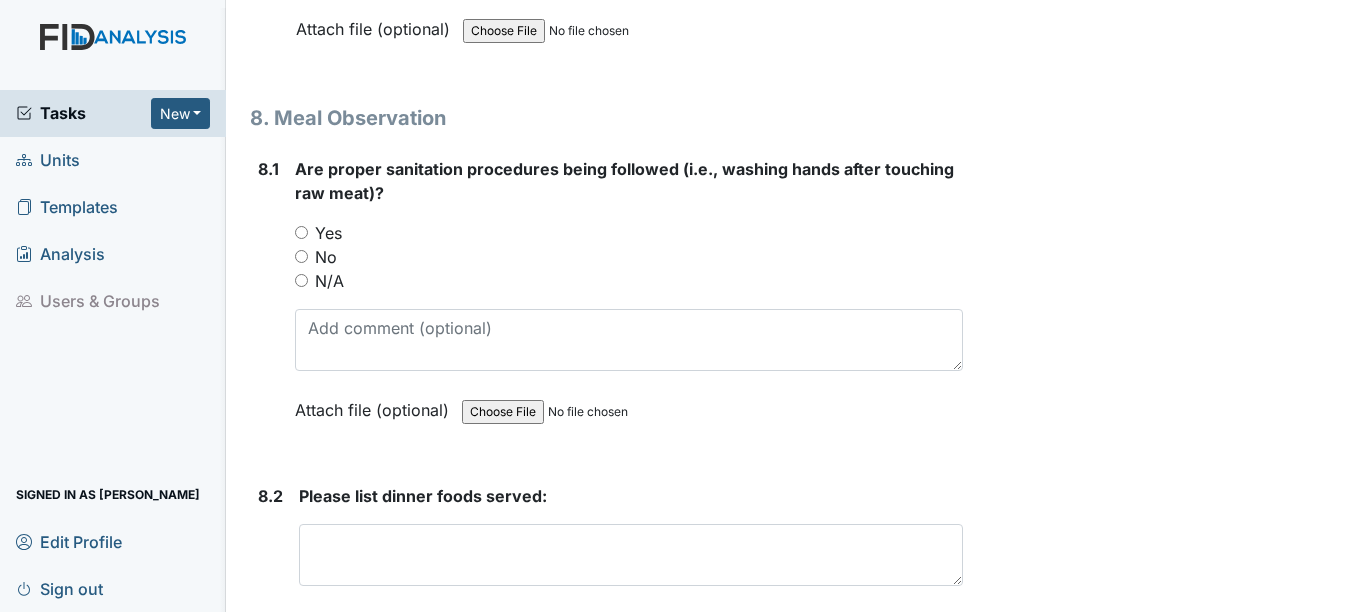 scroll, scrollTop: 15256, scrollLeft: 0, axis: vertical 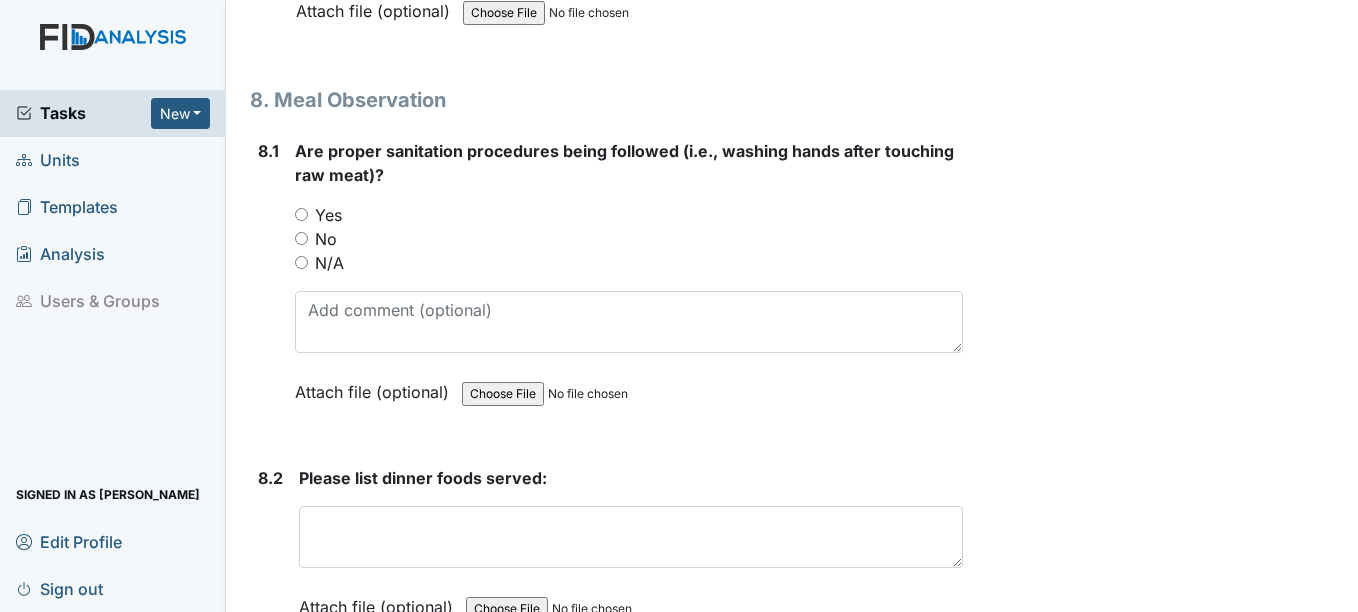 type on "n/a" 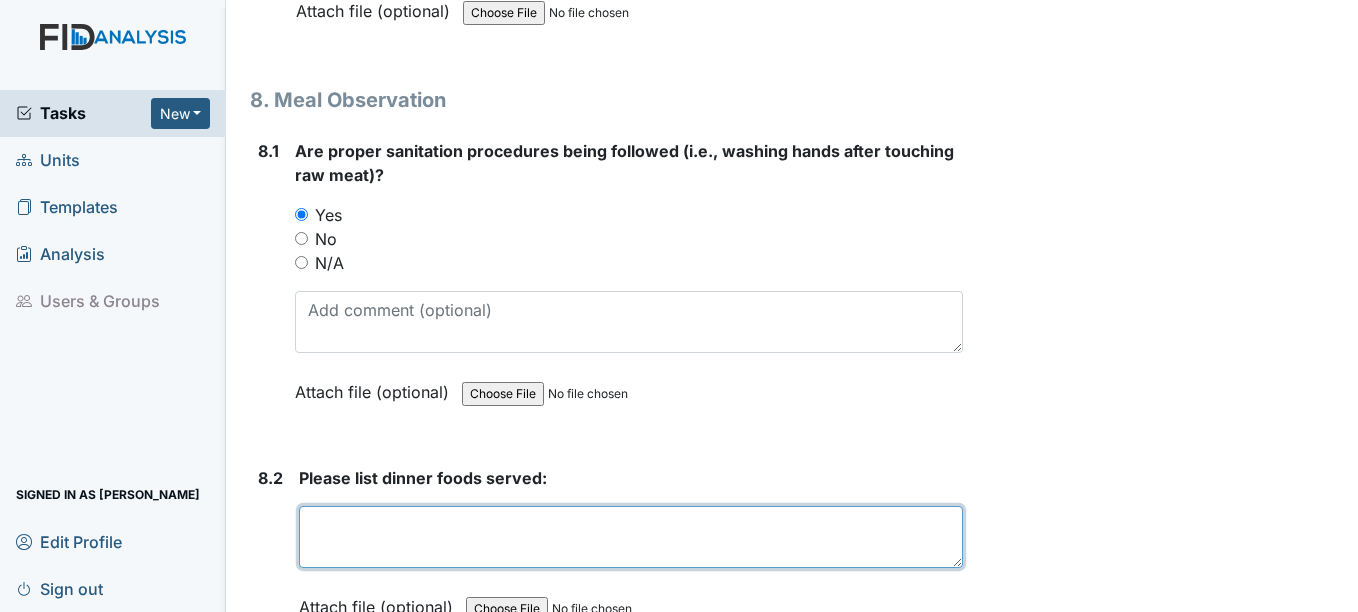 click at bounding box center (630, 537) 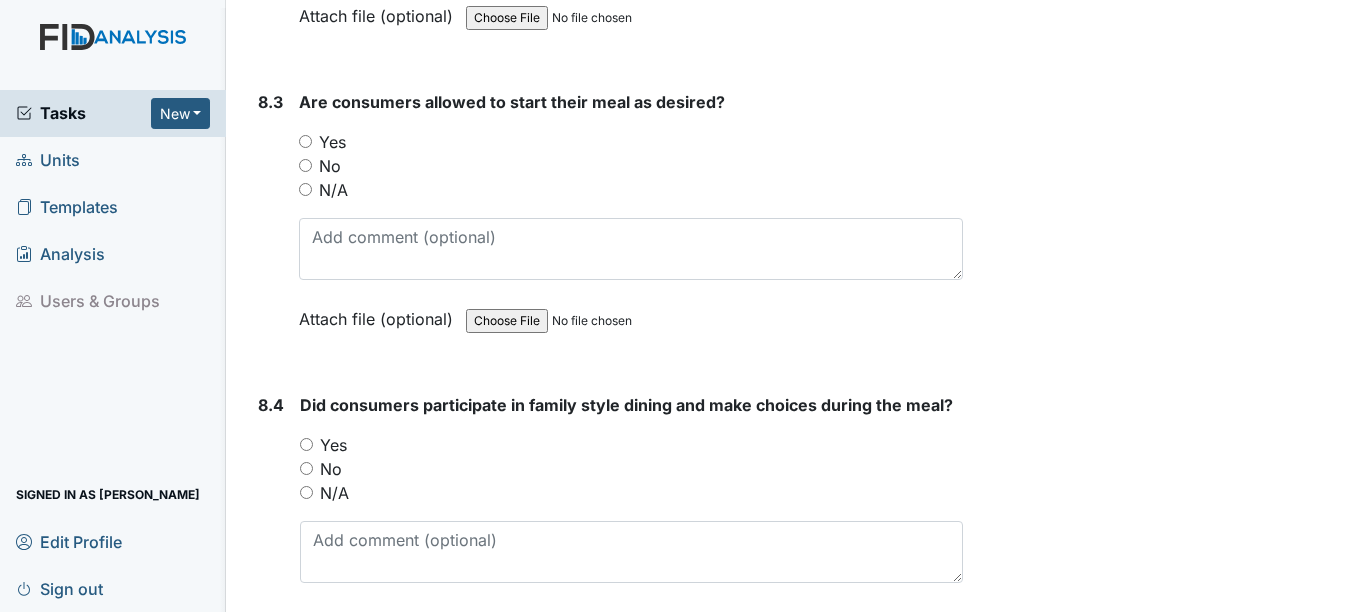 scroll, scrollTop: 15856, scrollLeft: 0, axis: vertical 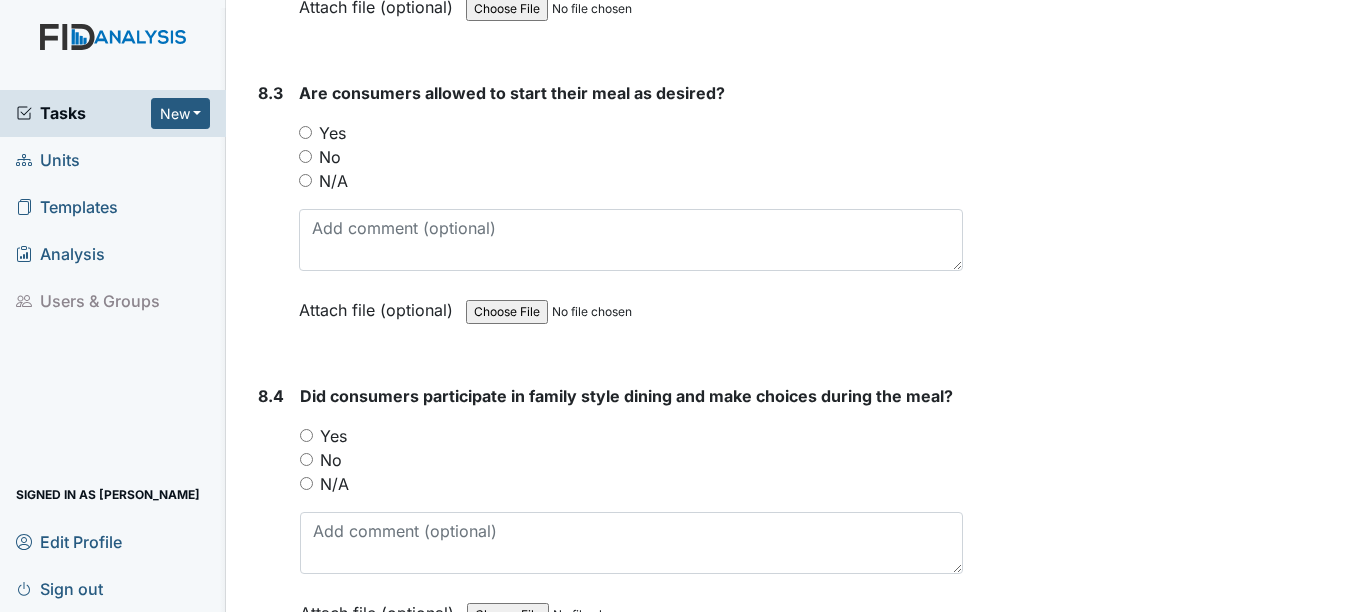 click on "Are consumers allowed to start their meal as desired?
You must select one of the below options.
Yes
No
N/A
Attach file (optional)
You can upload .pdf, .txt, .jpg, .jpeg, .png, .csv, .xls, or .doc files under 100MB." at bounding box center (630, 208) 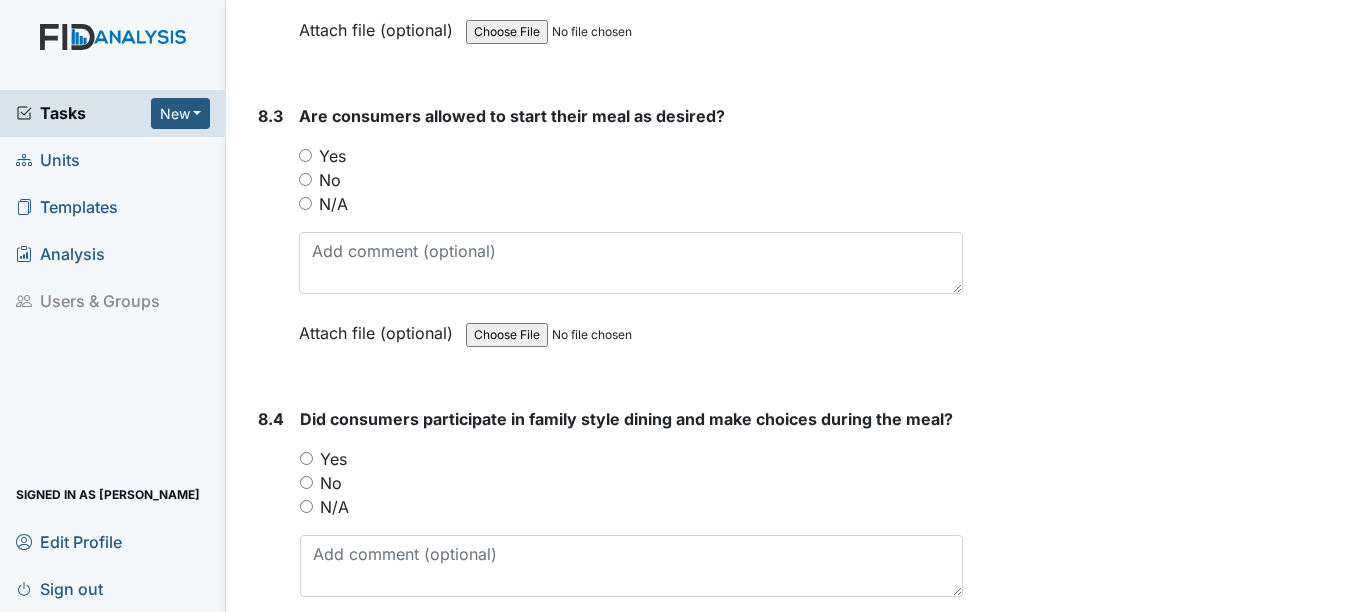 click on "Yes" at bounding box center (332, 156) 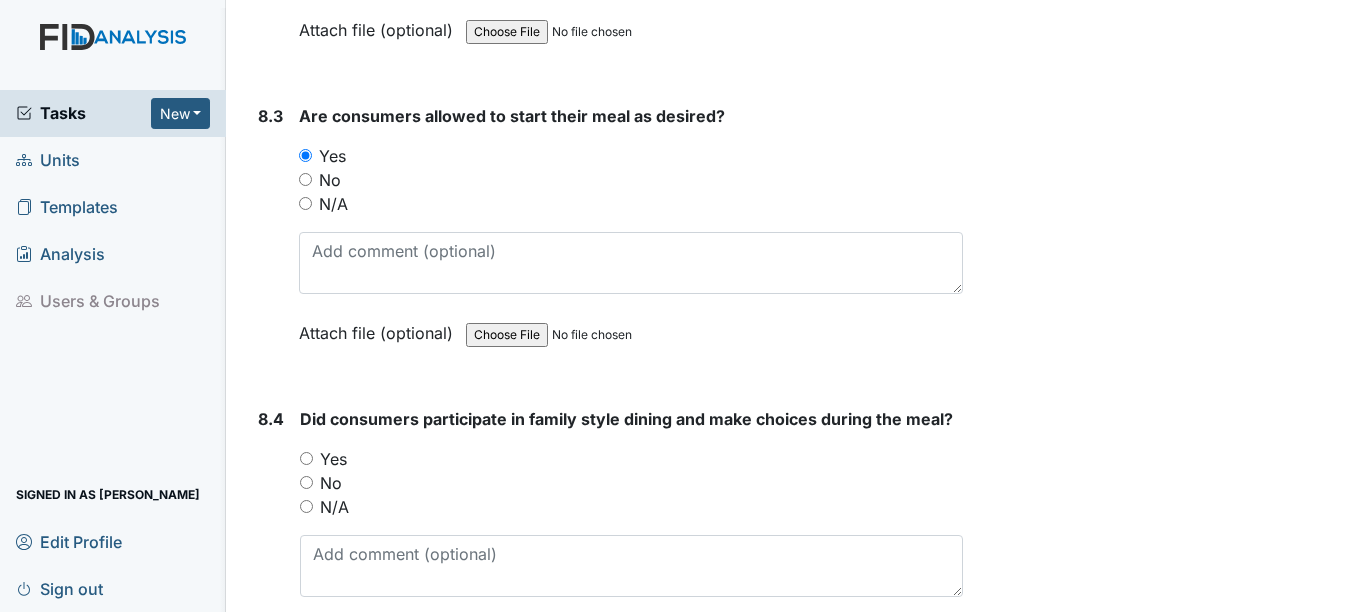 click on "Yes" at bounding box center (333, 459) 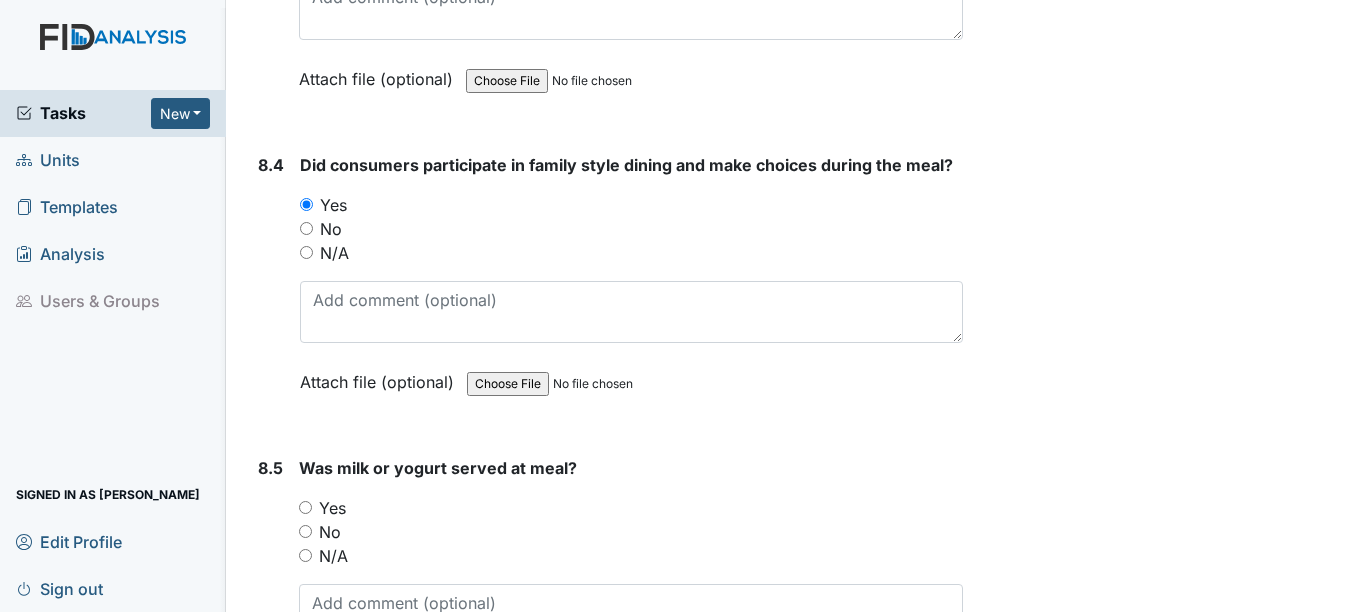 scroll, scrollTop: 16156, scrollLeft: 0, axis: vertical 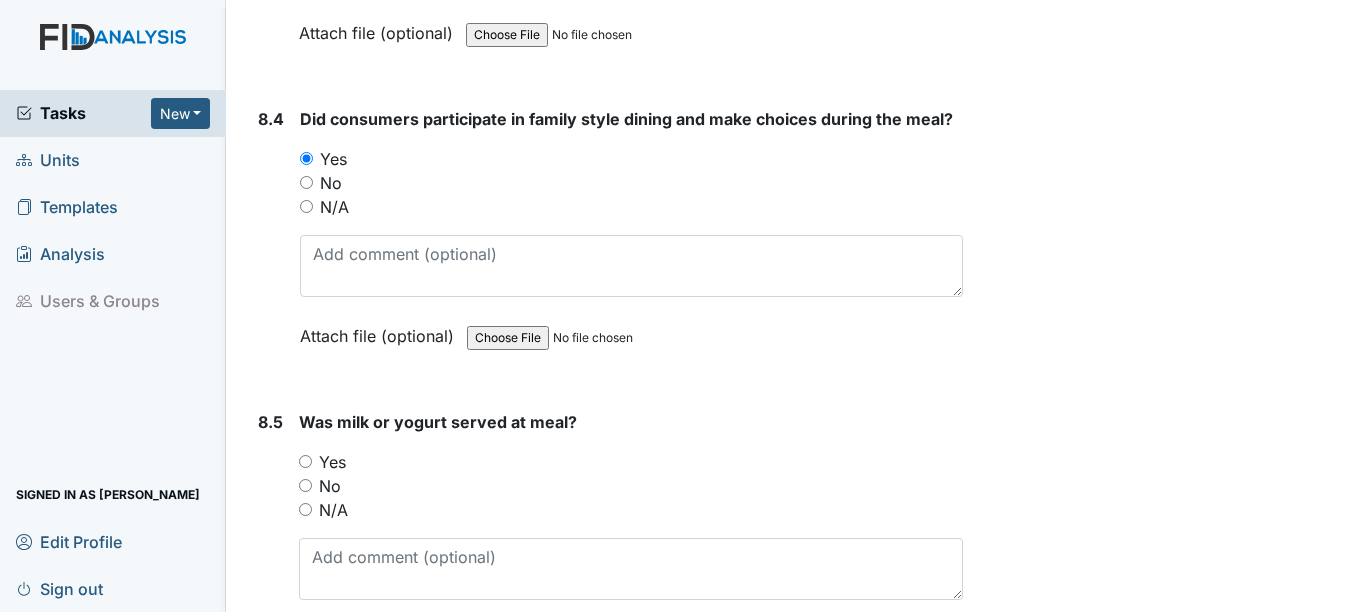 click on "Yes" at bounding box center [332, 462] 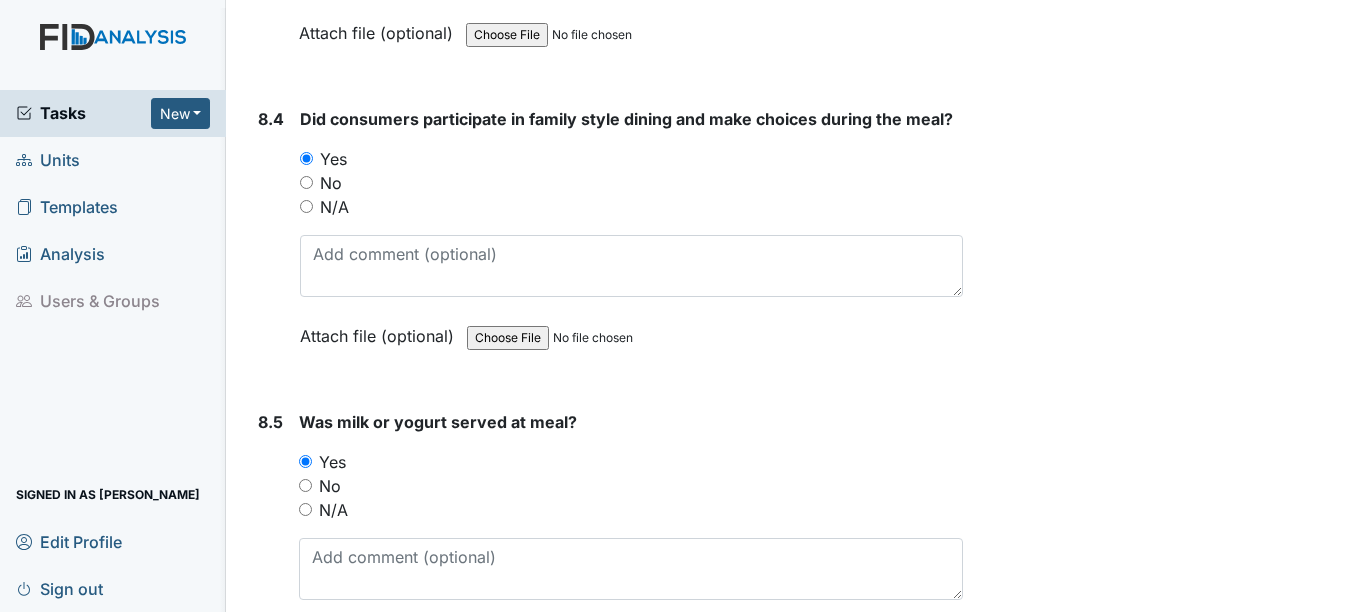 scroll, scrollTop: 16556, scrollLeft: 0, axis: vertical 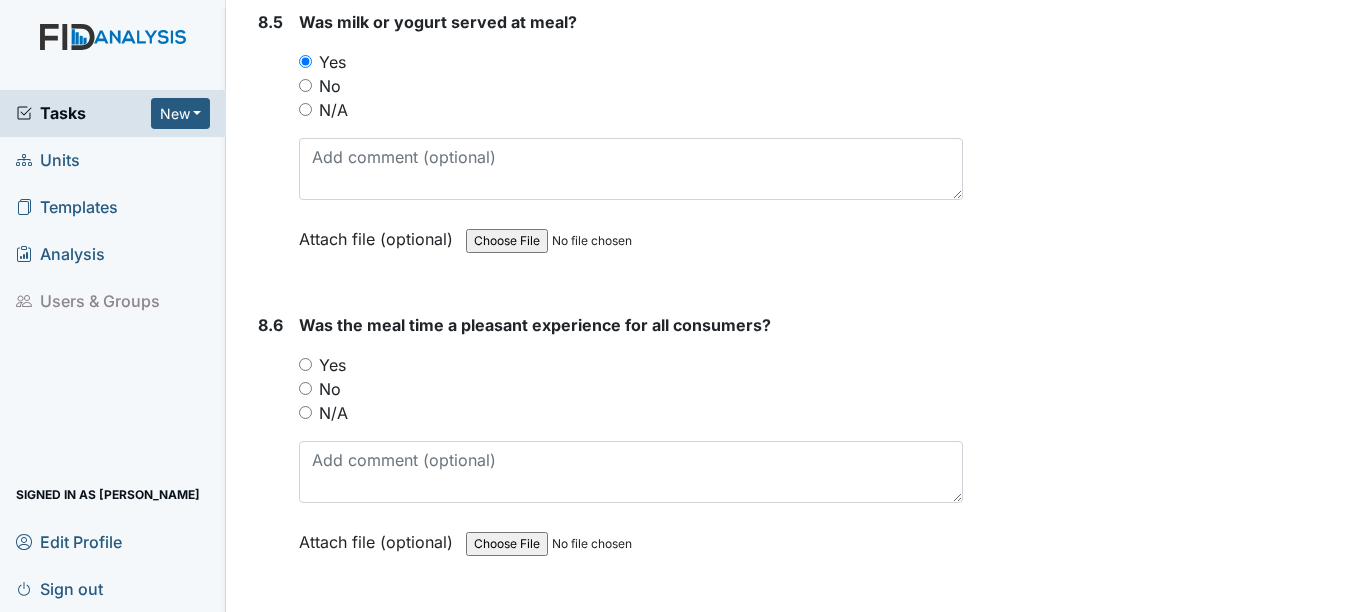 click on "No" at bounding box center (330, 389) 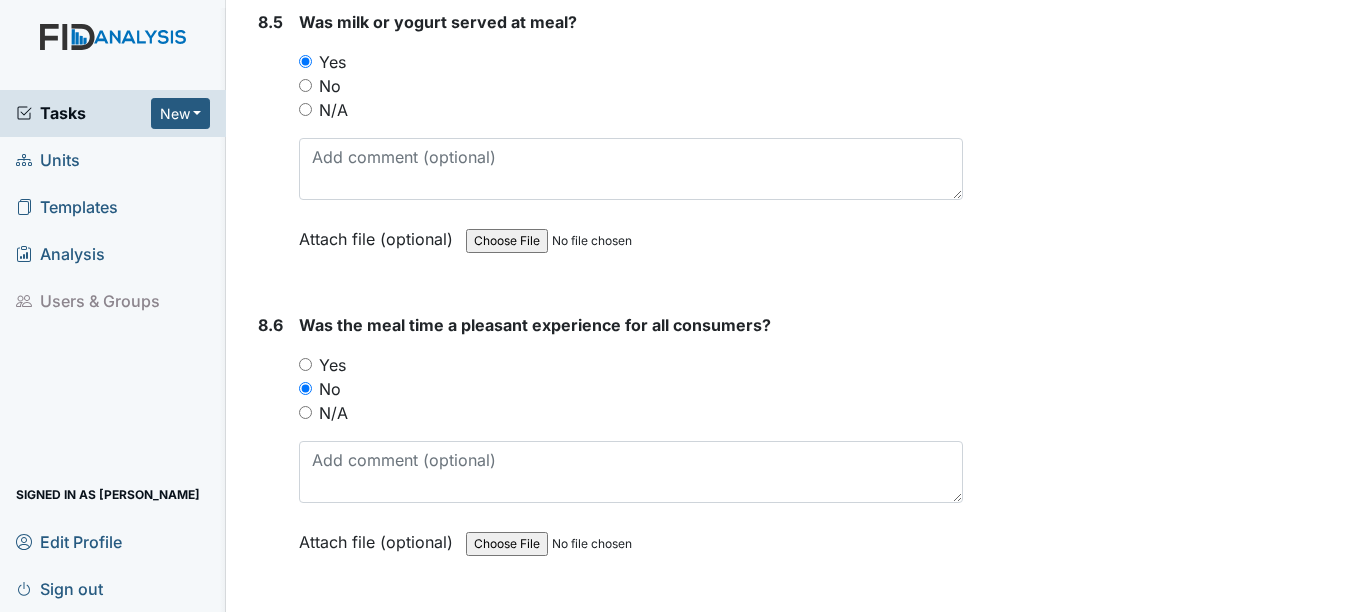 click on "Yes" at bounding box center (332, 365) 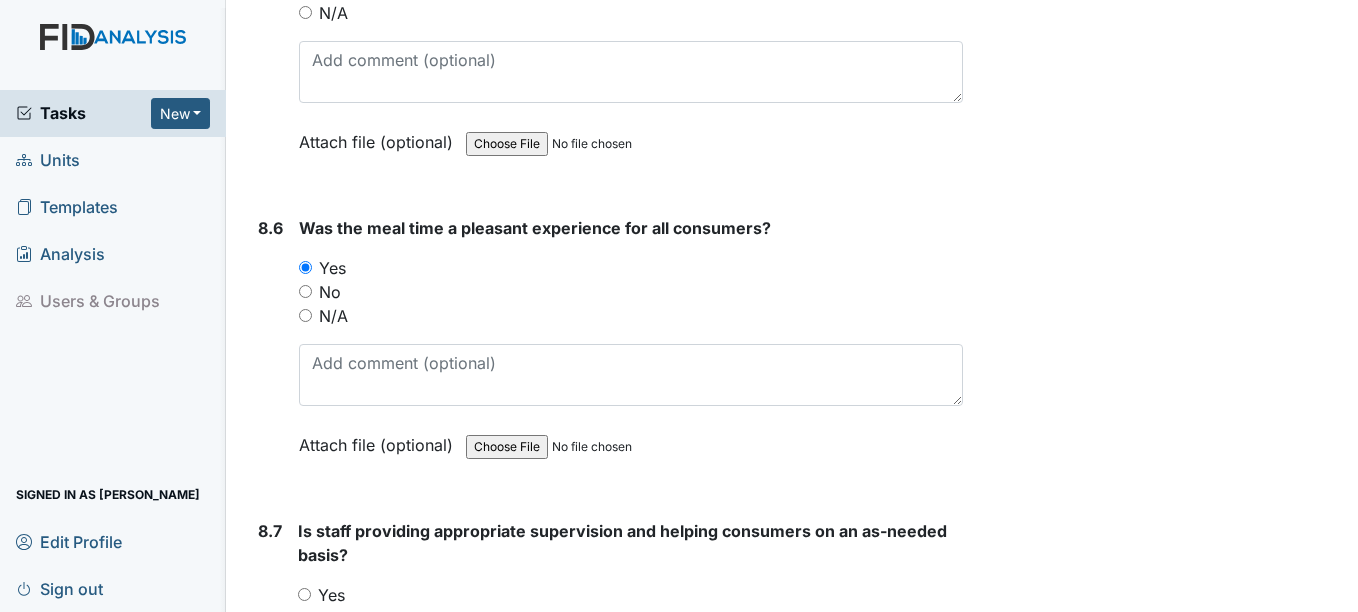 scroll, scrollTop: 16856, scrollLeft: 0, axis: vertical 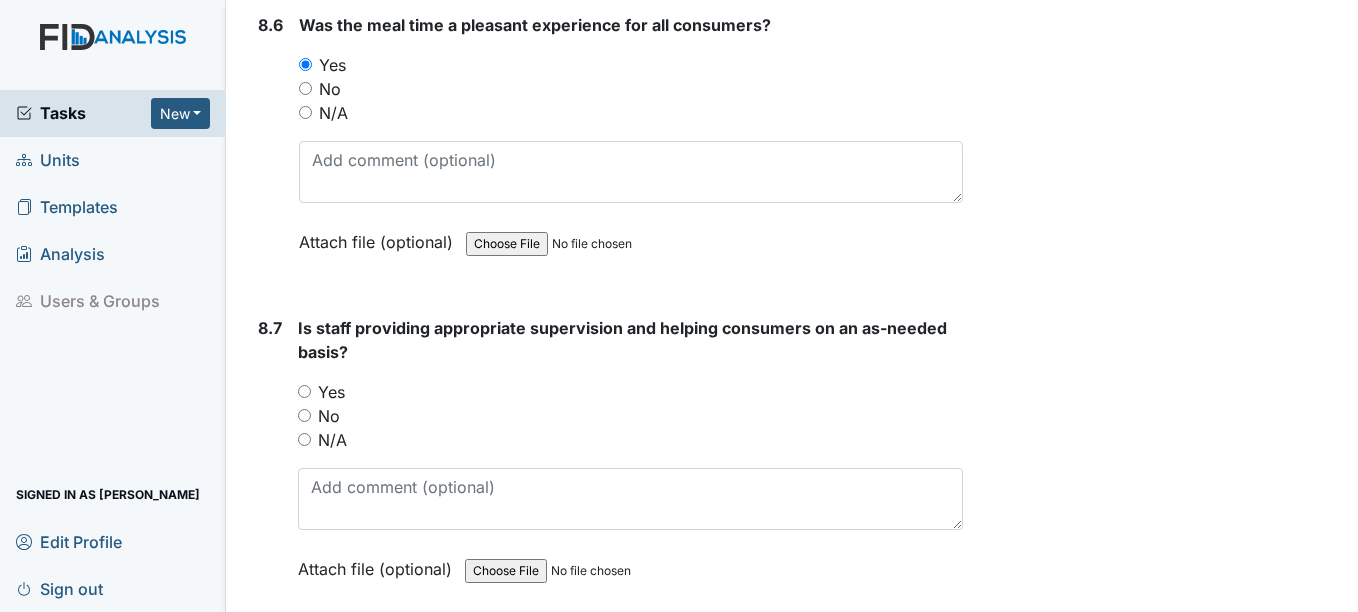click on "Yes" at bounding box center (331, 392) 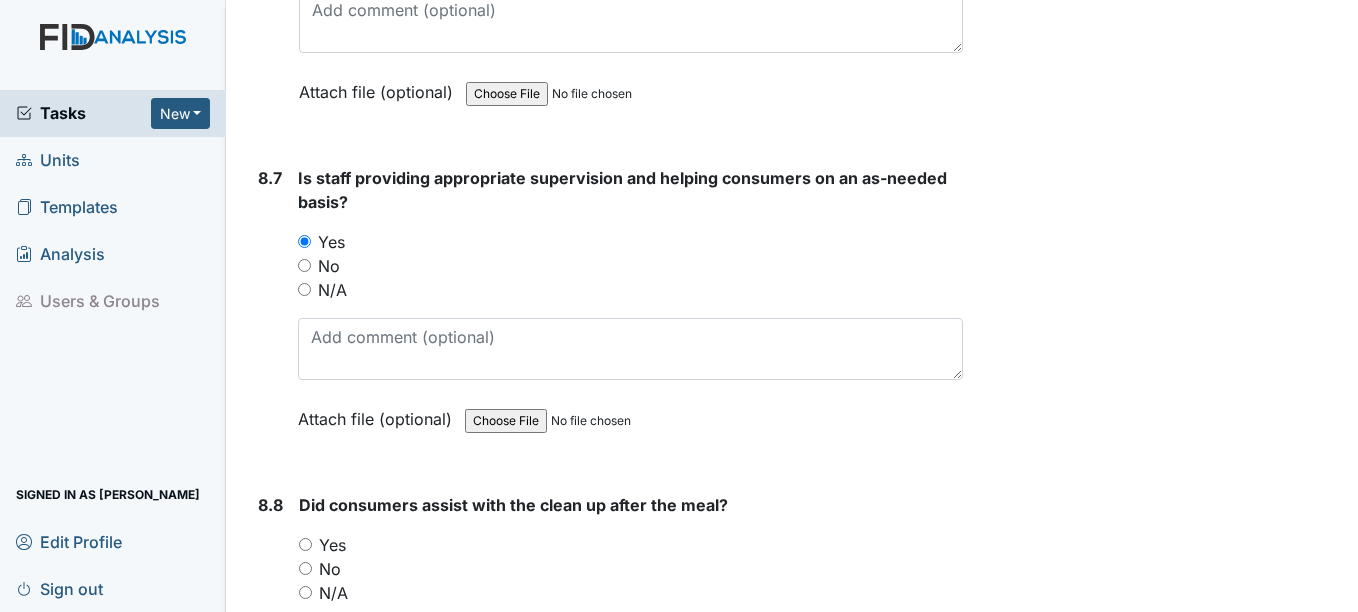 scroll, scrollTop: 17056, scrollLeft: 0, axis: vertical 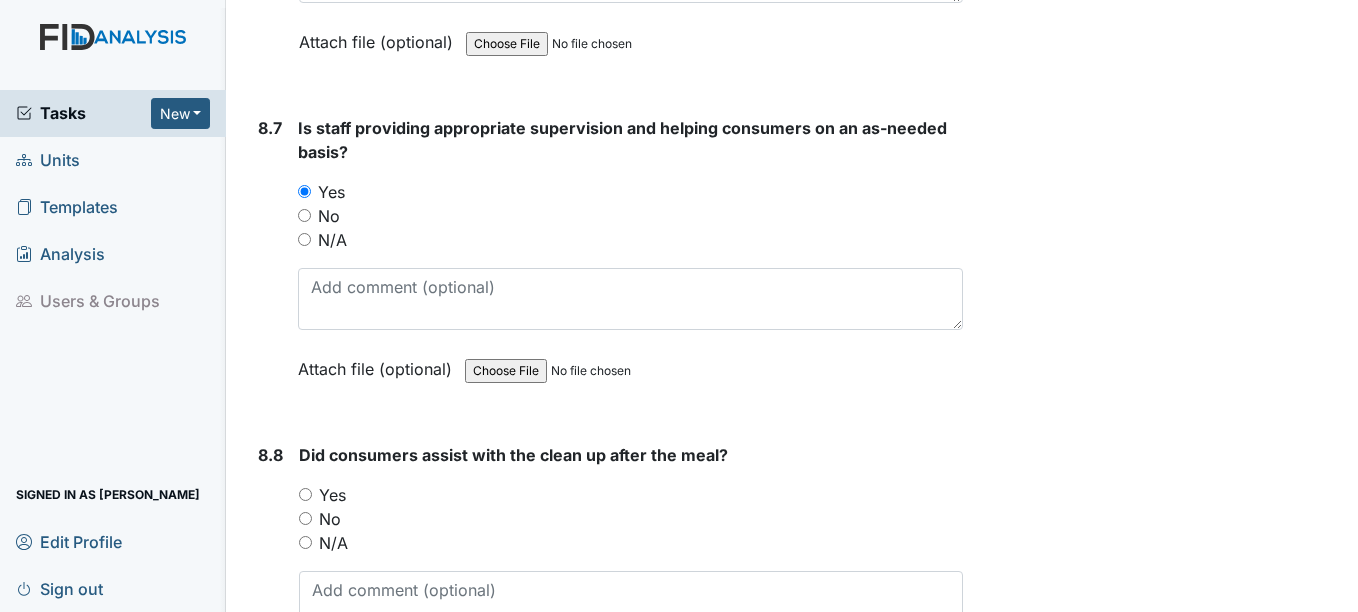 click on "Yes" at bounding box center (332, 495) 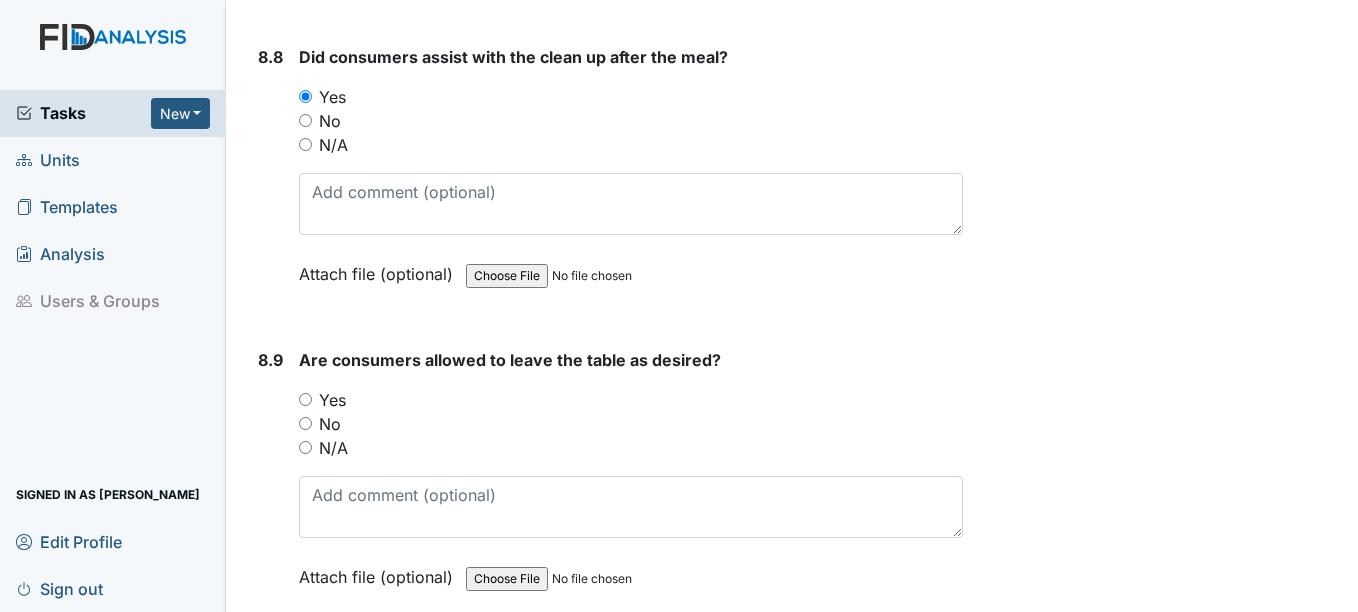 scroll, scrollTop: 17456, scrollLeft: 0, axis: vertical 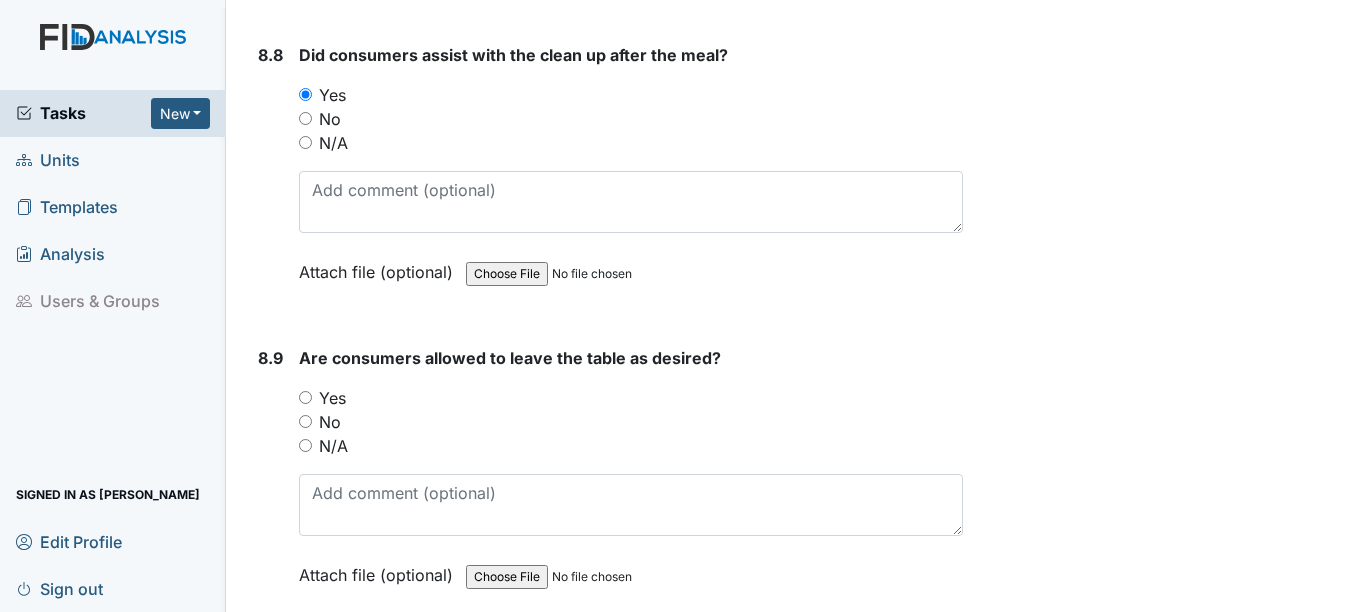 click on "Yes" at bounding box center [332, 398] 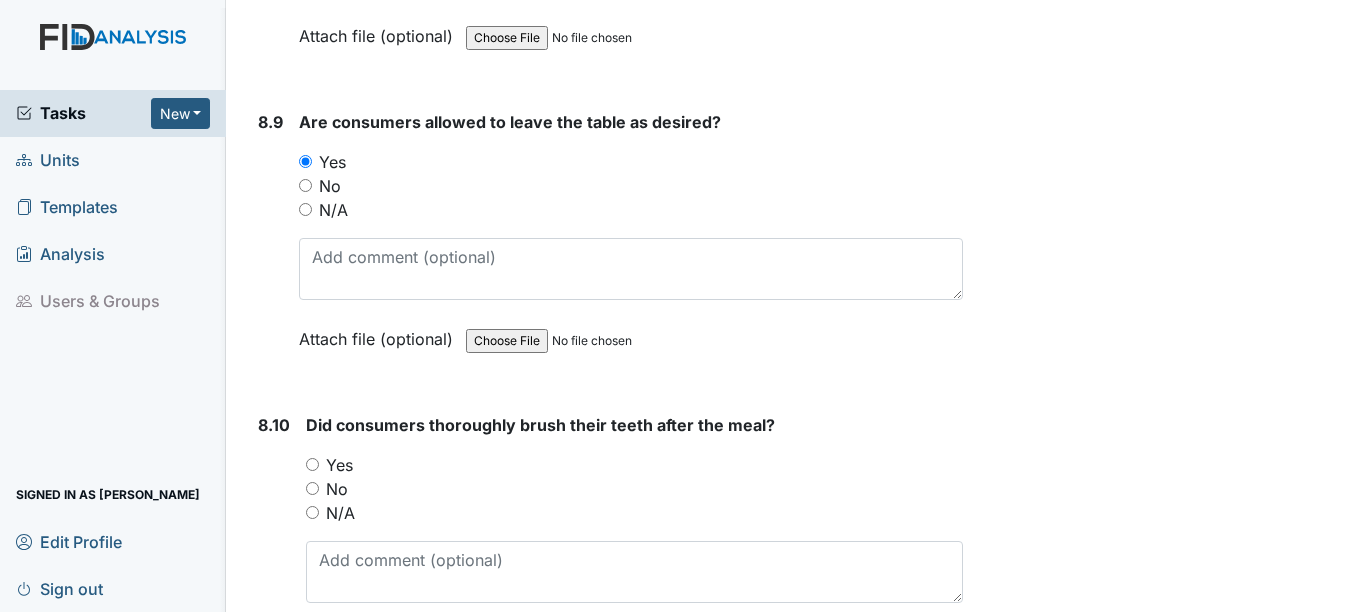 scroll, scrollTop: 17756, scrollLeft: 0, axis: vertical 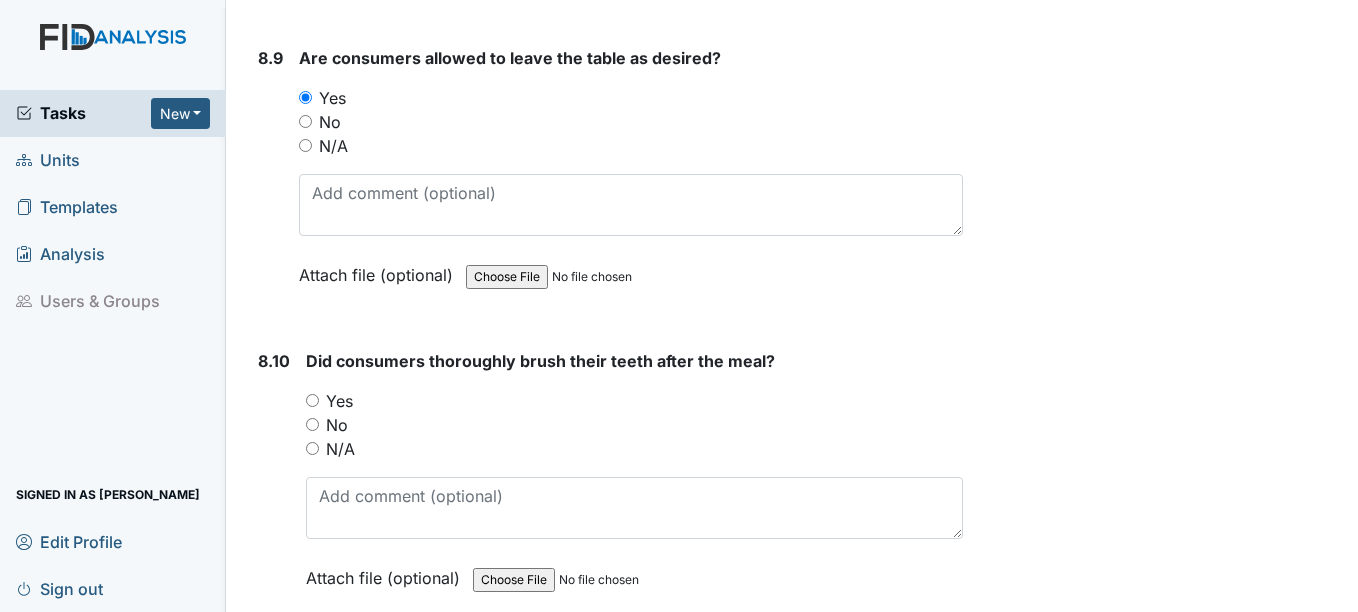 click on "Yes" at bounding box center (339, 401) 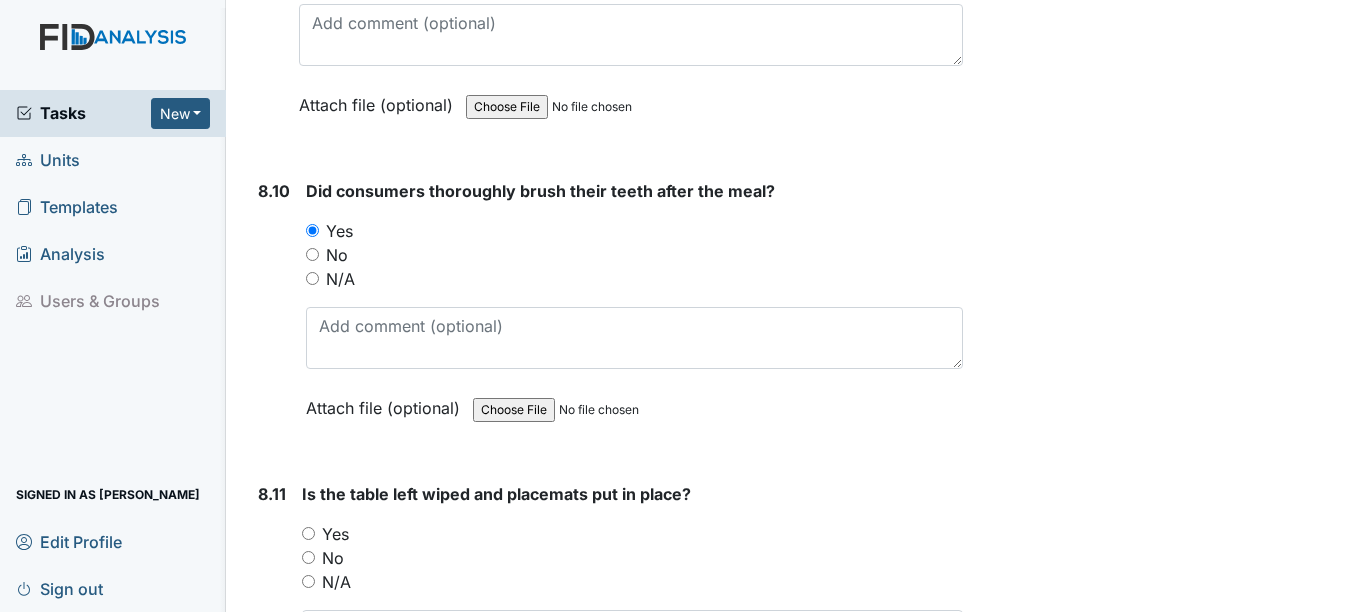 scroll, scrollTop: 17956, scrollLeft: 0, axis: vertical 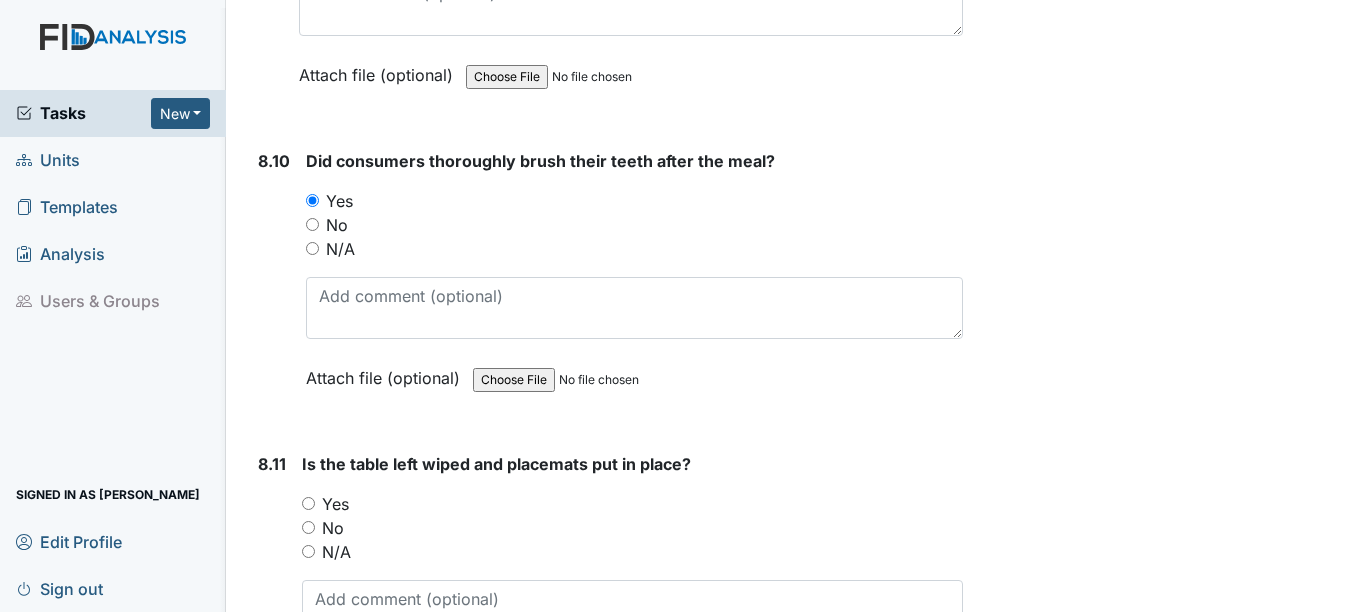 click on "Yes" at bounding box center [335, 504] 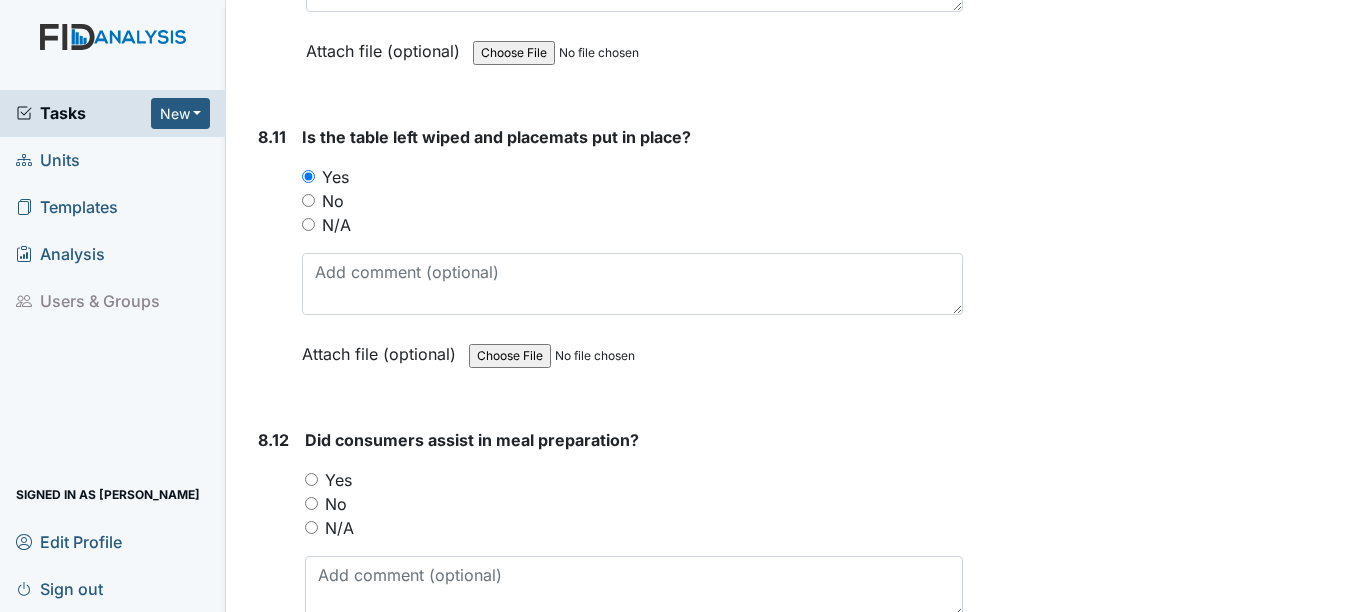 scroll, scrollTop: 18356, scrollLeft: 0, axis: vertical 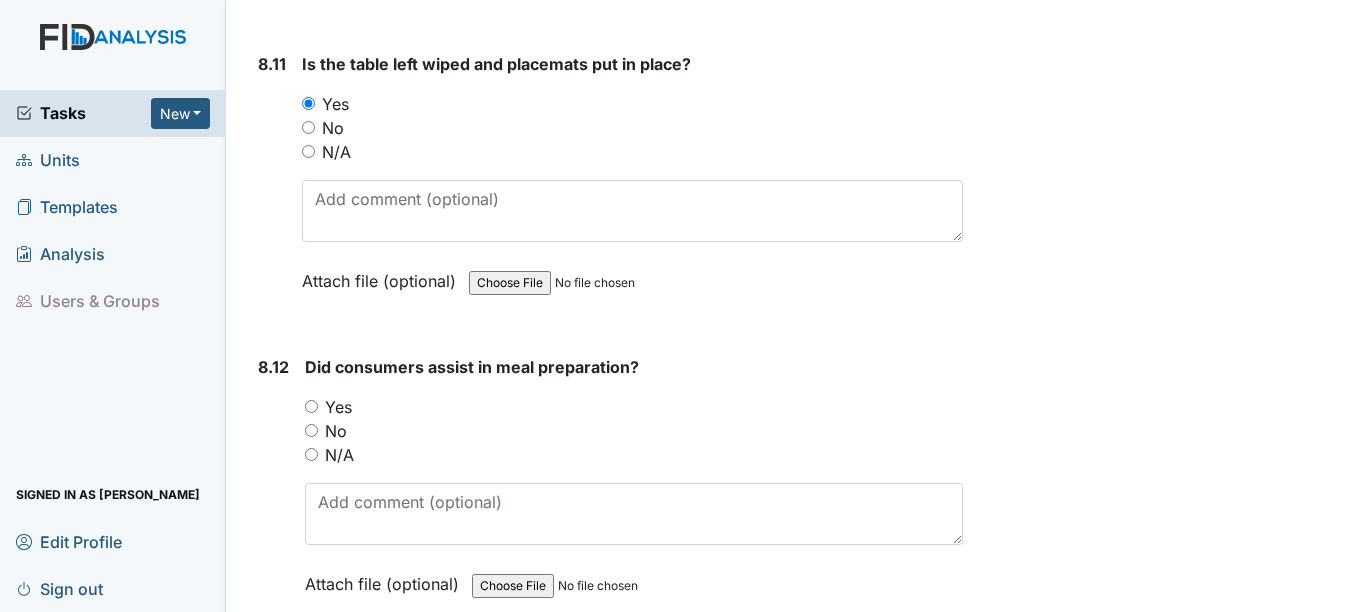 click on "Yes" at bounding box center (338, 407) 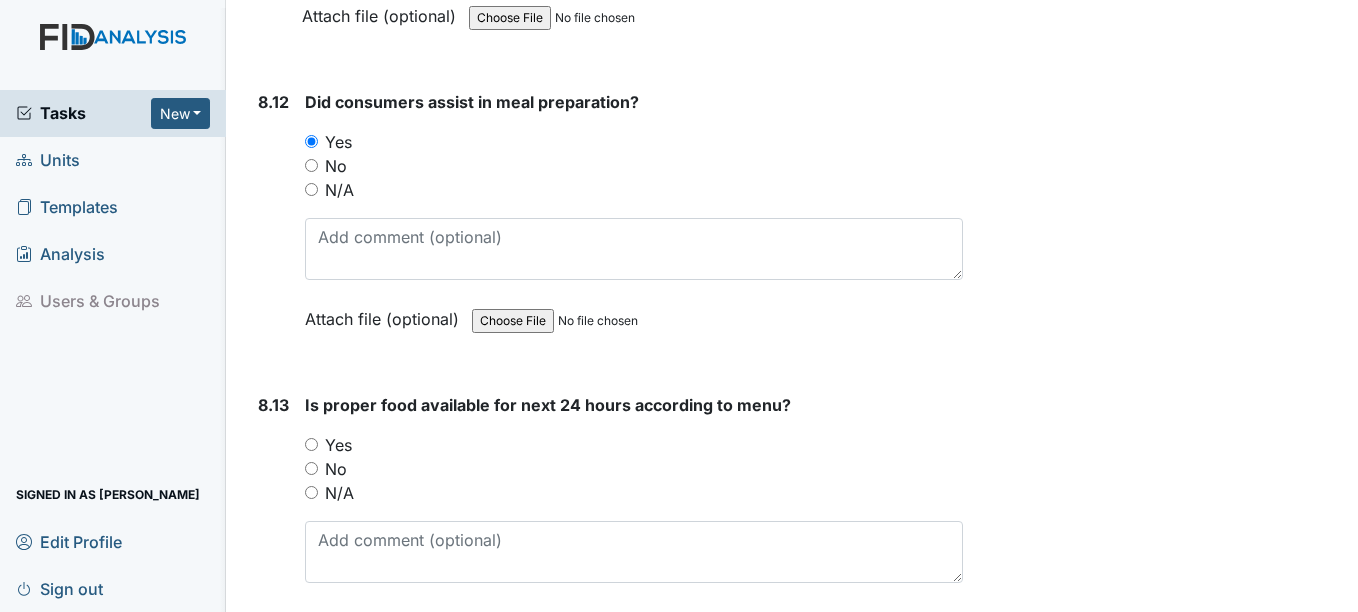 scroll, scrollTop: 18656, scrollLeft: 0, axis: vertical 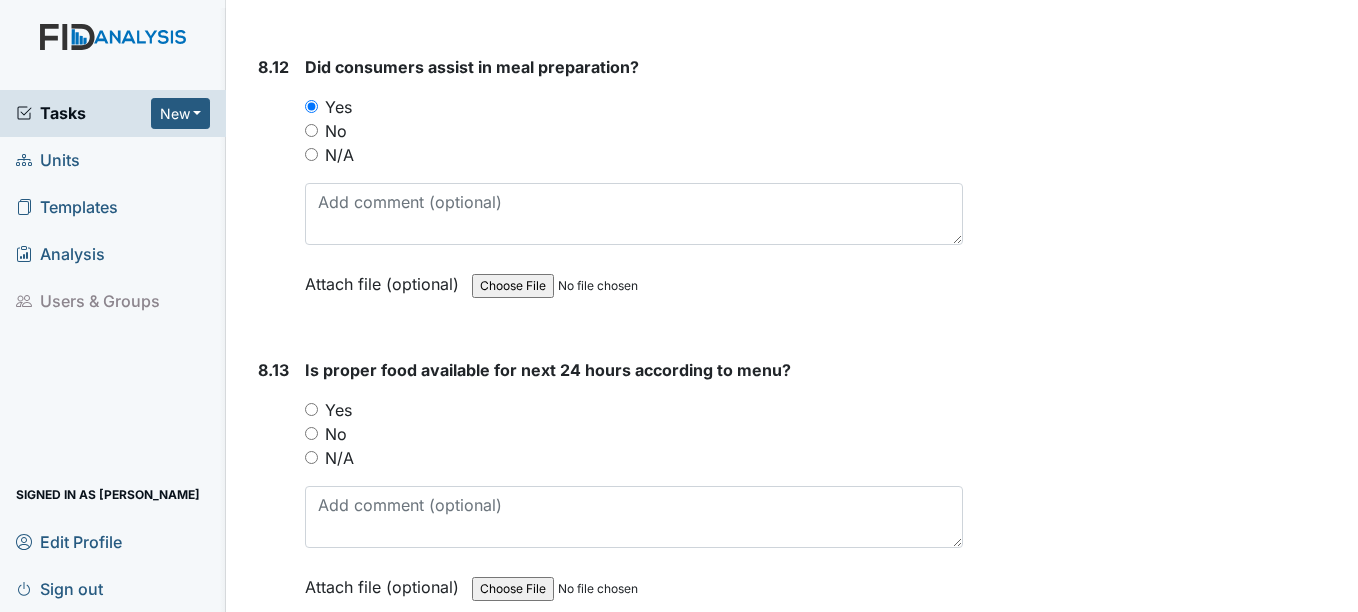 click on "Yes" at bounding box center [338, 410] 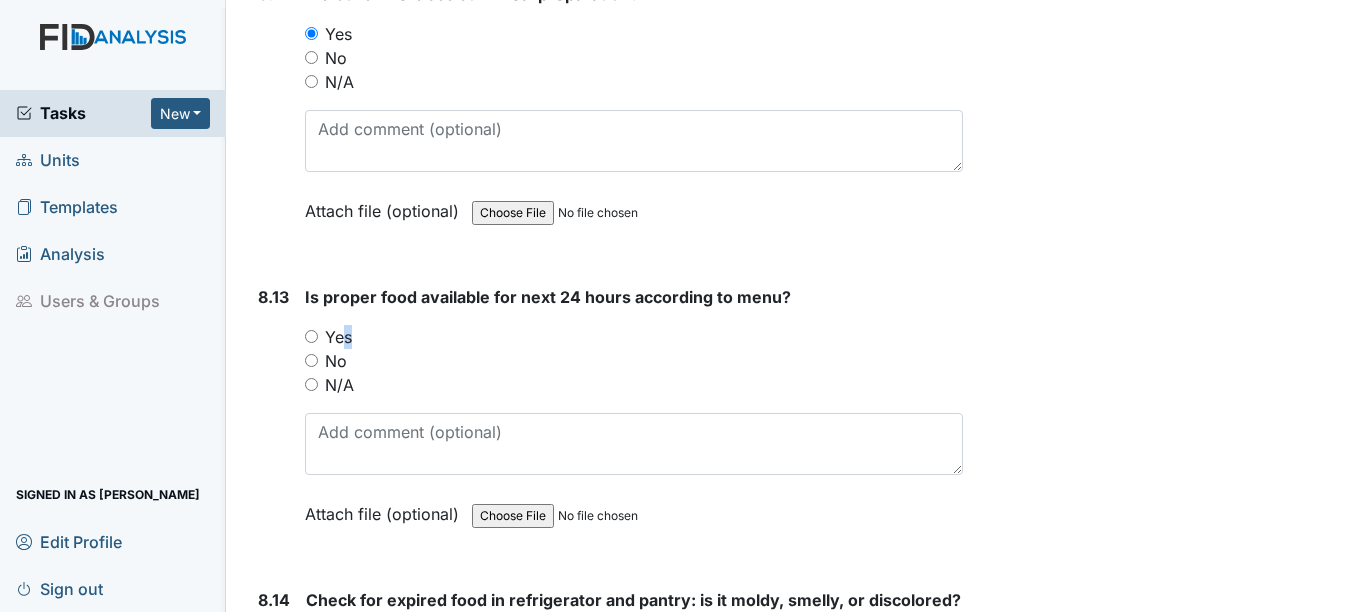 scroll, scrollTop: 18956, scrollLeft: 0, axis: vertical 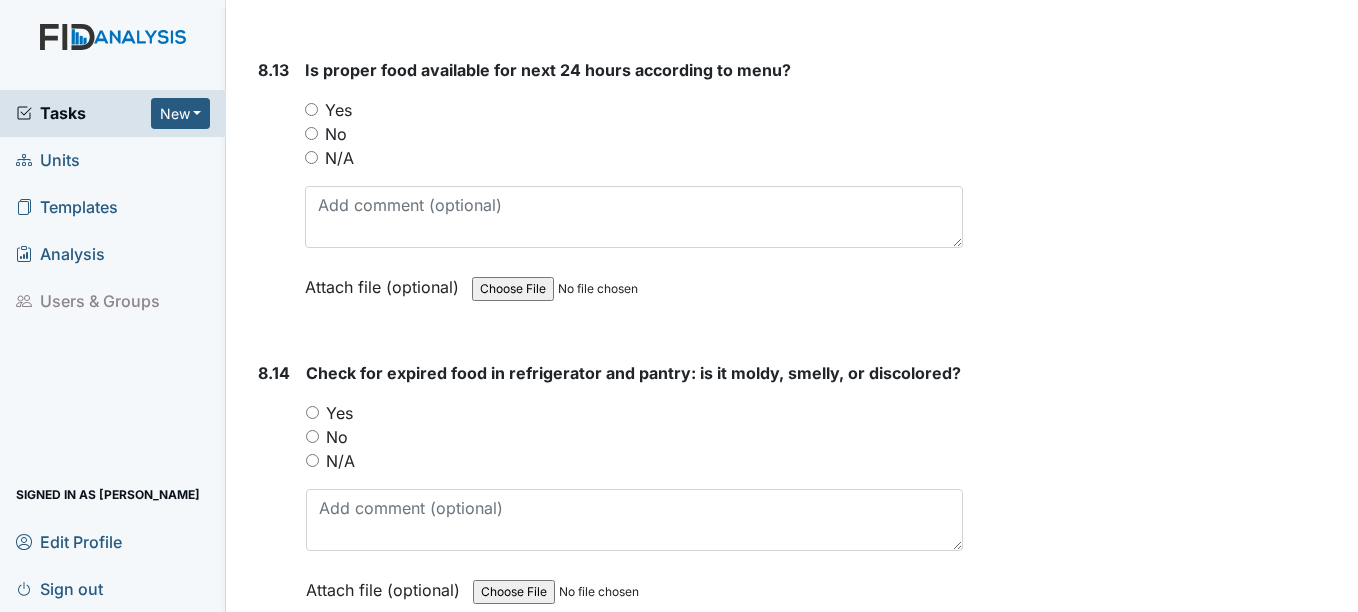 click on "Yes" at bounding box center [338, 110] 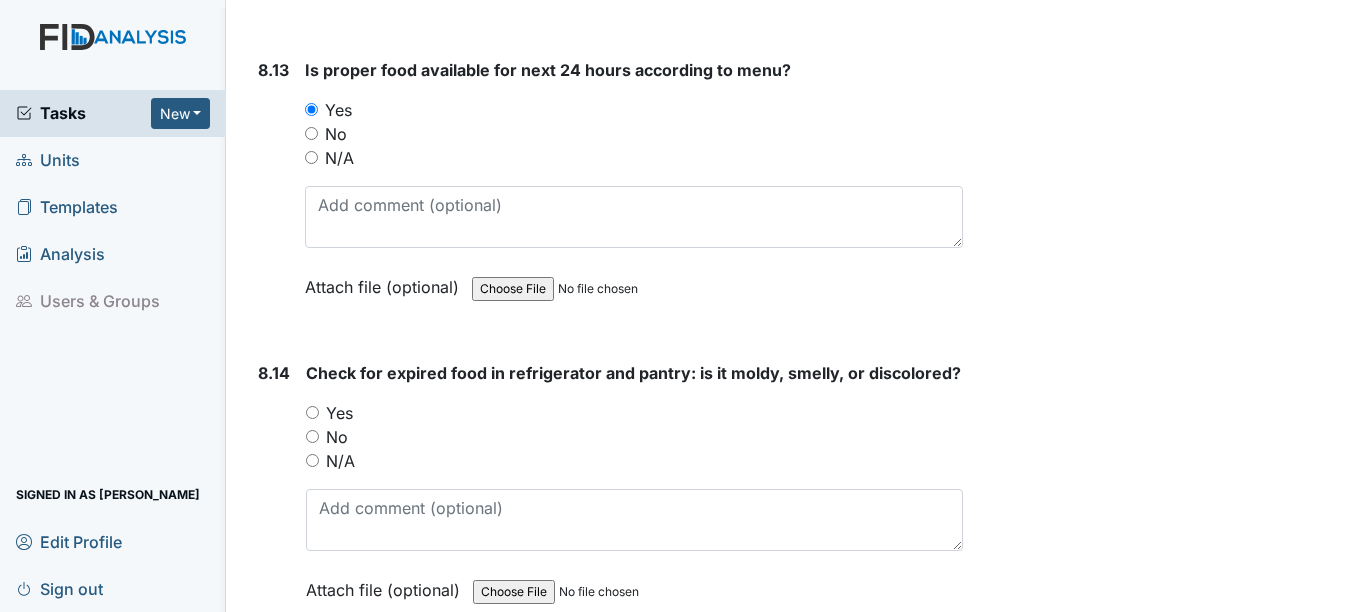 click on "Yes" at bounding box center (339, 413) 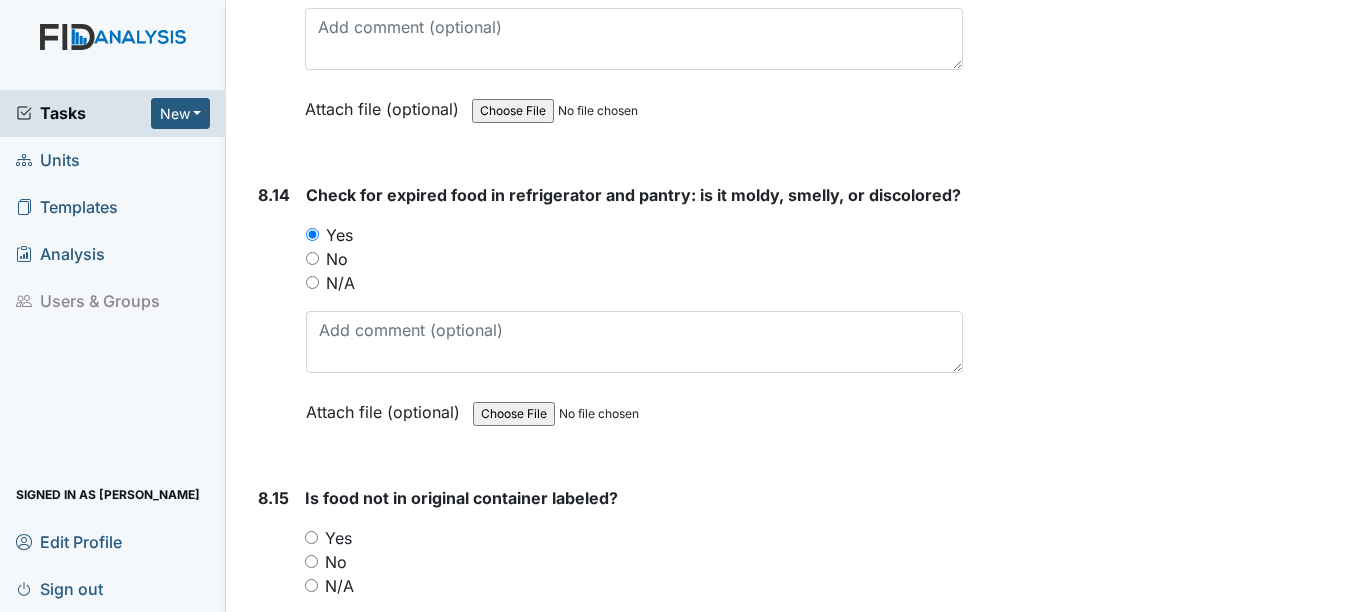 scroll, scrollTop: 19256, scrollLeft: 0, axis: vertical 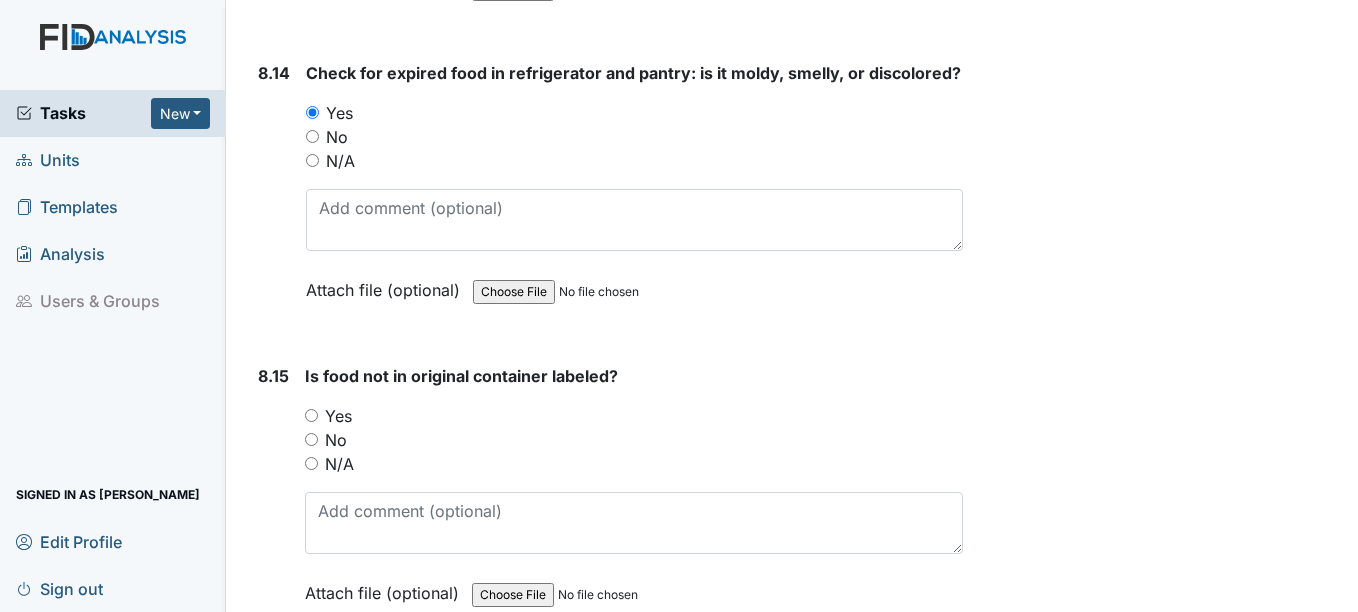 click on "Yes" at bounding box center (338, 416) 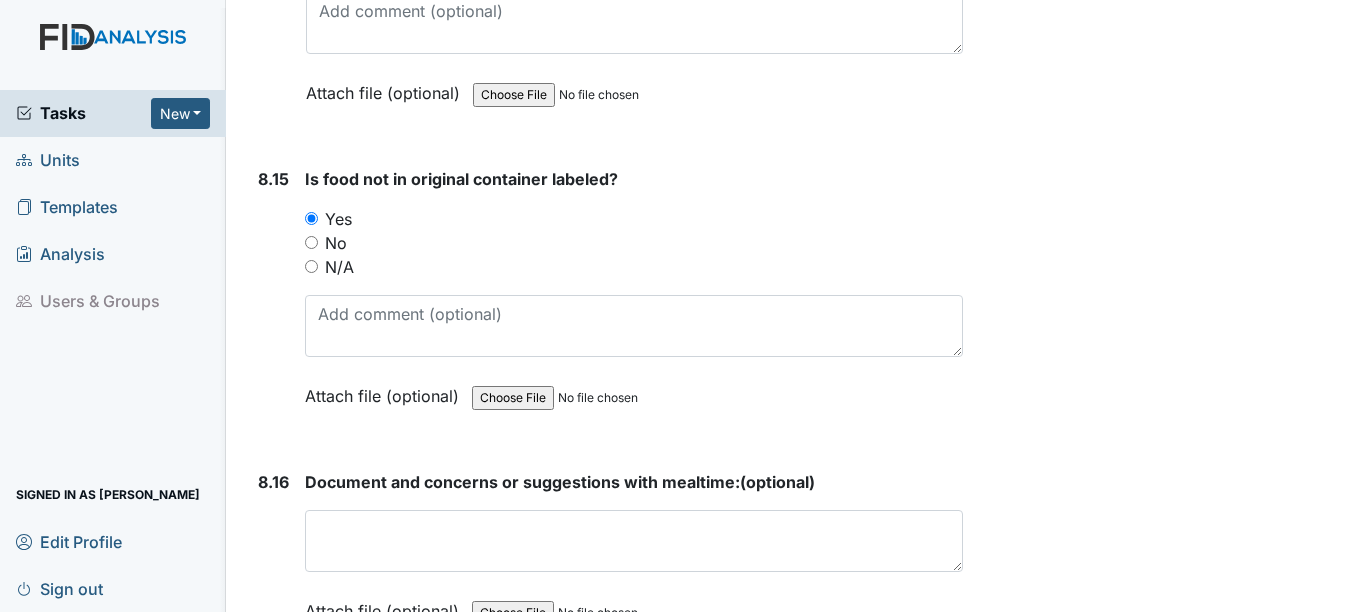 scroll, scrollTop: 19556, scrollLeft: 0, axis: vertical 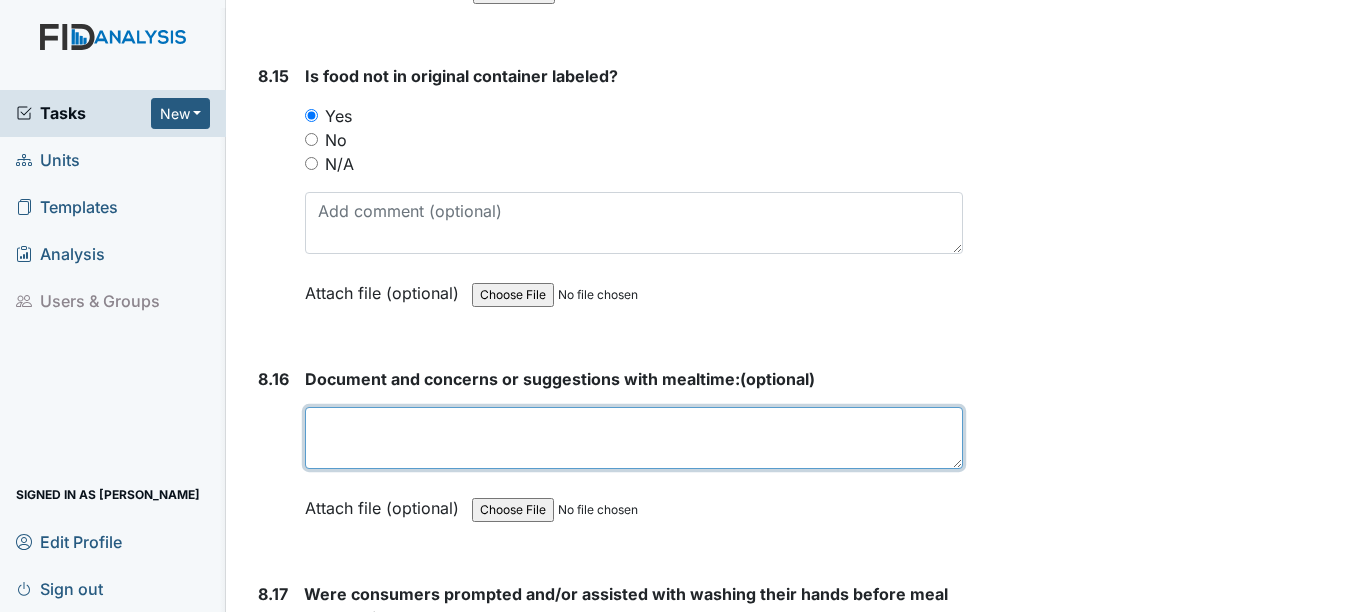 click at bounding box center [633, 438] 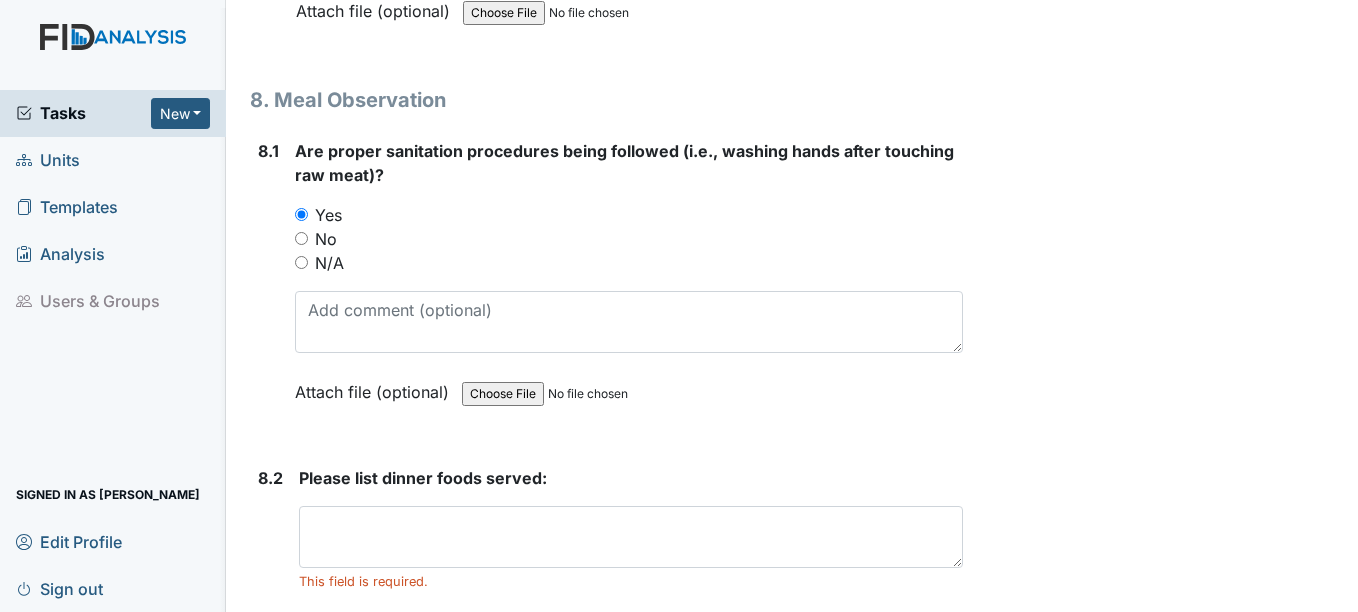 scroll, scrollTop: 15356, scrollLeft: 0, axis: vertical 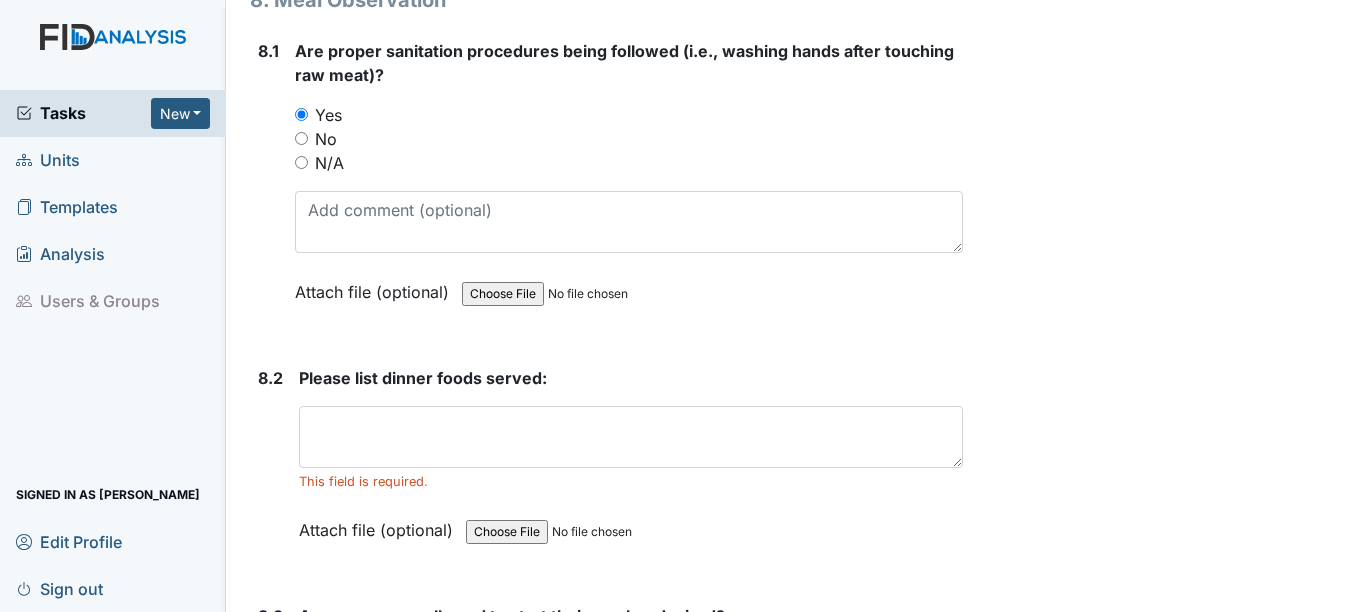 type on "n/a" 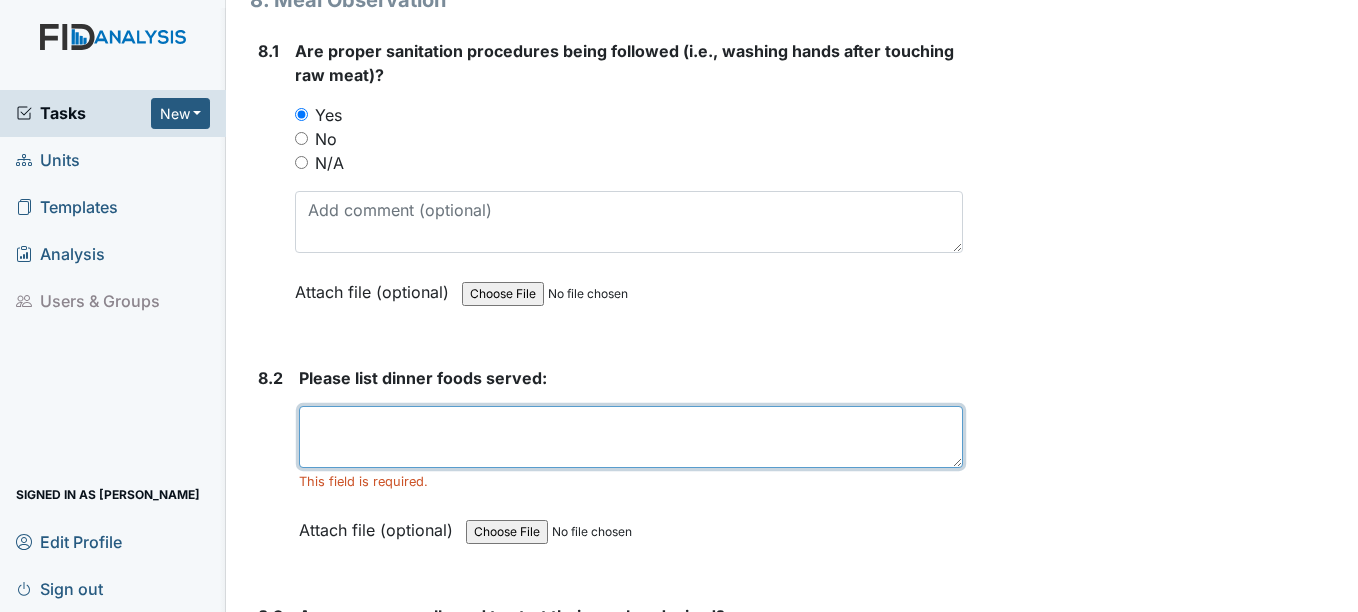 click at bounding box center [630, 437] 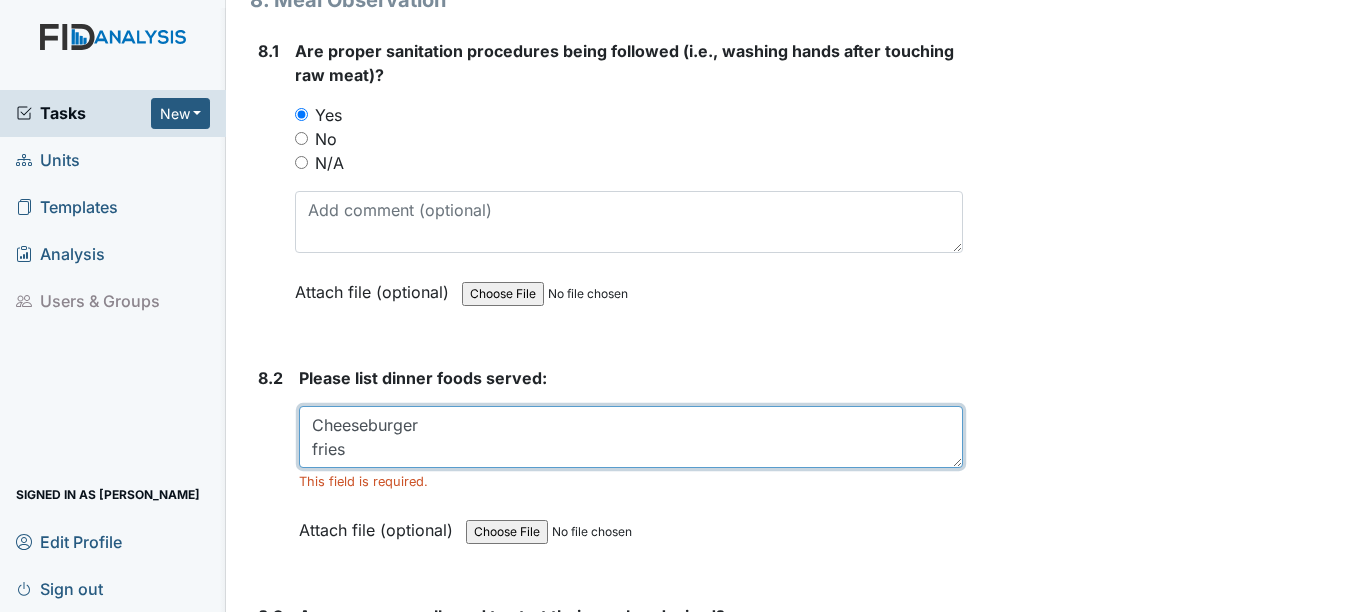 scroll, scrollTop: 16, scrollLeft: 0, axis: vertical 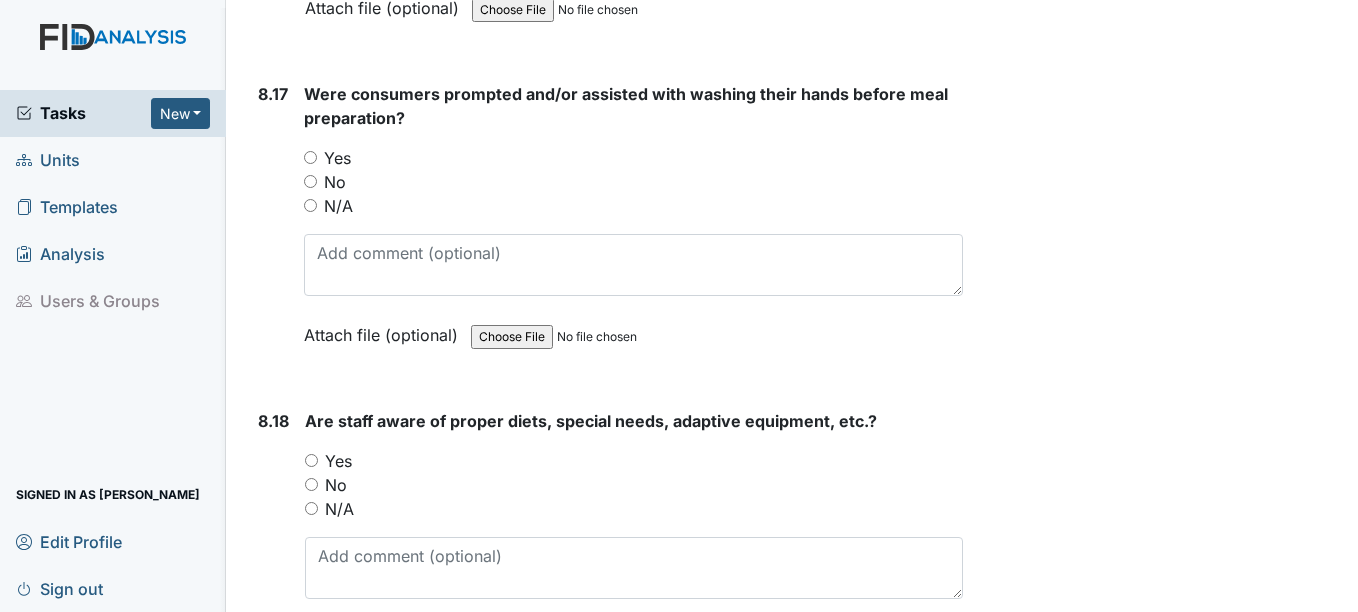 type on "Cheeseburger
fries
lettuce and tomatoes" 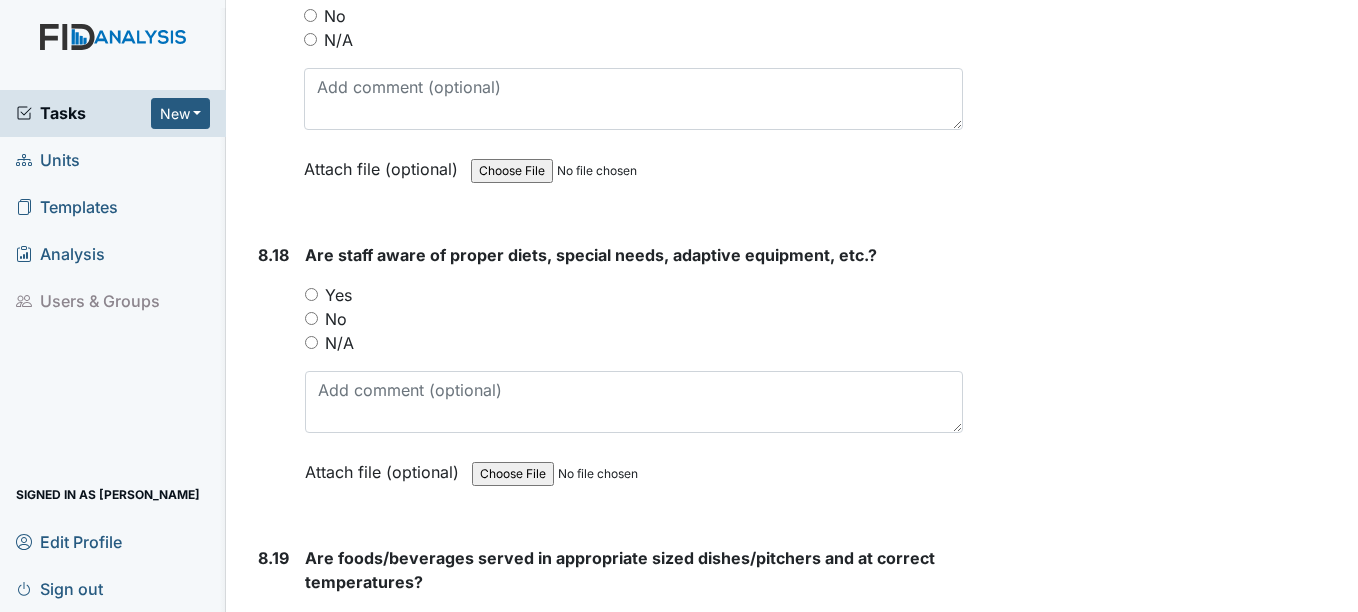 scroll, scrollTop: 20256, scrollLeft: 0, axis: vertical 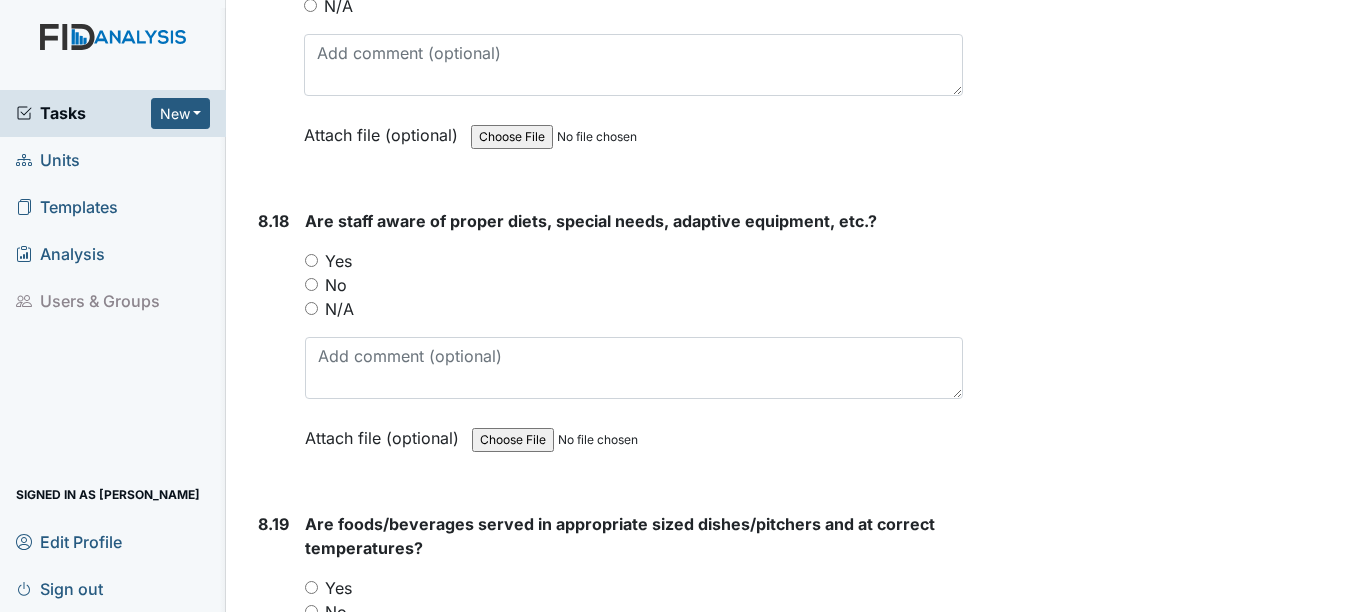 click on "Yes" at bounding box center [338, 261] 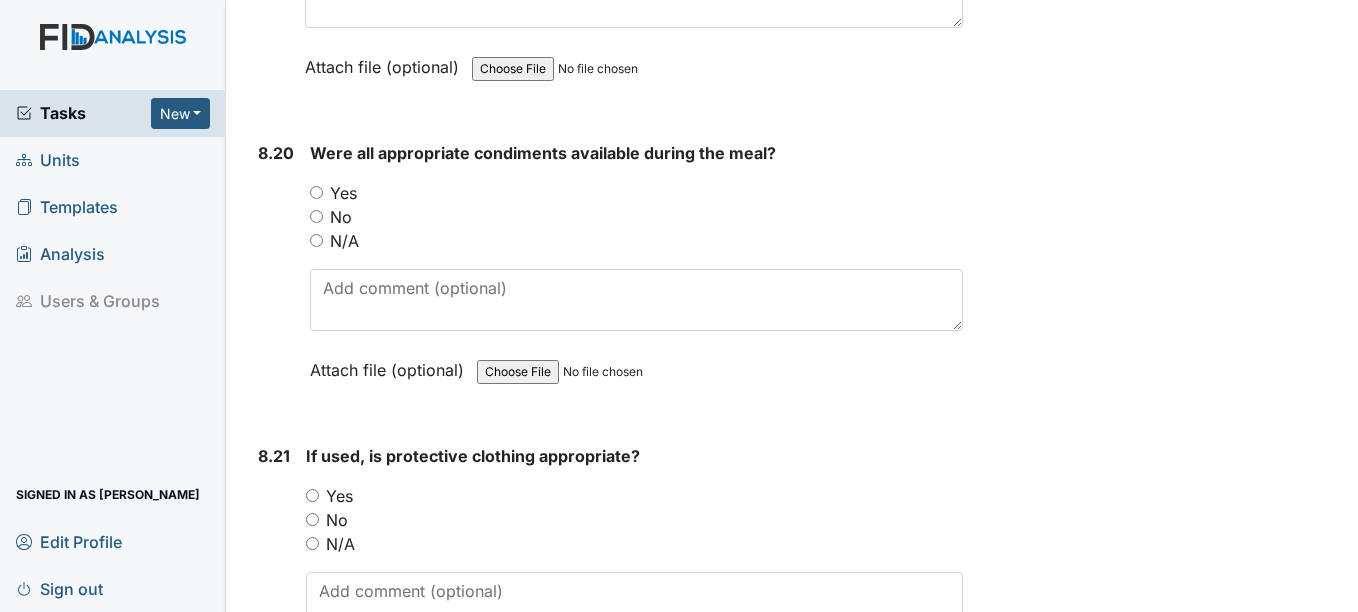 scroll, scrollTop: 20956, scrollLeft: 0, axis: vertical 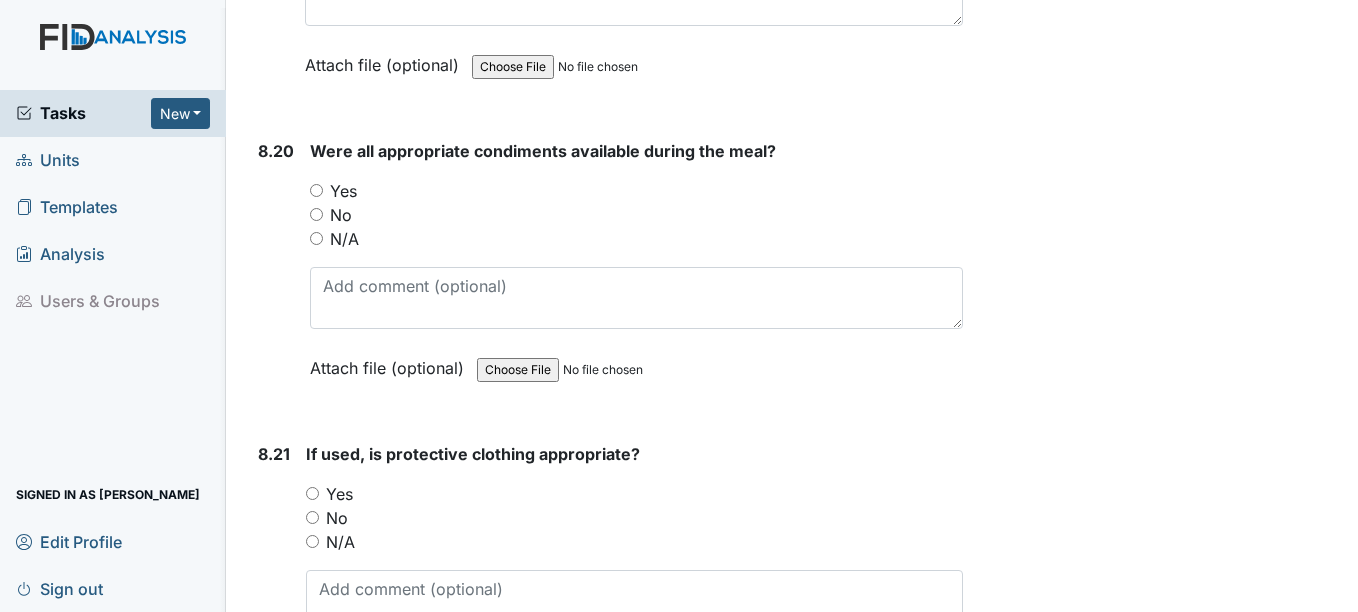 click on "Yes" at bounding box center (343, 191) 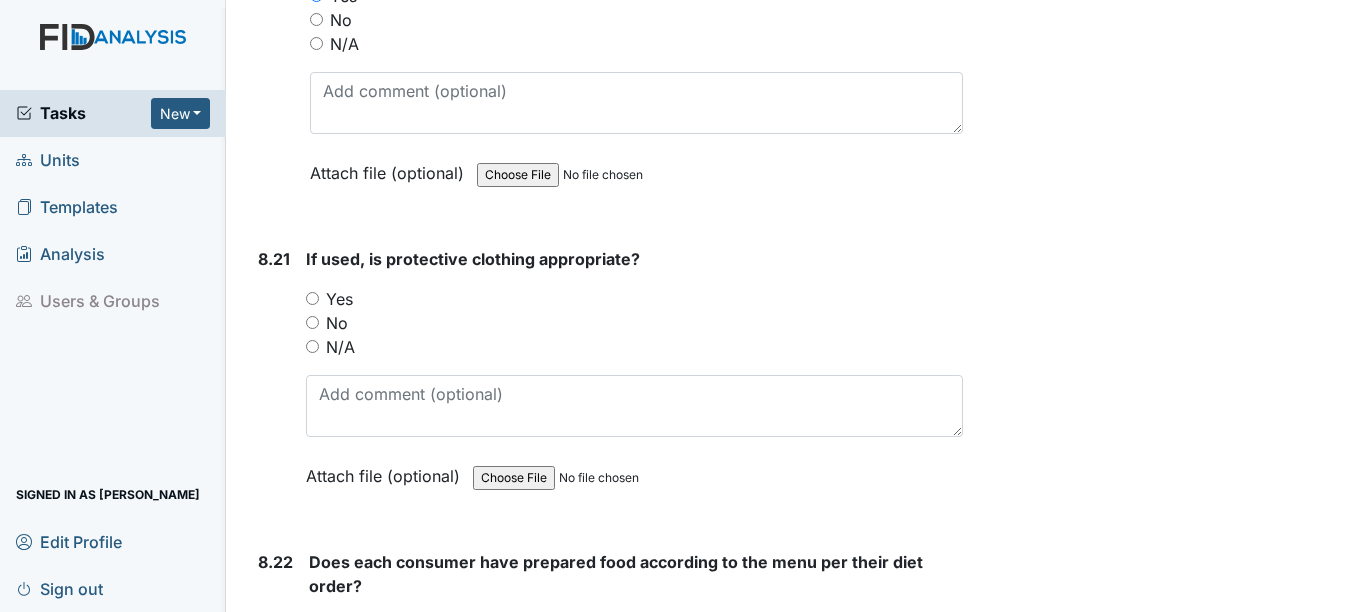 scroll, scrollTop: 21156, scrollLeft: 0, axis: vertical 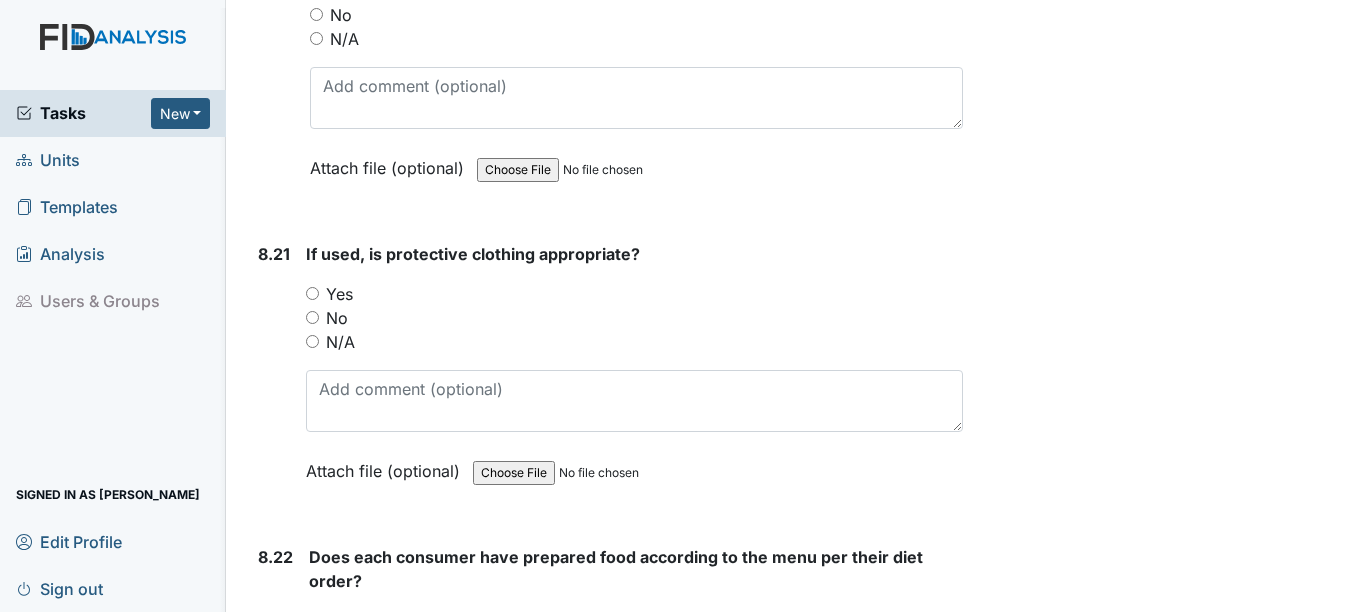 click on "Yes" at bounding box center [339, 294] 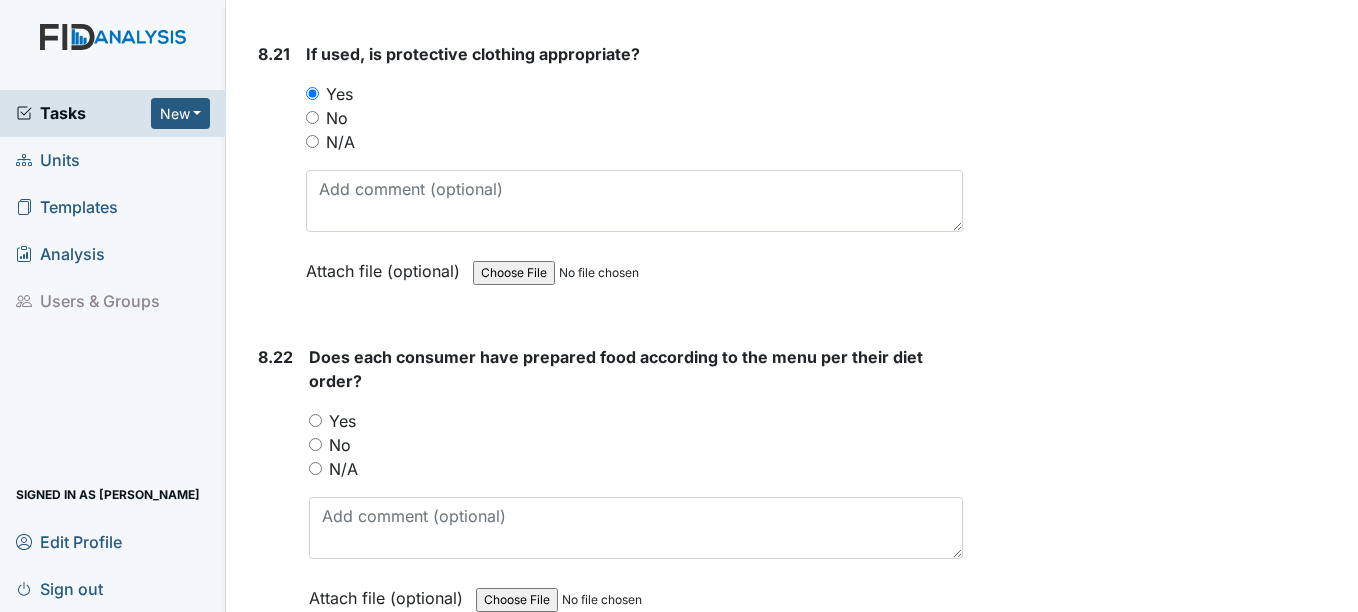 scroll, scrollTop: 21456, scrollLeft: 0, axis: vertical 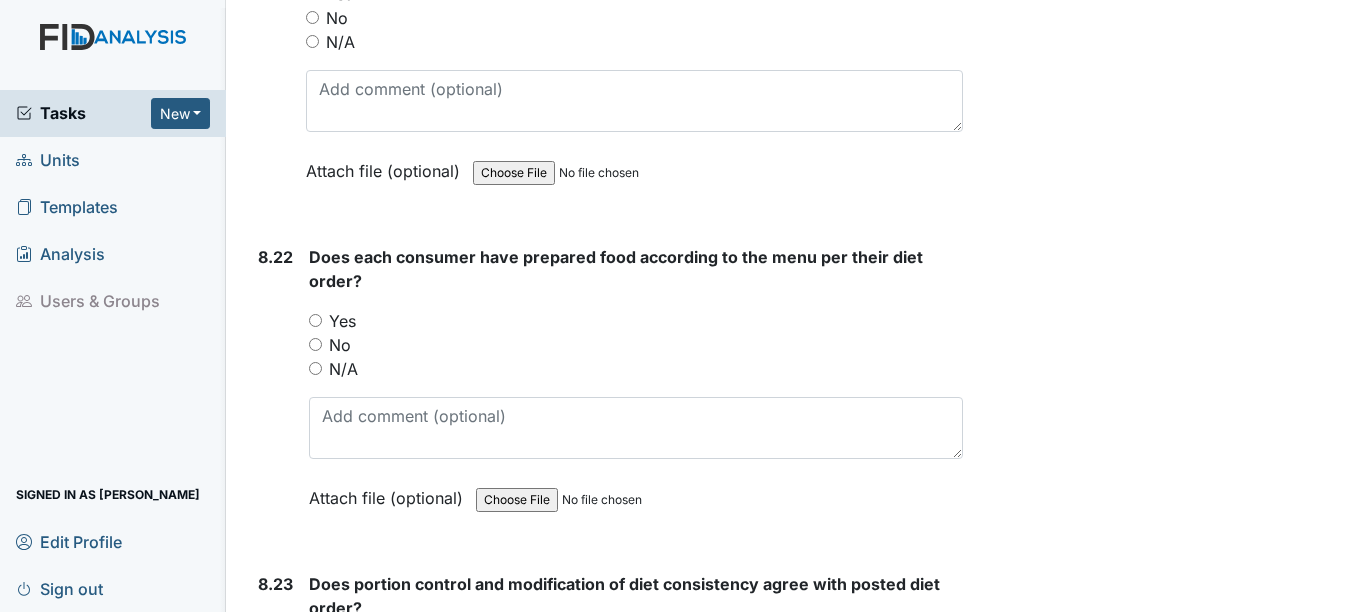 click on "Yes" at bounding box center (342, 321) 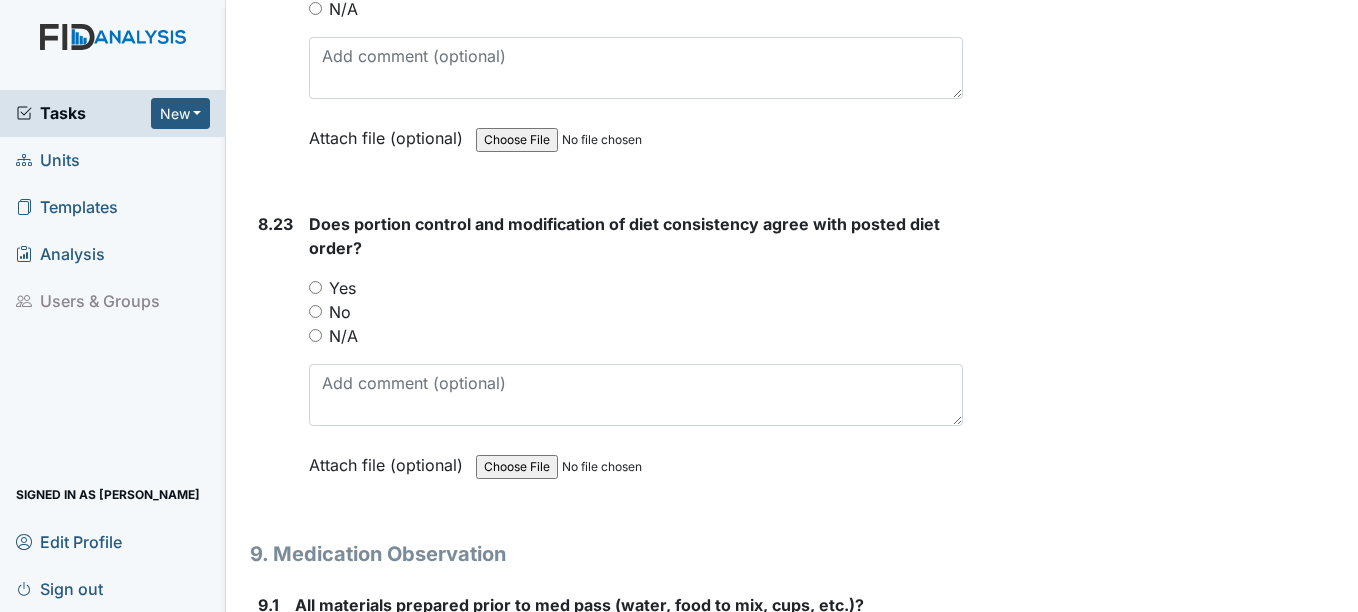 scroll, scrollTop: 21856, scrollLeft: 0, axis: vertical 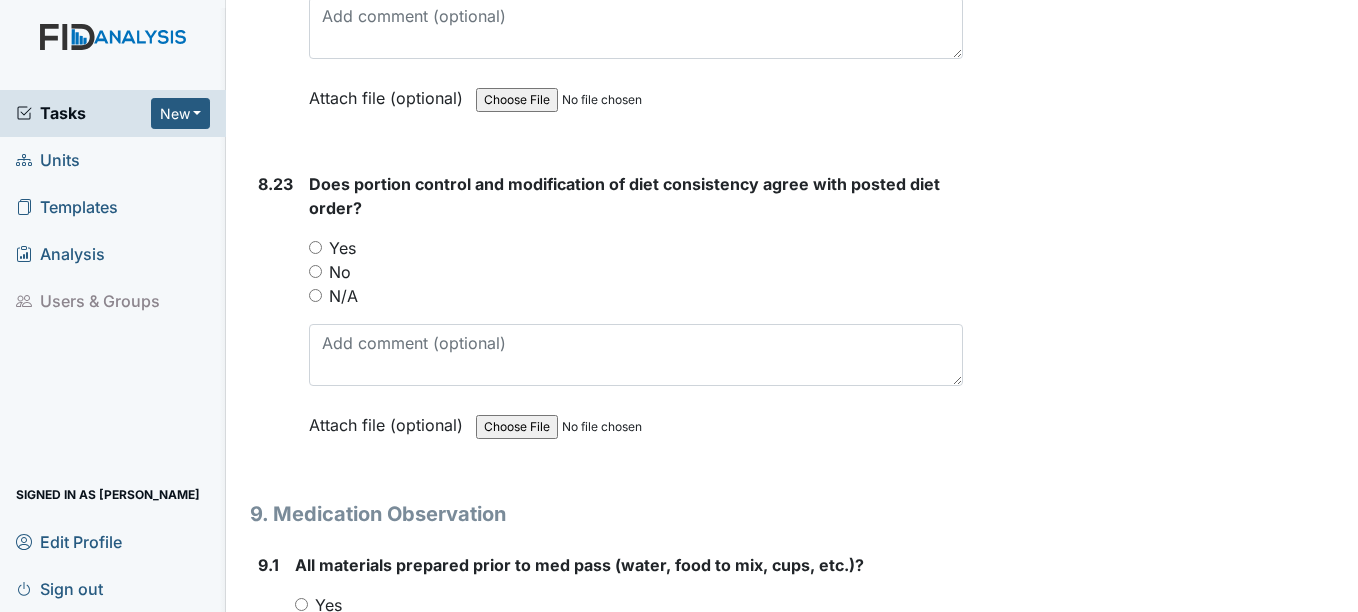 click on "Yes" at bounding box center [342, 248] 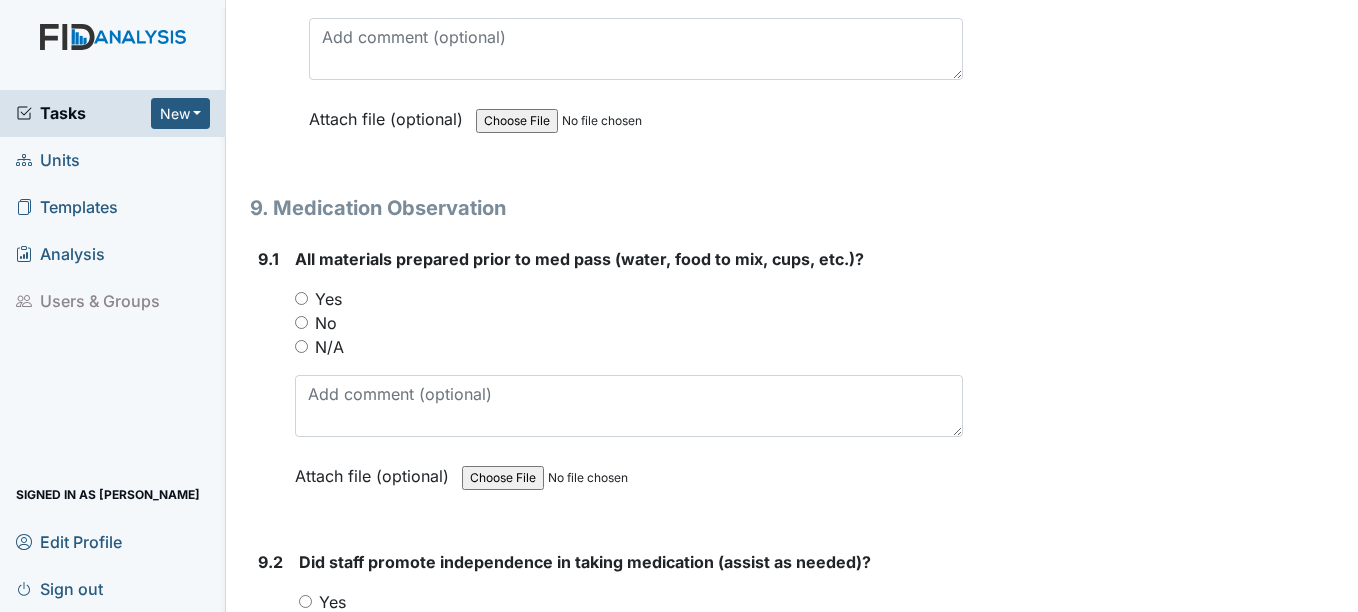 scroll, scrollTop: 22256, scrollLeft: 0, axis: vertical 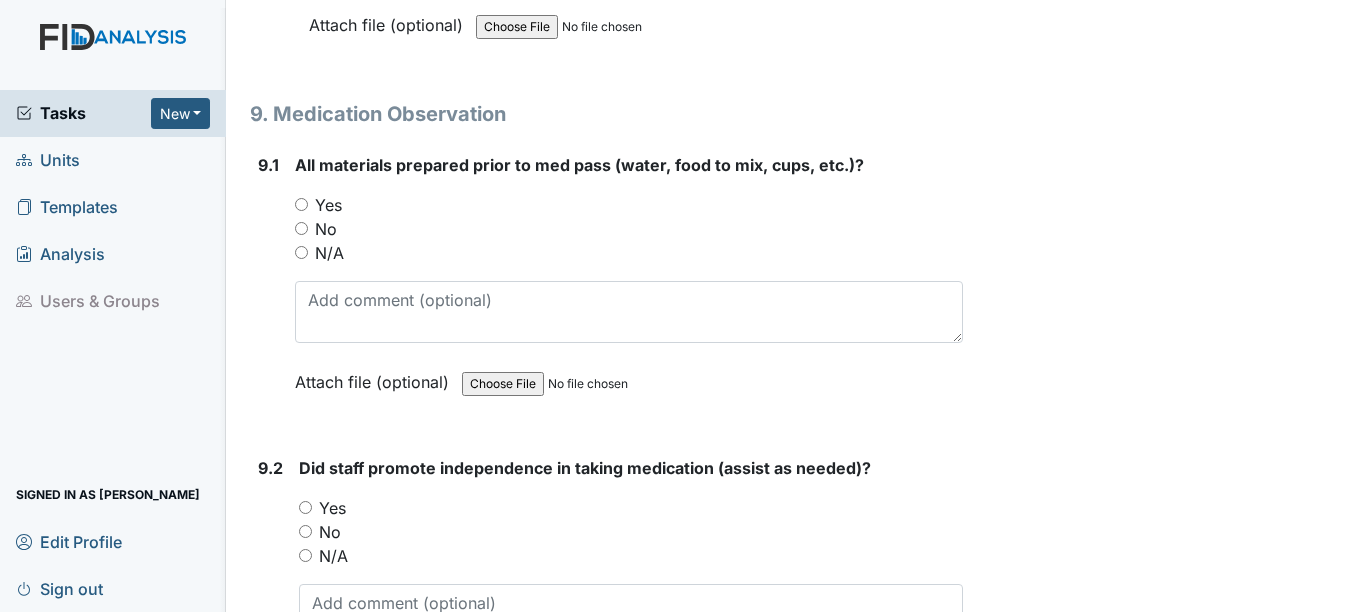 click on "No" at bounding box center (628, 229) 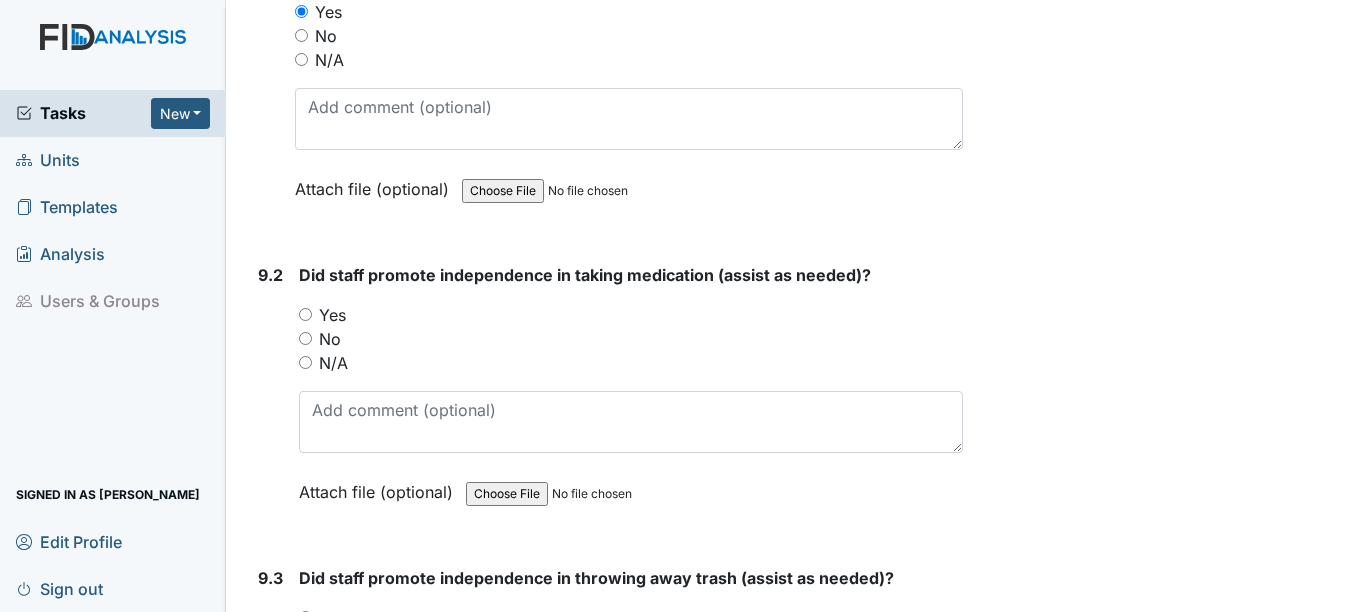 scroll, scrollTop: 22556, scrollLeft: 0, axis: vertical 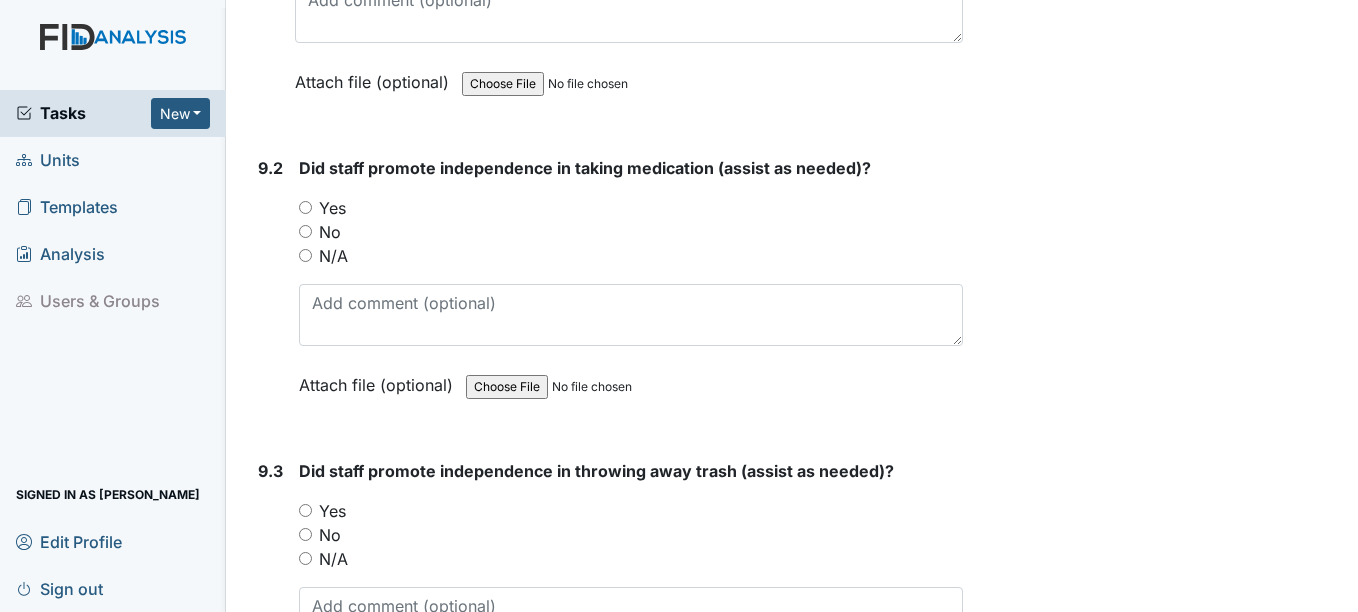 click on "Yes" at bounding box center (332, 208) 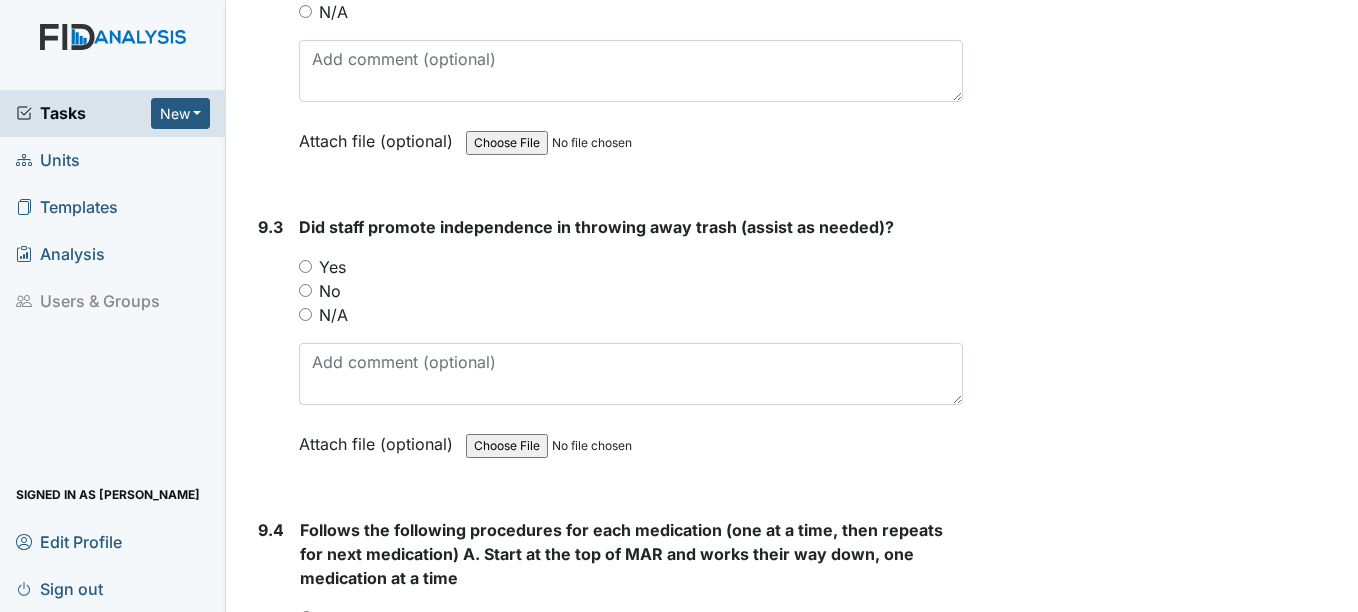 scroll, scrollTop: 22856, scrollLeft: 0, axis: vertical 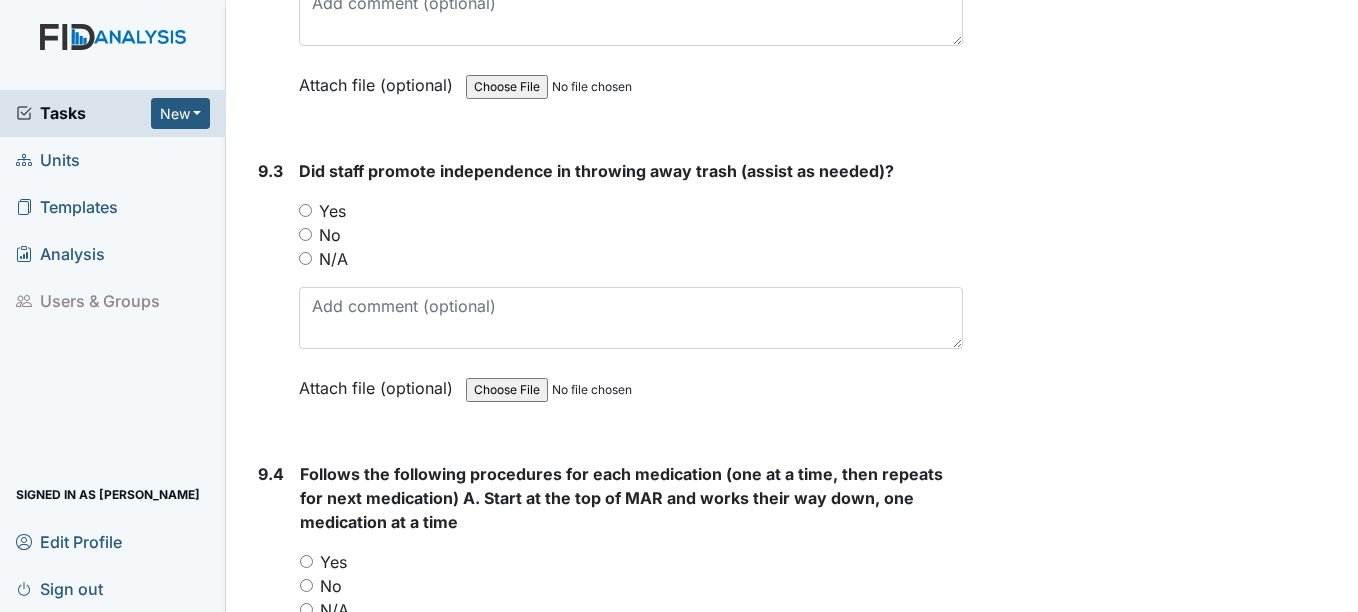 click on "No" at bounding box center (330, 235) 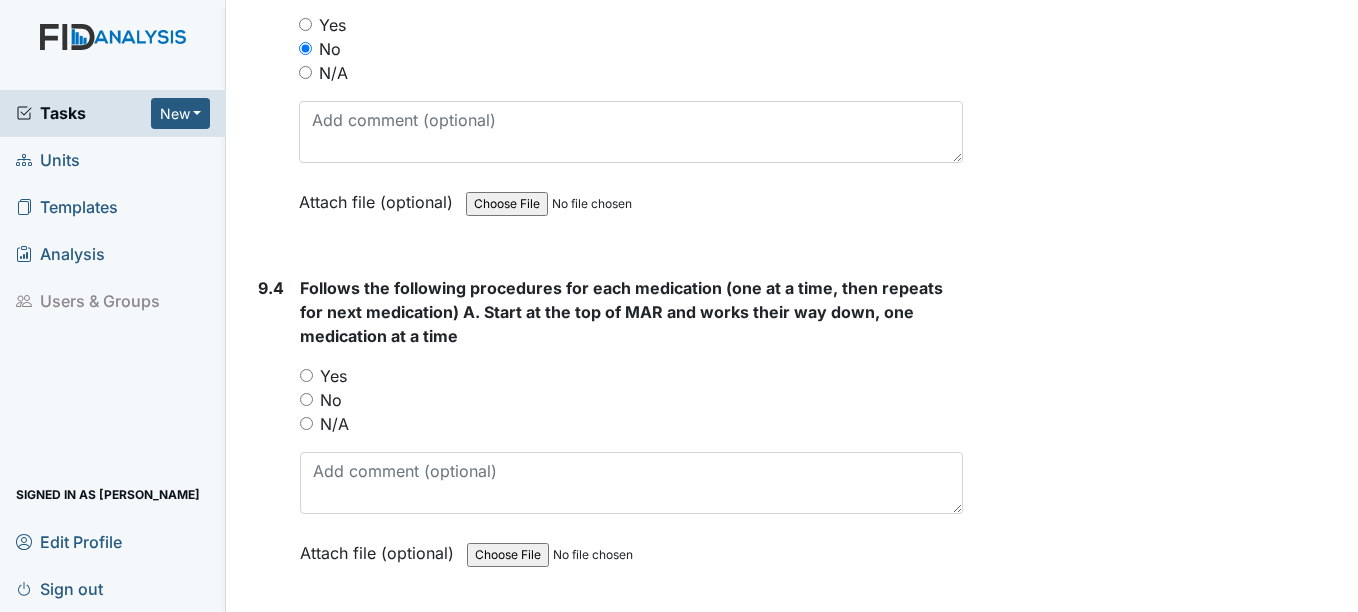 scroll, scrollTop: 23056, scrollLeft: 0, axis: vertical 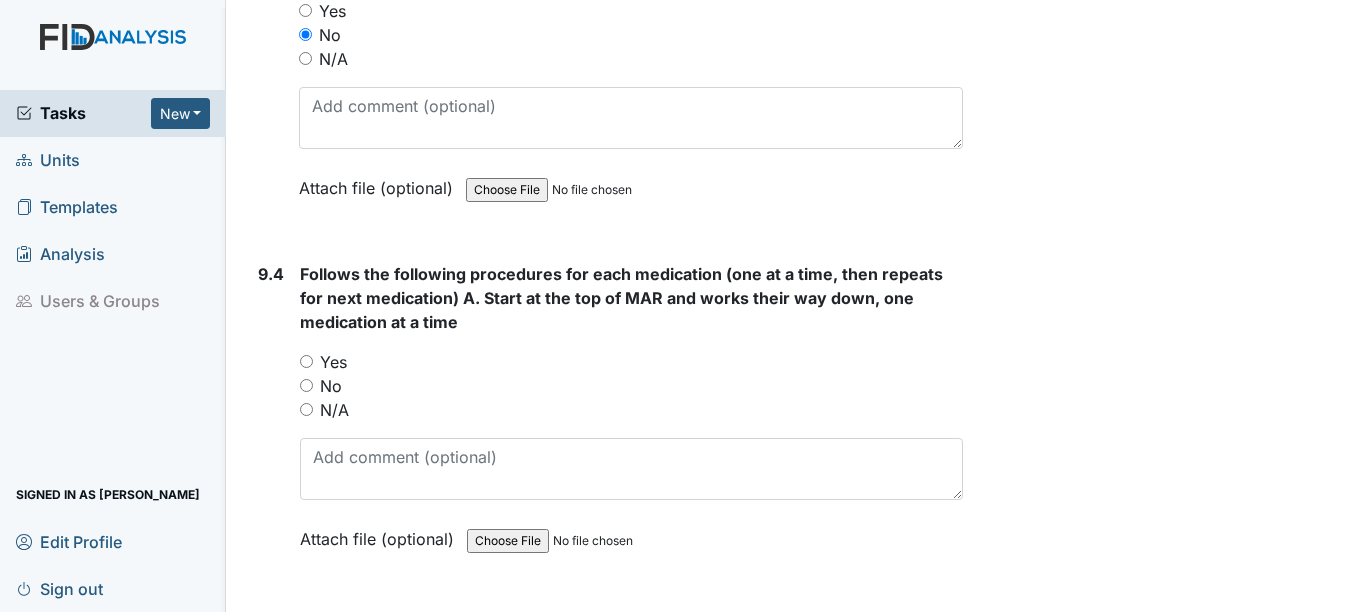 click on "Yes" at bounding box center (333, 362) 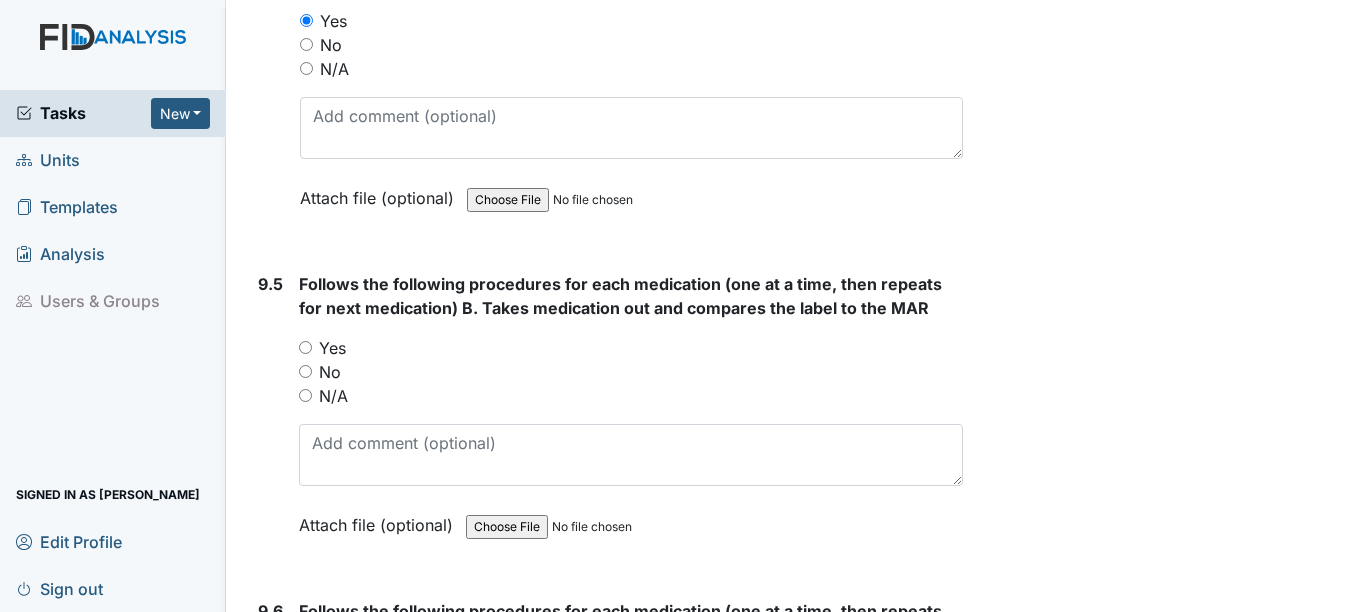 scroll, scrollTop: 23456, scrollLeft: 0, axis: vertical 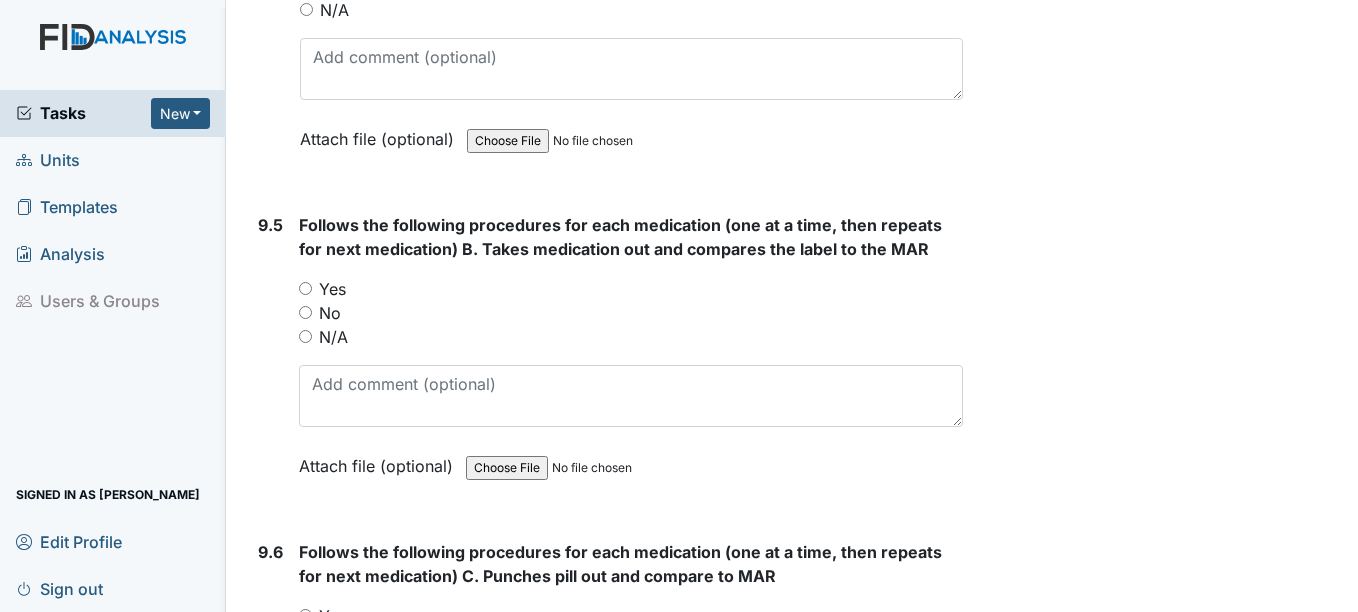 click on "Yes" at bounding box center [332, 289] 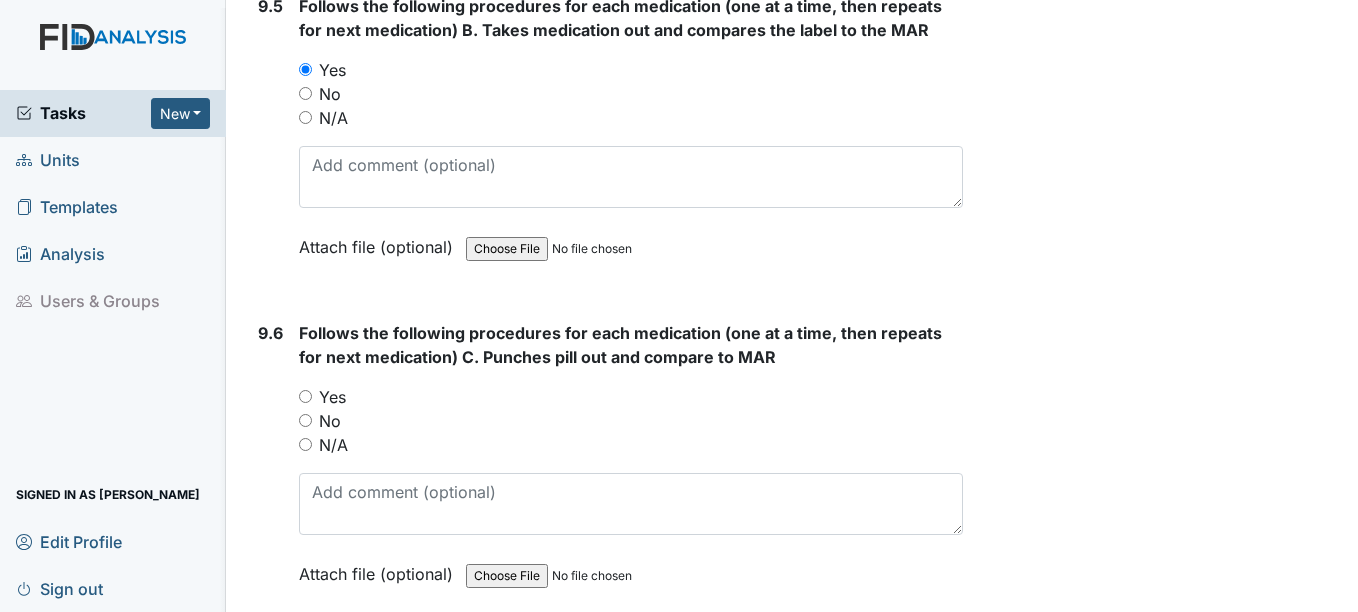 scroll, scrollTop: 23756, scrollLeft: 0, axis: vertical 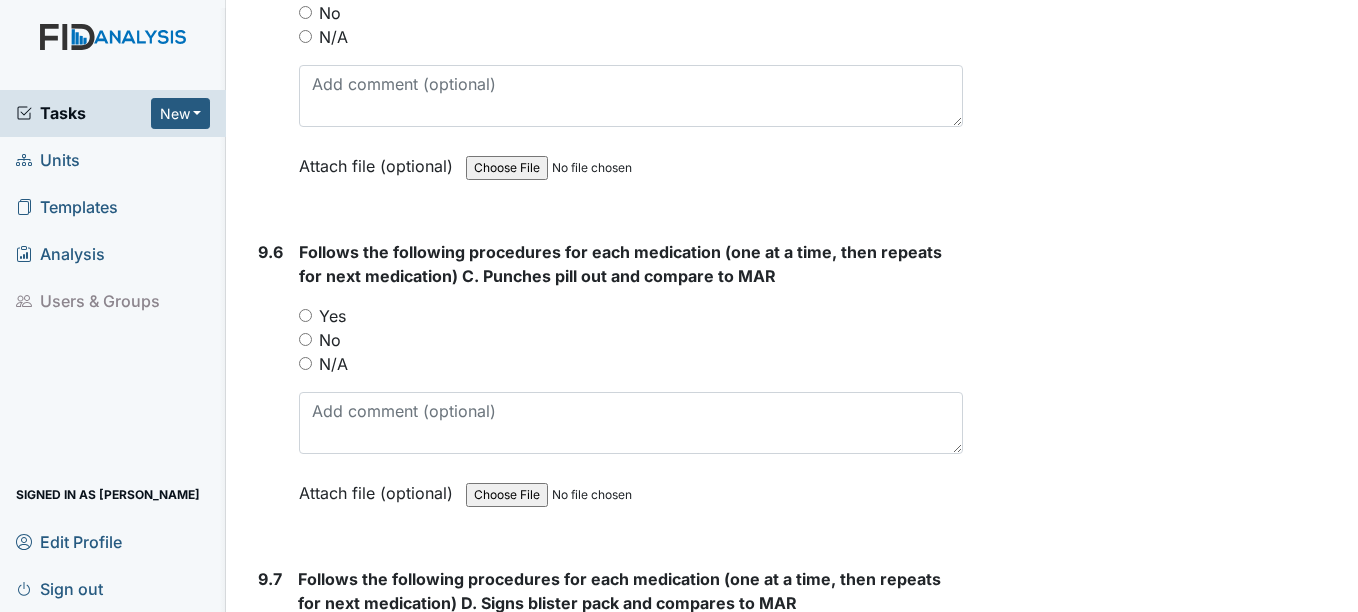 click on "Yes" at bounding box center (332, 316) 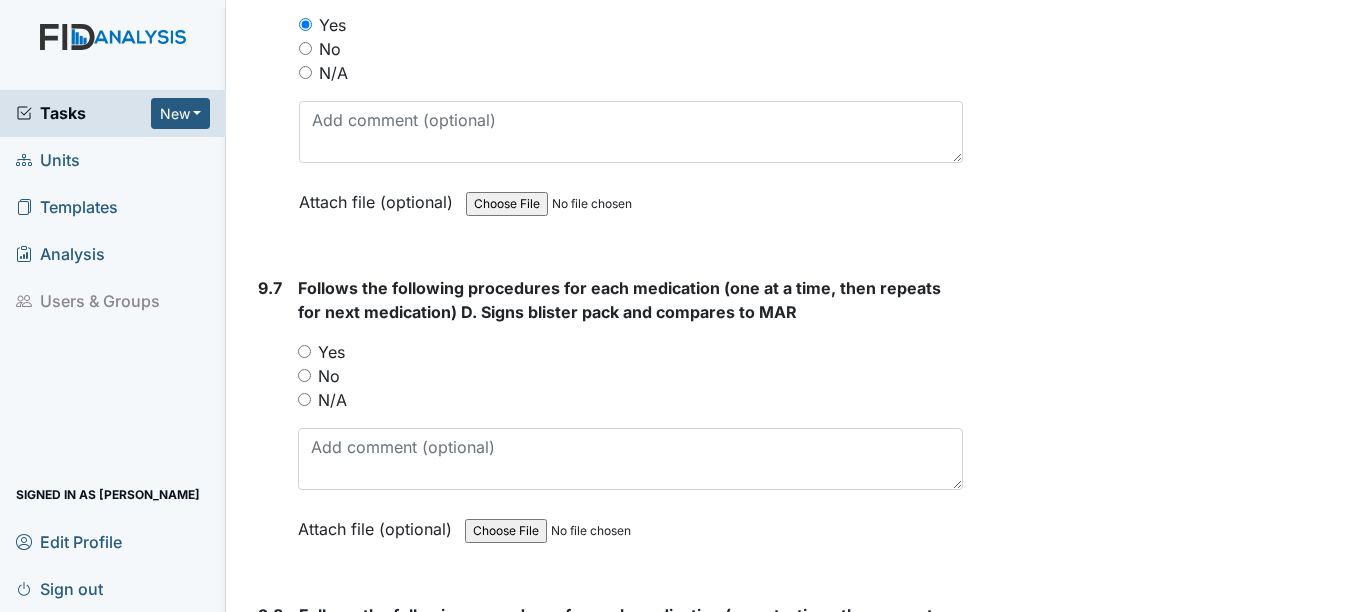scroll, scrollTop: 24056, scrollLeft: 0, axis: vertical 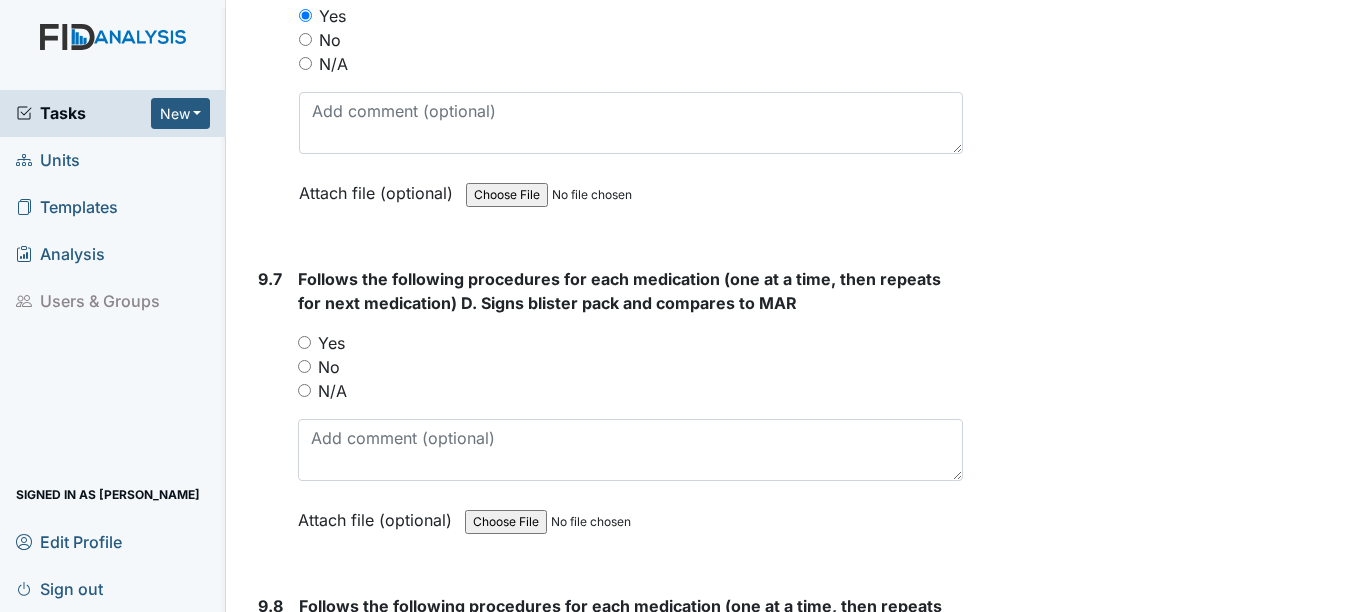 click on "Yes" at bounding box center [331, 343] 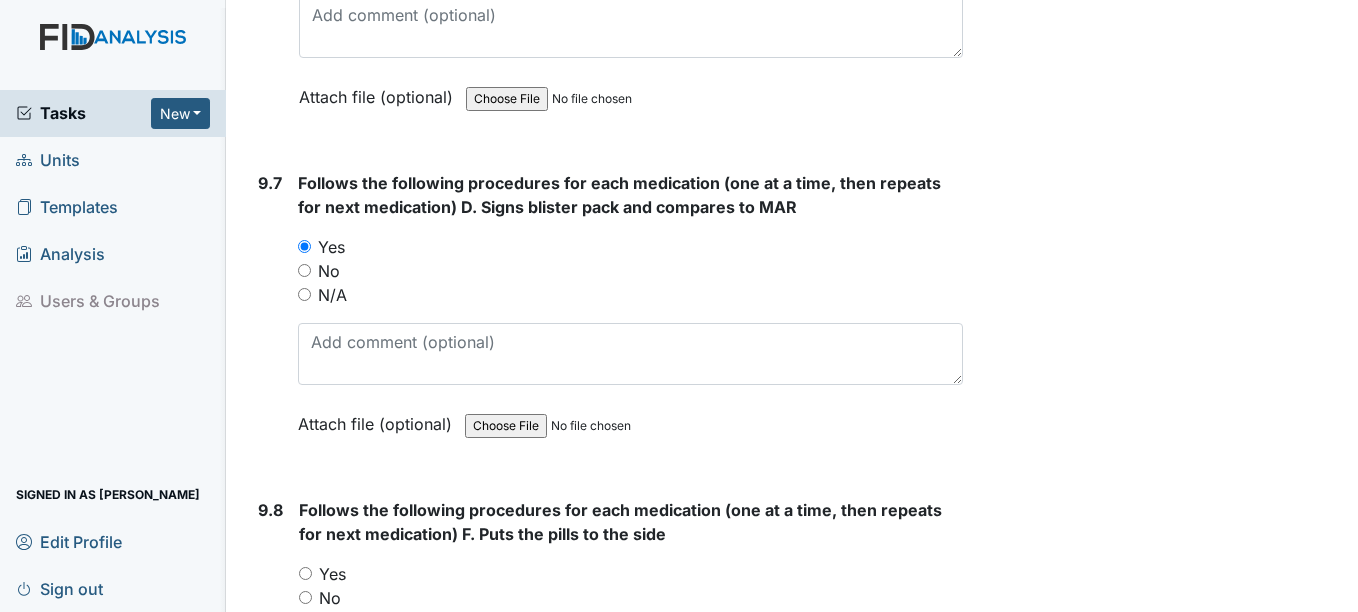 scroll, scrollTop: 24356, scrollLeft: 0, axis: vertical 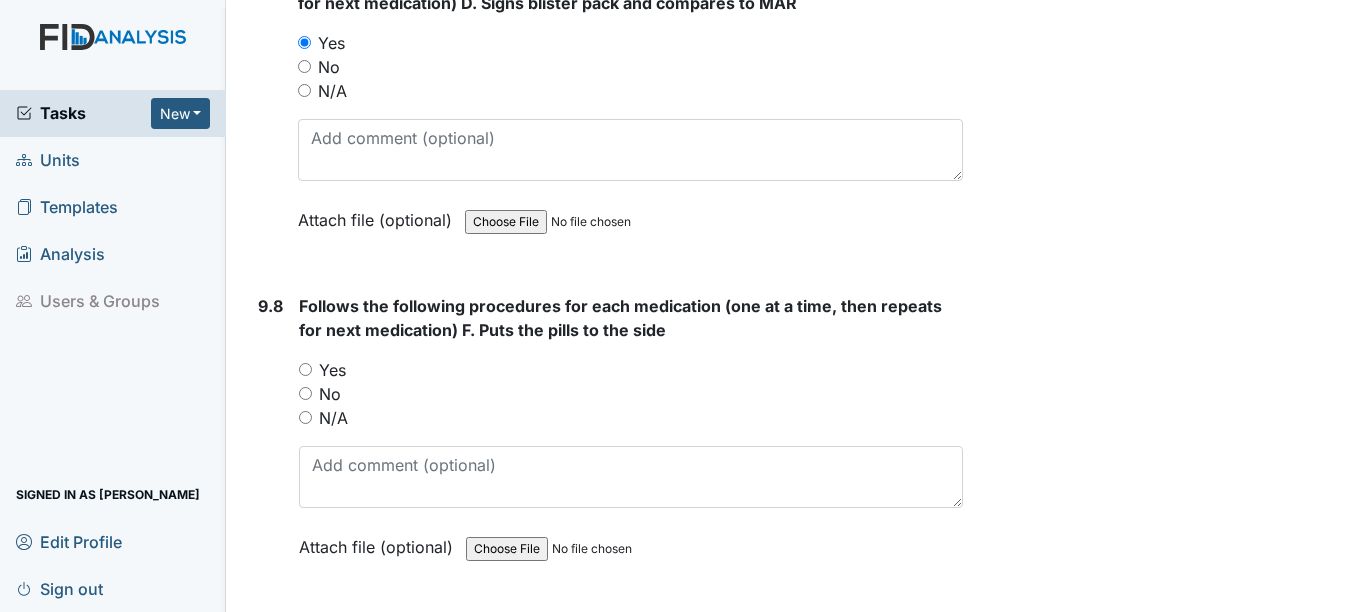 click on "Yes" at bounding box center [332, 370] 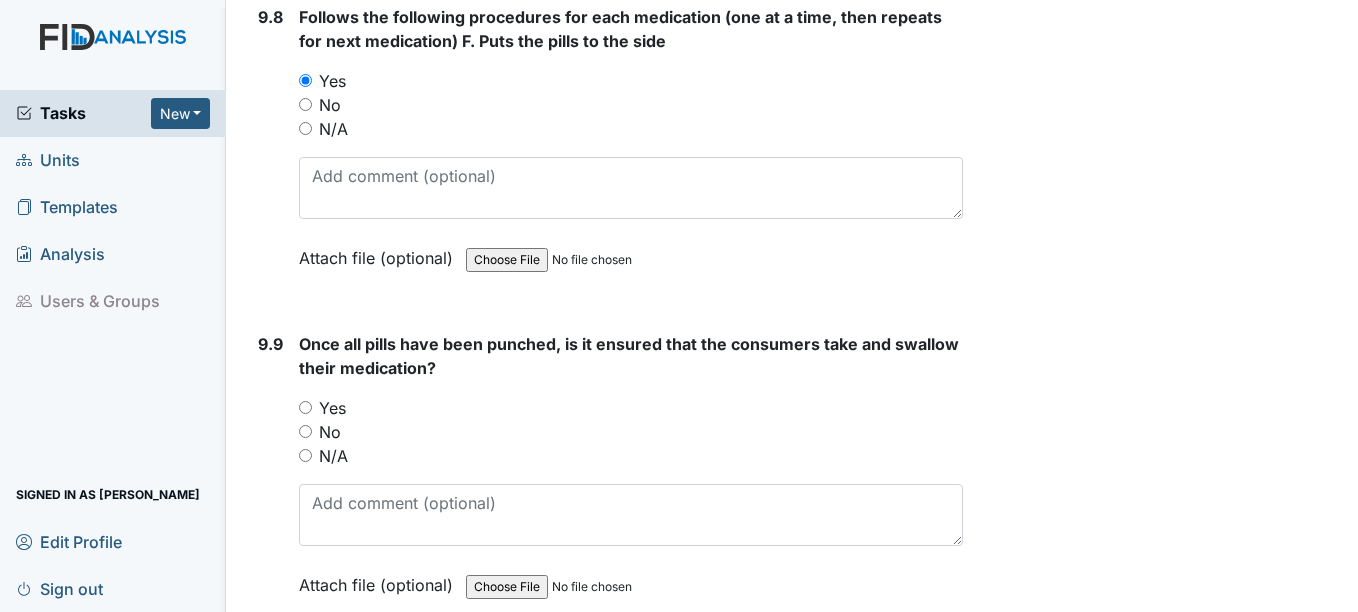 scroll, scrollTop: 24656, scrollLeft: 0, axis: vertical 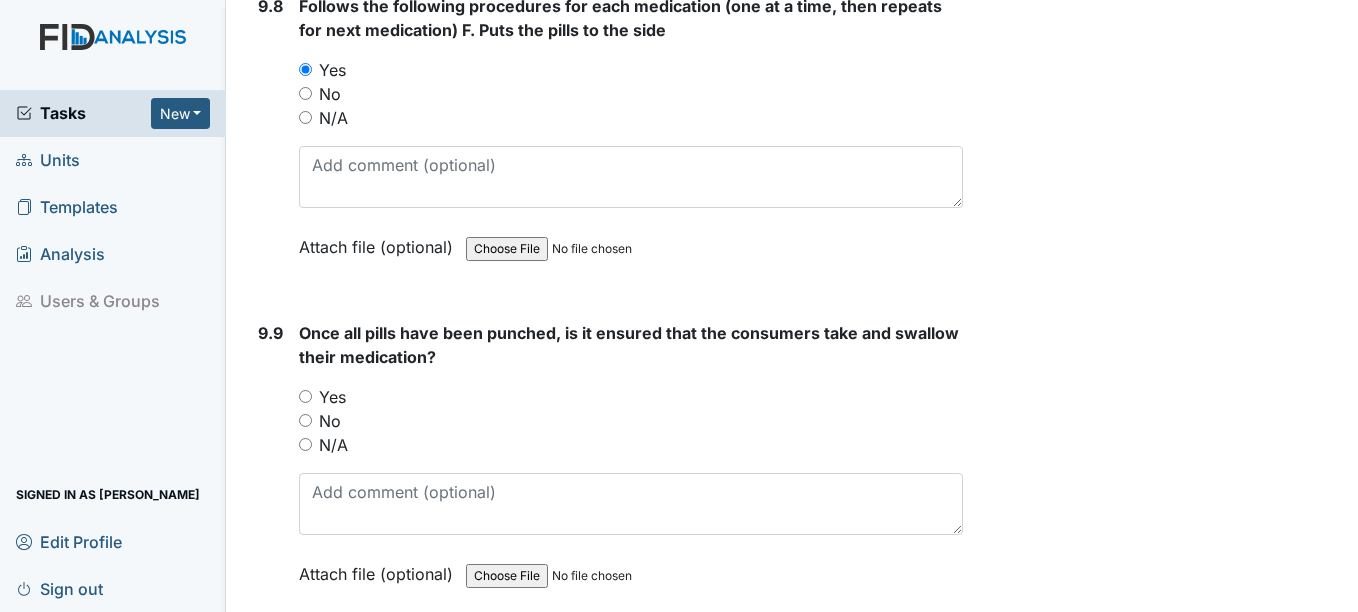 click on "Yes" at bounding box center [332, 397] 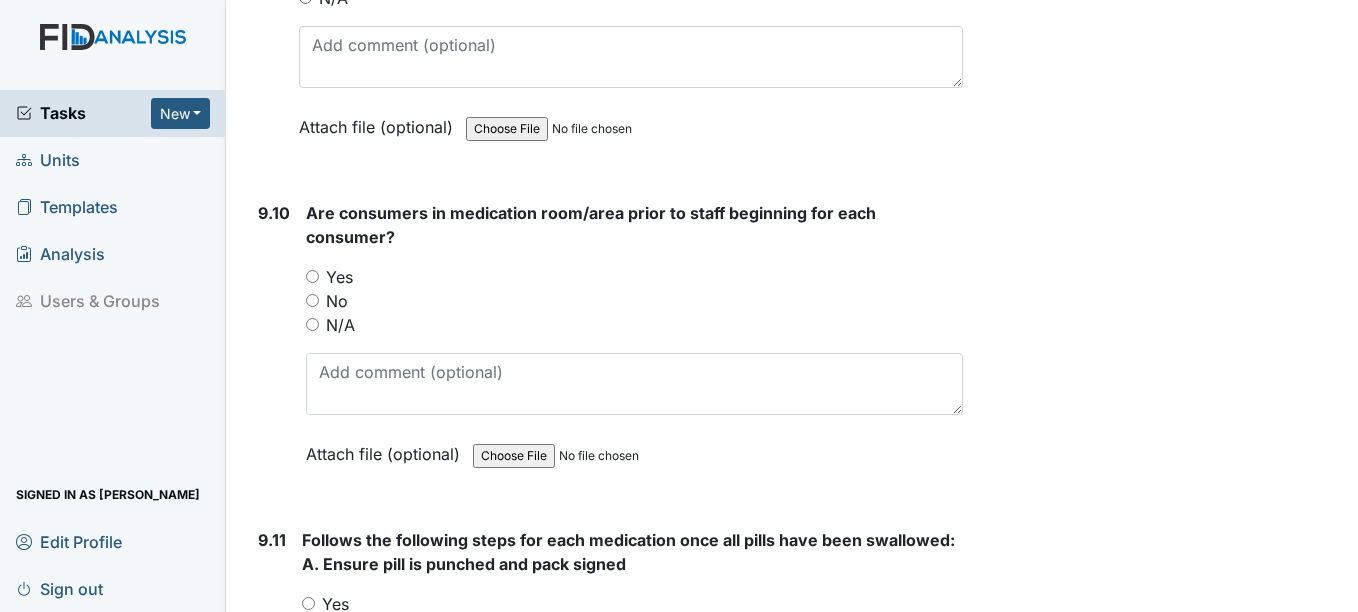 scroll, scrollTop: 25156, scrollLeft: 0, axis: vertical 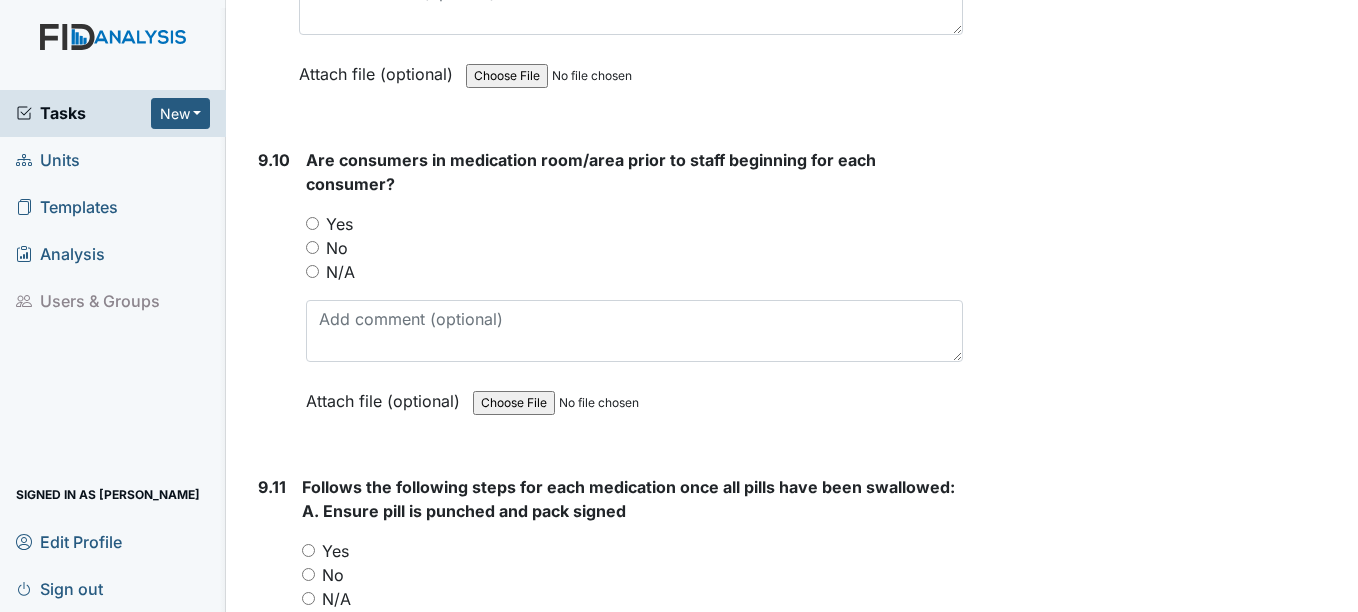 click on "Yes" at bounding box center (339, 224) 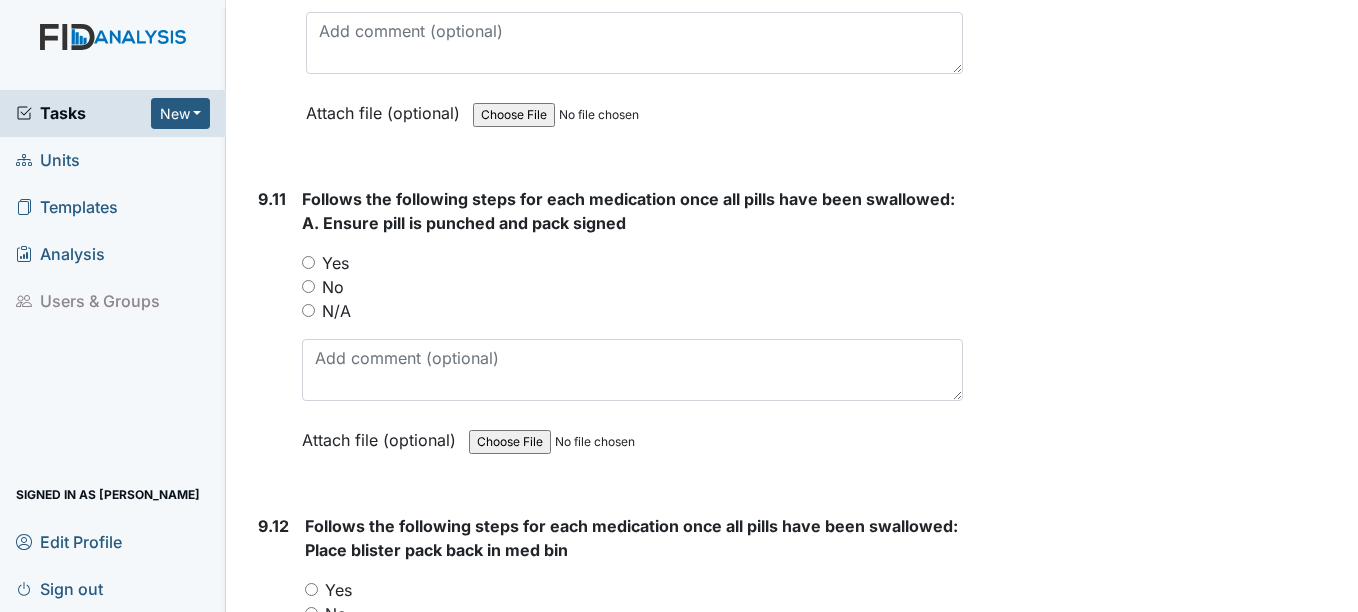 scroll, scrollTop: 25456, scrollLeft: 0, axis: vertical 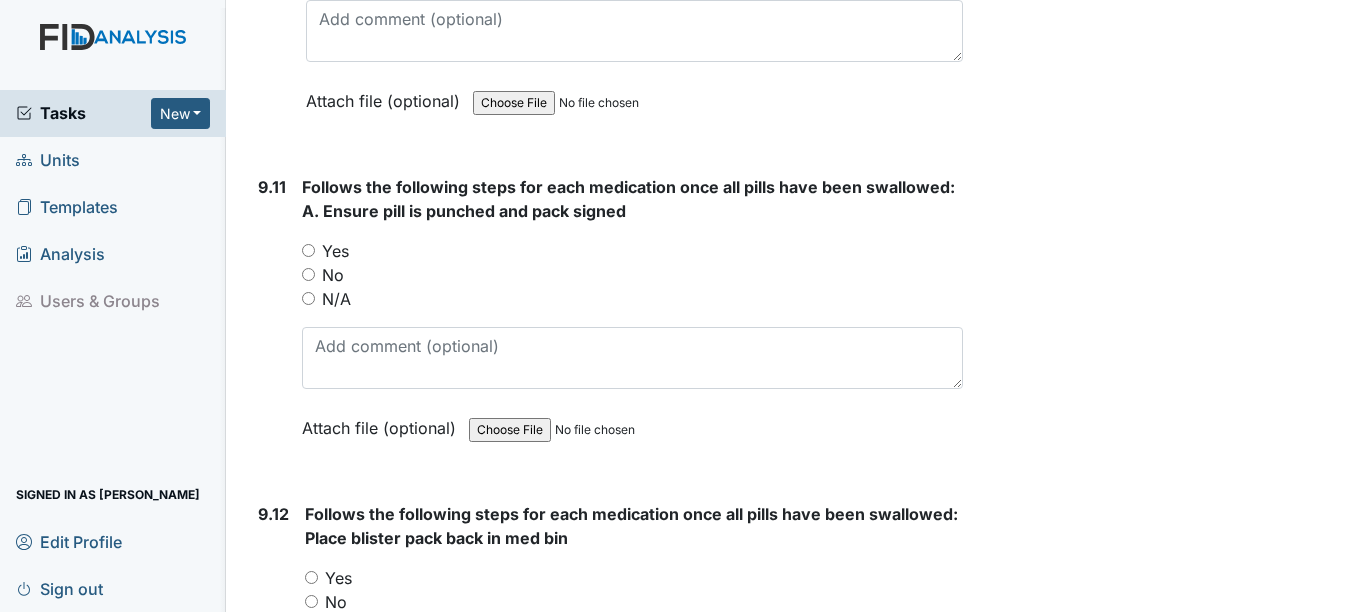 click on "Yes" at bounding box center [335, 251] 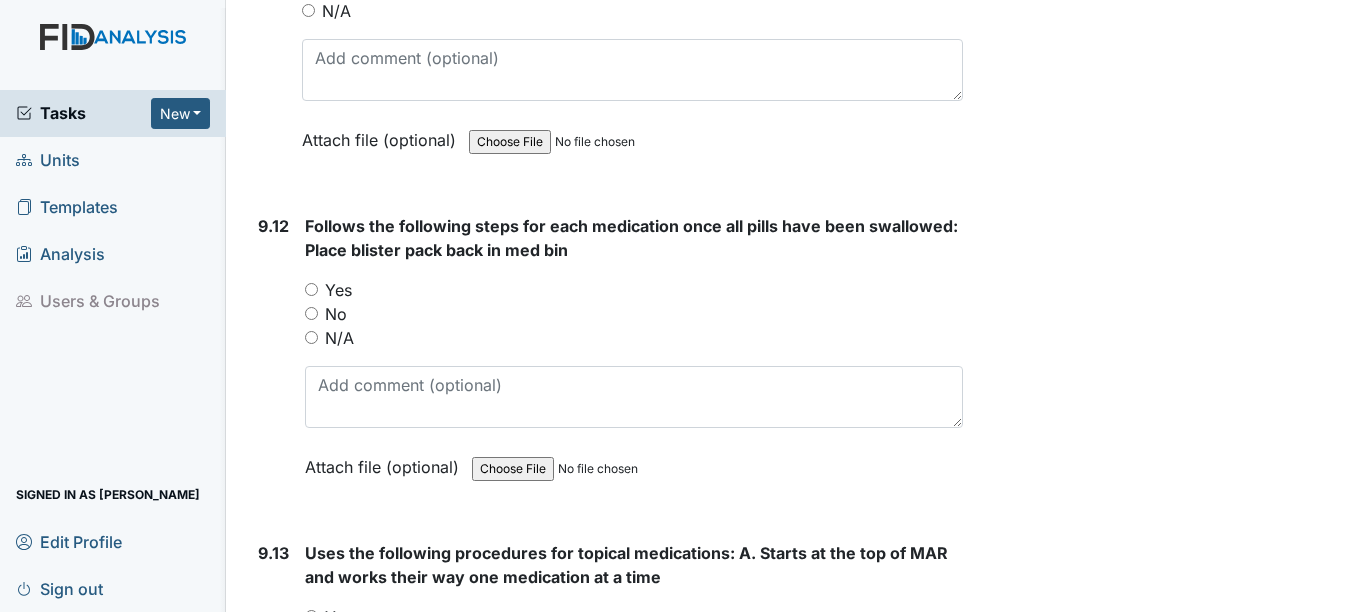 scroll, scrollTop: 25756, scrollLeft: 0, axis: vertical 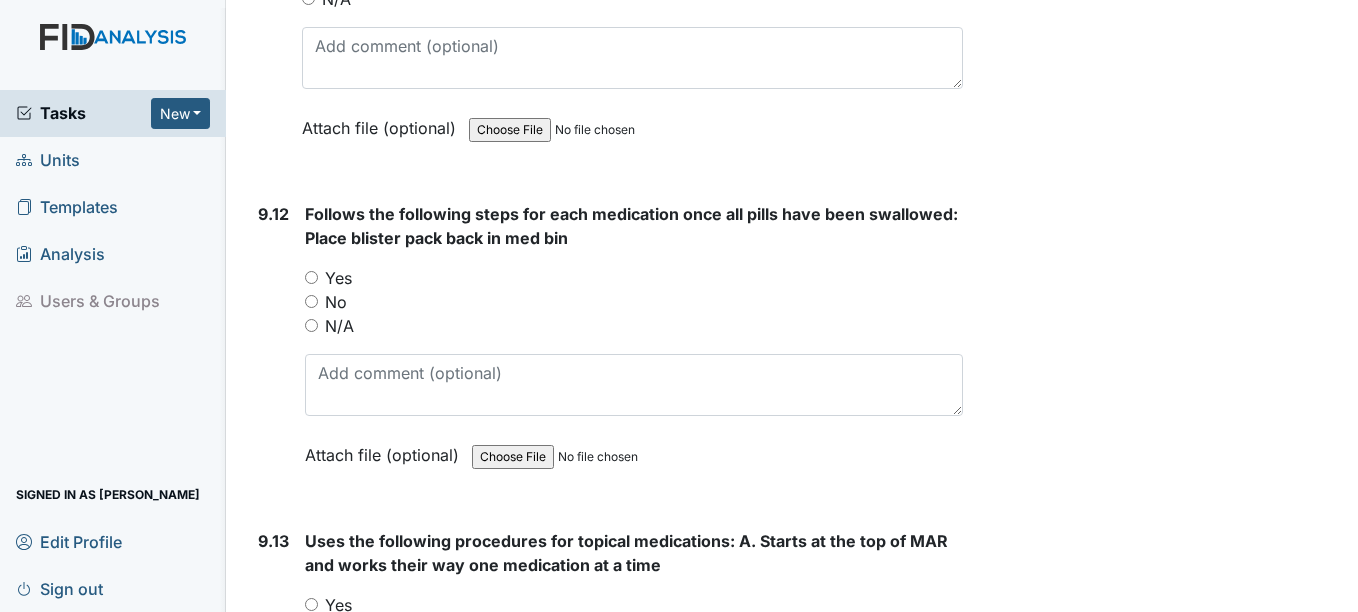 click on "Yes" at bounding box center (338, 278) 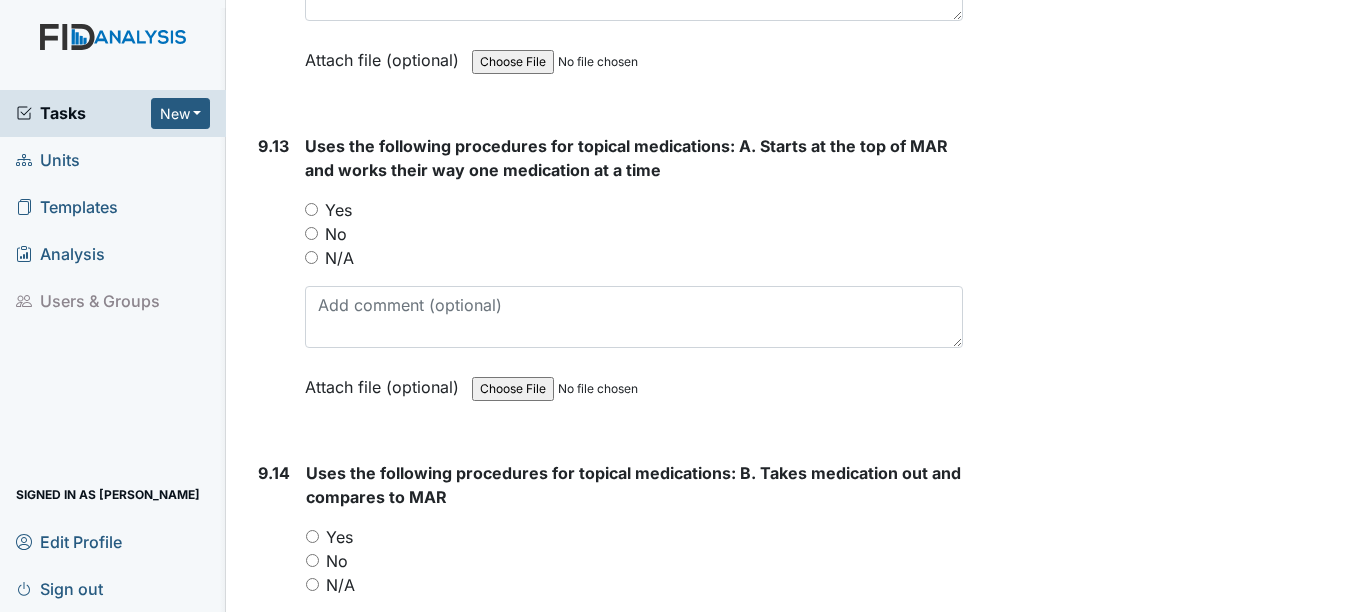 scroll, scrollTop: 26156, scrollLeft: 0, axis: vertical 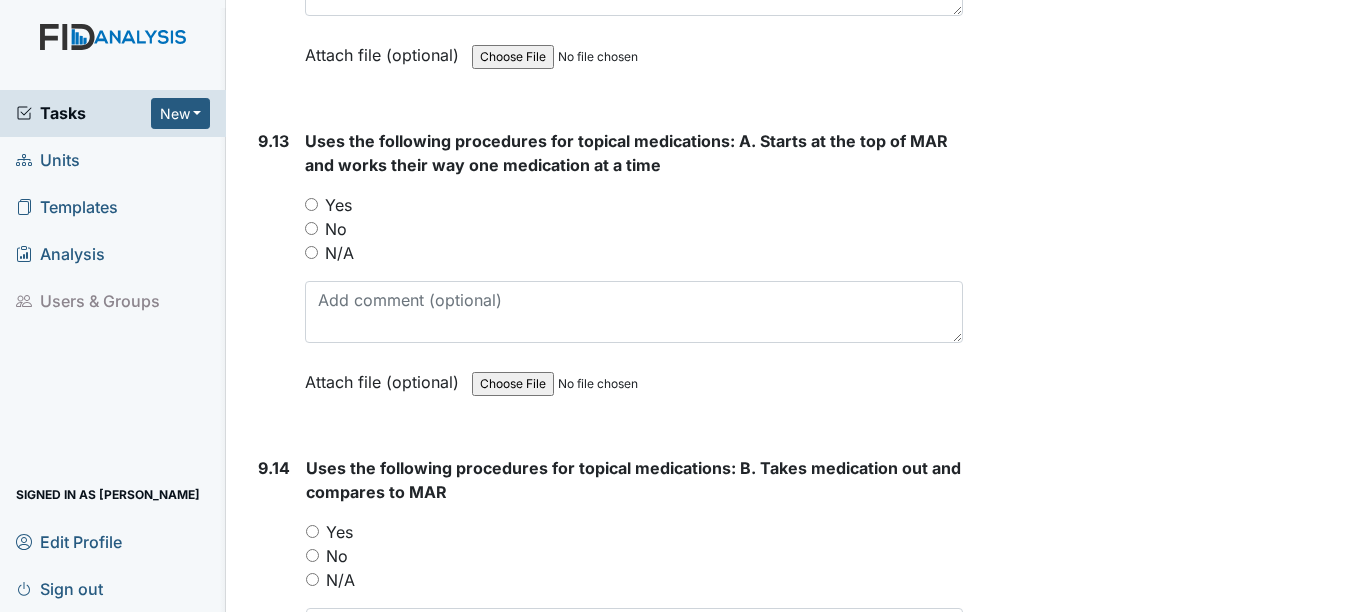 click on "N/A" at bounding box center [339, 253] 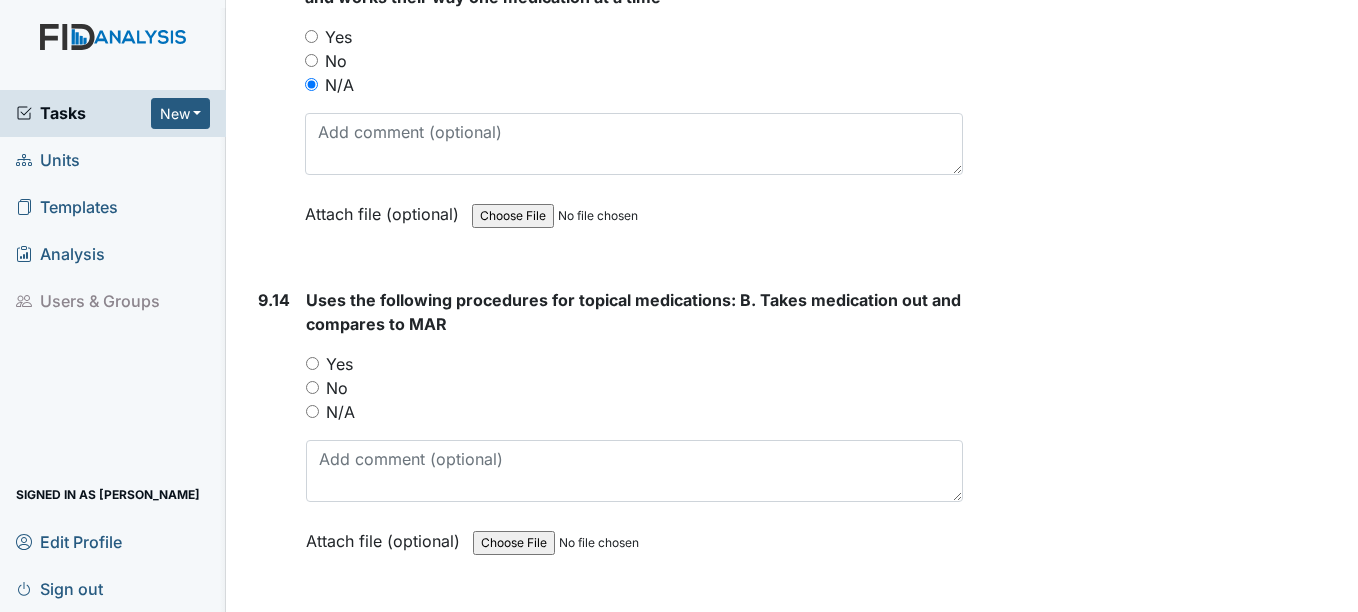 scroll, scrollTop: 26356, scrollLeft: 0, axis: vertical 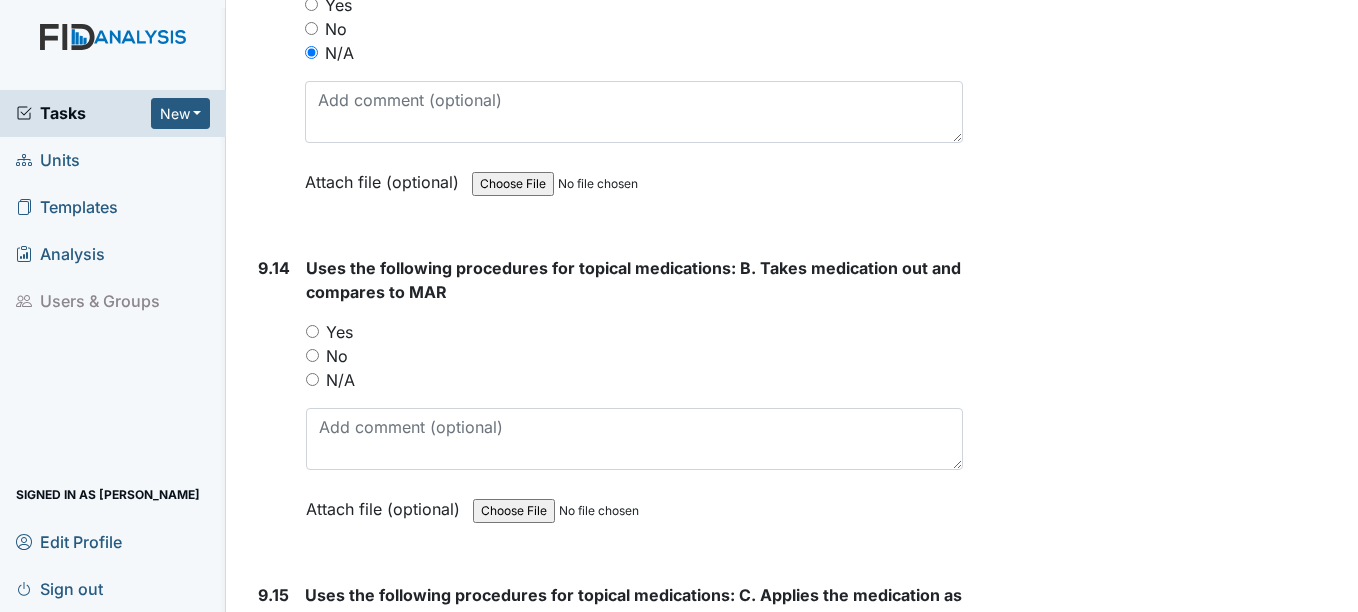 click on "N/A" at bounding box center [340, 380] 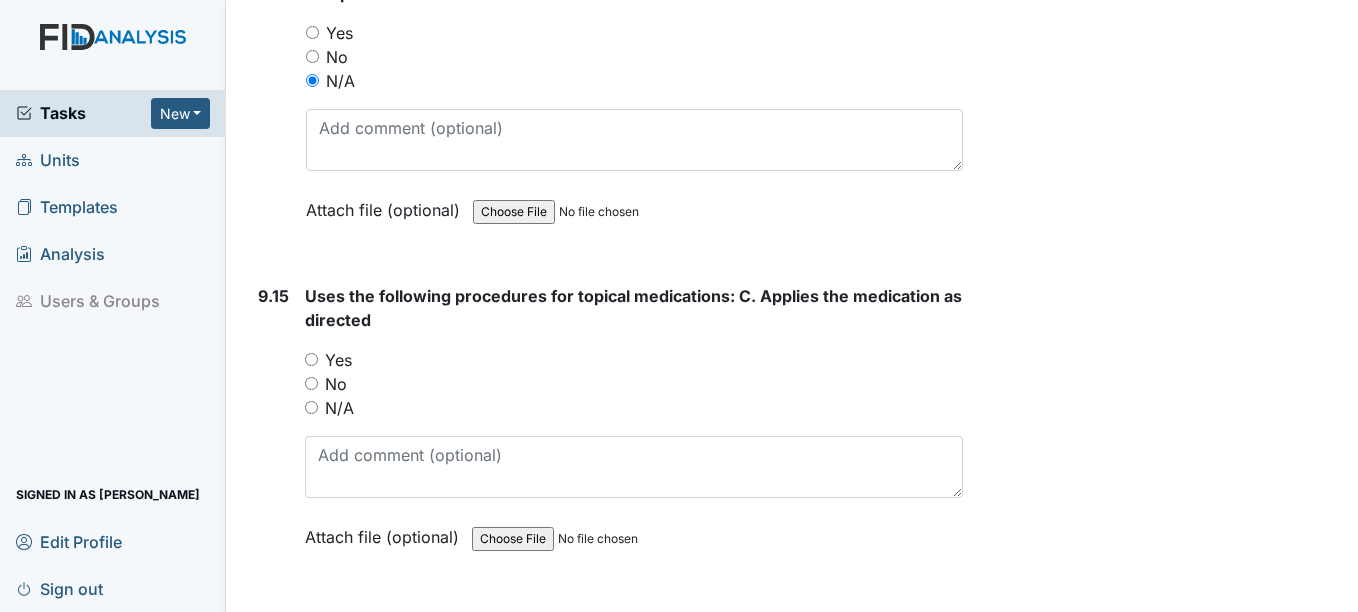 scroll, scrollTop: 26656, scrollLeft: 0, axis: vertical 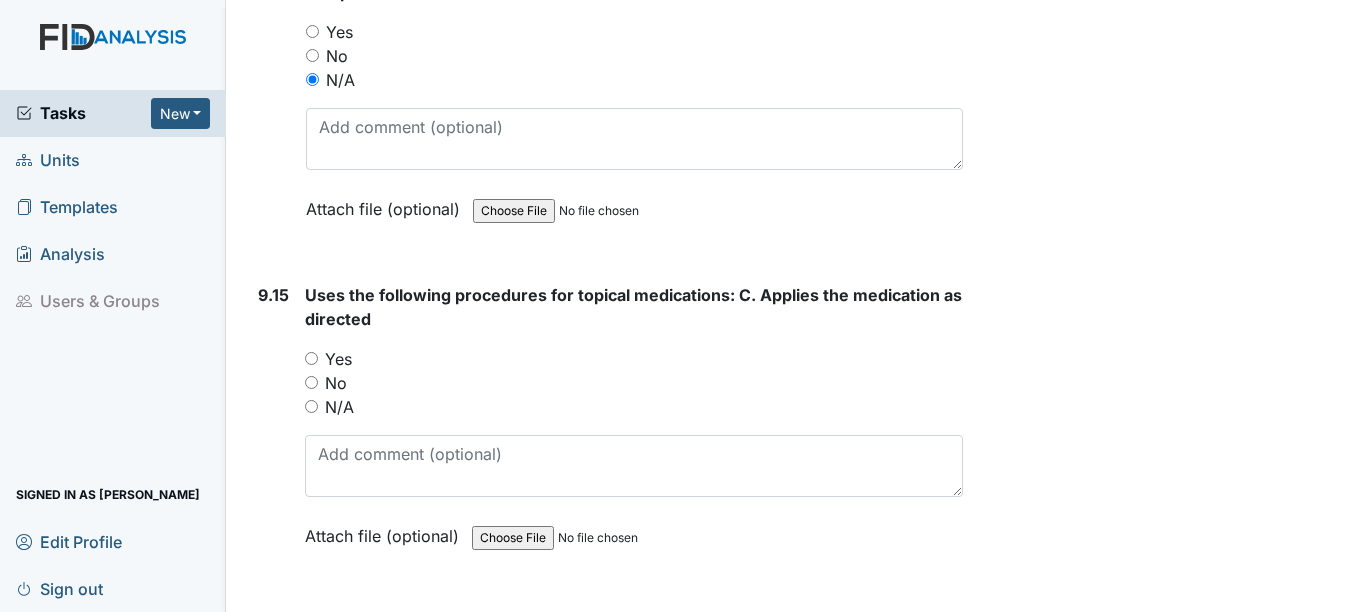 click on "No" at bounding box center [336, 383] 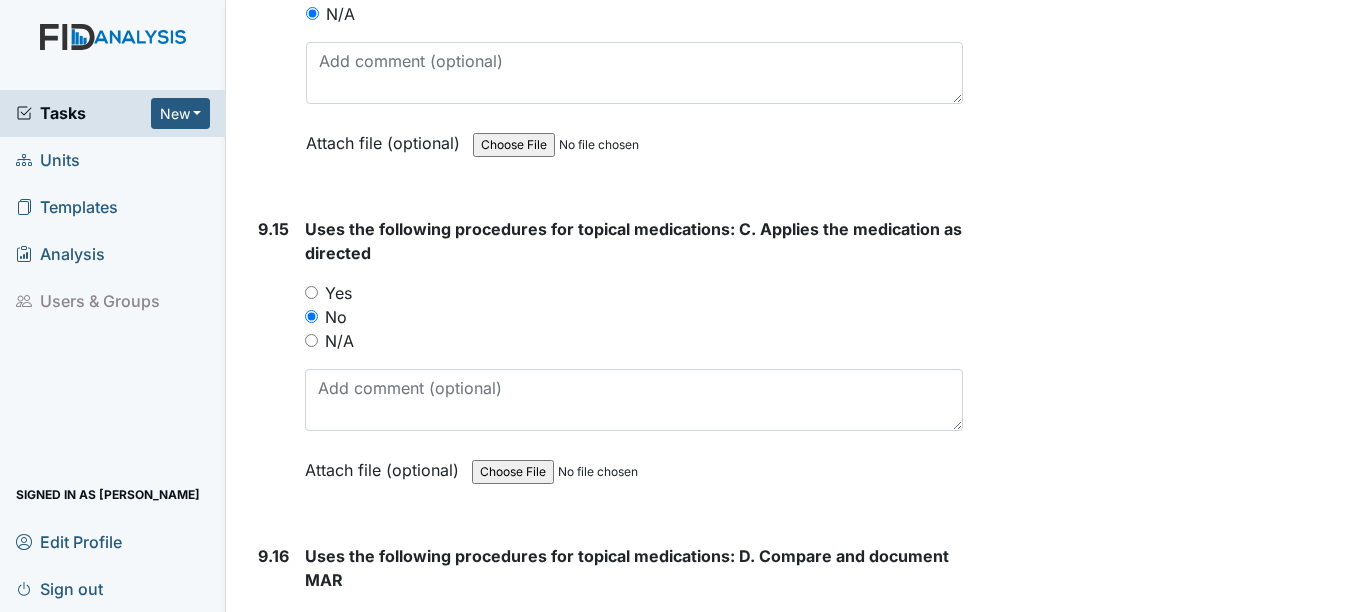 scroll, scrollTop: 26756, scrollLeft: 0, axis: vertical 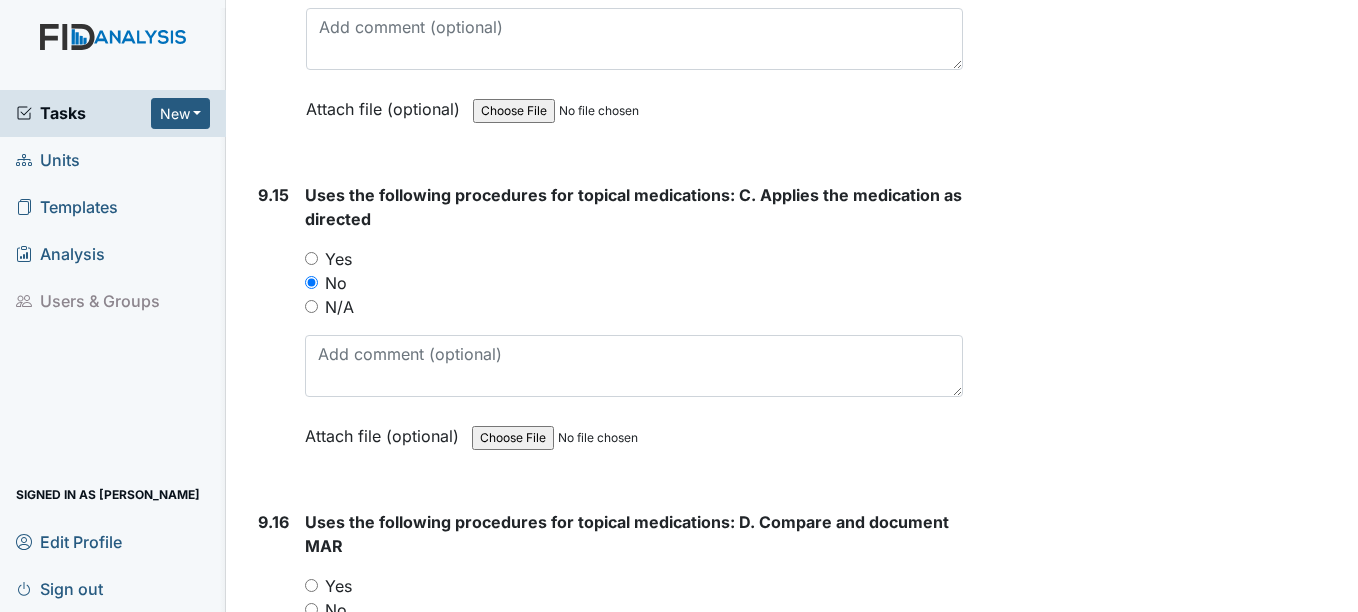 click on "N/A" at bounding box center (339, 307) 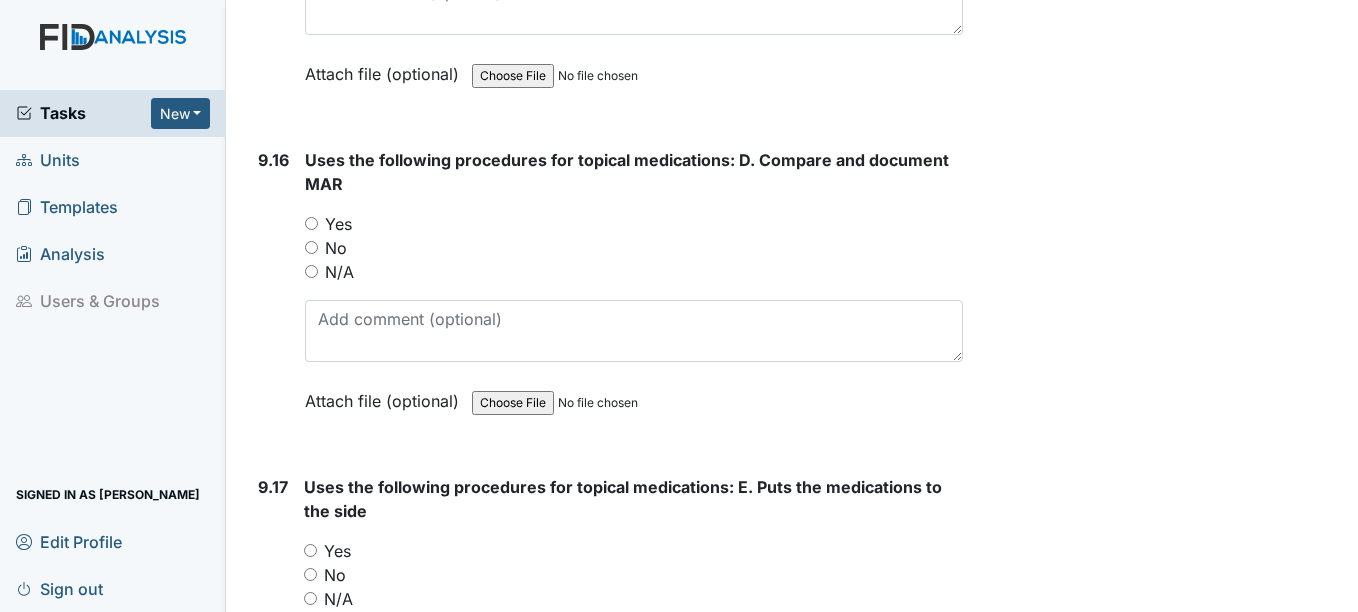 scroll, scrollTop: 27156, scrollLeft: 0, axis: vertical 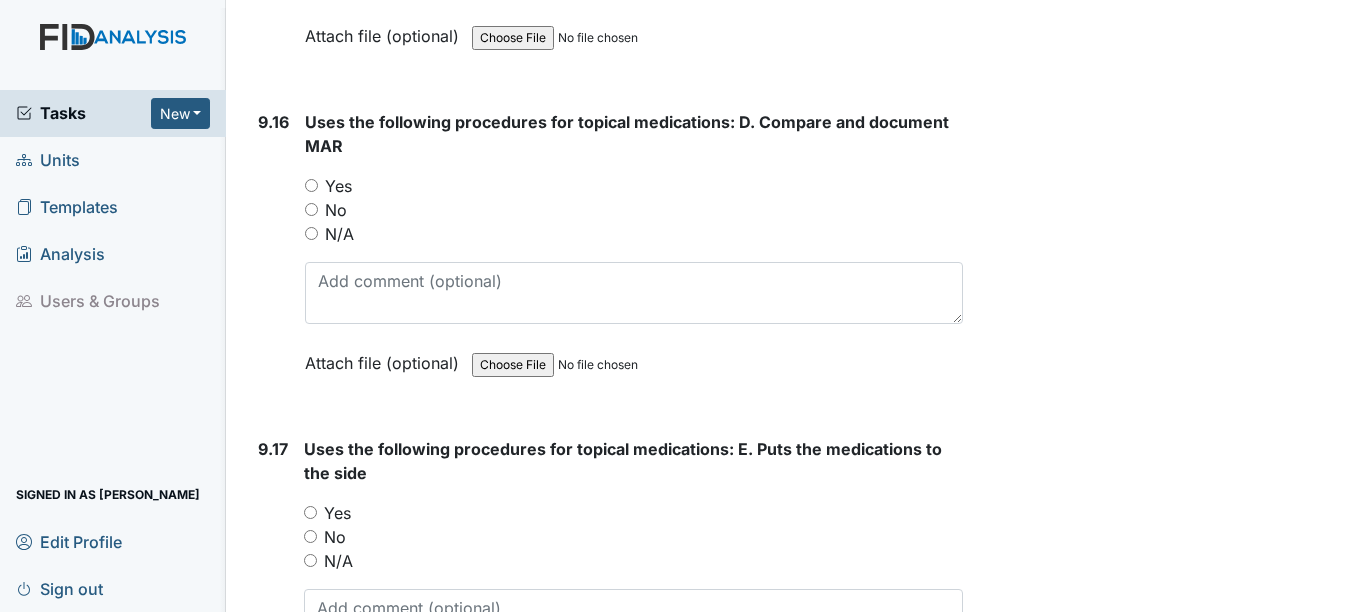 click on "N/A" at bounding box center (339, 234) 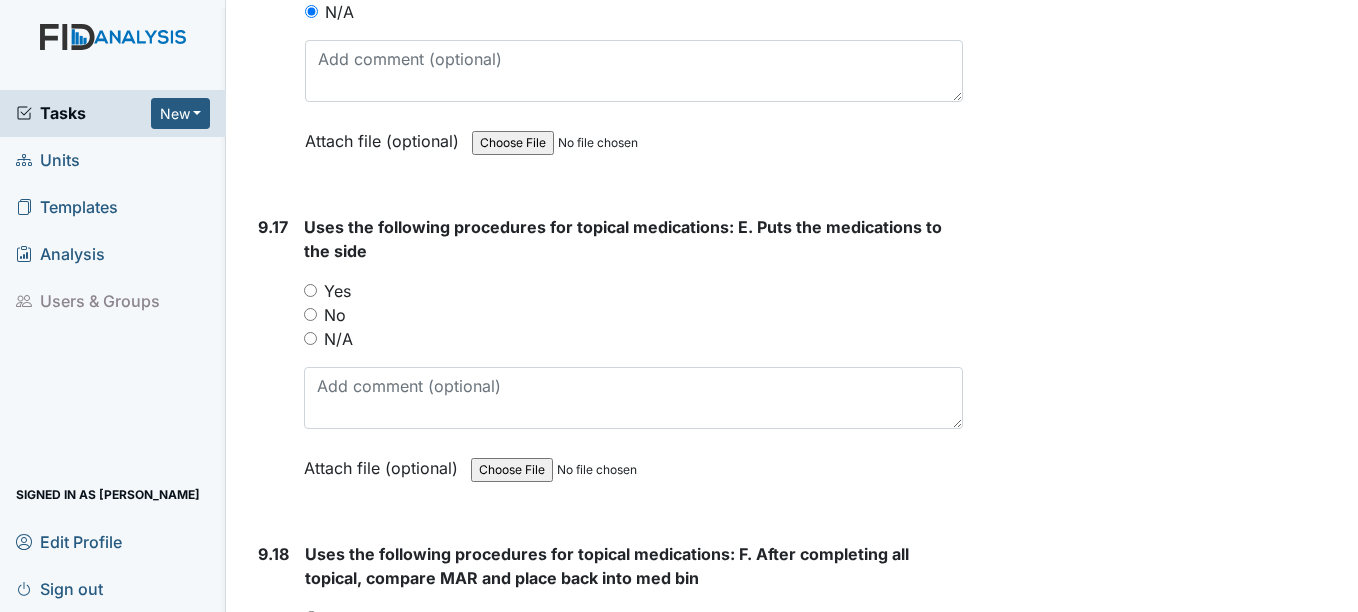 scroll, scrollTop: 27456, scrollLeft: 0, axis: vertical 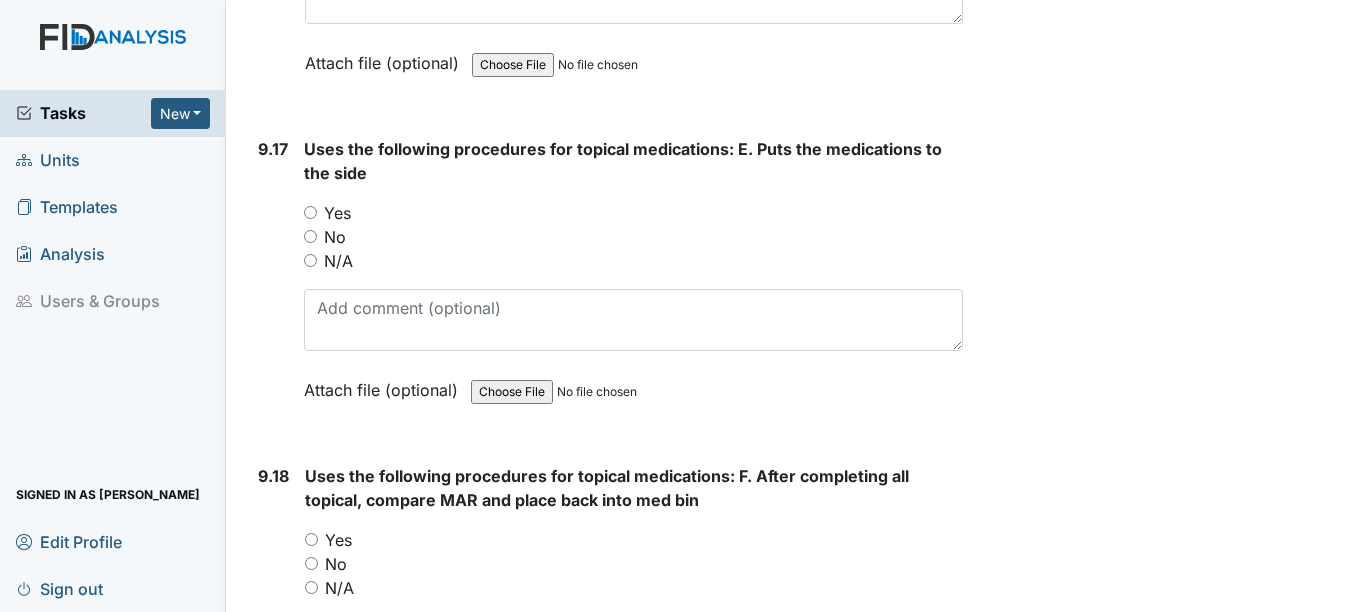 click on "N/A" at bounding box center (338, 261) 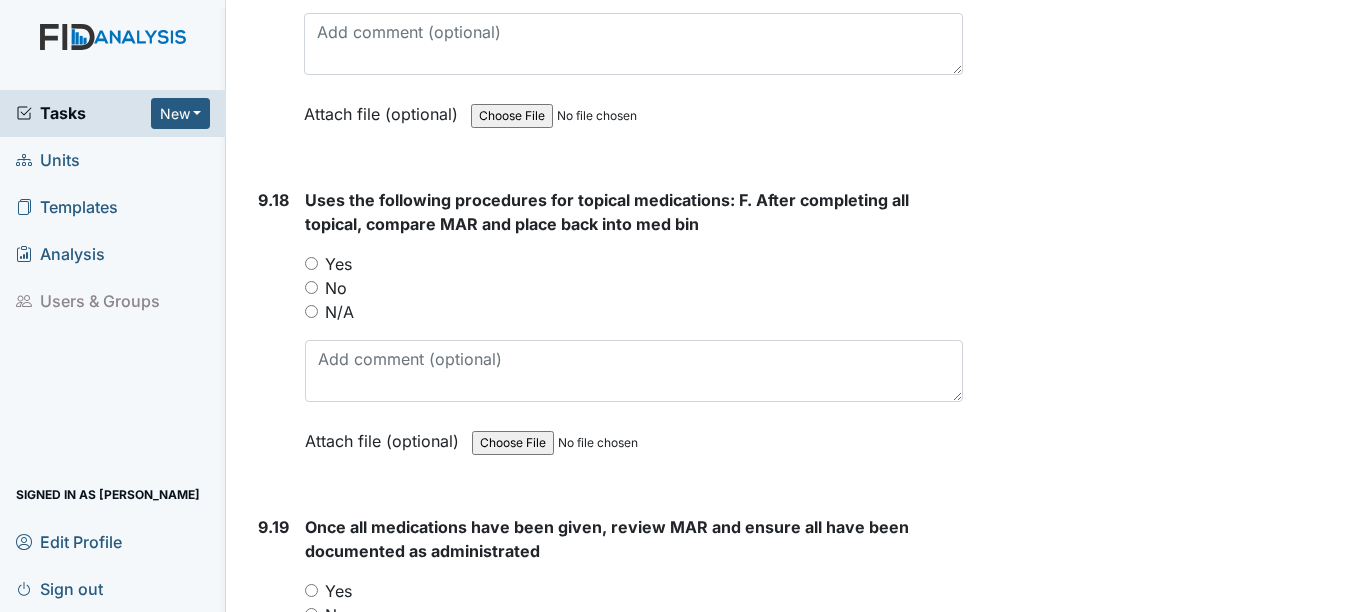 scroll, scrollTop: 27756, scrollLeft: 0, axis: vertical 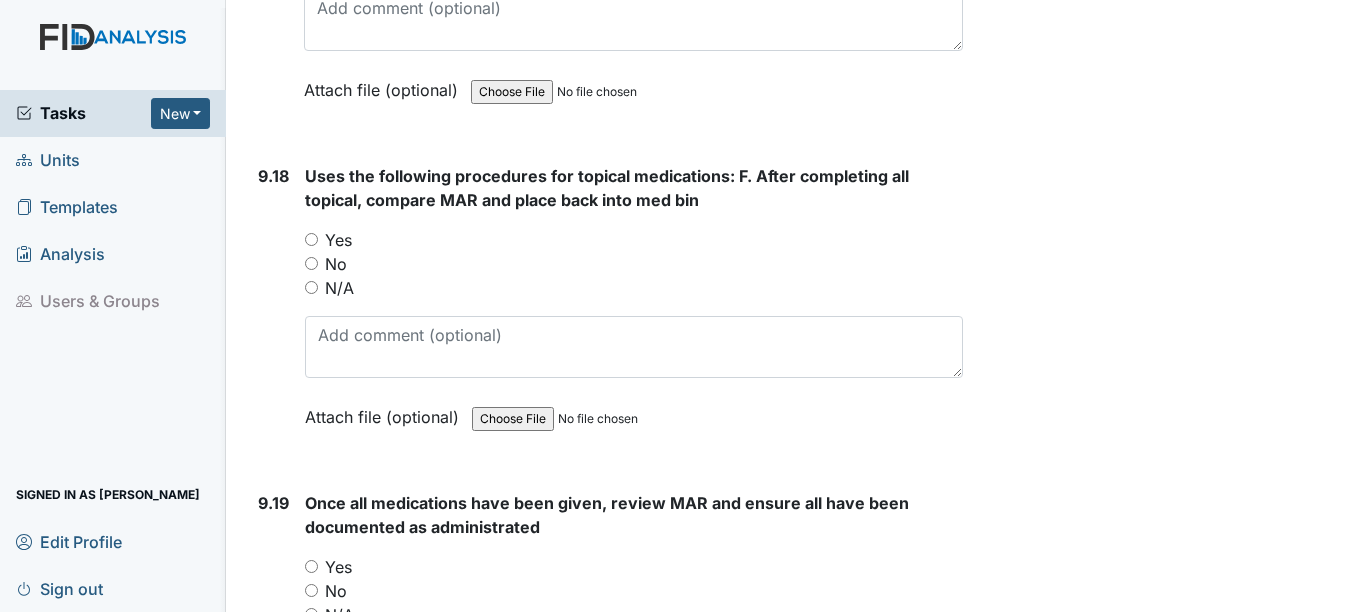 click on "N/A" at bounding box center (339, 288) 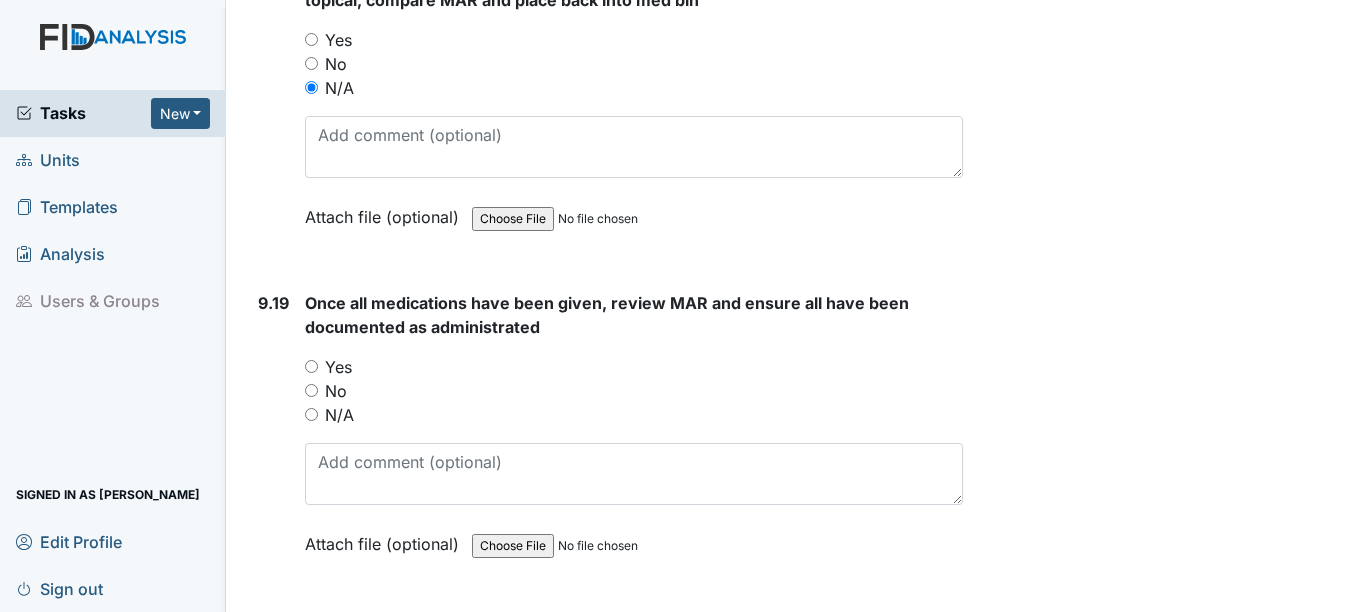 scroll, scrollTop: 28056, scrollLeft: 0, axis: vertical 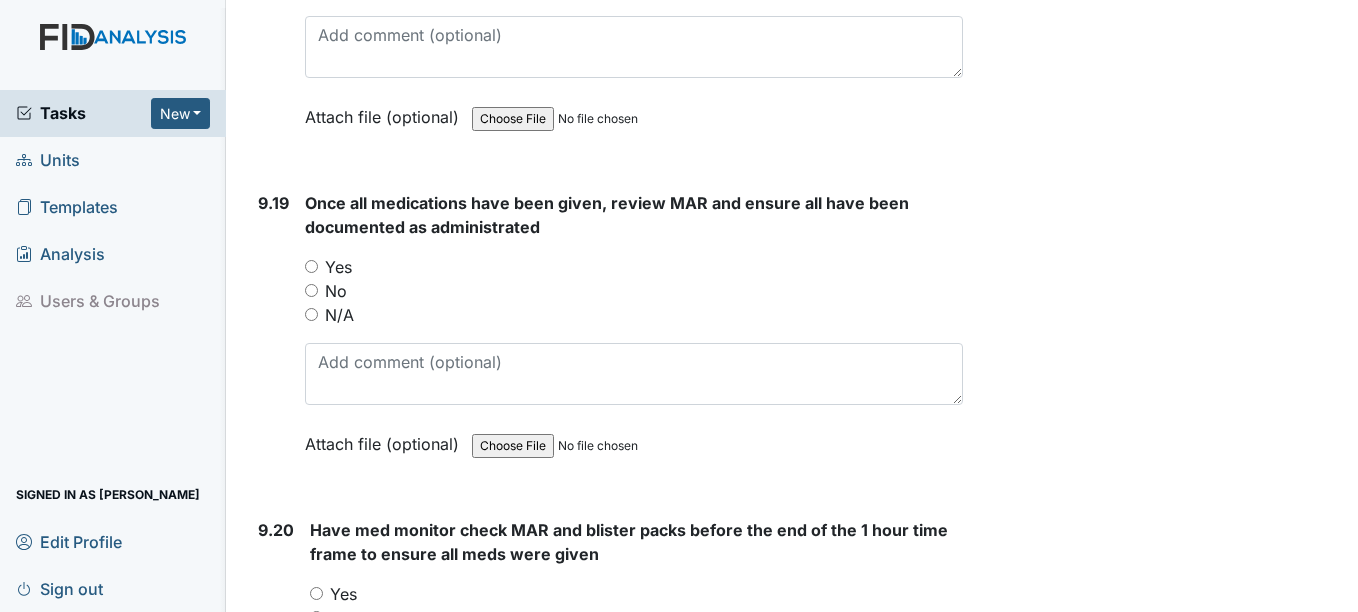 click on "Yes" at bounding box center (338, 267) 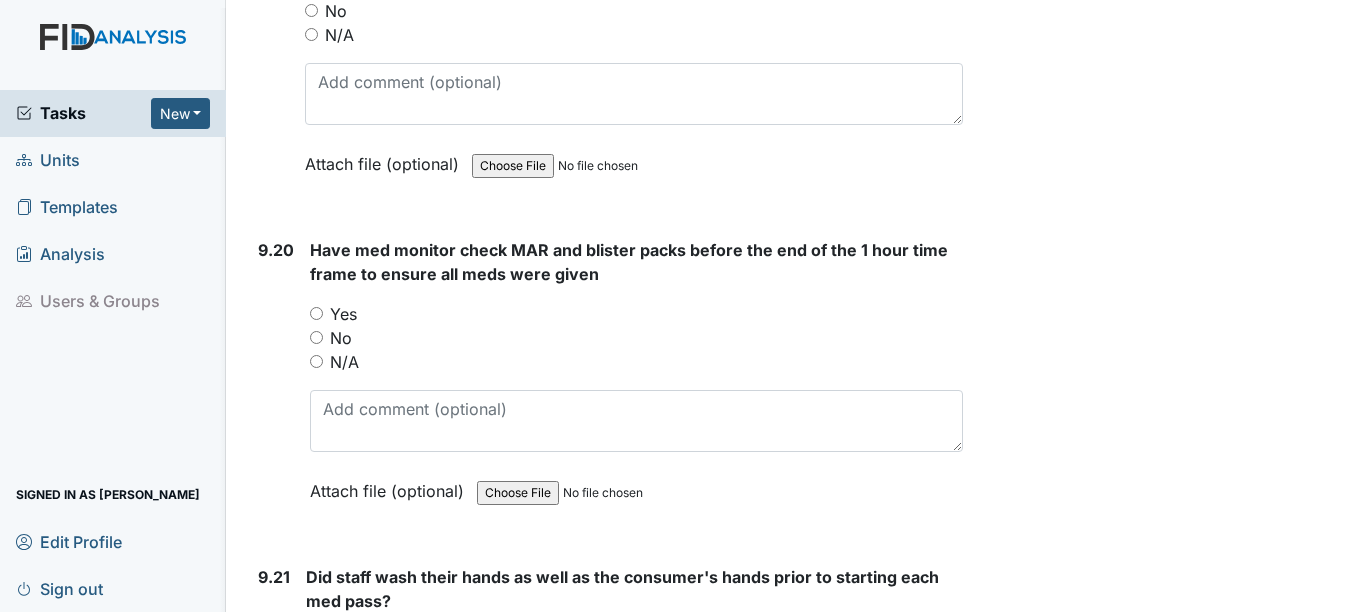 scroll, scrollTop: 28356, scrollLeft: 0, axis: vertical 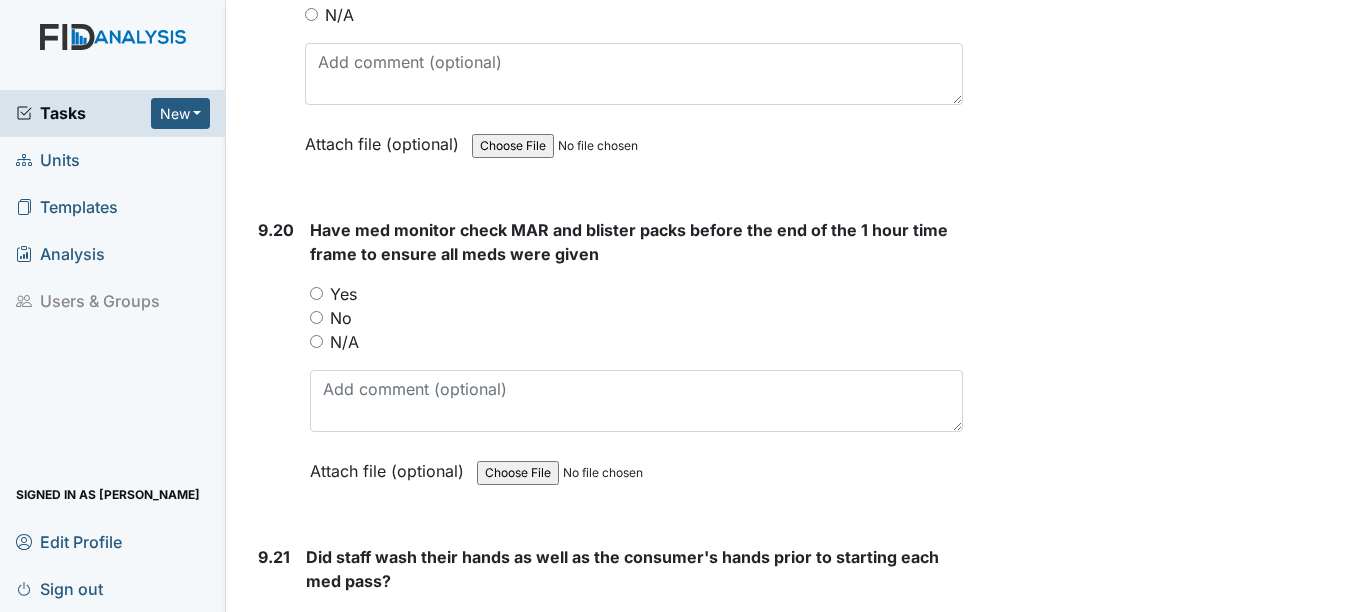 click on "No" at bounding box center (341, 318) 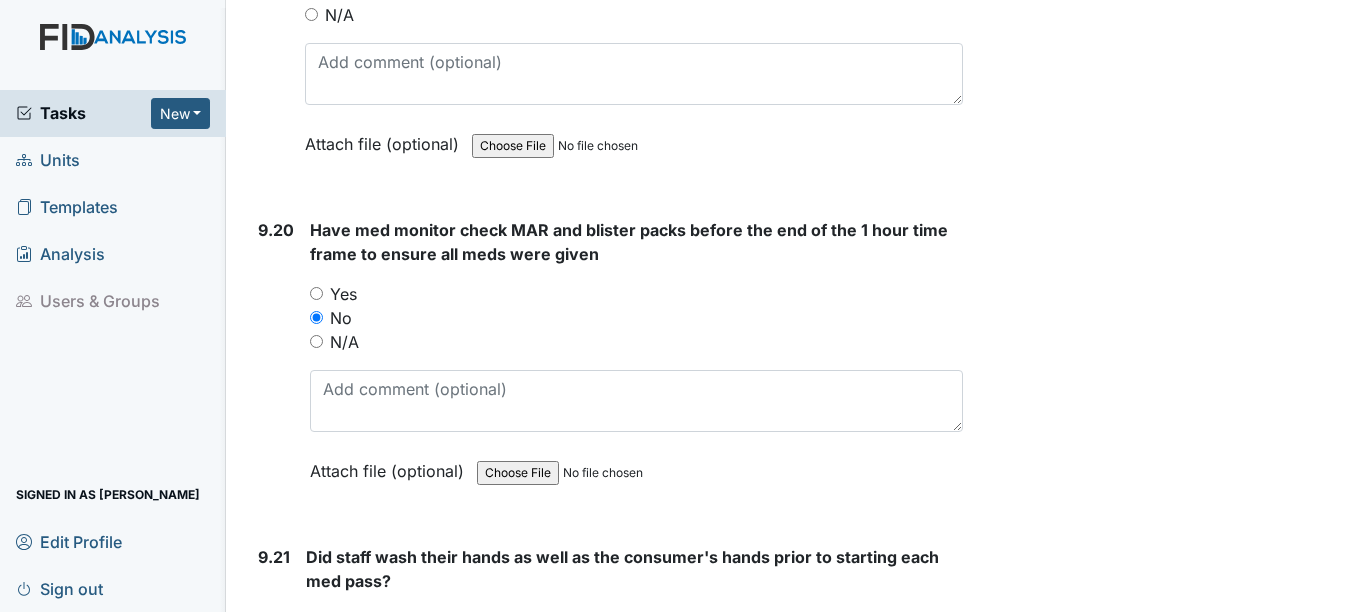 click on "Yes" at bounding box center [343, 294] 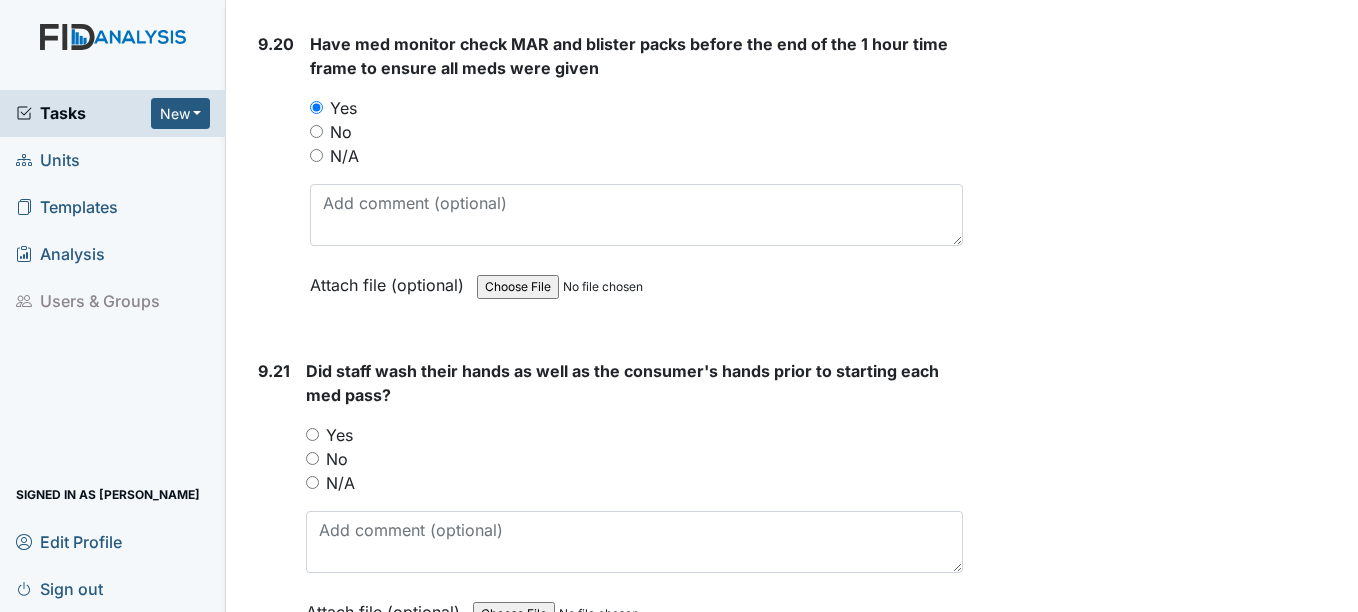 scroll, scrollTop: 28556, scrollLeft: 0, axis: vertical 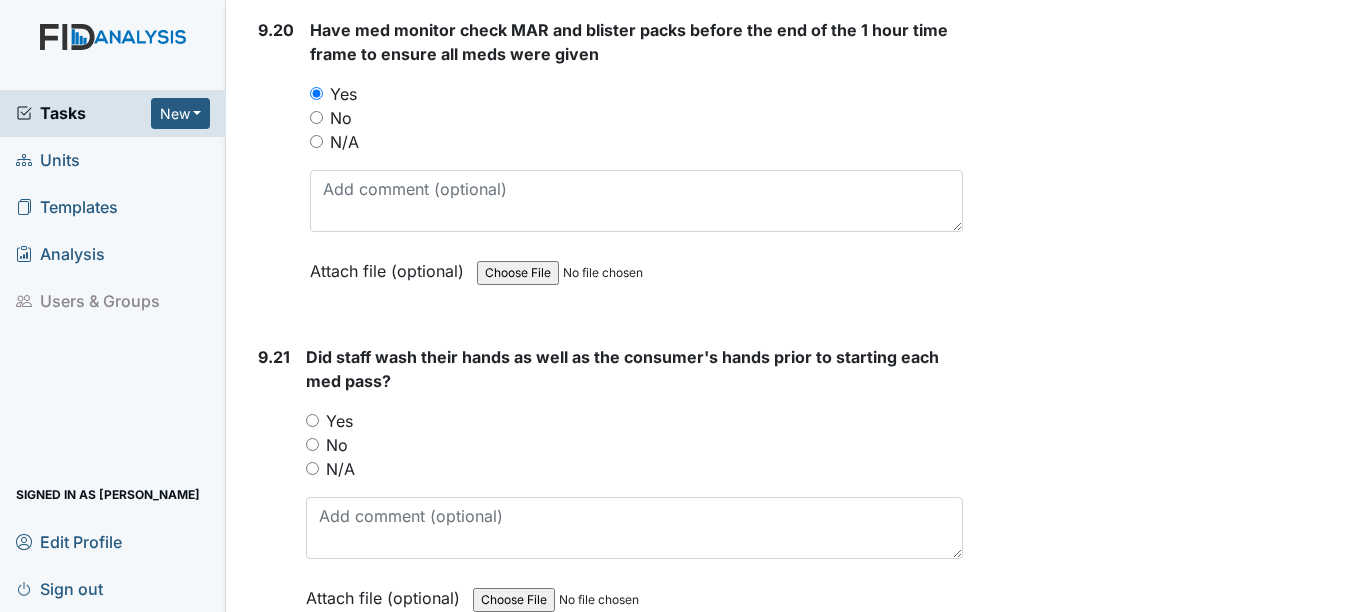 drag, startPoint x: 343, startPoint y: 441, endPoint x: 341, endPoint y: 431, distance: 10.198039 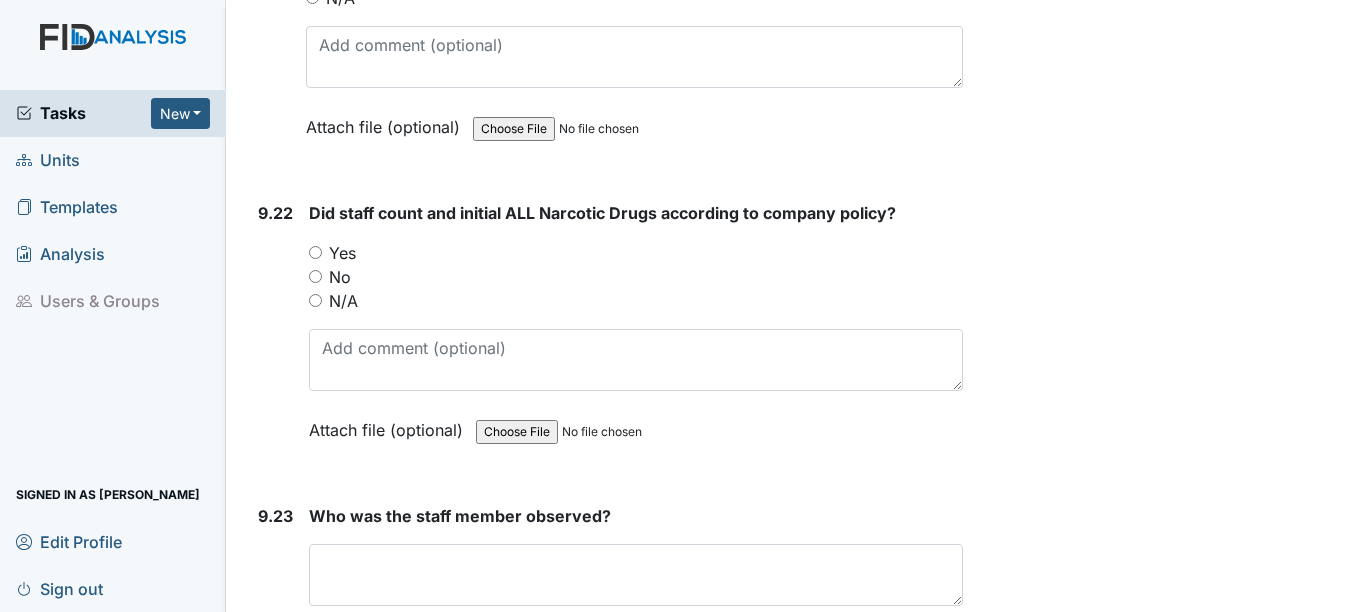 scroll, scrollTop: 29056, scrollLeft: 0, axis: vertical 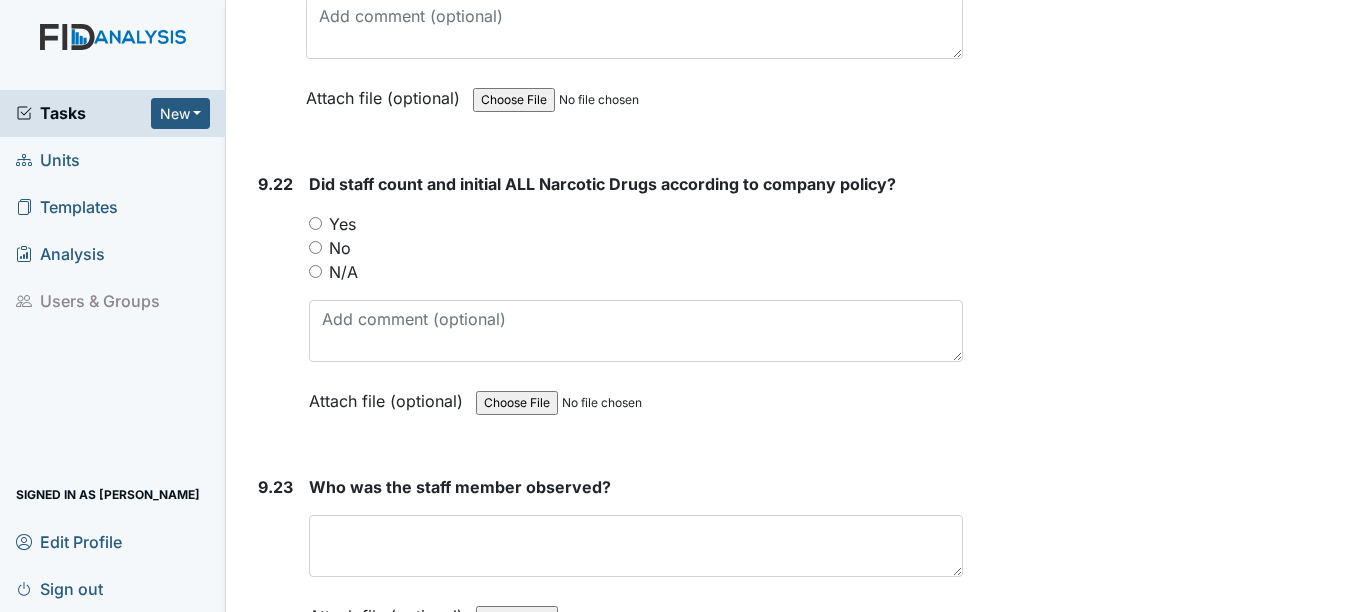 click on "Yes" at bounding box center (342, 224) 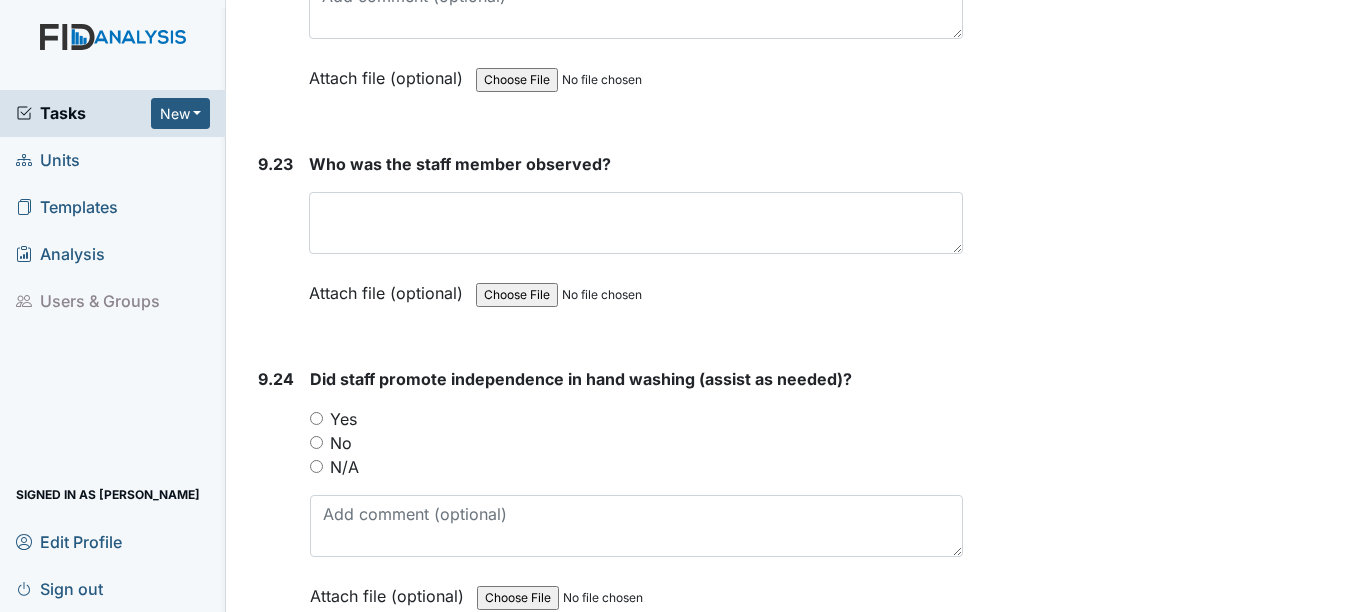 scroll, scrollTop: 29456, scrollLeft: 0, axis: vertical 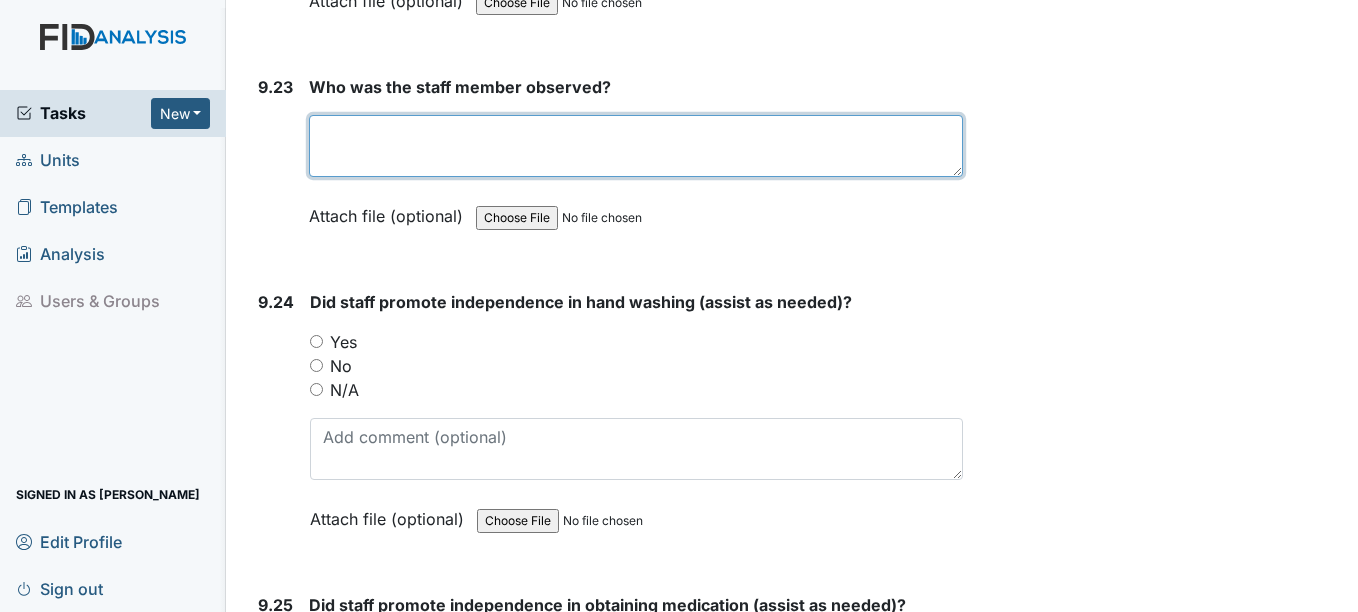 click at bounding box center (635, 146) 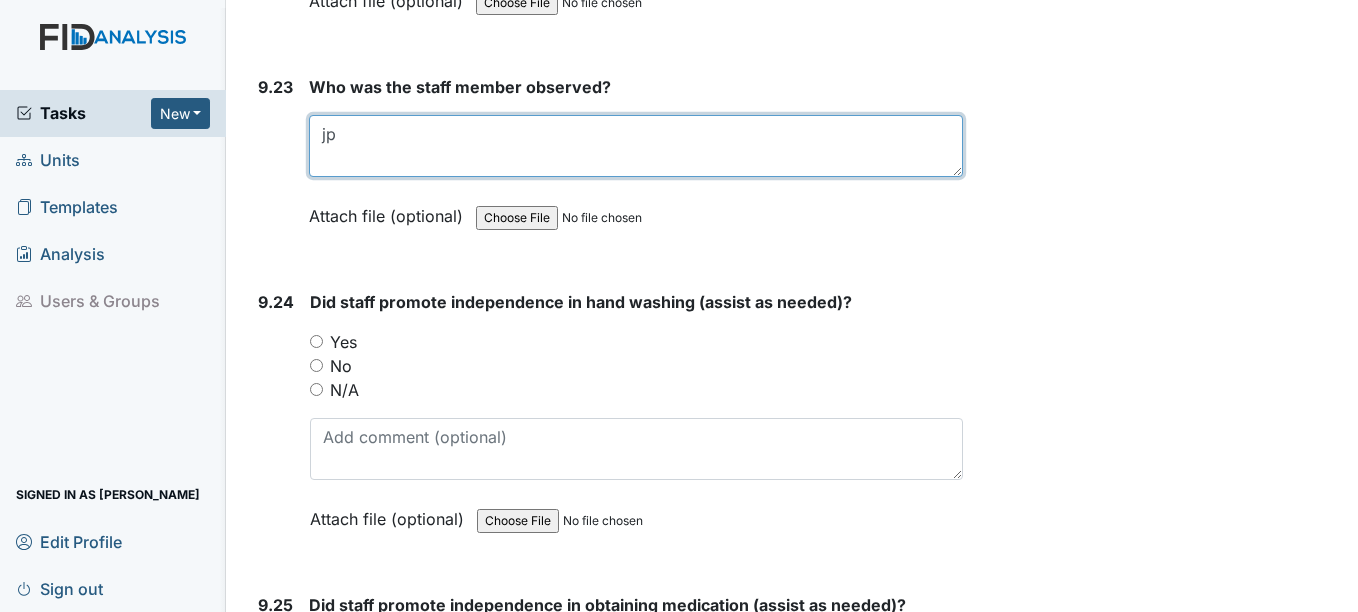 type on "jp" 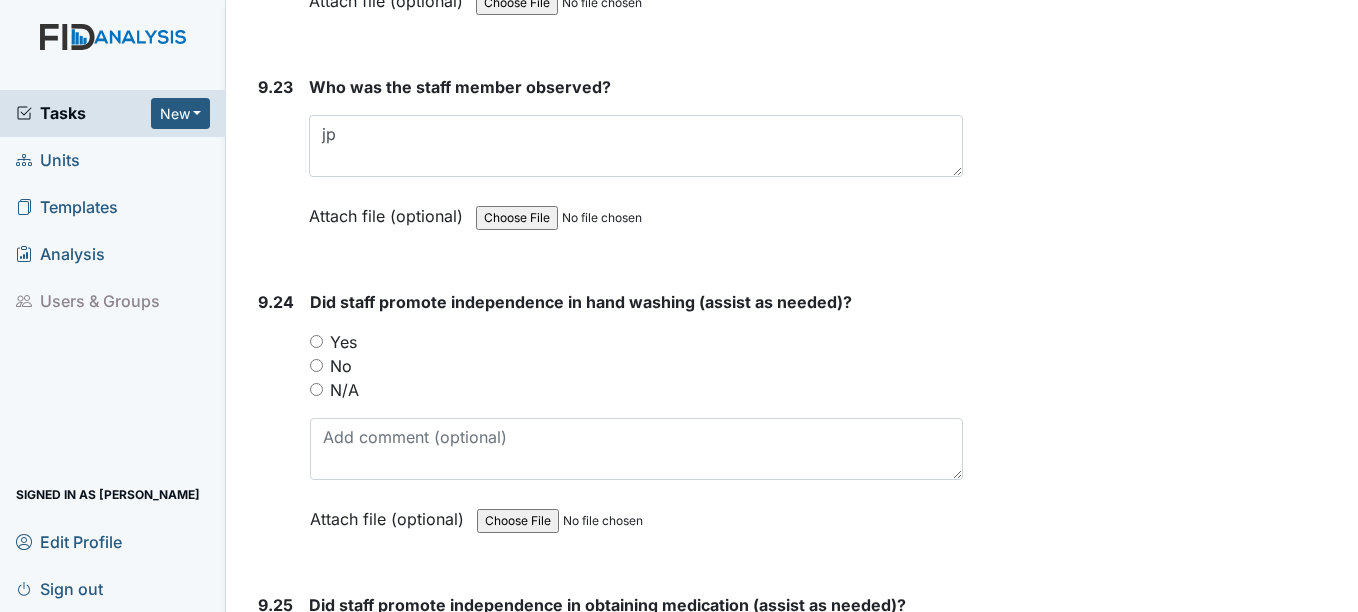 click on "Yes" at bounding box center (343, 342) 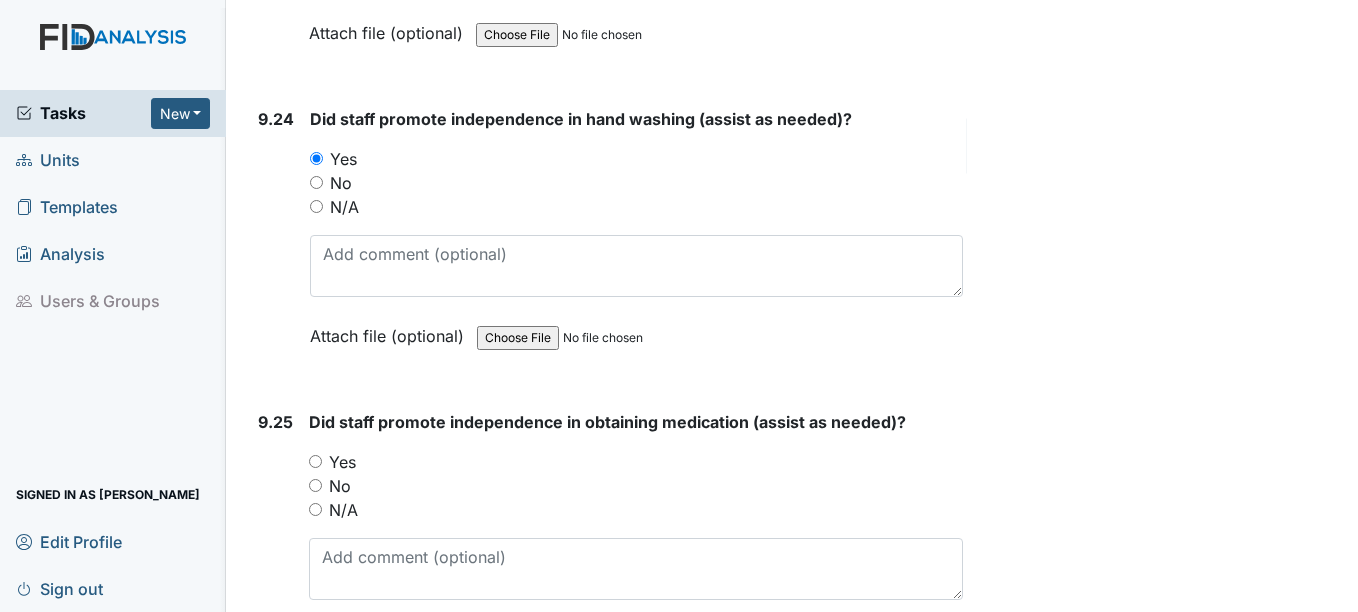 scroll, scrollTop: 29756, scrollLeft: 0, axis: vertical 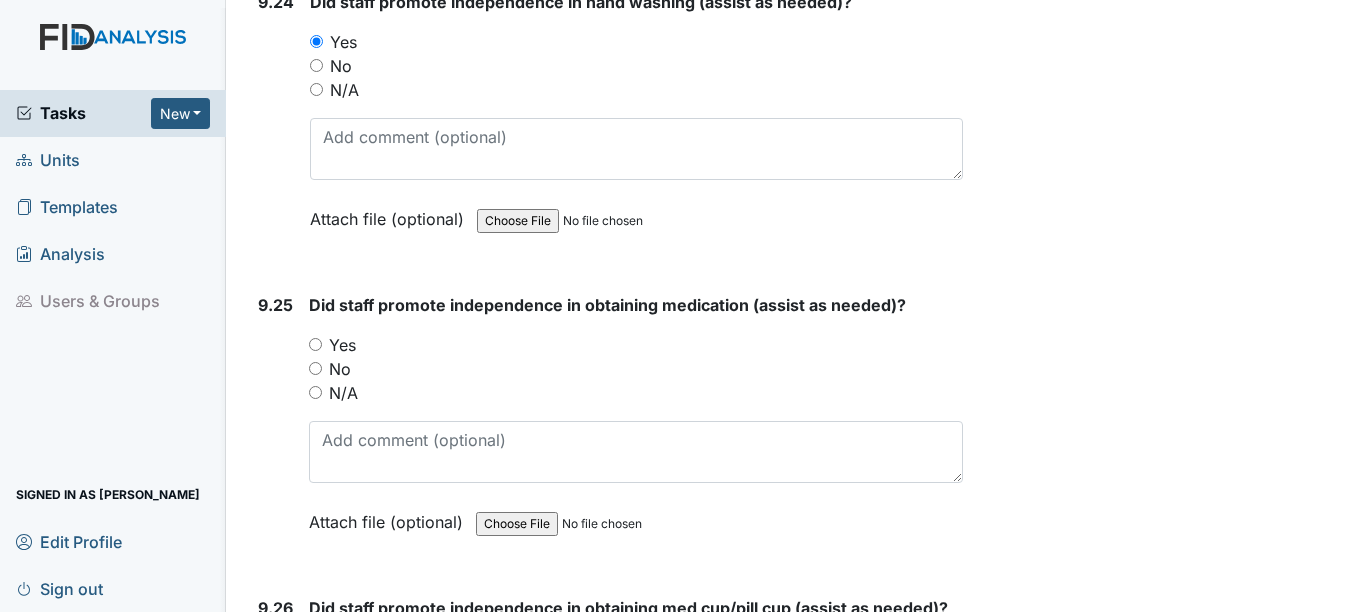 click on "Yes" at bounding box center (342, 345) 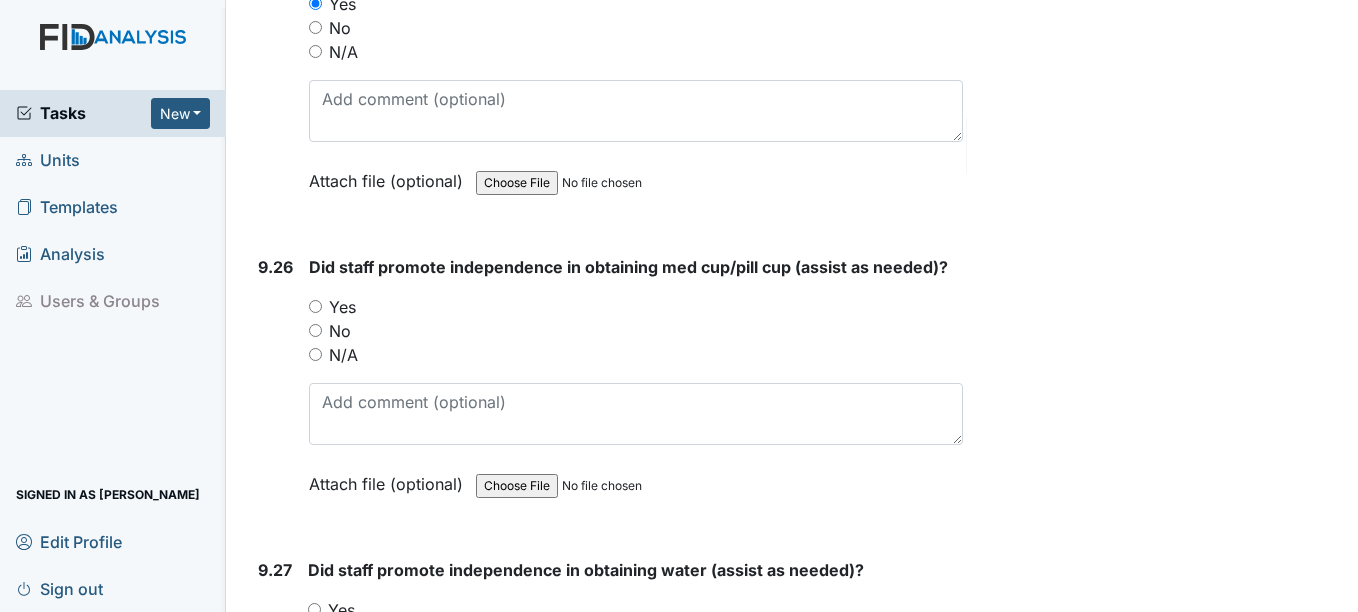 scroll, scrollTop: 30156, scrollLeft: 0, axis: vertical 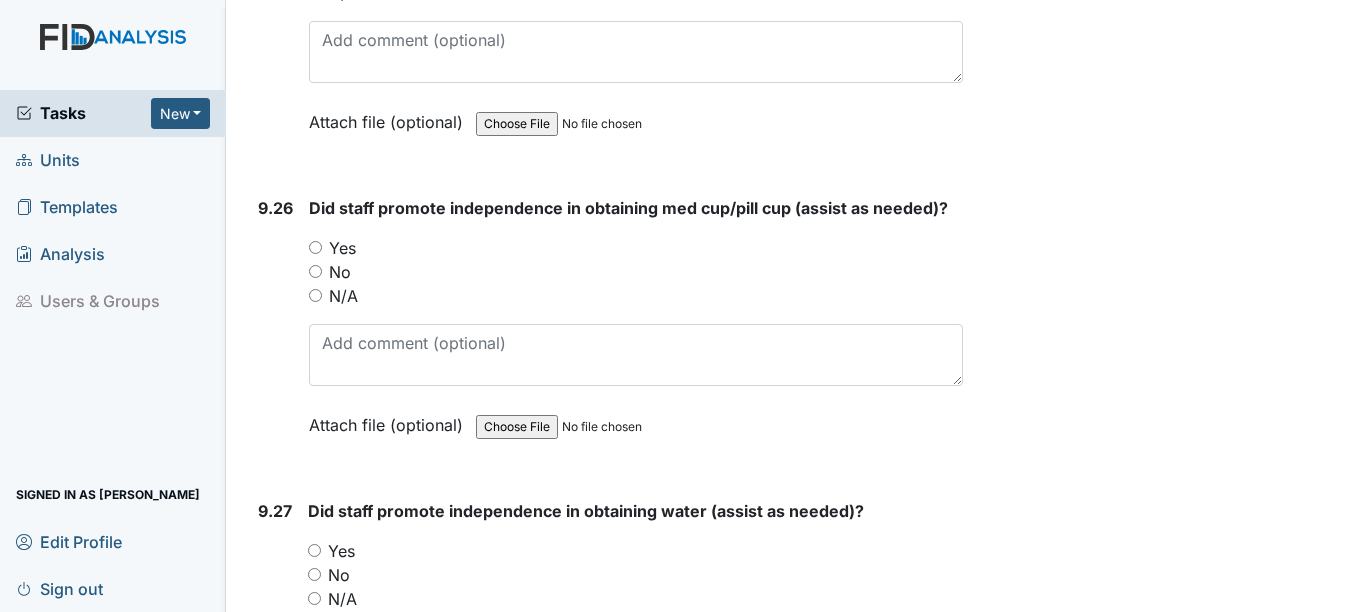 click on "Yes" at bounding box center [342, 248] 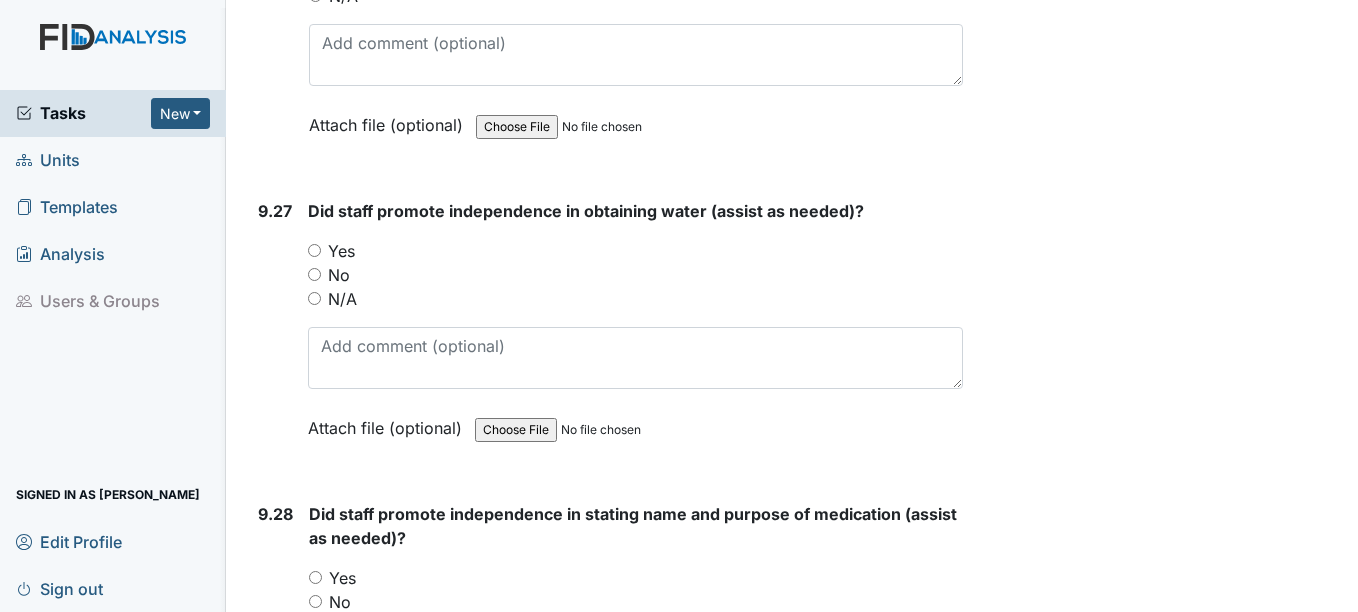 click on "Yes" at bounding box center [341, 251] 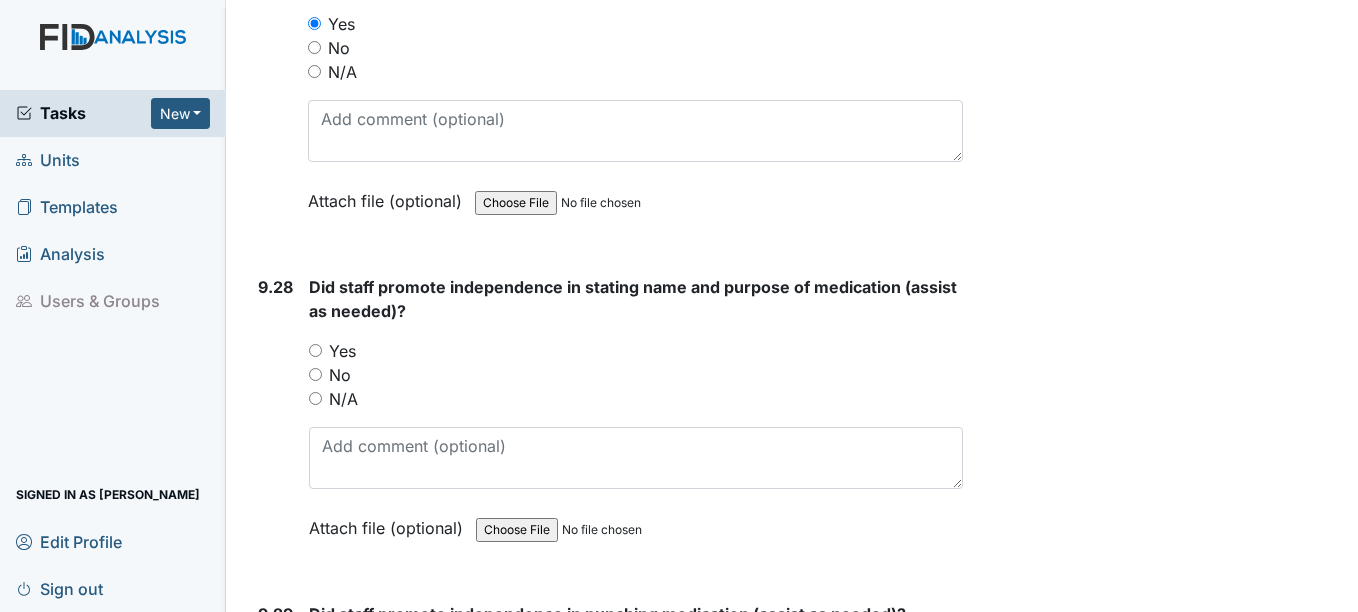 scroll, scrollTop: 30856, scrollLeft: 0, axis: vertical 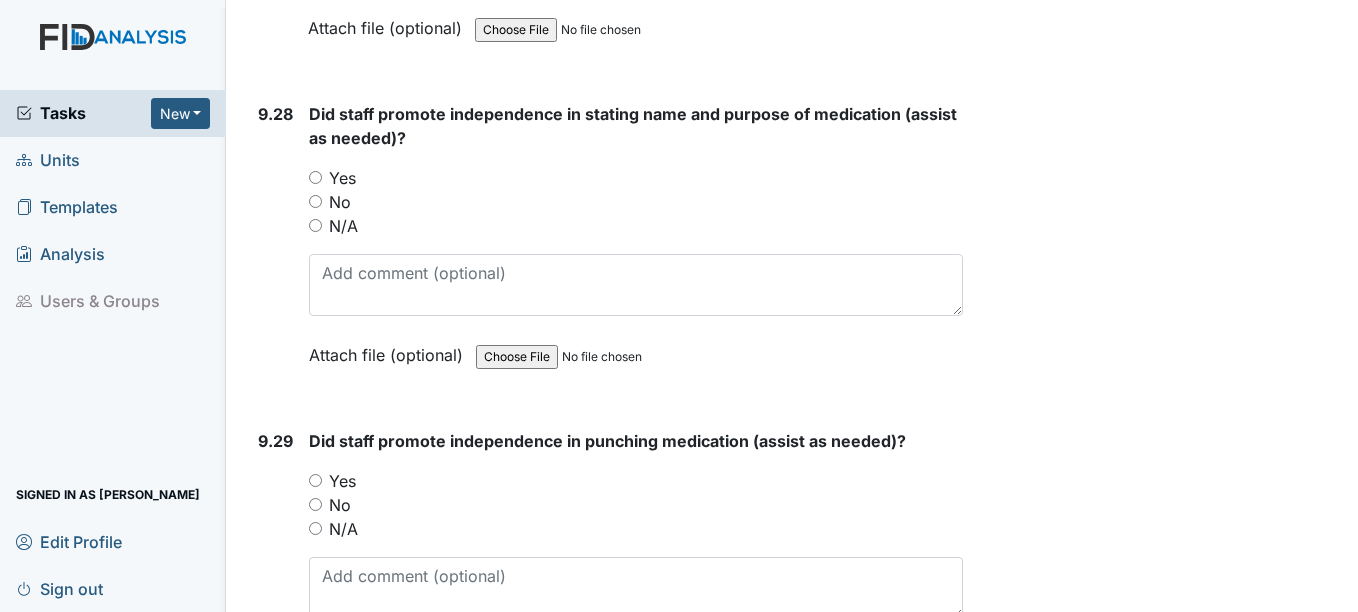 click on "Yes" at bounding box center (342, 178) 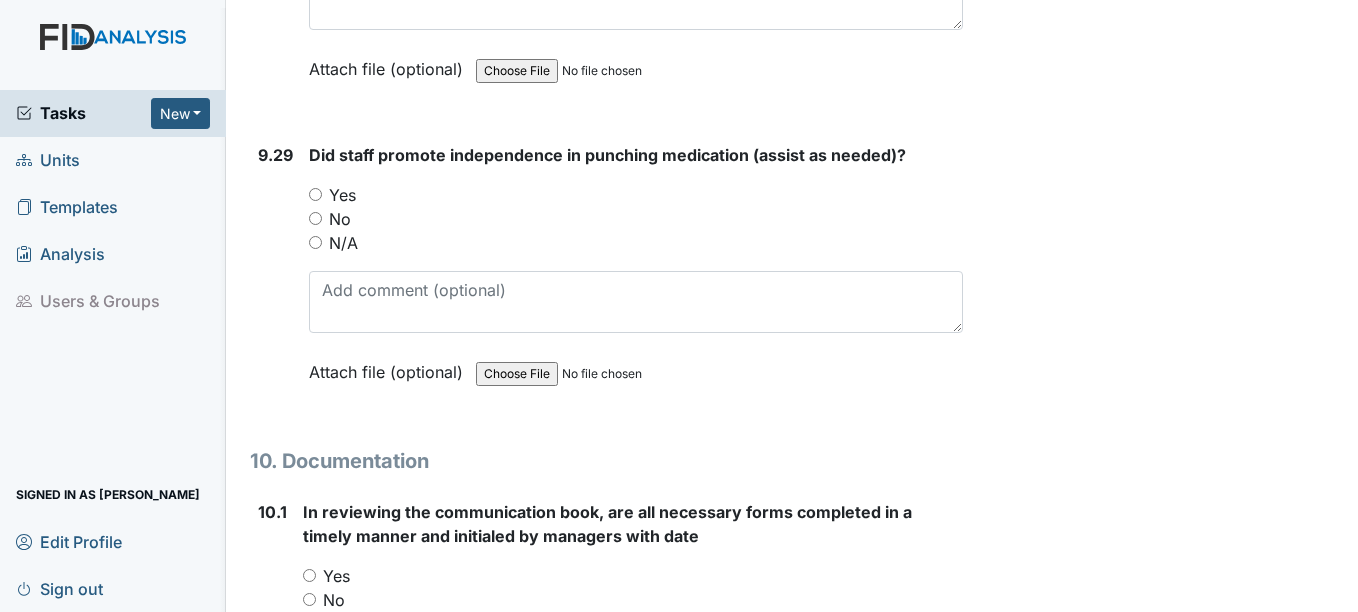 scroll, scrollTop: 31156, scrollLeft: 0, axis: vertical 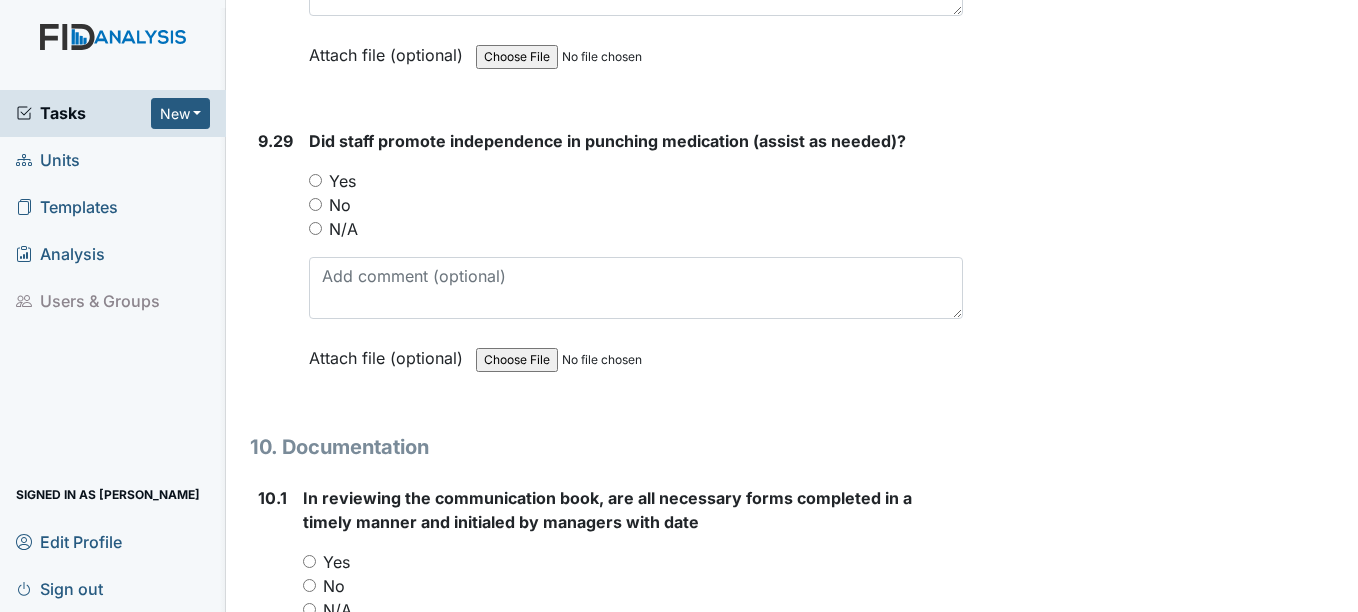click on "Yes" at bounding box center (342, 181) 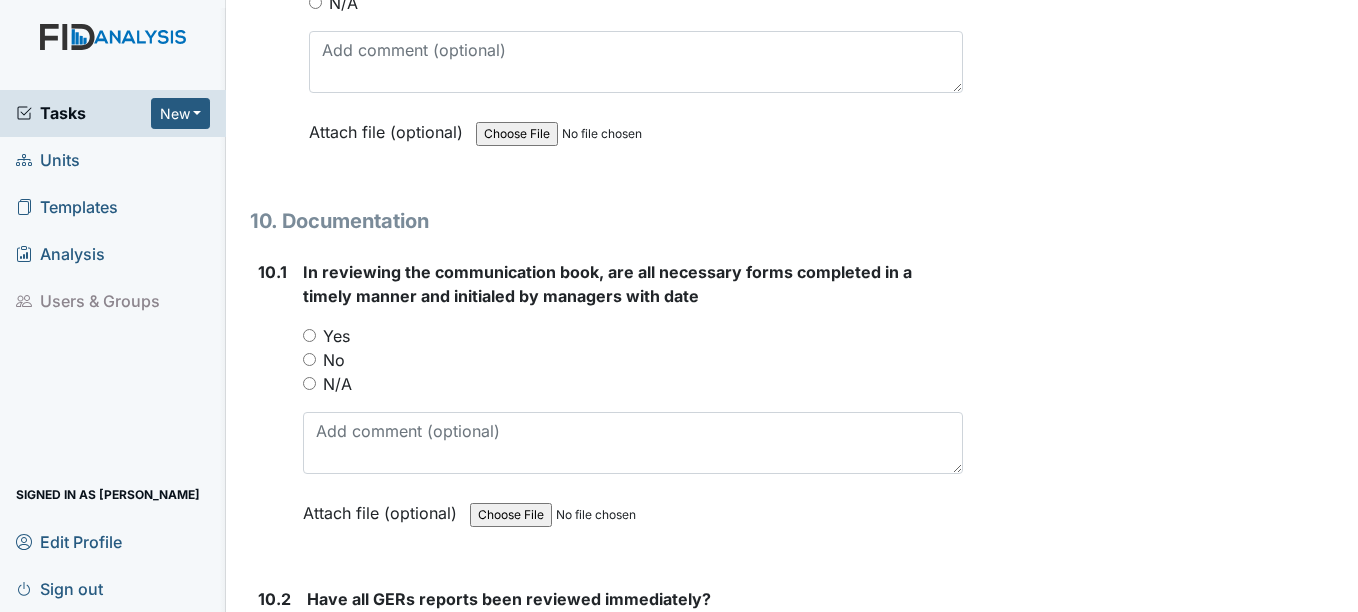 scroll, scrollTop: 31456, scrollLeft: 0, axis: vertical 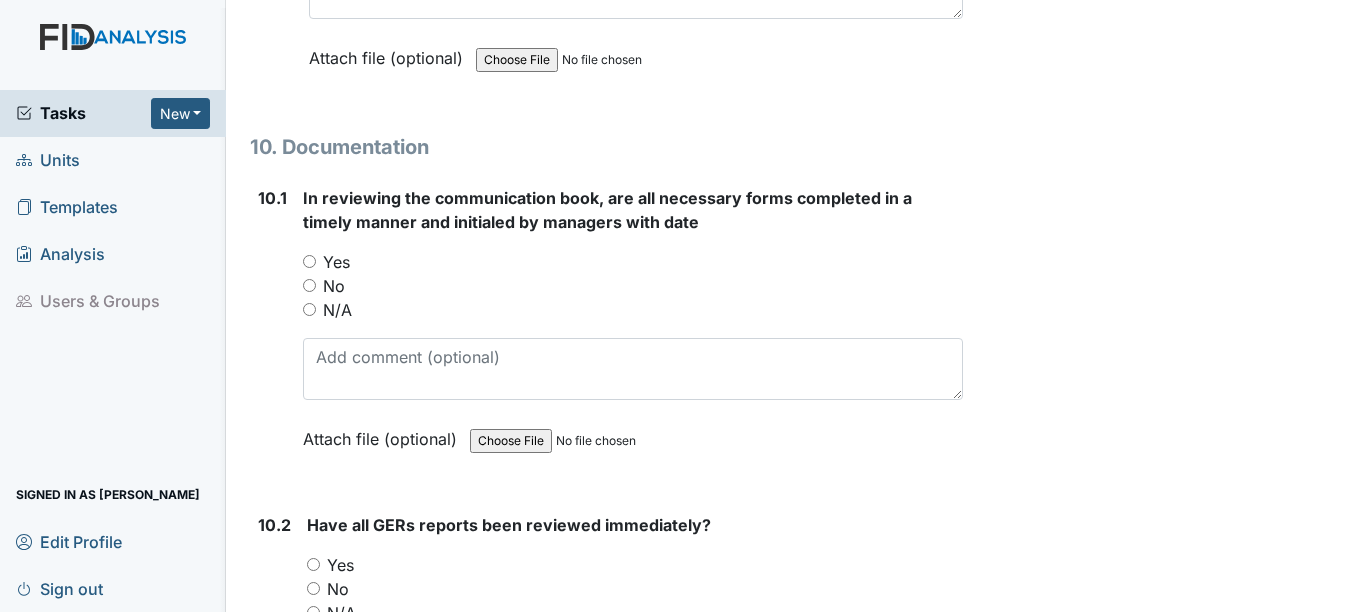 click on "Yes" at bounding box center [336, 262] 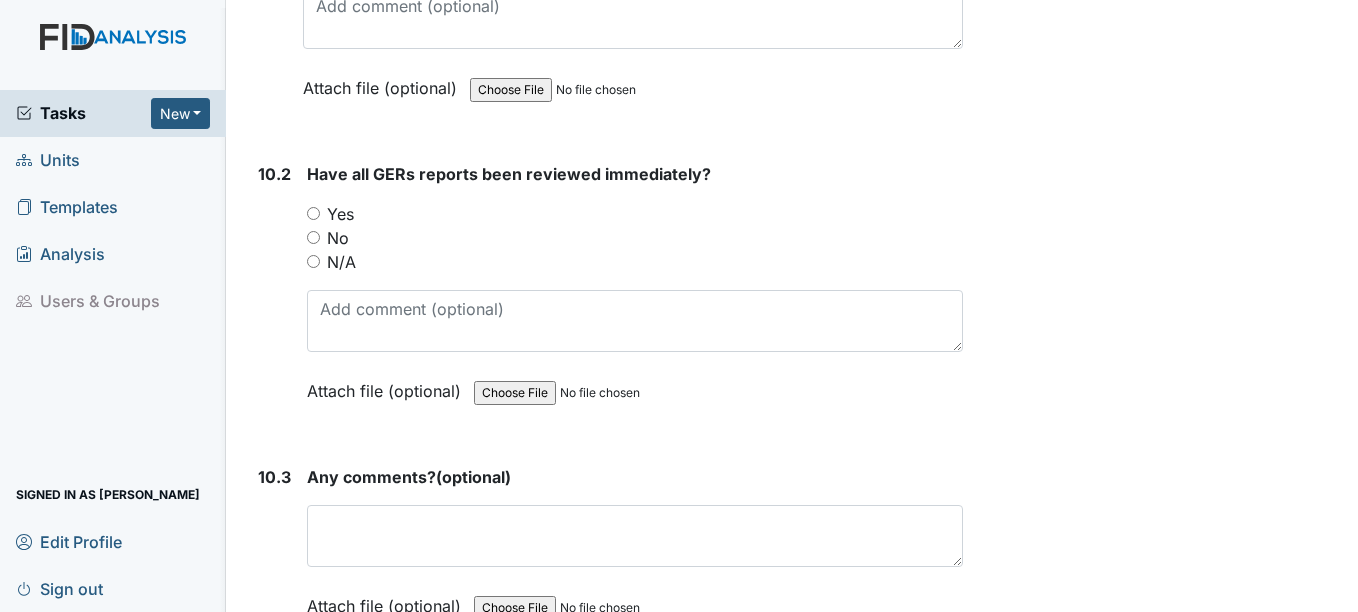 scroll, scrollTop: 31856, scrollLeft: 0, axis: vertical 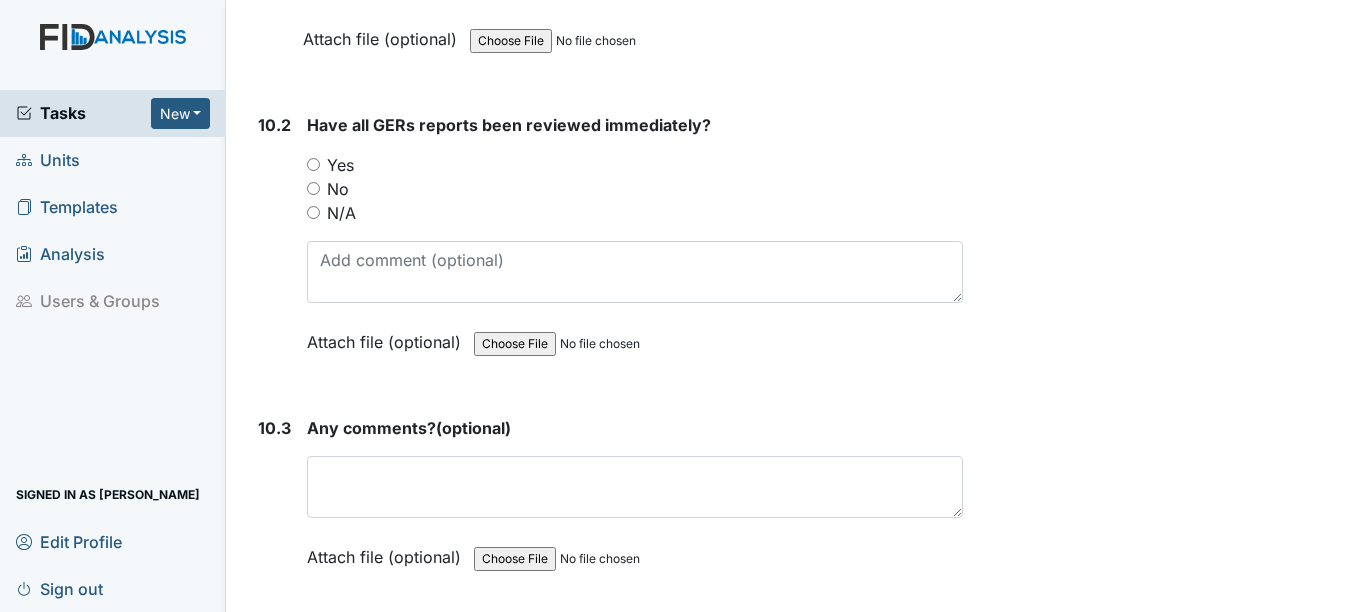 click on "Yes" at bounding box center (340, 165) 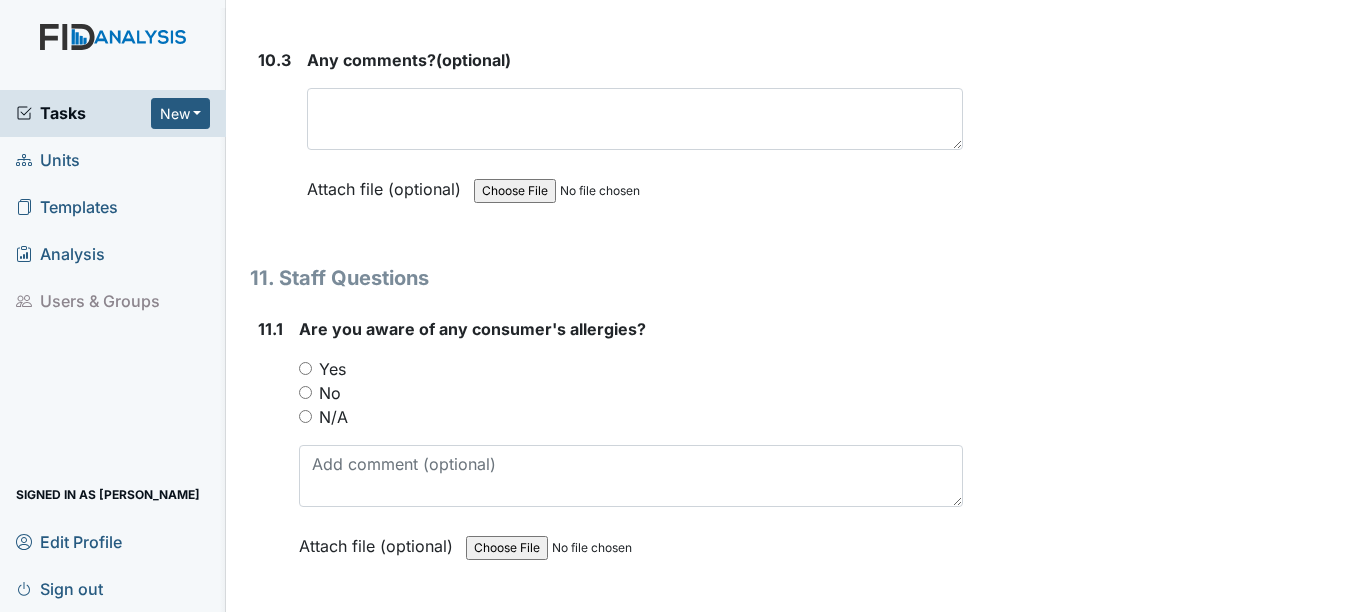 scroll, scrollTop: 32256, scrollLeft: 0, axis: vertical 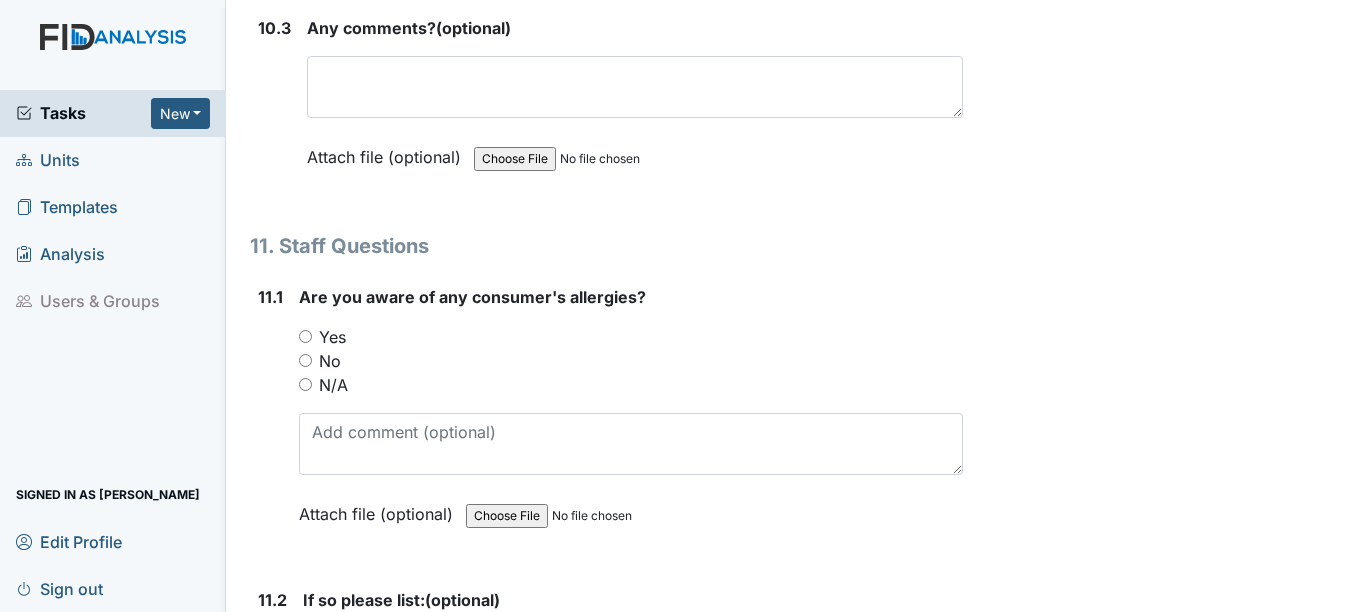 click on "Yes" at bounding box center (332, 337) 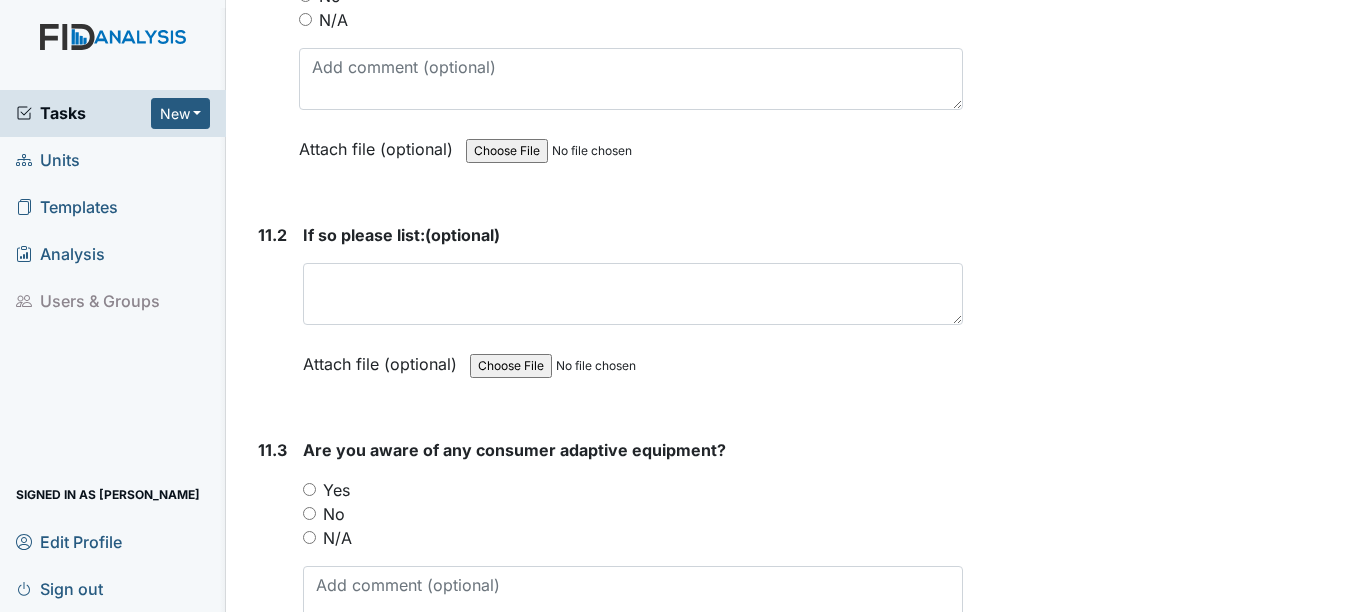 scroll, scrollTop: 32656, scrollLeft: 0, axis: vertical 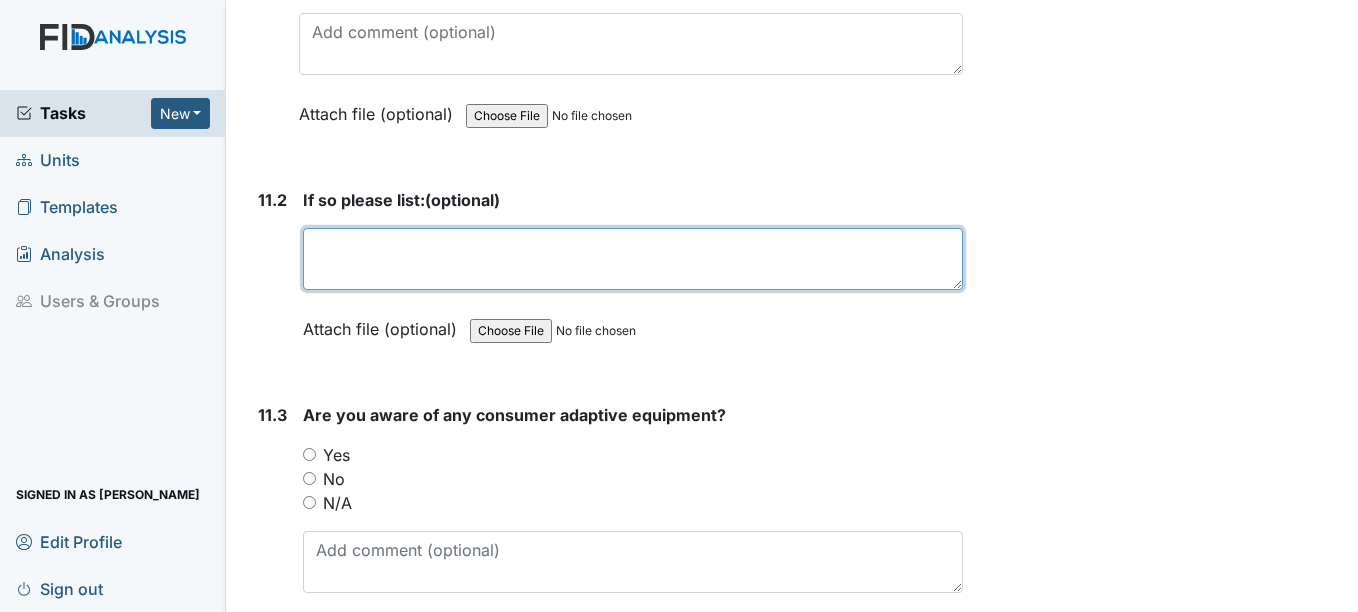 click at bounding box center (632, 259) 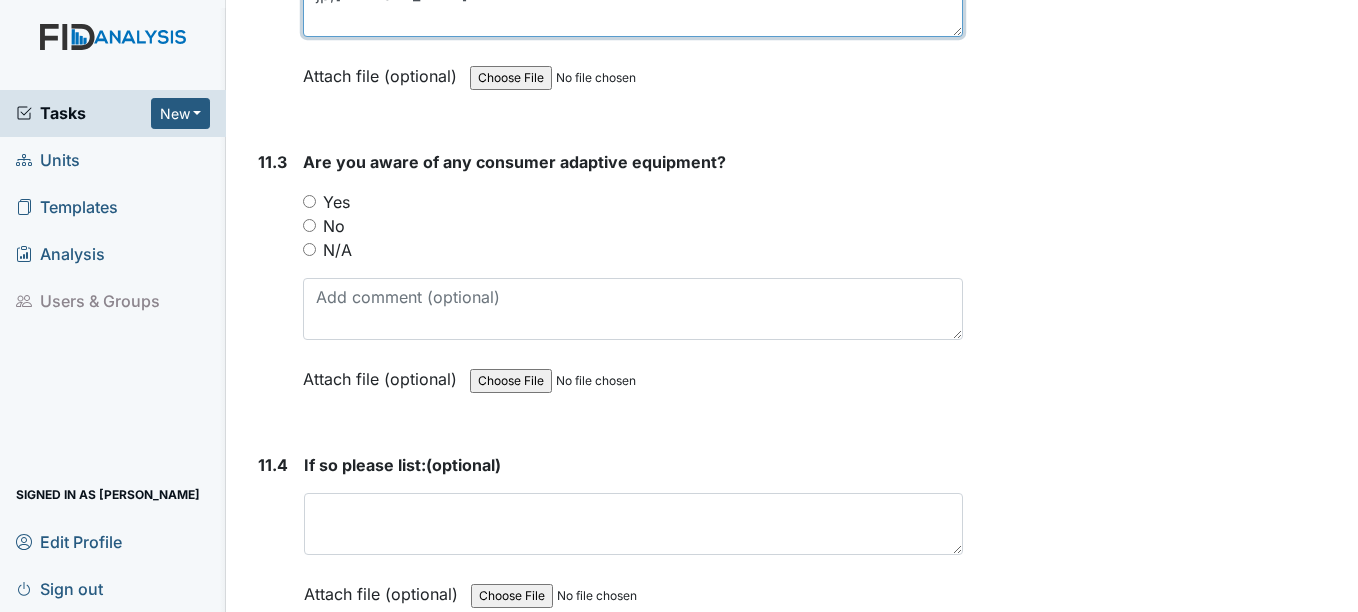 scroll, scrollTop: 32956, scrollLeft: 0, axis: vertical 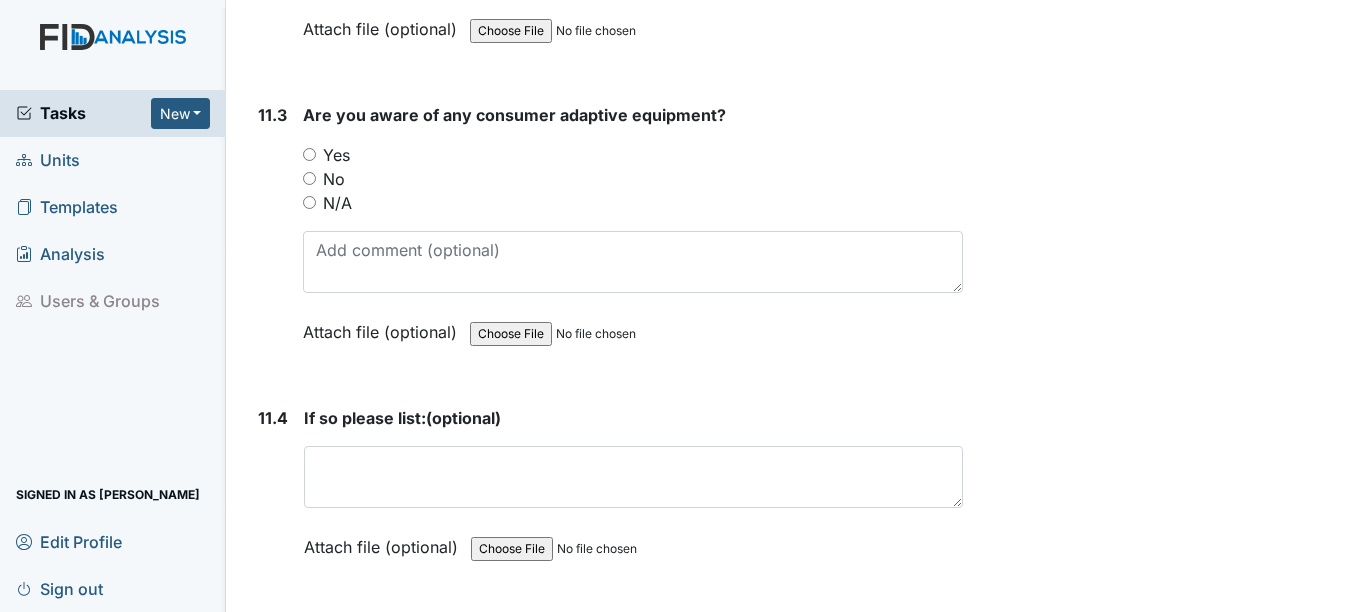 type on "jp,penicillin" 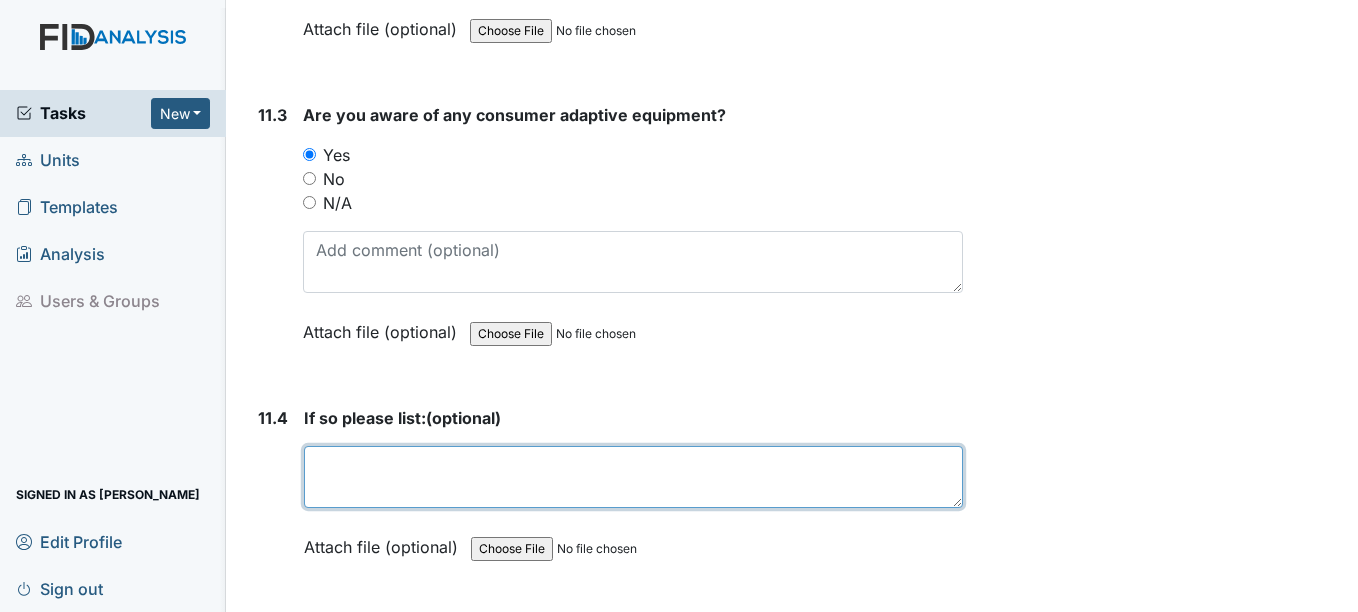 click at bounding box center (633, 477) 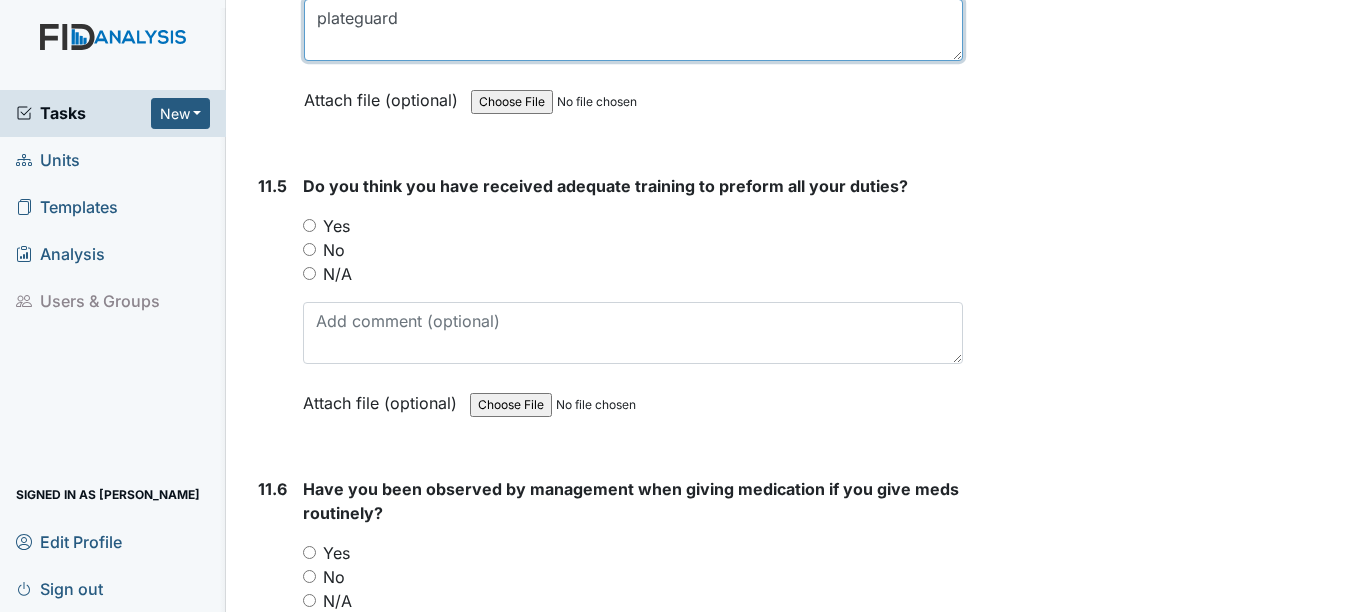 scroll, scrollTop: 33456, scrollLeft: 0, axis: vertical 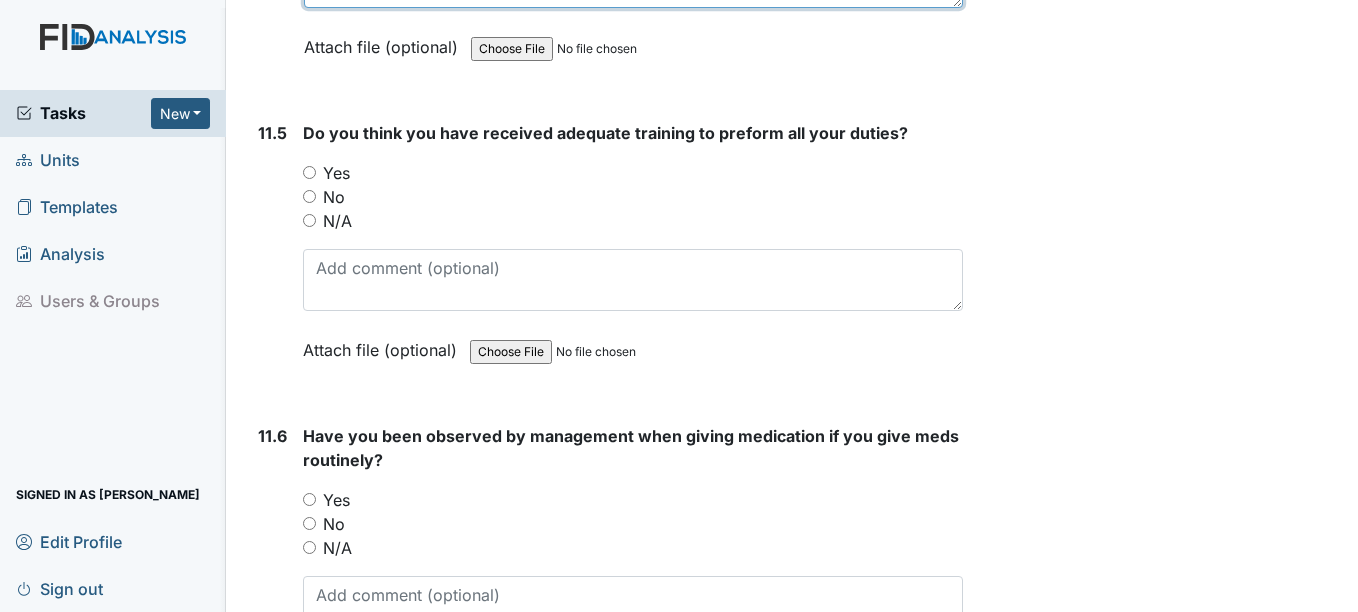 type on "plateguard" 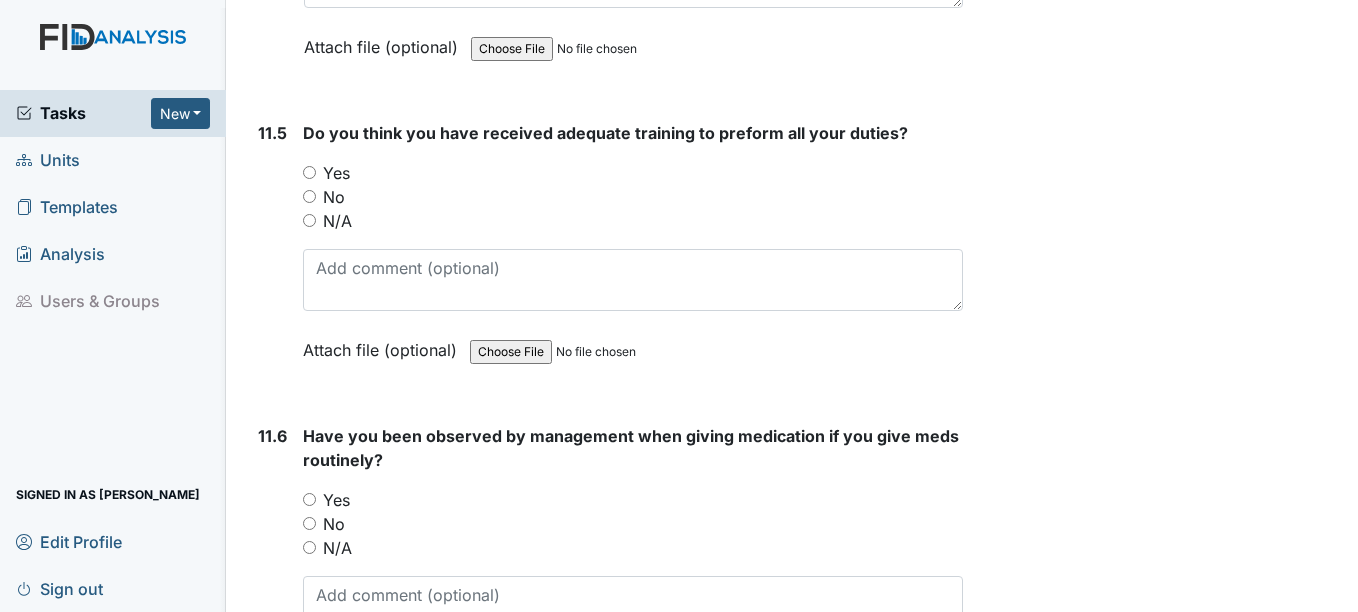 click on "Yes" at bounding box center [336, 173] 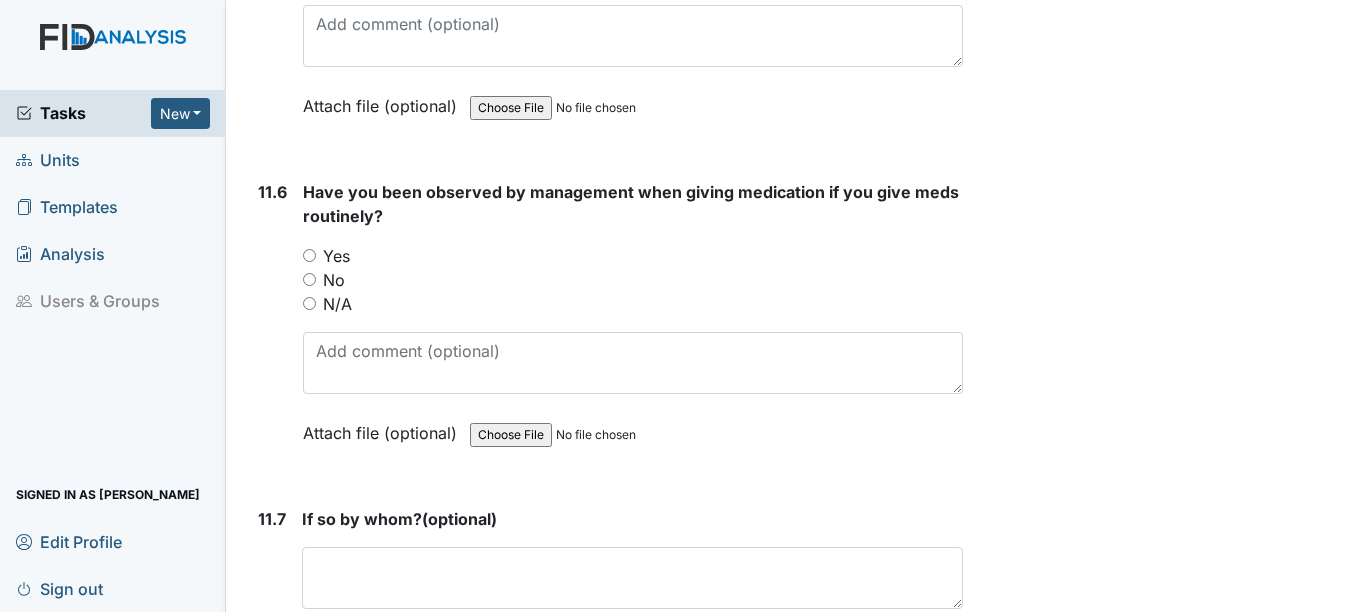 scroll, scrollTop: 33756, scrollLeft: 0, axis: vertical 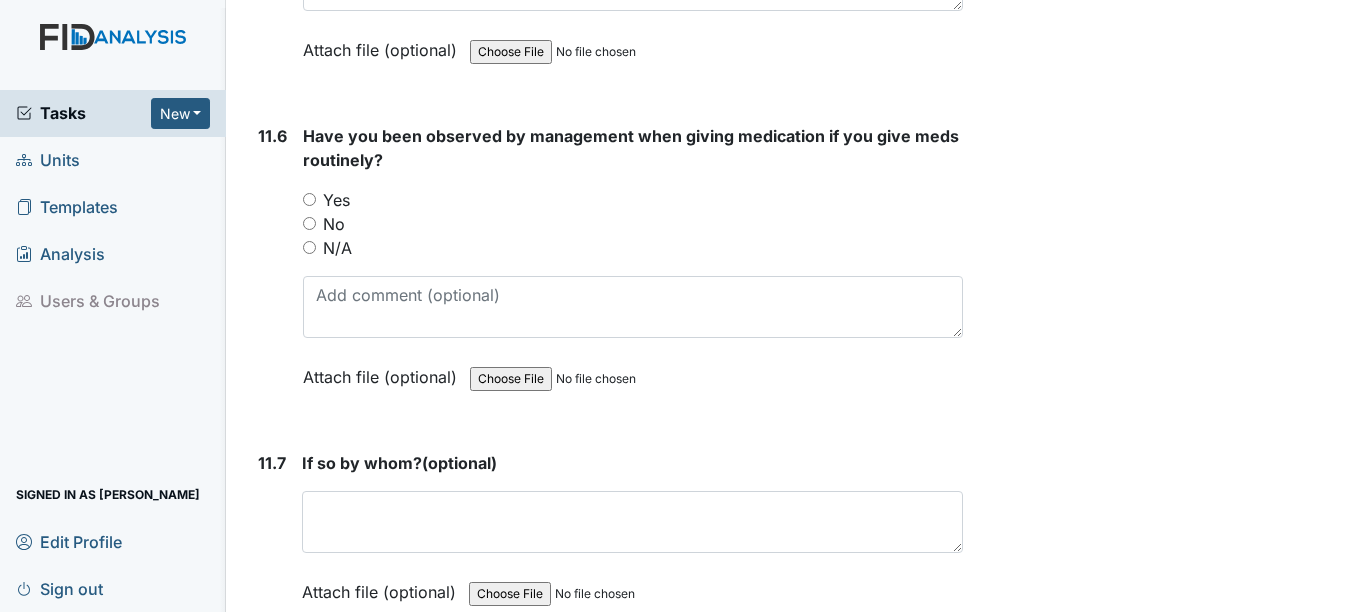 click on "Yes" at bounding box center [336, 200] 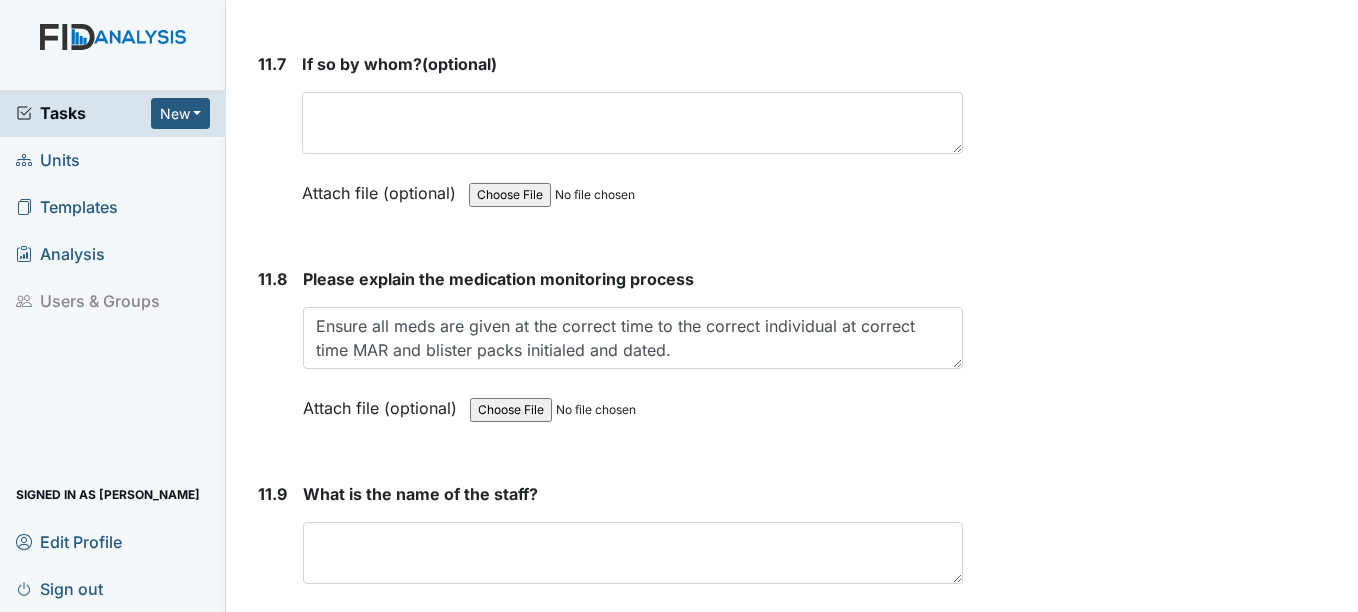 scroll, scrollTop: 34156, scrollLeft: 0, axis: vertical 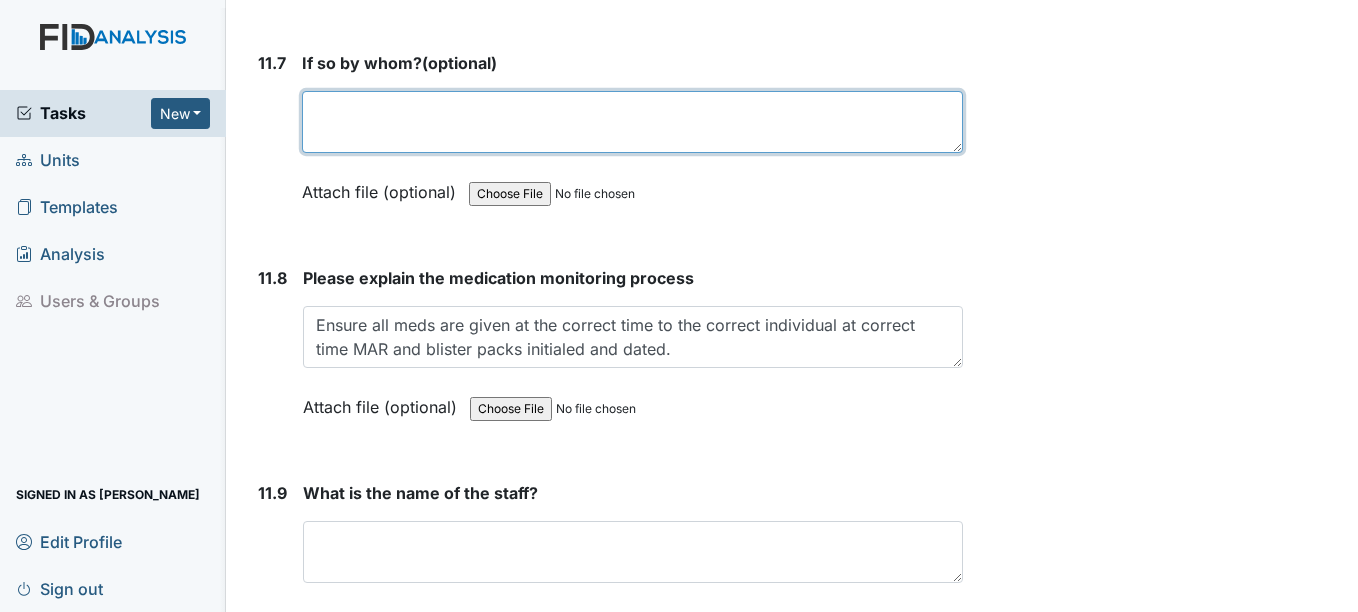 click at bounding box center (632, 122) 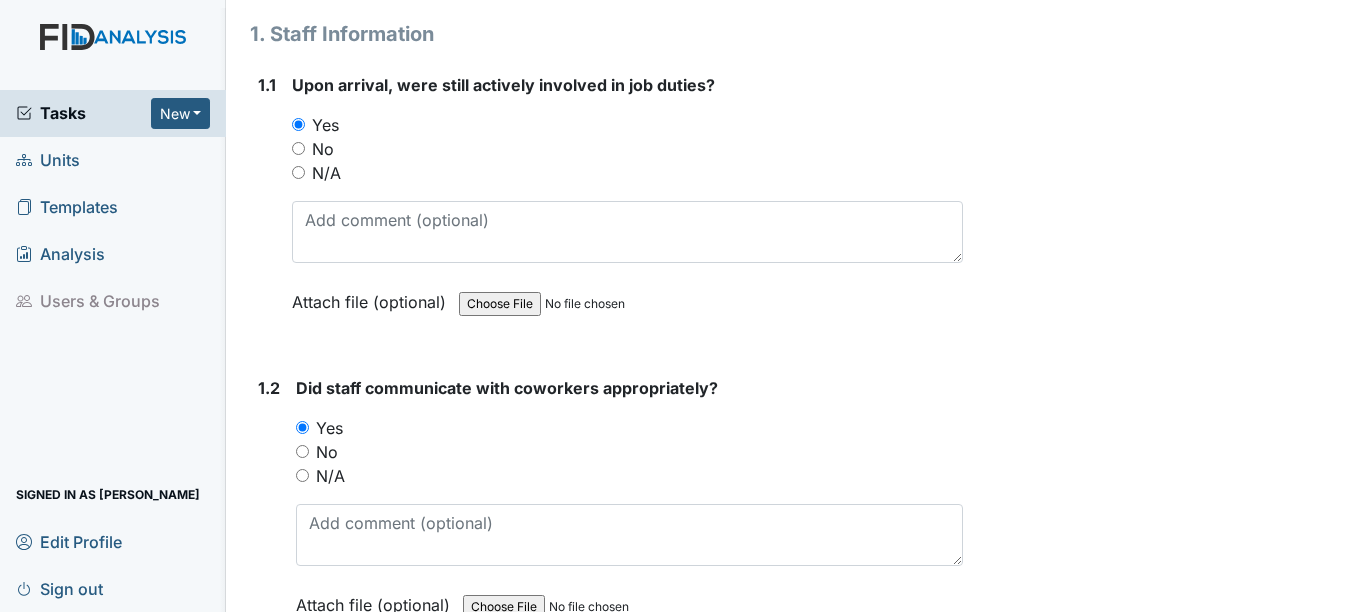 scroll, scrollTop: 0, scrollLeft: 0, axis: both 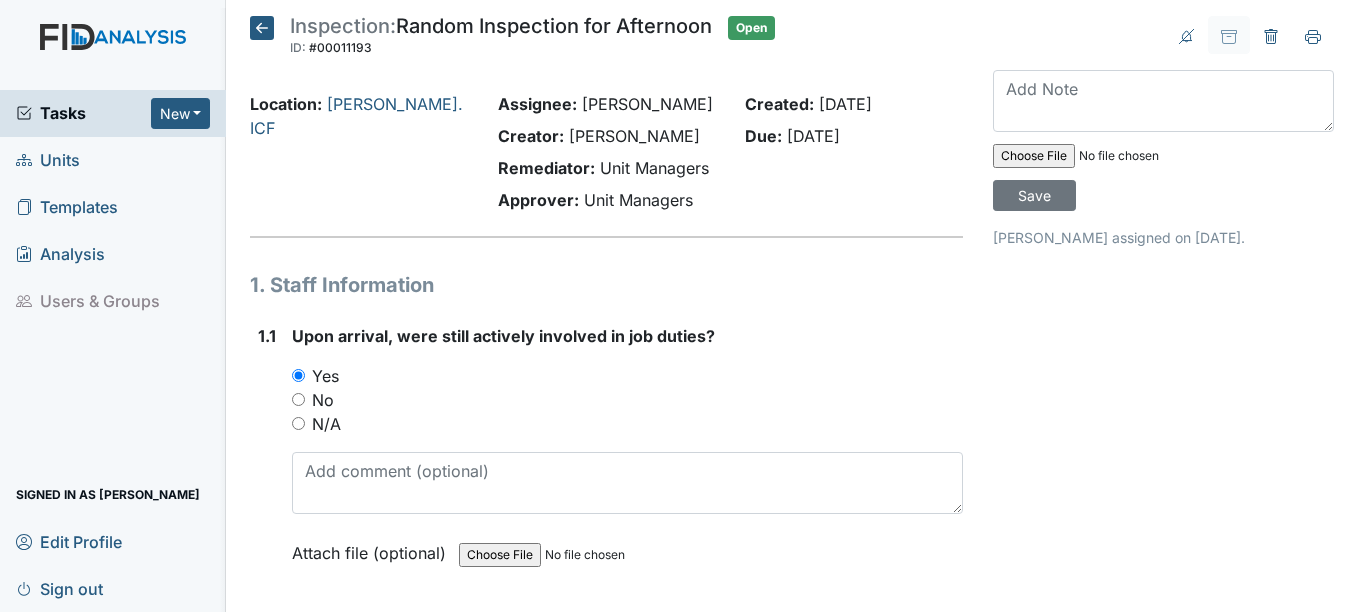 type on "[PERSON_NAME]" 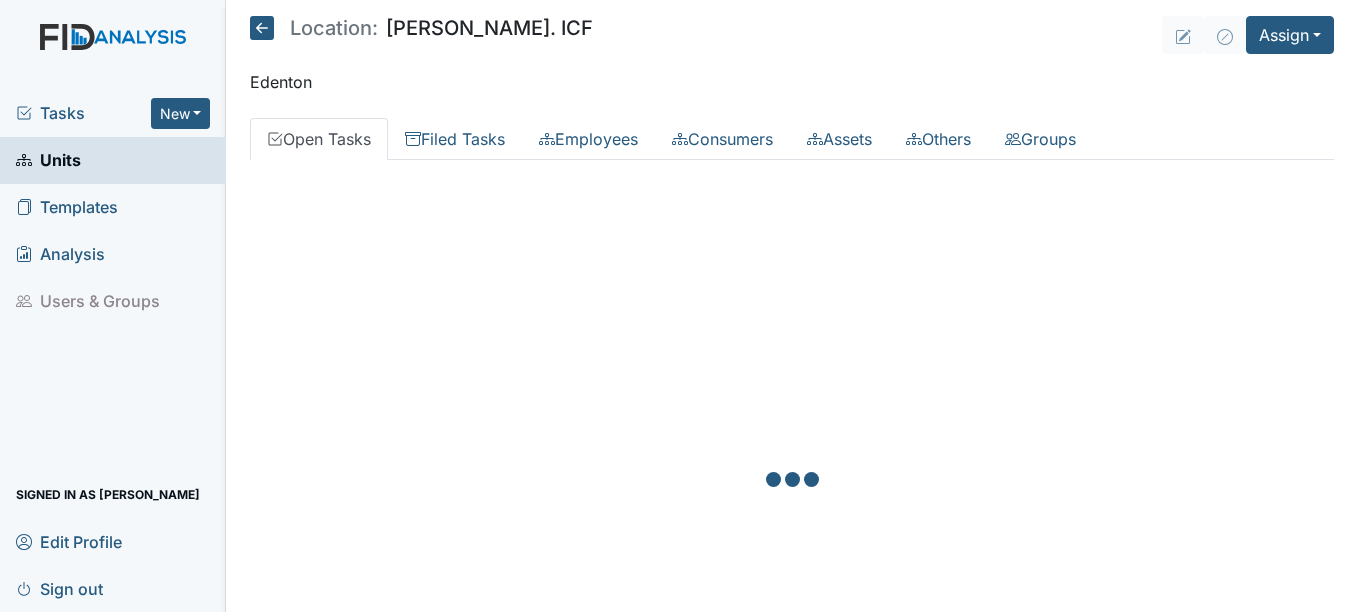 scroll, scrollTop: 0, scrollLeft: 0, axis: both 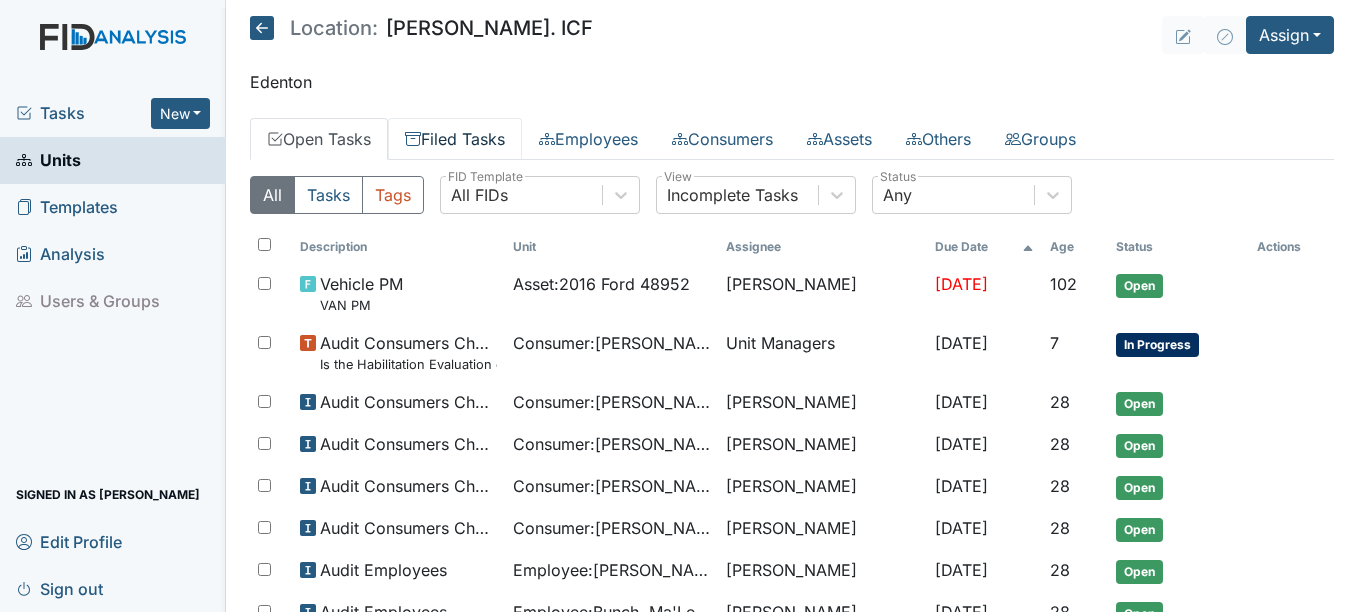 click on "Filed Tasks" at bounding box center (455, 139) 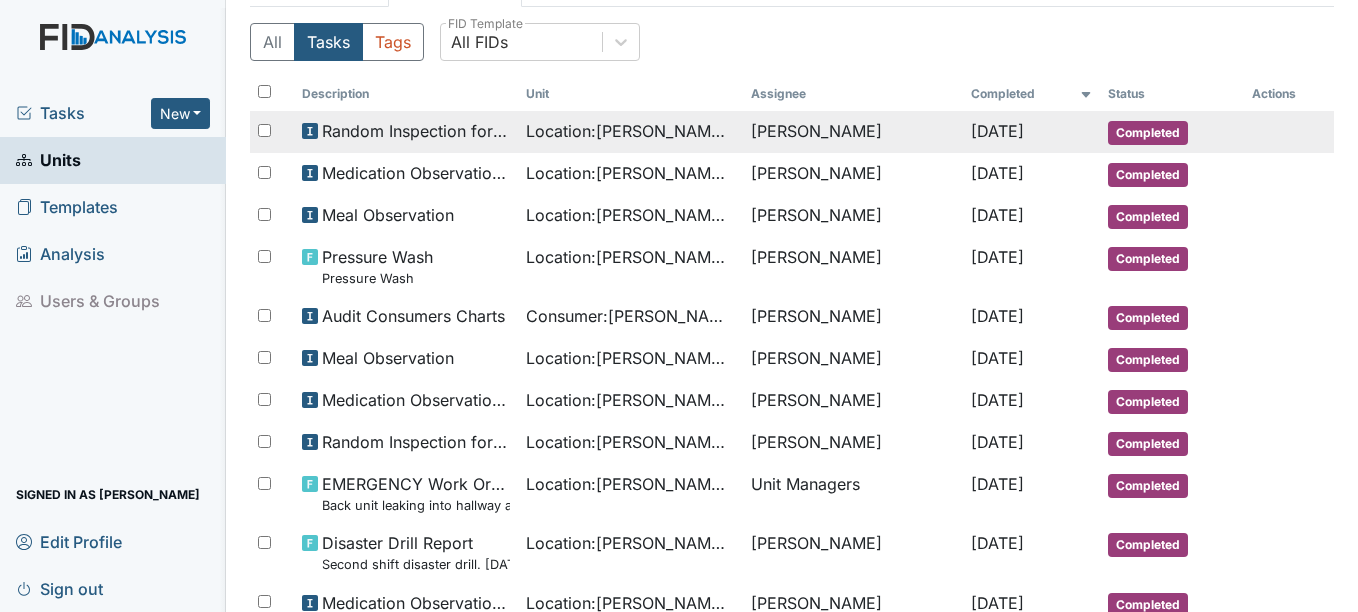 scroll, scrollTop: 0, scrollLeft: 0, axis: both 